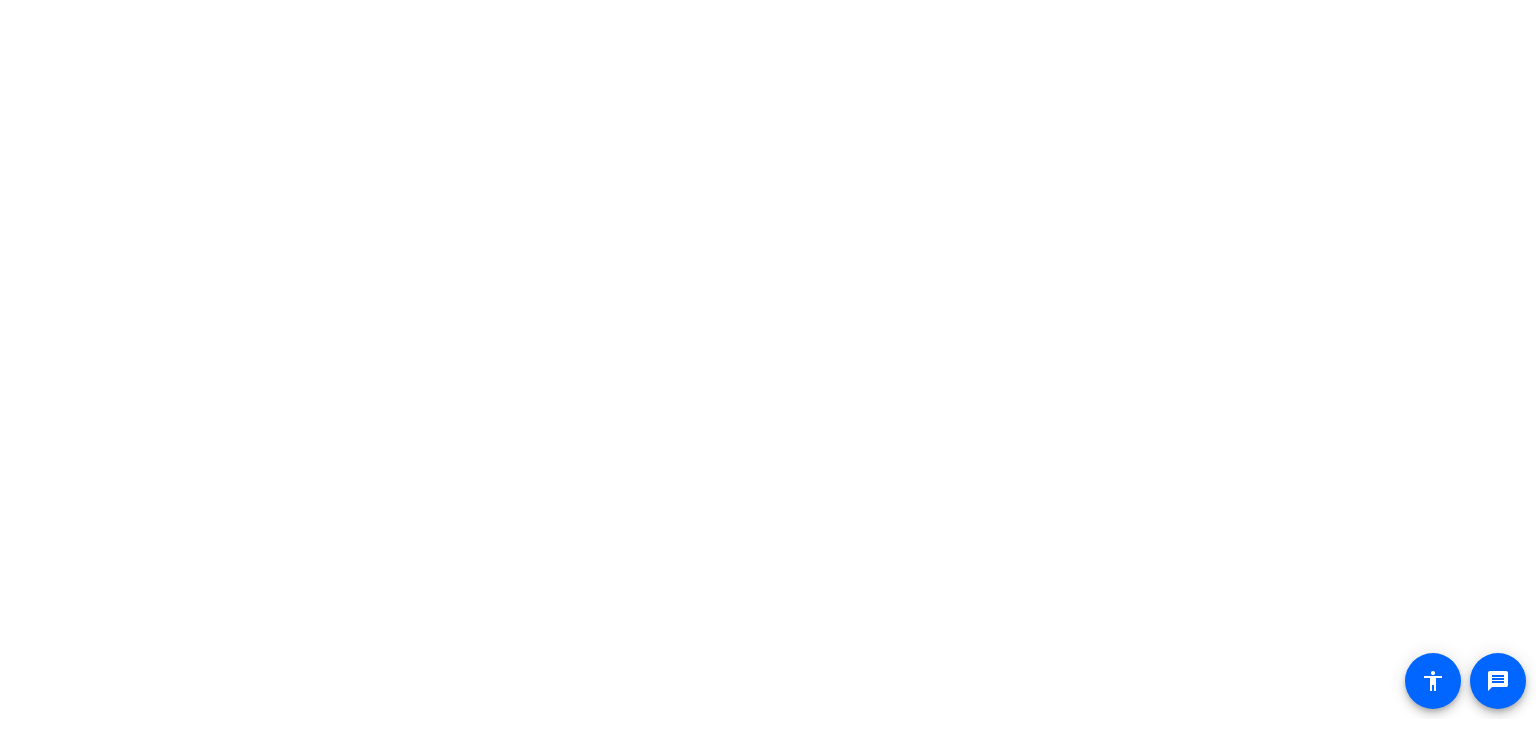 scroll, scrollTop: 0, scrollLeft: 0, axis: both 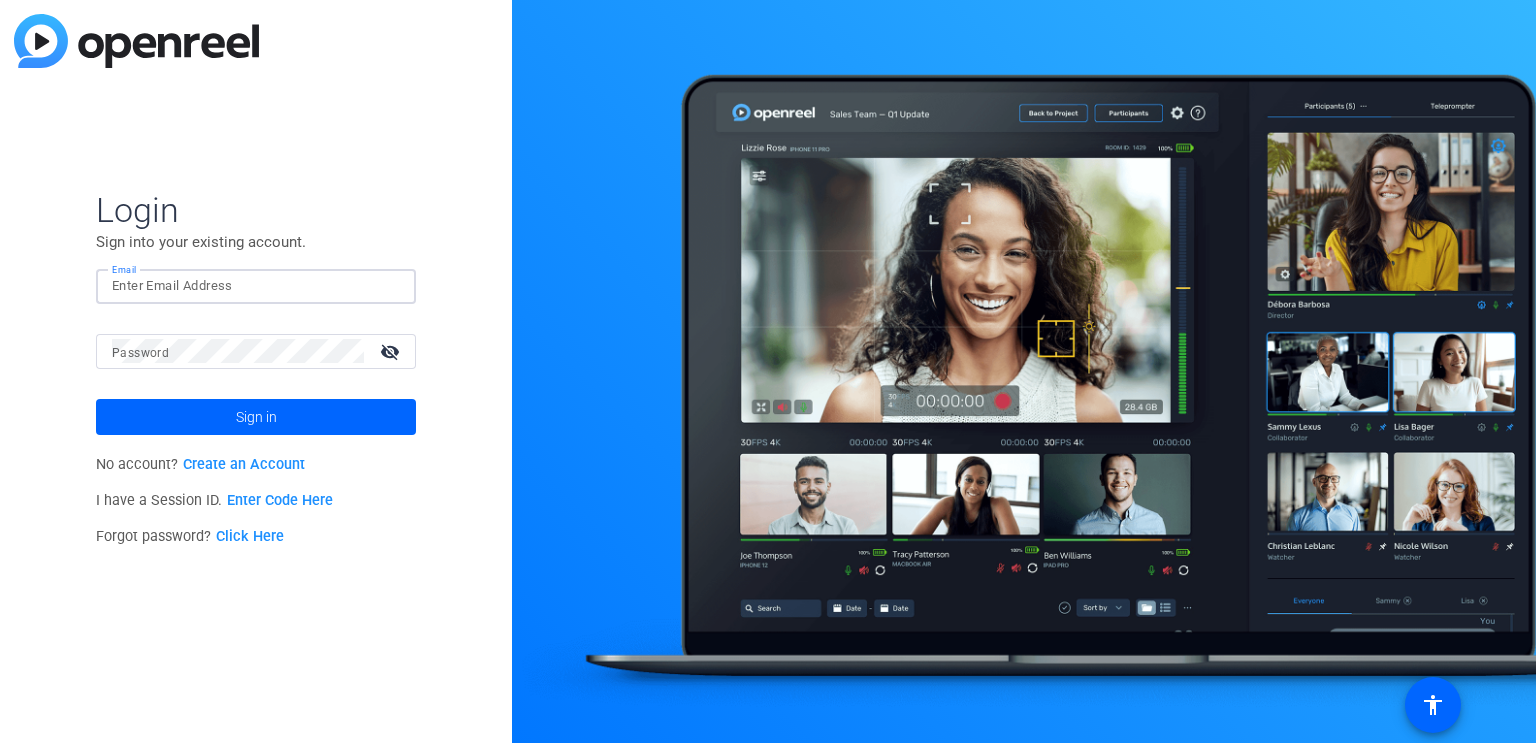 click on "Email" at bounding box center (256, 286) 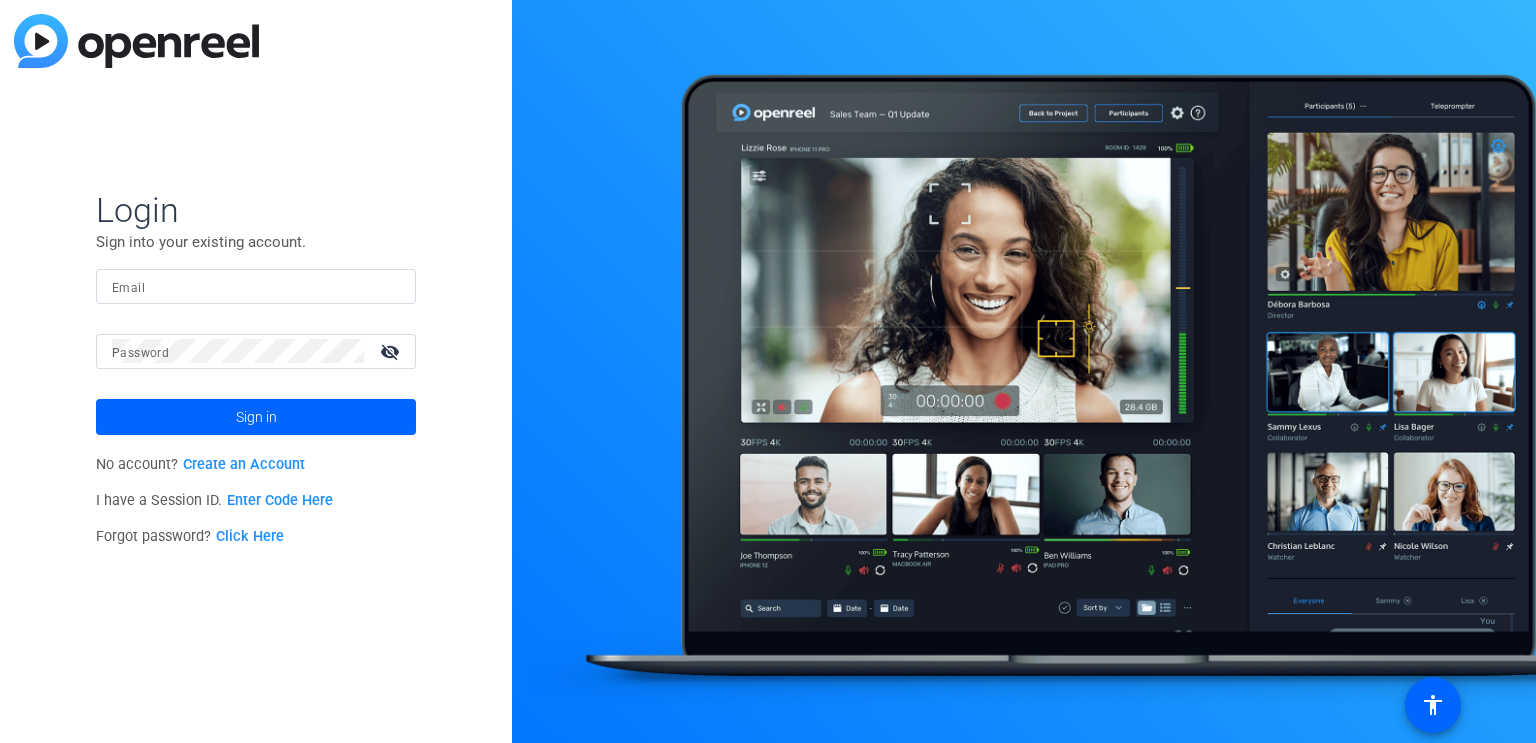 click on "Email" at bounding box center (256, 286) 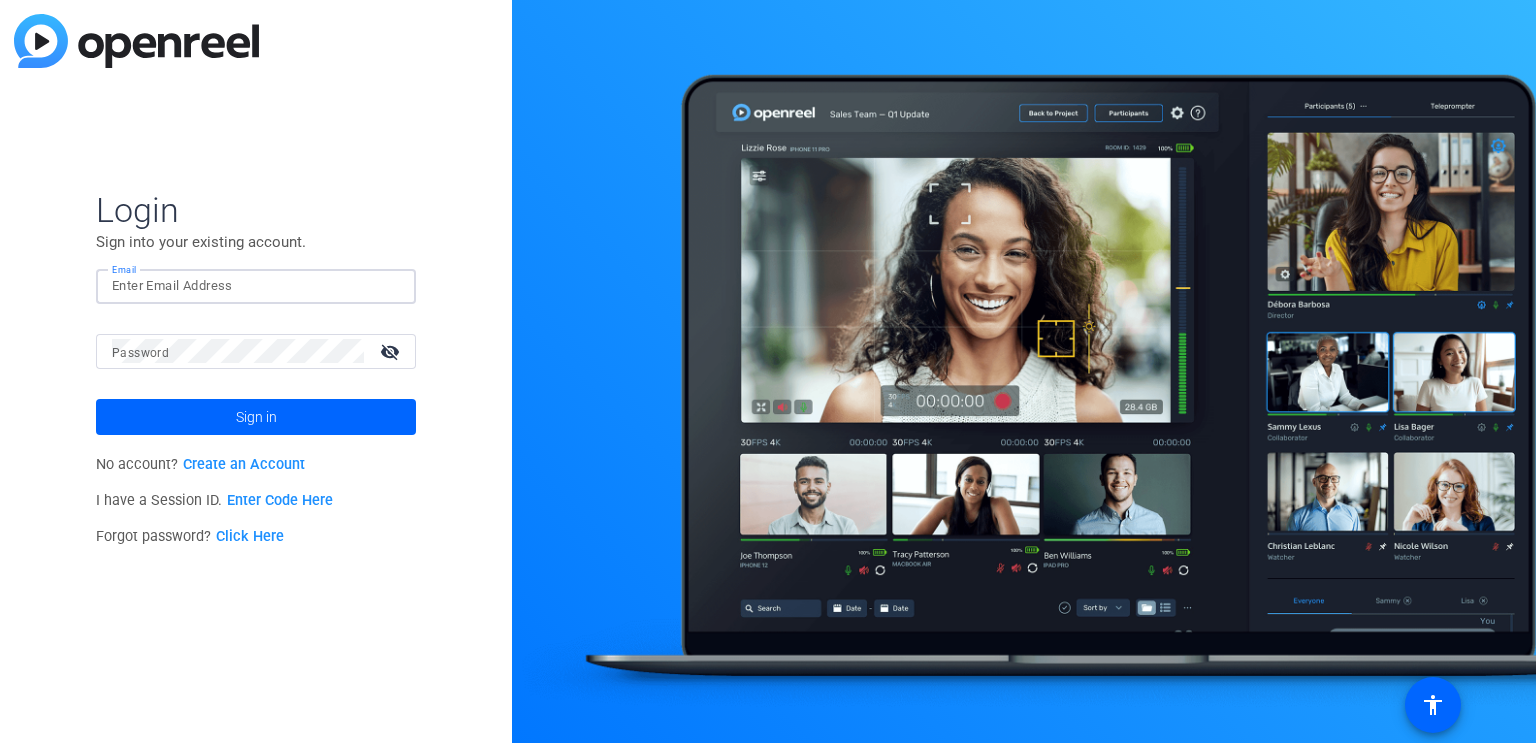 paste on "khester@balfourbeattyus.com" 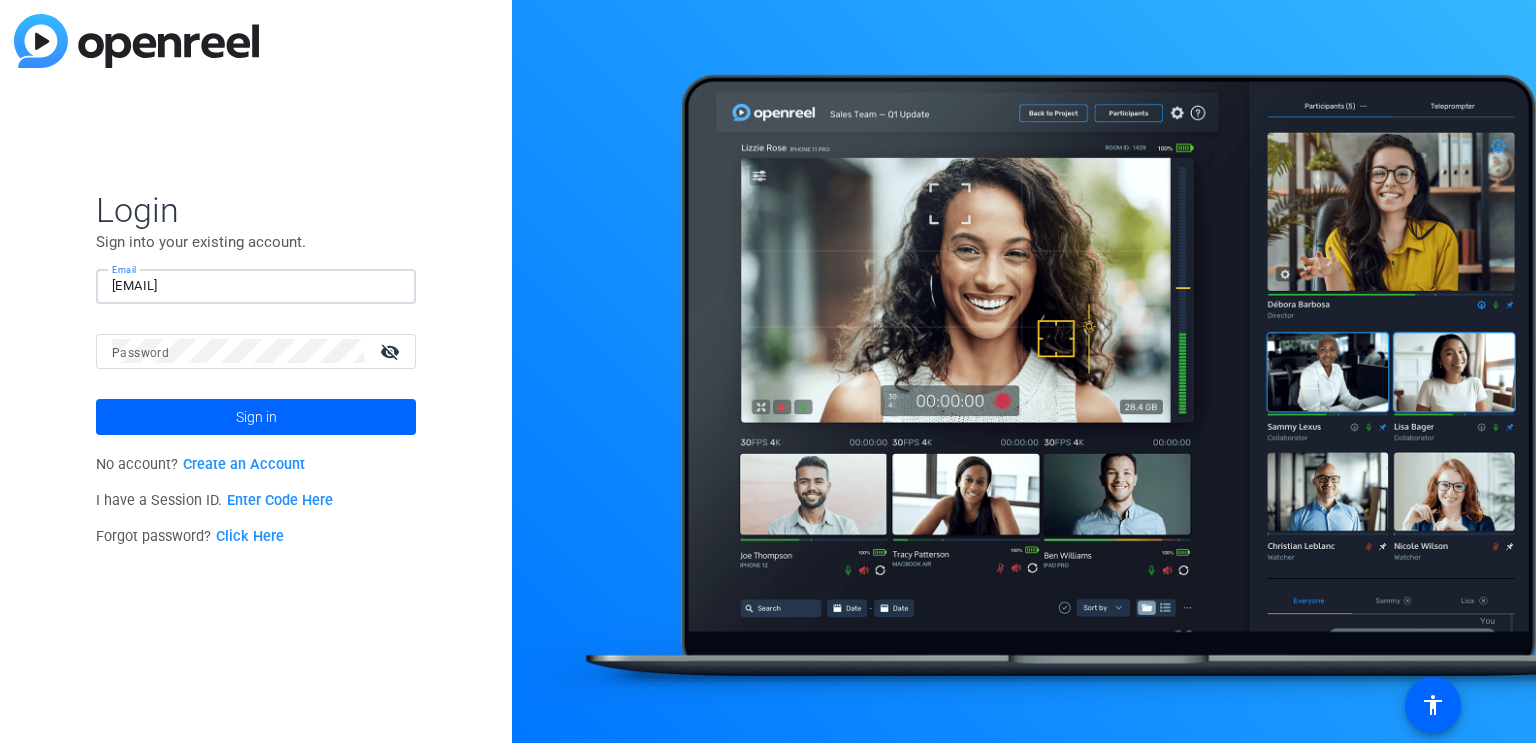 type on "khester@balfourbeattyus.com" 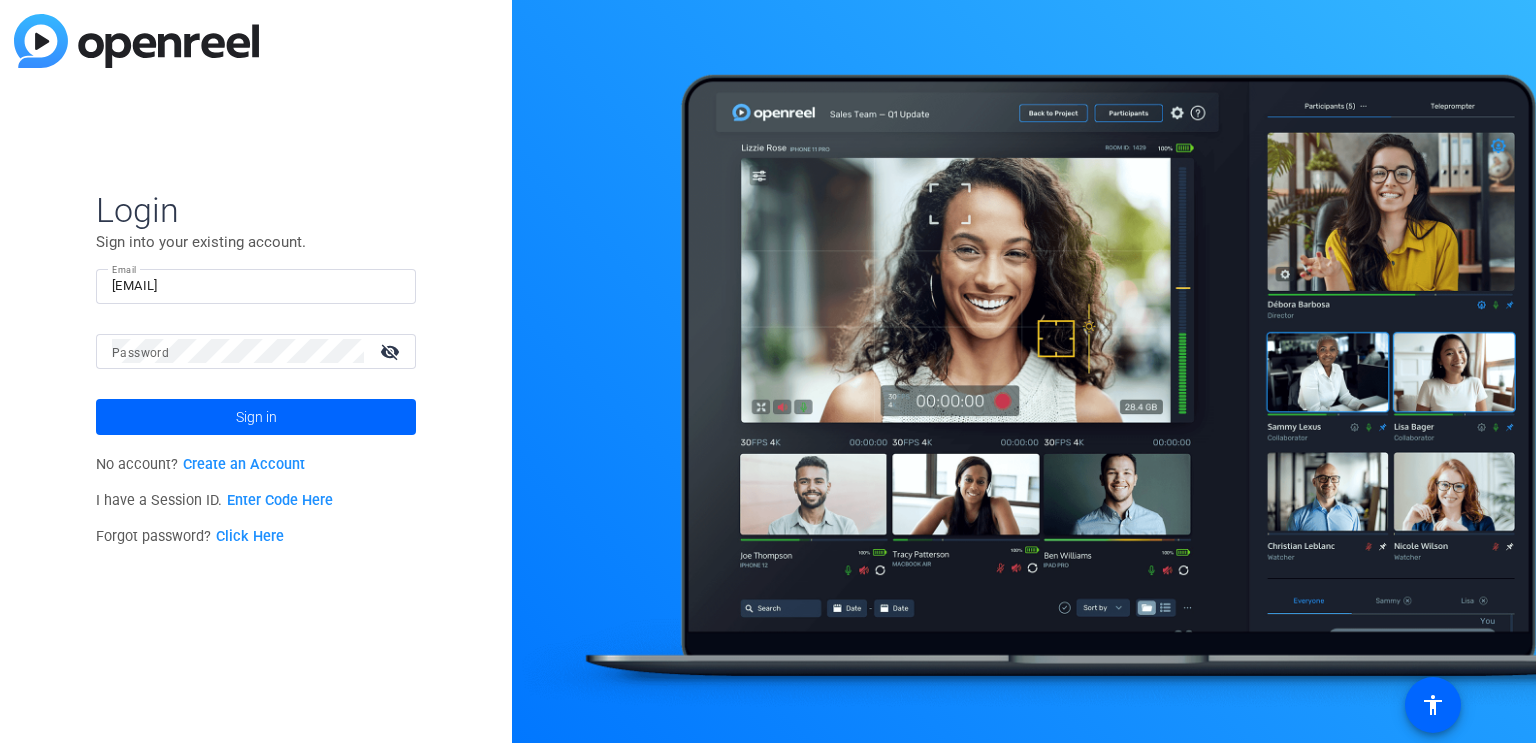 click on "Password" at bounding box center [140, 353] 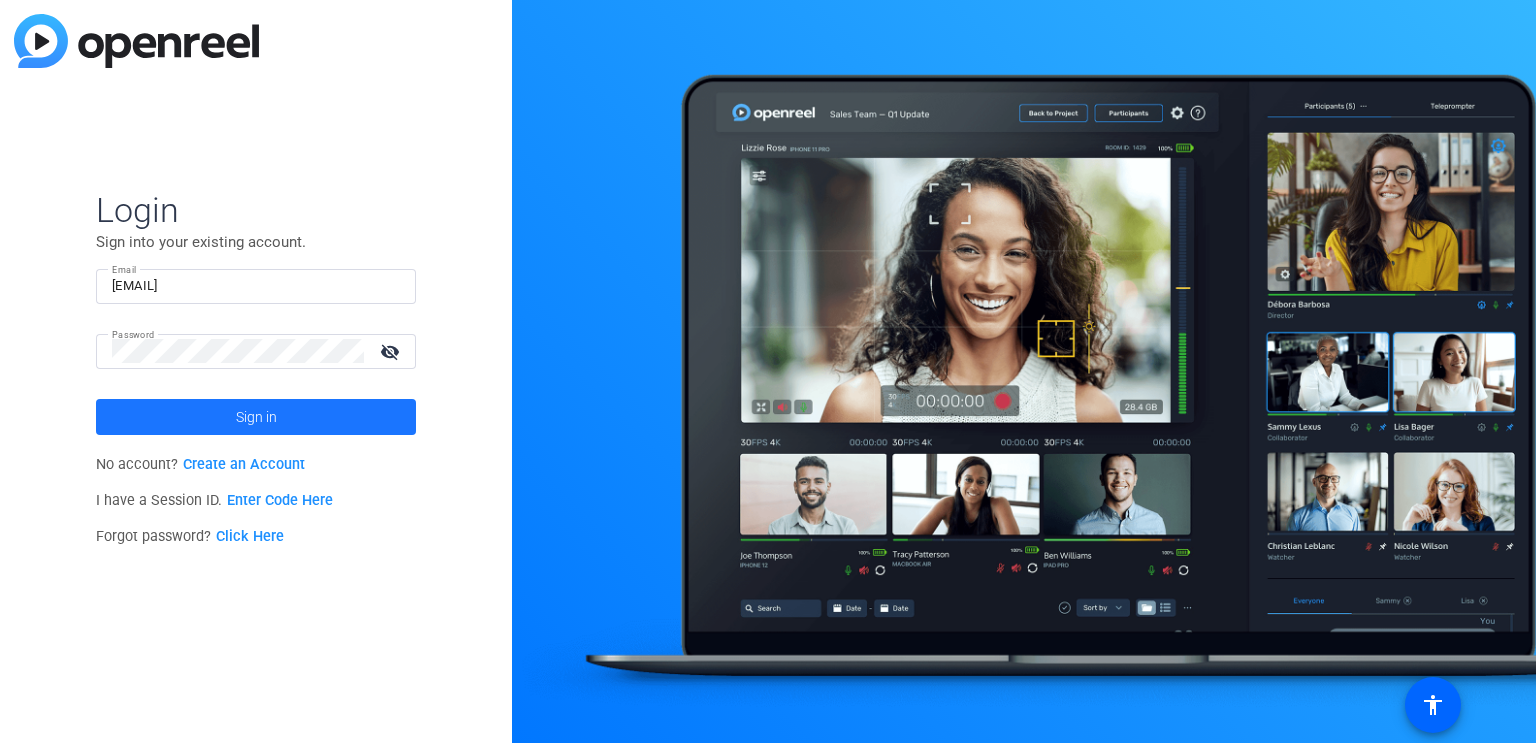 click 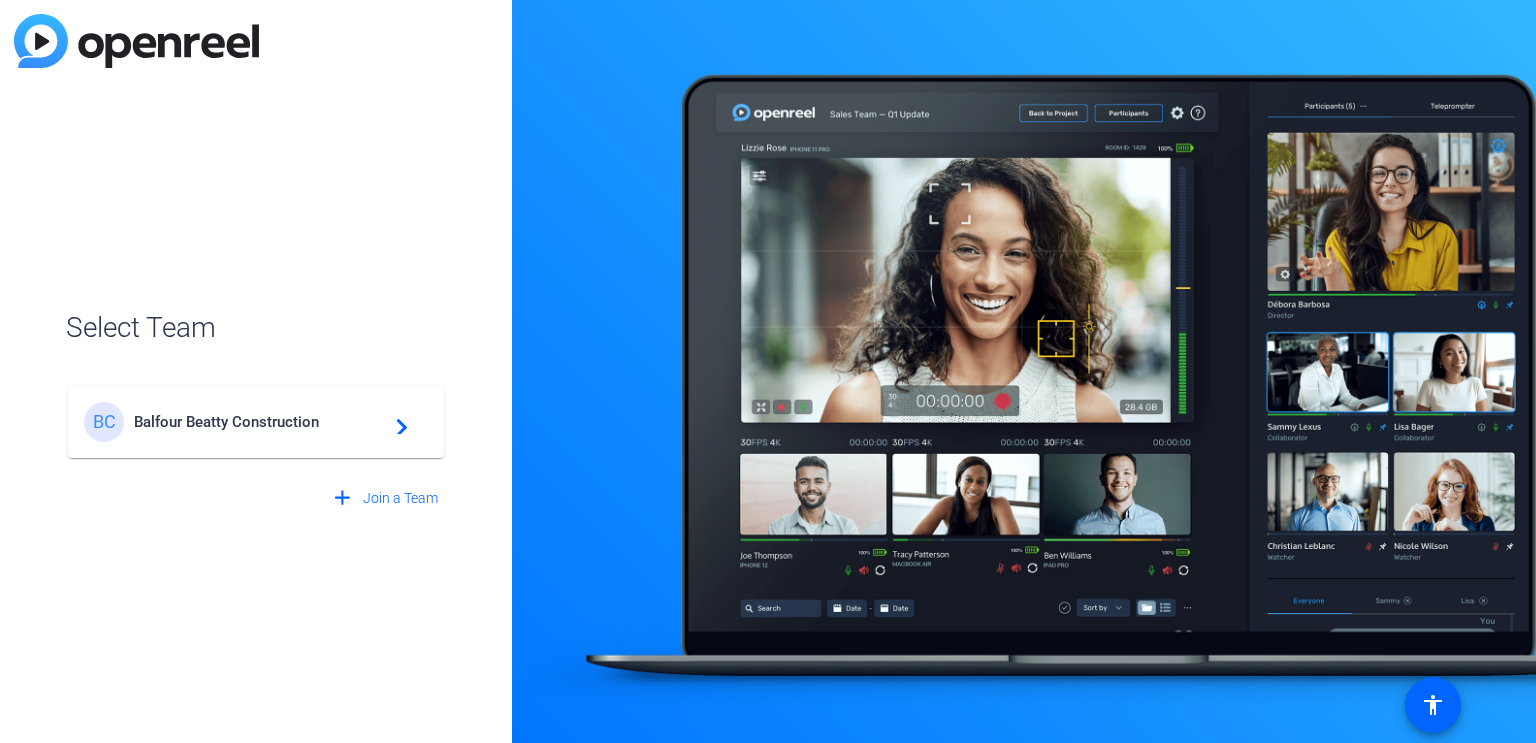 click on "Balfour Beatty Construction" 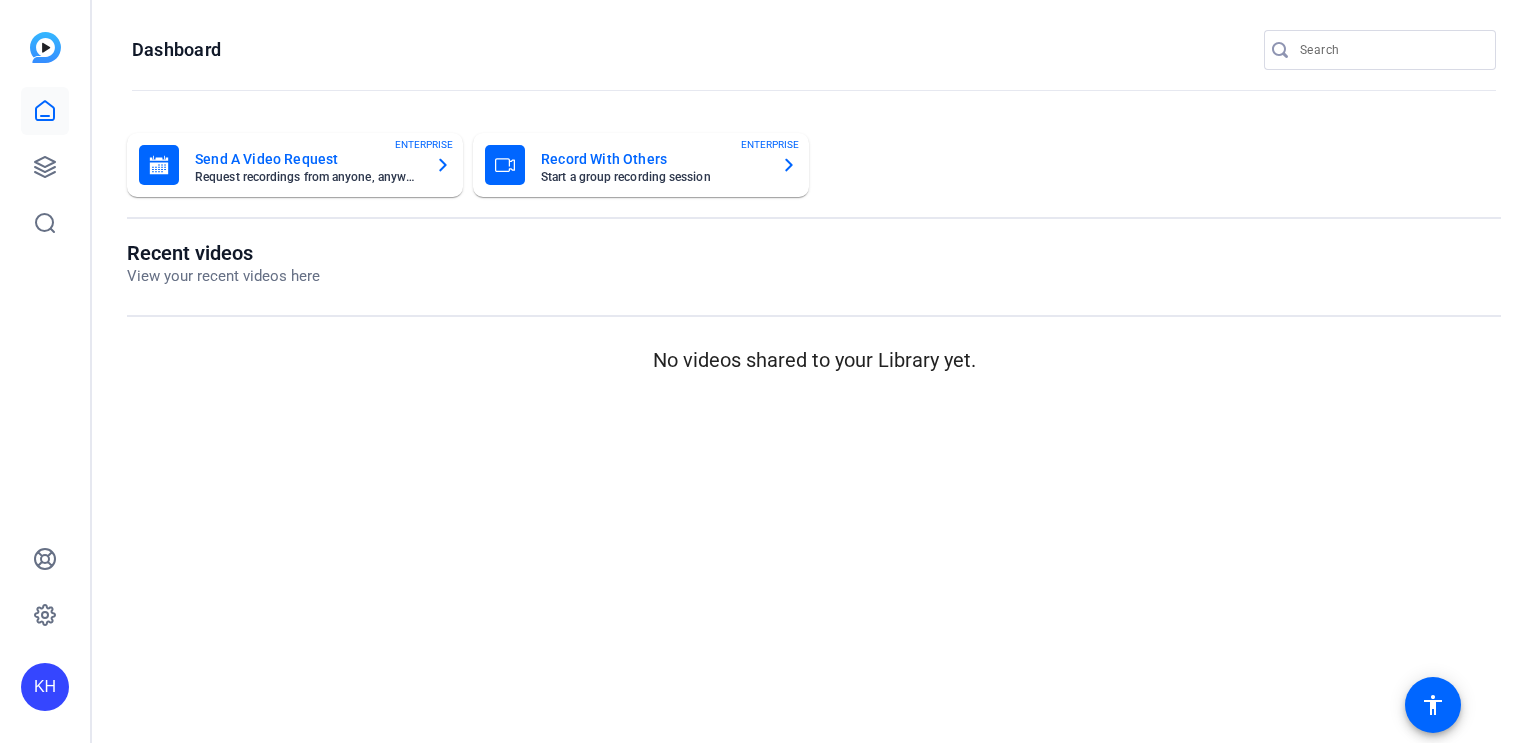 scroll, scrollTop: 0, scrollLeft: 0, axis: both 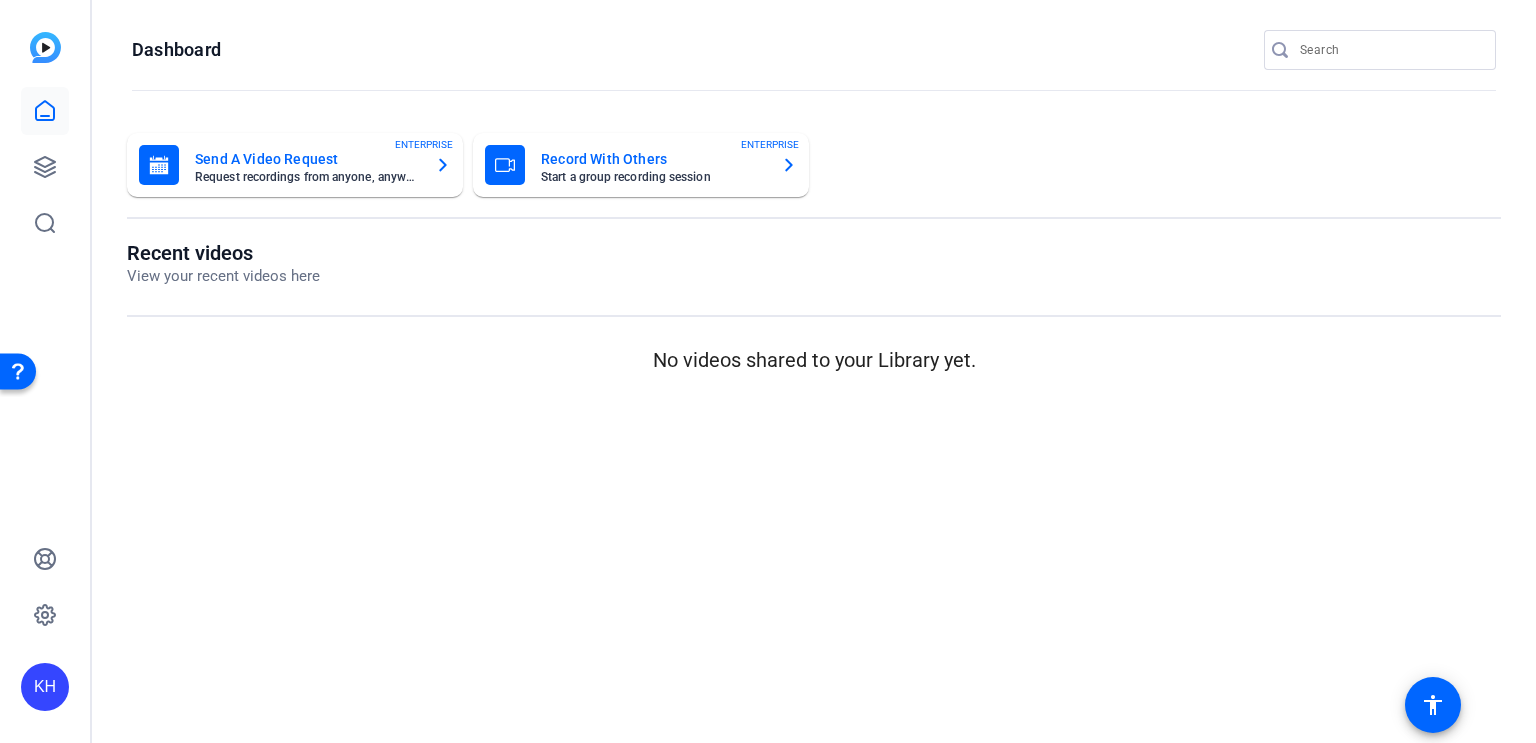click on "Record With Others" 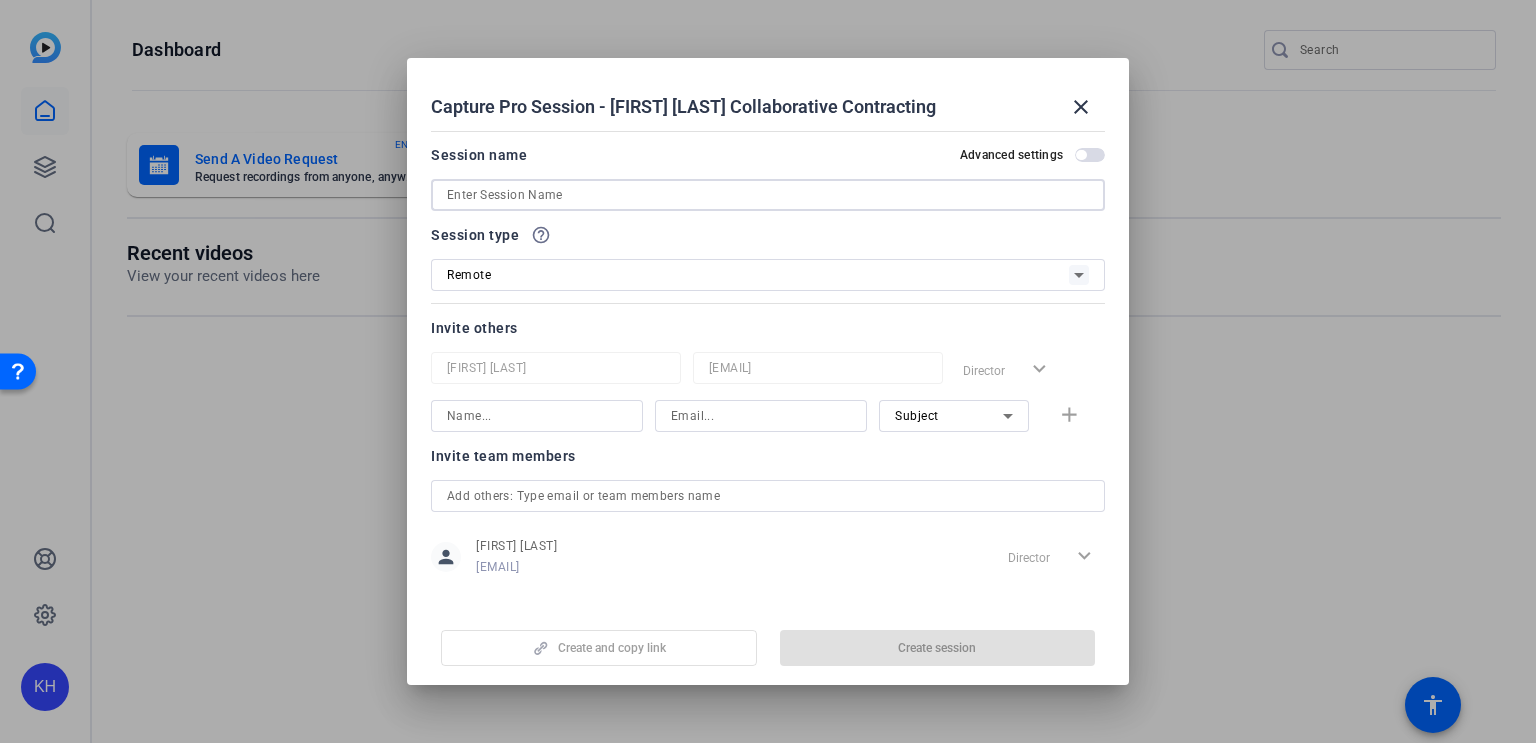 click at bounding box center [768, 195] 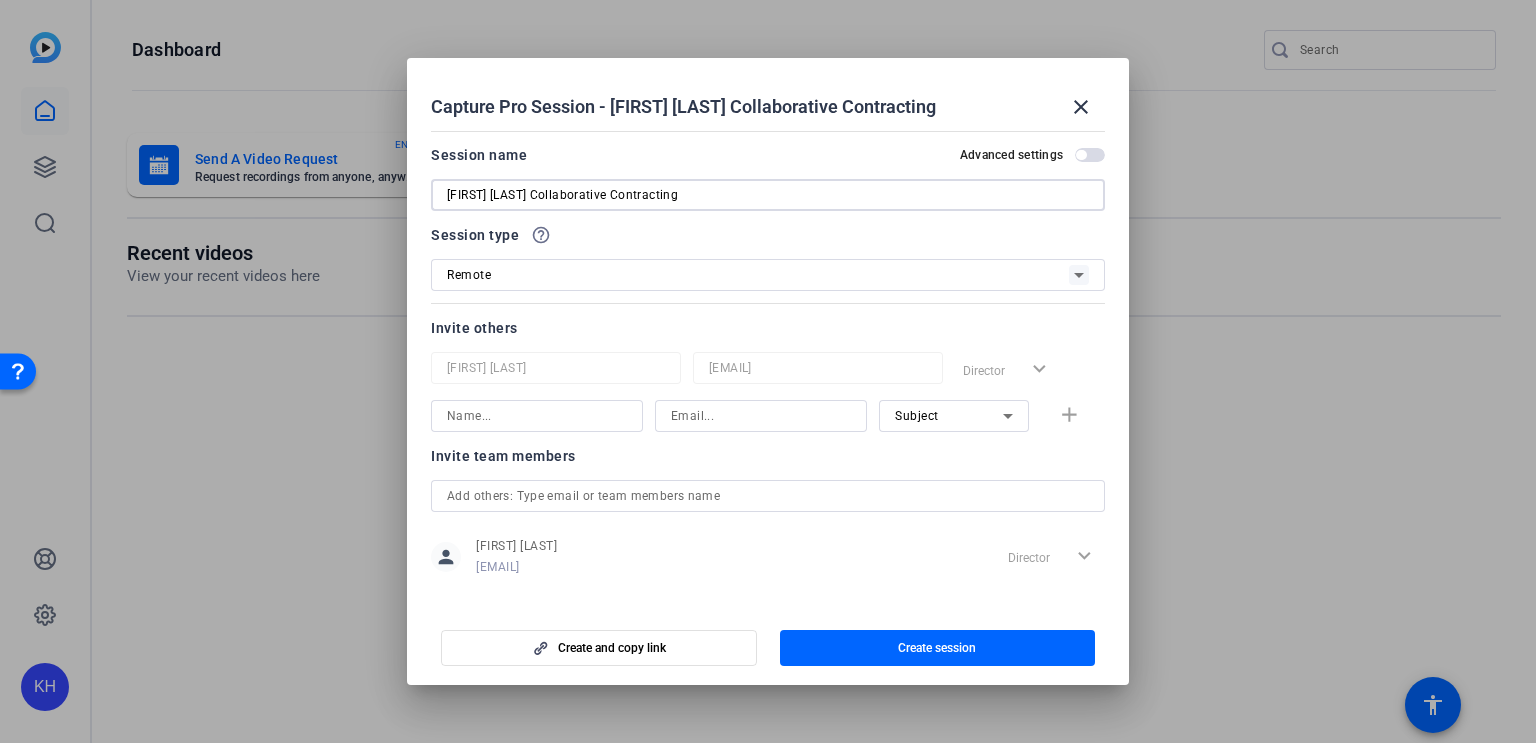 type on "Mark Konchar Collaborative Contracting" 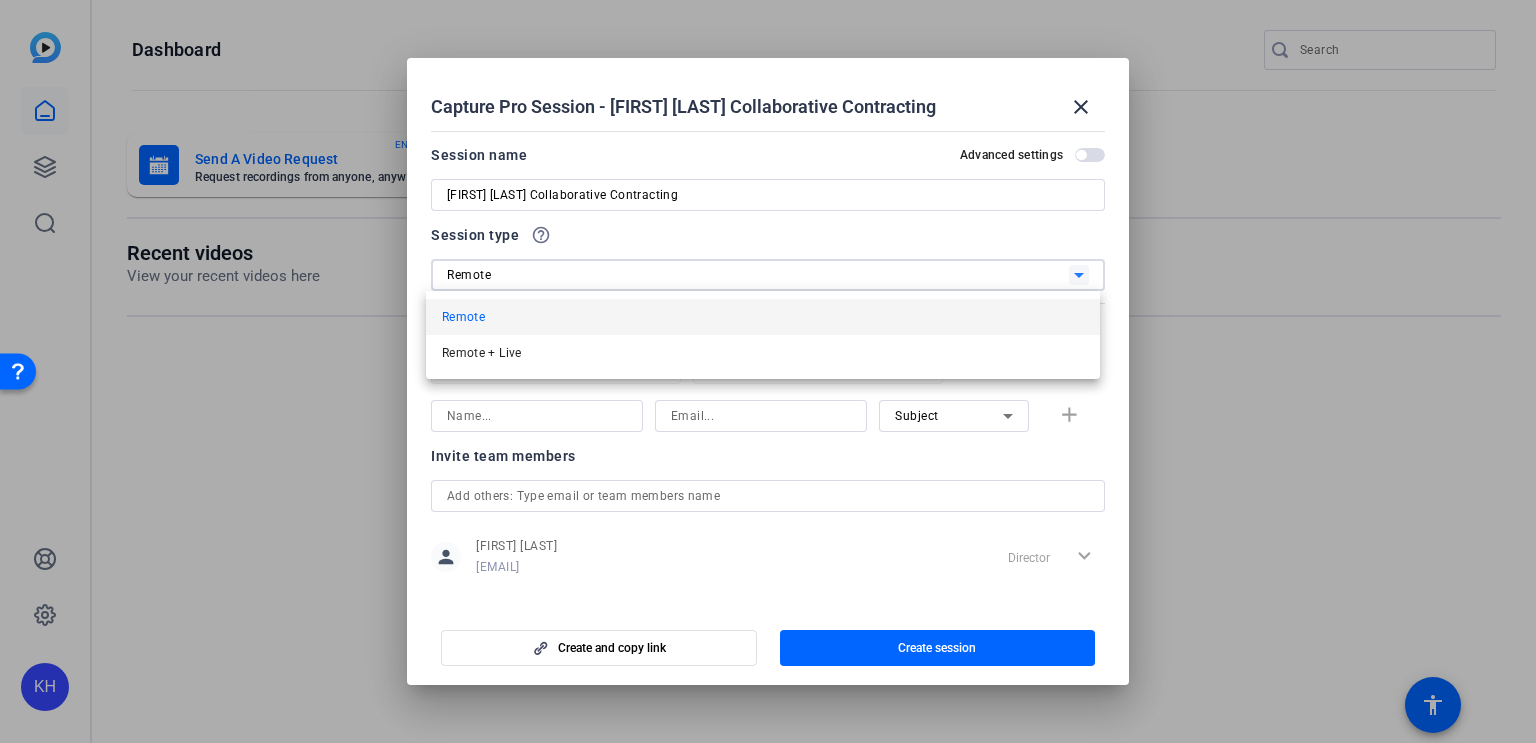 click at bounding box center (768, 371) 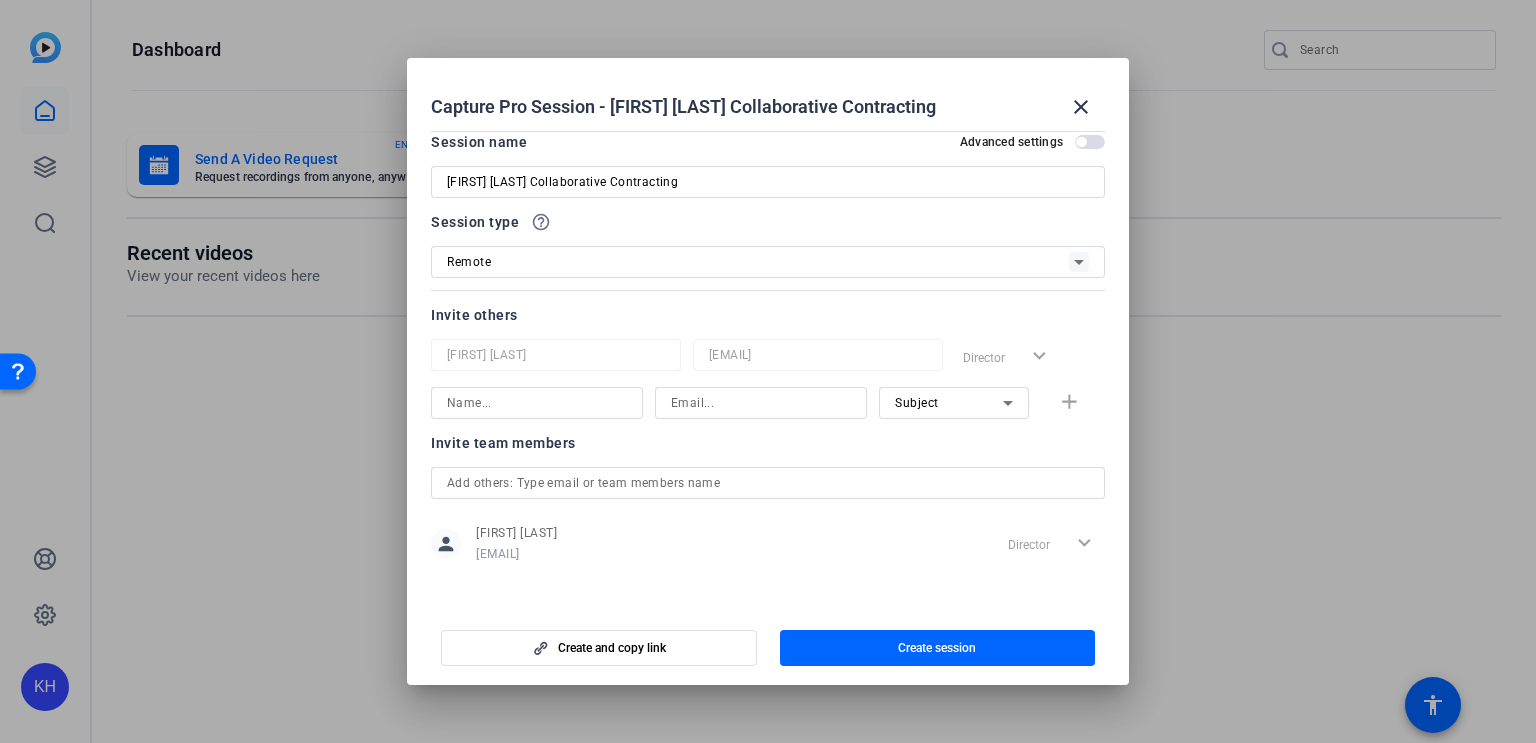 scroll, scrollTop: 17, scrollLeft: 0, axis: vertical 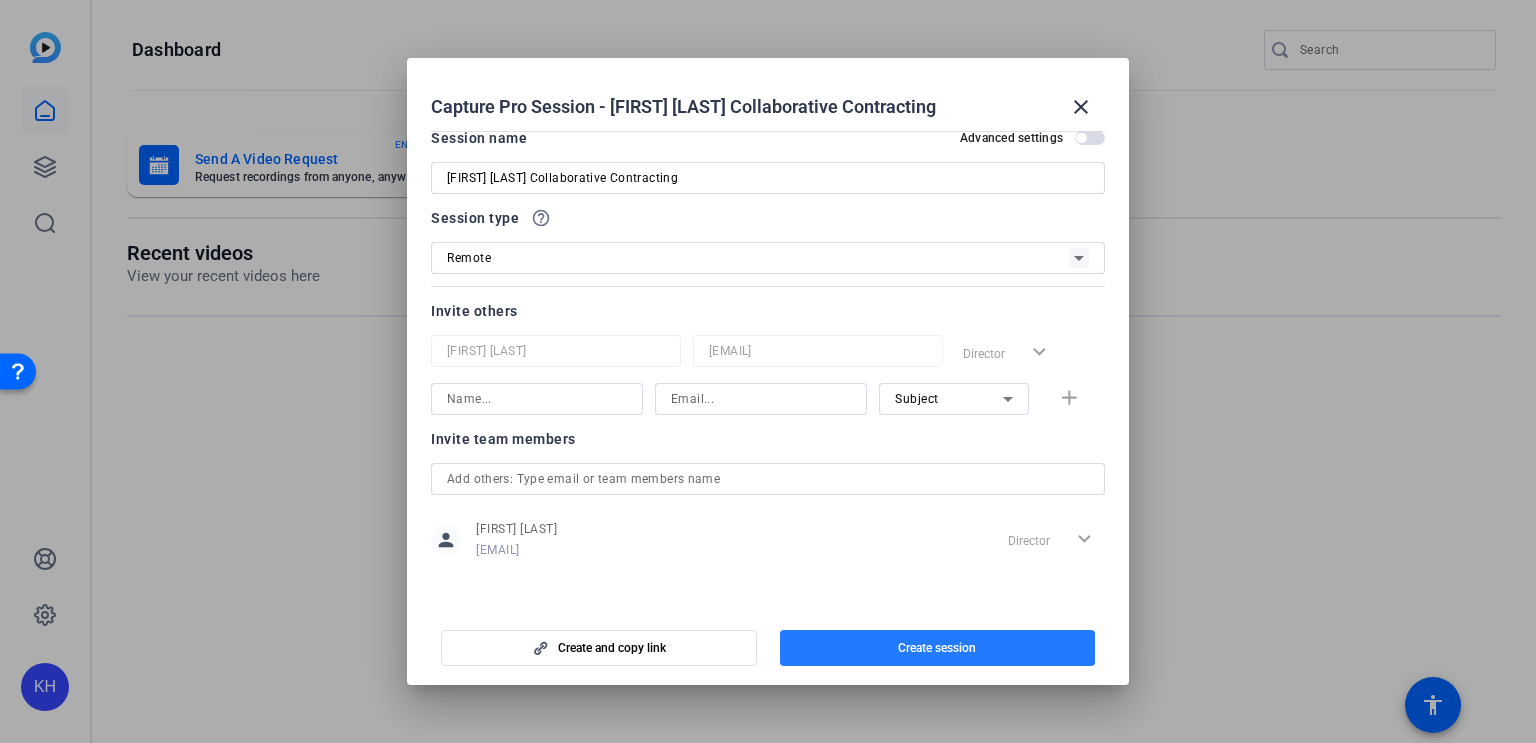 click on "Create session" 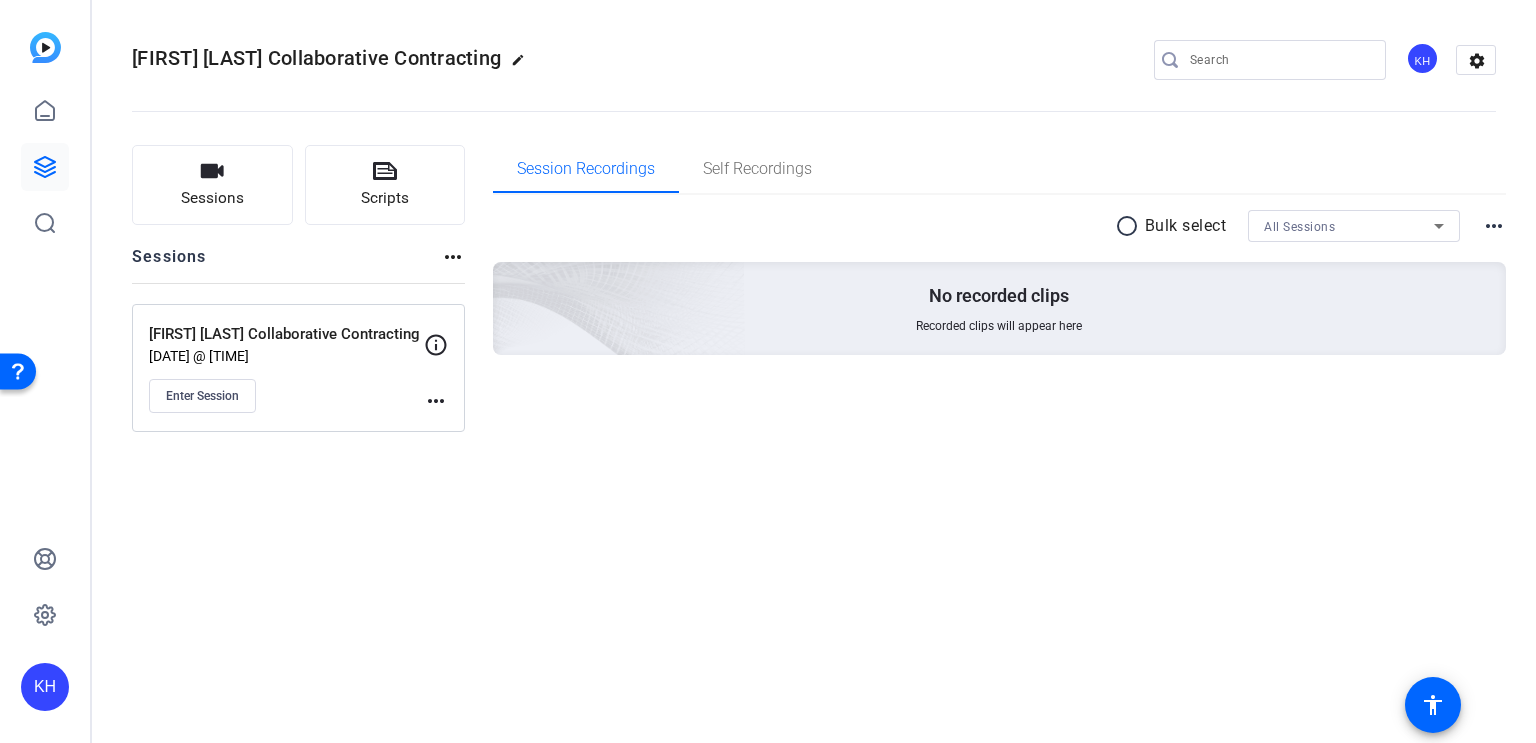 click on "more_horiz" 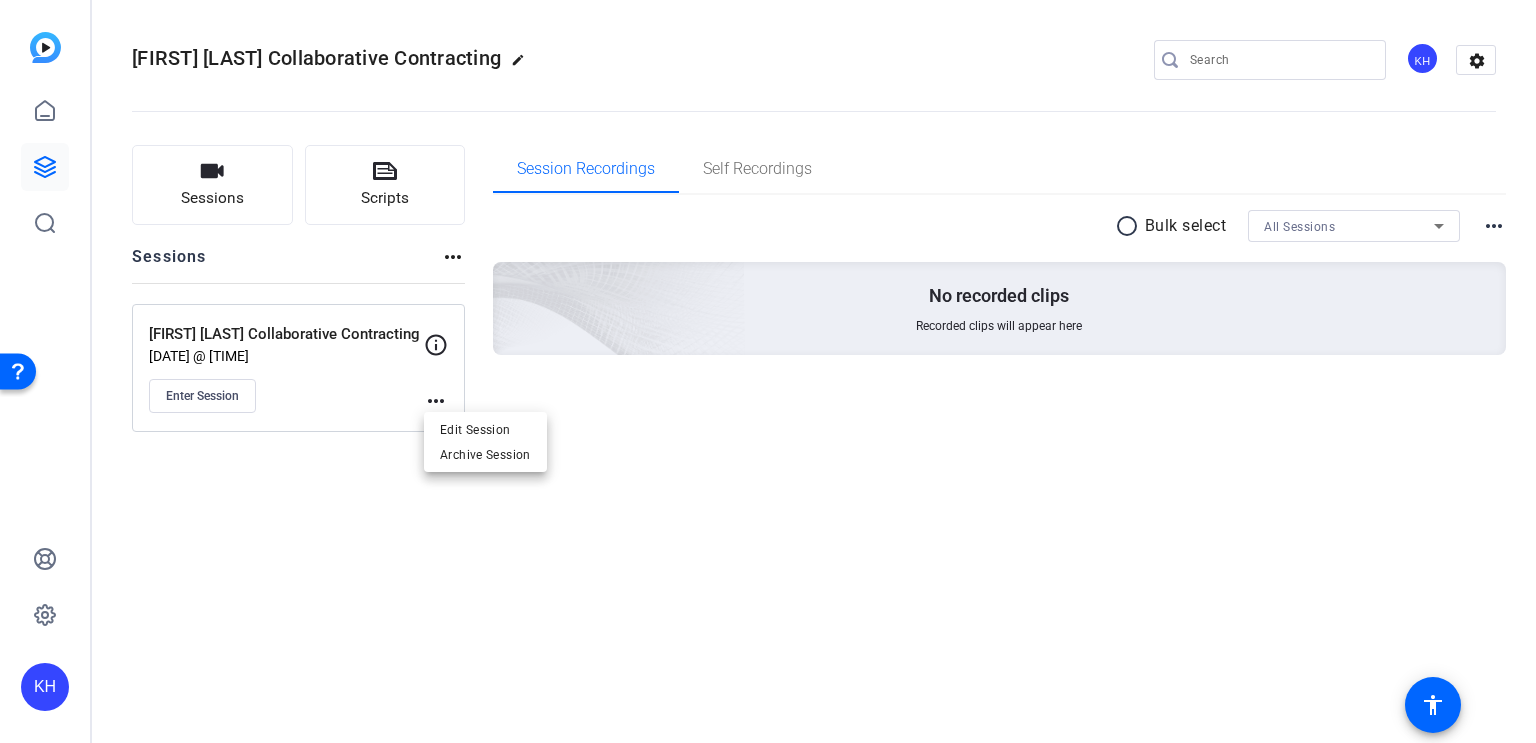 click at bounding box center [768, 371] 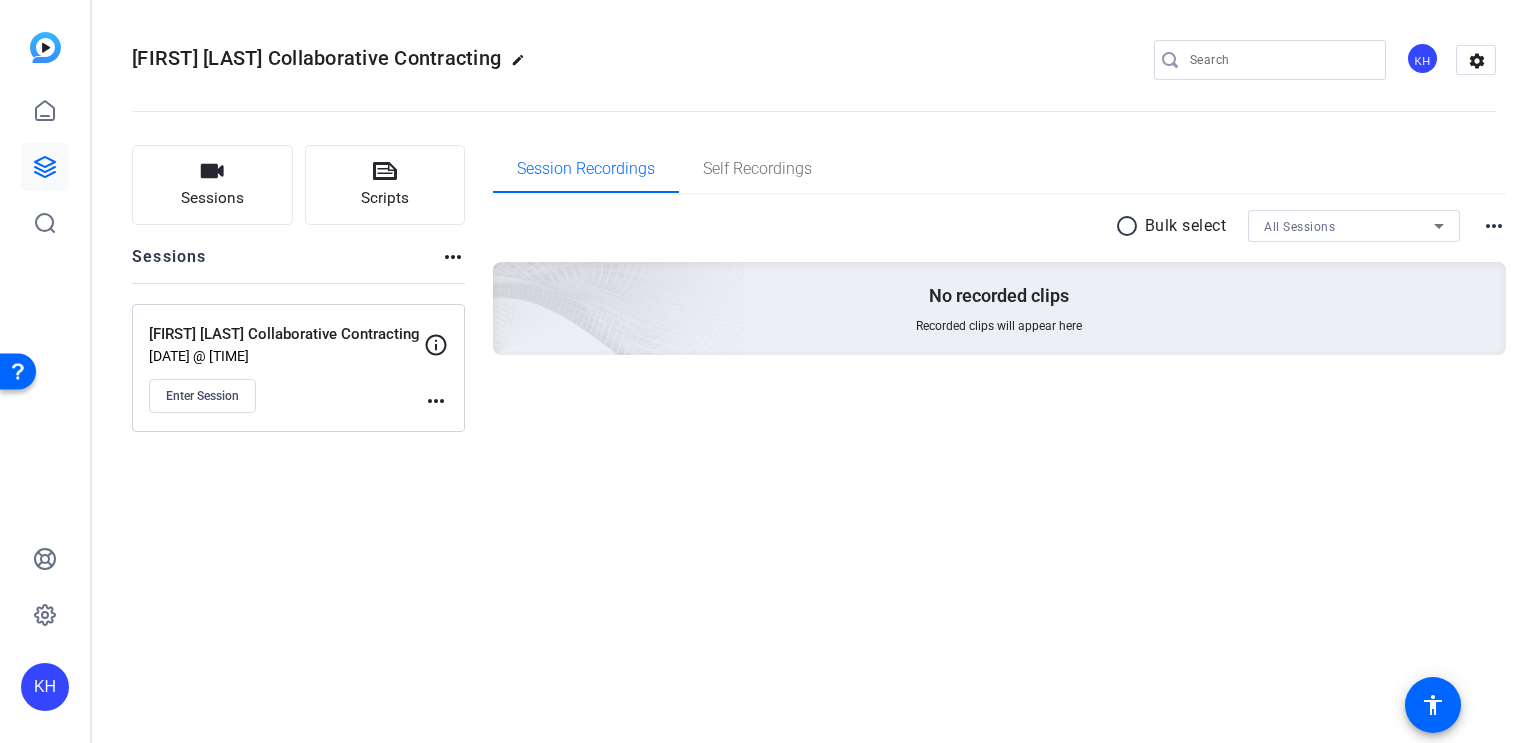 click on "Mark Konchar Collaborative Contracting" 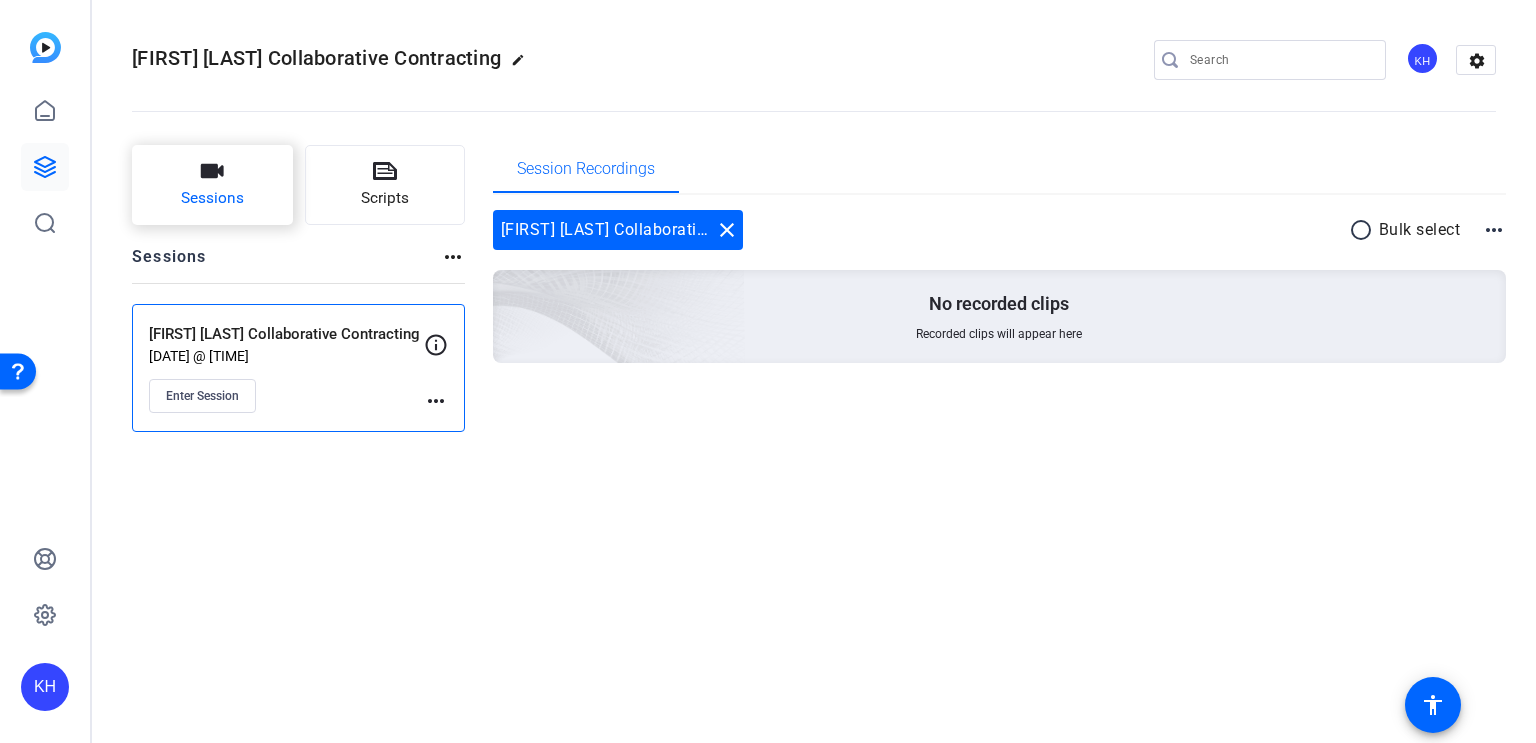 click on "Sessions" 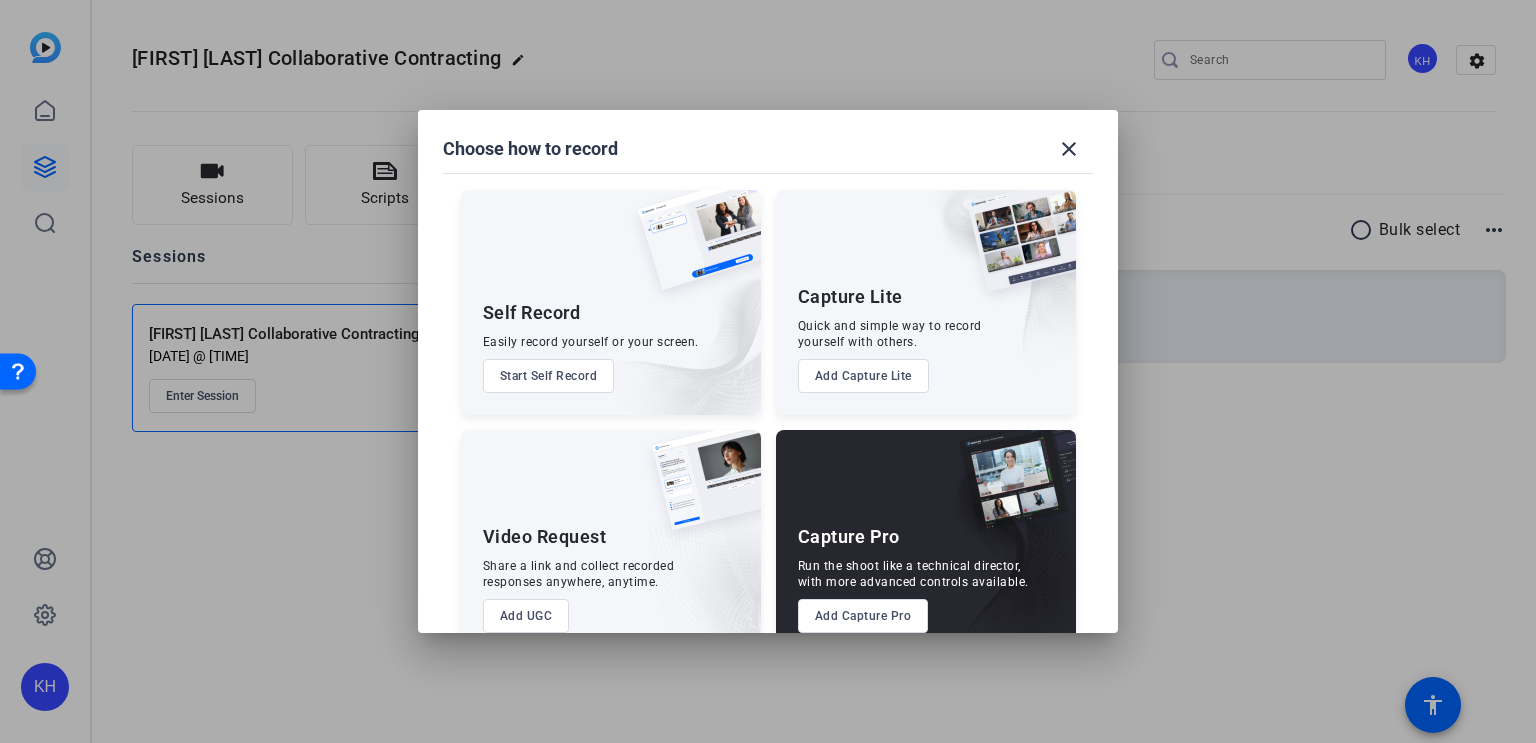 scroll, scrollTop: 41, scrollLeft: 0, axis: vertical 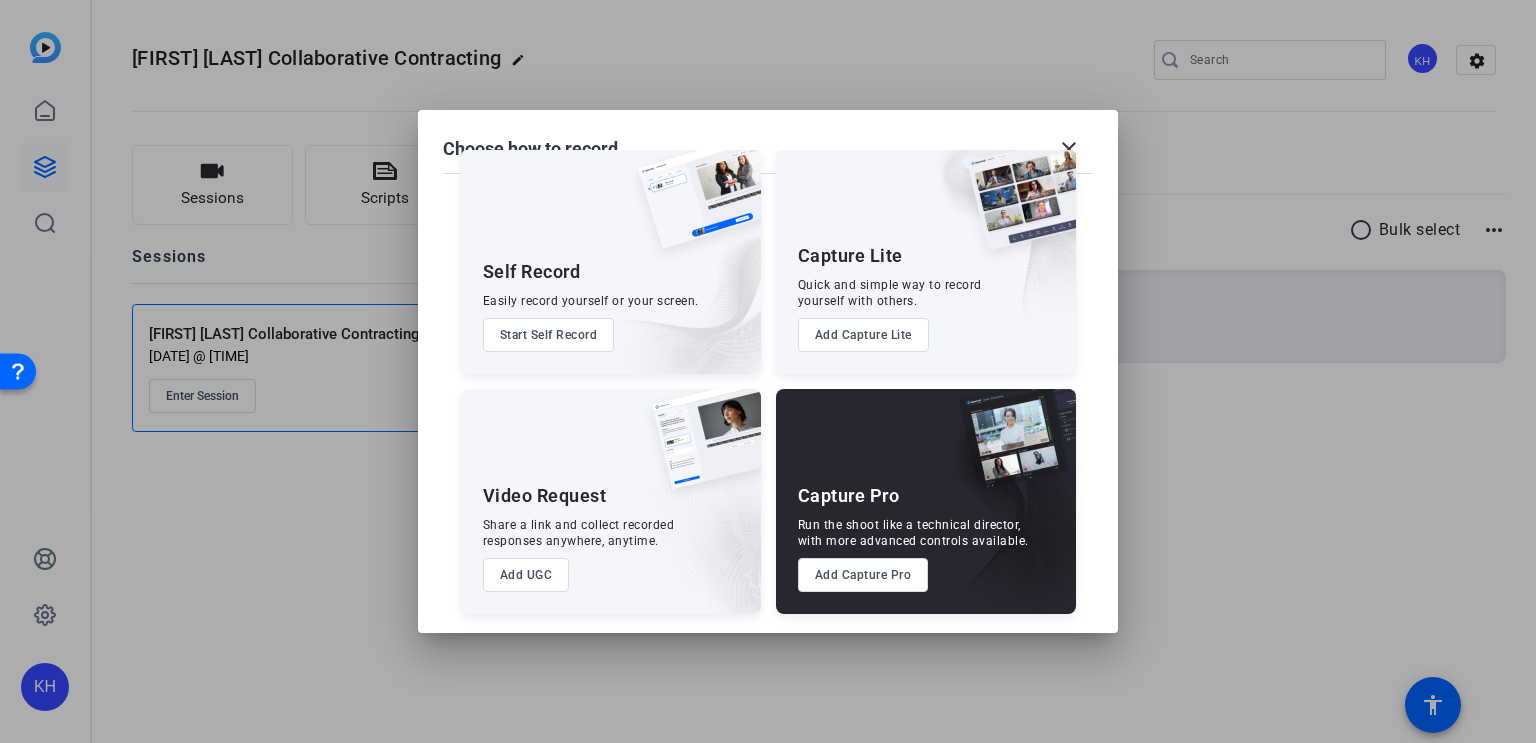 click at bounding box center (768, 371) 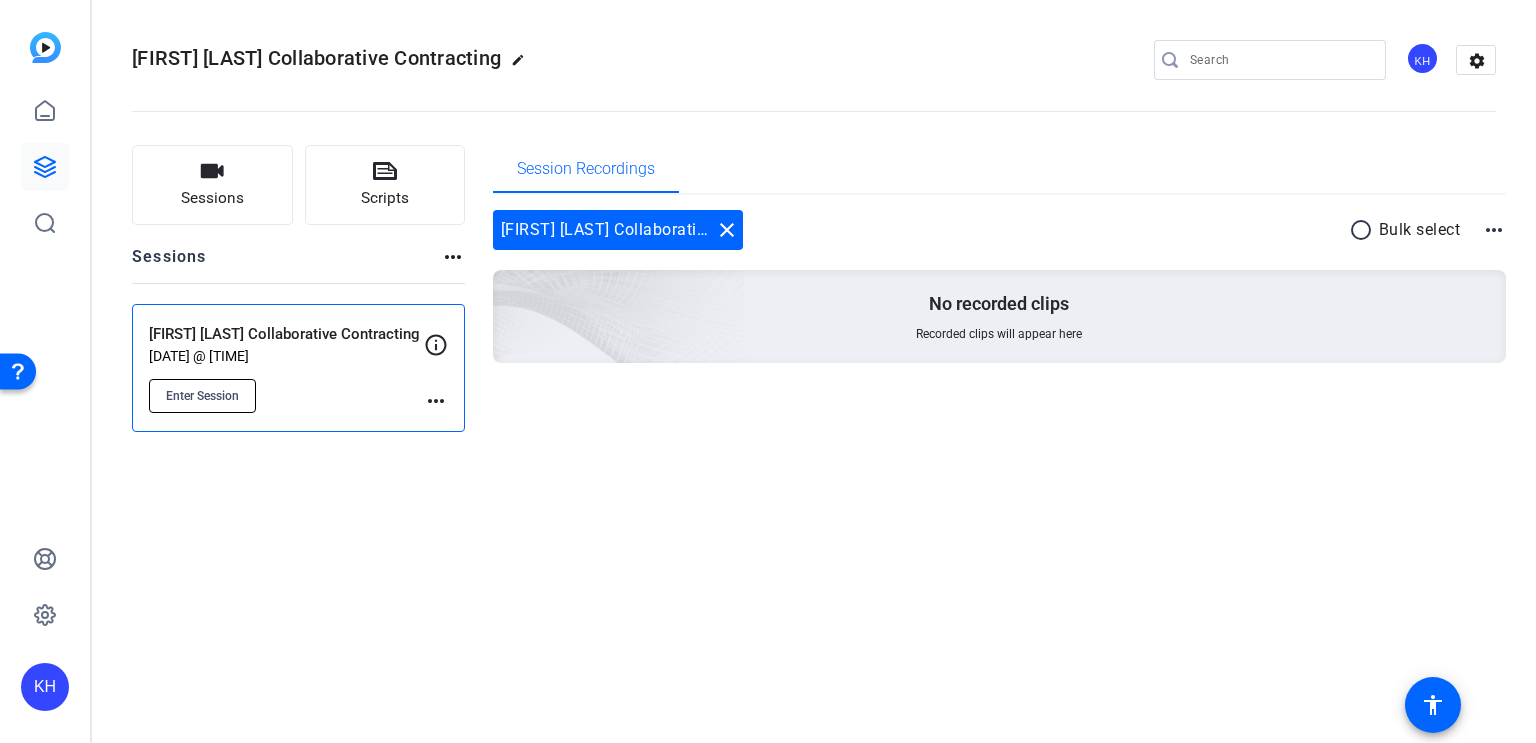 click on "Enter Session" 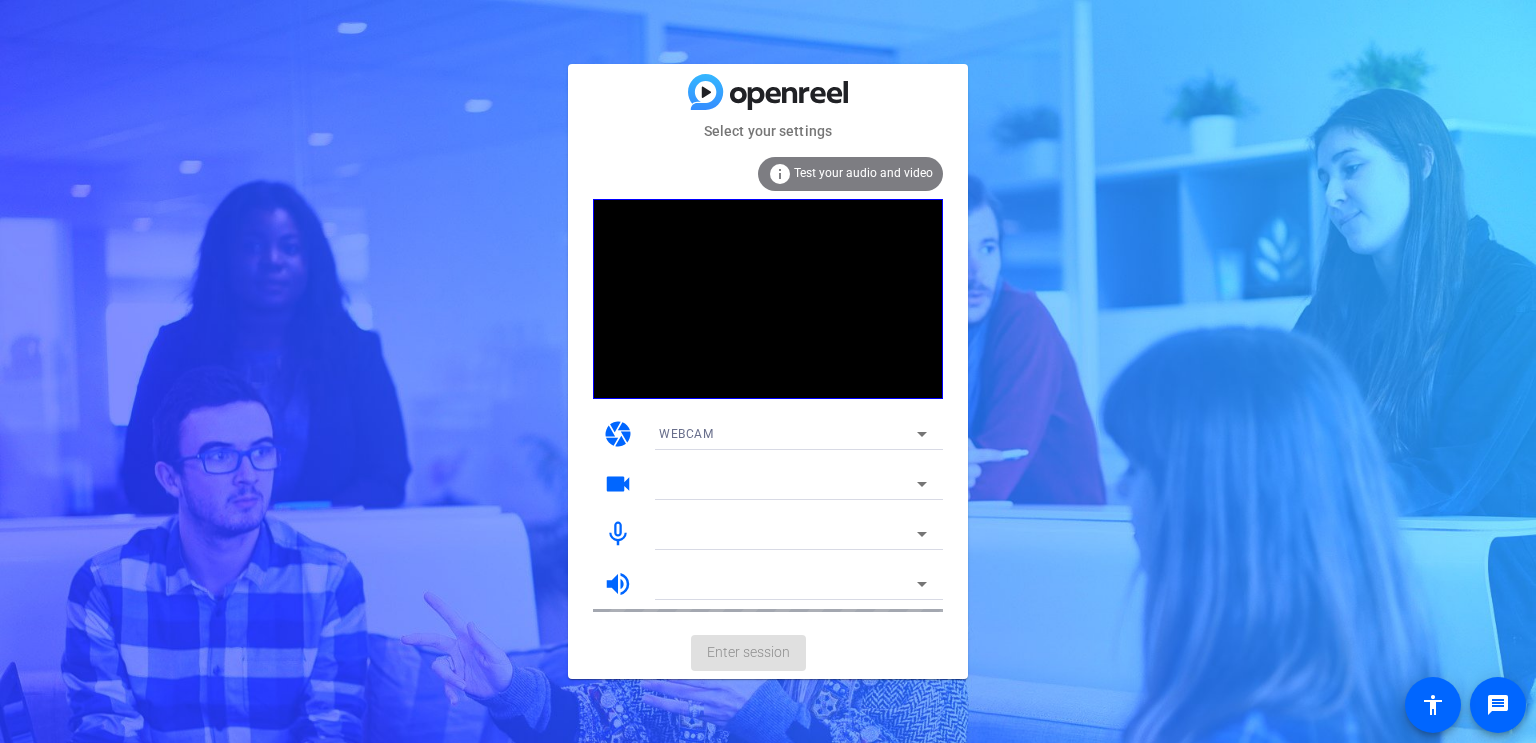 scroll, scrollTop: 0, scrollLeft: 0, axis: both 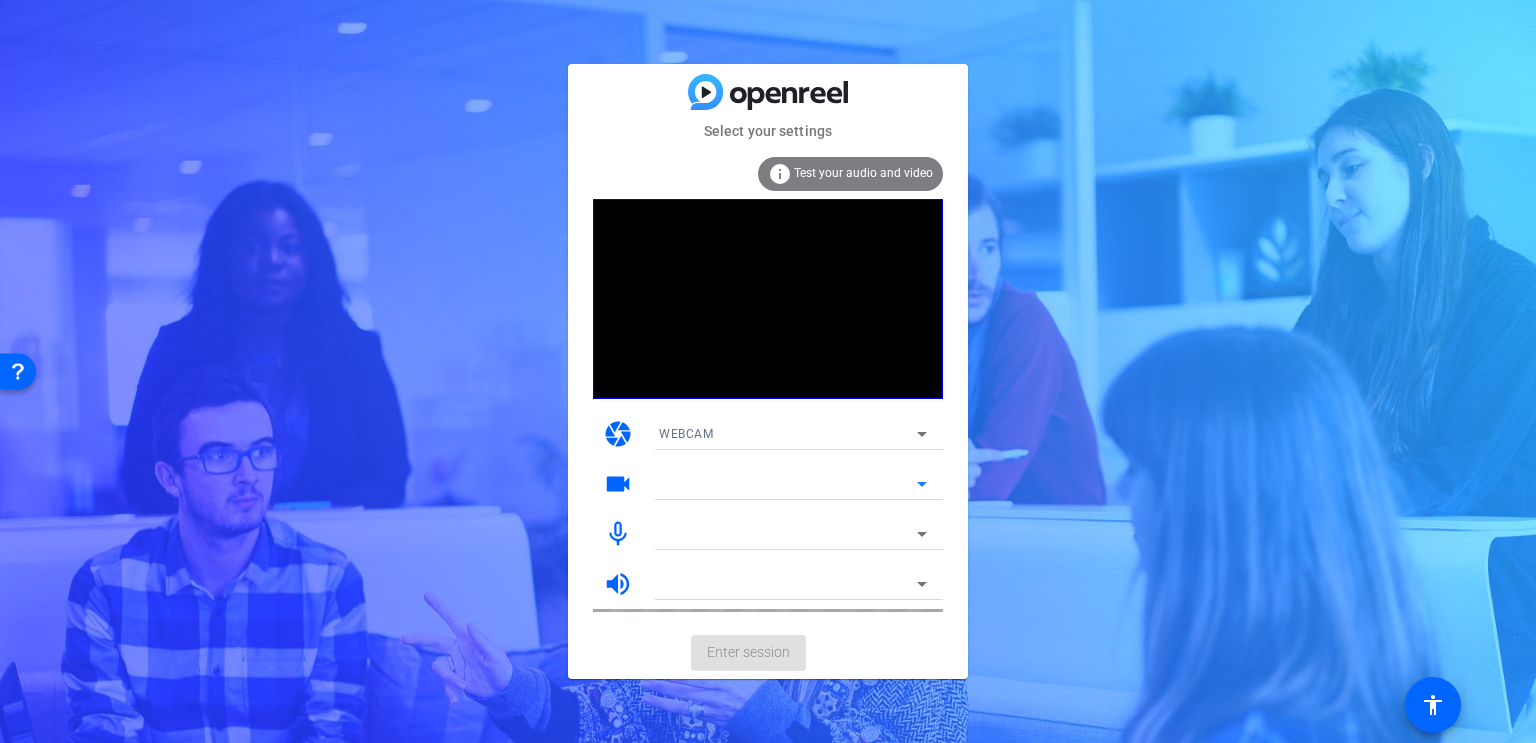 click 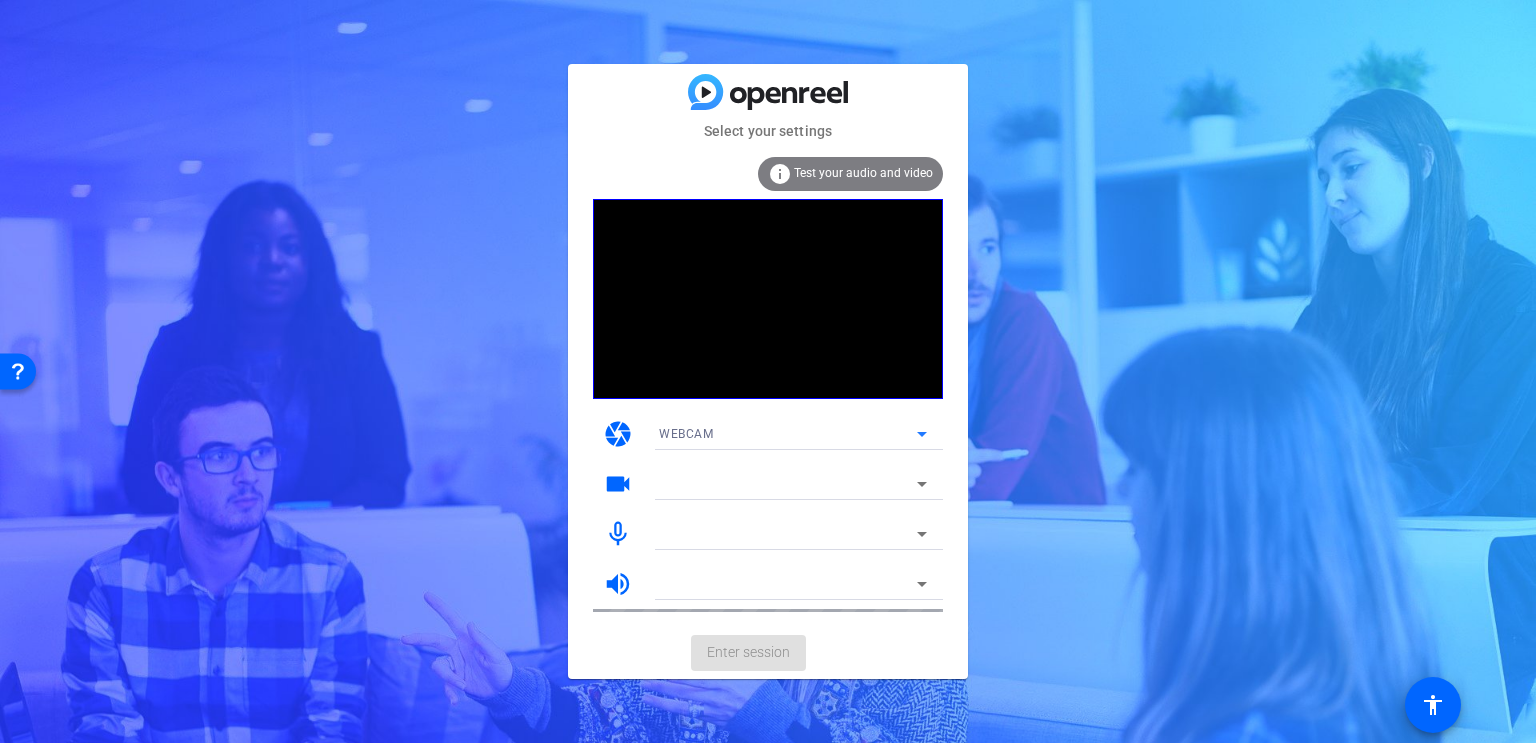 click 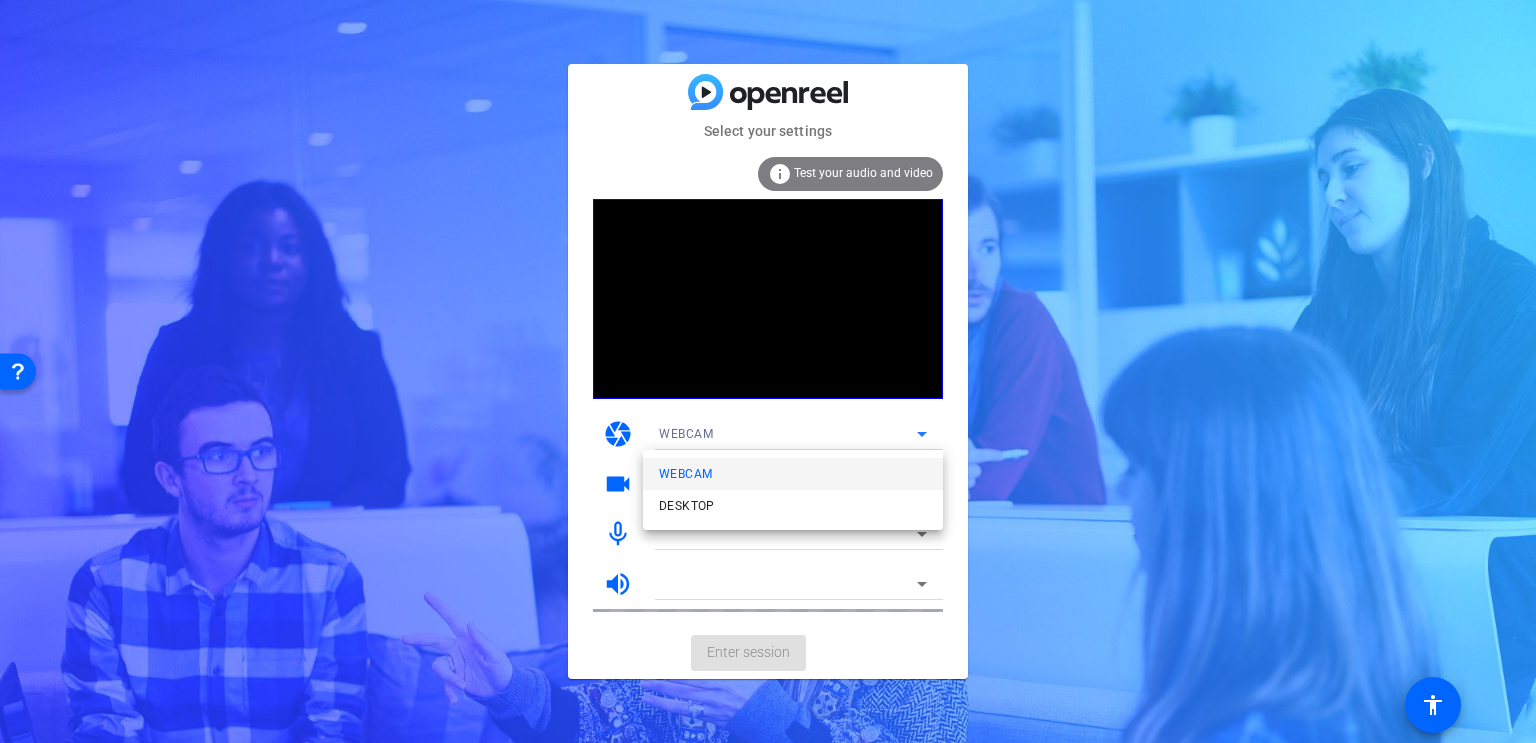 click at bounding box center [768, 371] 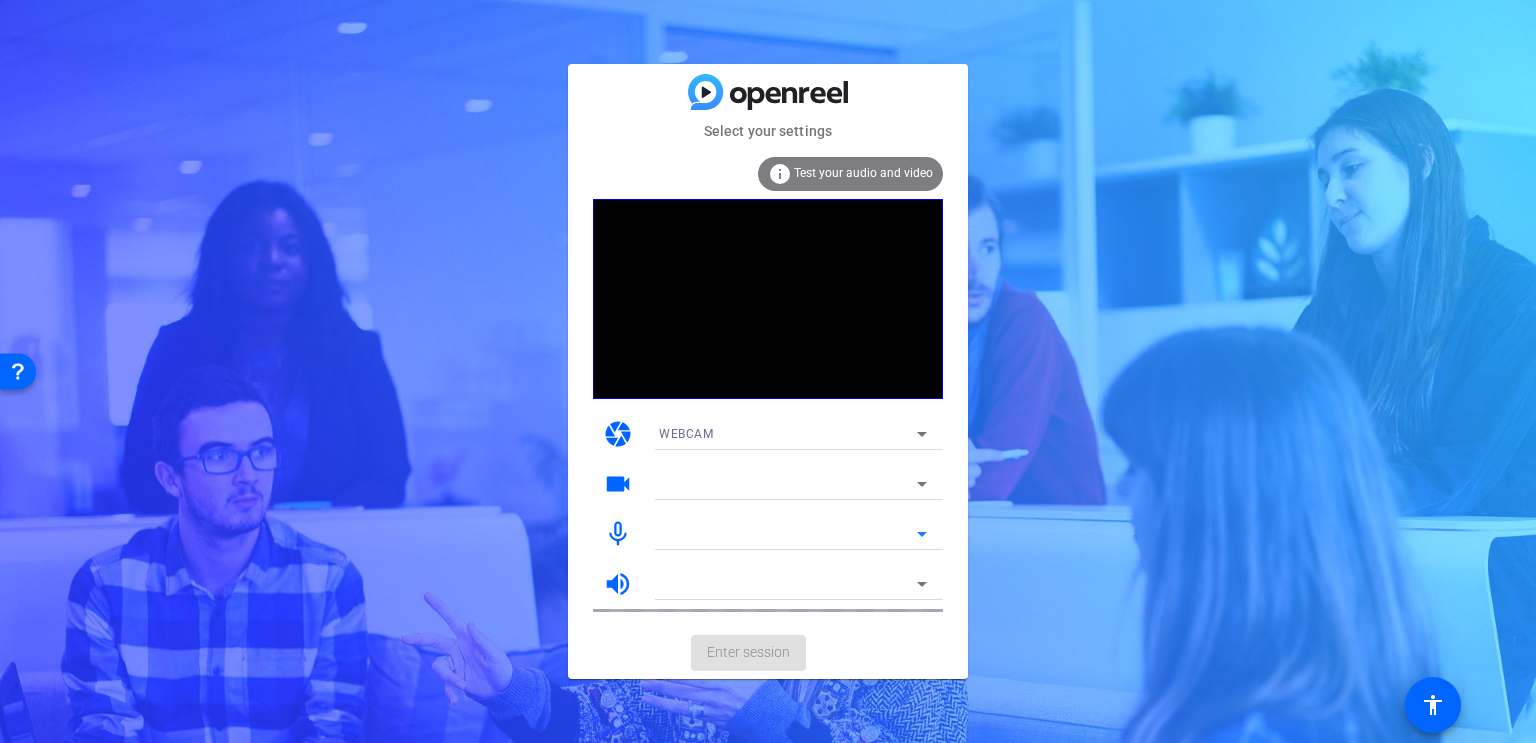 click 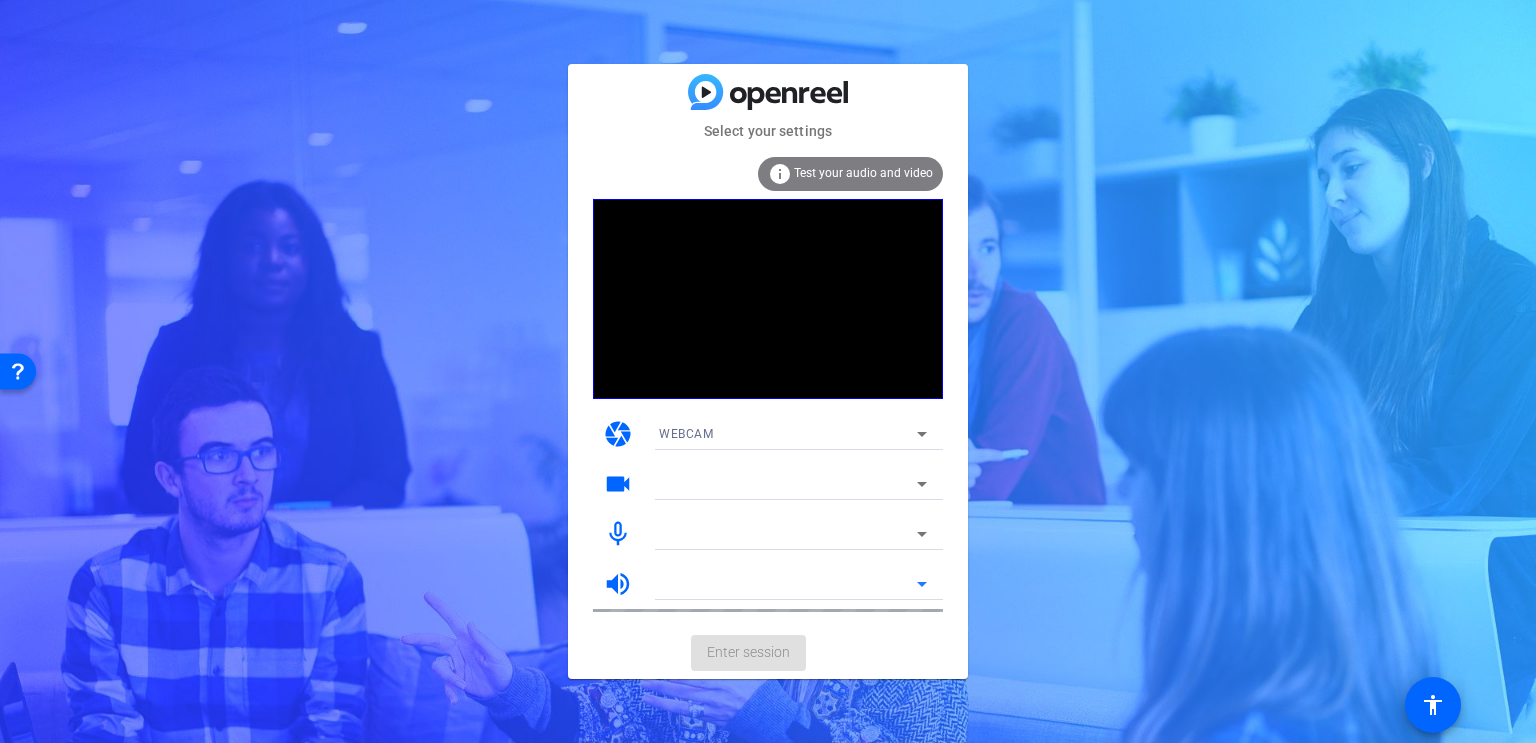 click 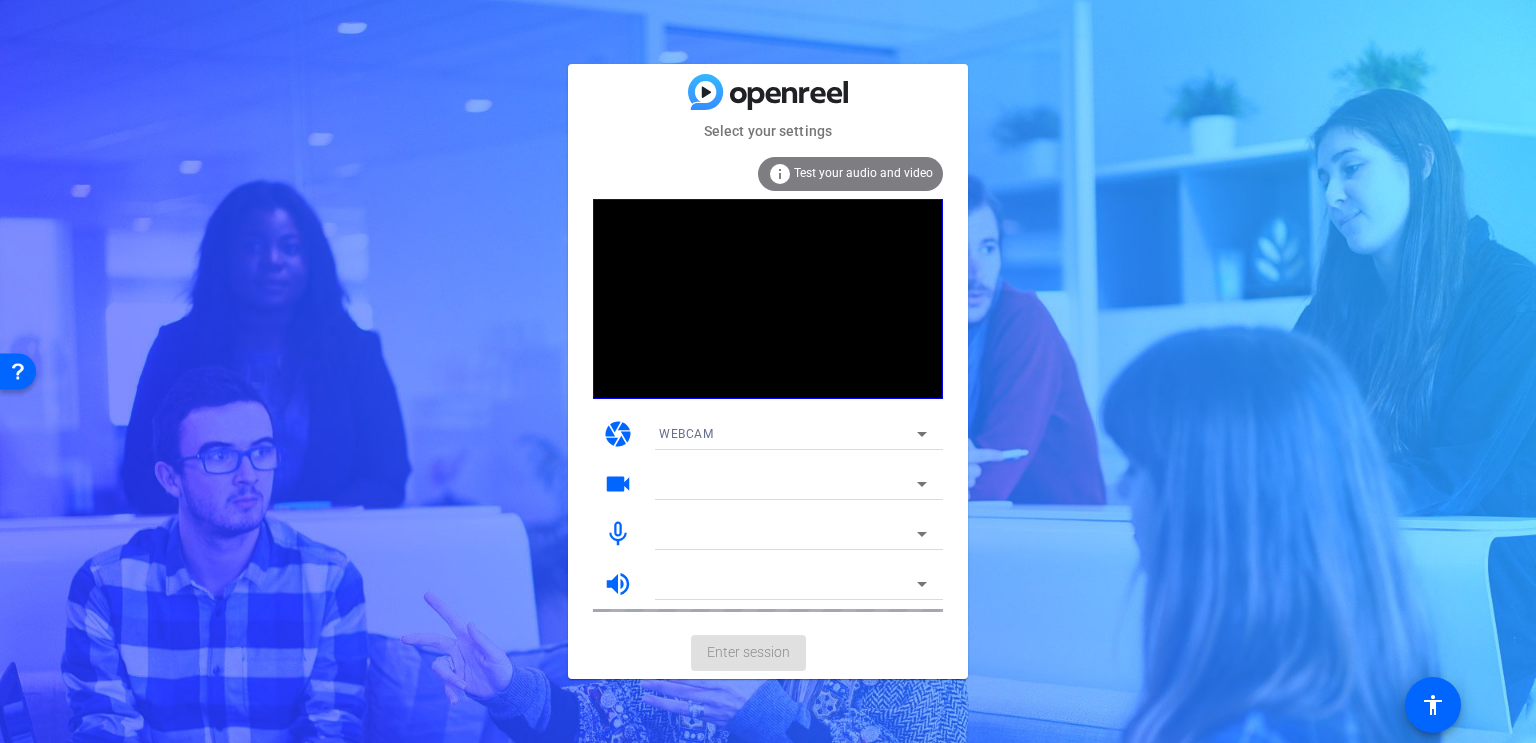 click on "Test your audio and video" 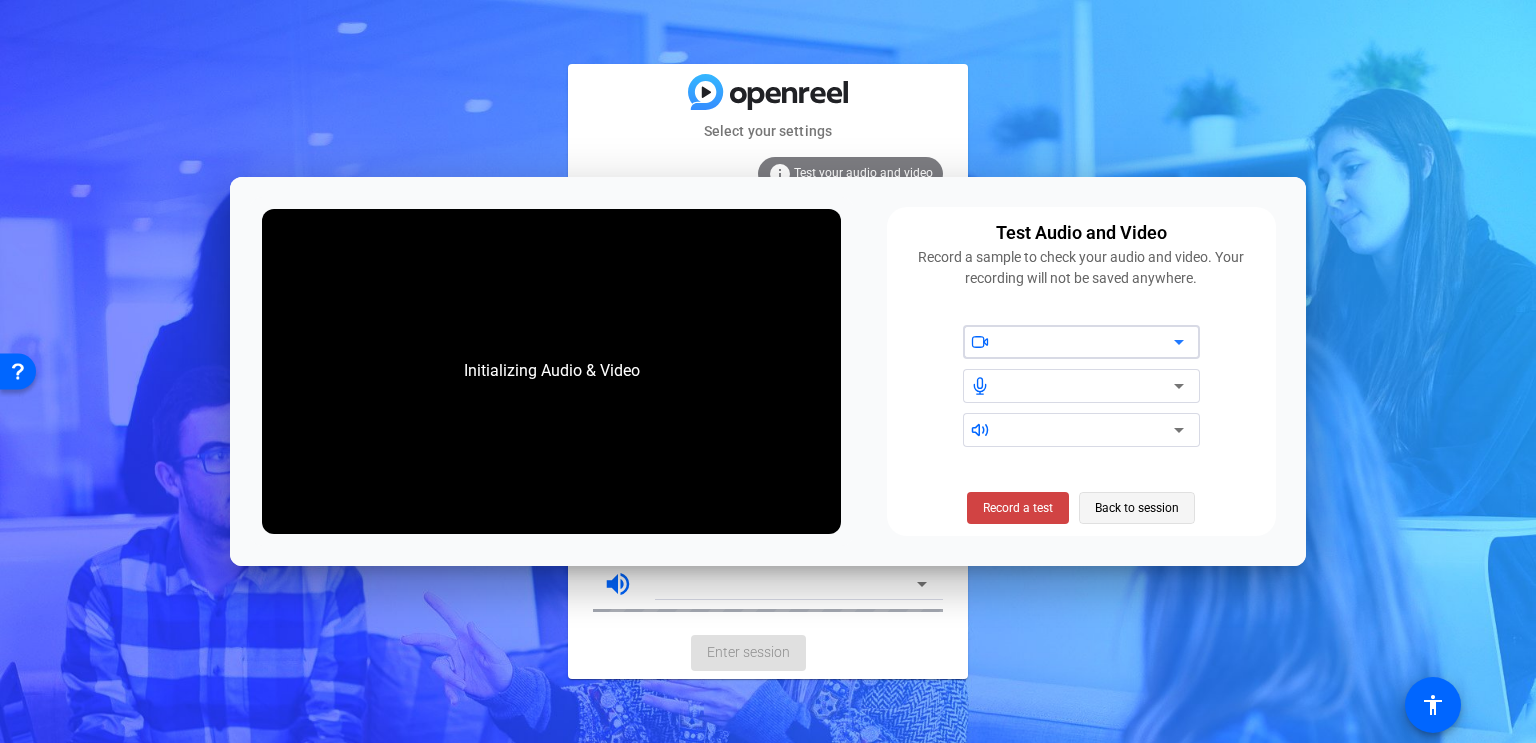 click on "Back to session" at bounding box center (1137, 508) 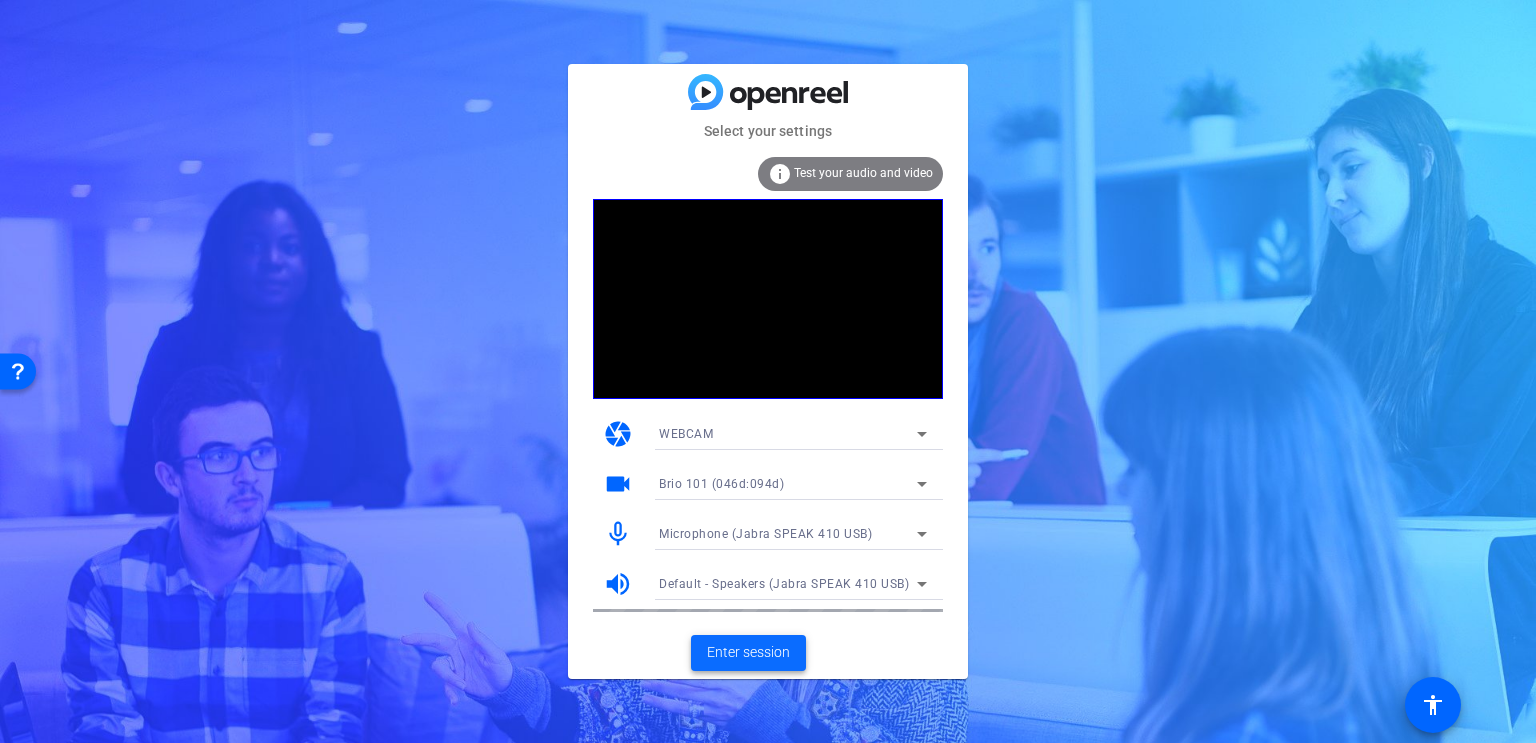 click on "Enter session" 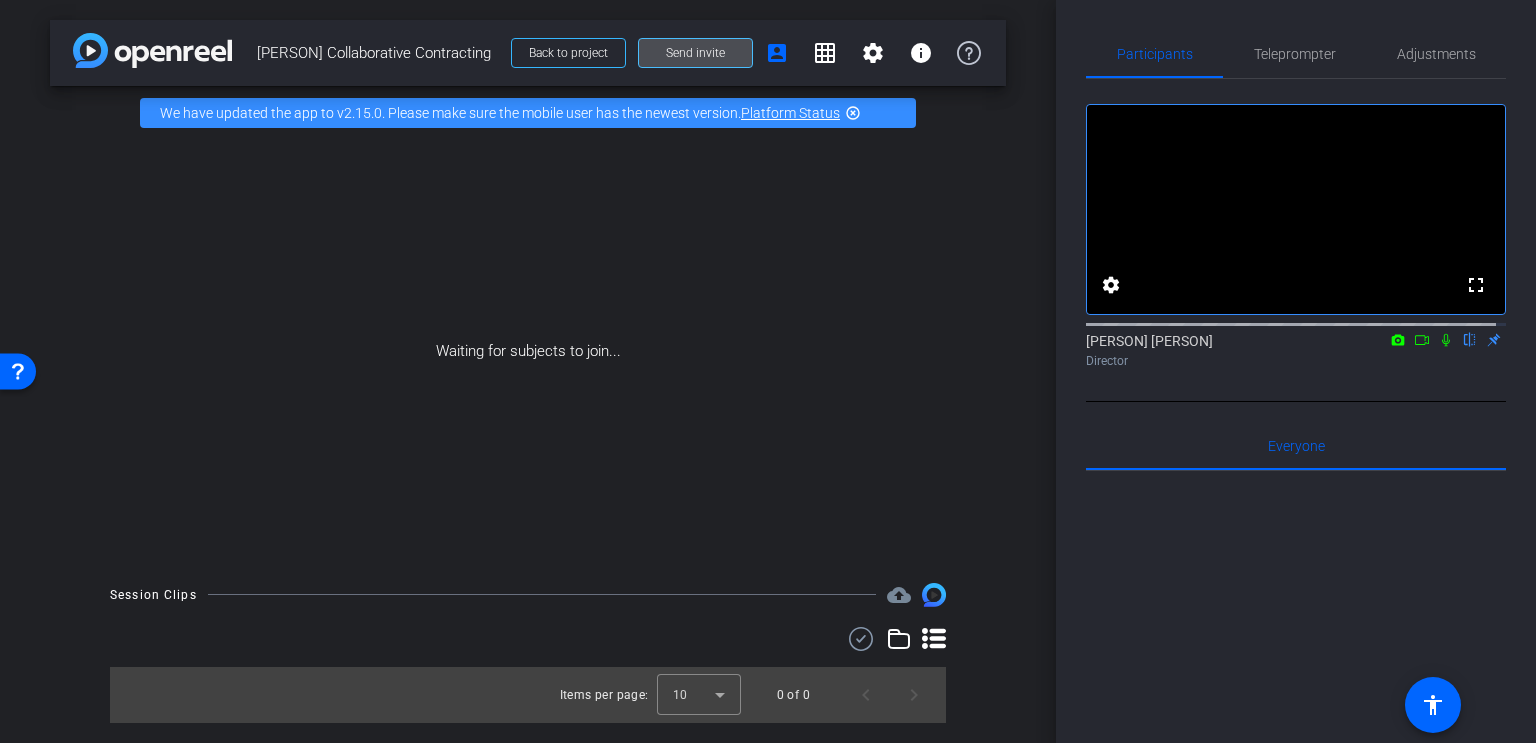 click on "Send invite" at bounding box center (695, 53) 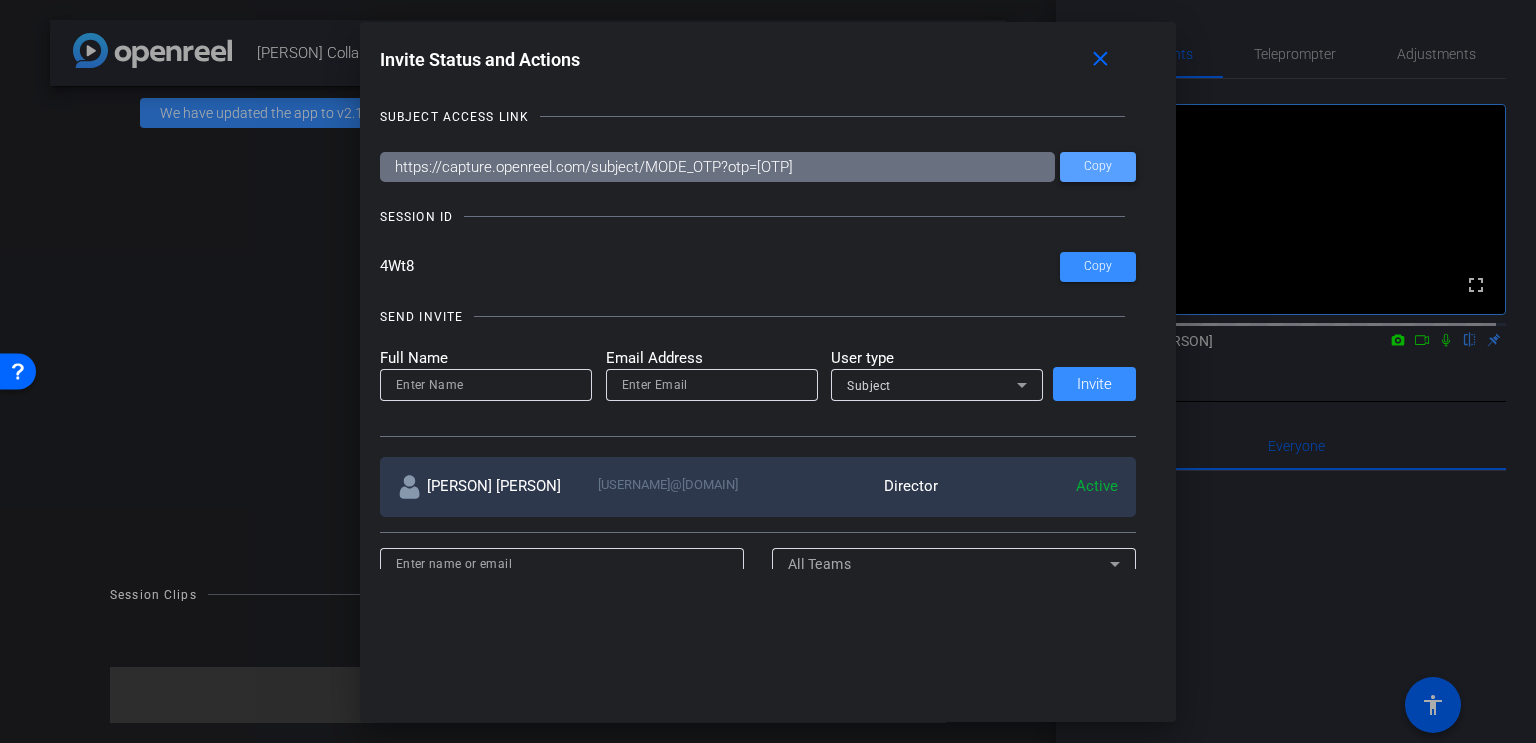 click on "Copy" at bounding box center (1098, 166) 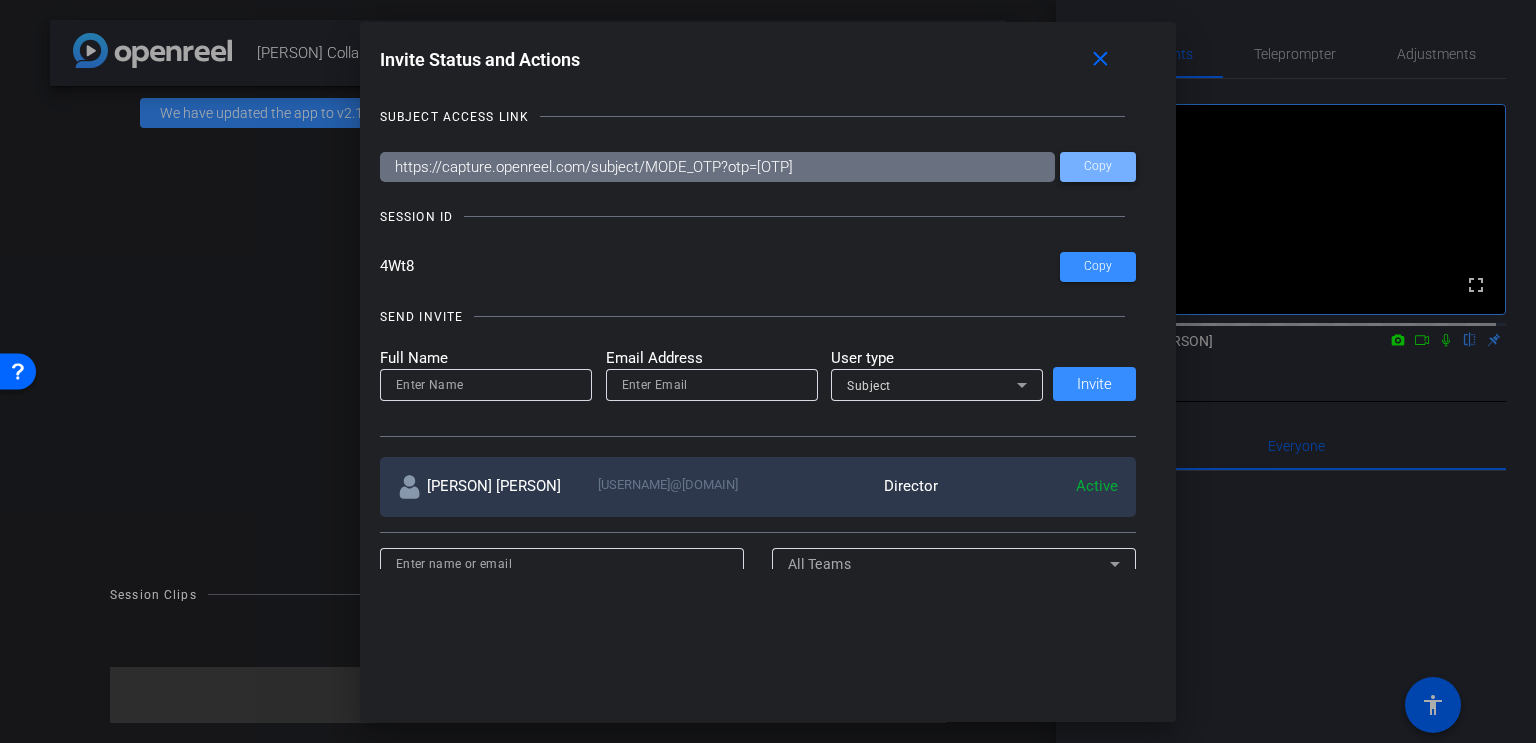 click on "Copy" at bounding box center [1098, 166] 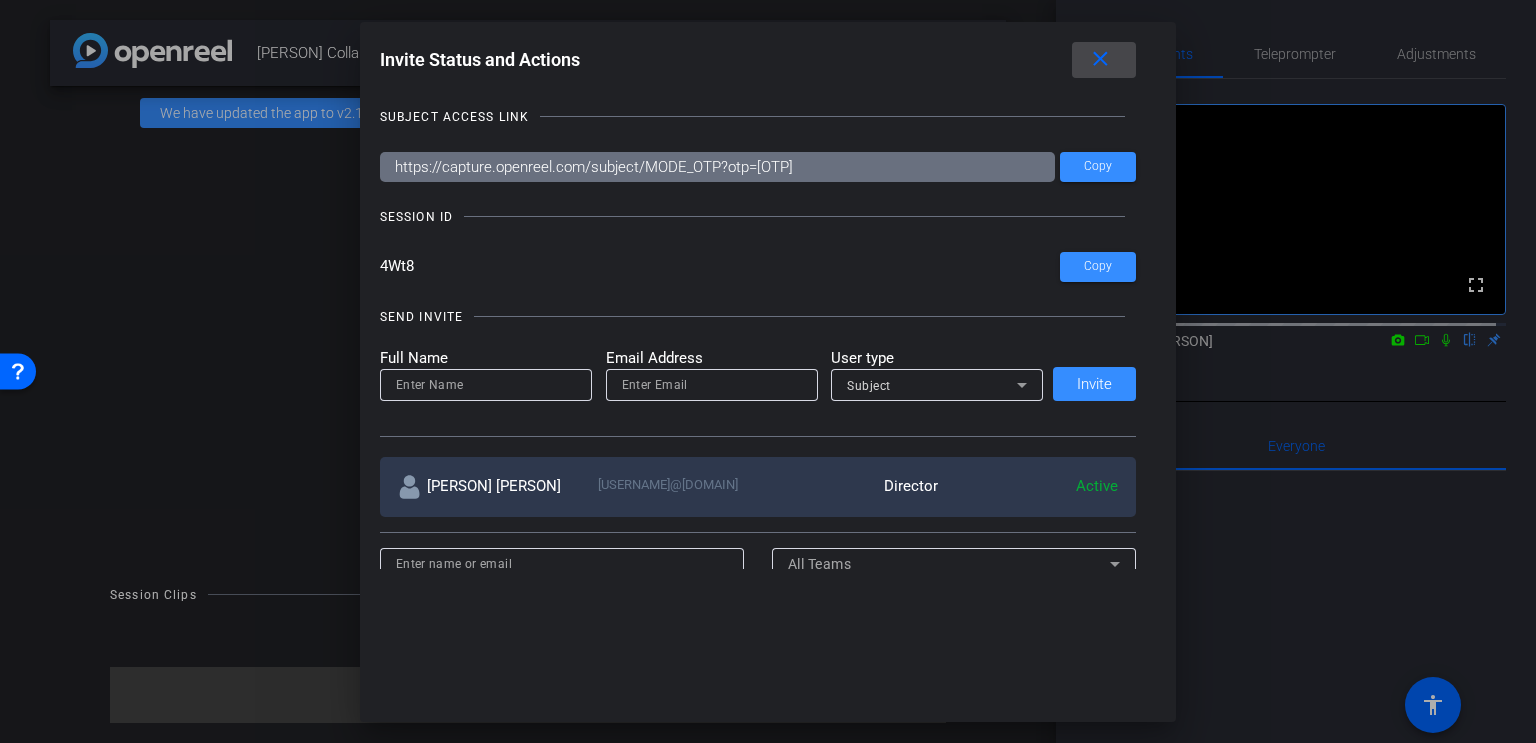 click on "close" at bounding box center (1100, 59) 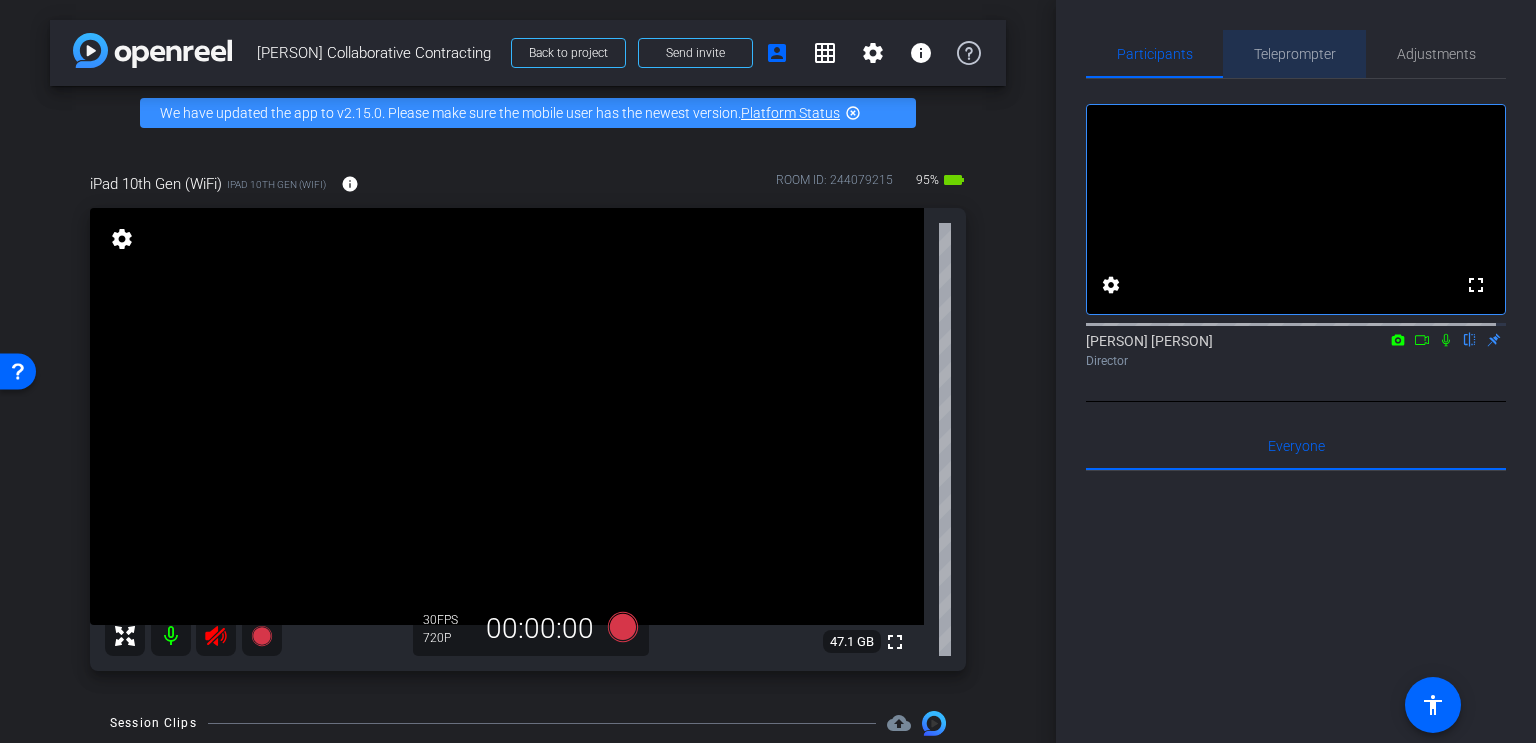 click on "Teleprompter" at bounding box center [1295, 54] 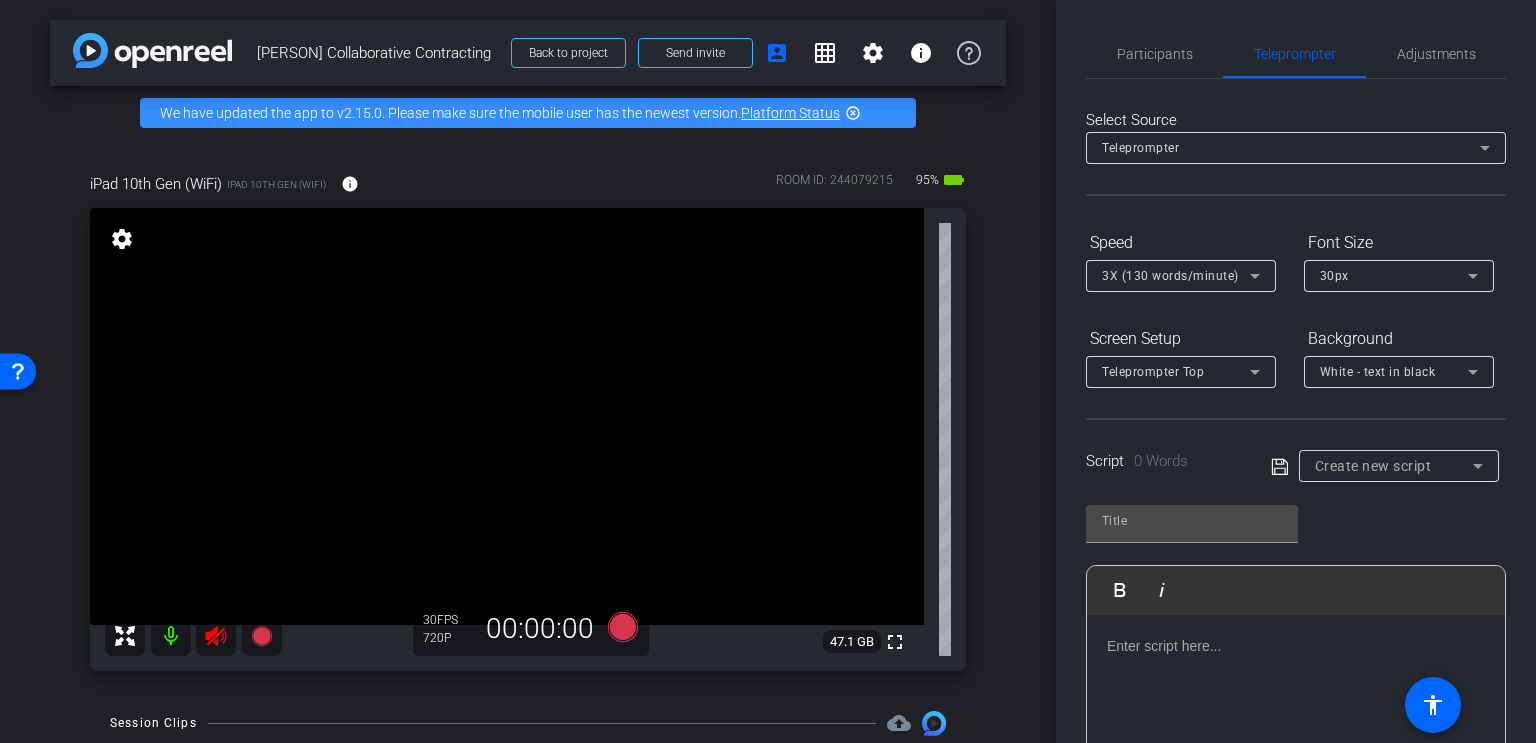 click 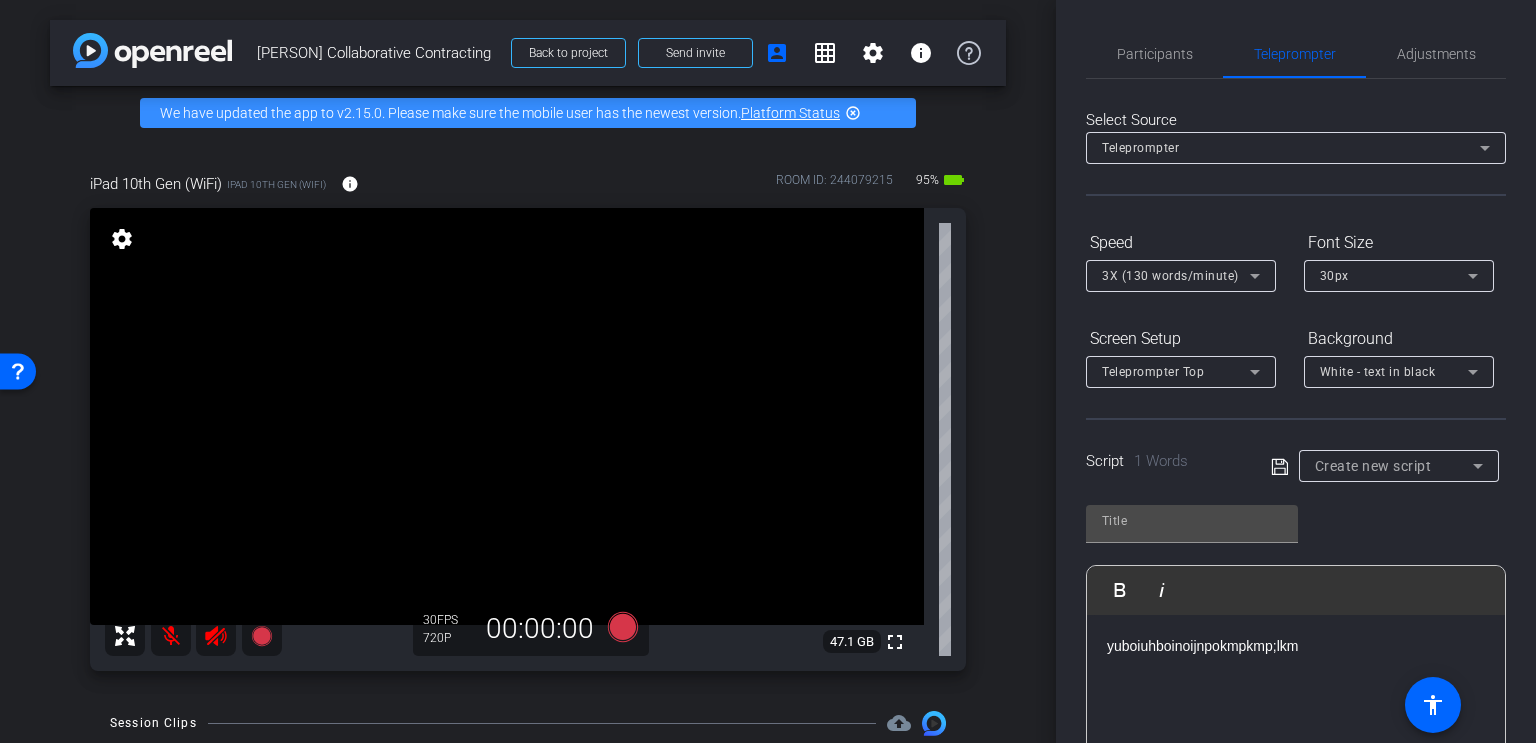 click 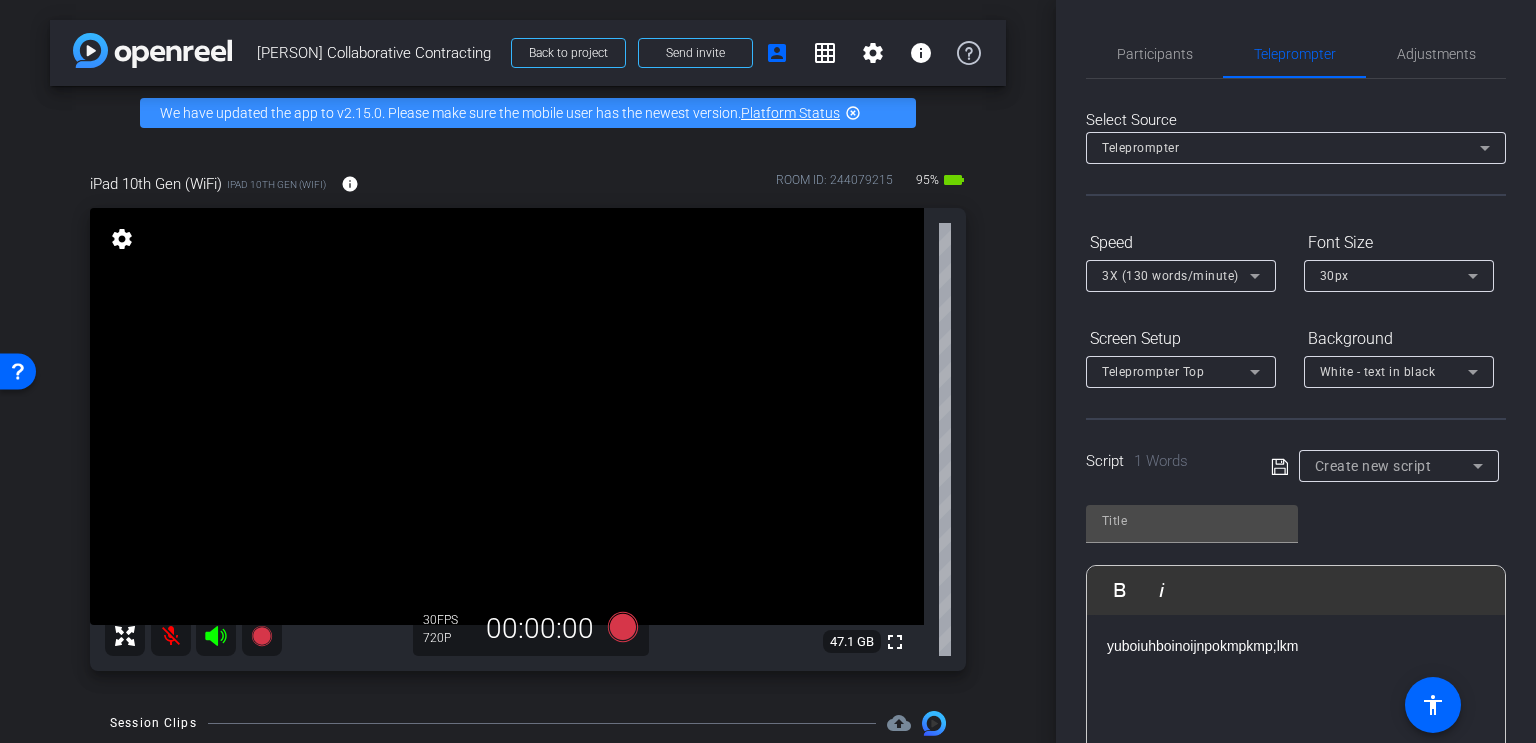 click at bounding box center [216, 636] 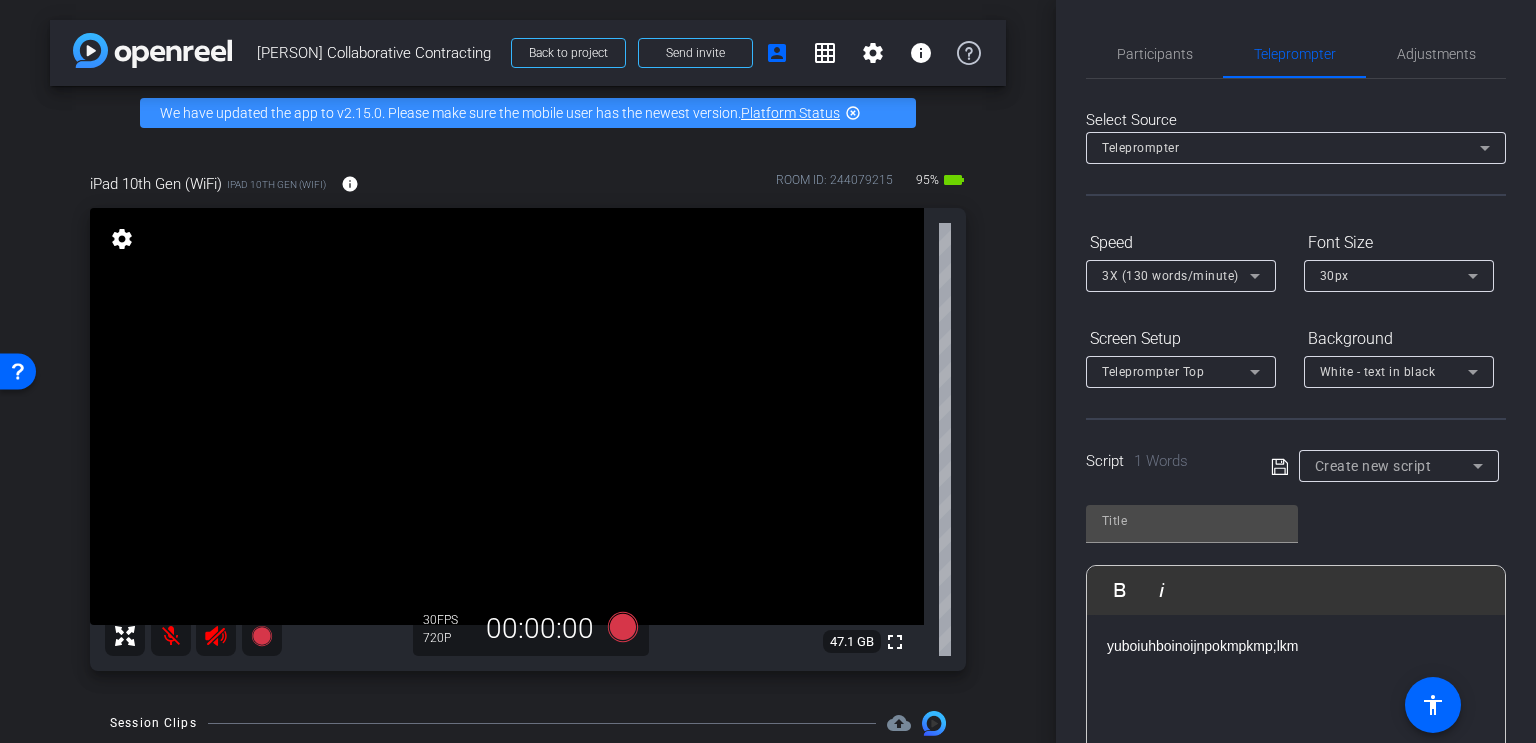 click 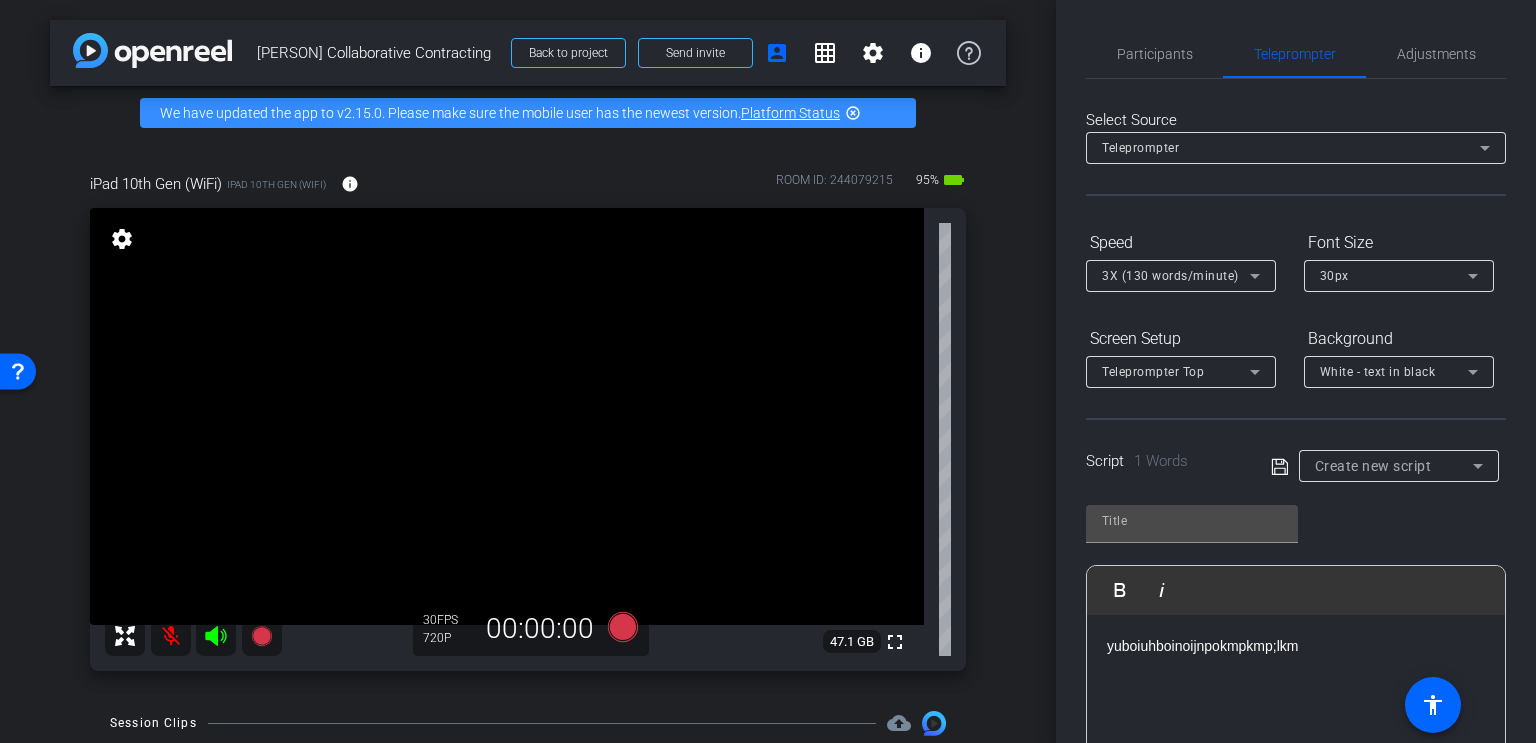 click 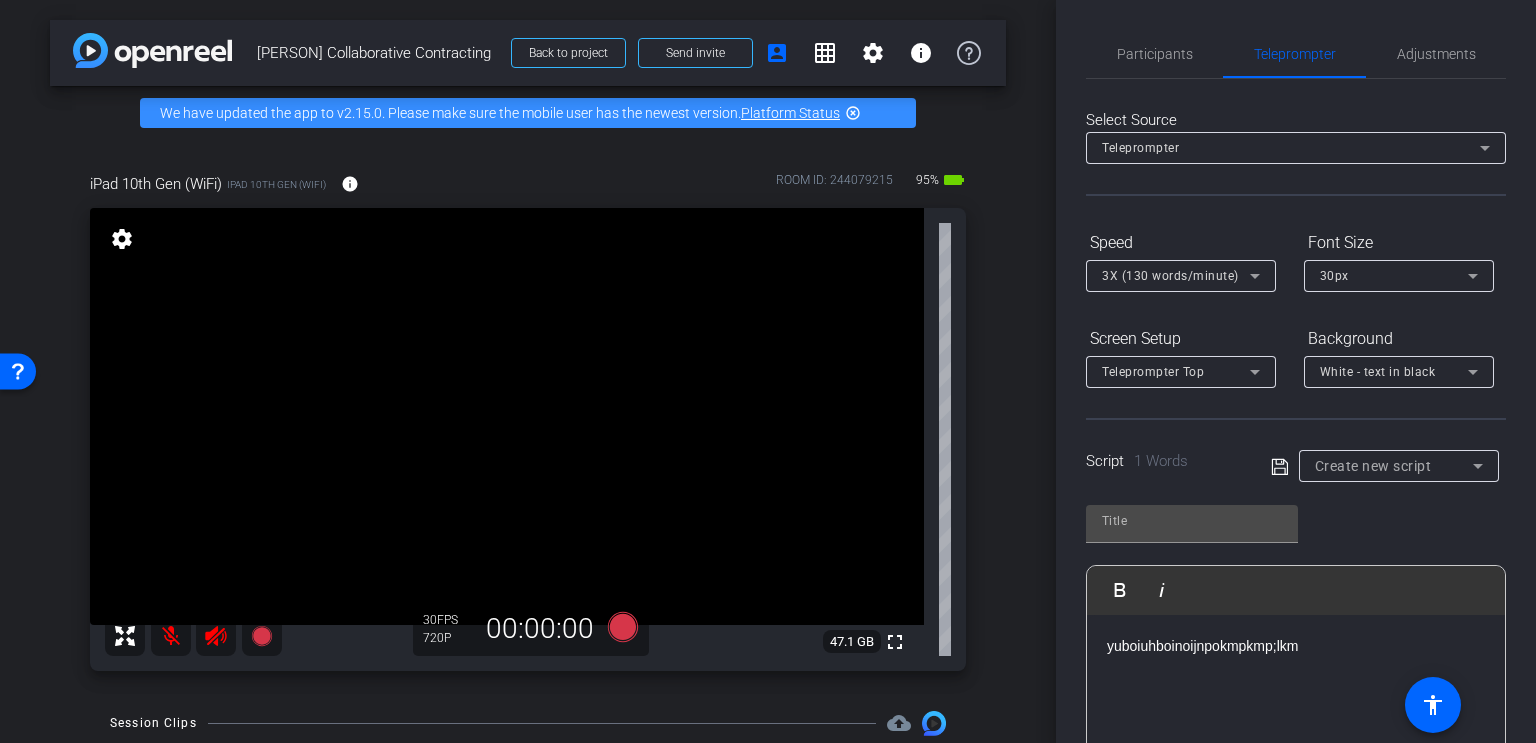 click at bounding box center (171, 636) 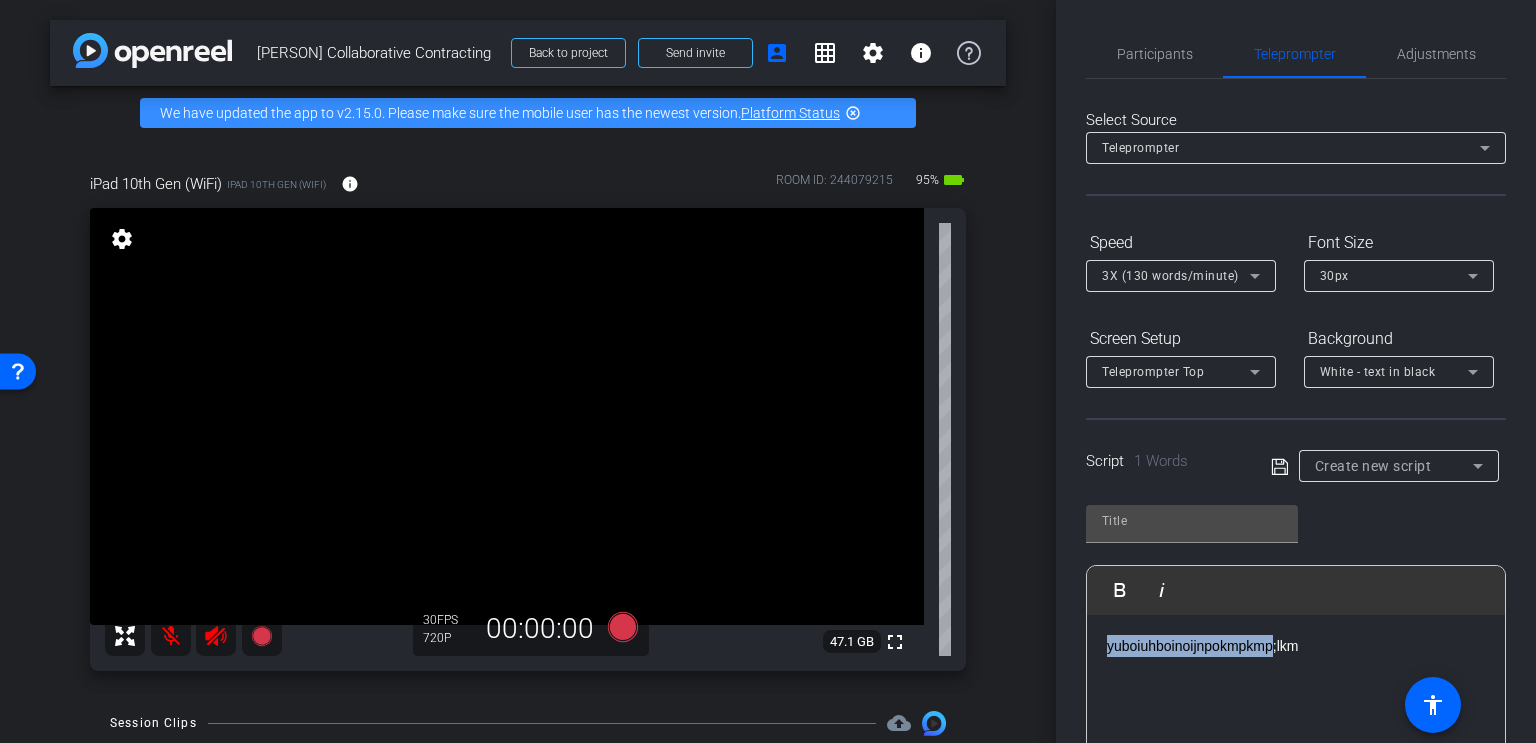 click on "yuboiuhboinoijnpokmpkmp;lkm" 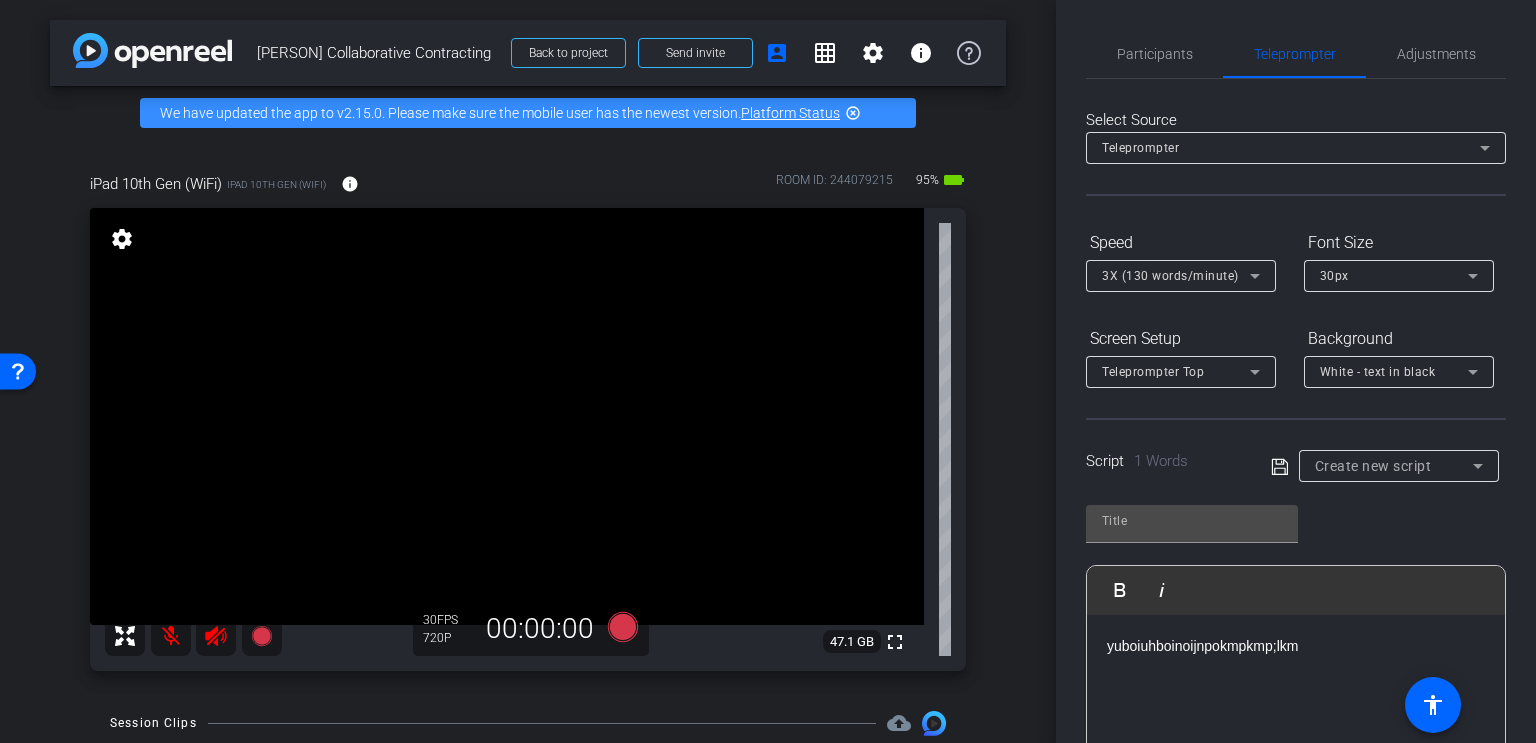 click on "yuboiuhboinoijnpokmpkmp;lkm" 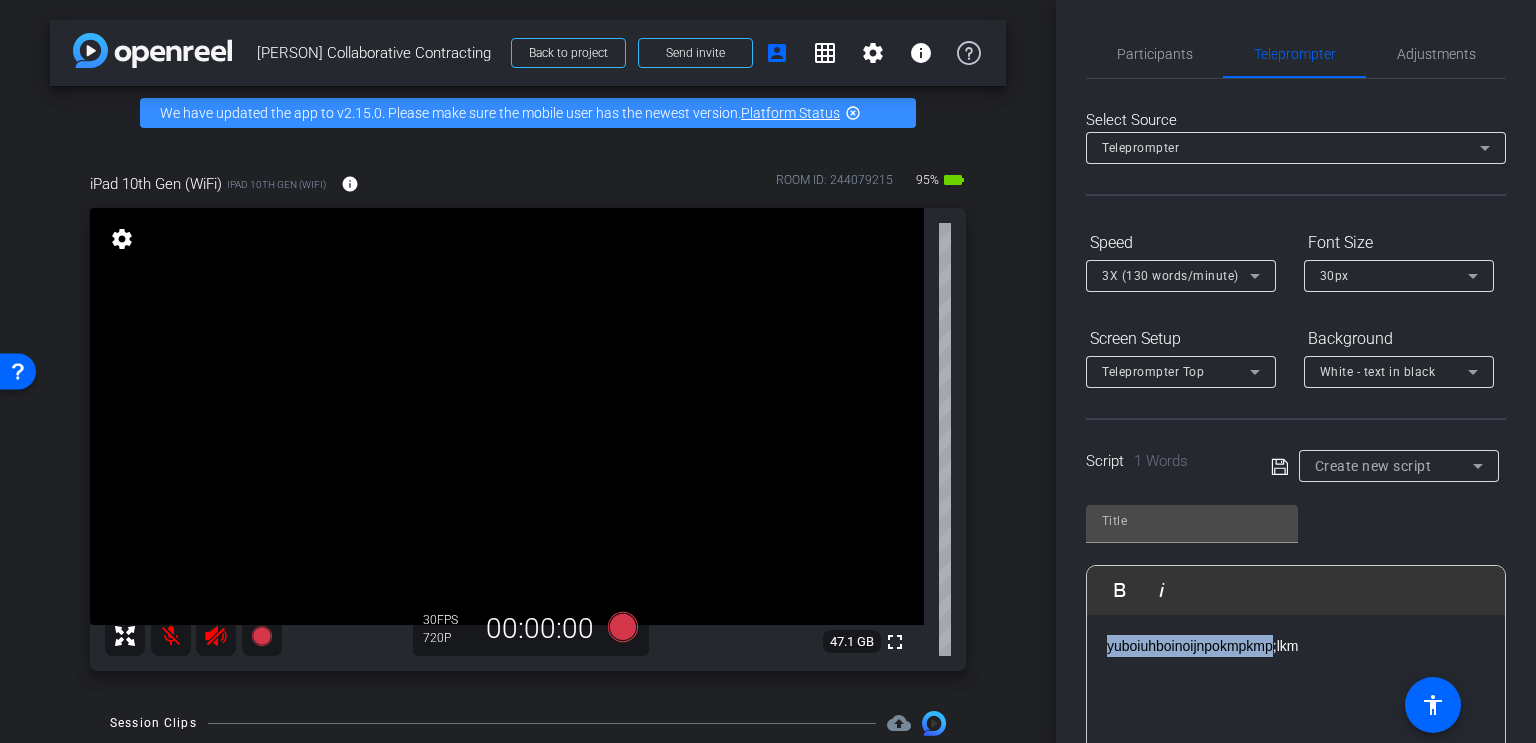 click on "yuboiuhboinoijnpokmpkmp;lkm" 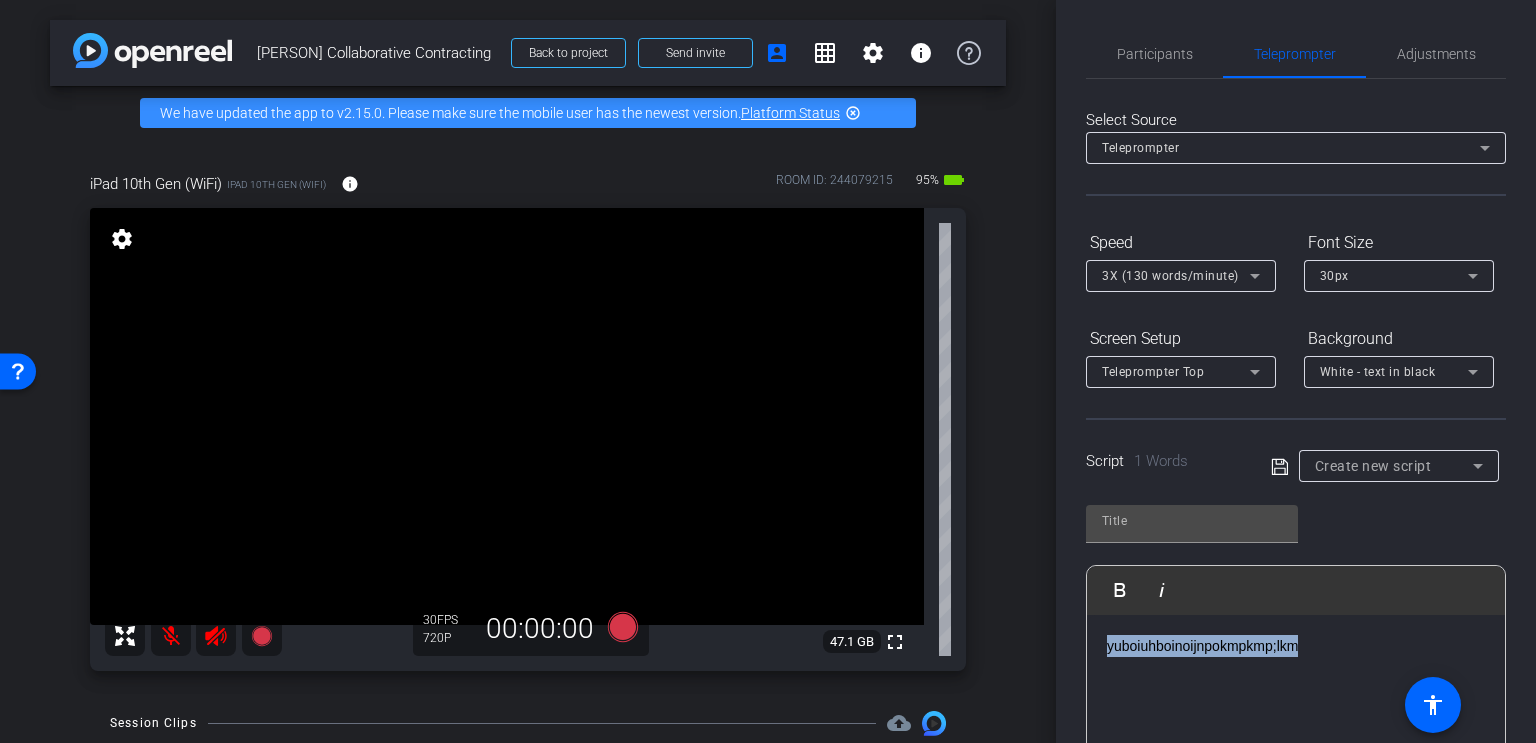 click on "yuboiuhboinoijnpokmpkmp;lkm" 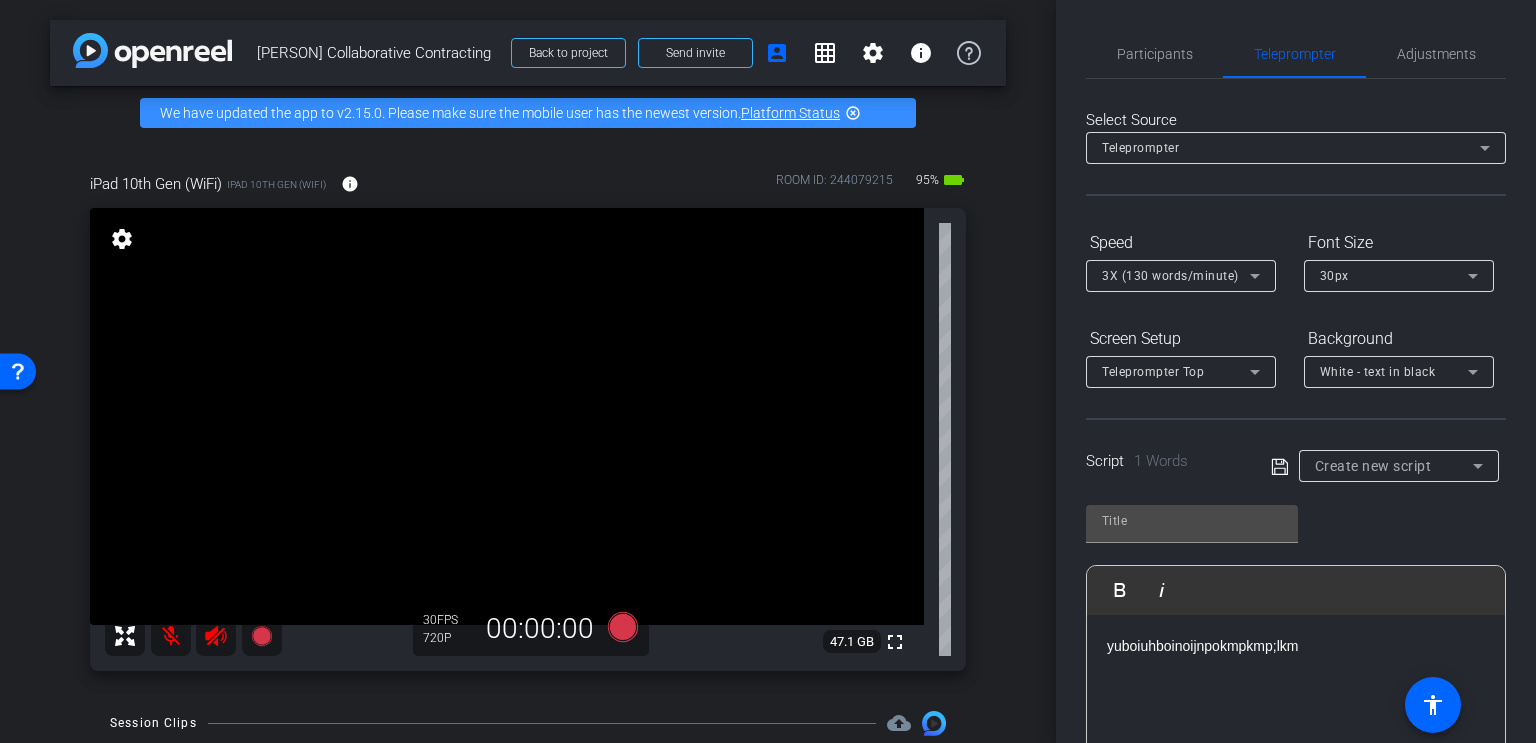 click on "yuboiuhboinoijnpokmpkmp;lkm" 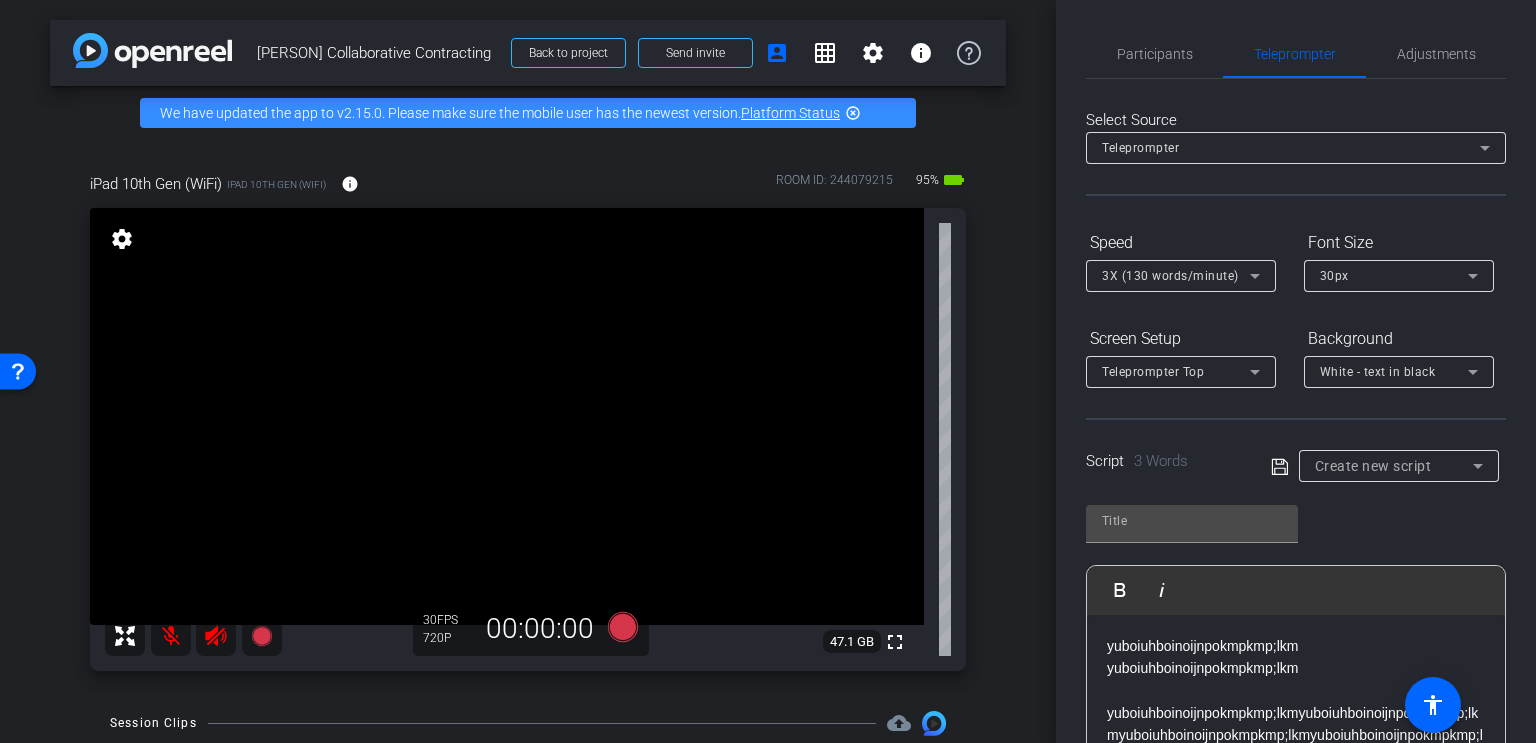 scroll, scrollTop: 22, scrollLeft: 0, axis: vertical 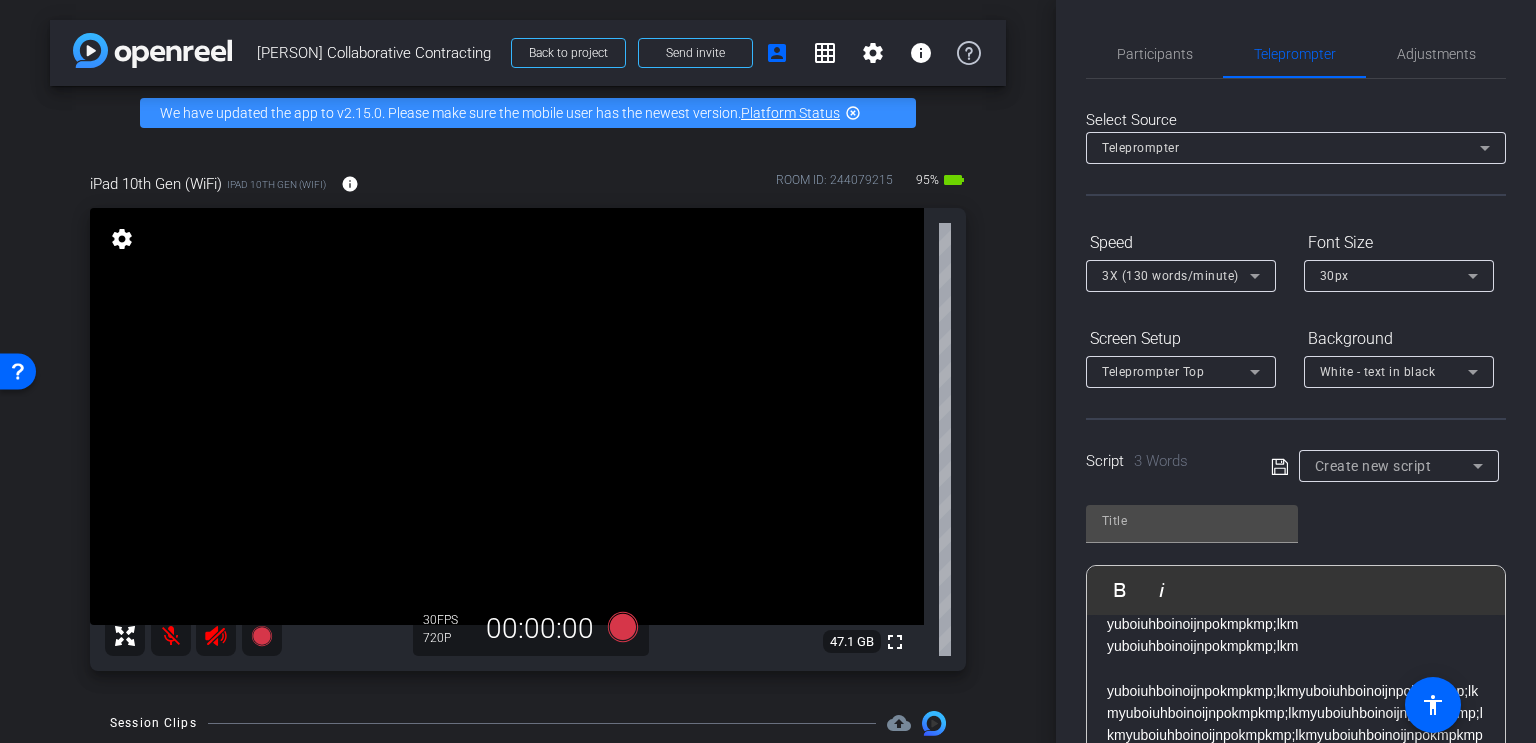 click on "Play        Play from this location               Play Selected        Play and display the selected text only Bold Italic yuboiuhboinoijnpokmpkmp;lkm yuboiuhboinoijnpokmpkmp;lkm yuboiuhboinoijnpokmpkmp;lkmyuboiuhboinoijnpokmpkmp;lkmyuboiuhboinoijnpokmpkmp;lkmyuboiuhboinoijnpokmpkmp;lkmyuboiuhboinoijnpokmpkmp;lkmyuboiuhboinoijnpokmpkmp;lkmyuboiuhboinoijnpokmpkmp;lkmyuboiuhboinoijnpokmpkmp;lkmyuboiuhboinoijnpokmpkmp;lkmyuboiuhboinoijnpokmpkmp;lkm Enter script here..." 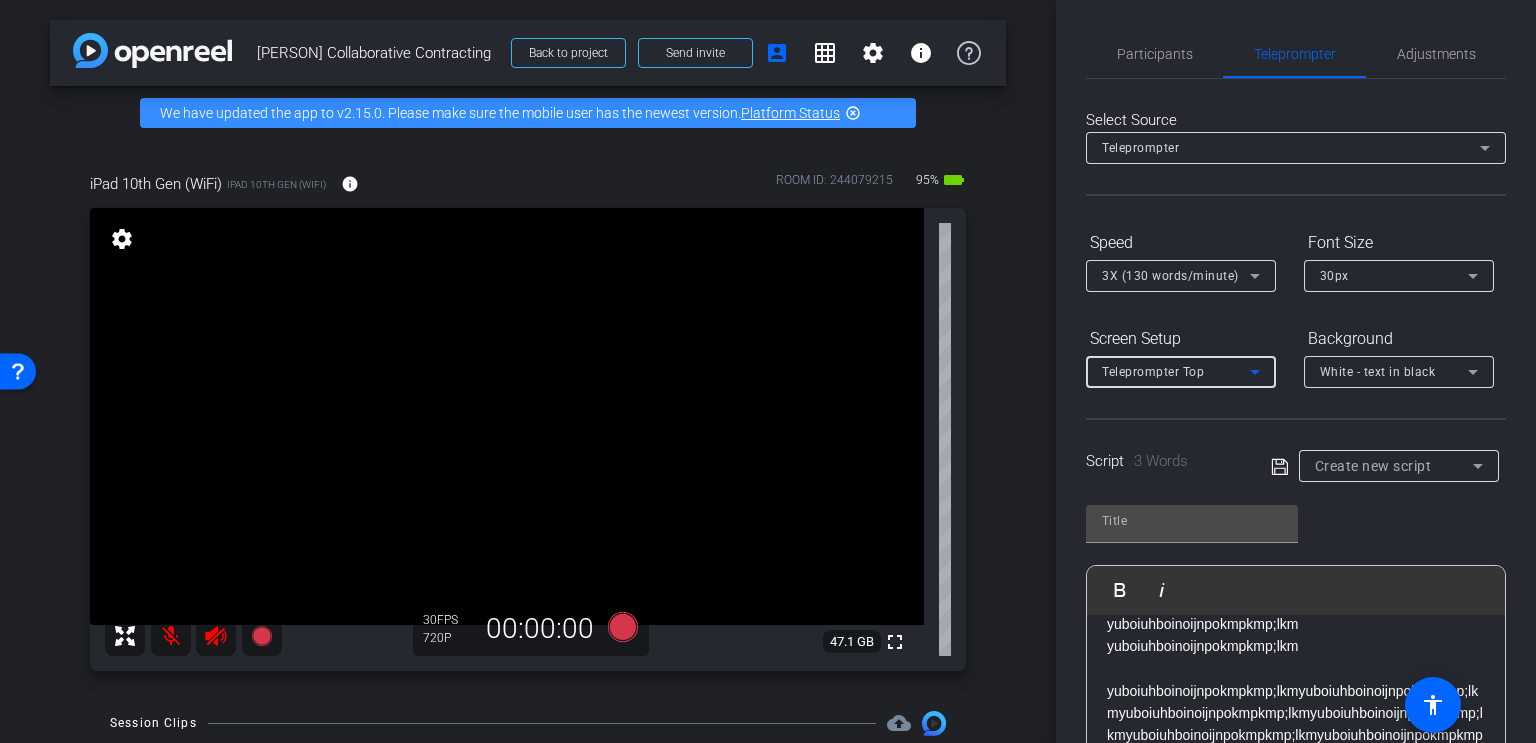 click 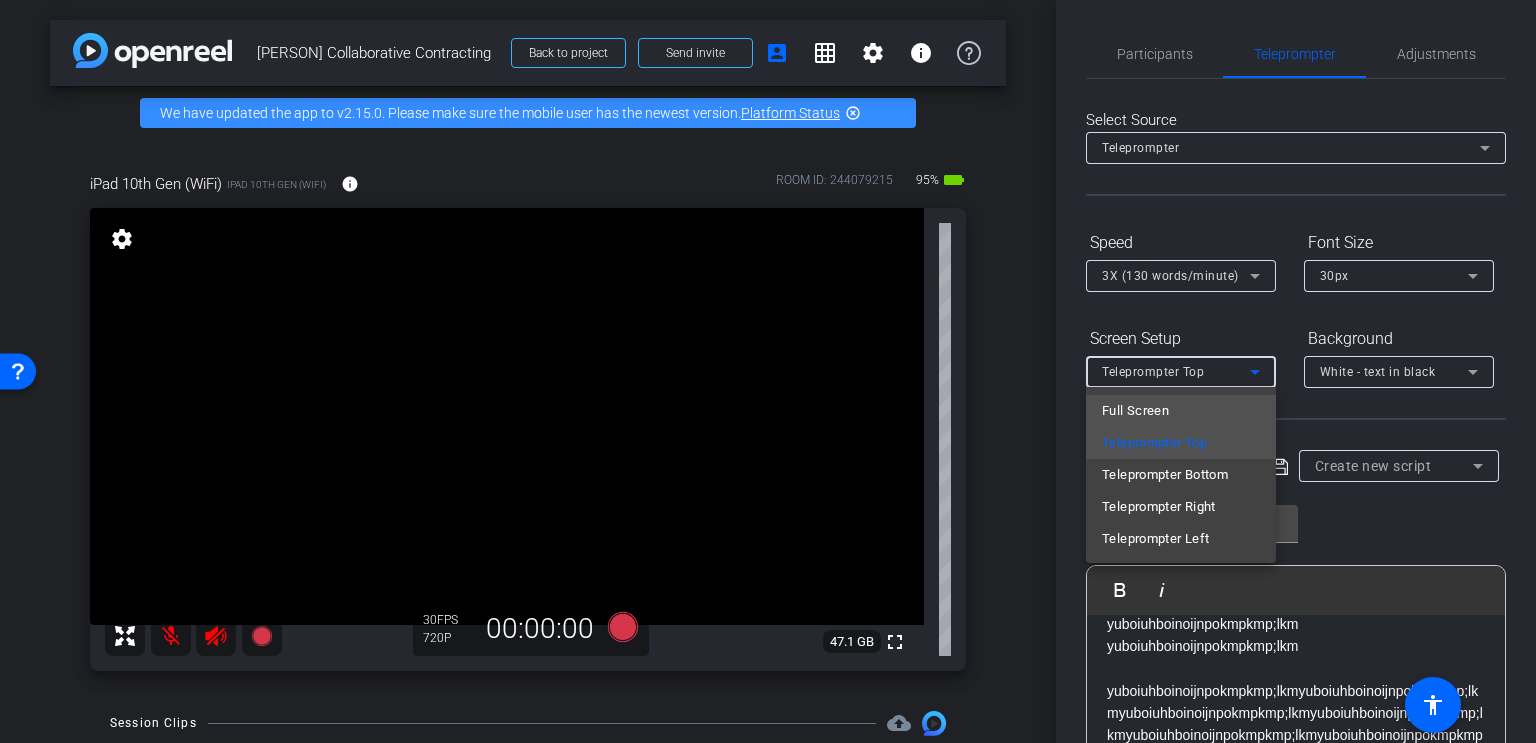 click on "Full Screen" at bounding box center [1181, 411] 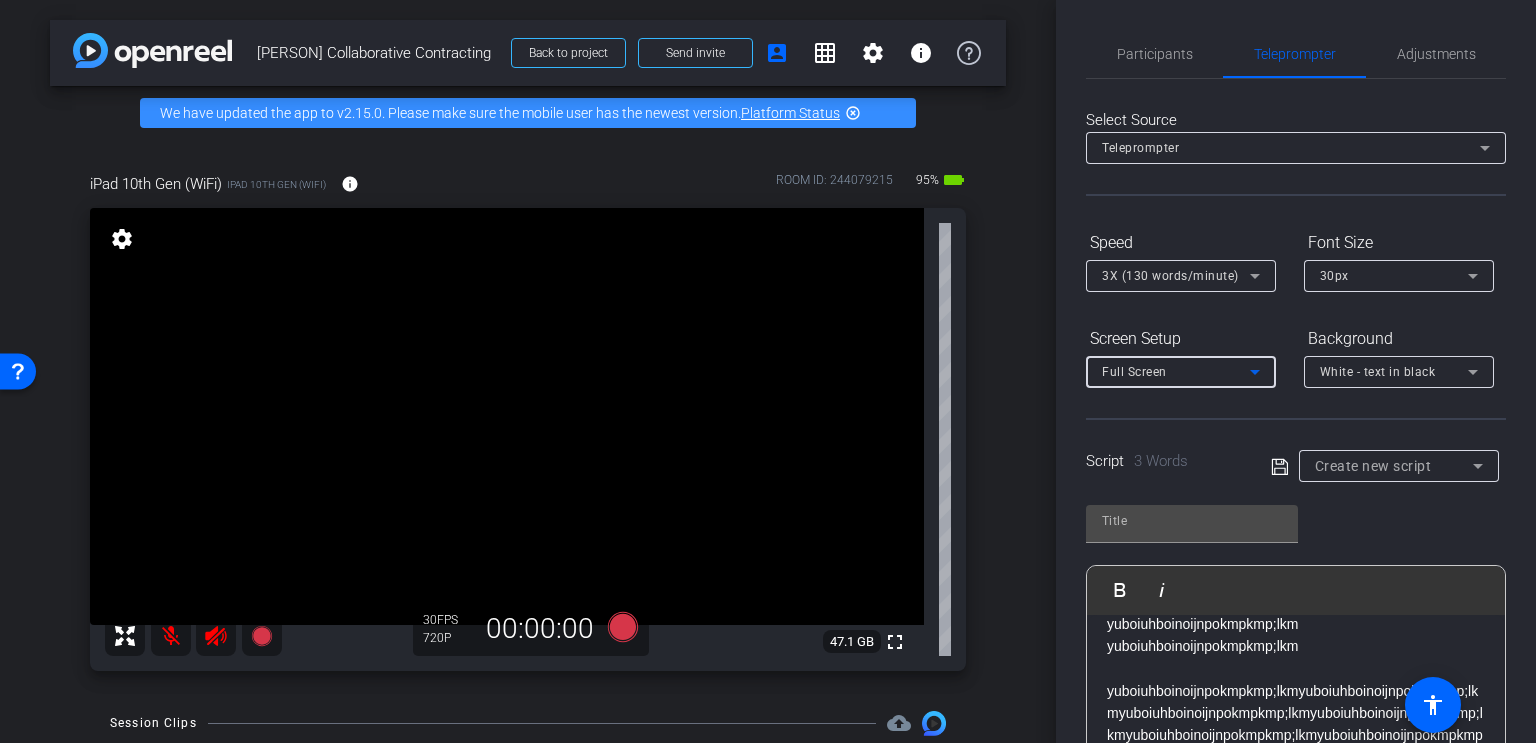type on "Default title 978" 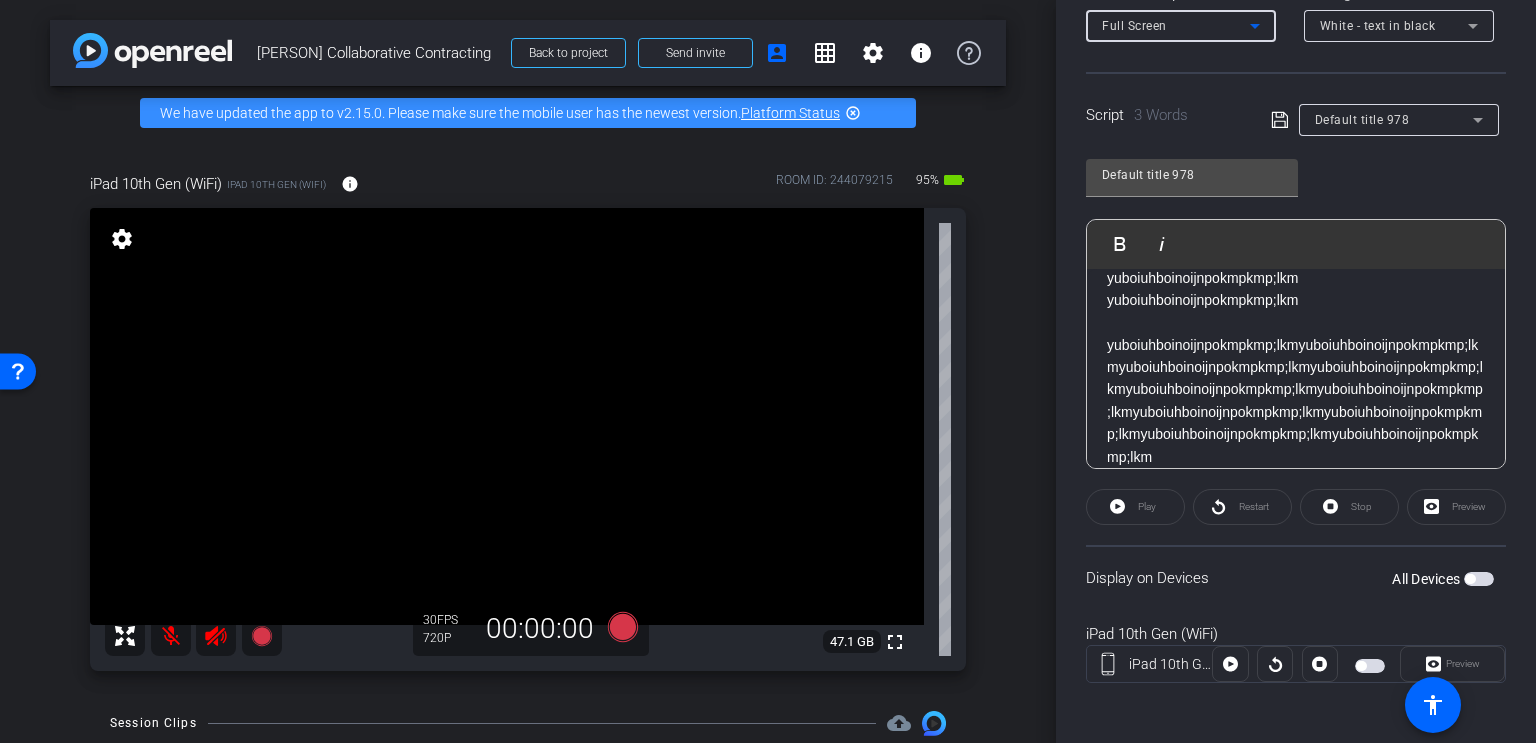 scroll, scrollTop: 348, scrollLeft: 0, axis: vertical 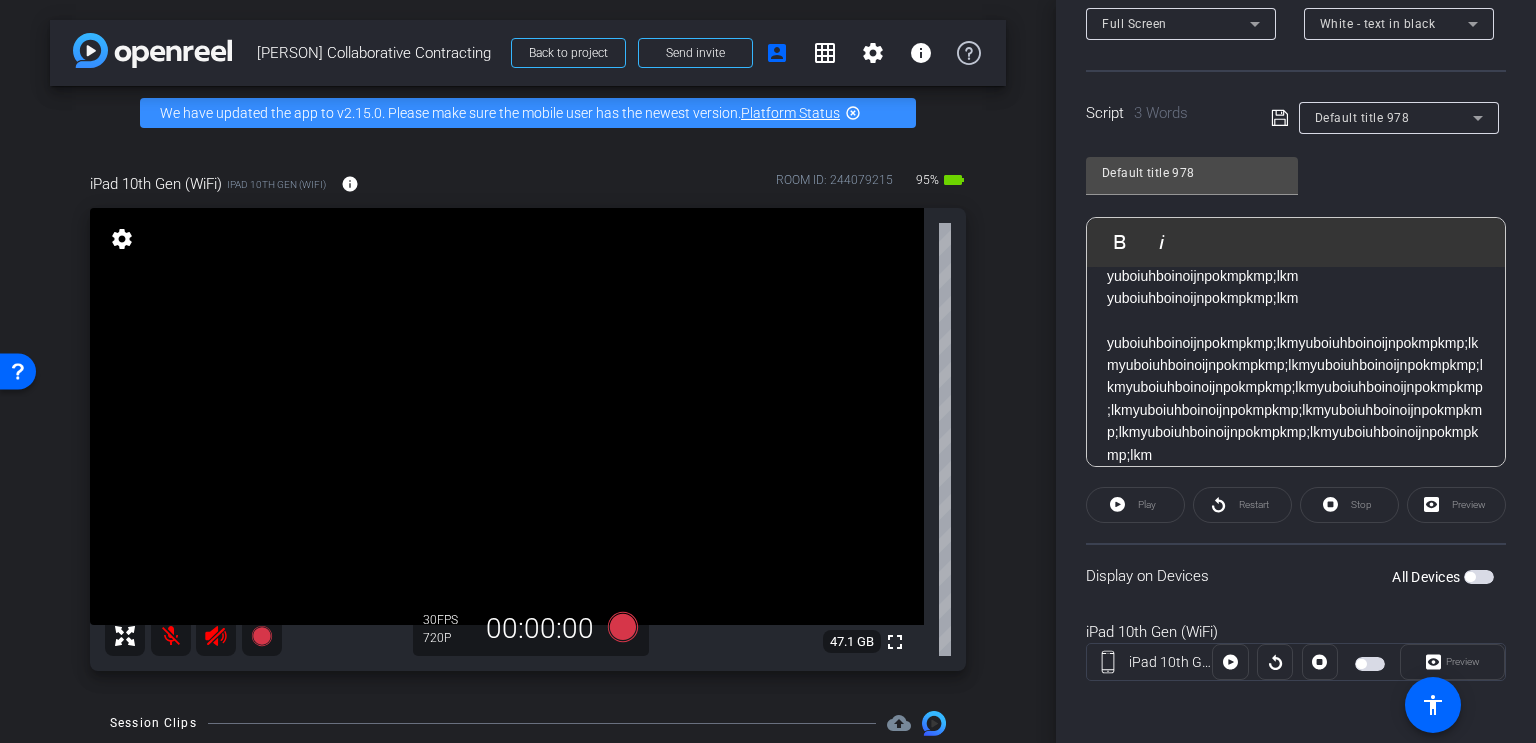 click 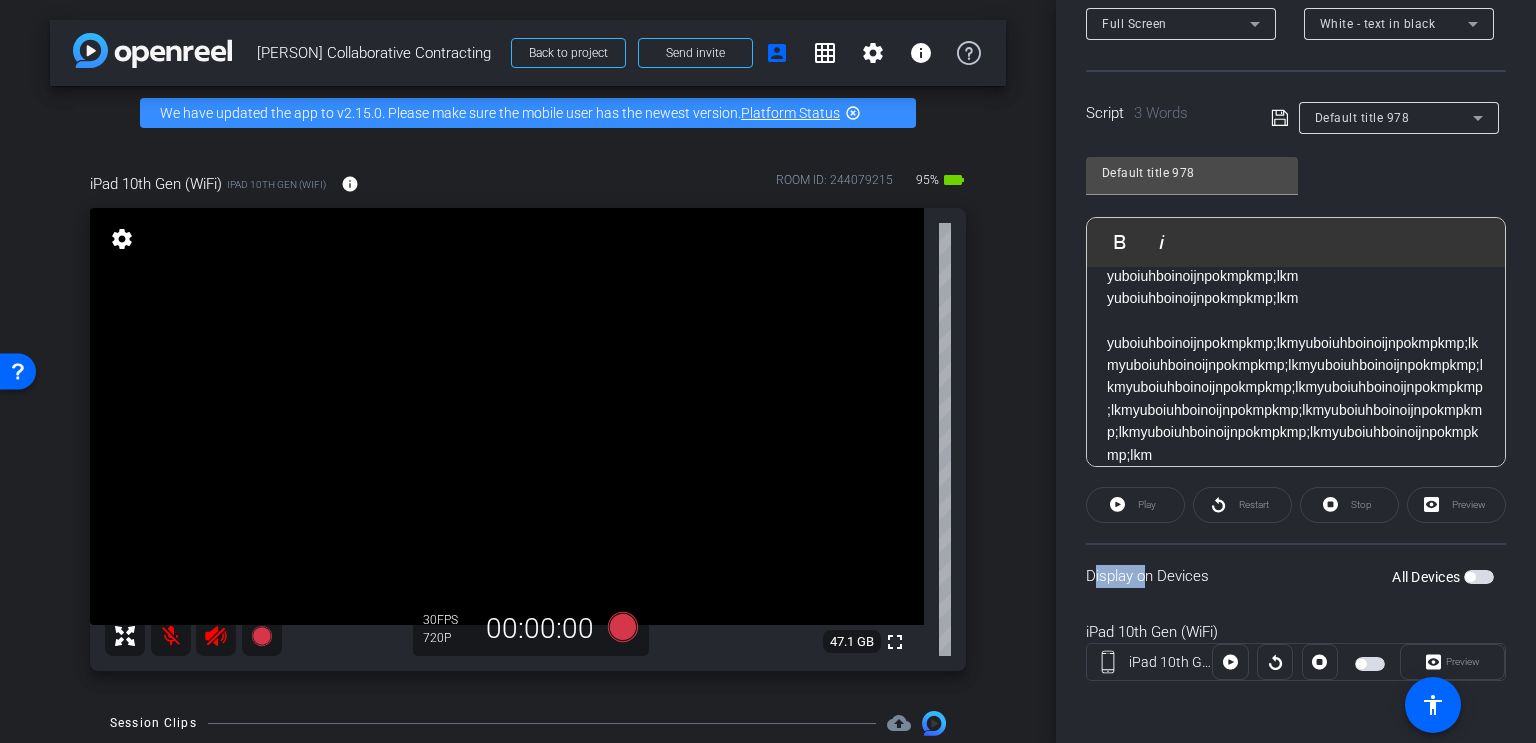 click on "Play" 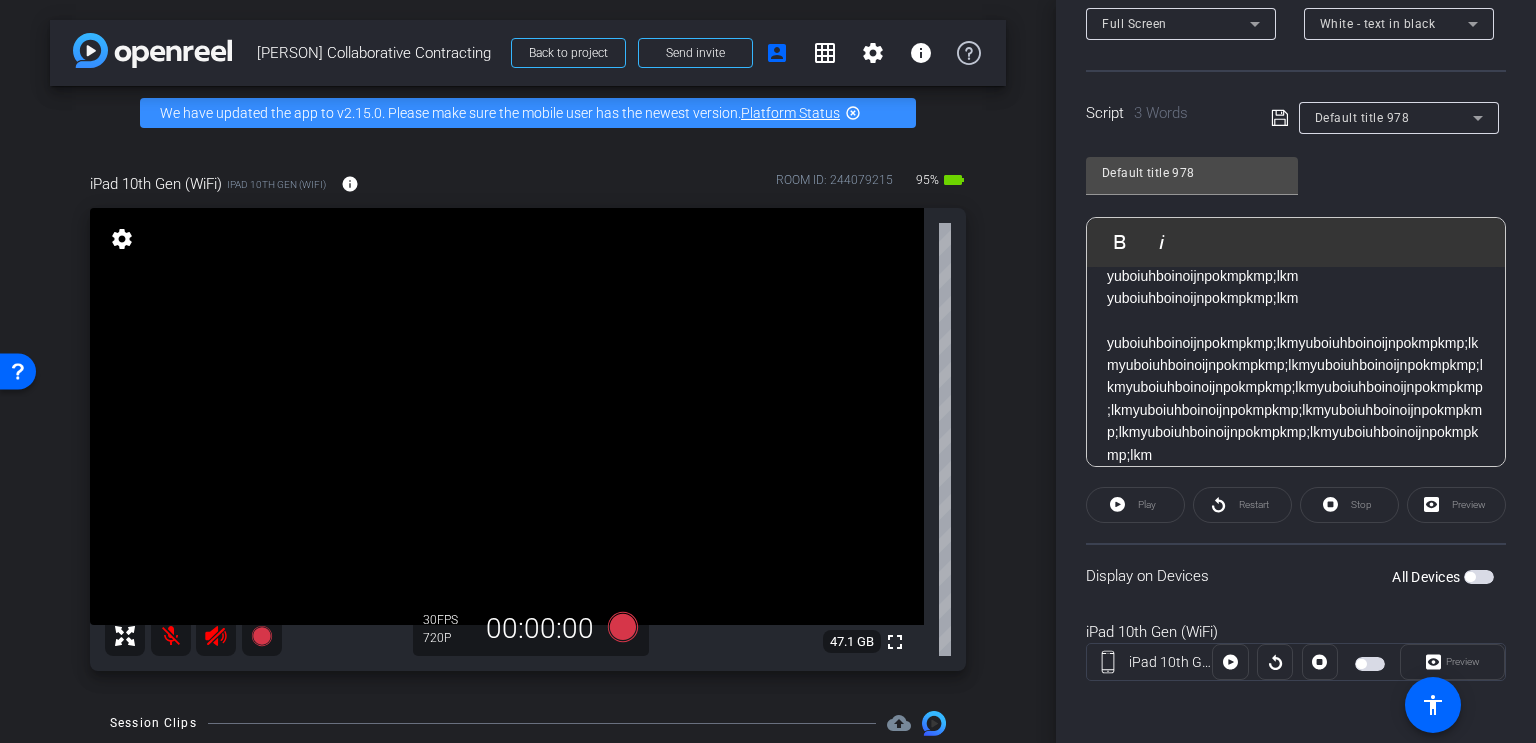 click on "Play" 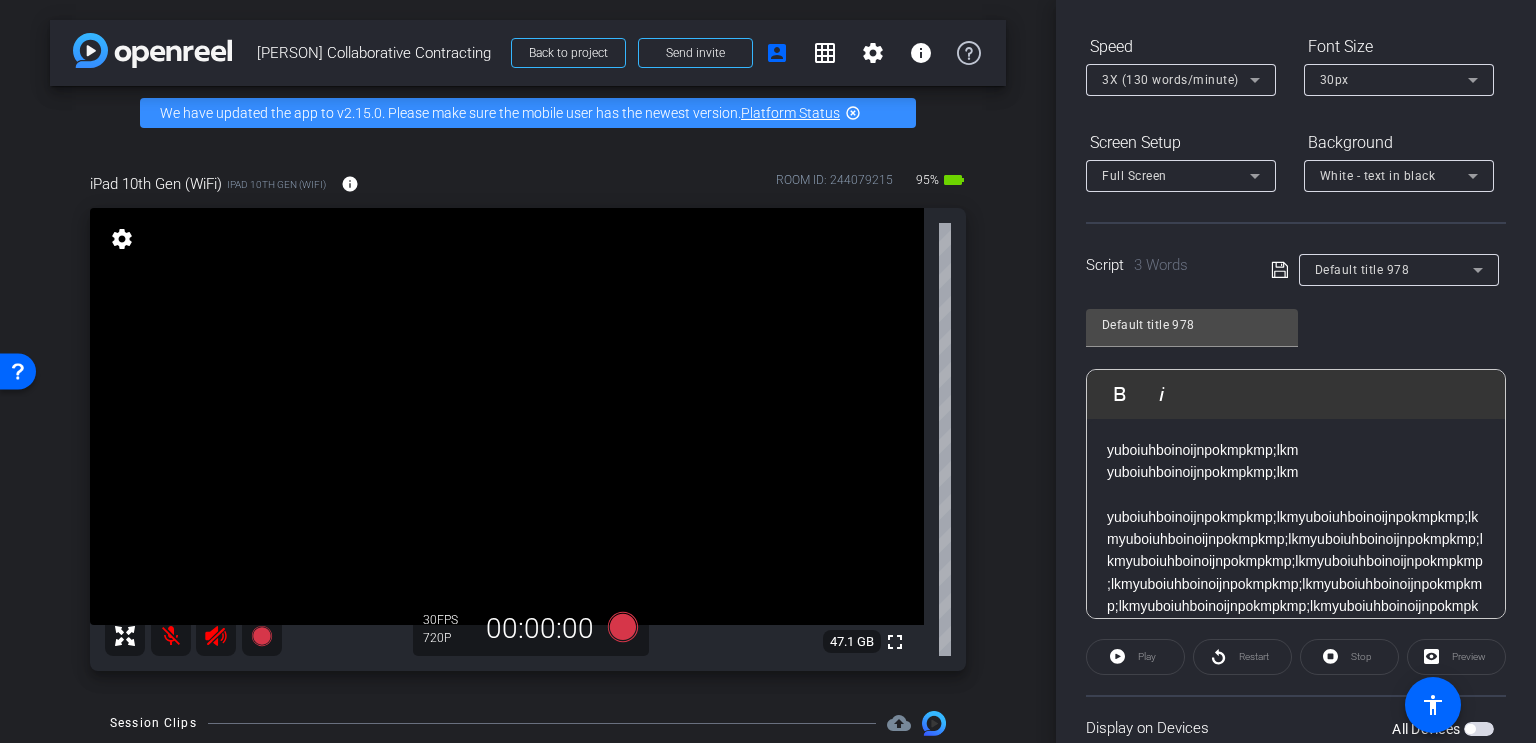 scroll, scrollTop: 148, scrollLeft: 0, axis: vertical 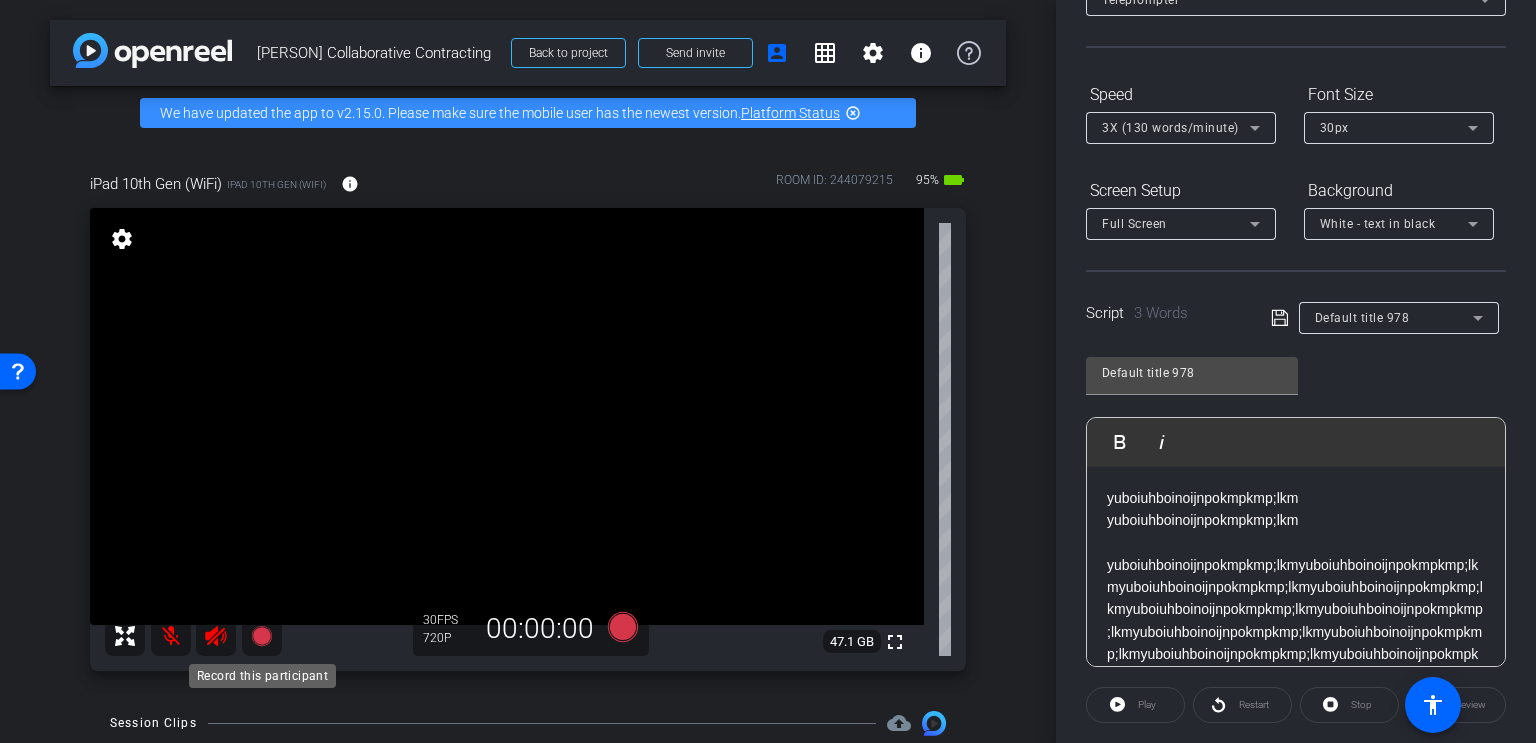 click 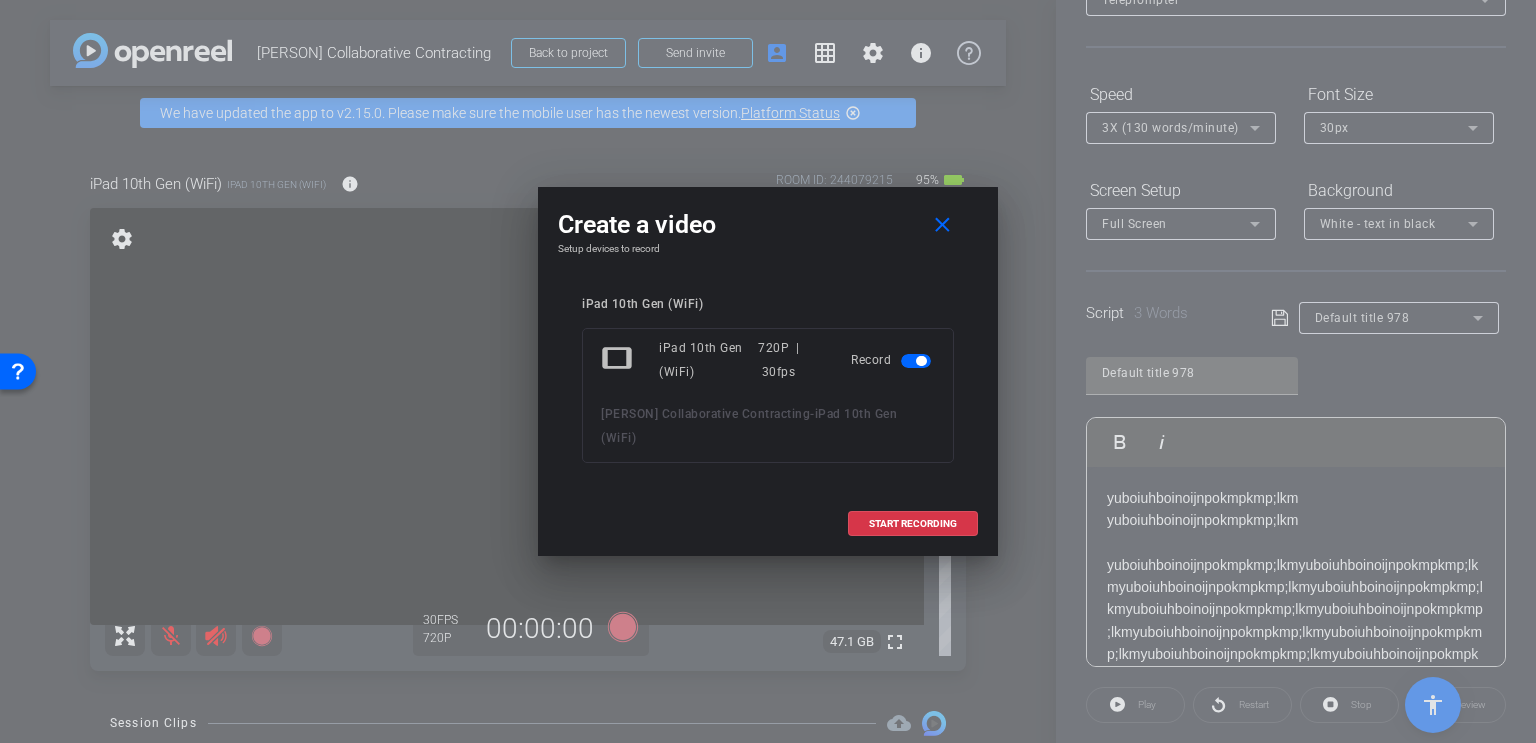 click on "720P  | 30fps" at bounding box center (790, 360) 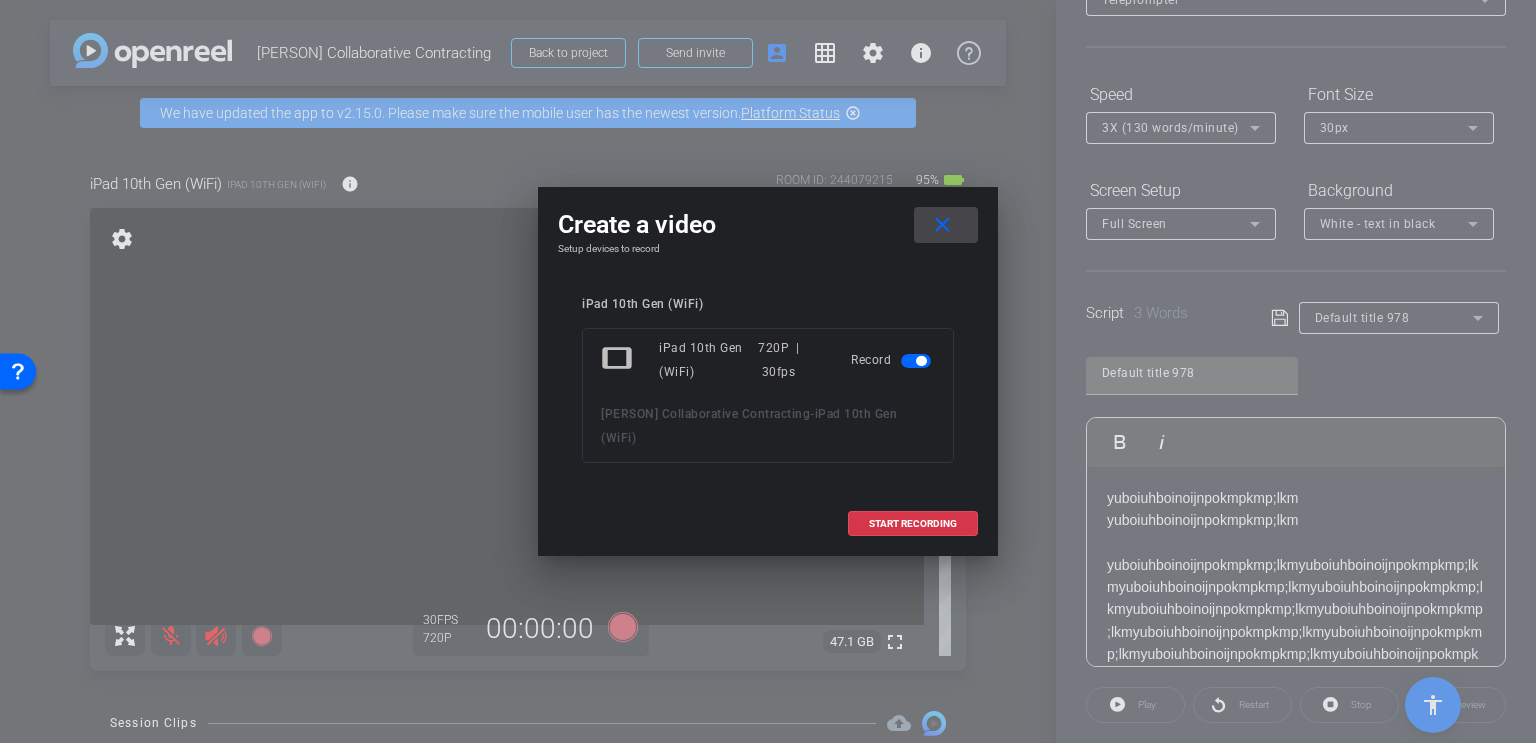 click on "close" at bounding box center [942, 225] 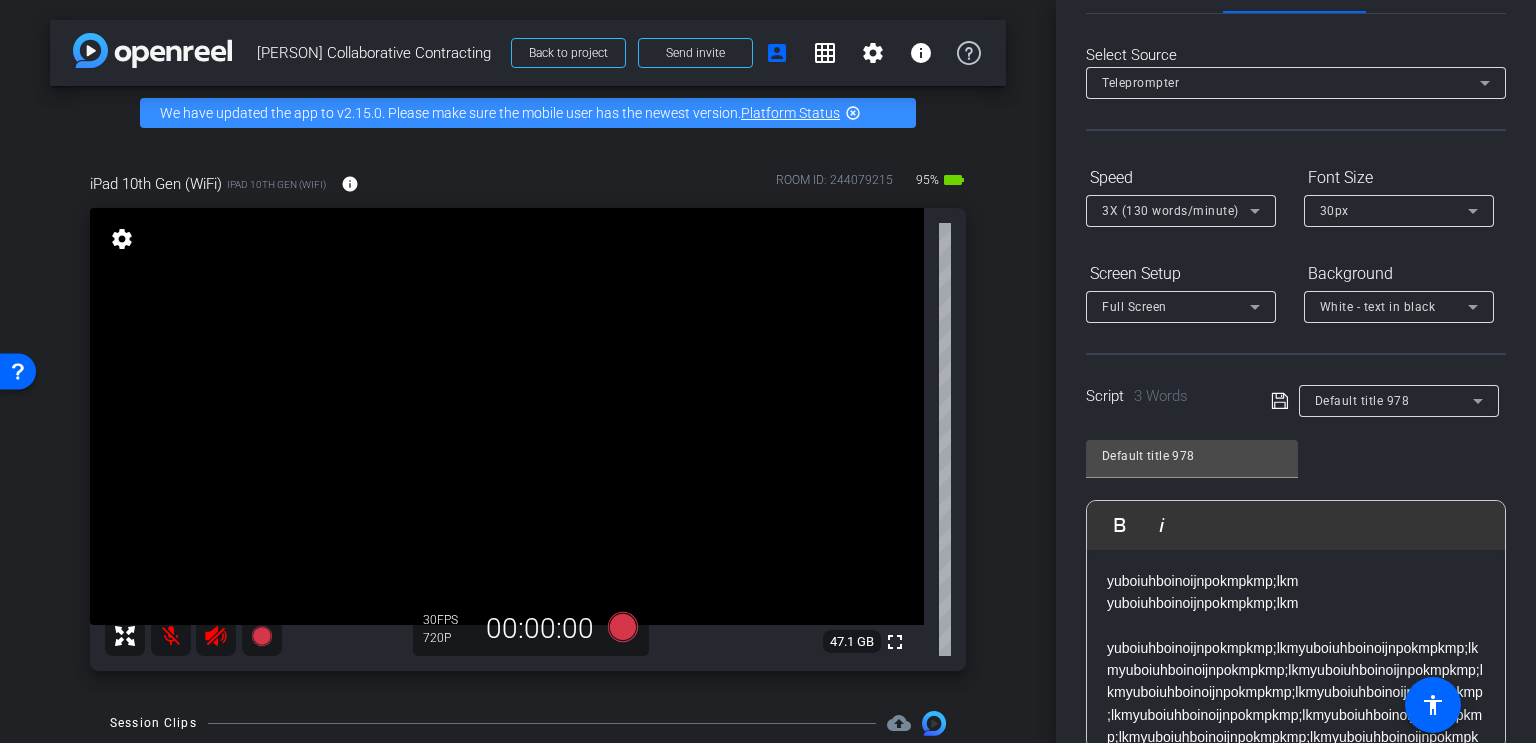 scroll, scrollTop: 0, scrollLeft: 0, axis: both 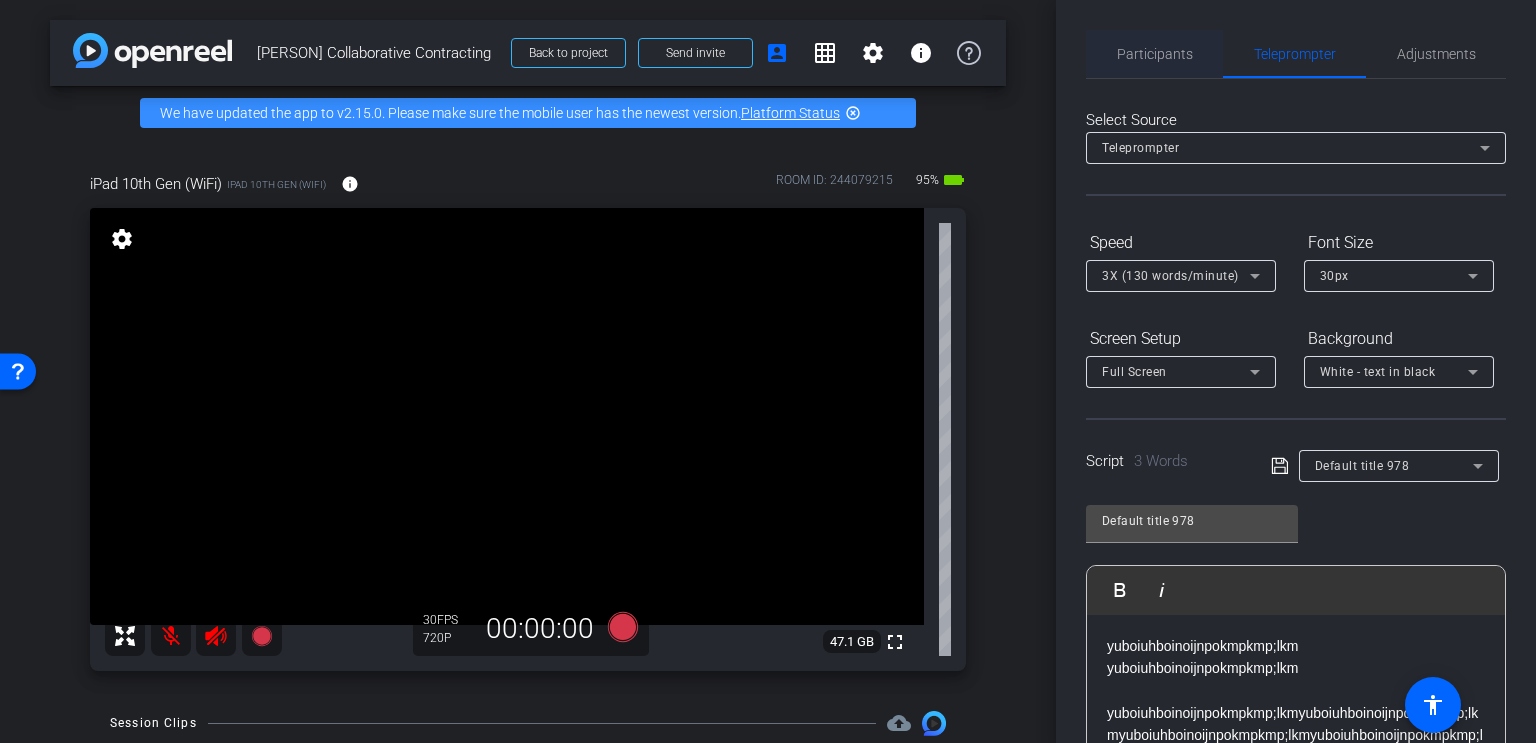click on "Participants" at bounding box center (1155, 54) 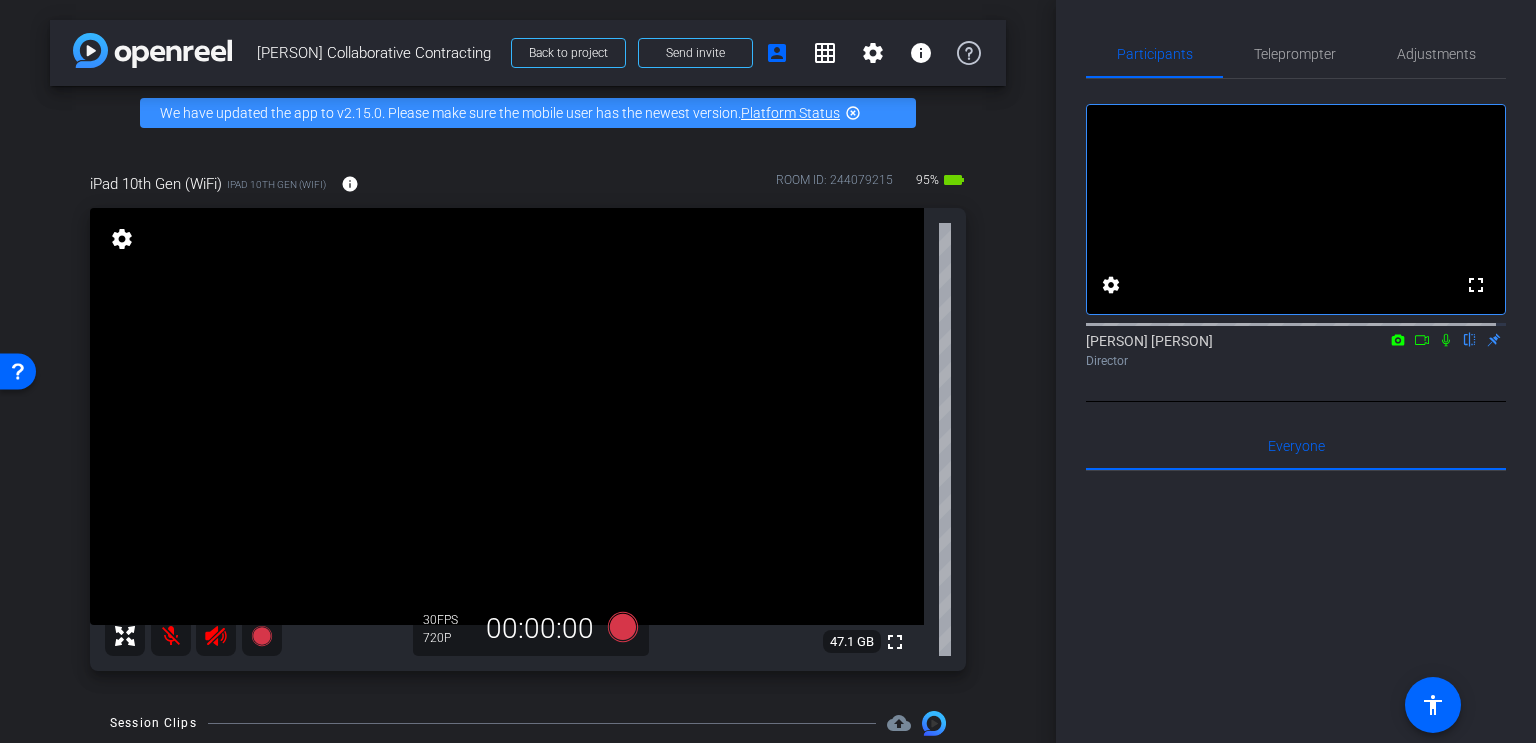 click 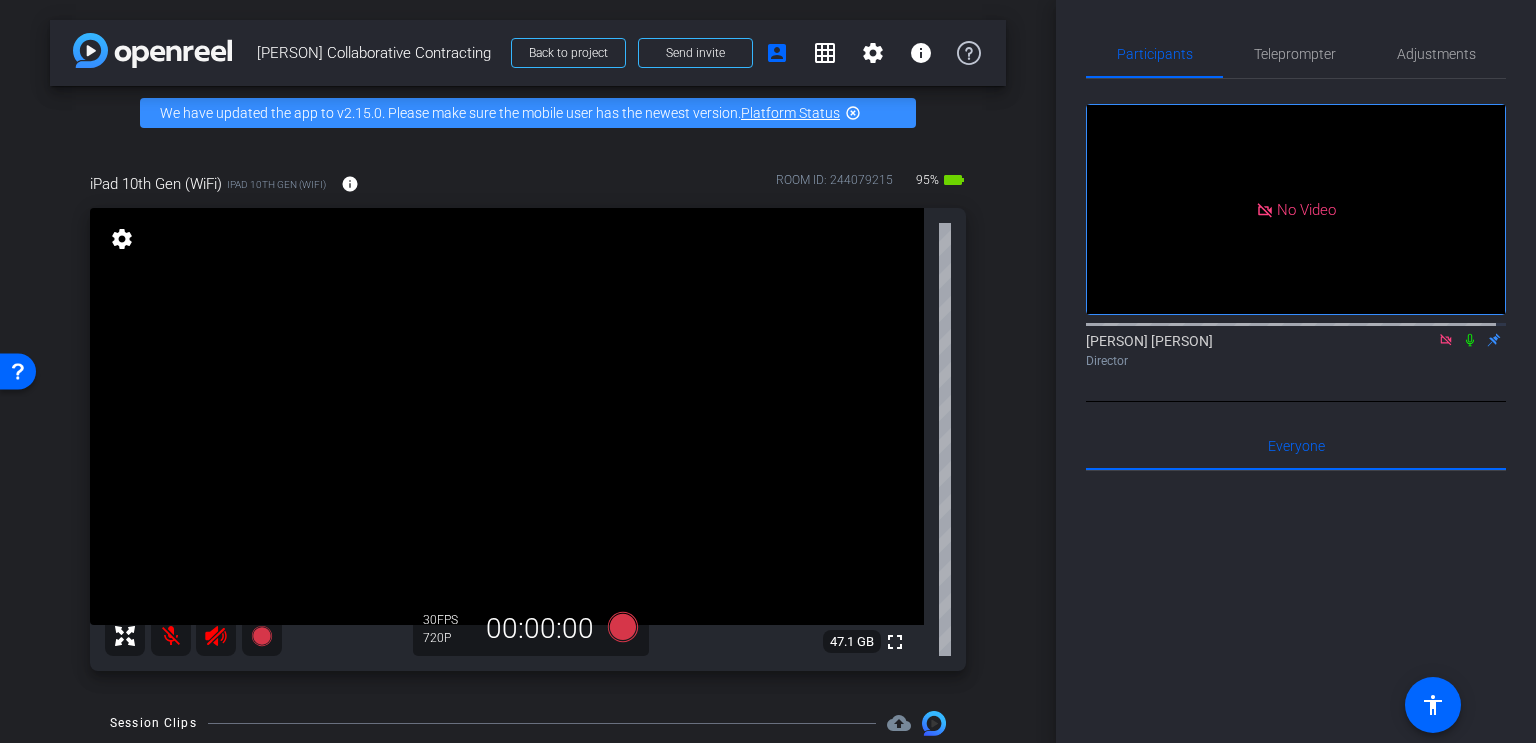 click 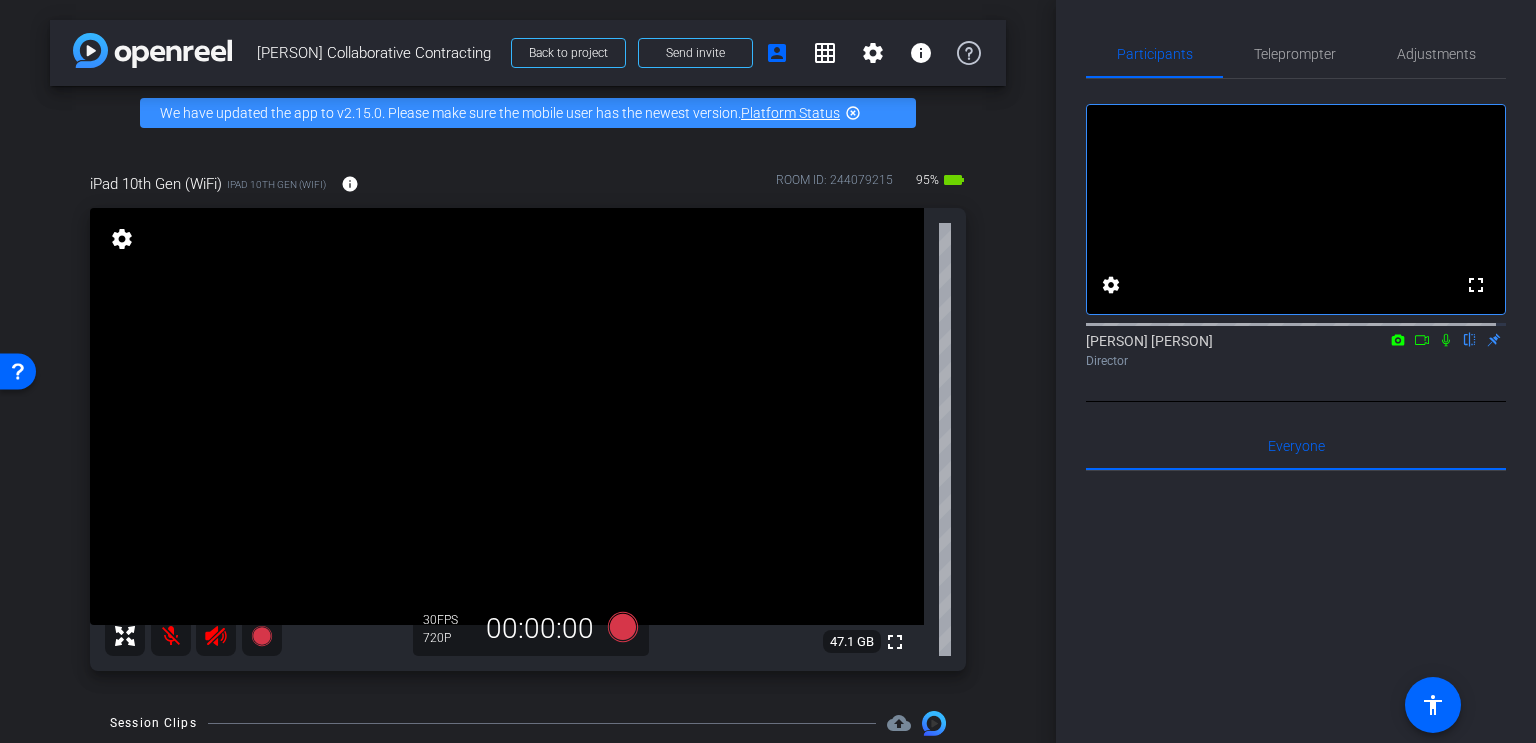 click on "flip" 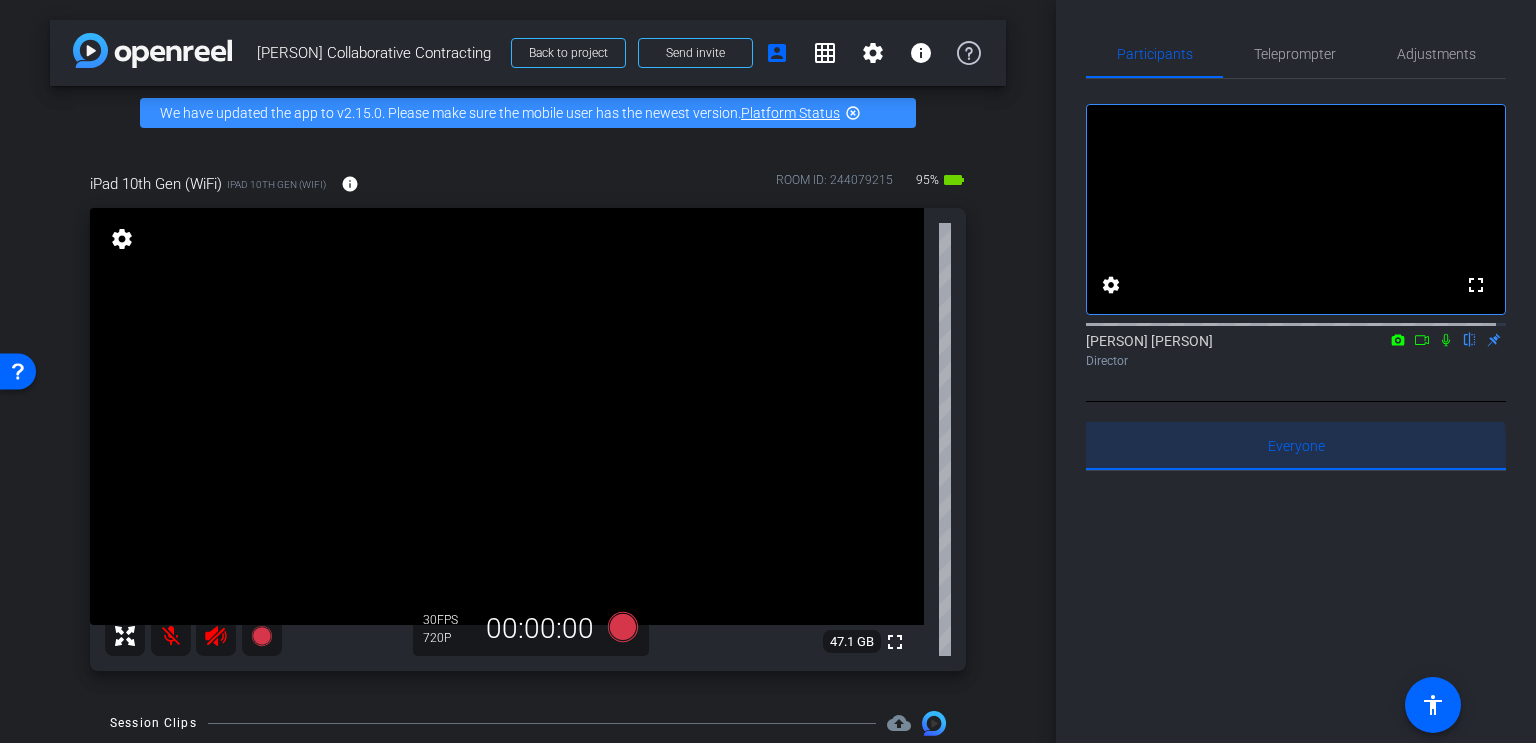 click on "Everyone  0" at bounding box center (1296, 446) 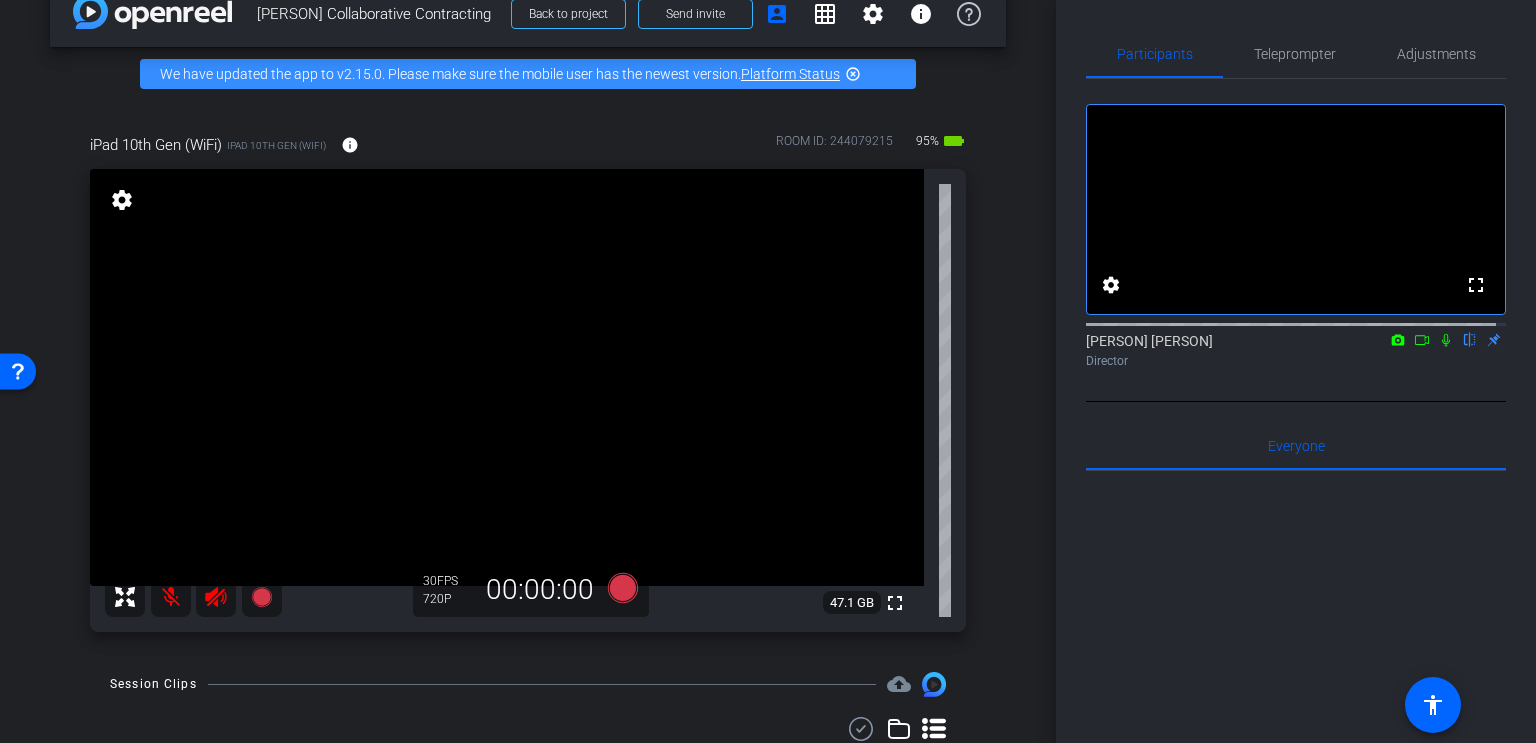 scroll, scrollTop: 0, scrollLeft: 0, axis: both 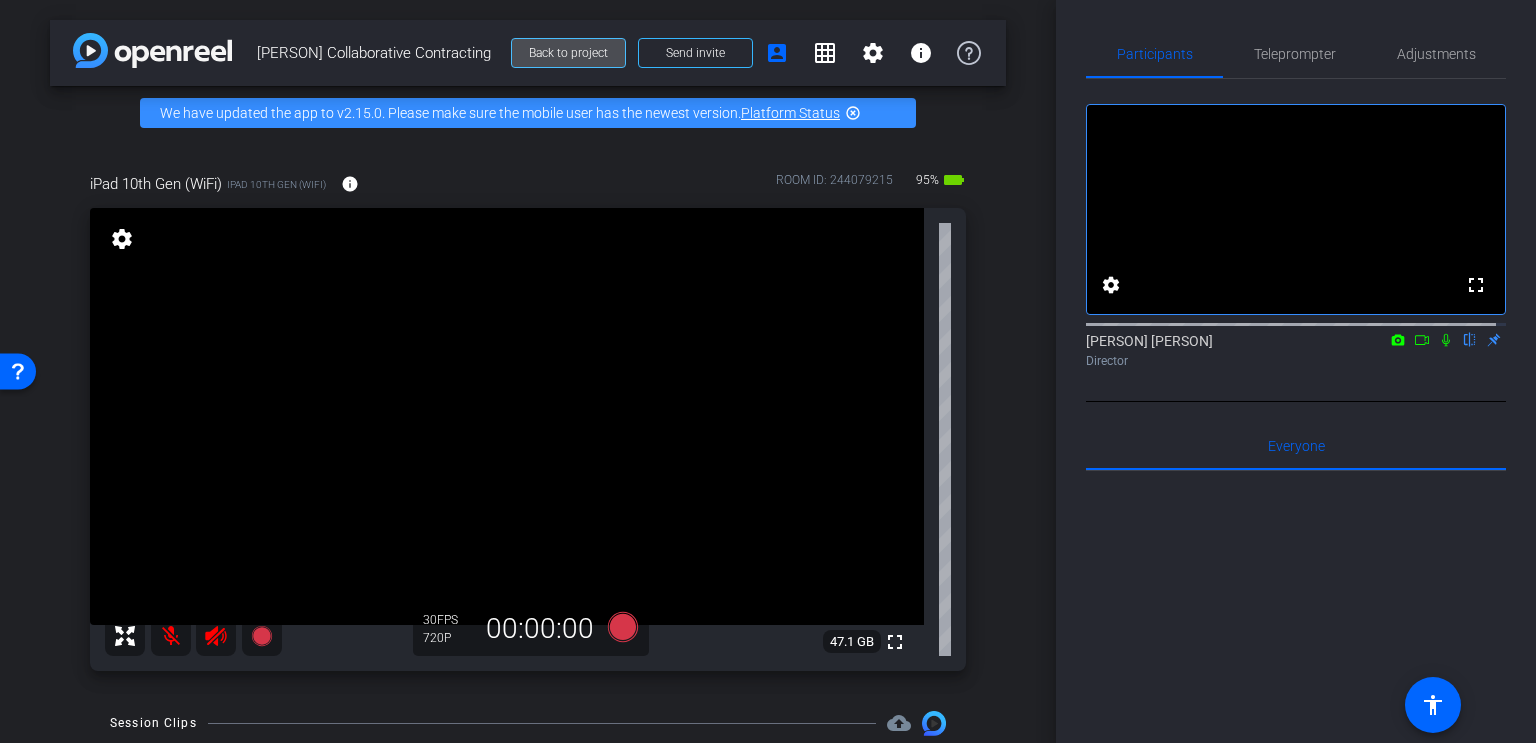 click on "Back to project" at bounding box center (568, 53) 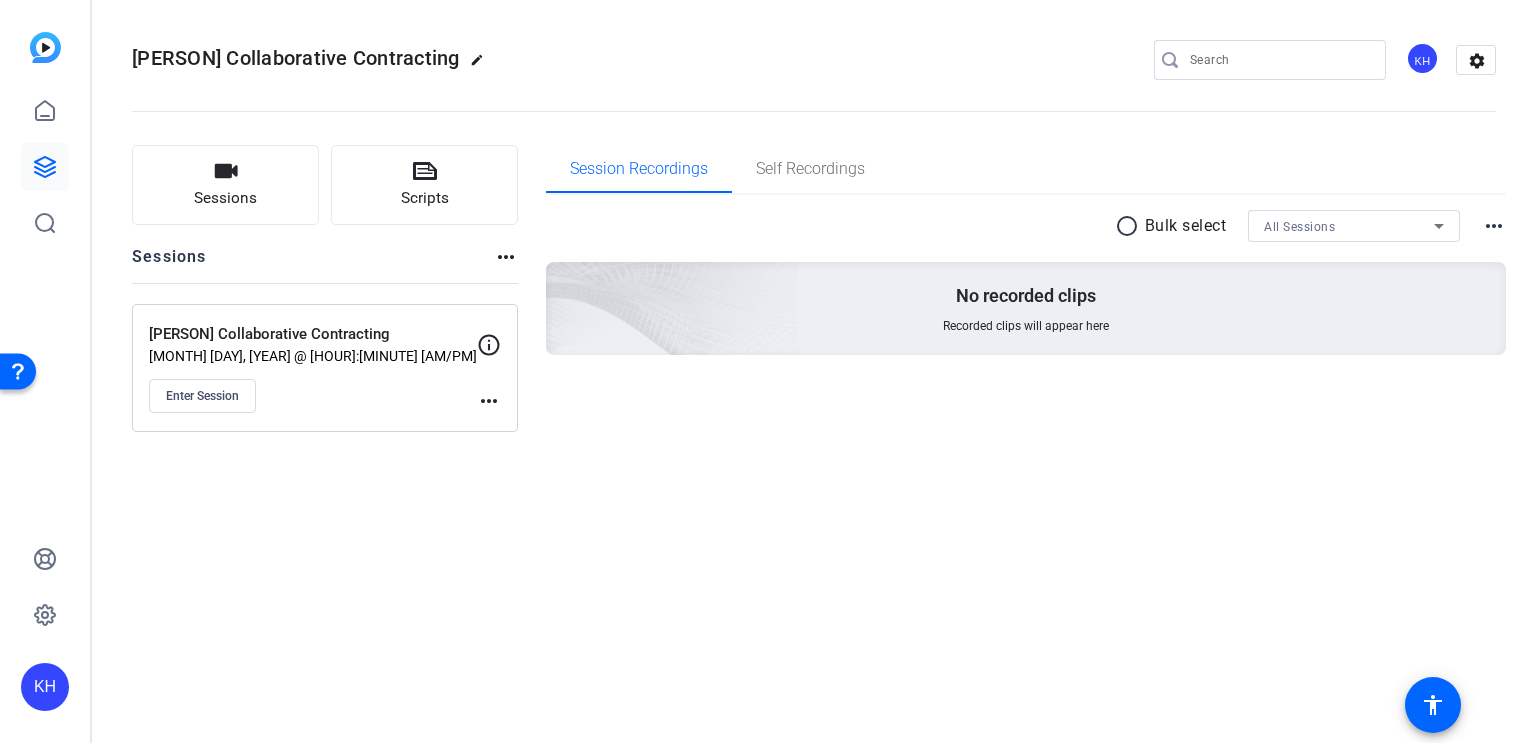 click on "Mark Konchar Collaborative Contracting" 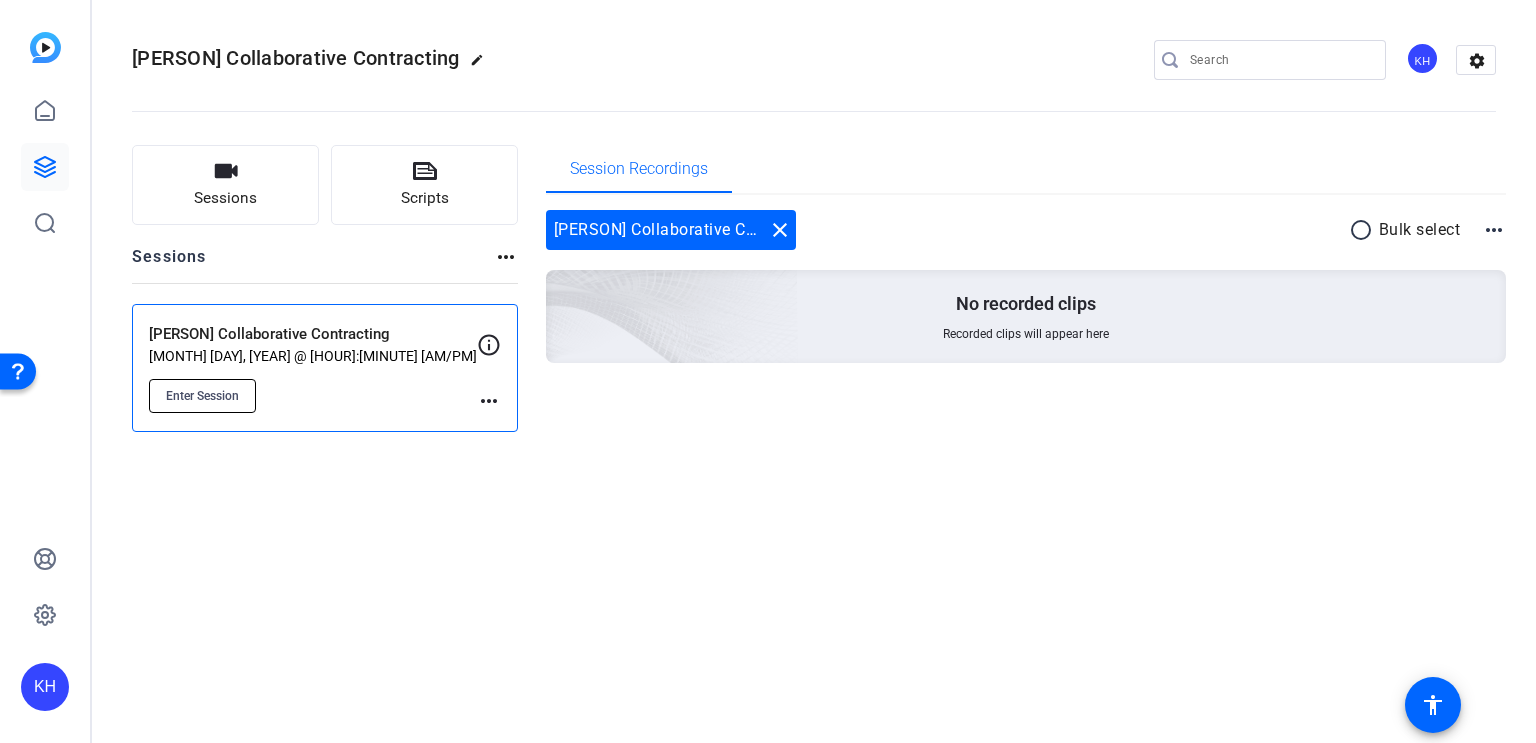 click on "Enter Session" 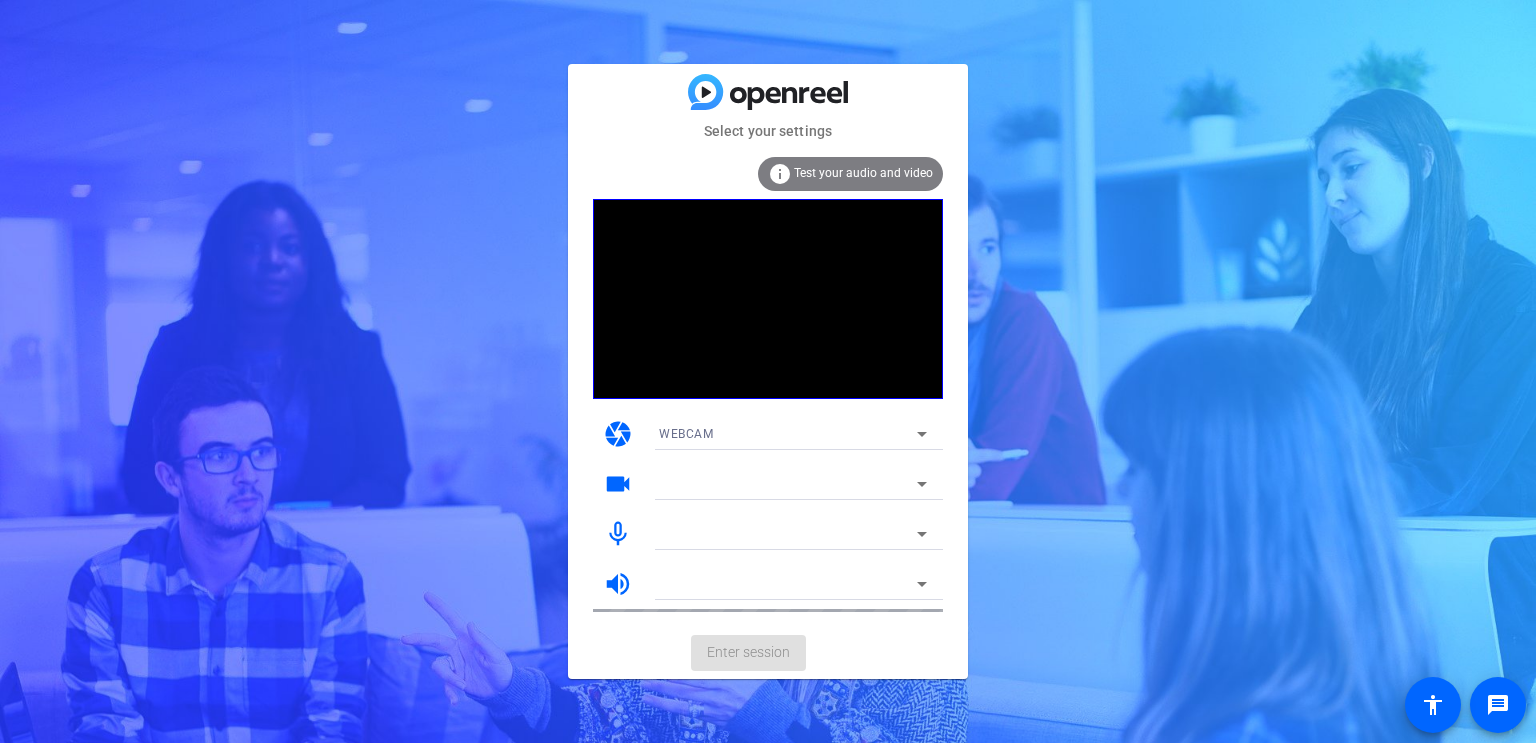 scroll, scrollTop: 0, scrollLeft: 0, axis: both 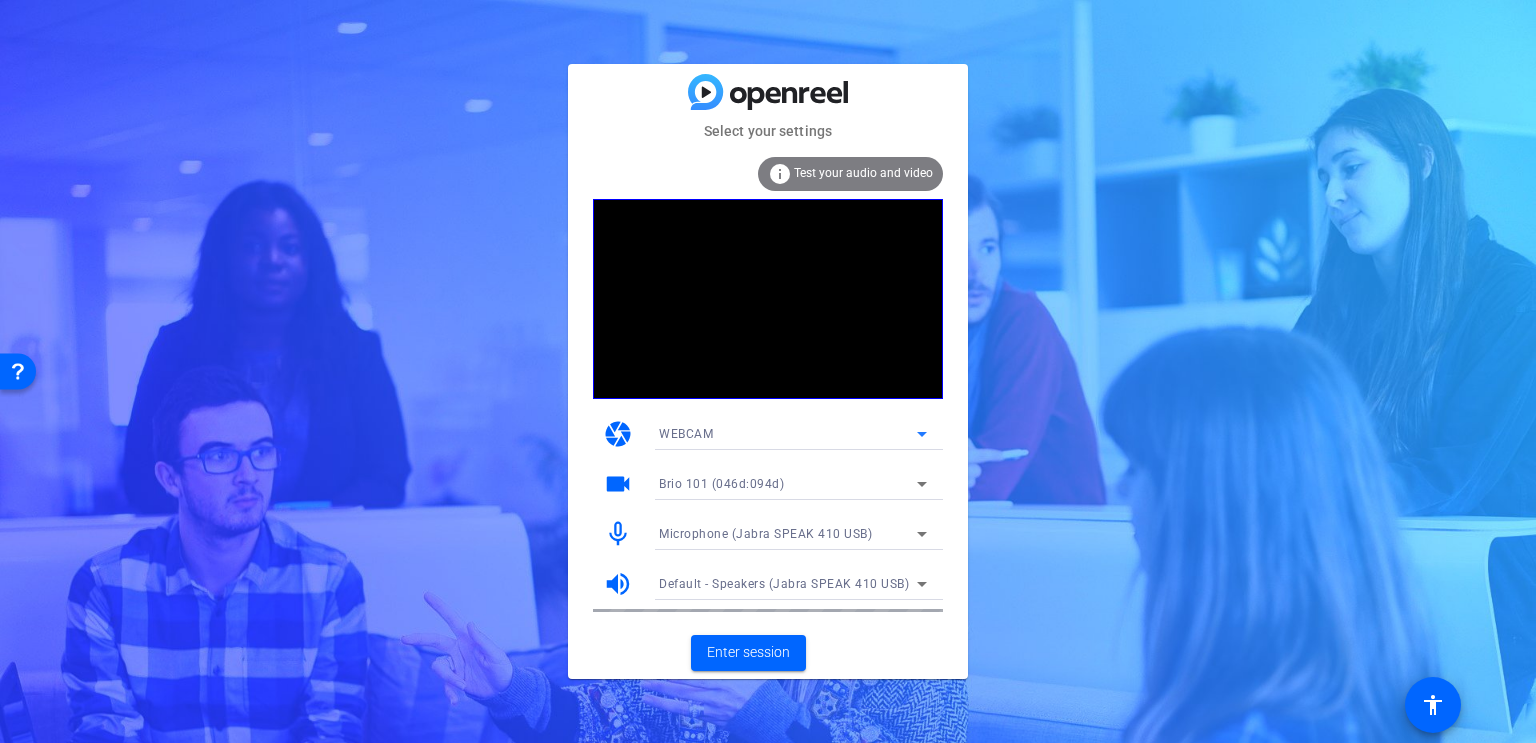 click 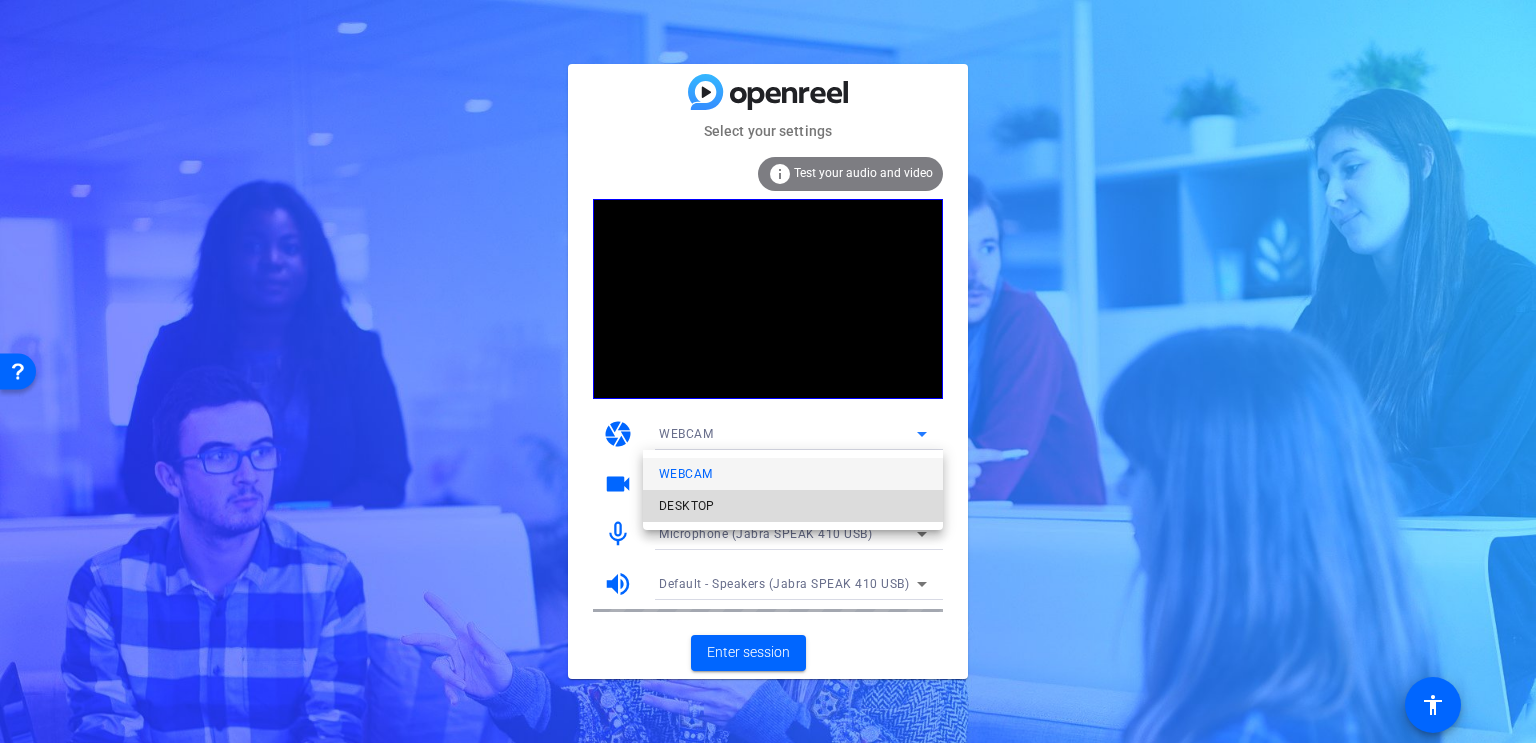 click on "DESKTOP" at bounding box center (793, 506) 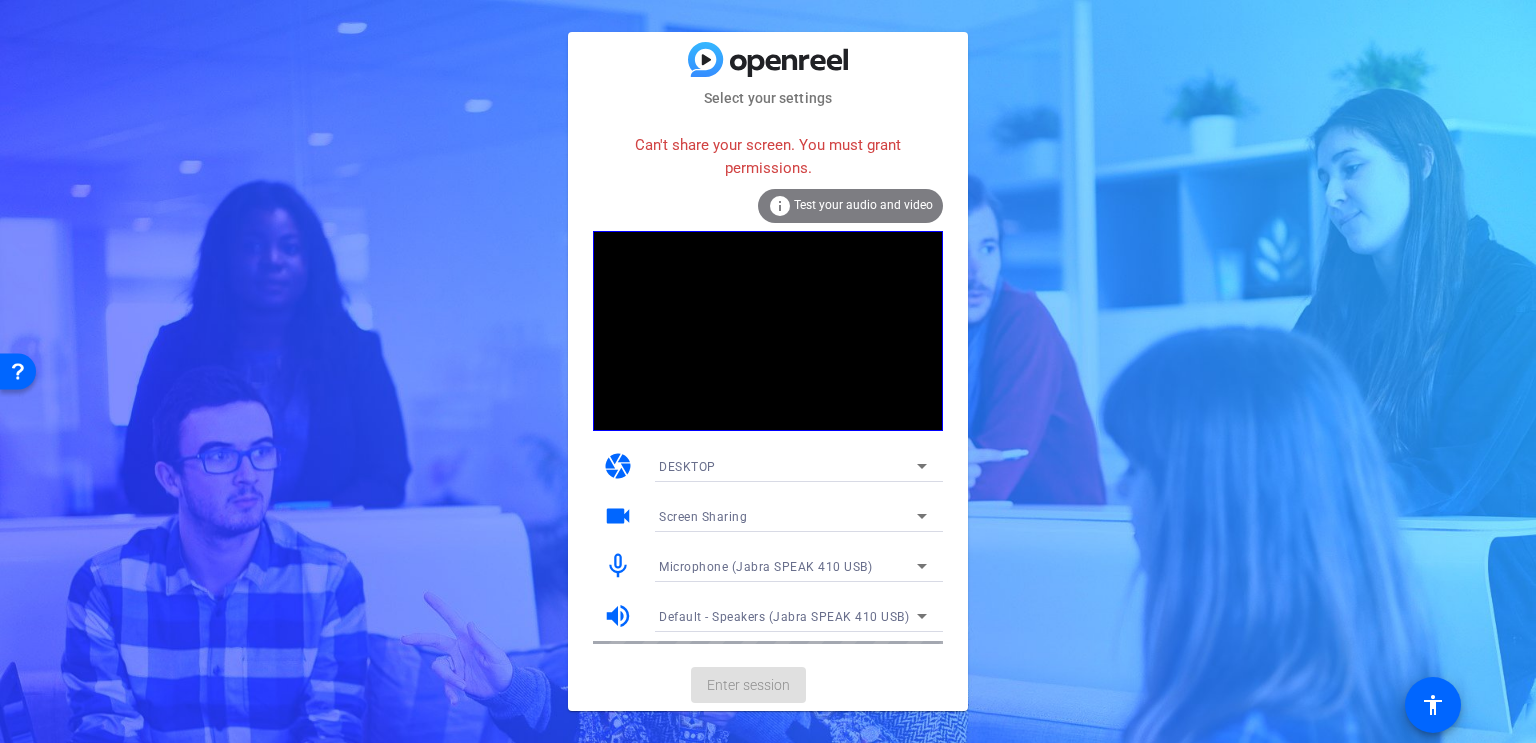 click 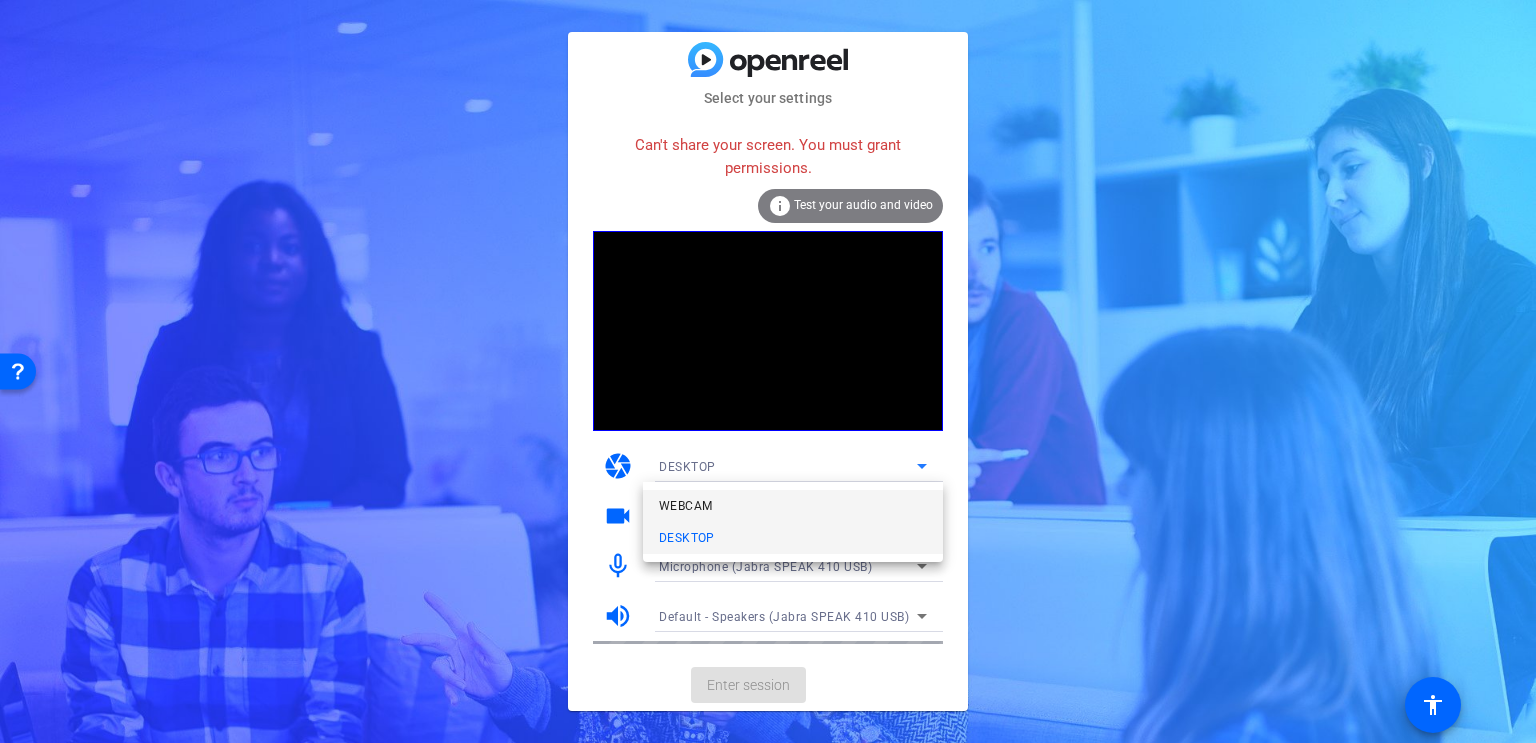 click on "WEBCAM" at bounding box center (793, 506) 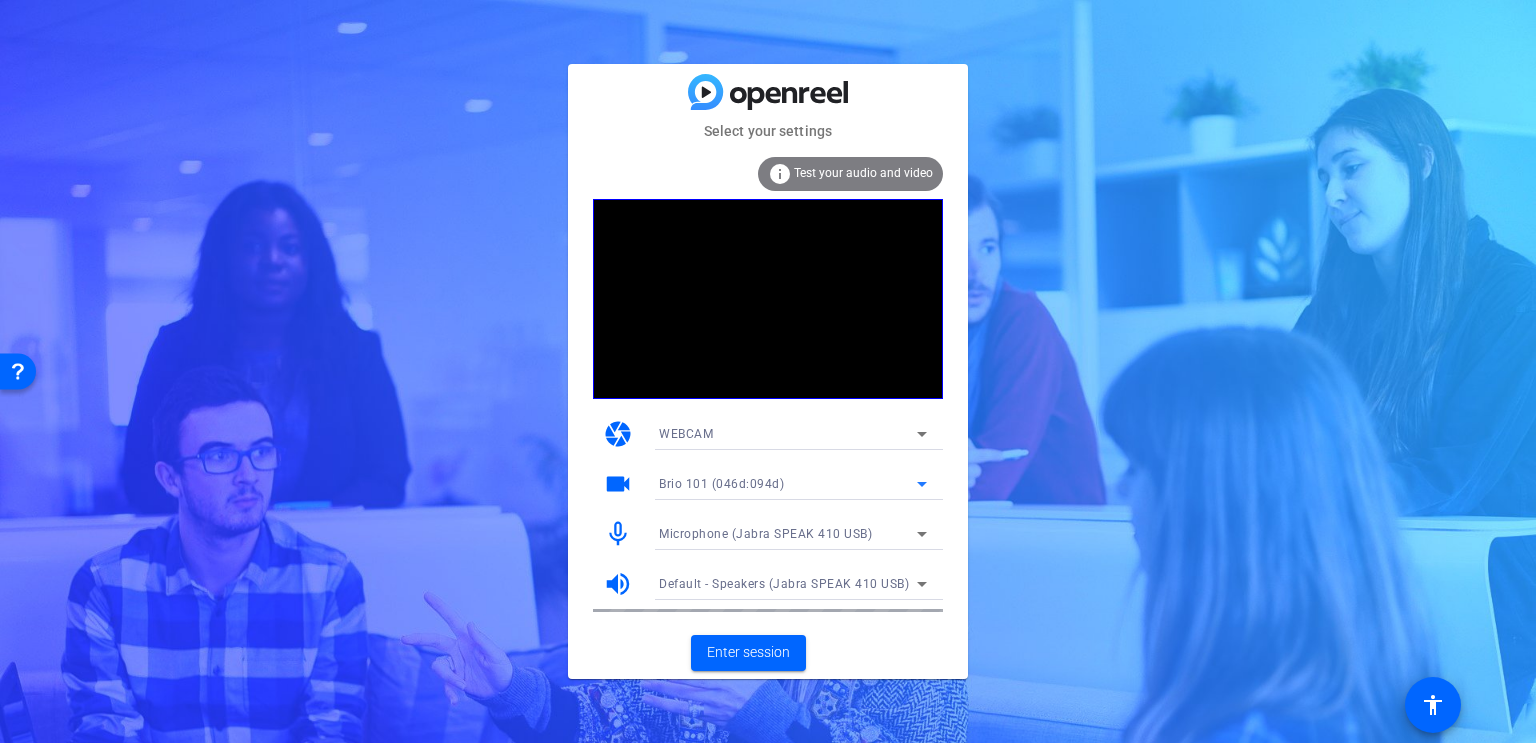 click 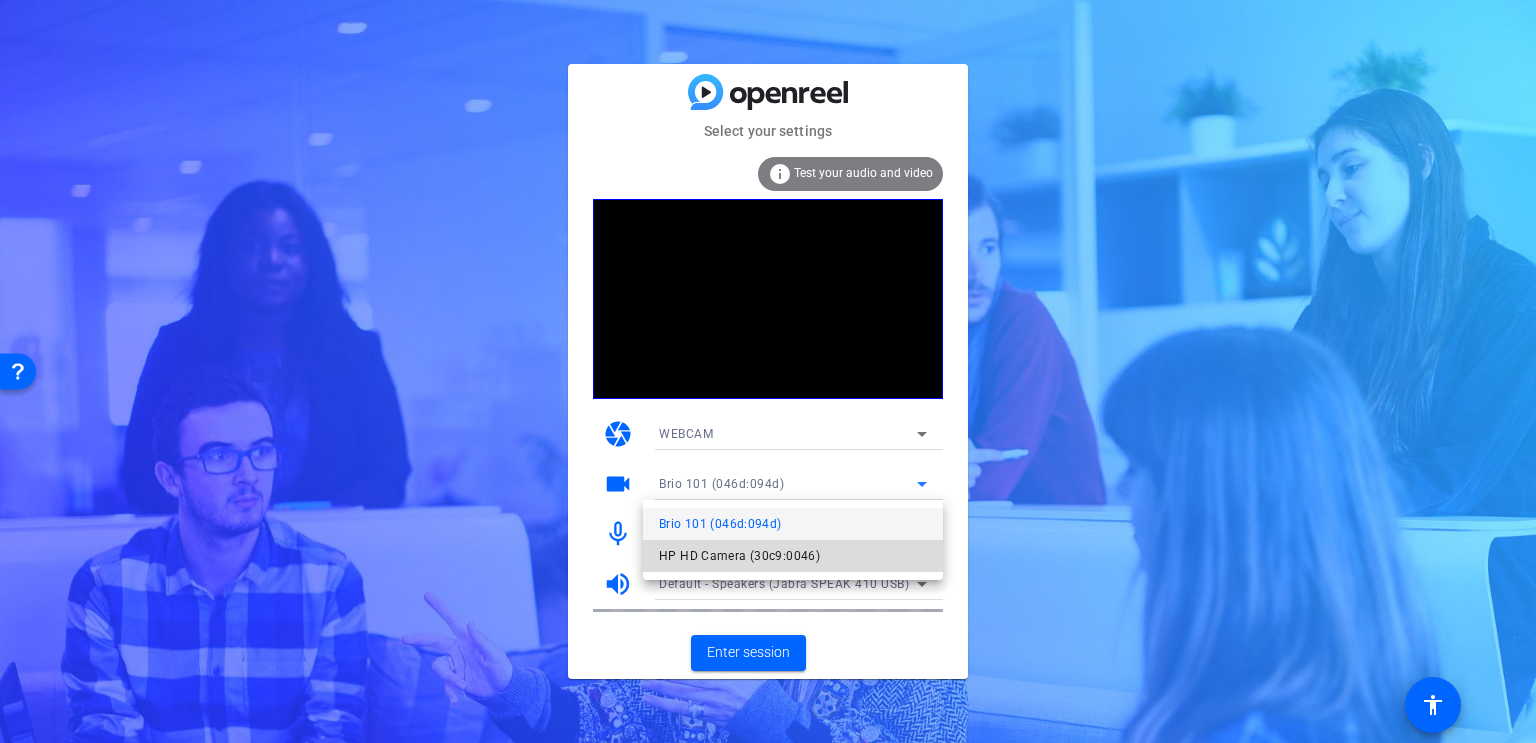 click on "HP HD Camera (30c9:0046)" at bounding box center (793, 556) 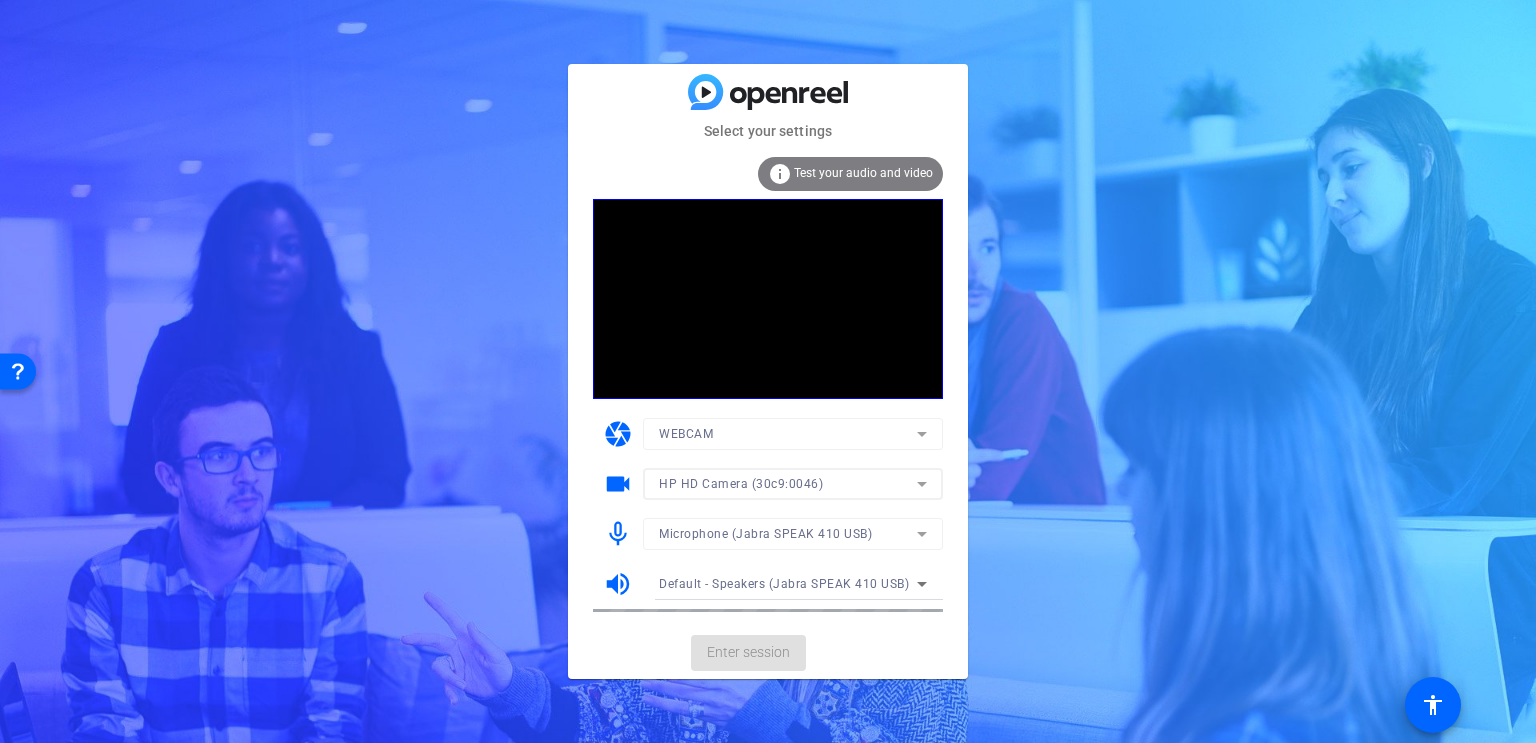 click on "Microphone (Jabra SPEAK 410 USB)" 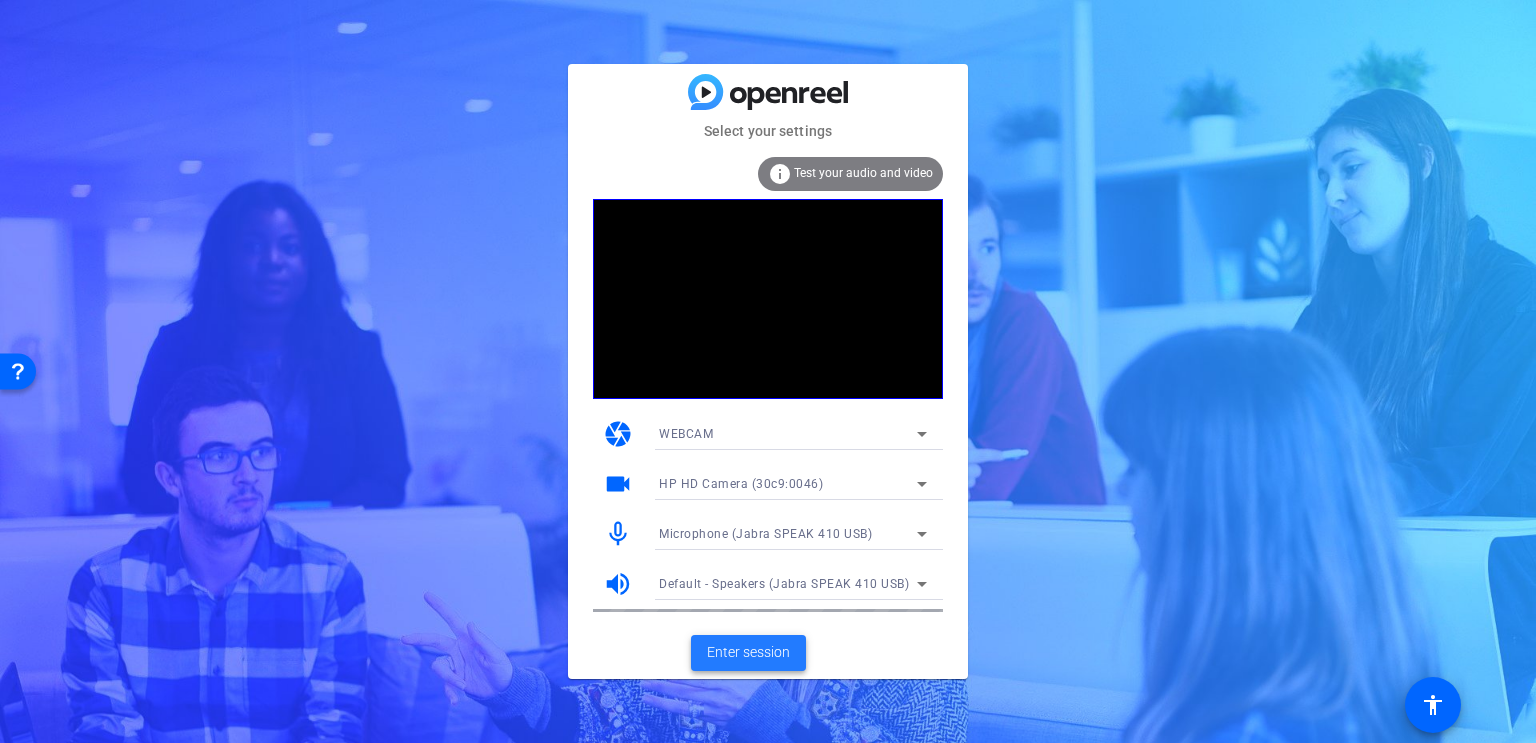 click on "Enter session" 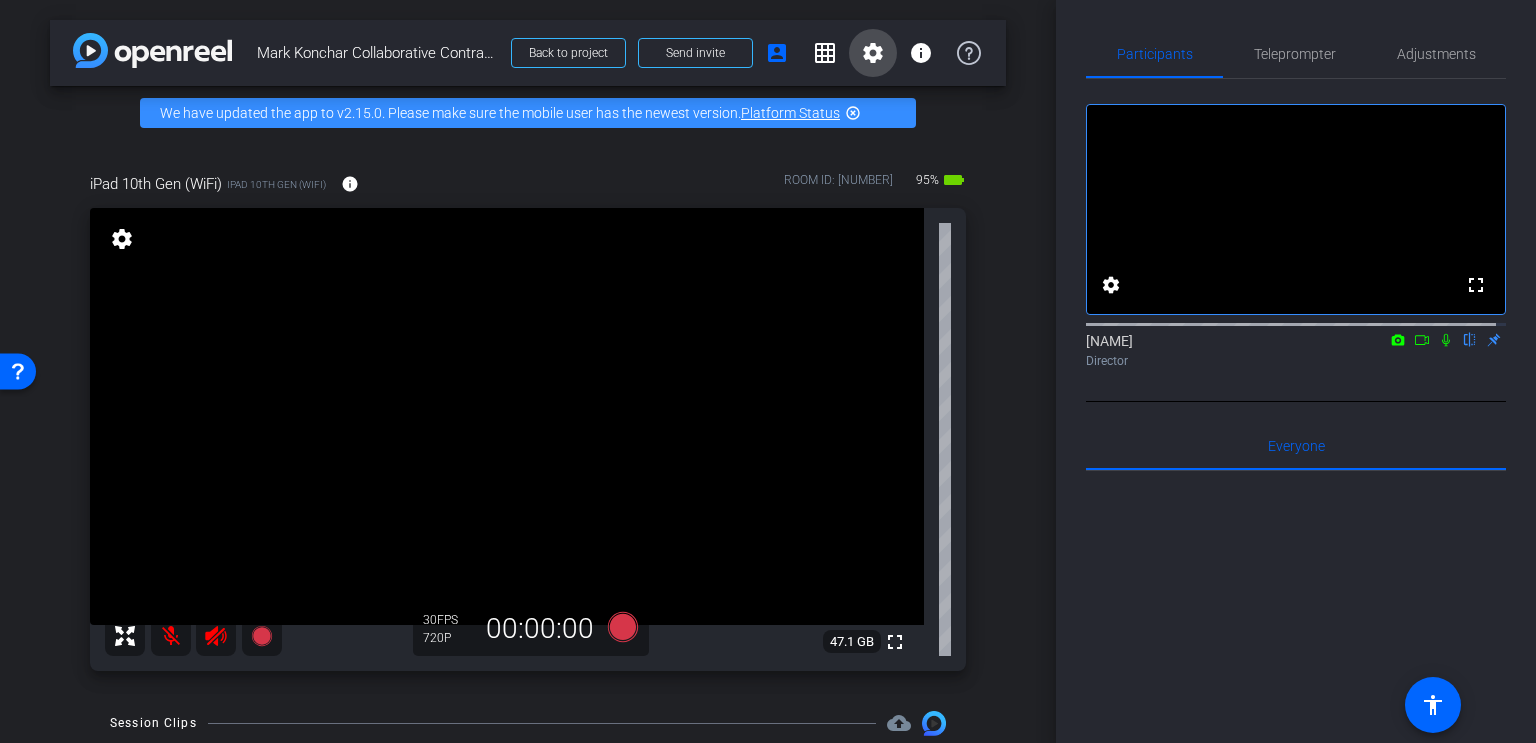 click on "settings" at bounding box center [873, 53] 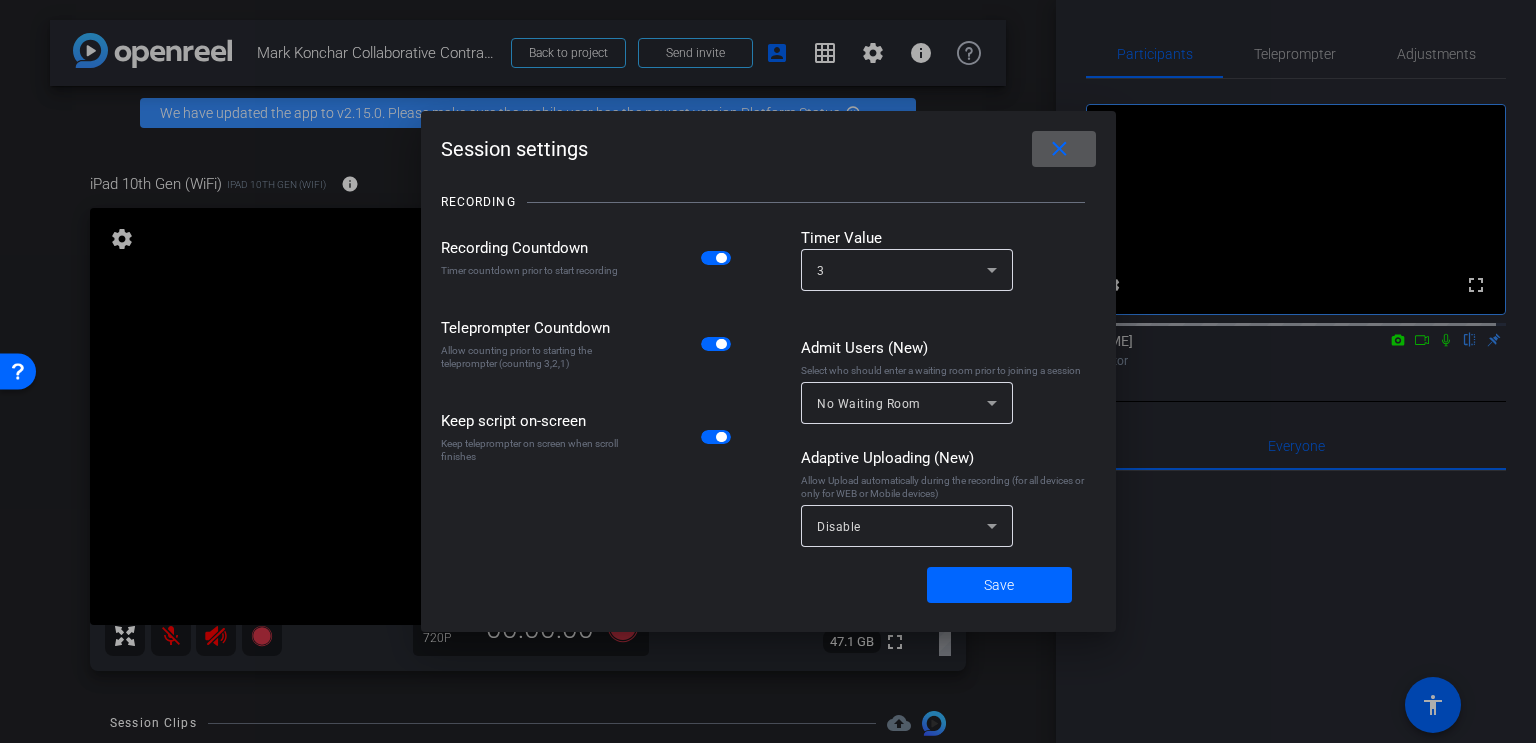 click on "close" at bounding box center [1059, 149] 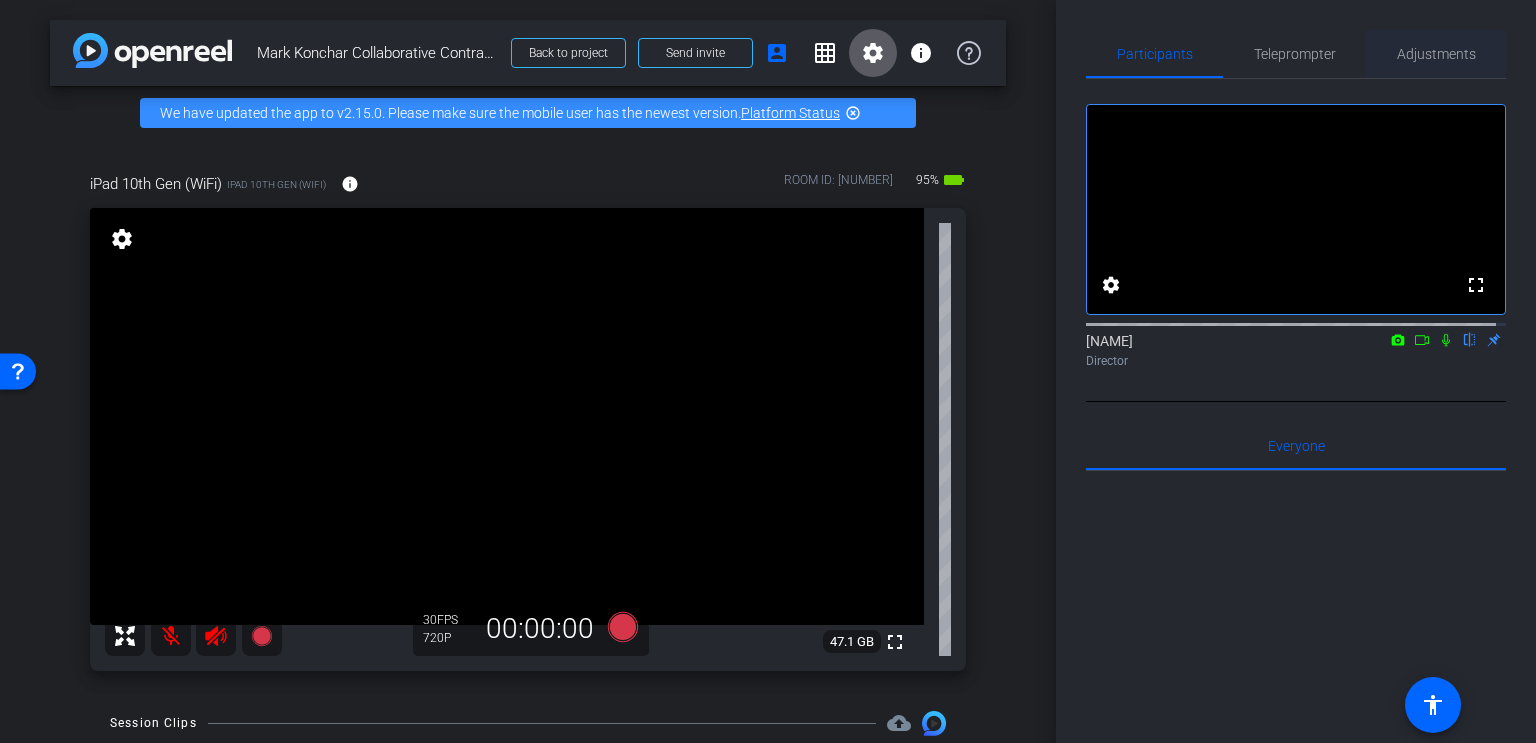 click on "Adjustments" at bounding box center [1436, 54] 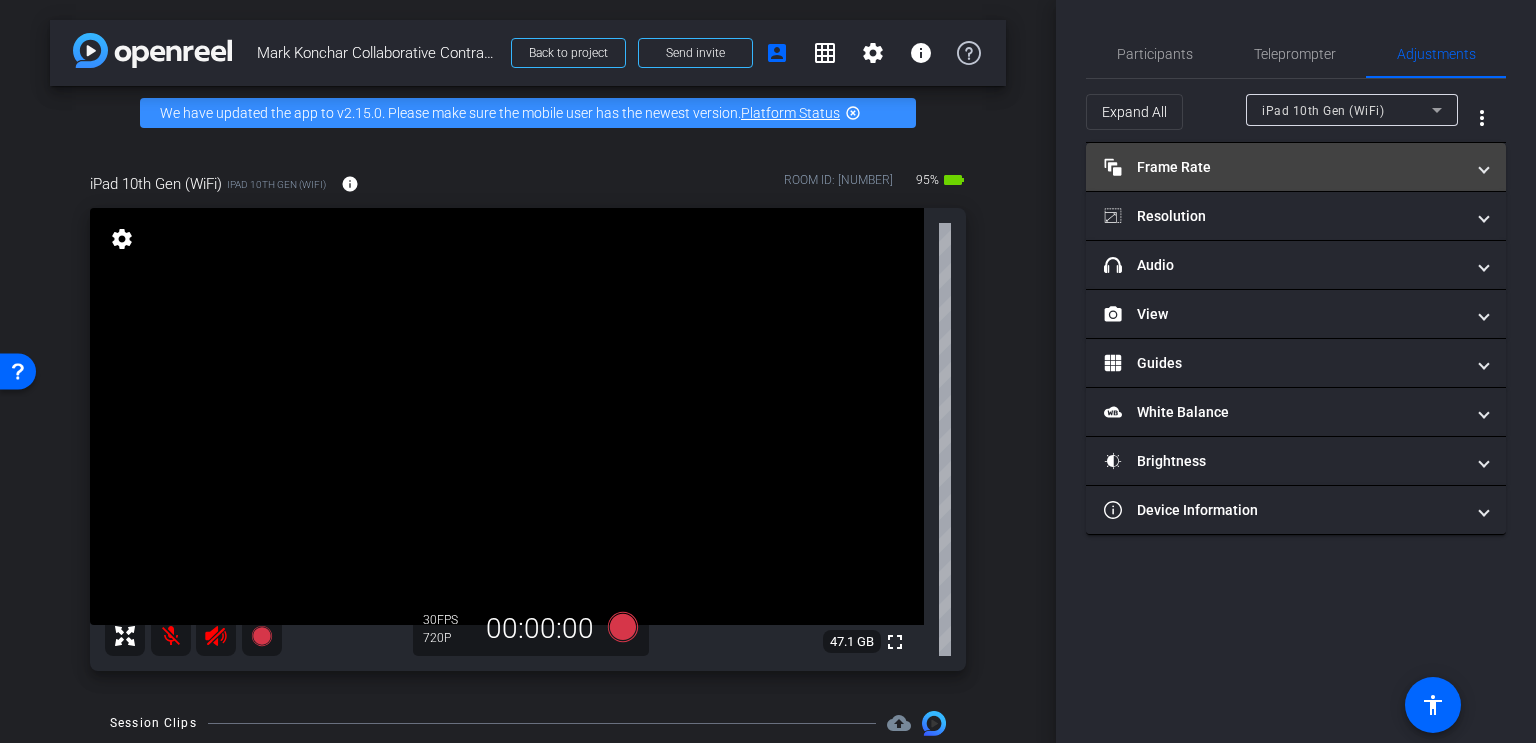 click at bounding box center (1484, 167) 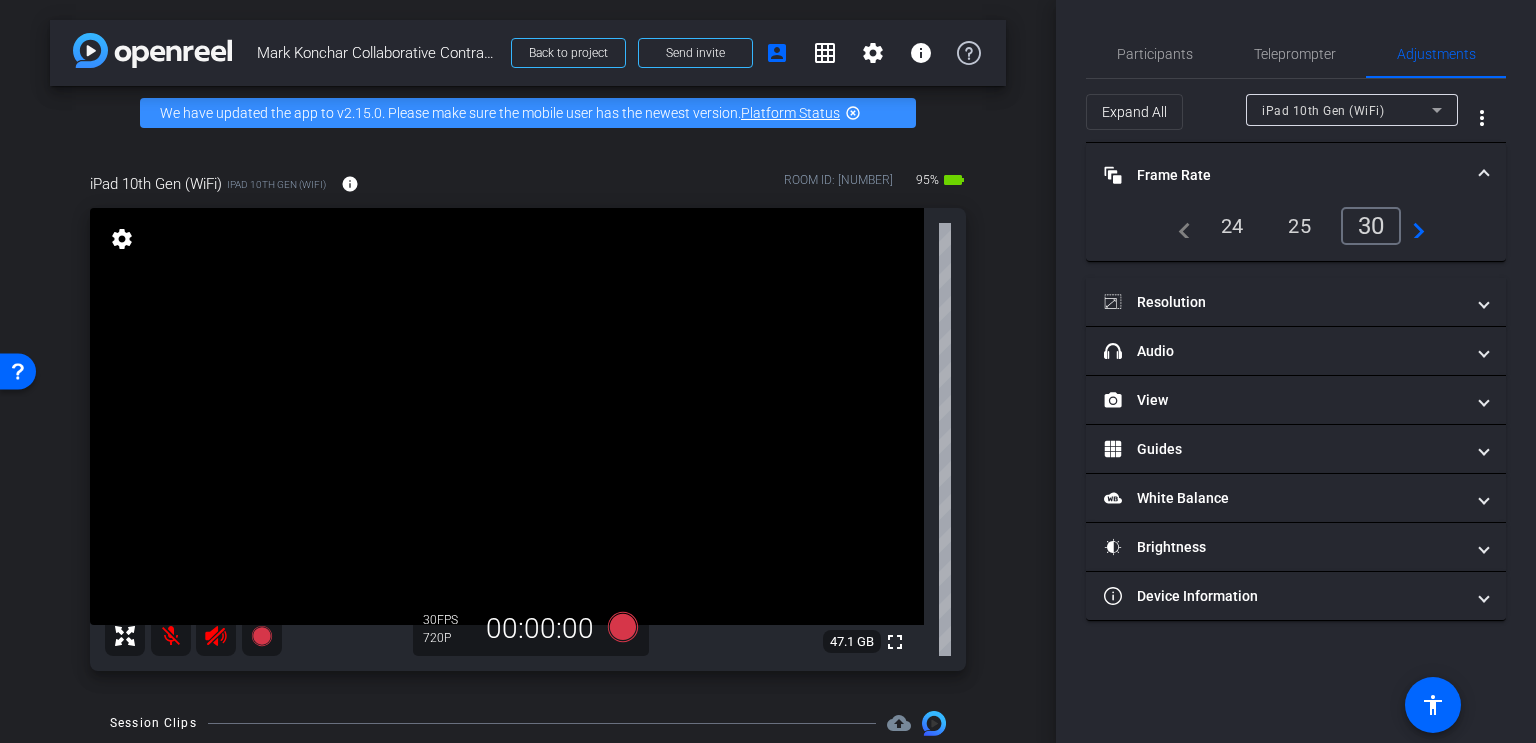 click at bounding box center (1484, 175) 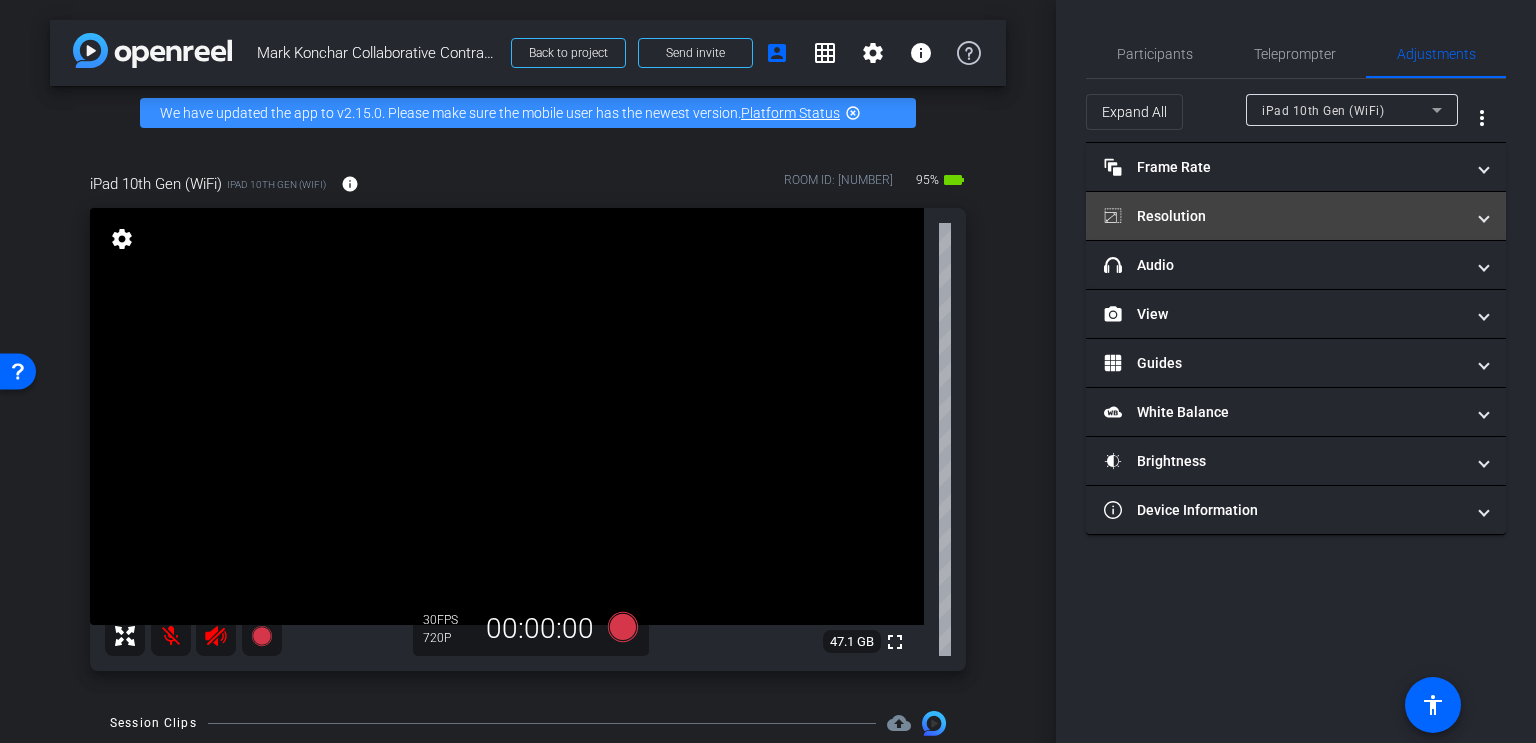 click at bounding box center [1484, 216] 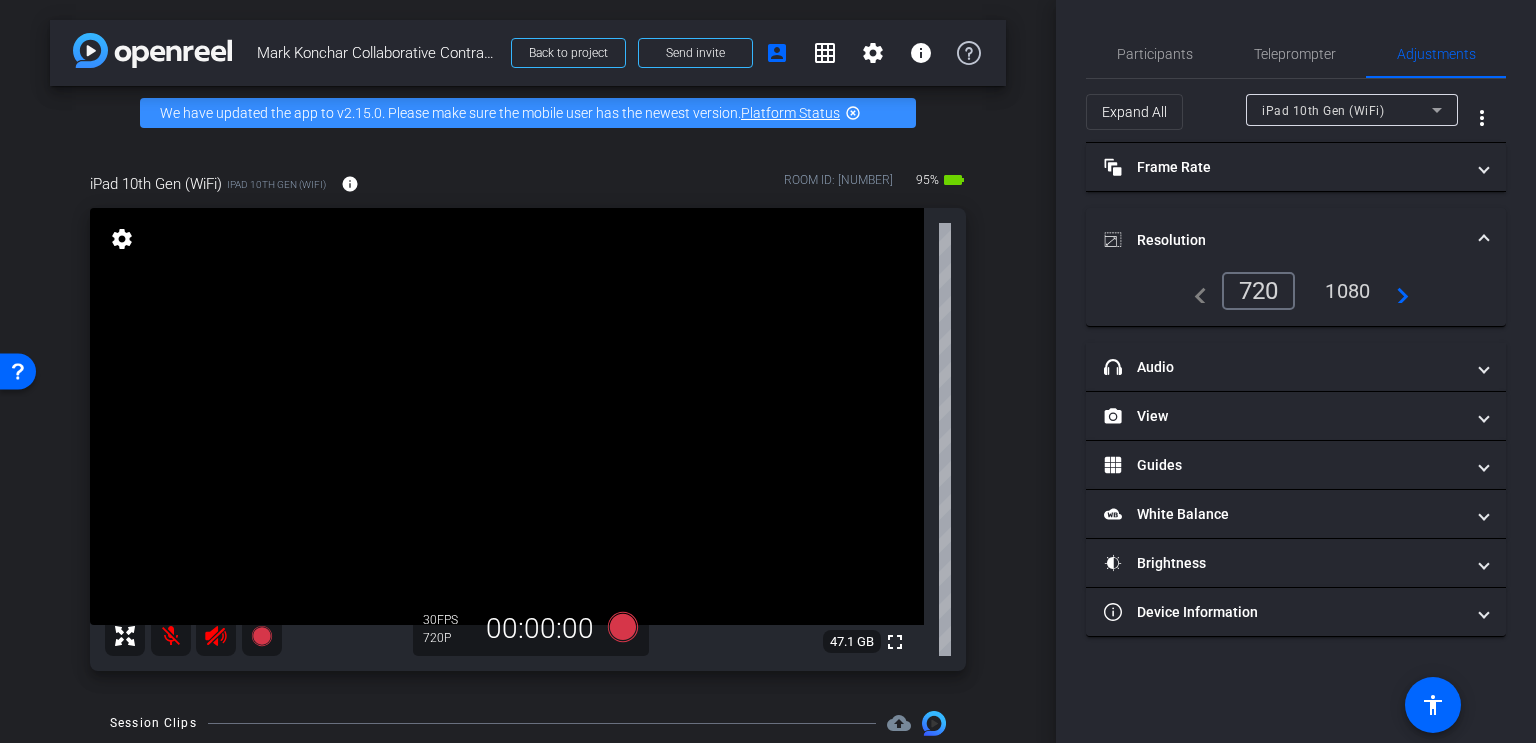 click on "1080" at bounding box center [1347, 291] 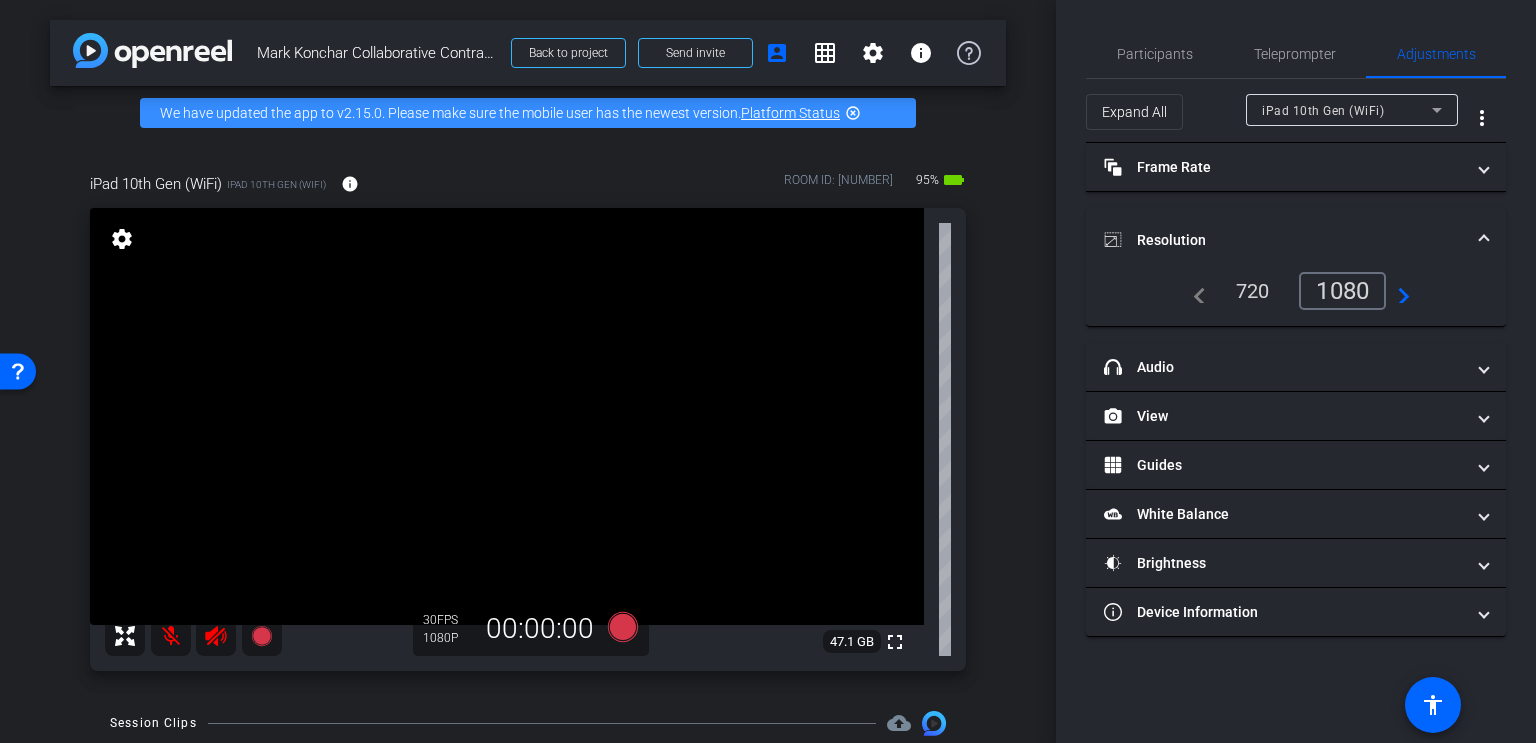 click on "navigate_before  720   1080  navigate_next" at bounding box center [1296, 291] 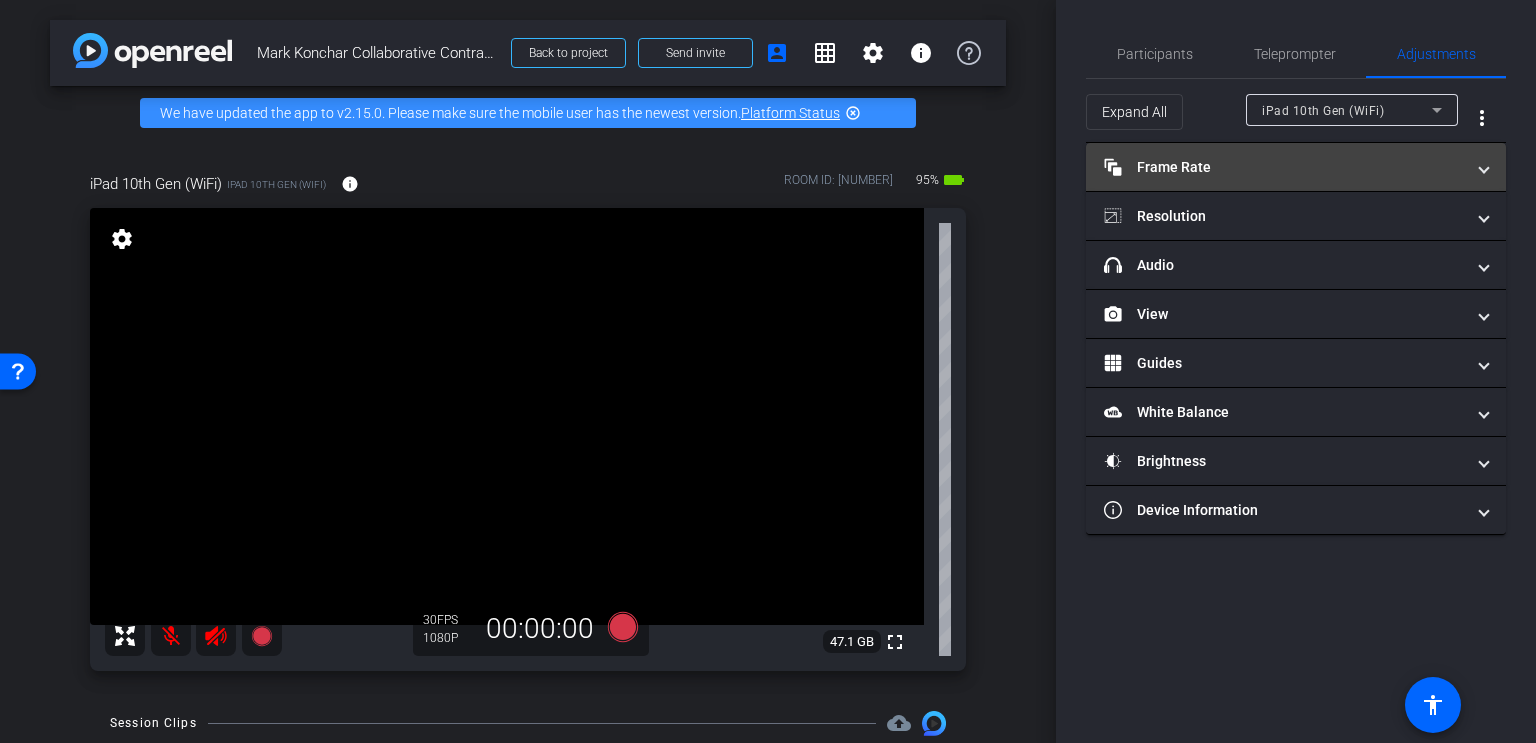 click on "Frame Rate
Frame Rate" at bounding box center (1284, 167) 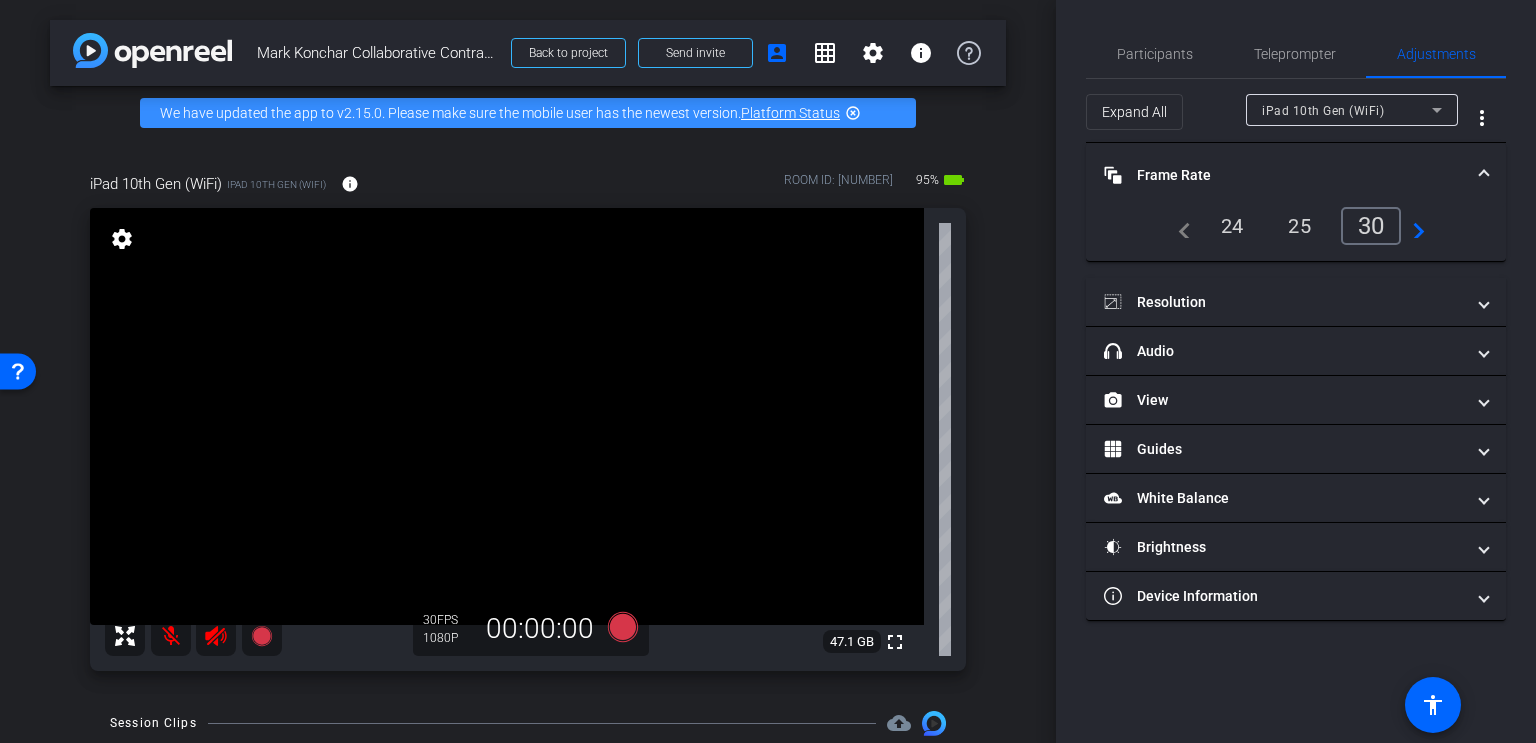 click on "navigate_next" at bounding box center [1413, 226] 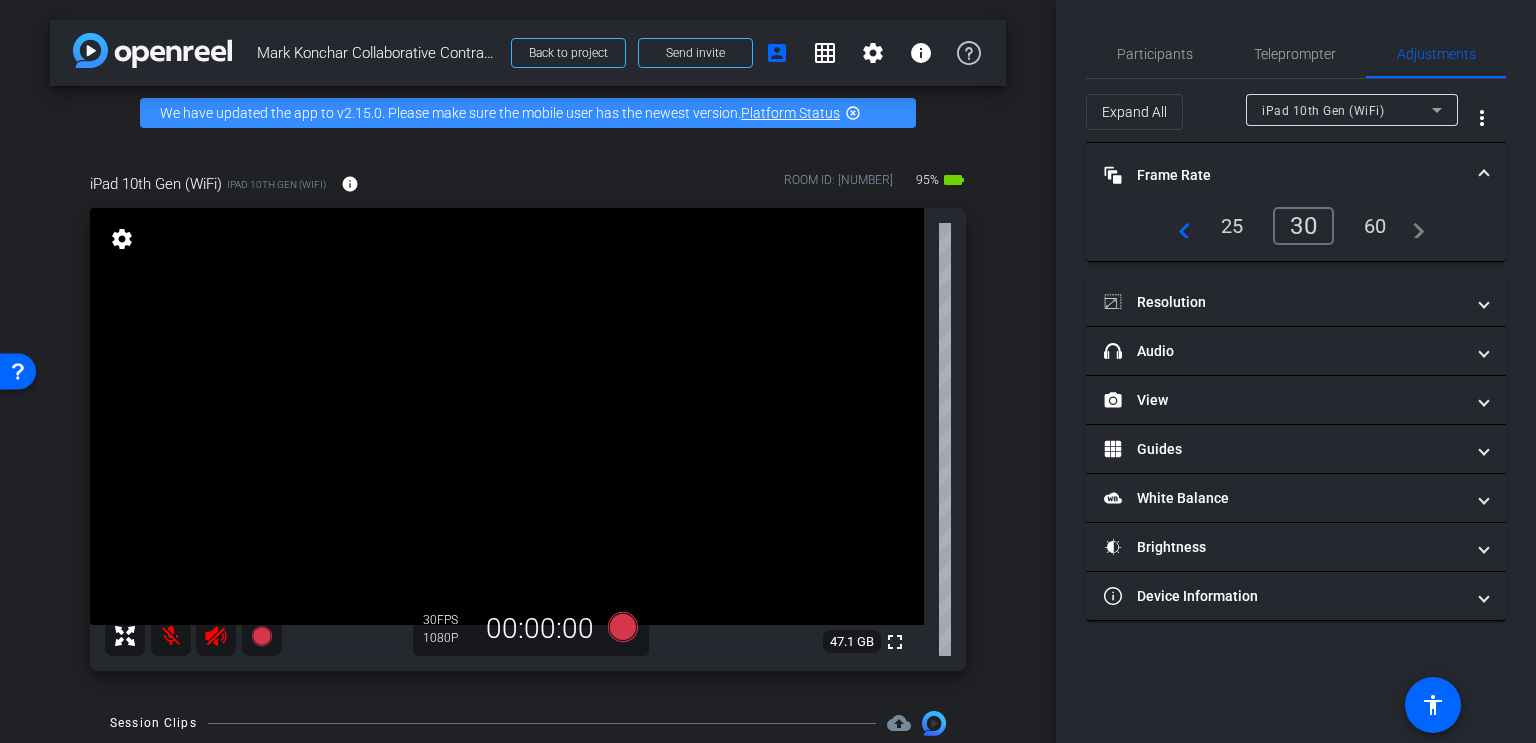 click on "navigate_next" at bounding box center (1413, 226) 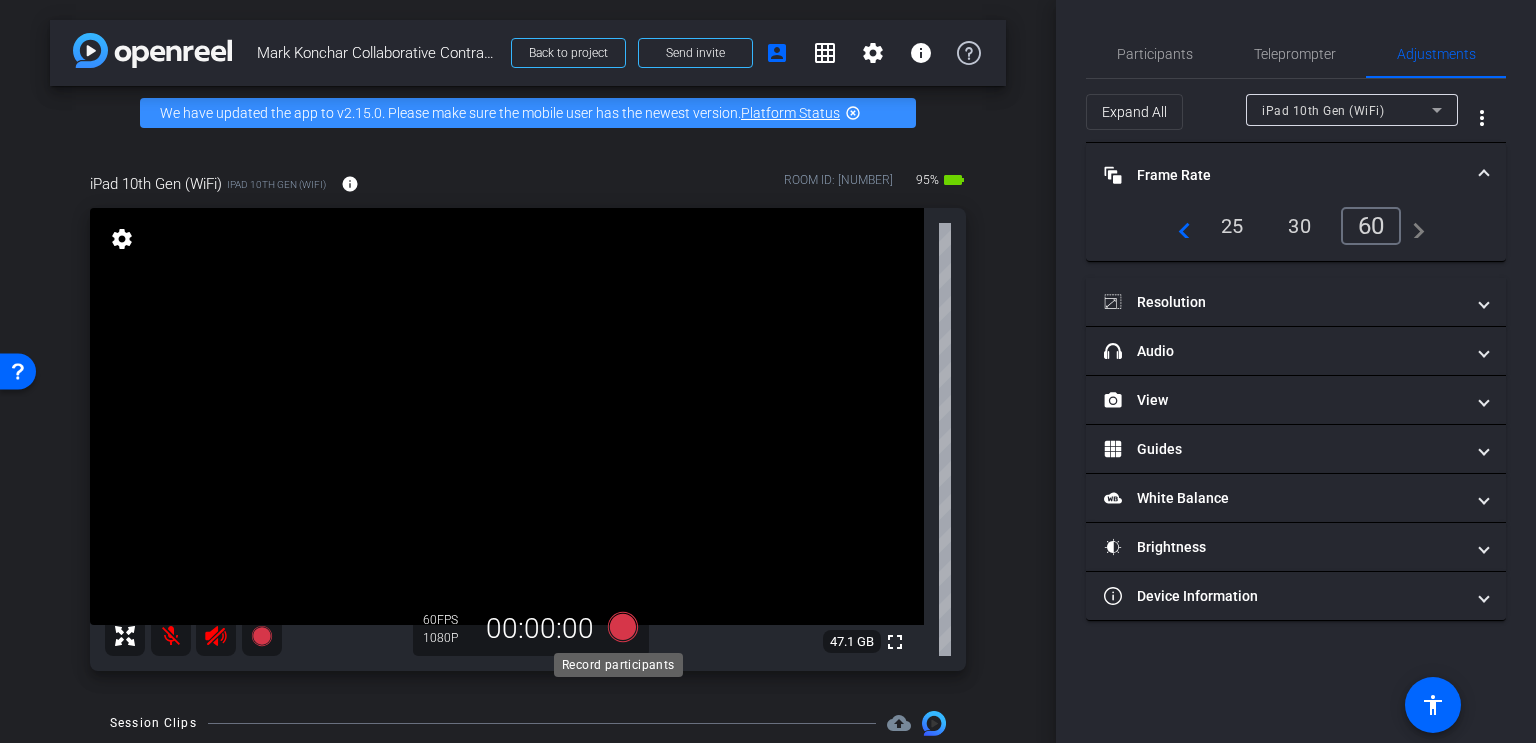 click 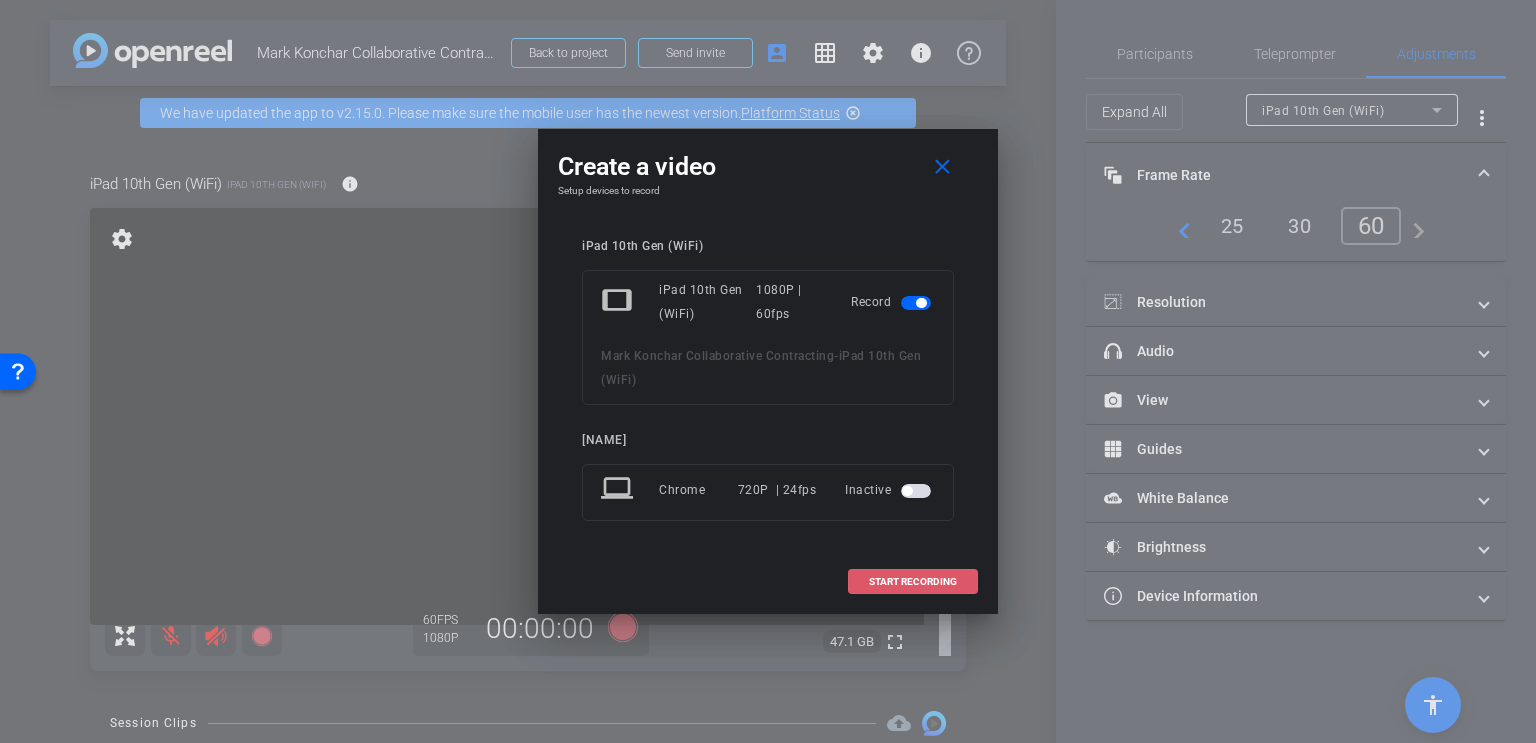 click on "START RECORDING" at bounding box center [913, 582] 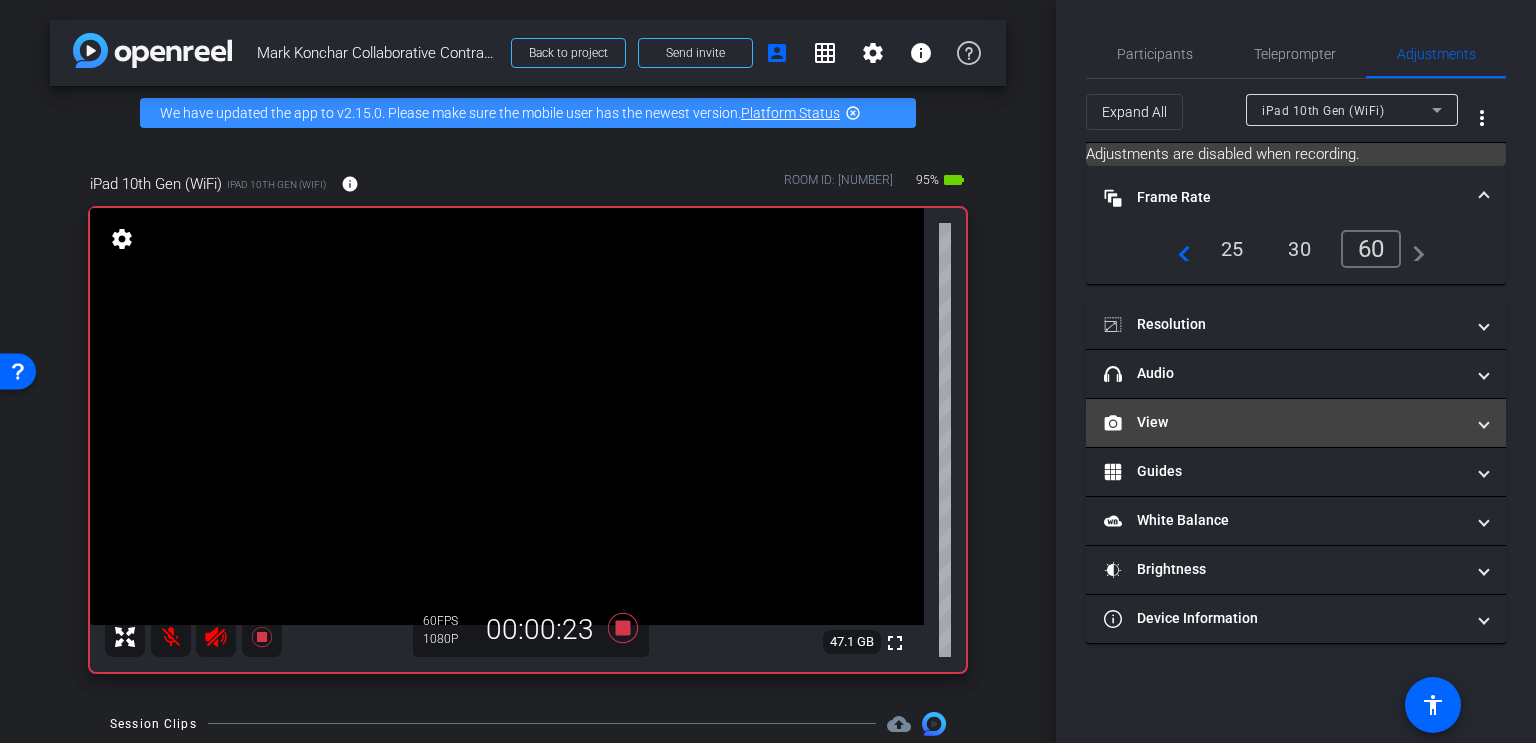 click on "View" at bounding box center (1296, 423) 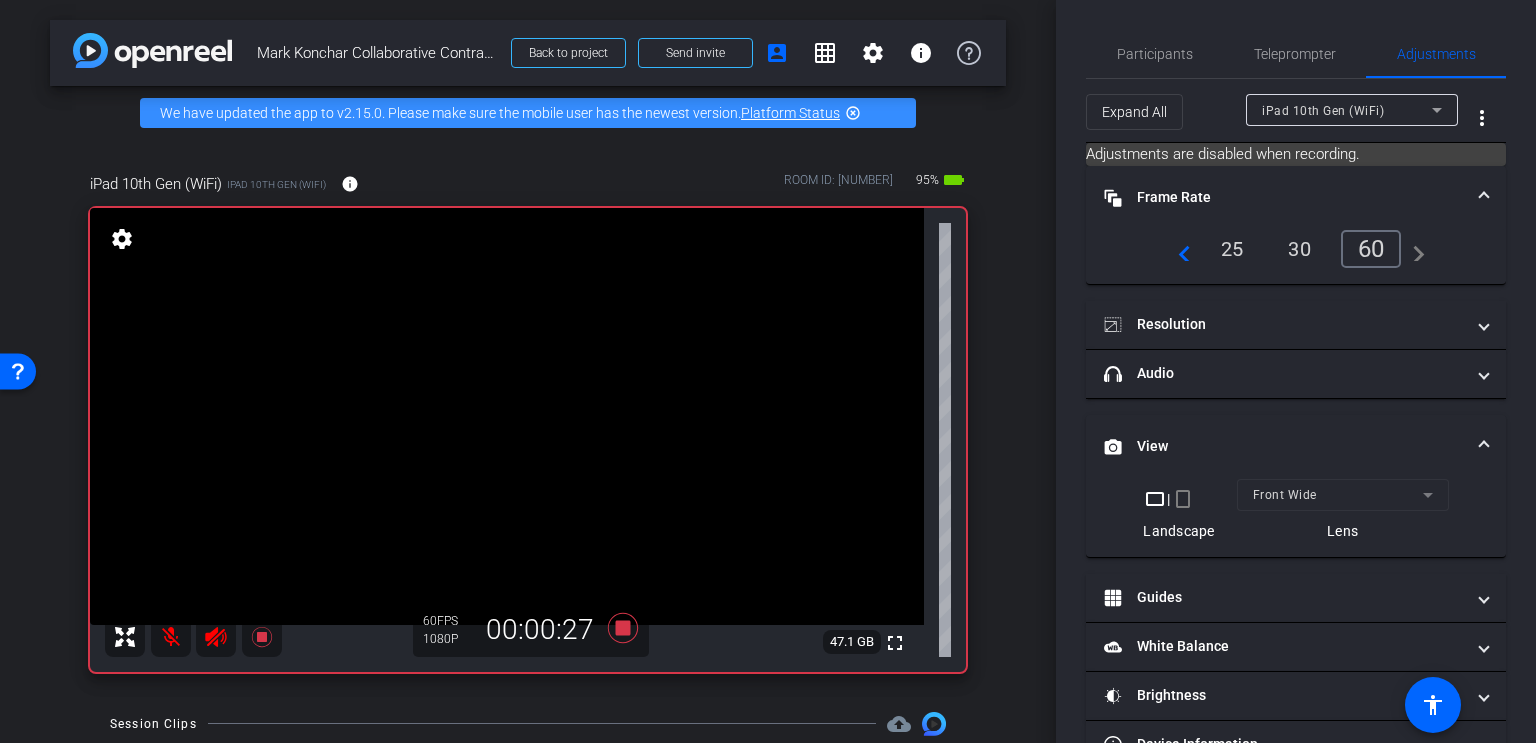 click on "crop_landscape  |  crop_portrait  Landscape  Front Wide Lens" at bounding box center [1296, 510] 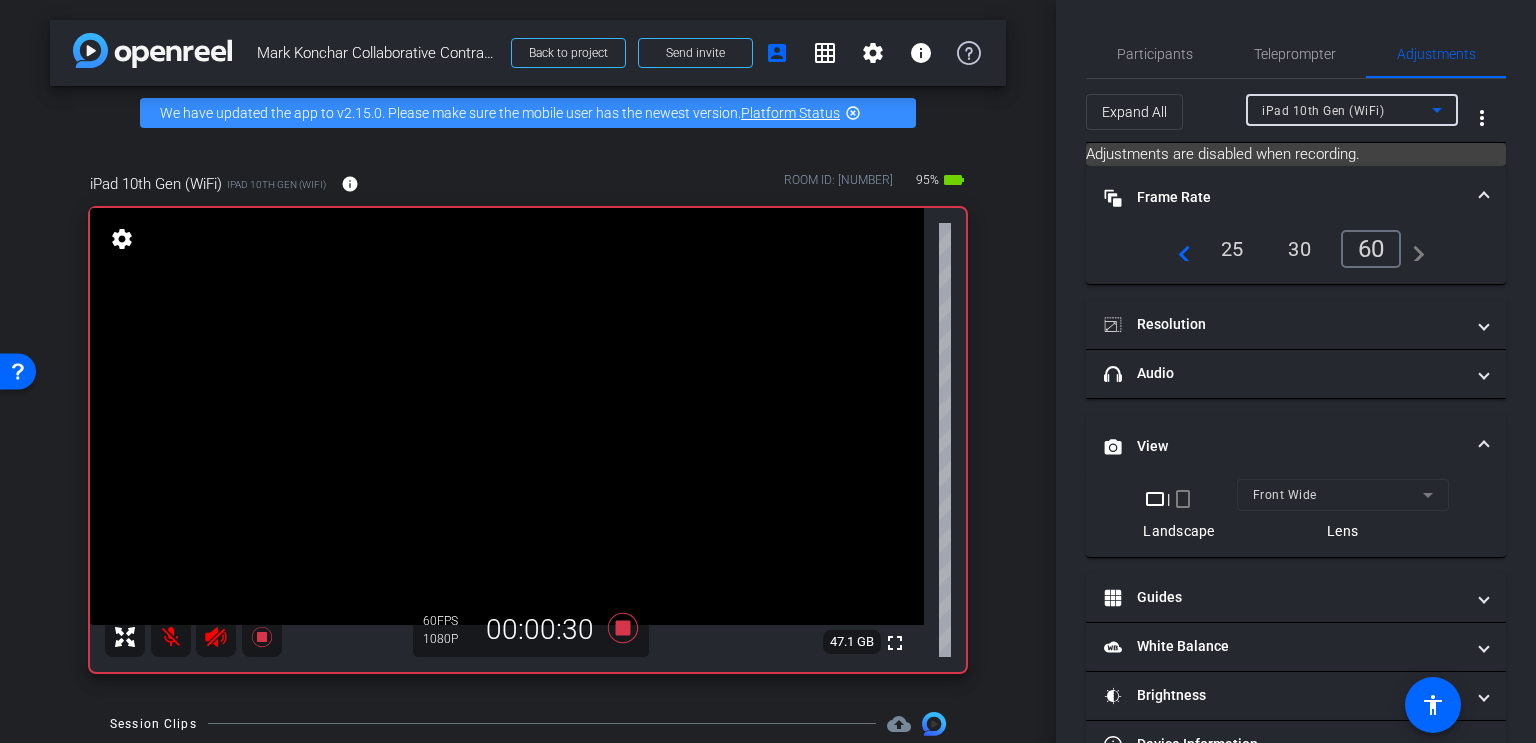 click 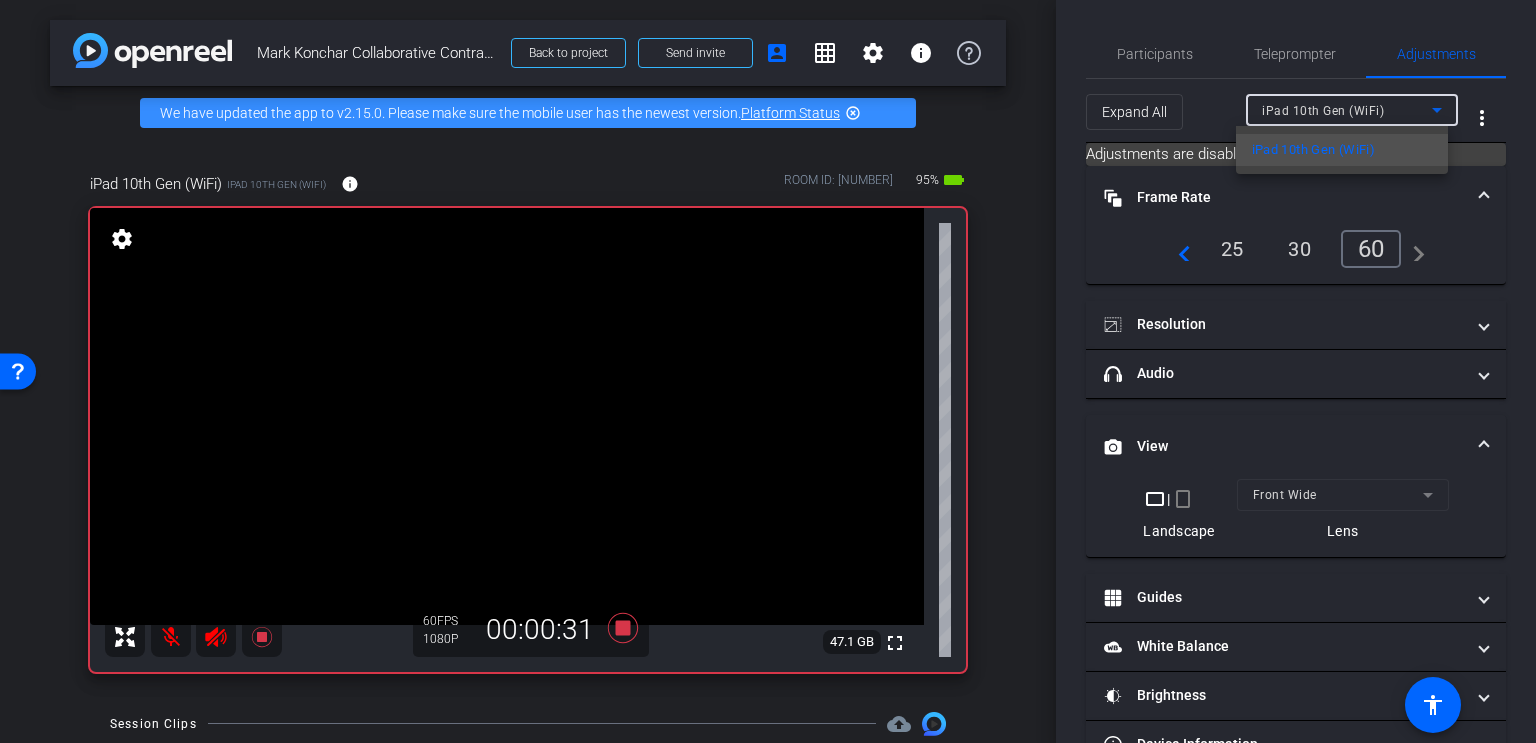 click at bounding box center (768, 371) 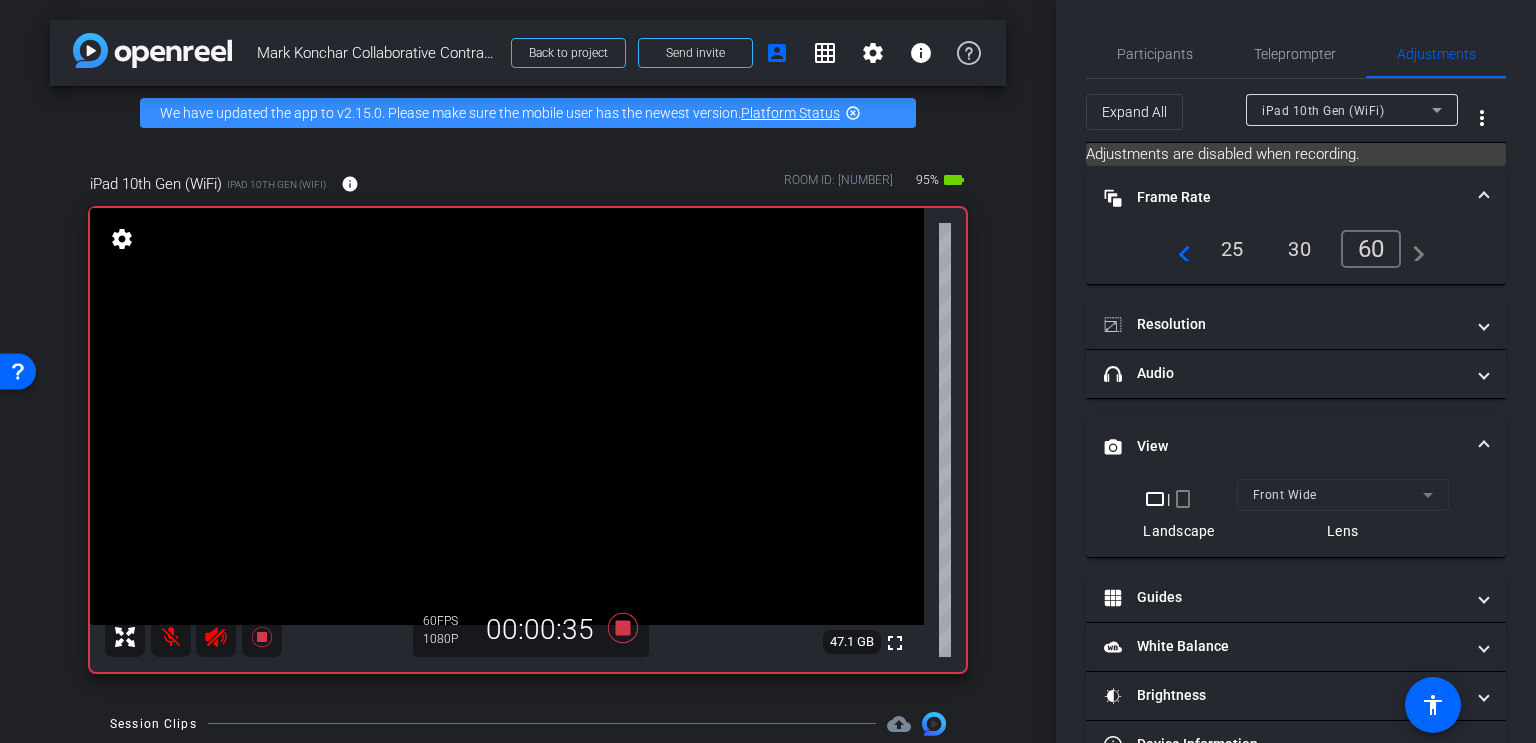 click on "navigate_before  25   30   60  navigate_next" at bounding box center [1296, 257] 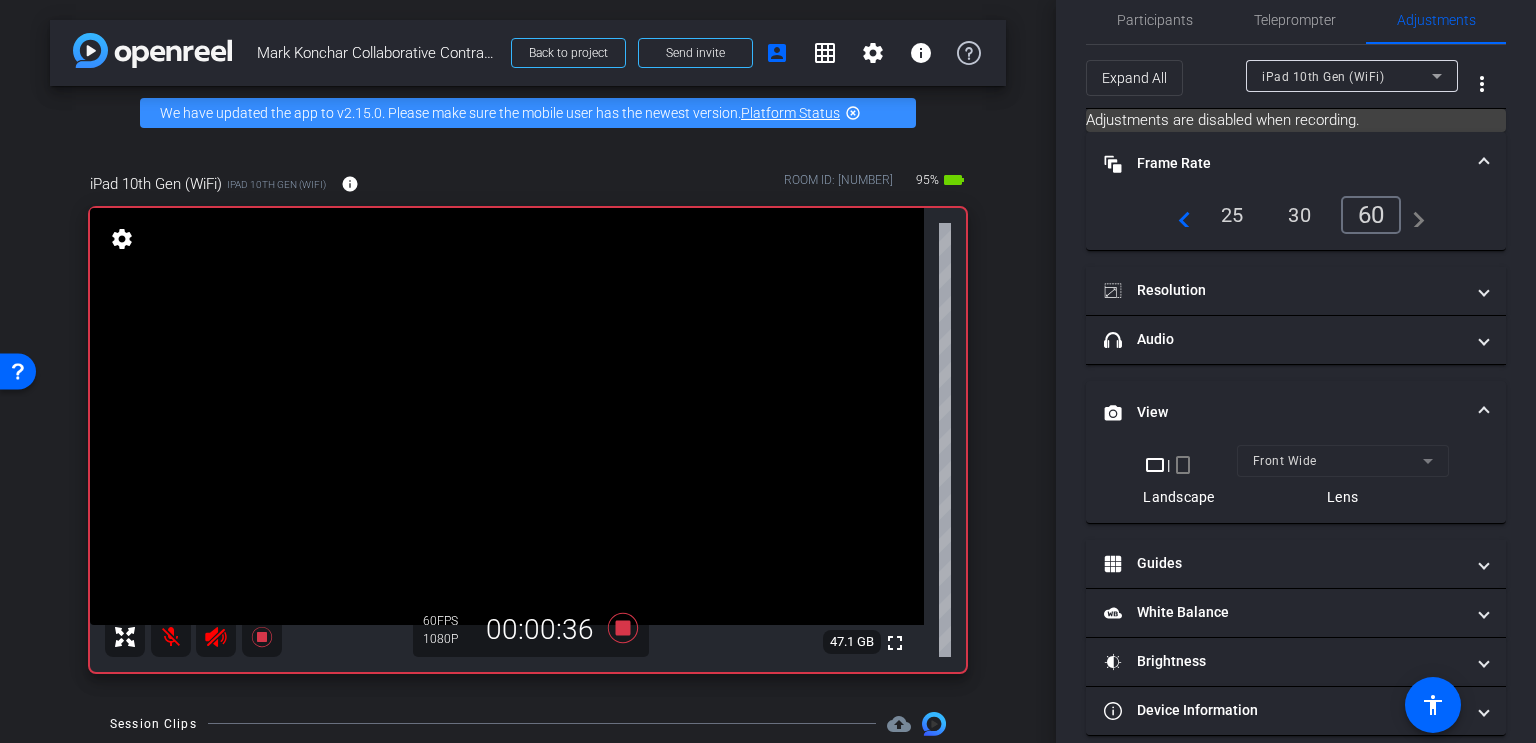 scroll, scrollTop: 53, scrollLeft: 0, axis: vertical 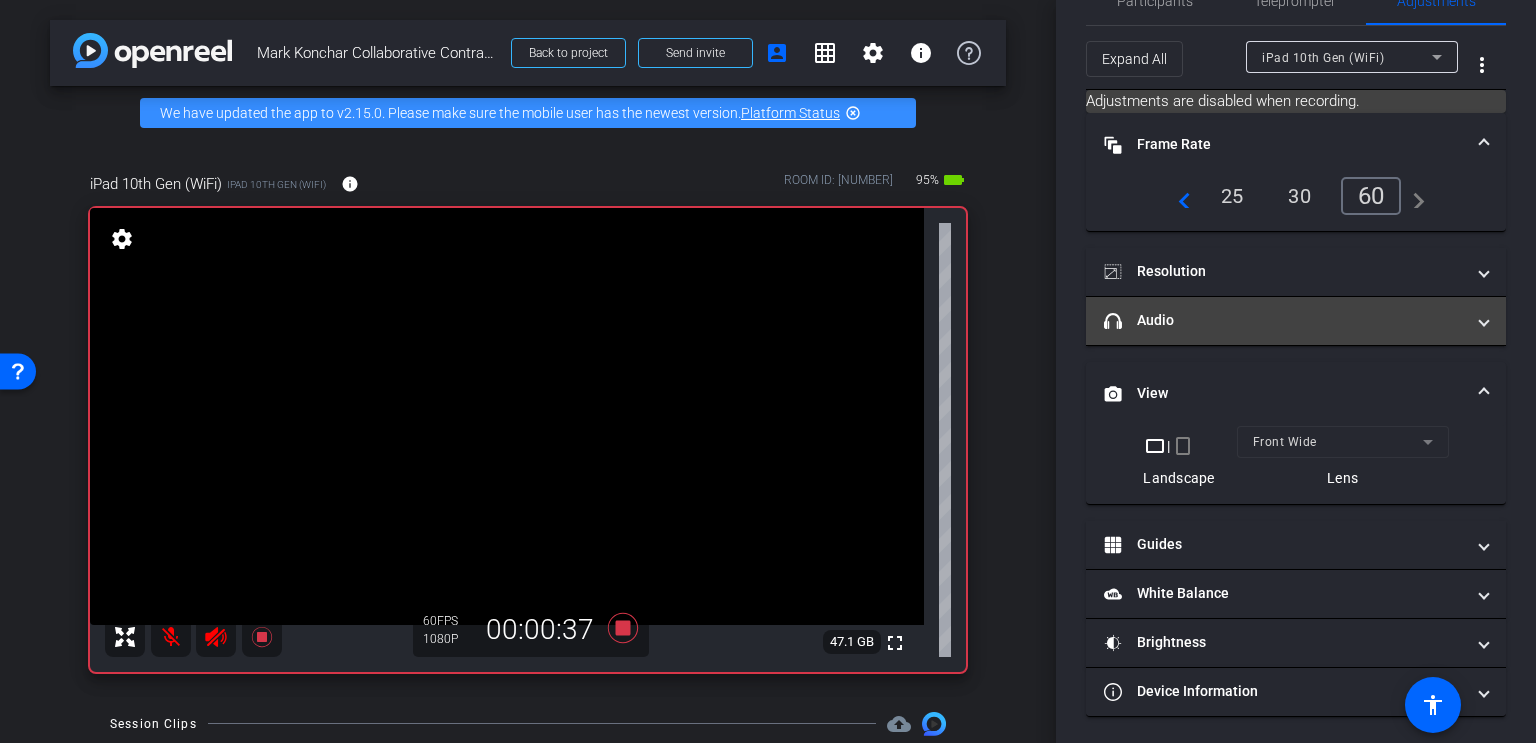 click at bounding box center (1484, 320) 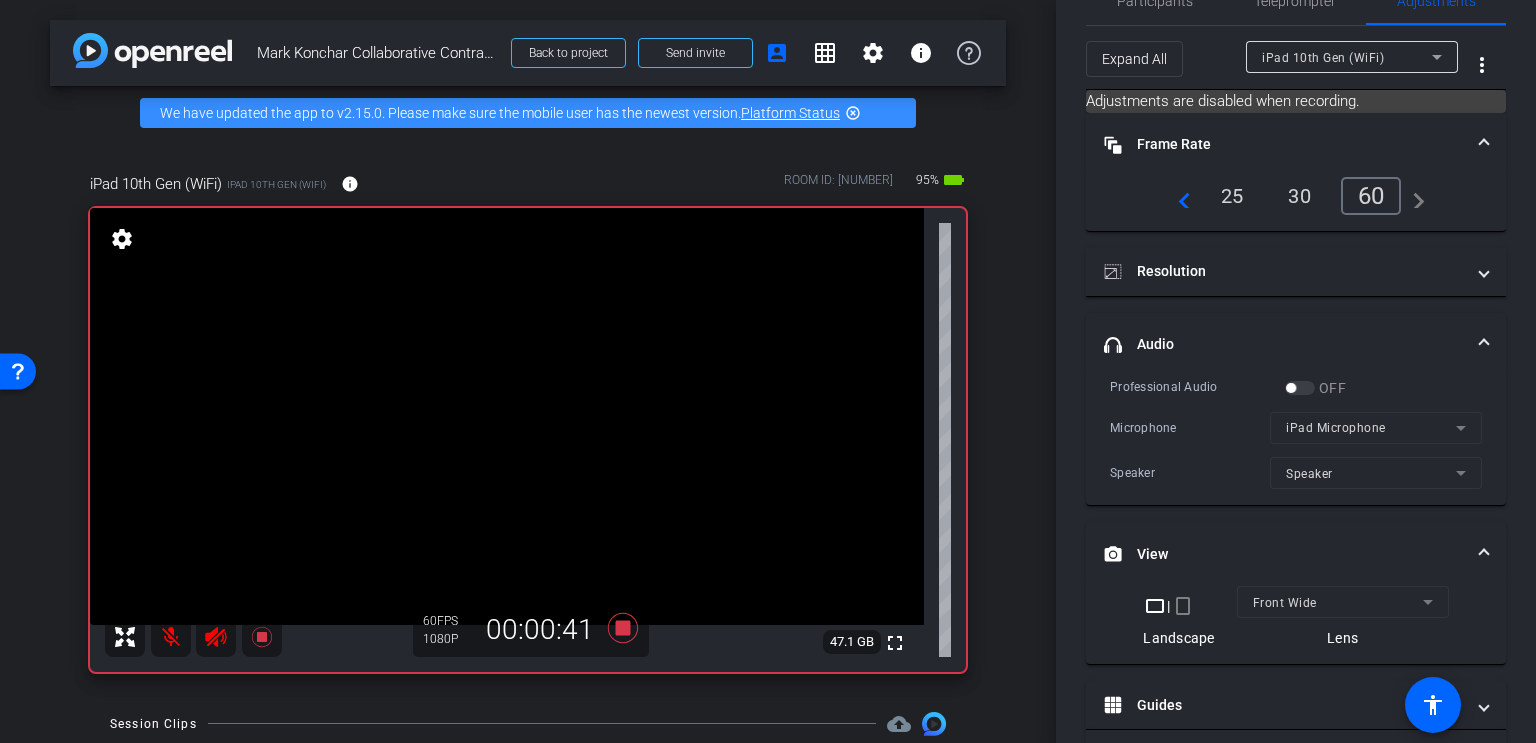 click on "OFF" at bounding box center (1315, 388) 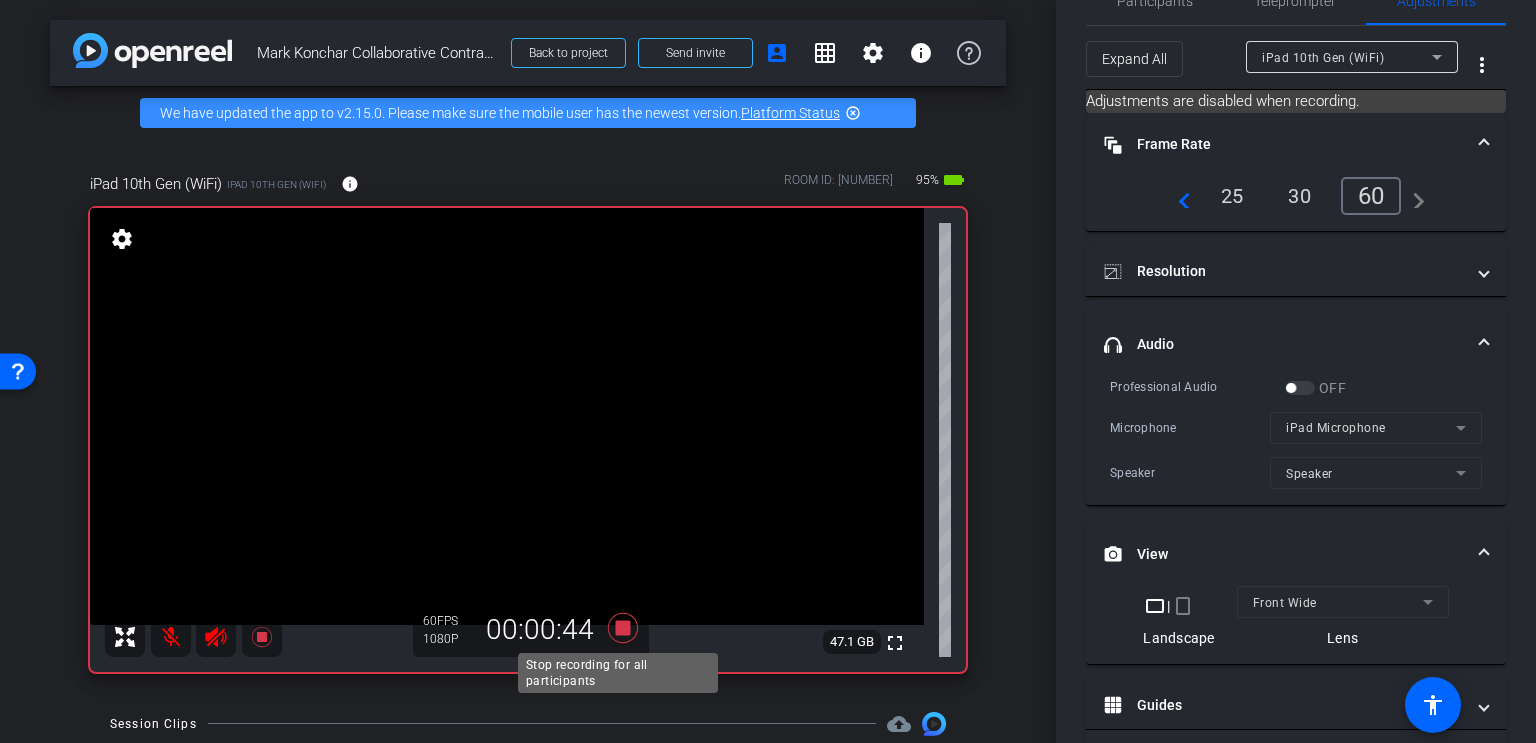 click 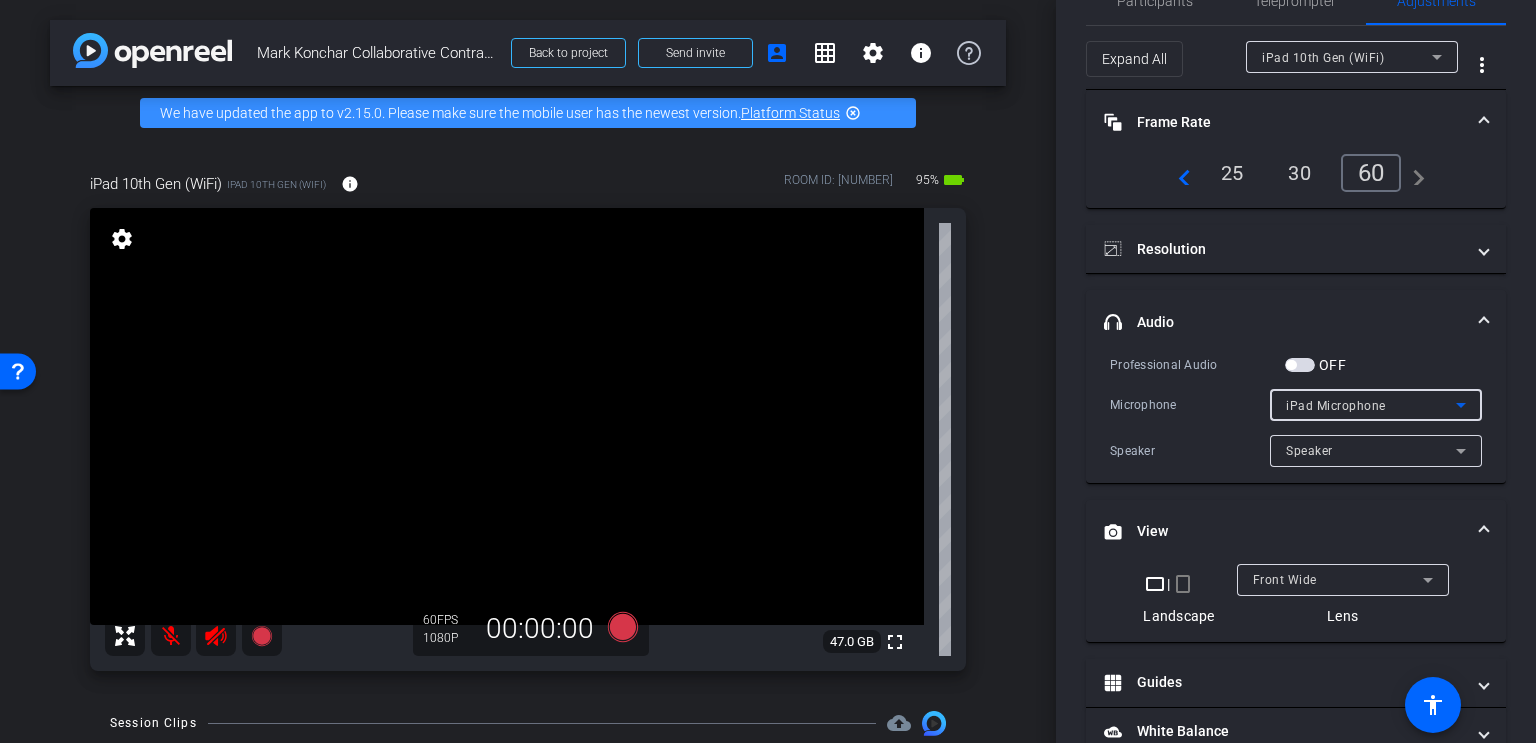 click 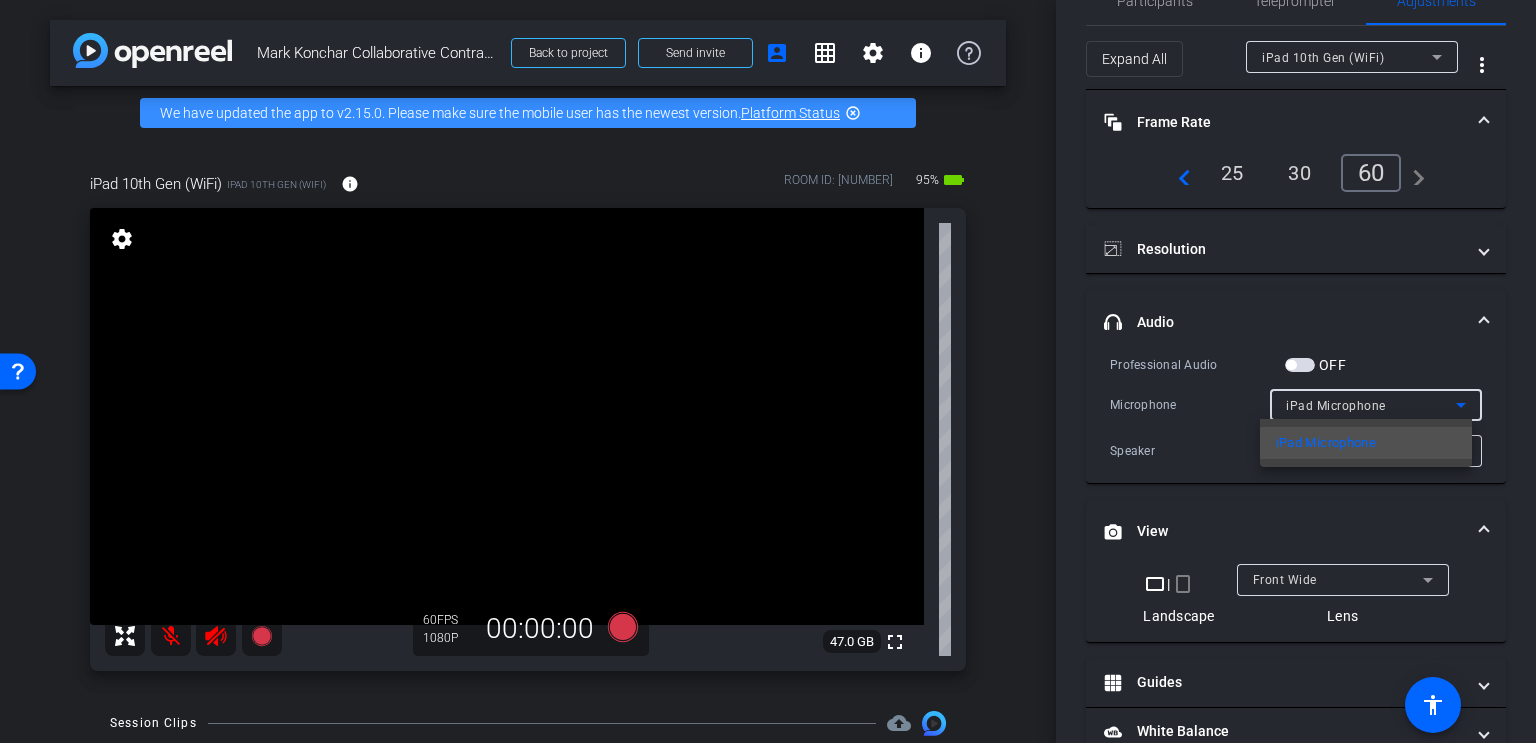 click at bounding box center (768, 371) 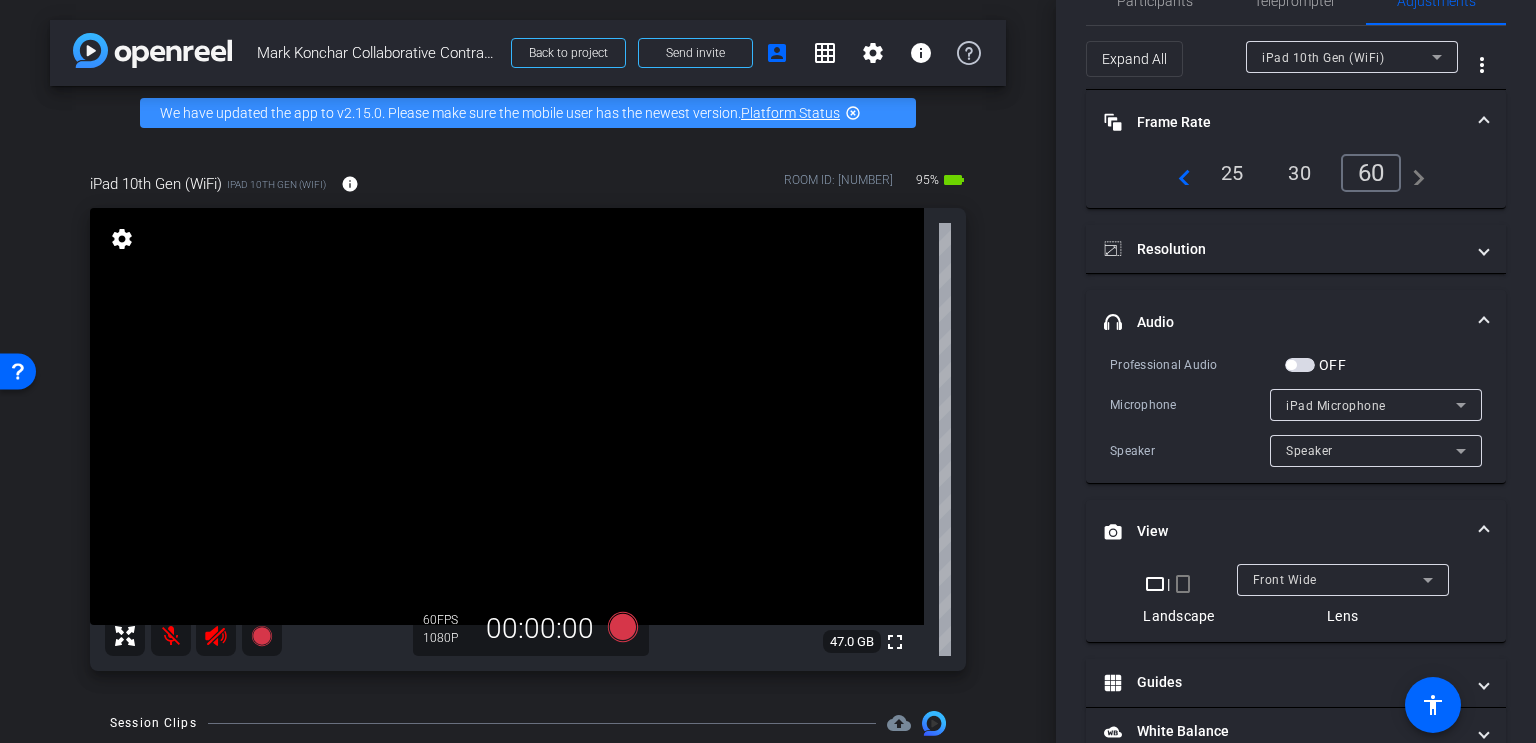 click 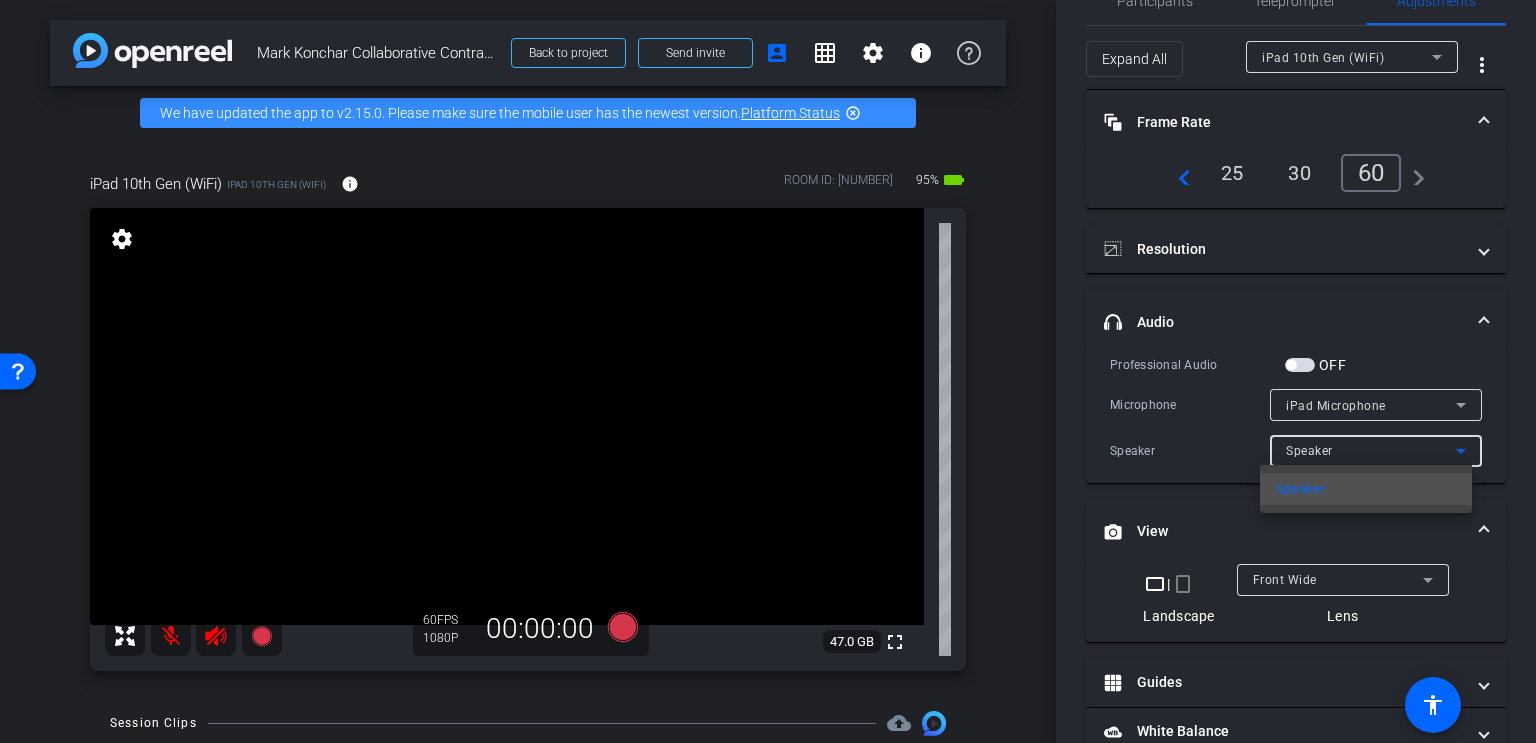 click at bounding box center (768, 371) 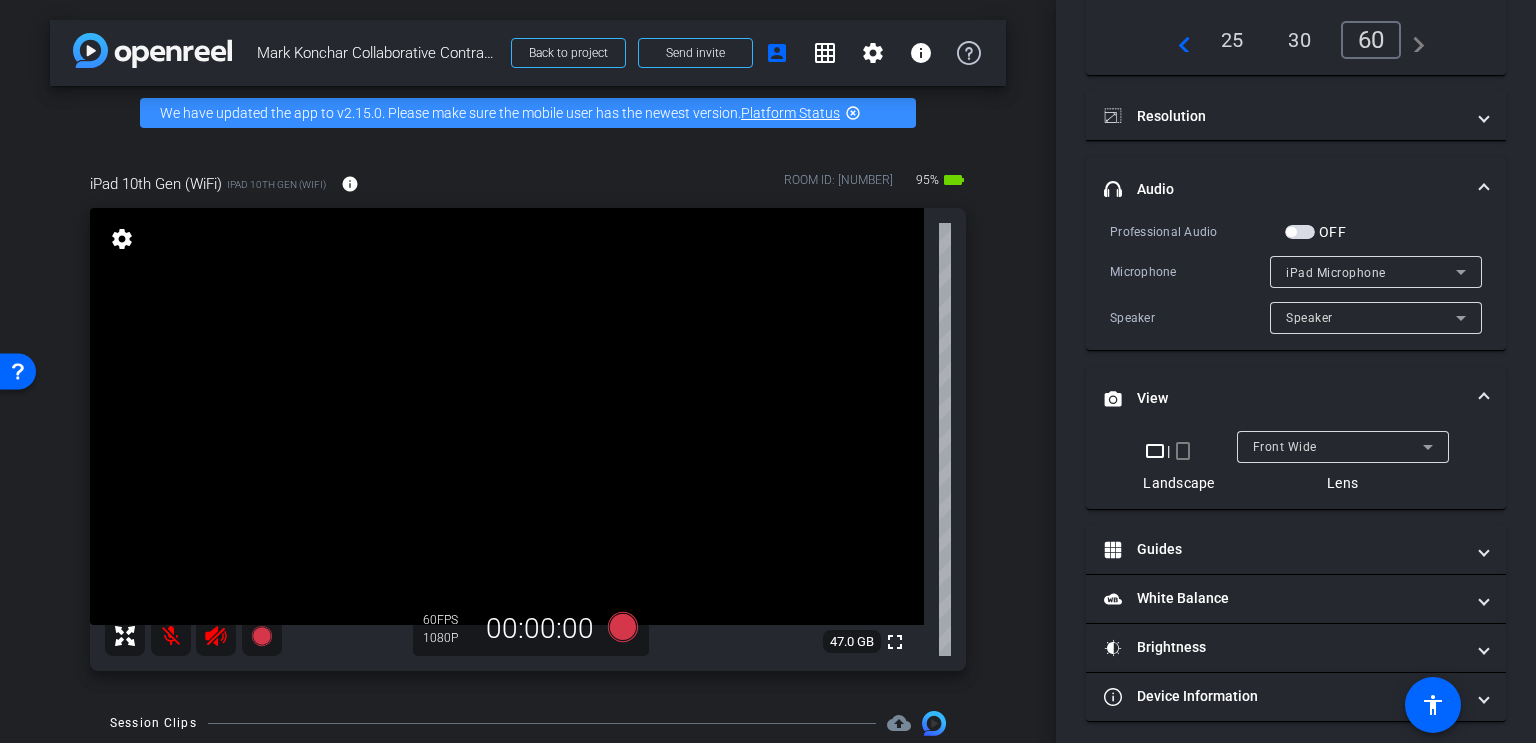 scroll, scrollTop: 192, scrollLeft: 0, axis: vertical 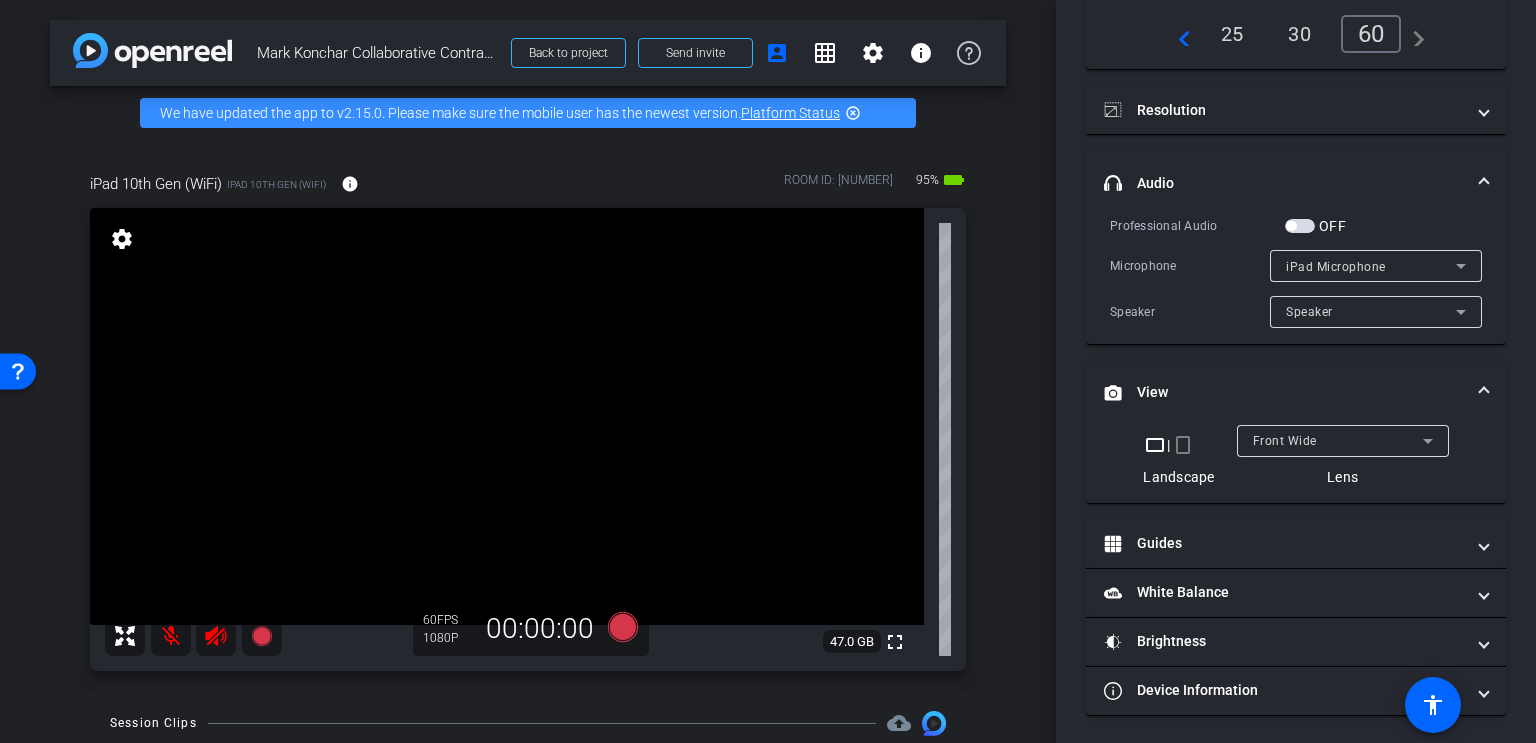 click on "highlight_off" at bounding box center [853, 113] 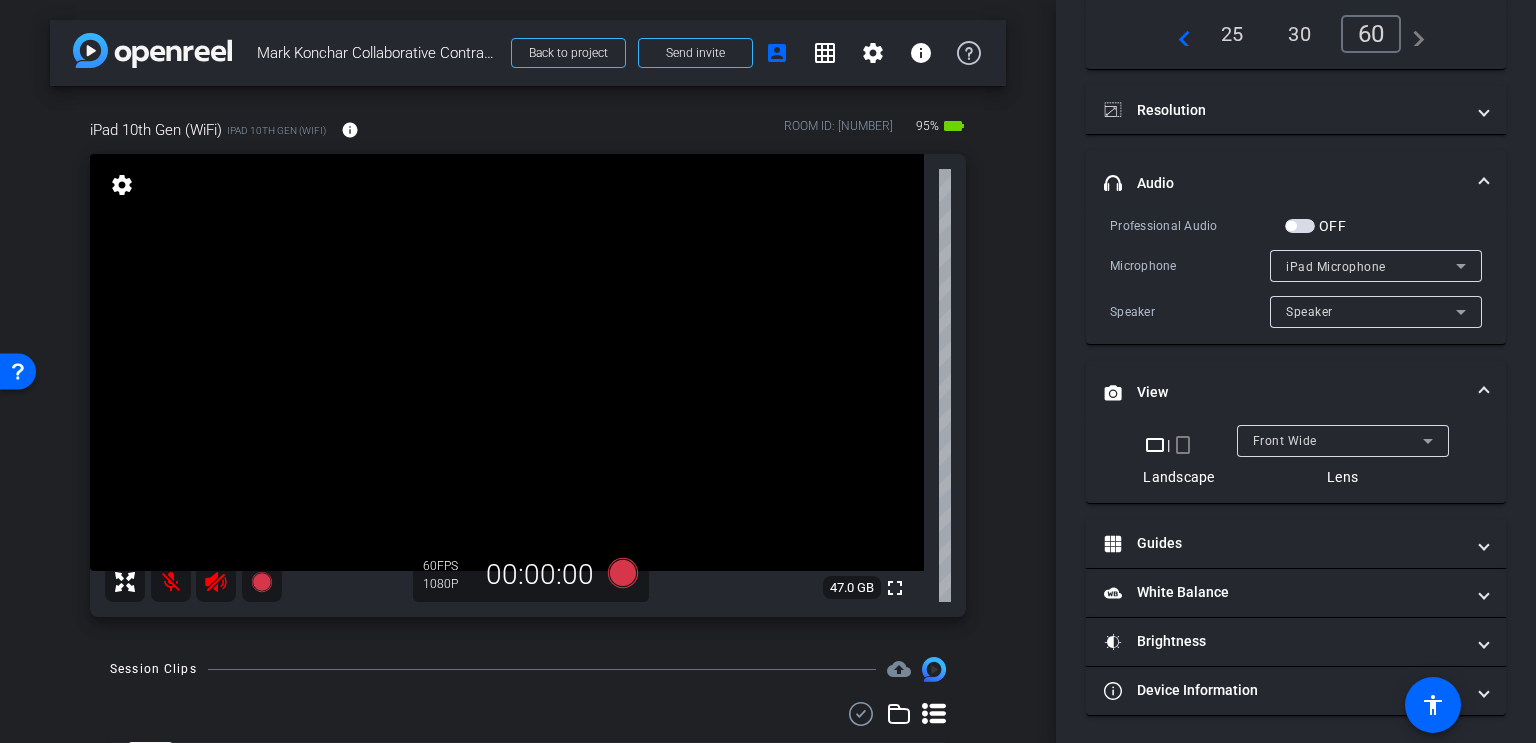 click at bounding box center [1300, 226] 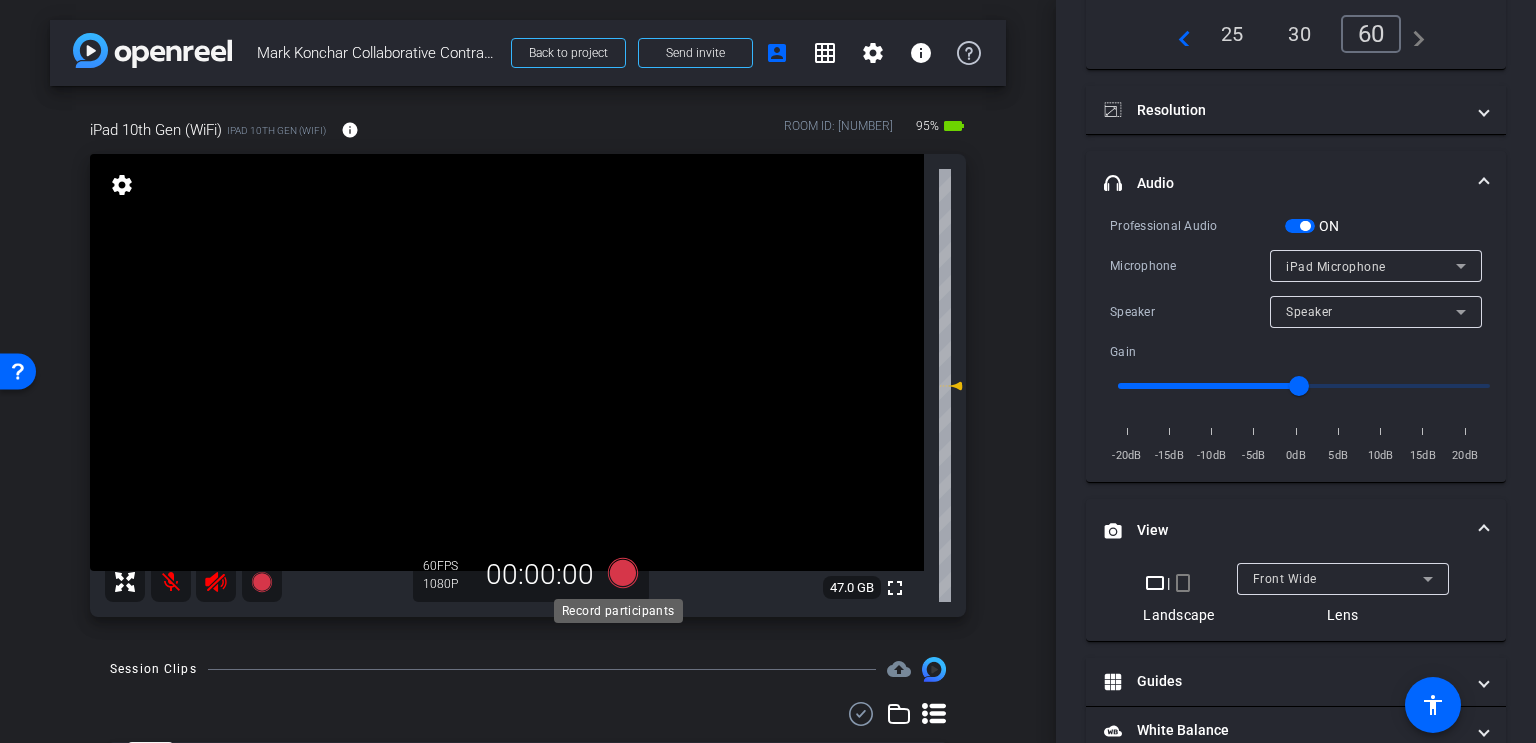 click 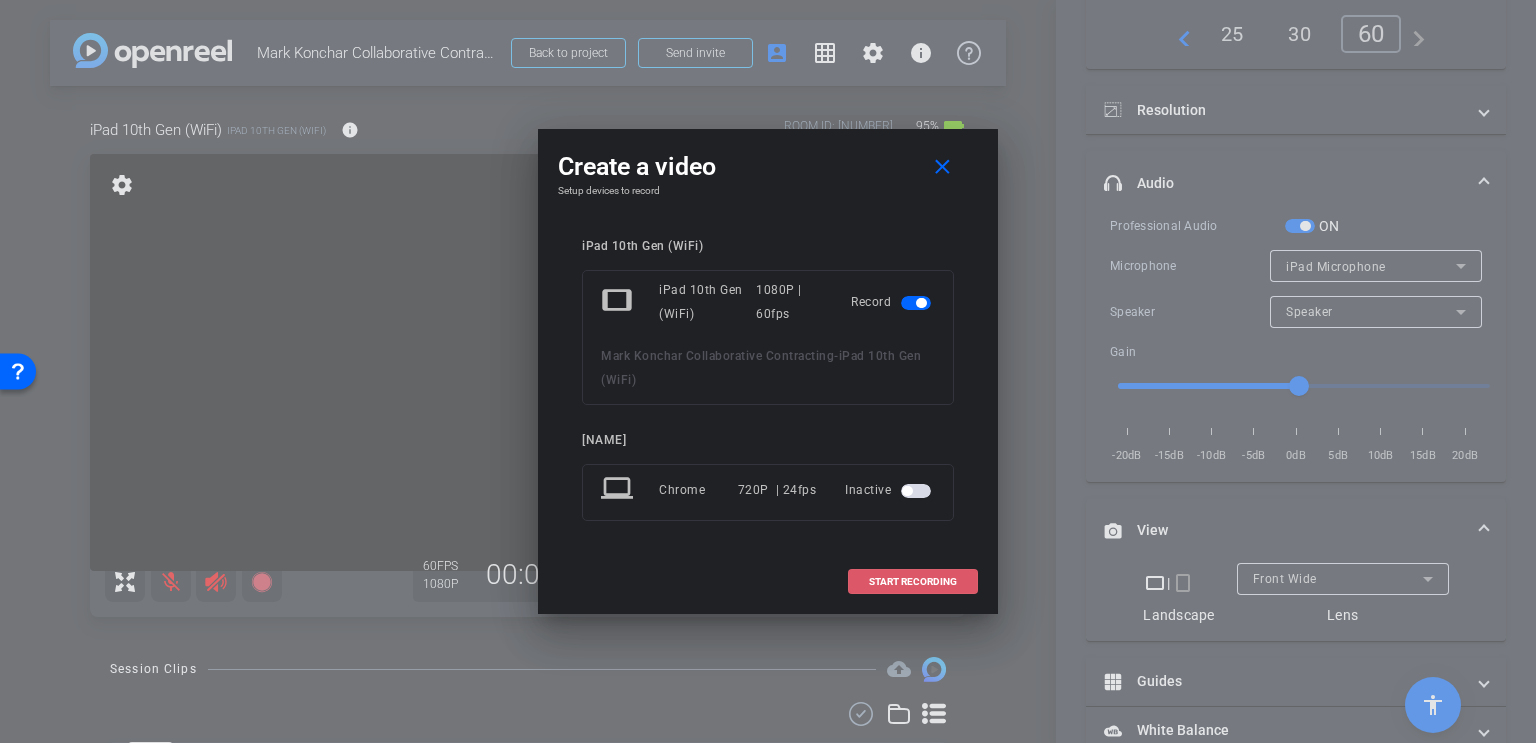 click on "START RECORDING" at bounding box center [913, 582] 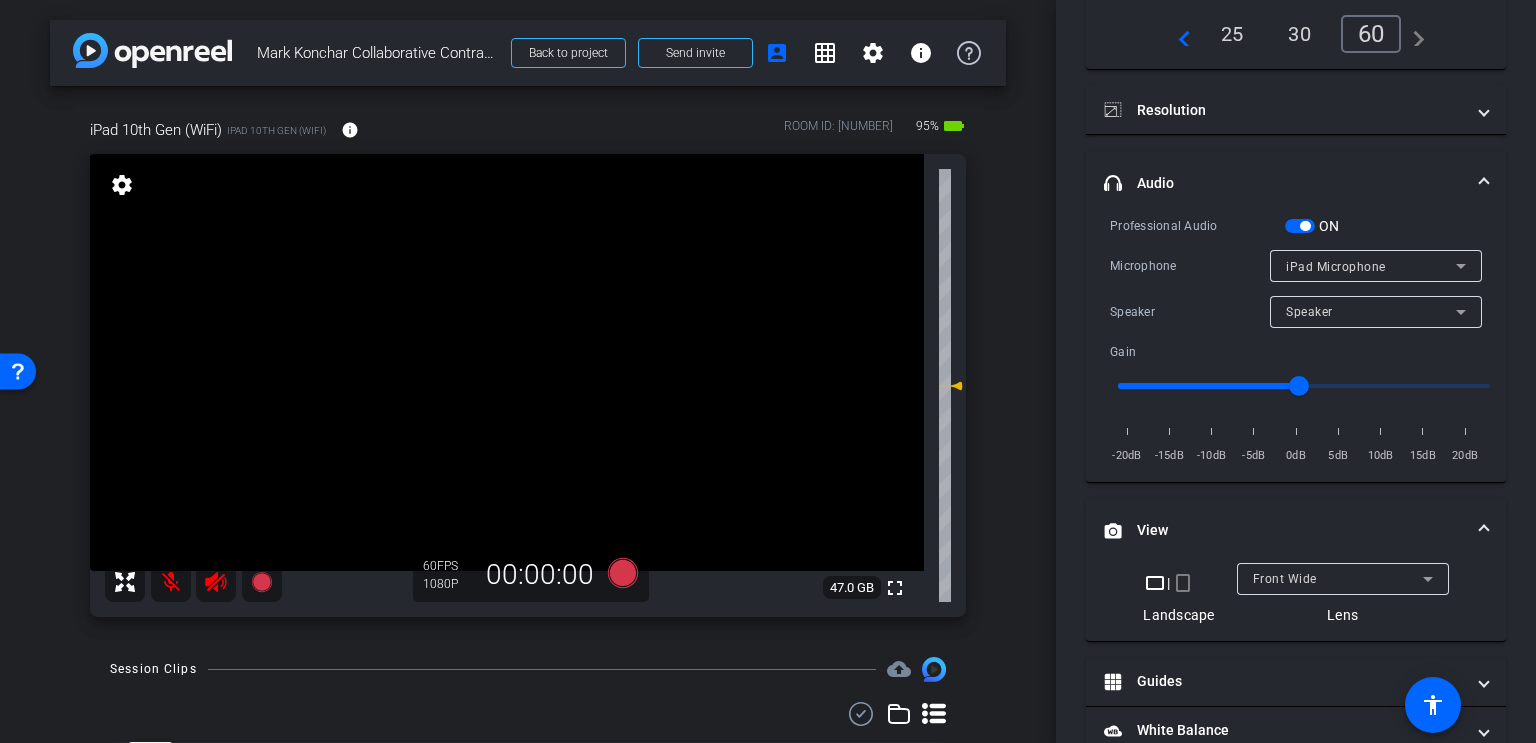 scroll, scrollTop: 214, scrollLeft: 0, axis: vertical 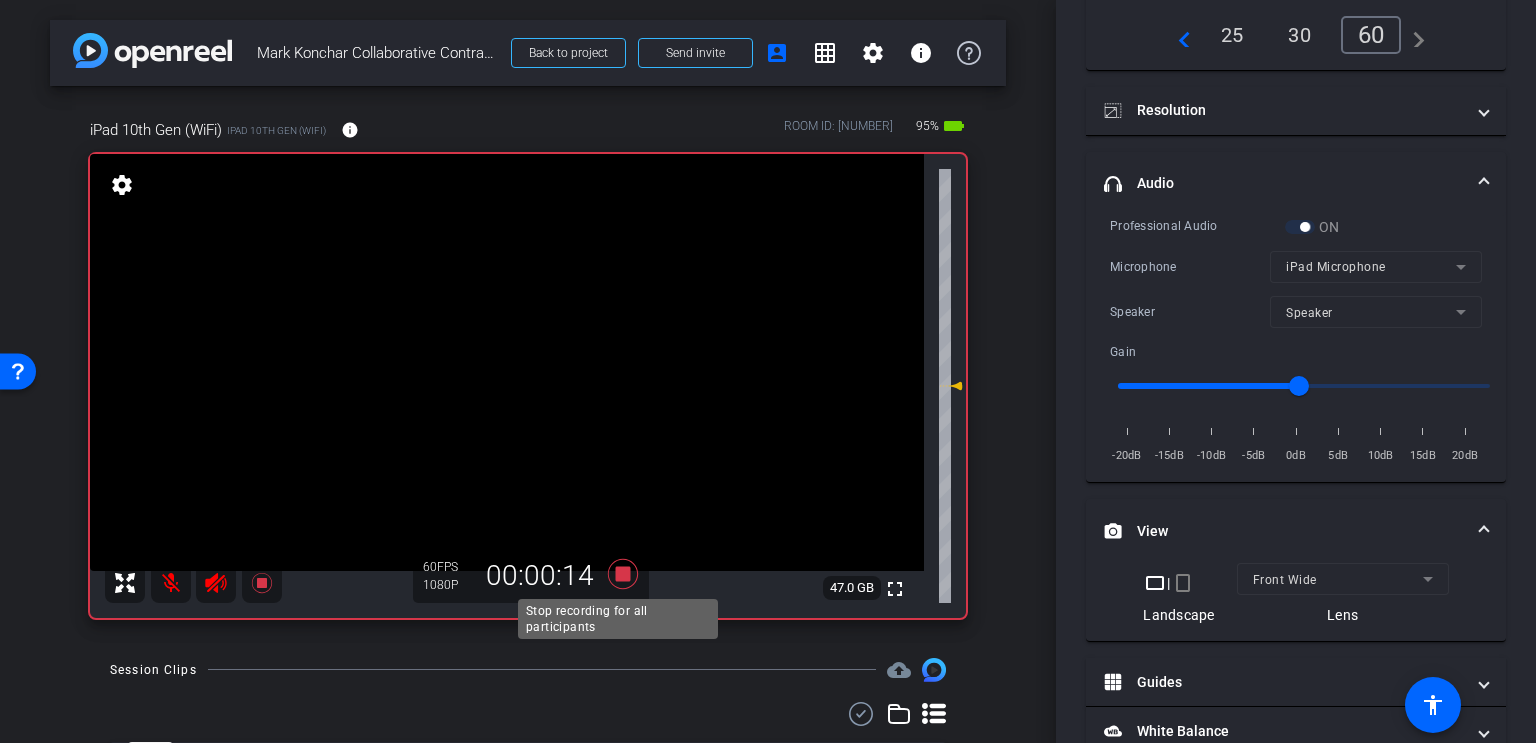 click 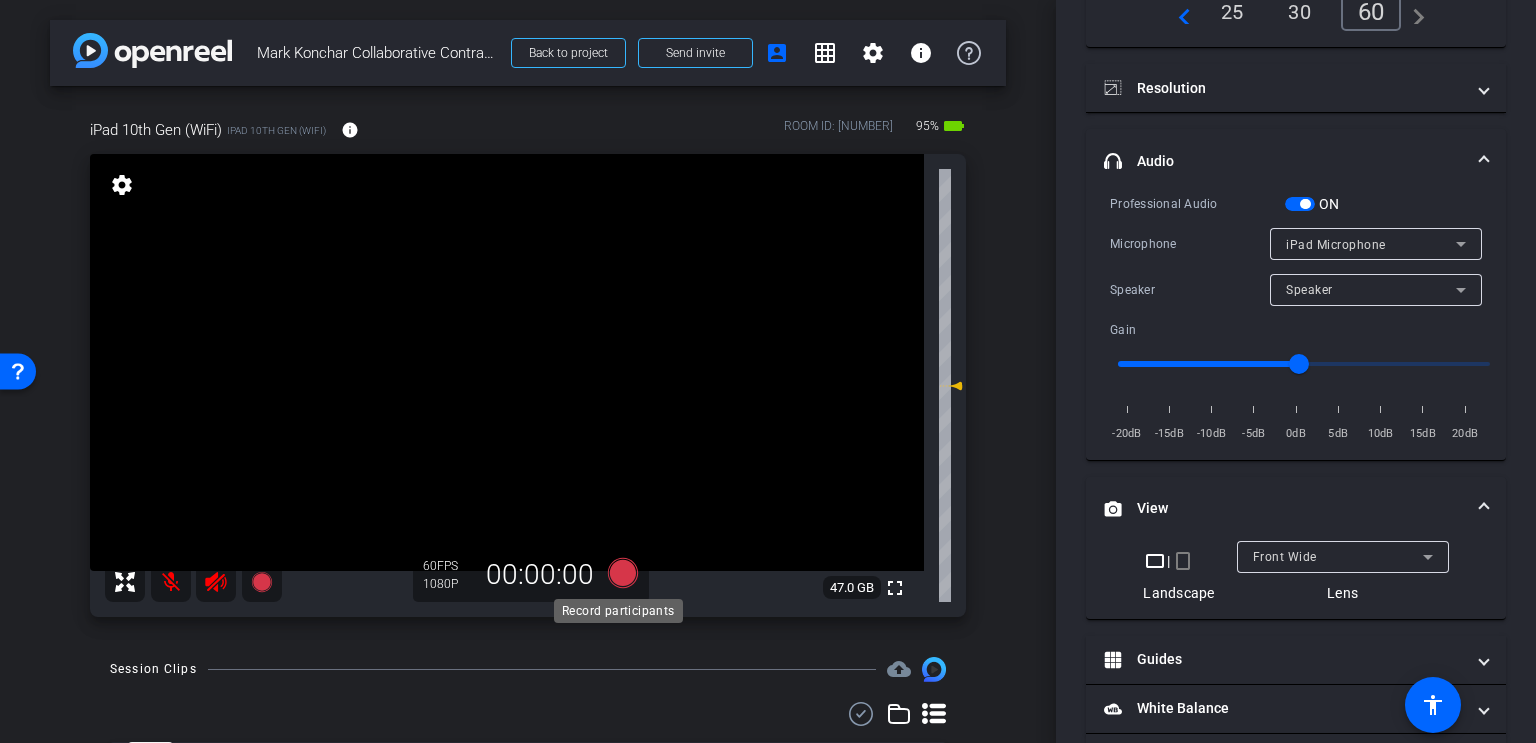 scroll, scrollTop: 192, scrollLeft: 0, axis: vertical 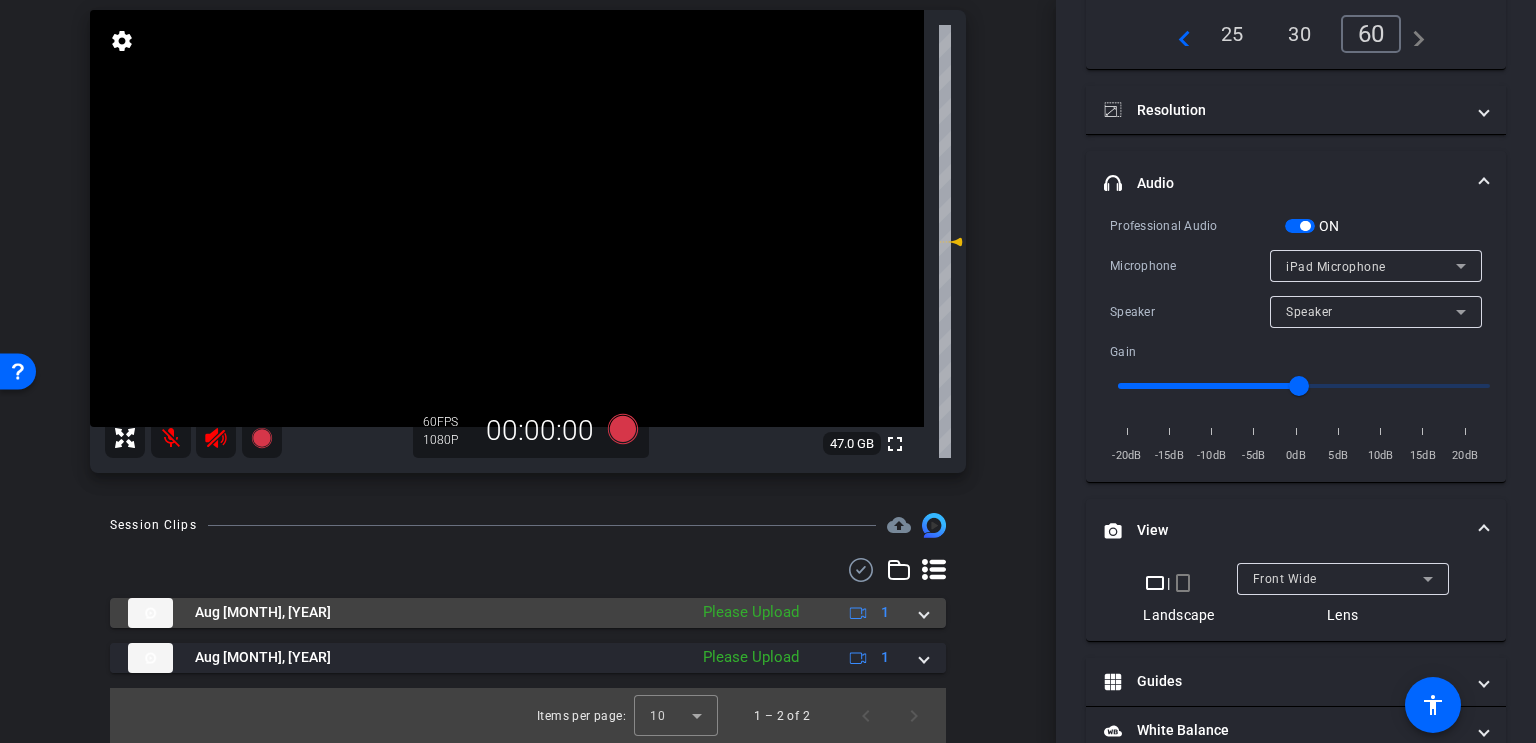 click on "Please Upload" 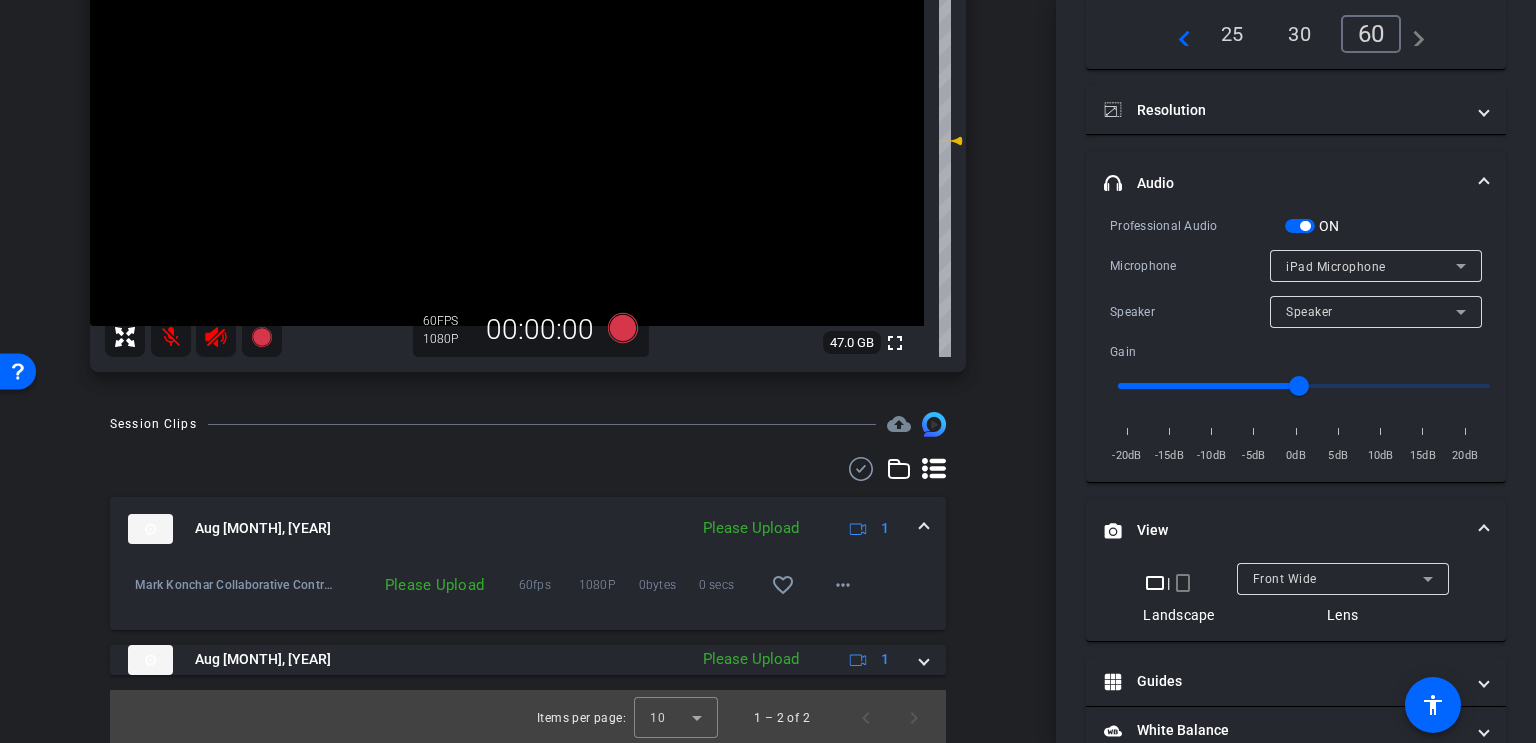 scroll, scrollTop: 247, scrollLeft: 0, axis: vertical 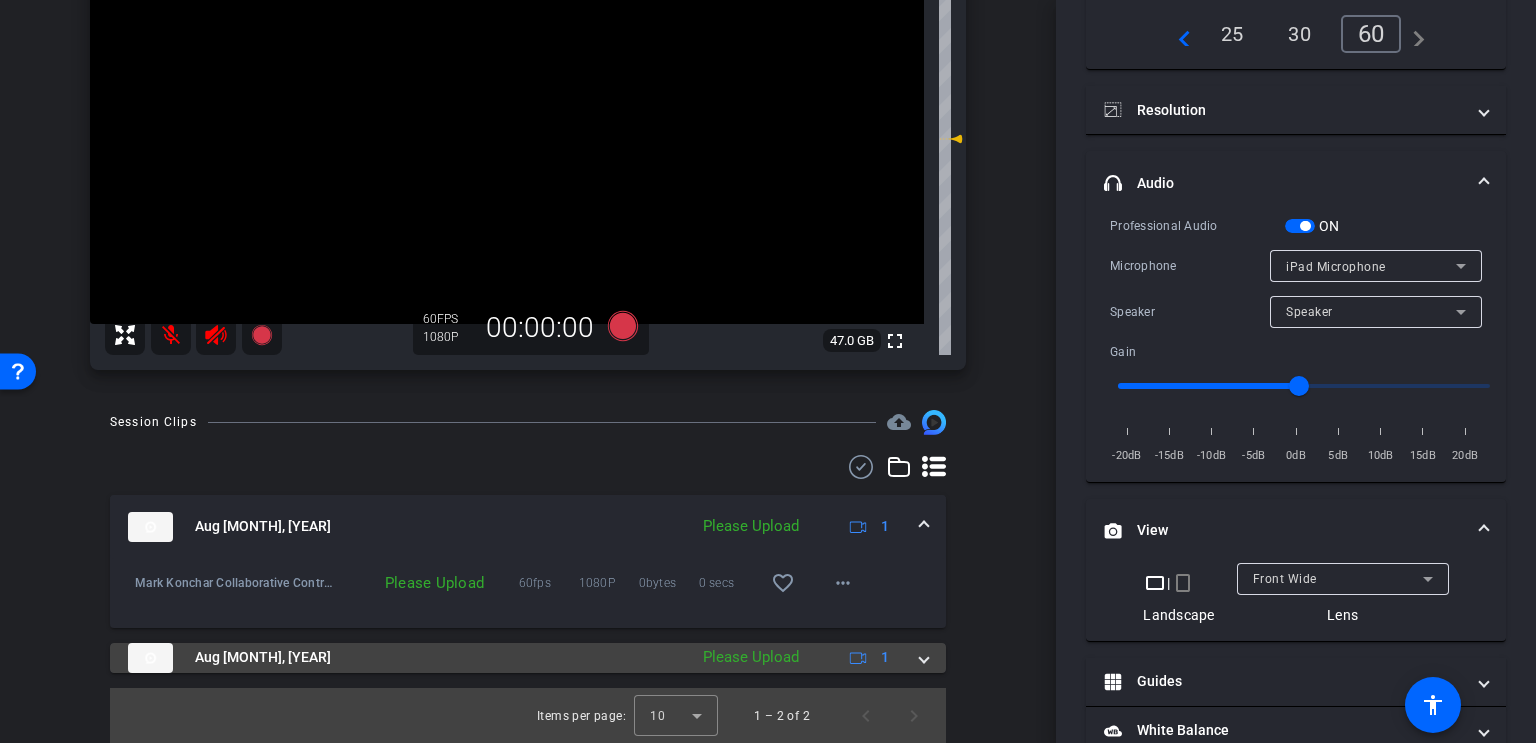 click on "Please Upload" 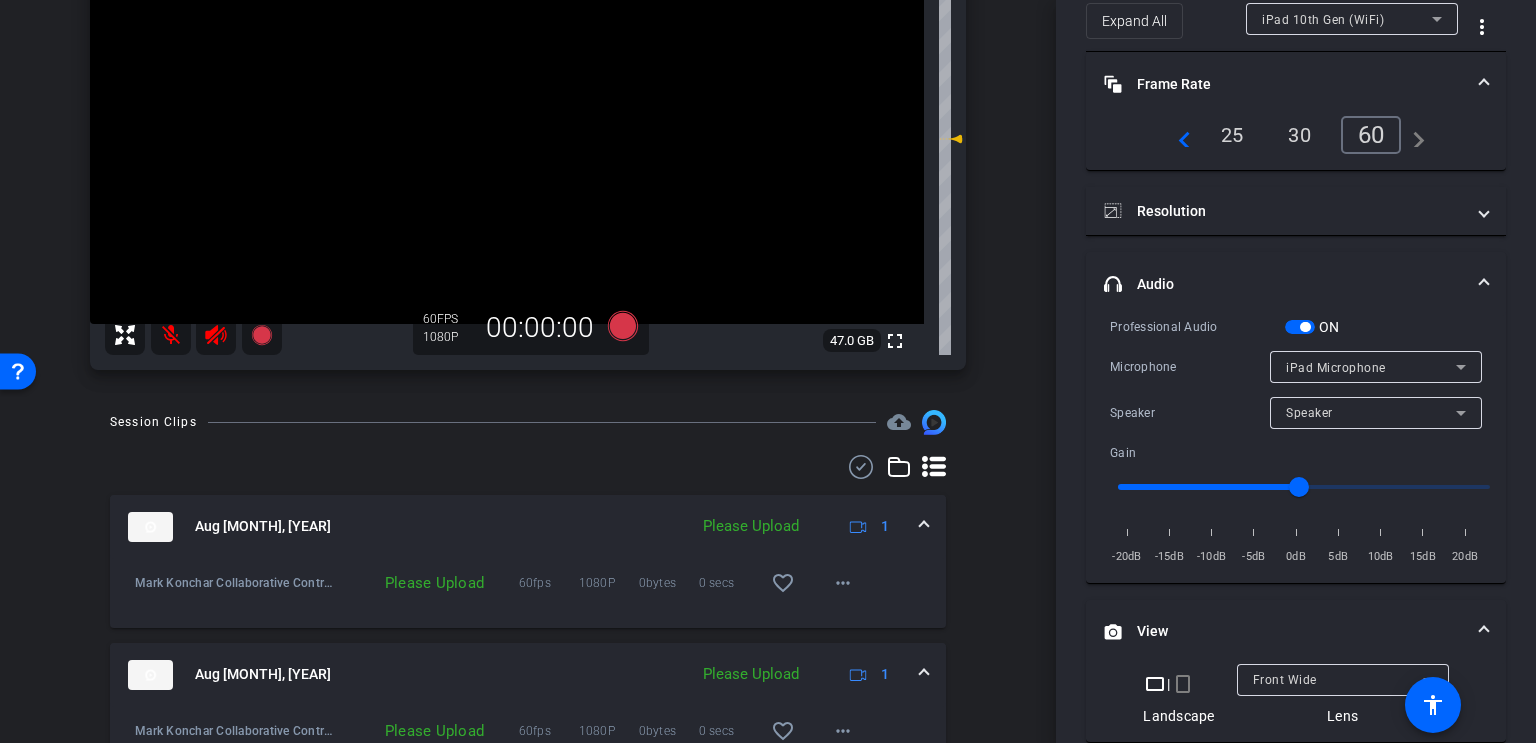 scroll, scrollTop: 0, scrollLeft: 0, axis: both 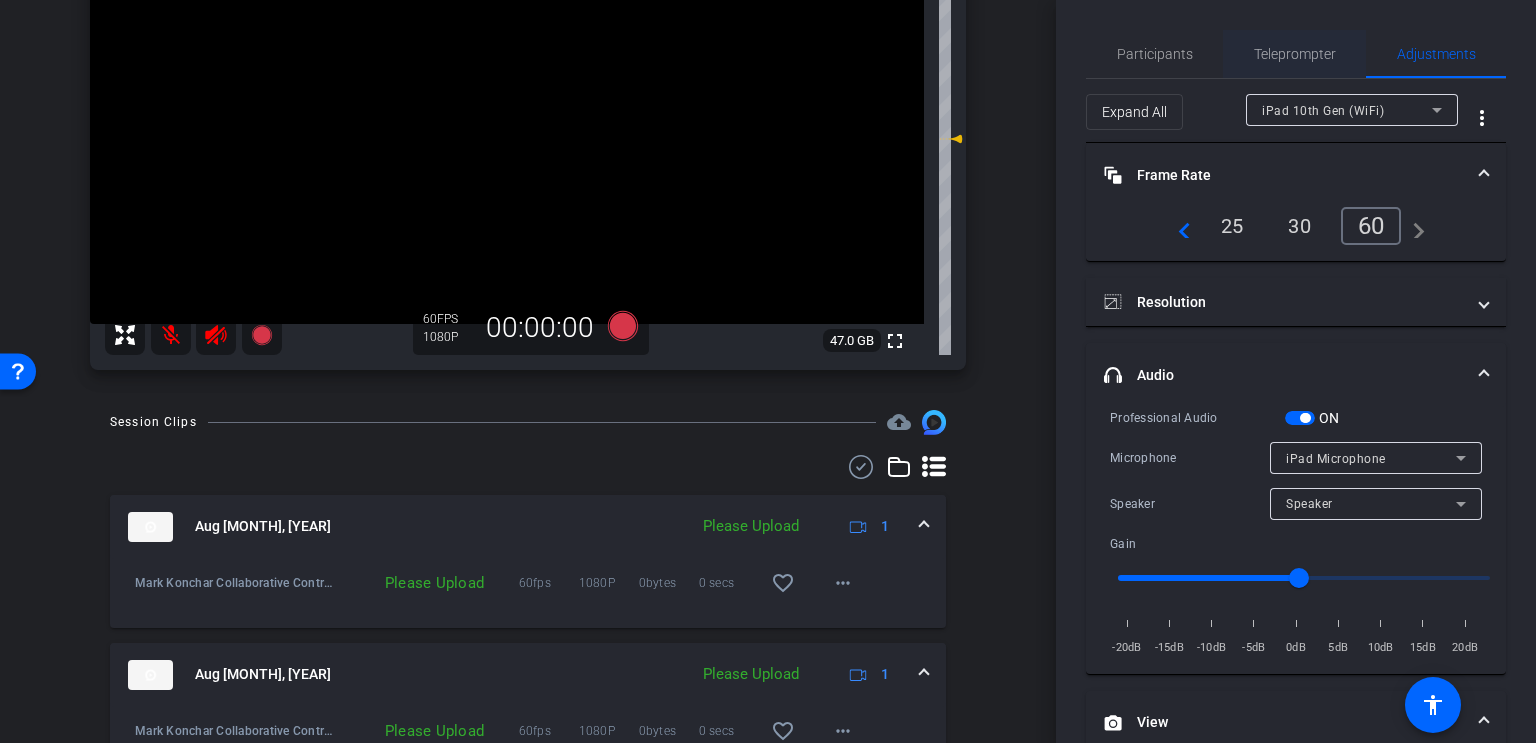 click on "Teleprompter" at bounding box center (1295, 54) 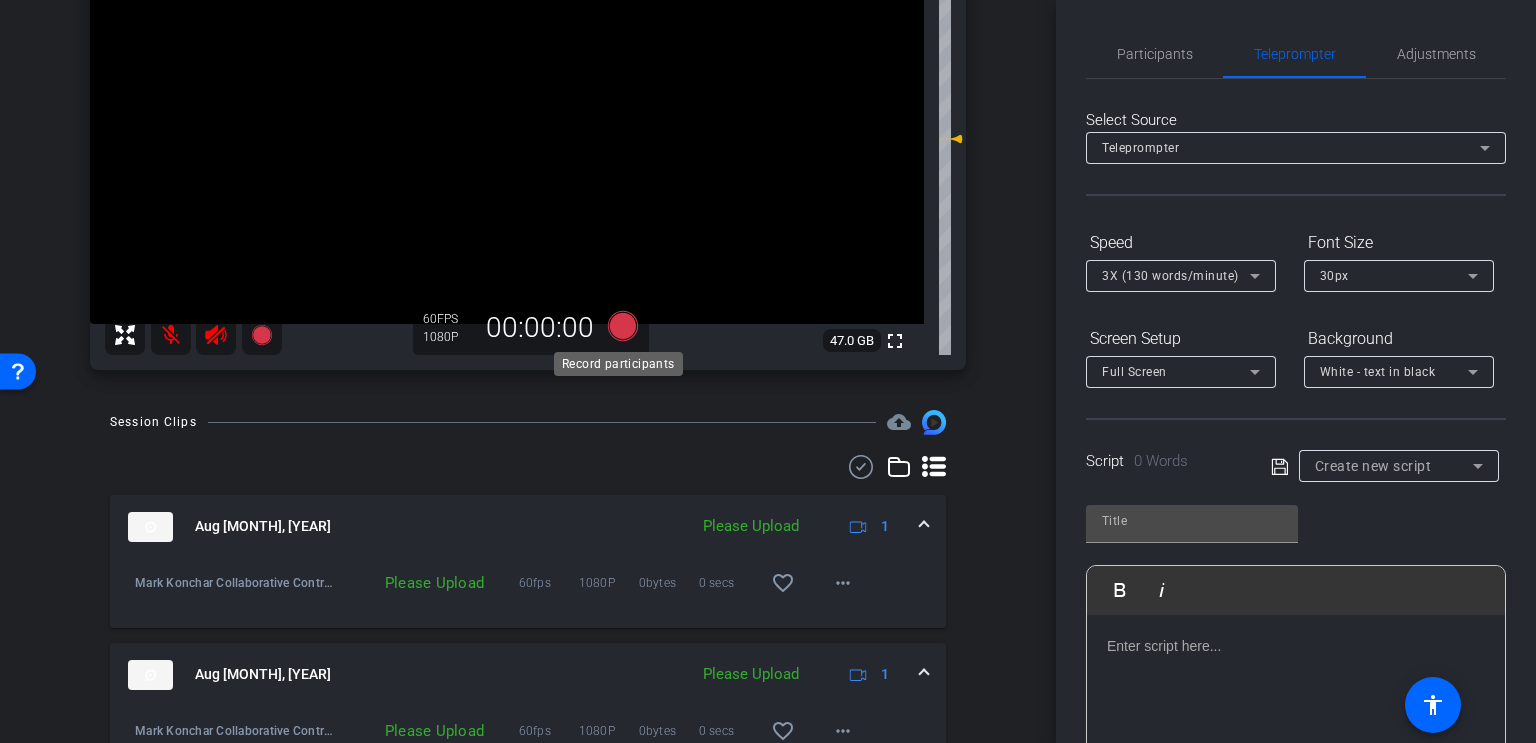 click 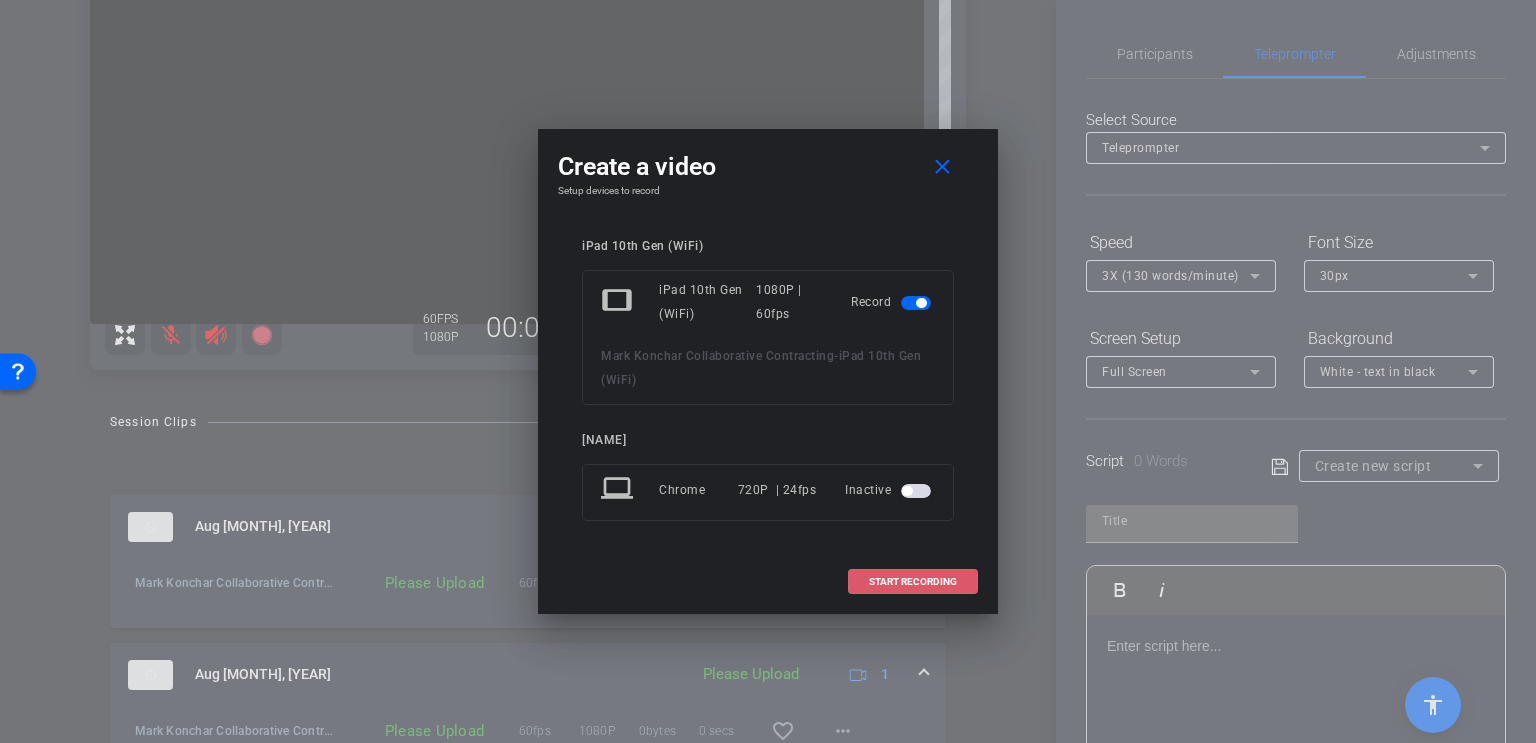 click on "START RECORDING" at bounding box center (913, 582) 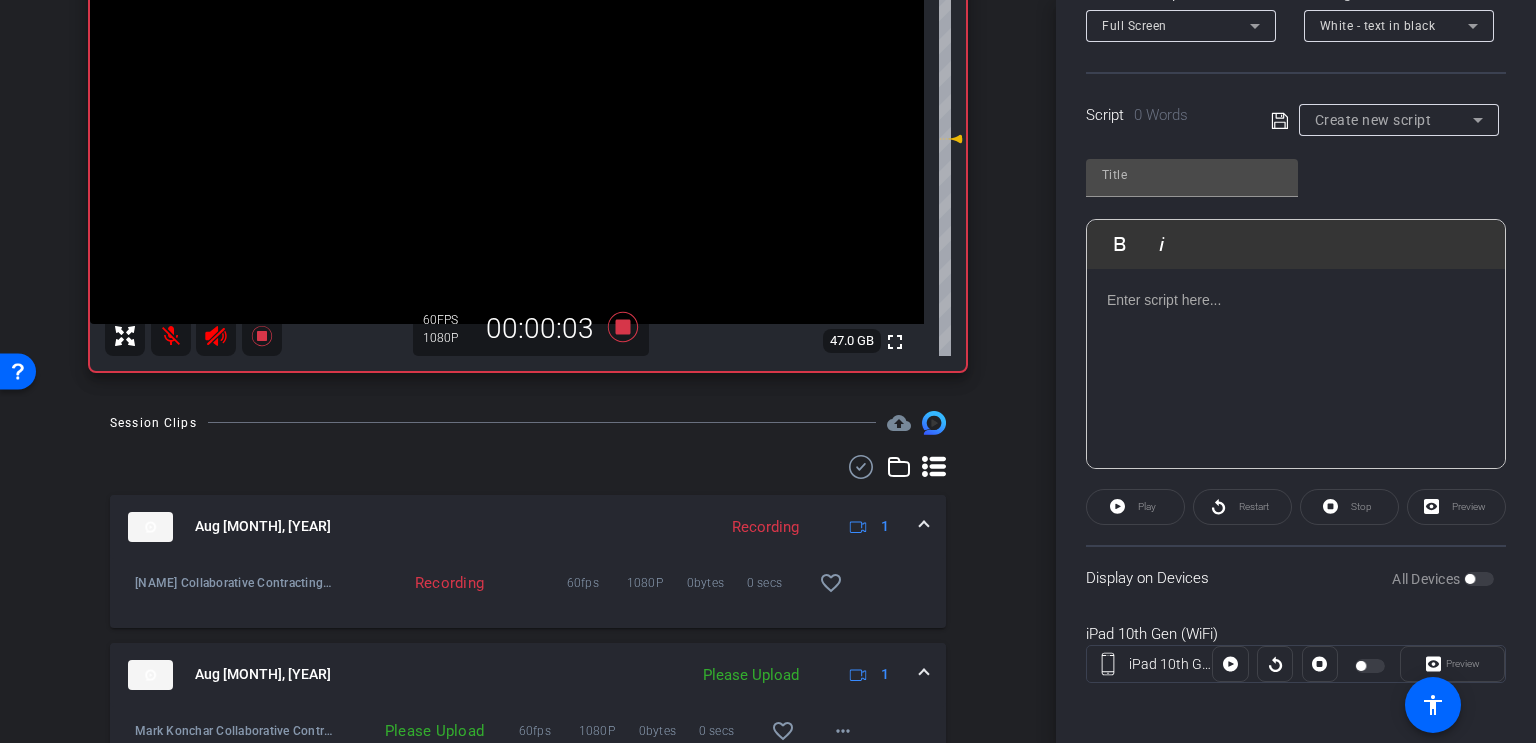 scroll, scrollTop: 348, scrollLeft: 0, axis: vertical 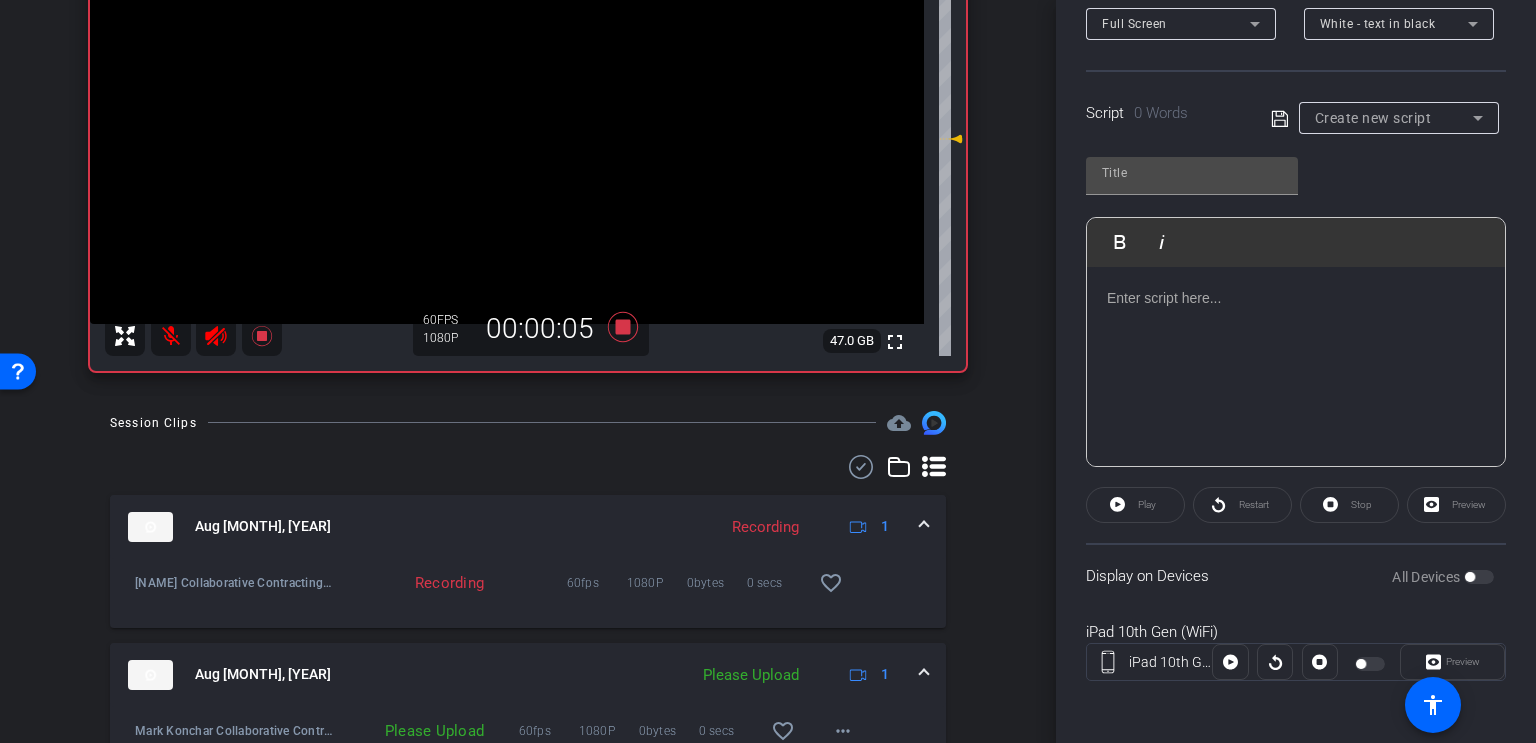 drag, startPoint x: 1144, startPoint y: 294, endPoint x: 1247, endPoint y: 400, distance: 147.80054 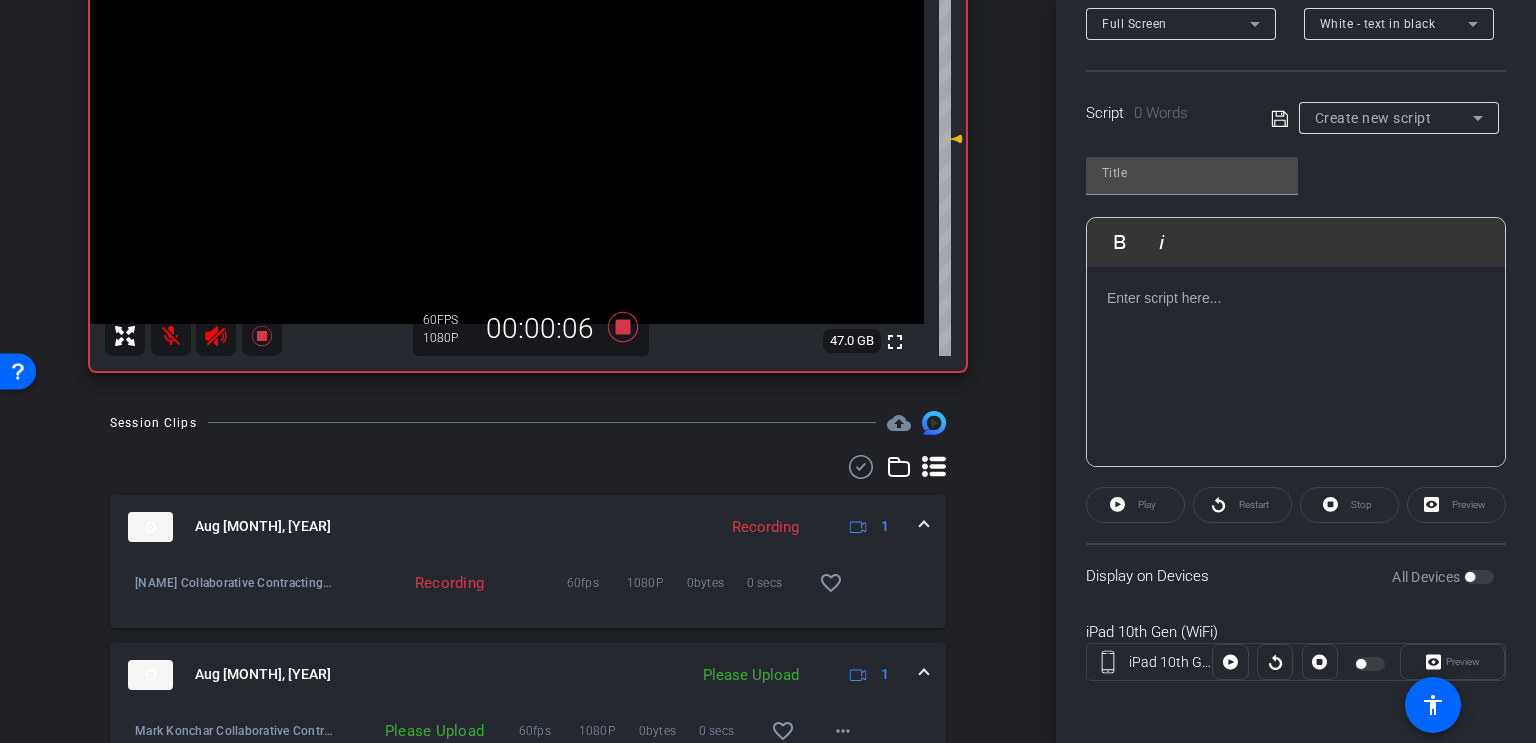 type 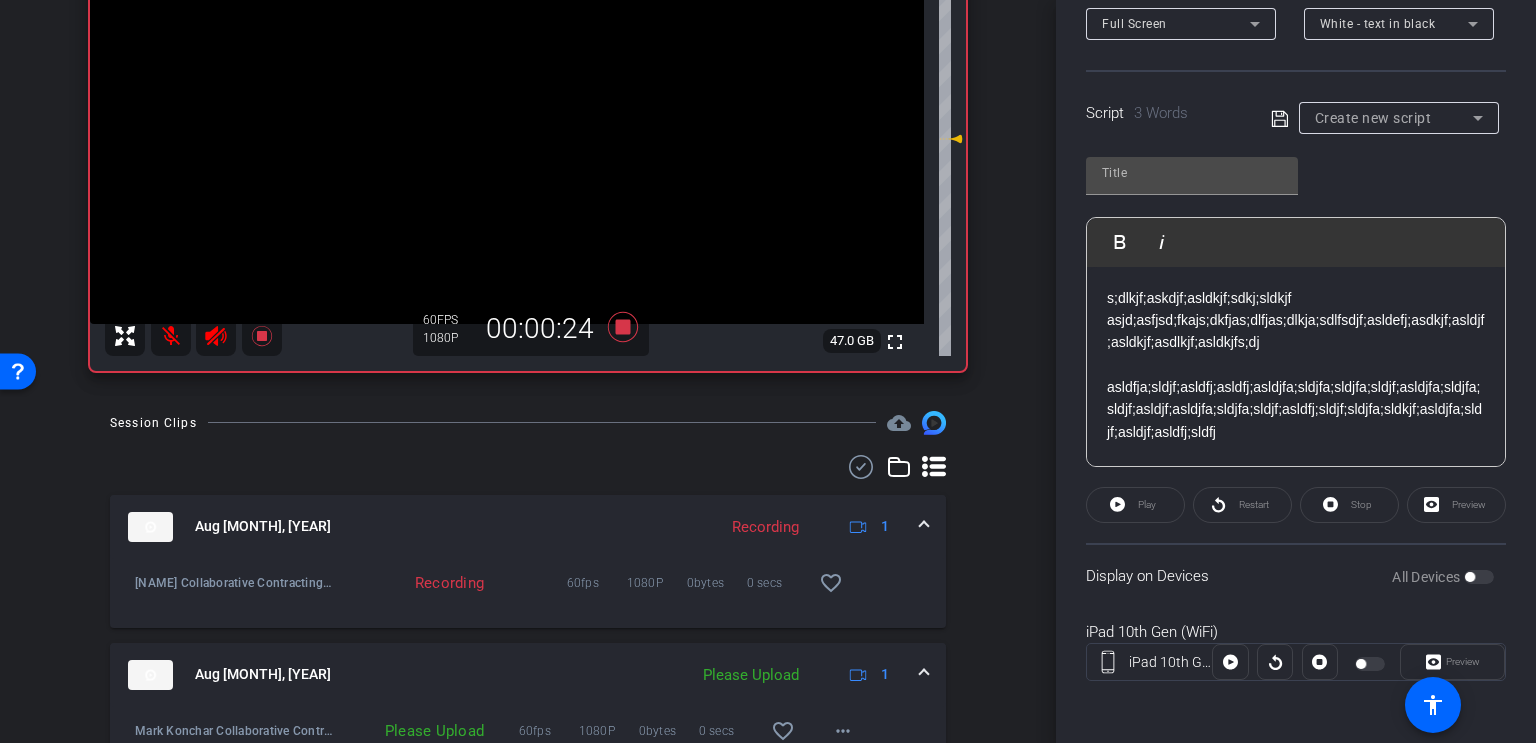 click on "Play" 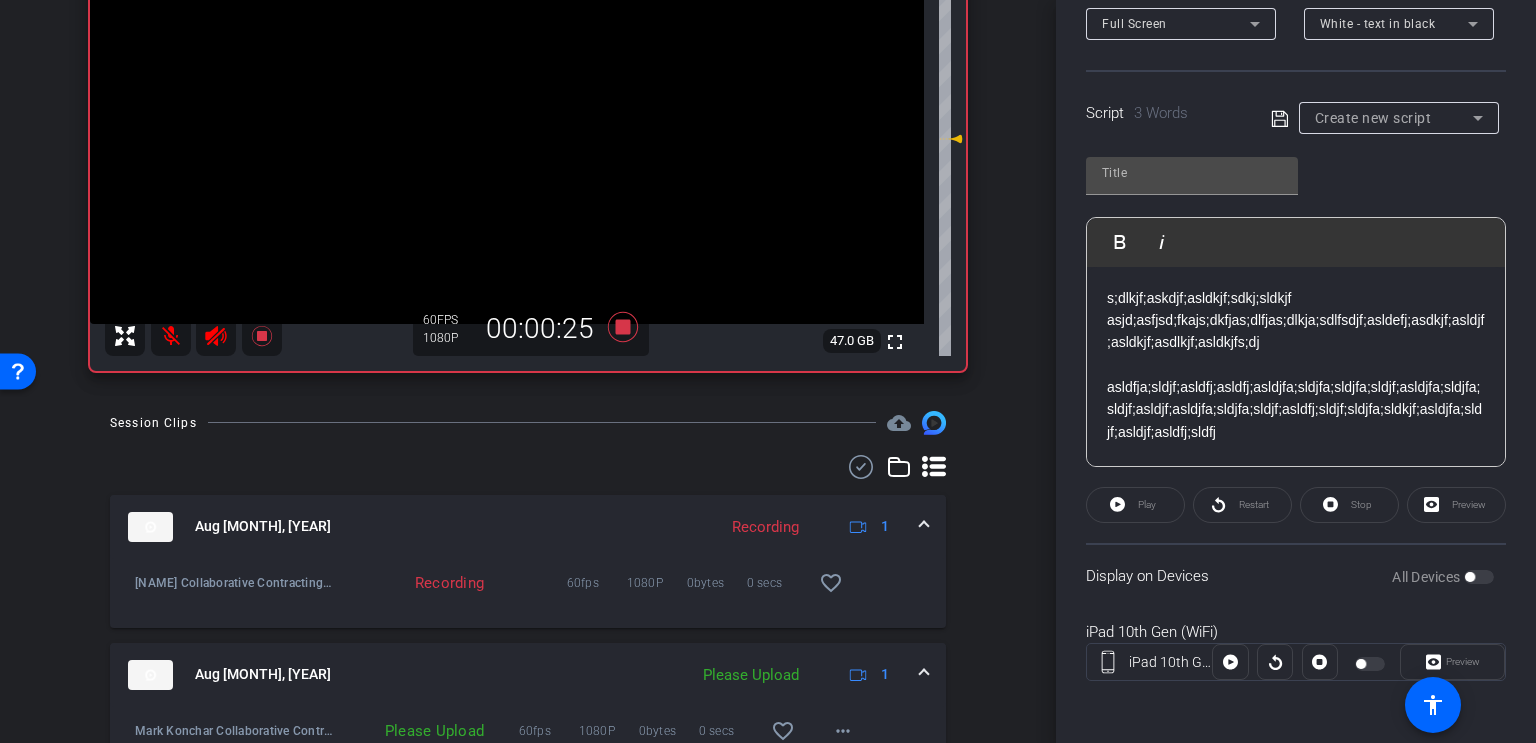 click on "Play" 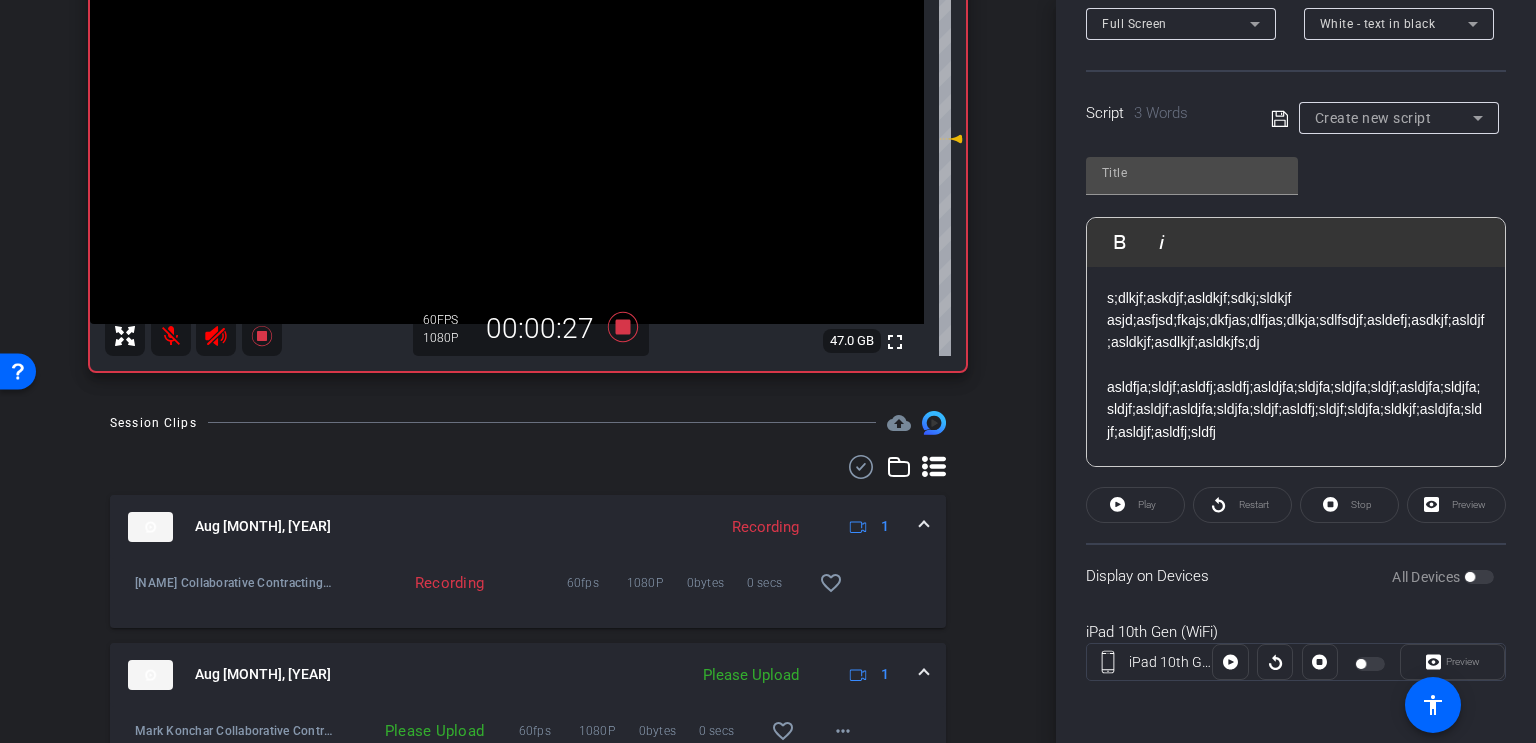 click on "Play" 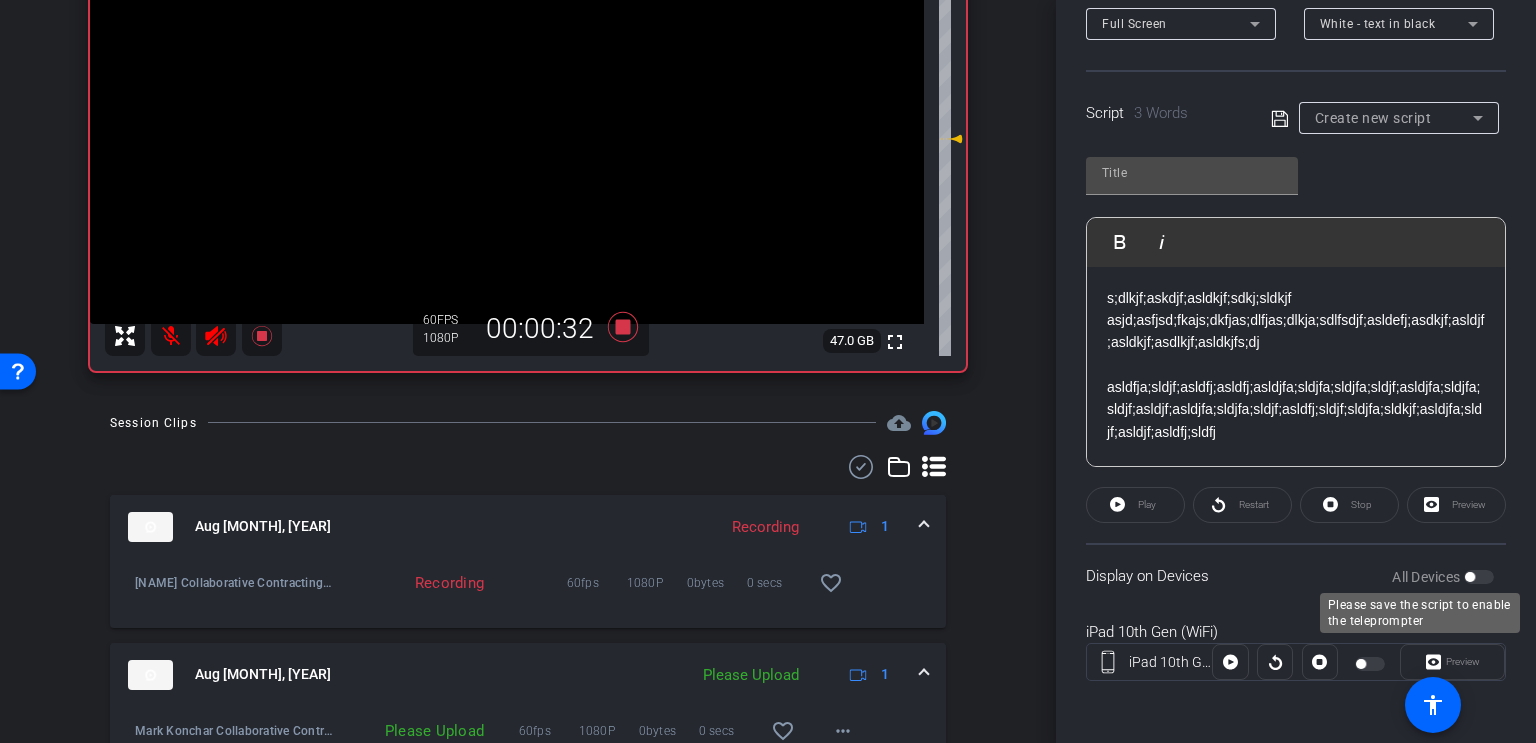 click on "All Devices" at bounding box center [1443, 577] 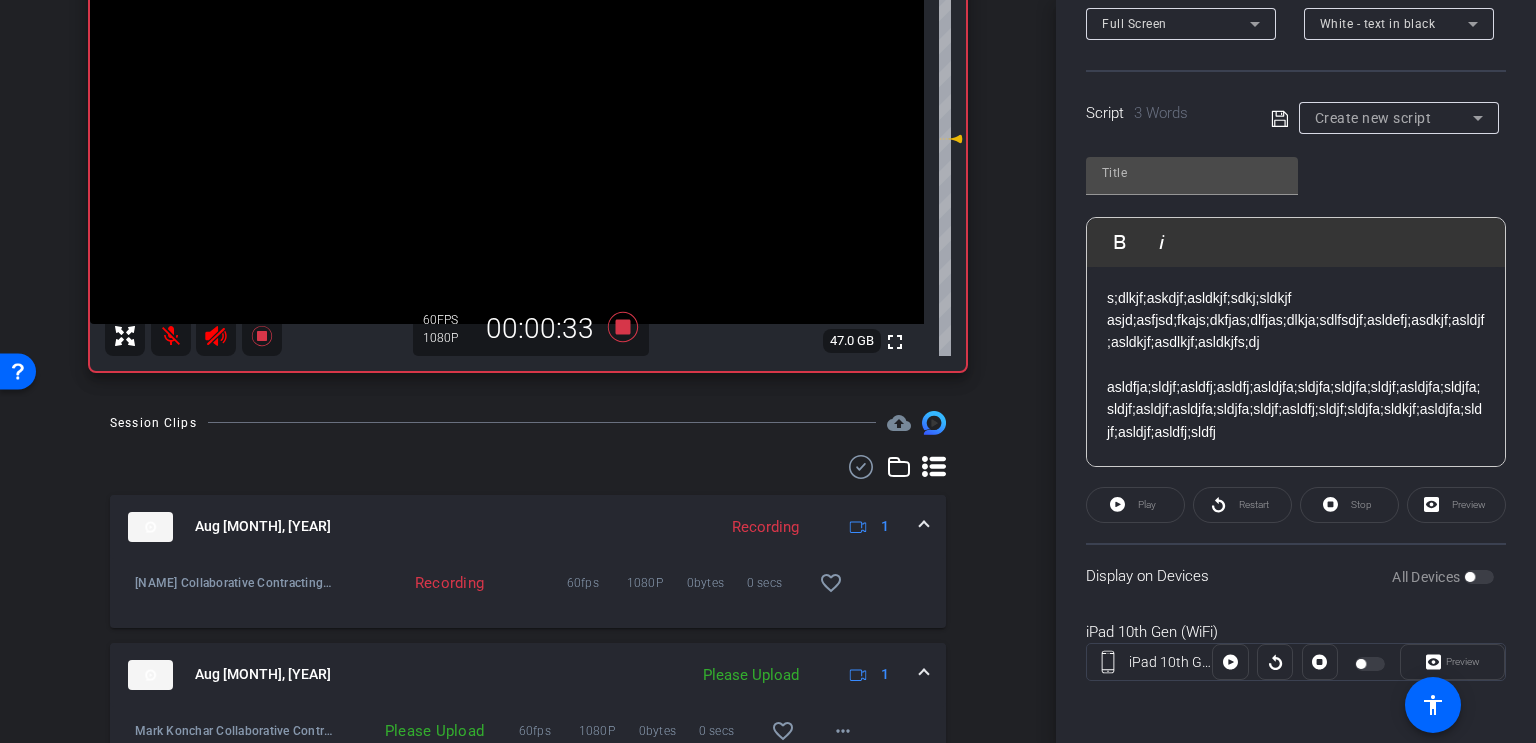click on "All Devices" at bounding box center [1443, 577] 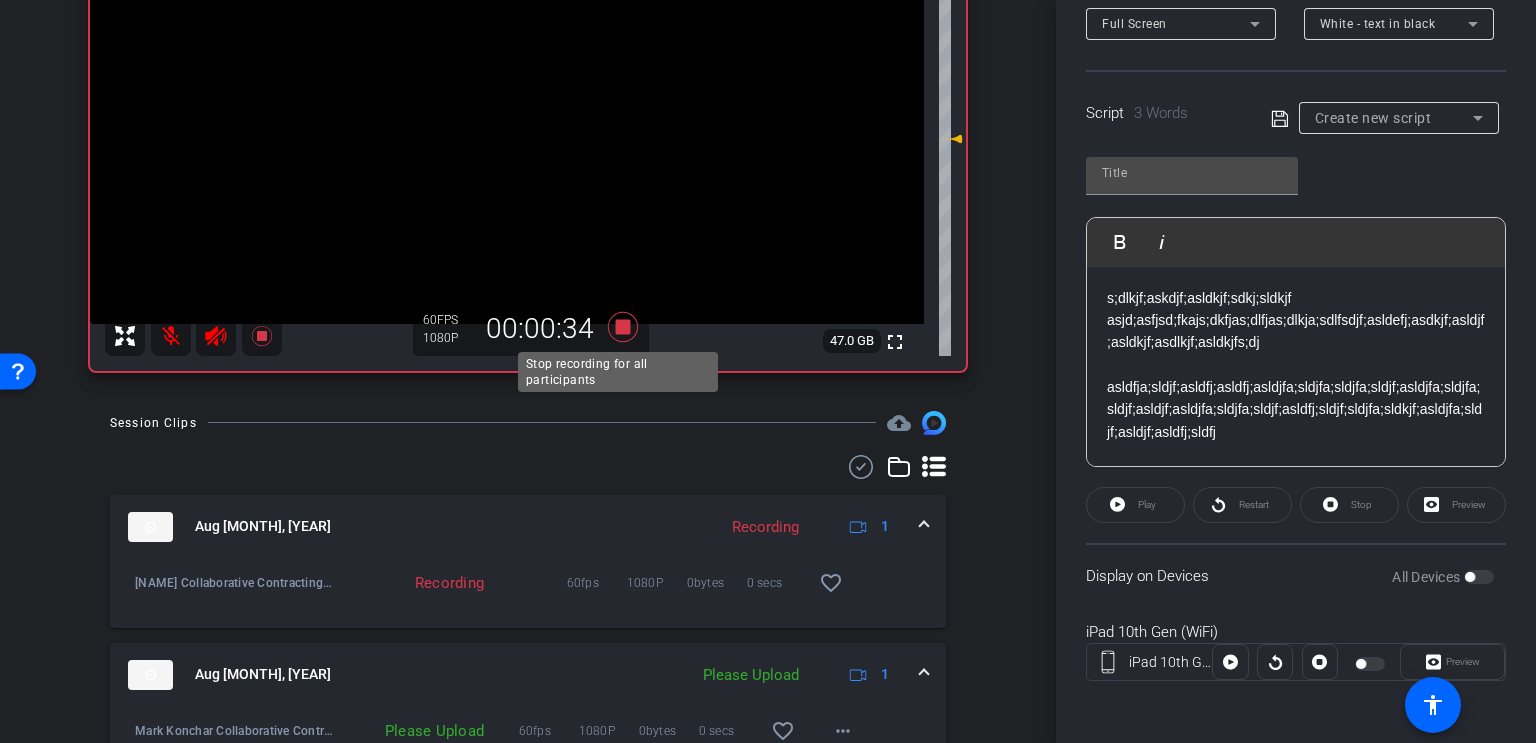 click 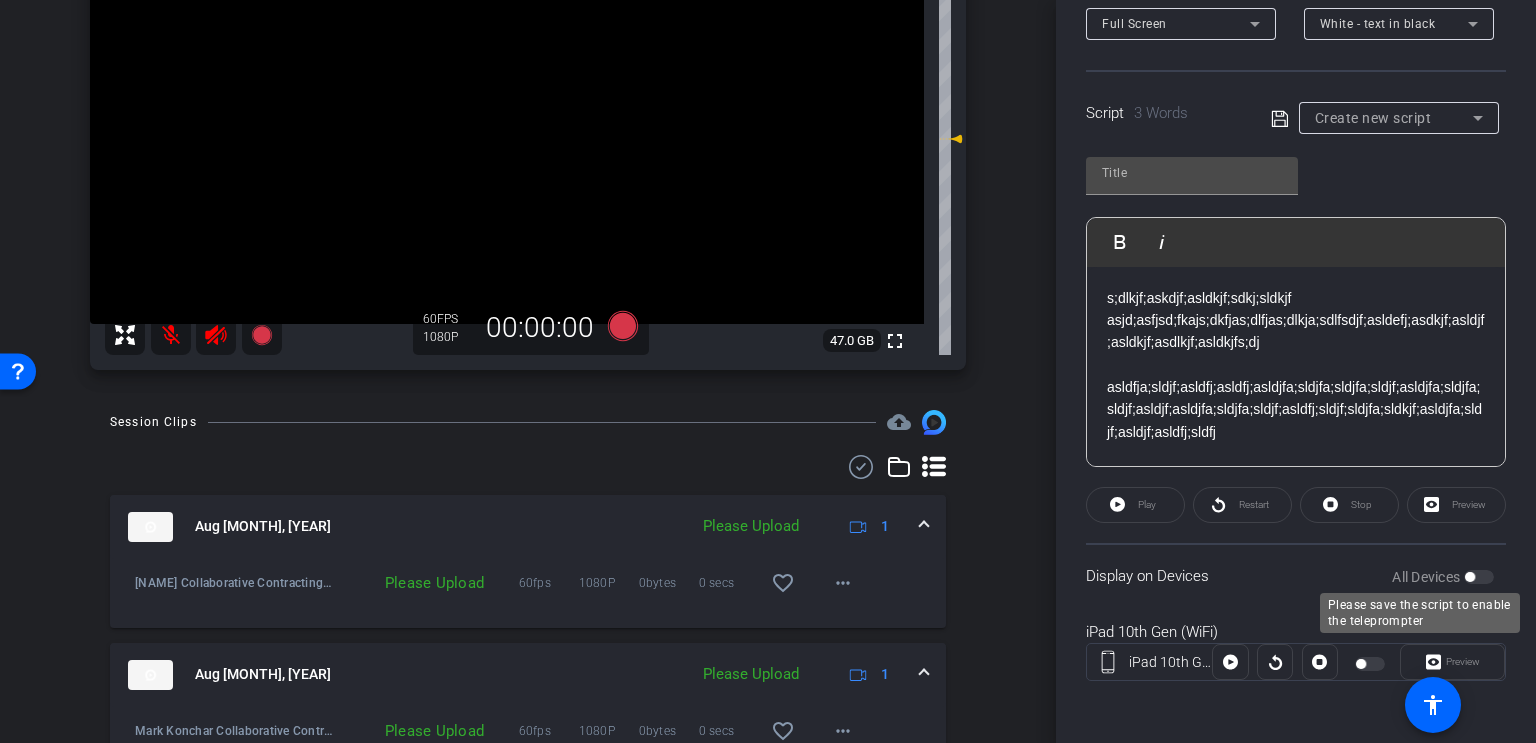 click on "All Devices" at bounding box center (1443, 577) 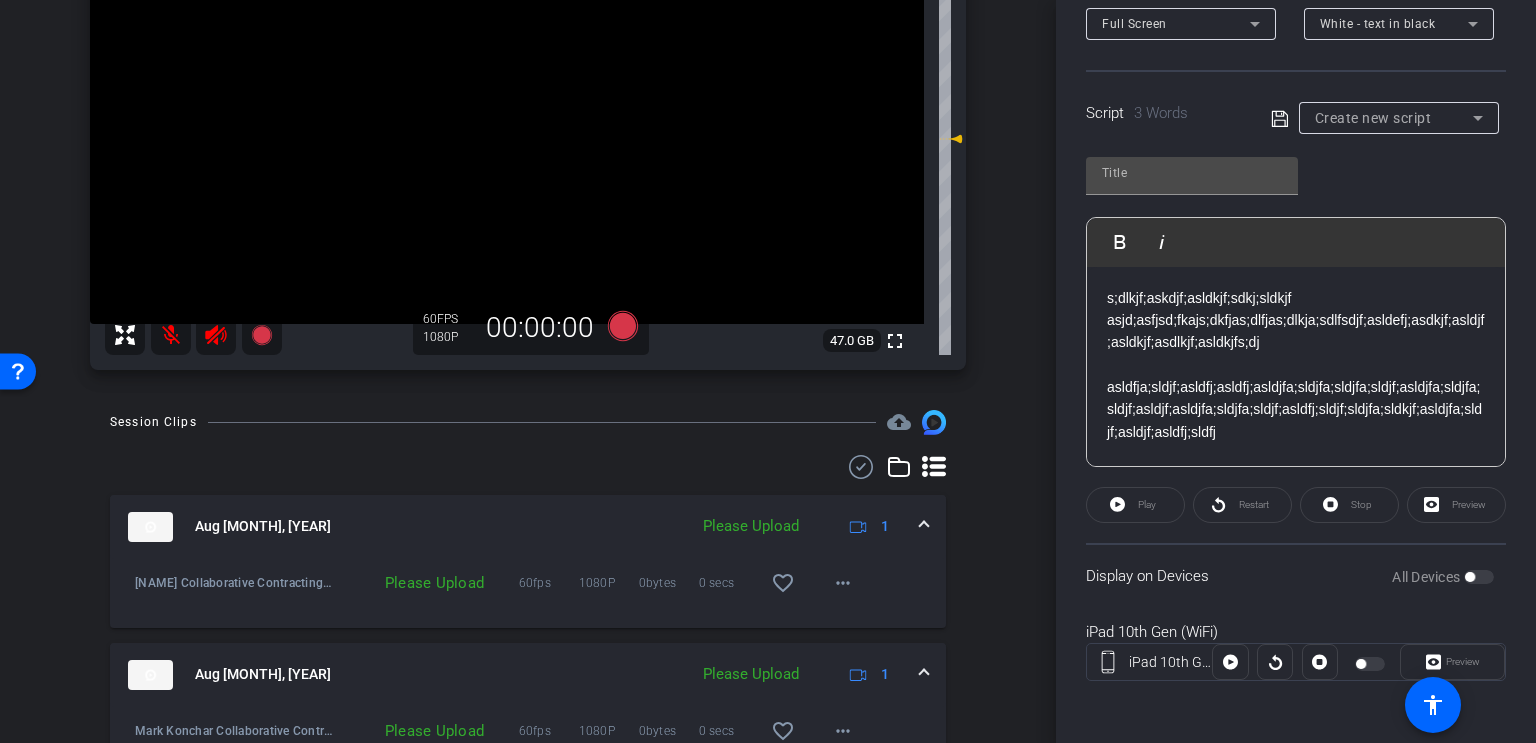 click on "All Devices" at bounding box center [1443, 577] 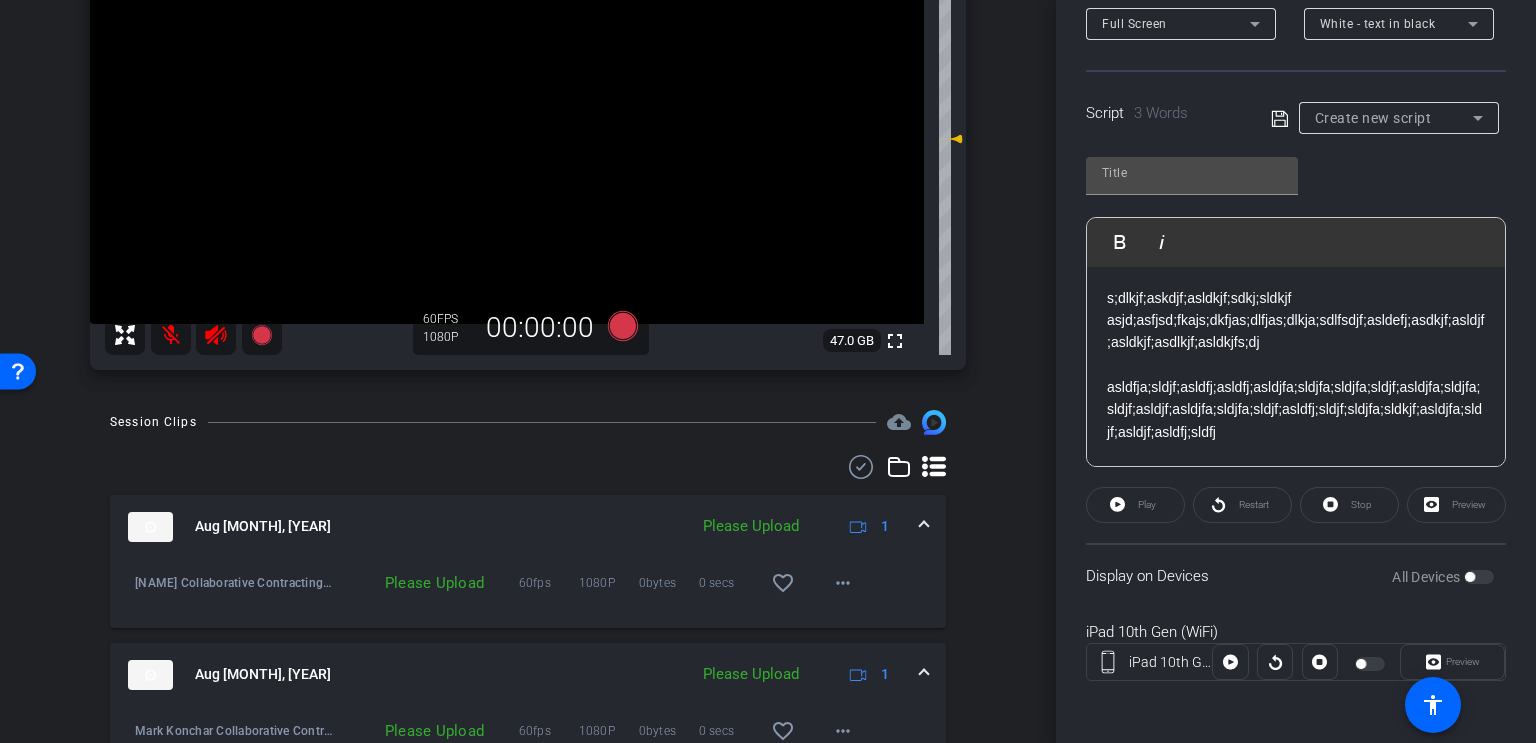 click on "Stop" 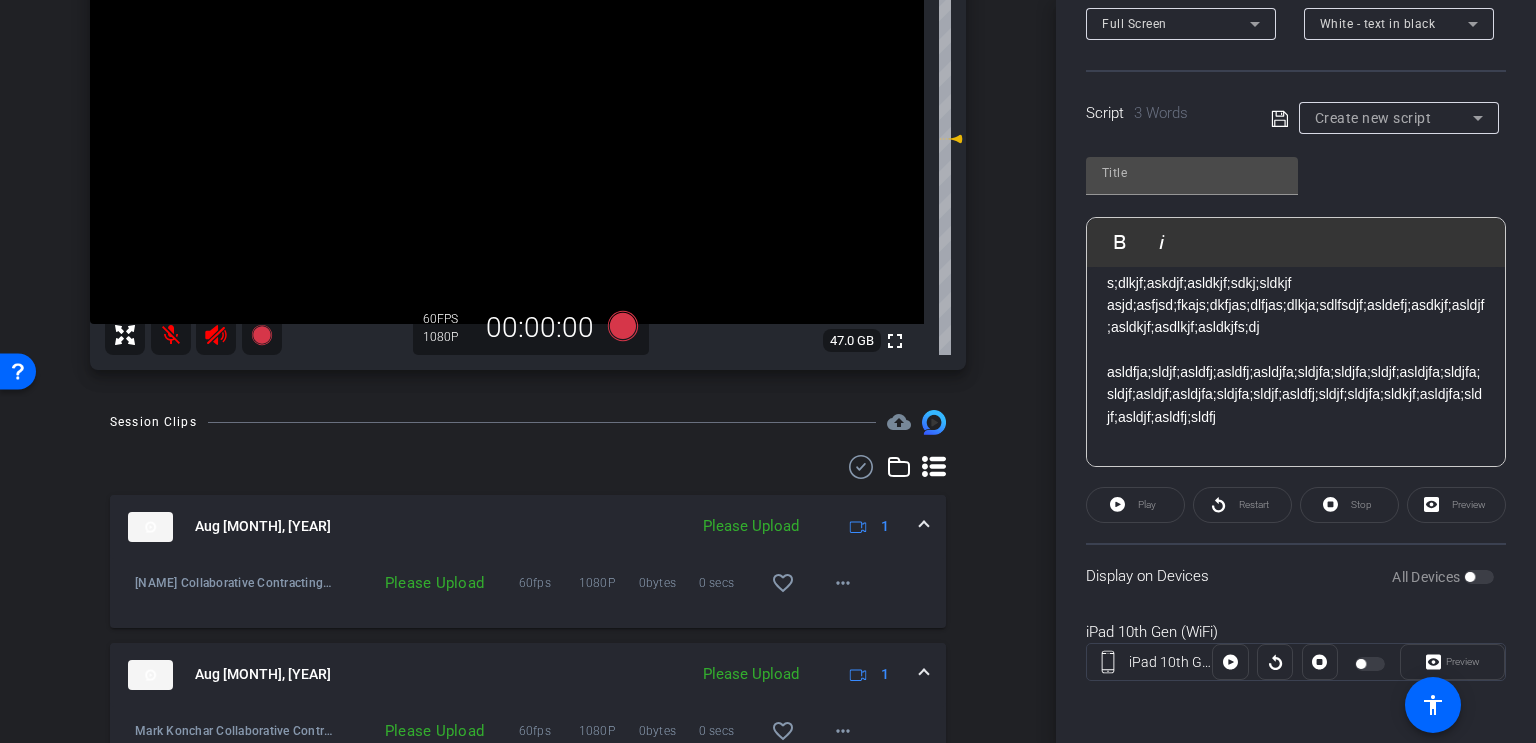 scroll, scrollTop: 19, scrollLeft: 0, axis: vertical 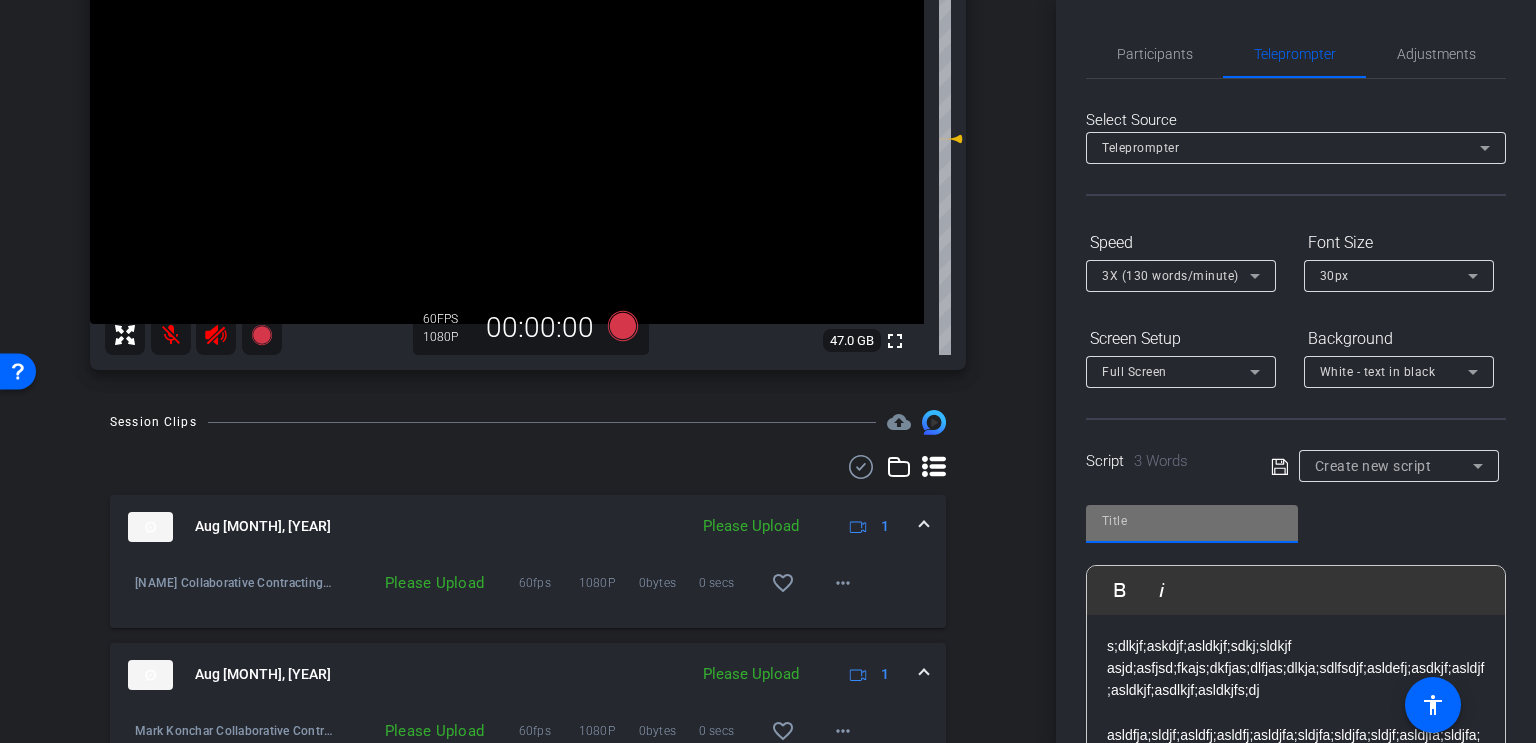 click at bounding box center [1192, 521] 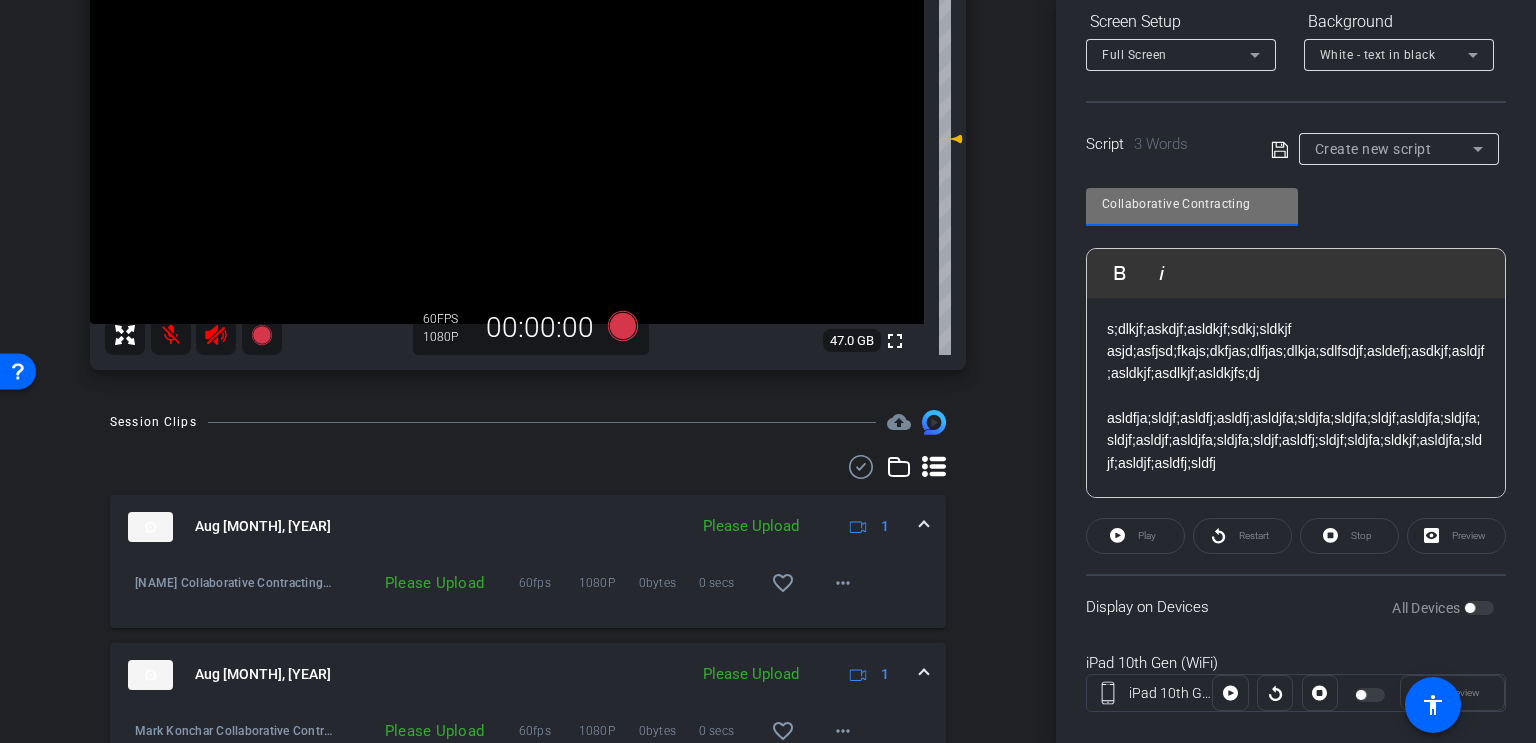 scroll, scrollTop: 348, scrollLeft: 0, axis: vertical 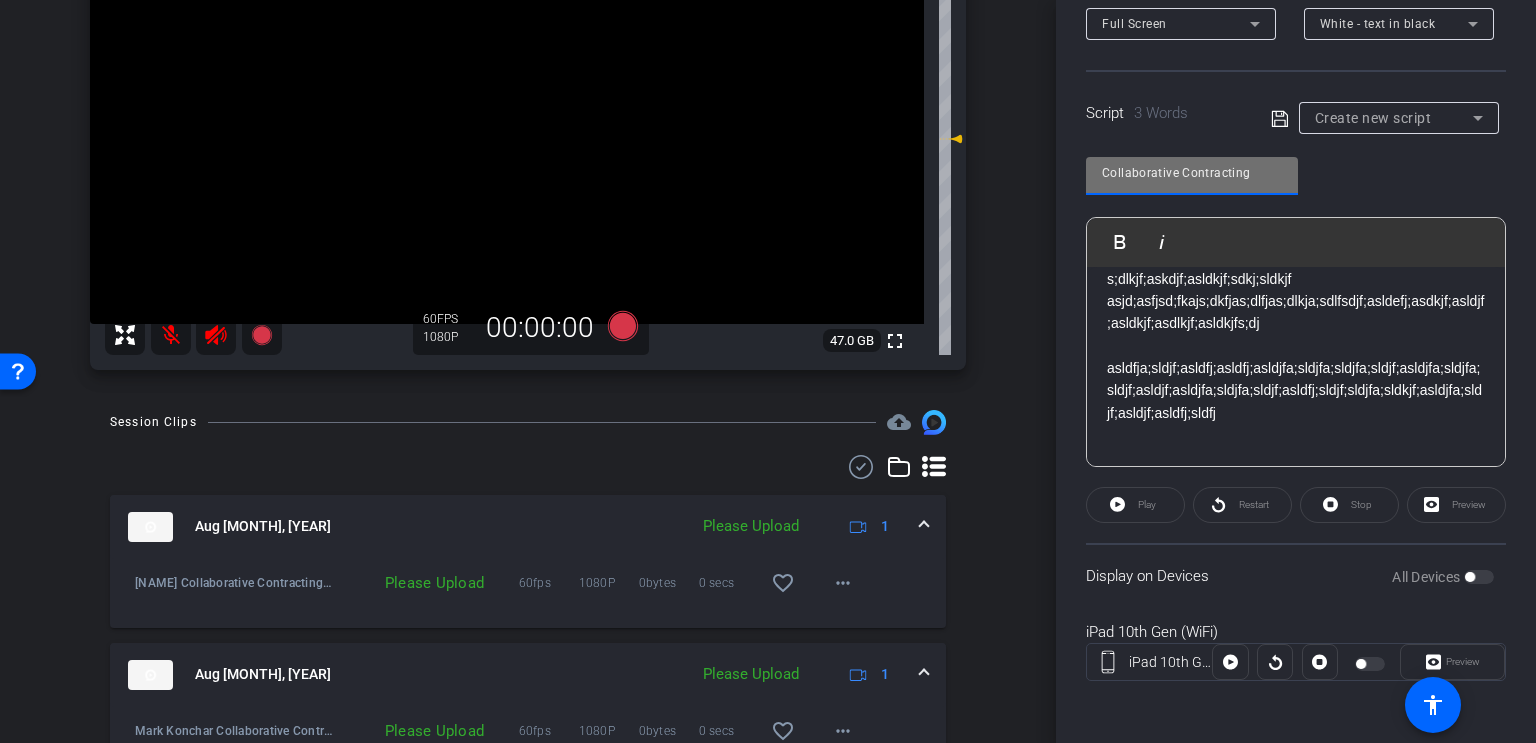 type on "Collaborative Contracting" 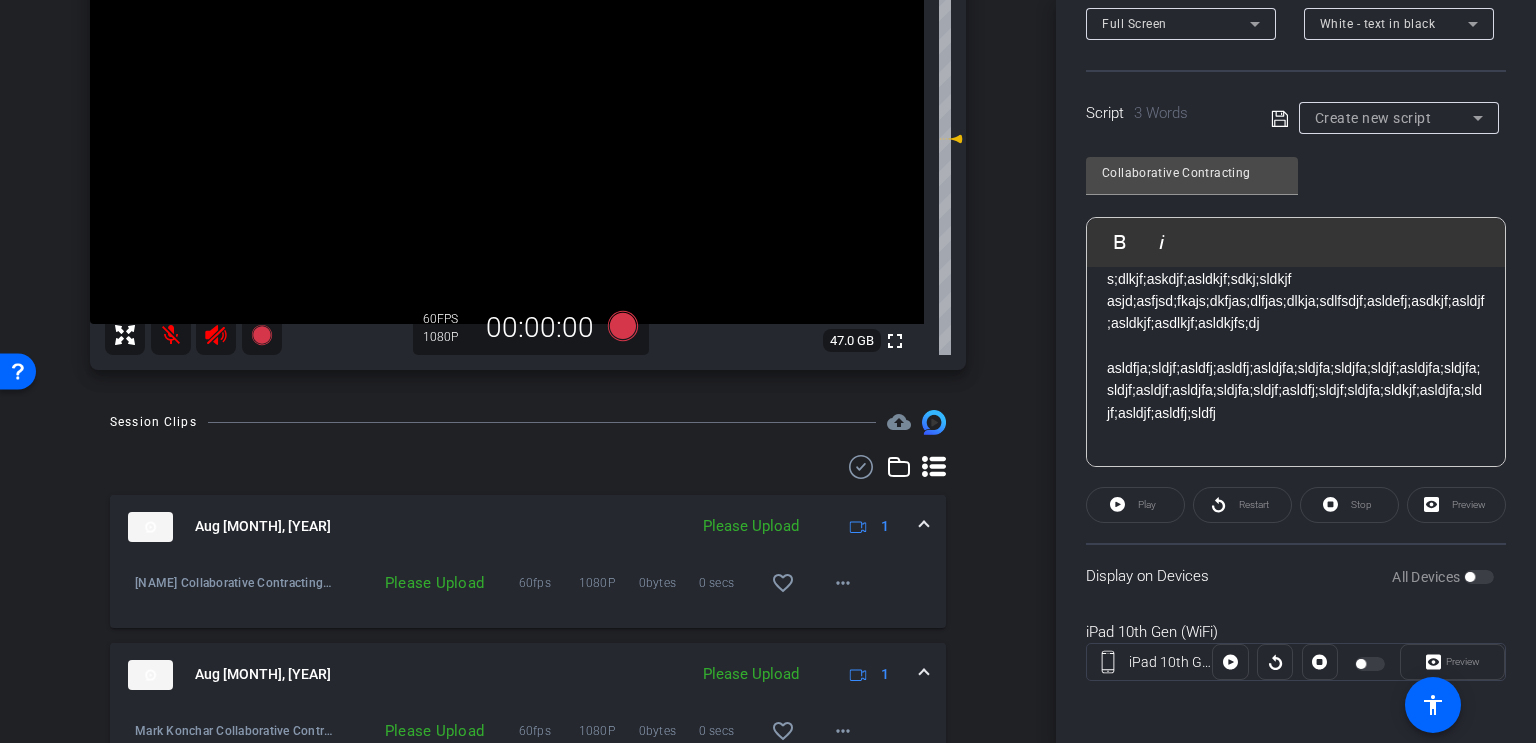 click 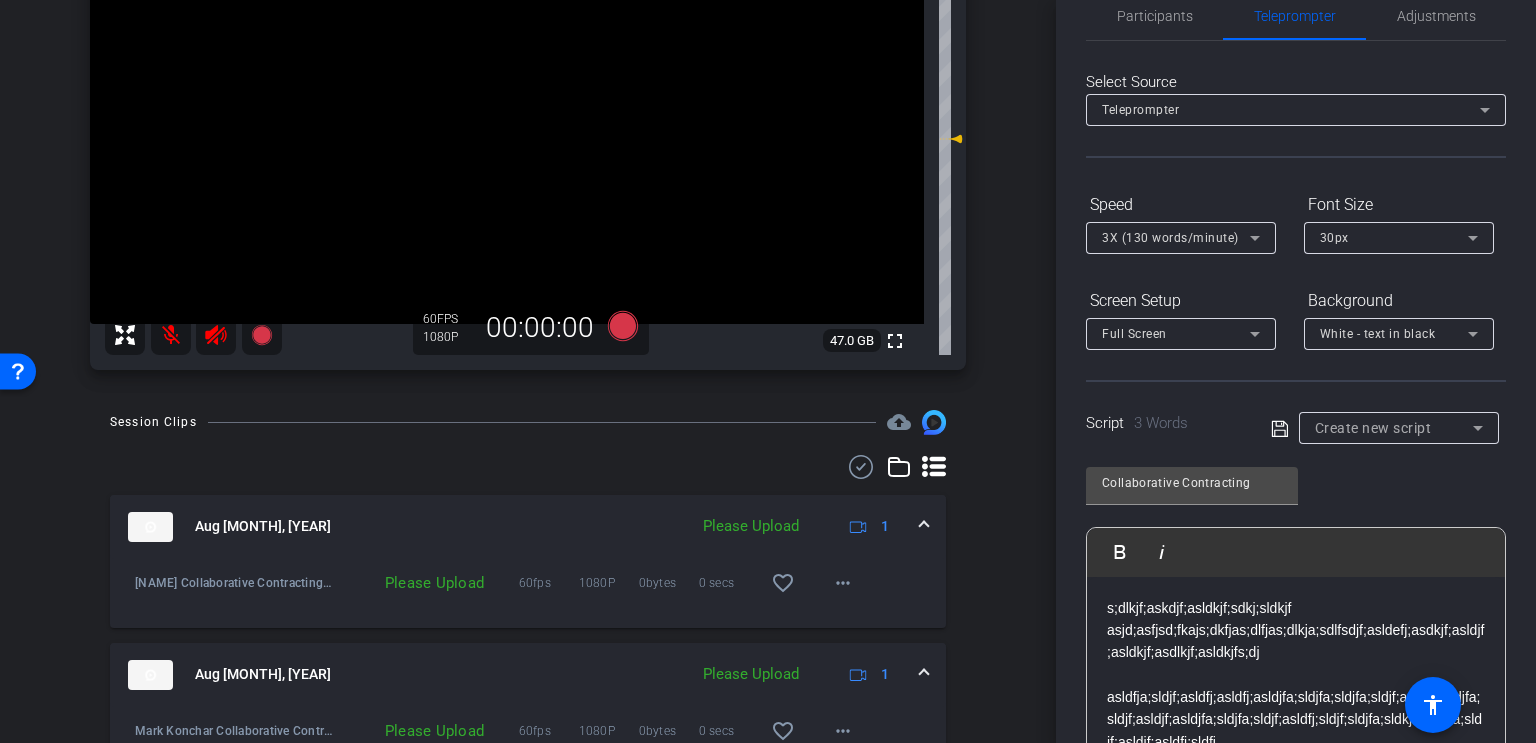 scroll, scrollTop: 0, scrollLeft: 0, axis: both 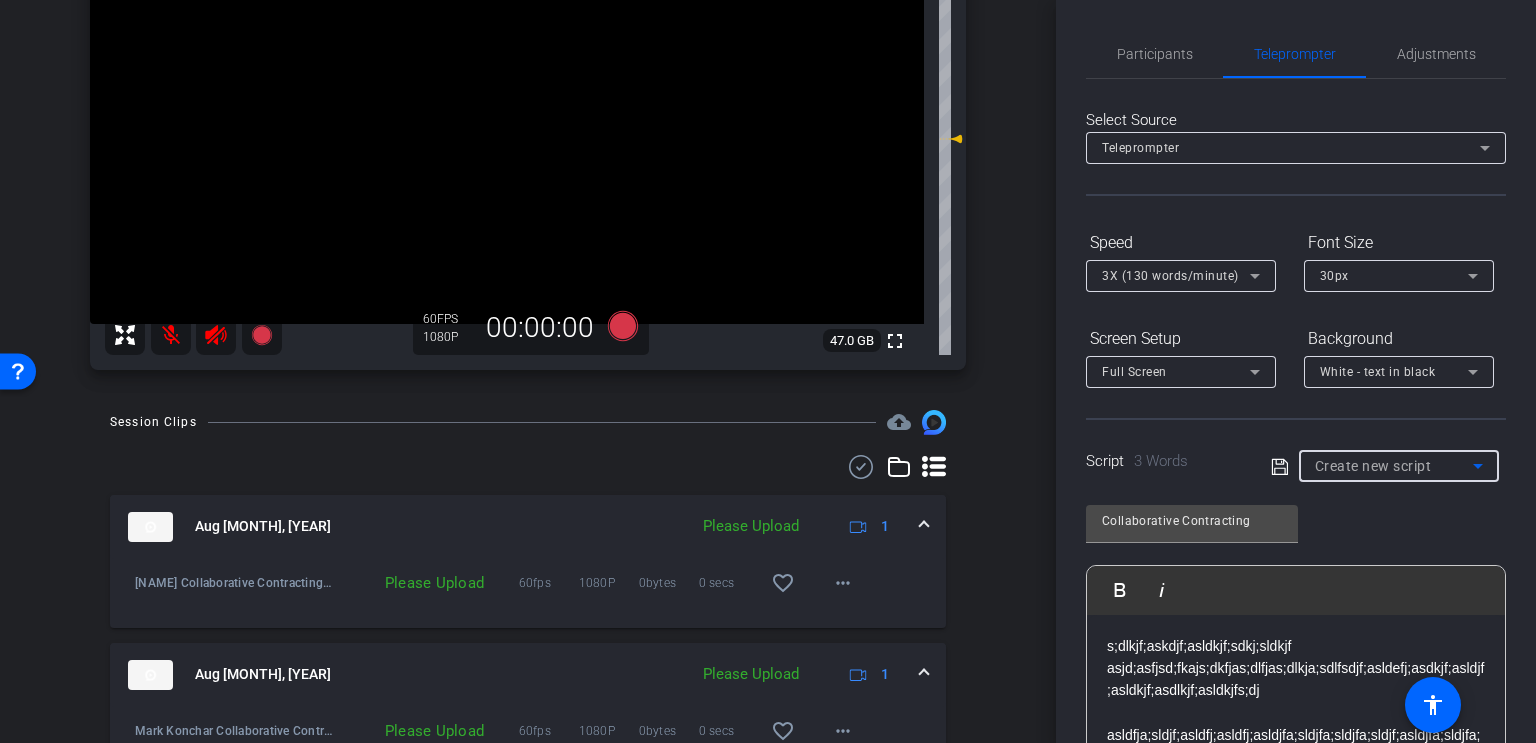 click 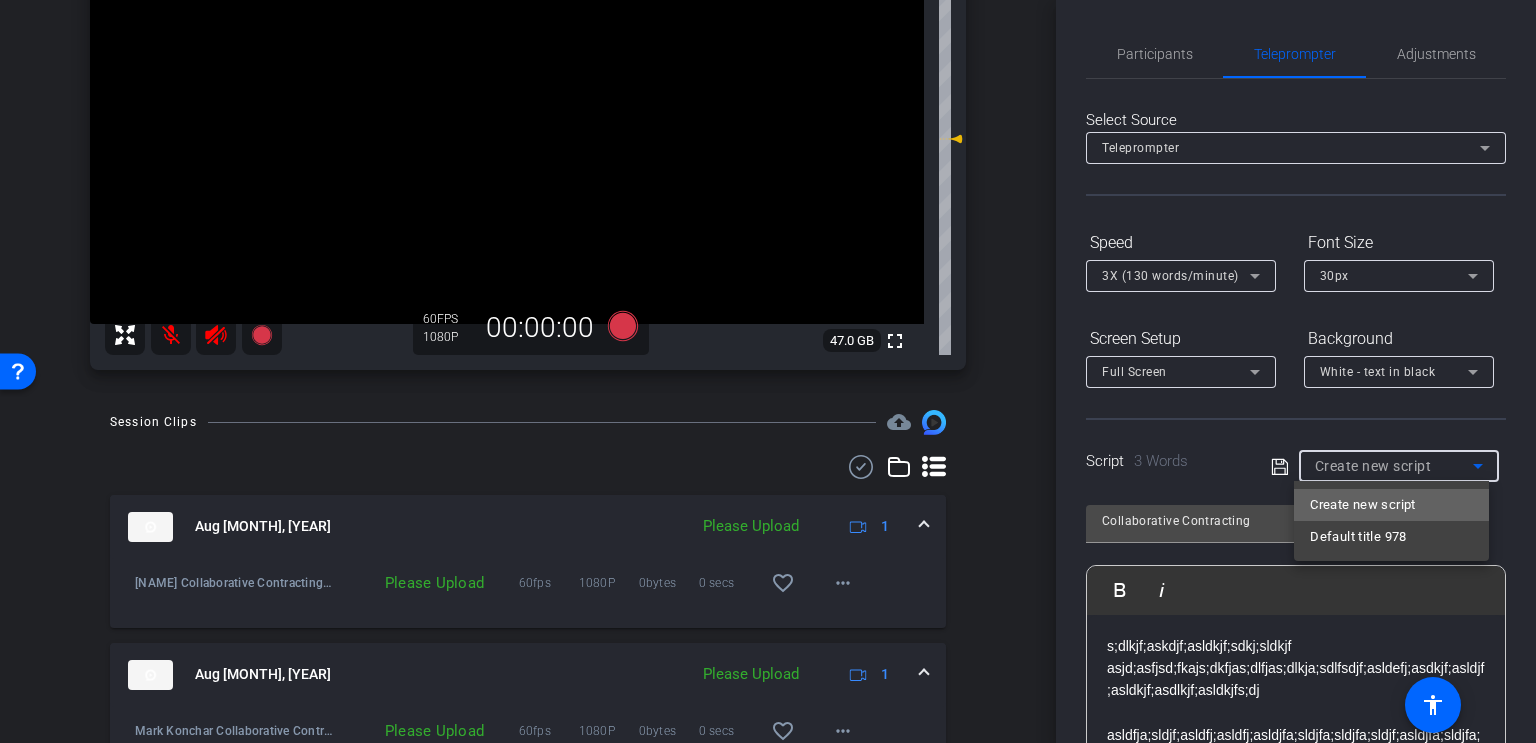 click on "Create new script" at bounding box center (1391, 505) 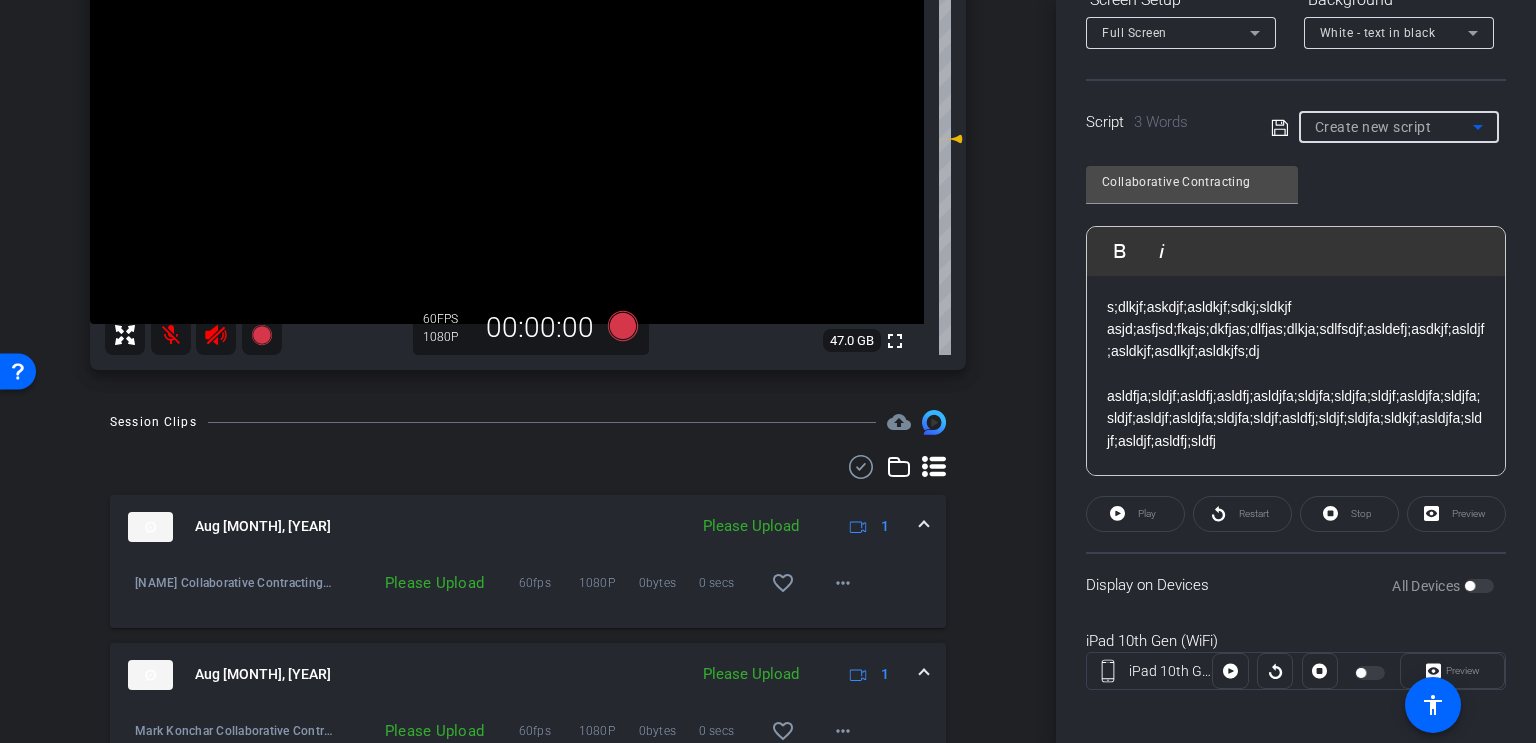 scroll, scrollTop: 348, scrollLeft: 0, axis: vertical 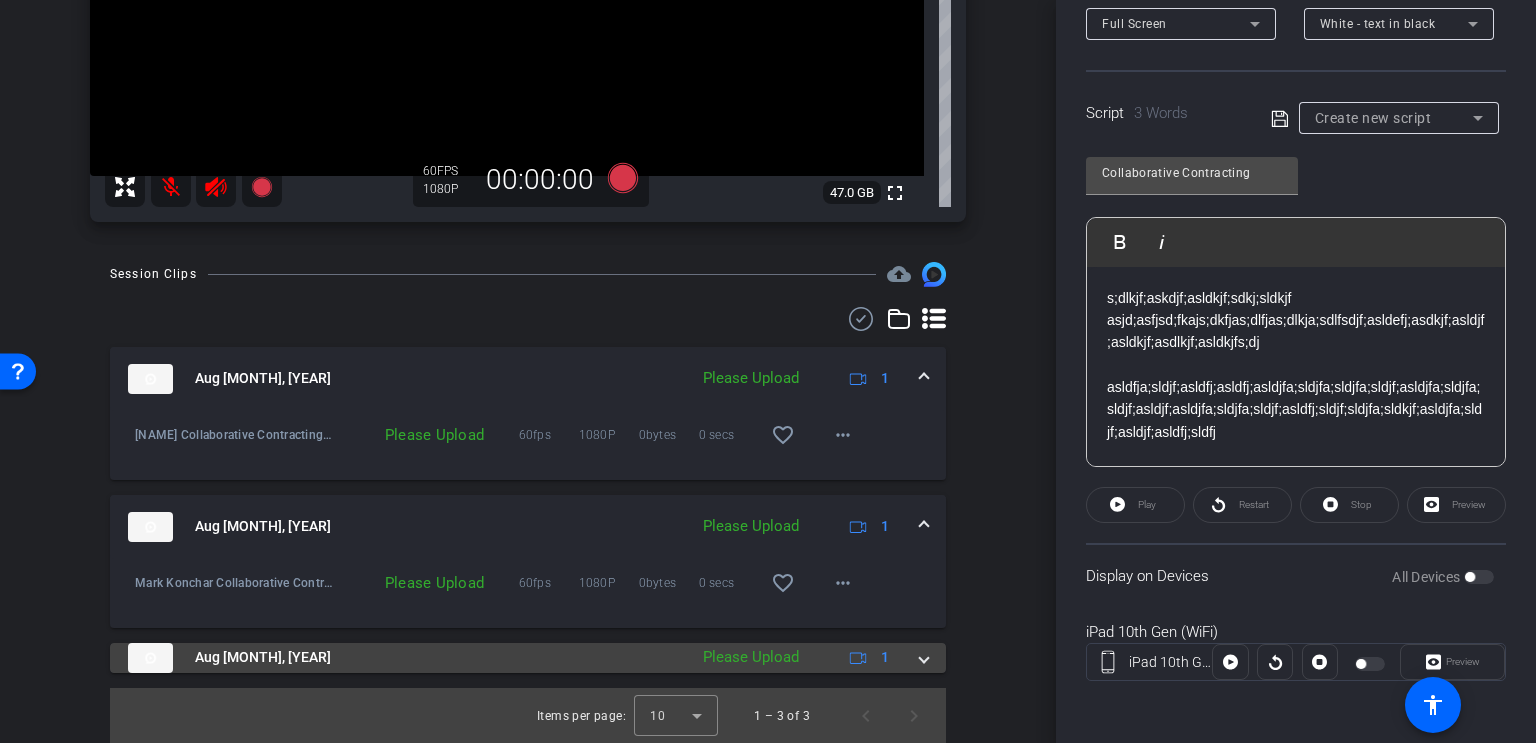 click on "Please Upload" 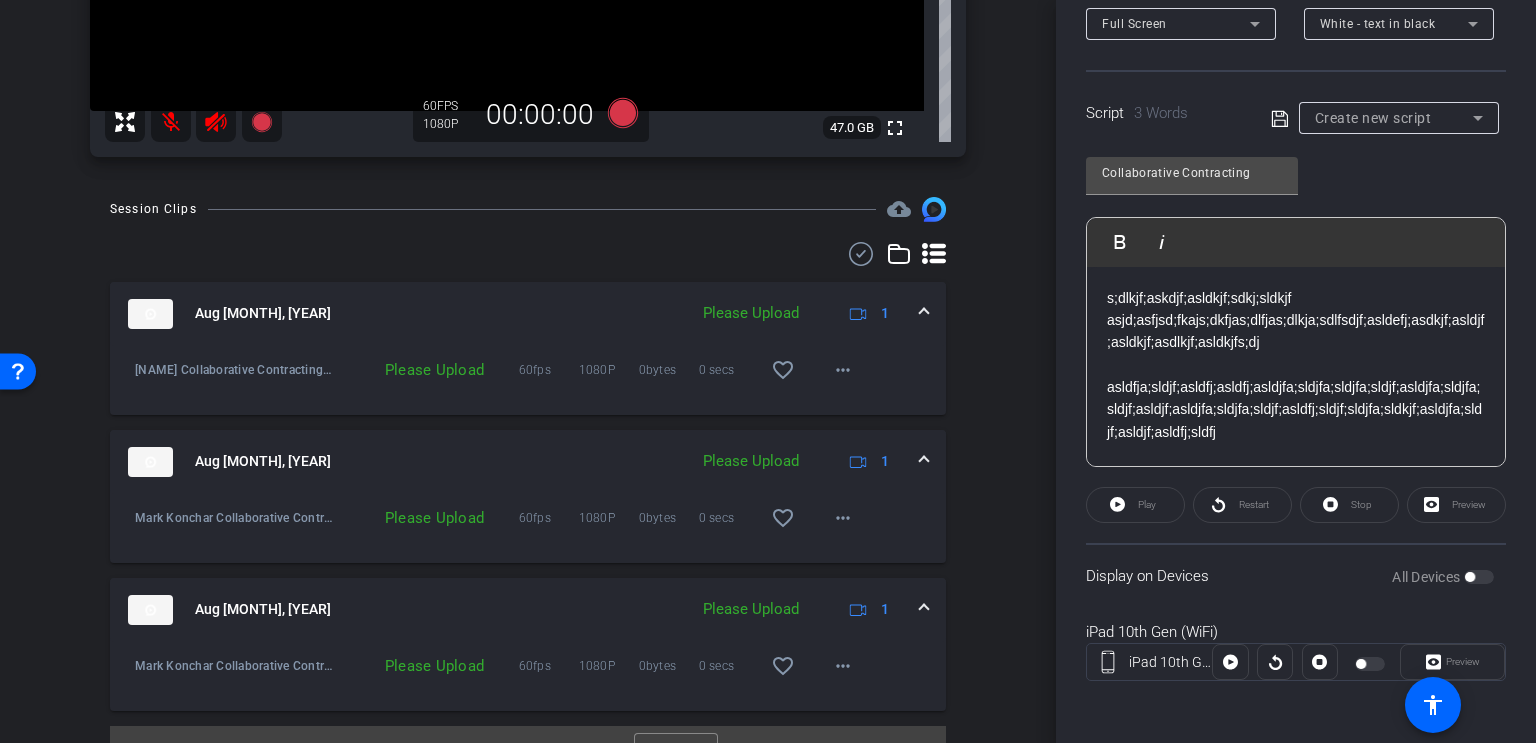 scroll, scrollTop: 498, scrollLeft: 0, axis: vertical 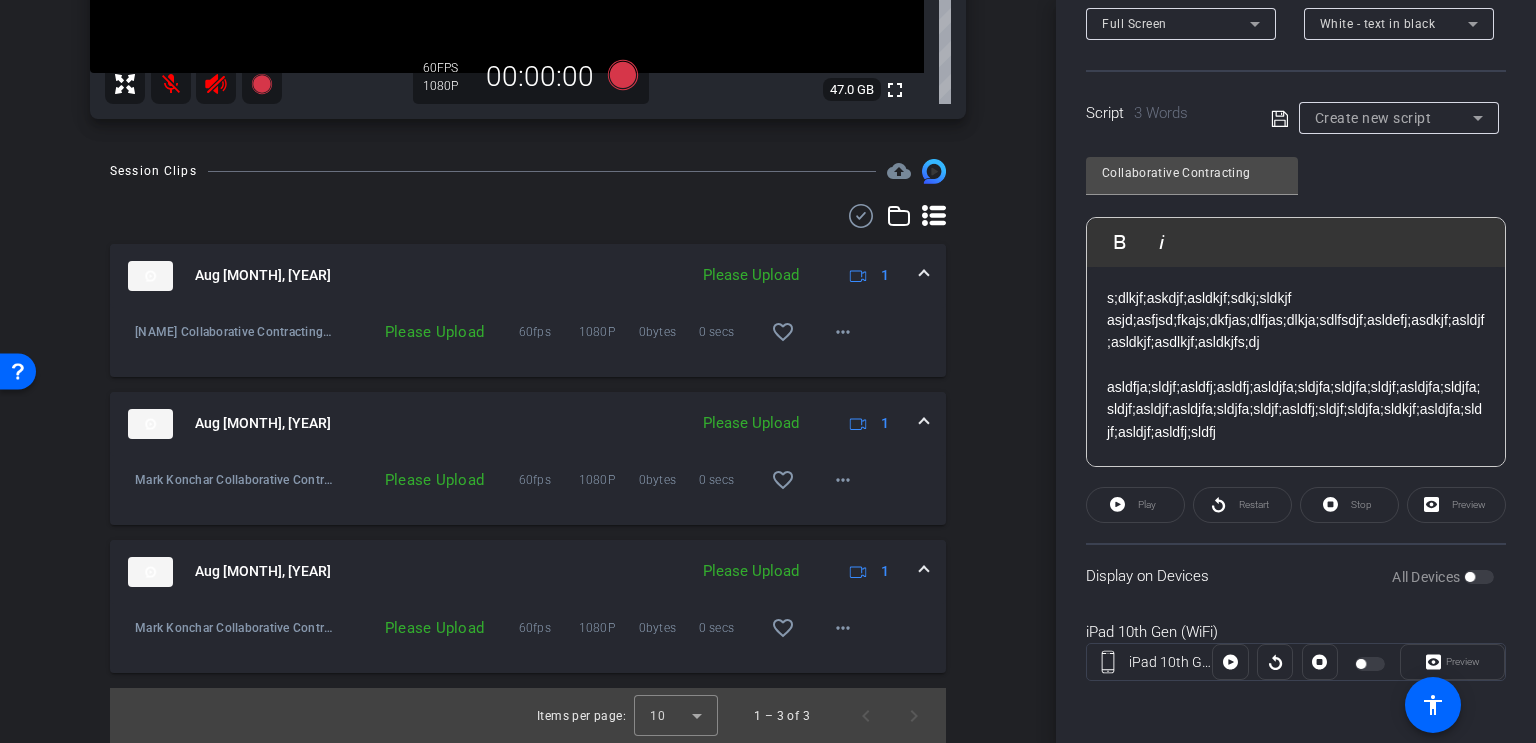 click on "Please Upload" 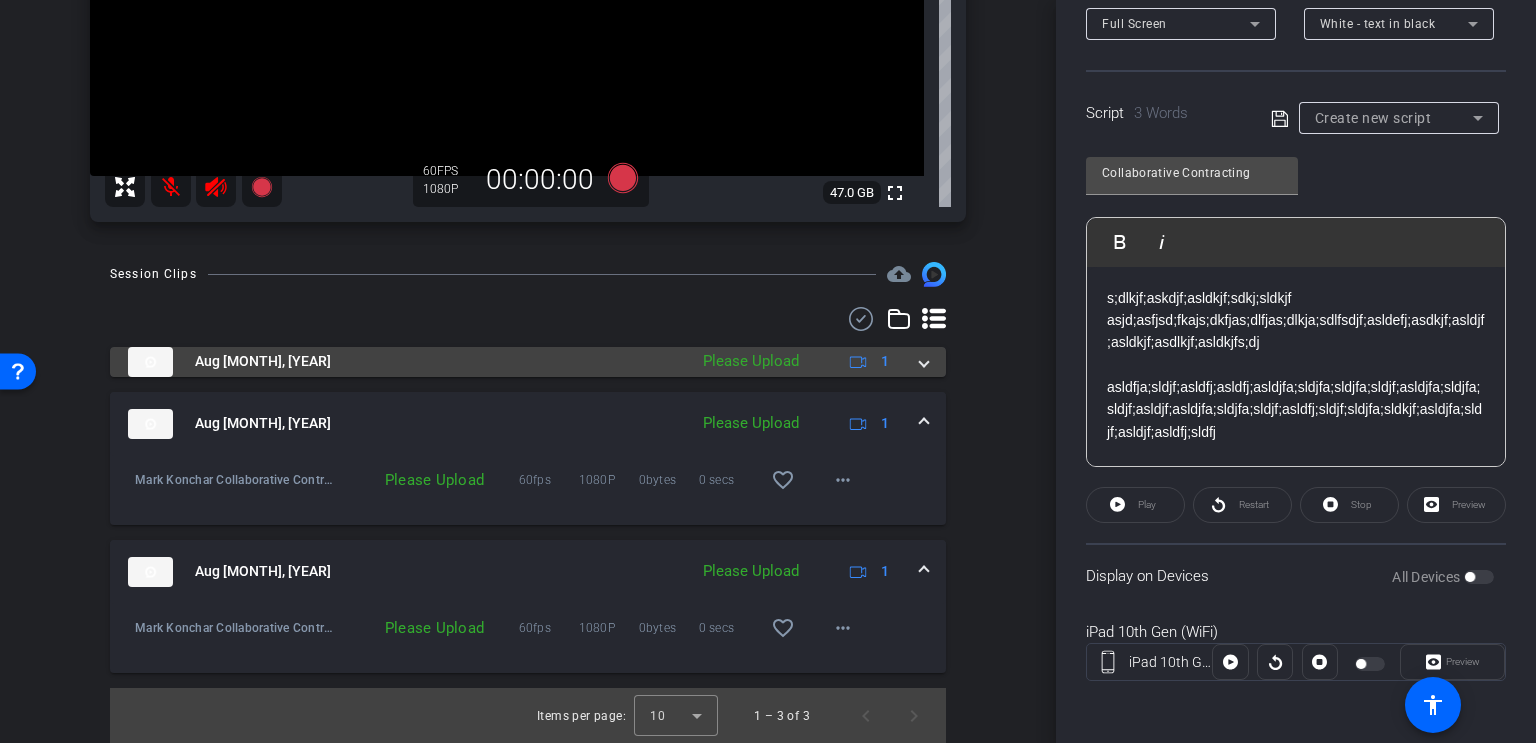 scroll, scrollTop: 395, scrollLeft: 0, axis: vertical 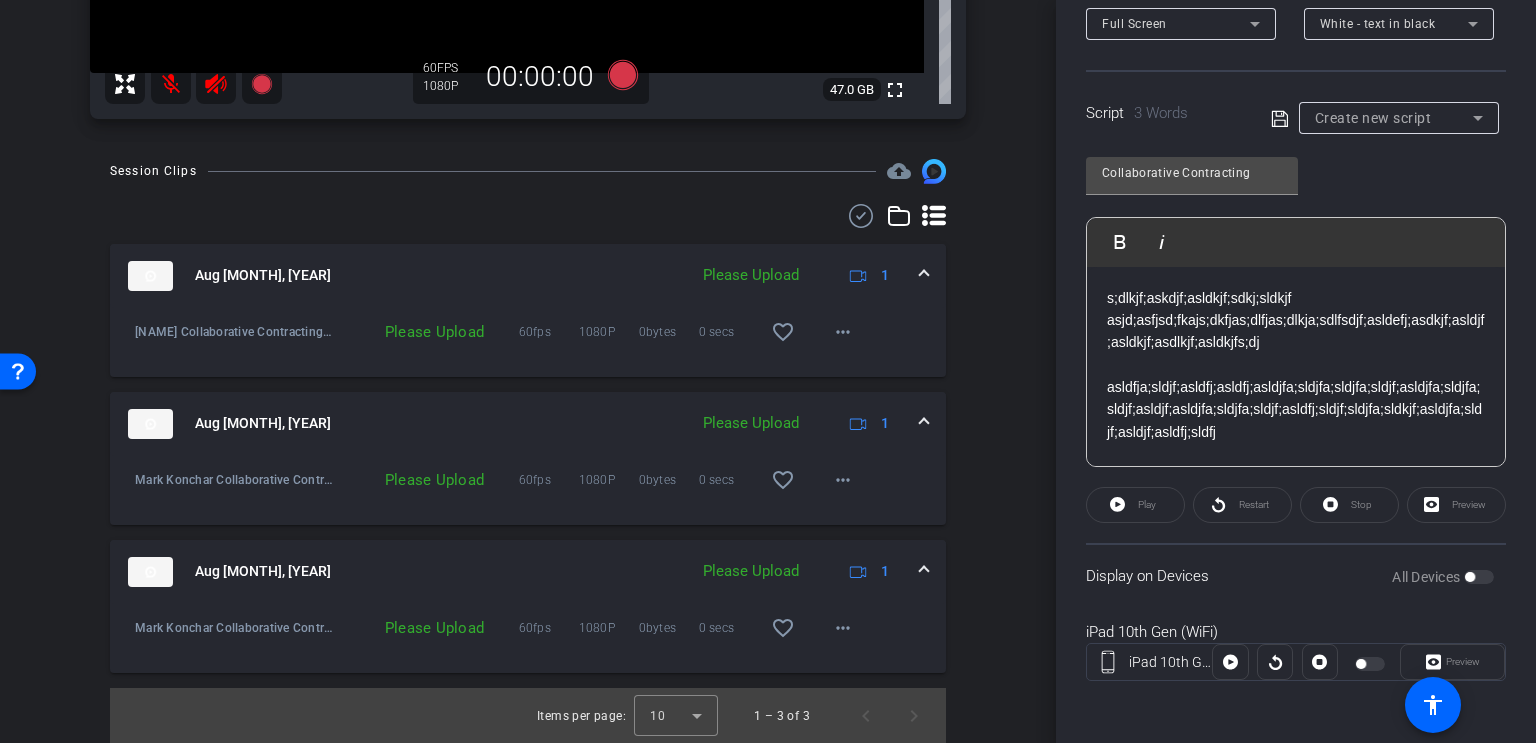 click 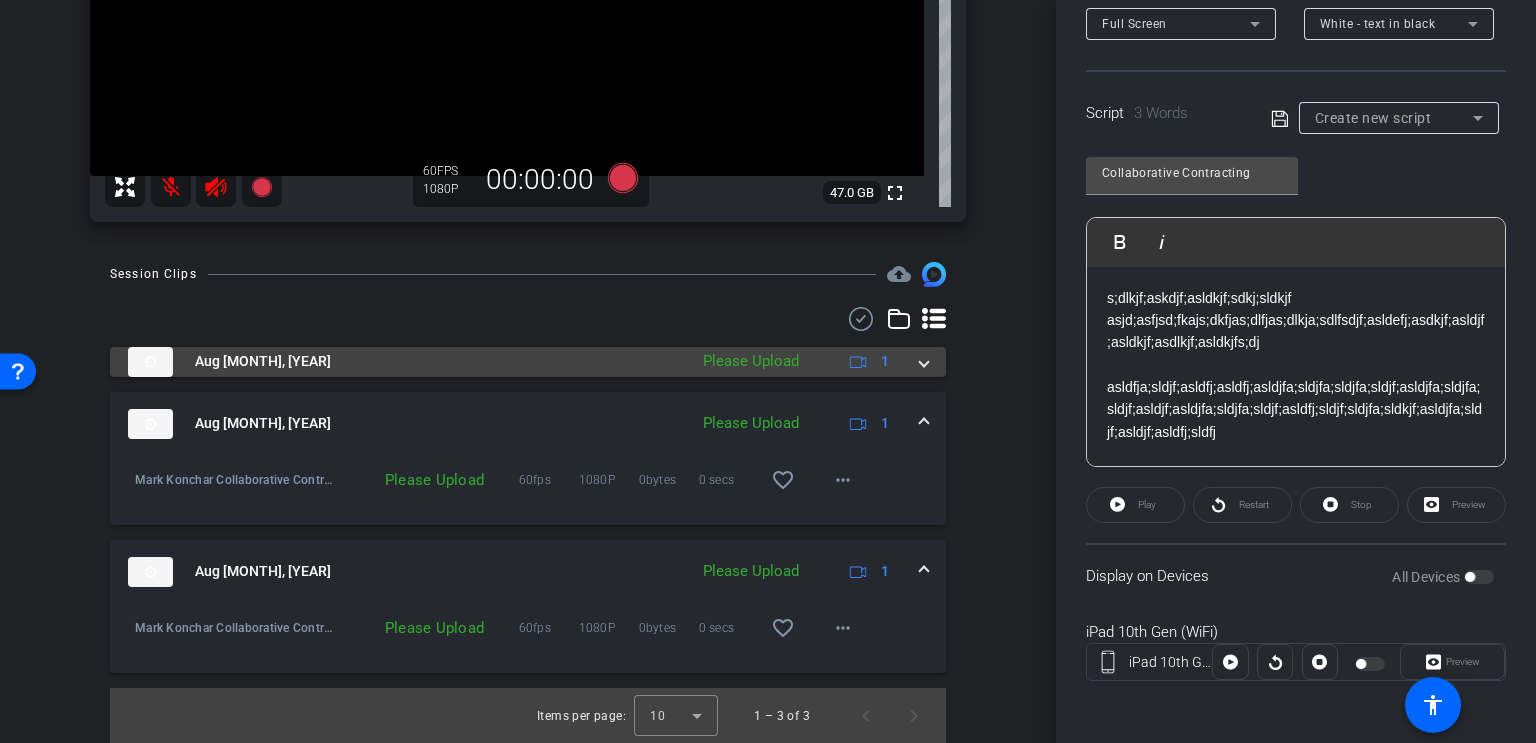 scroll, scrollTop: 395, scrollLeft: 0, axis: vertical 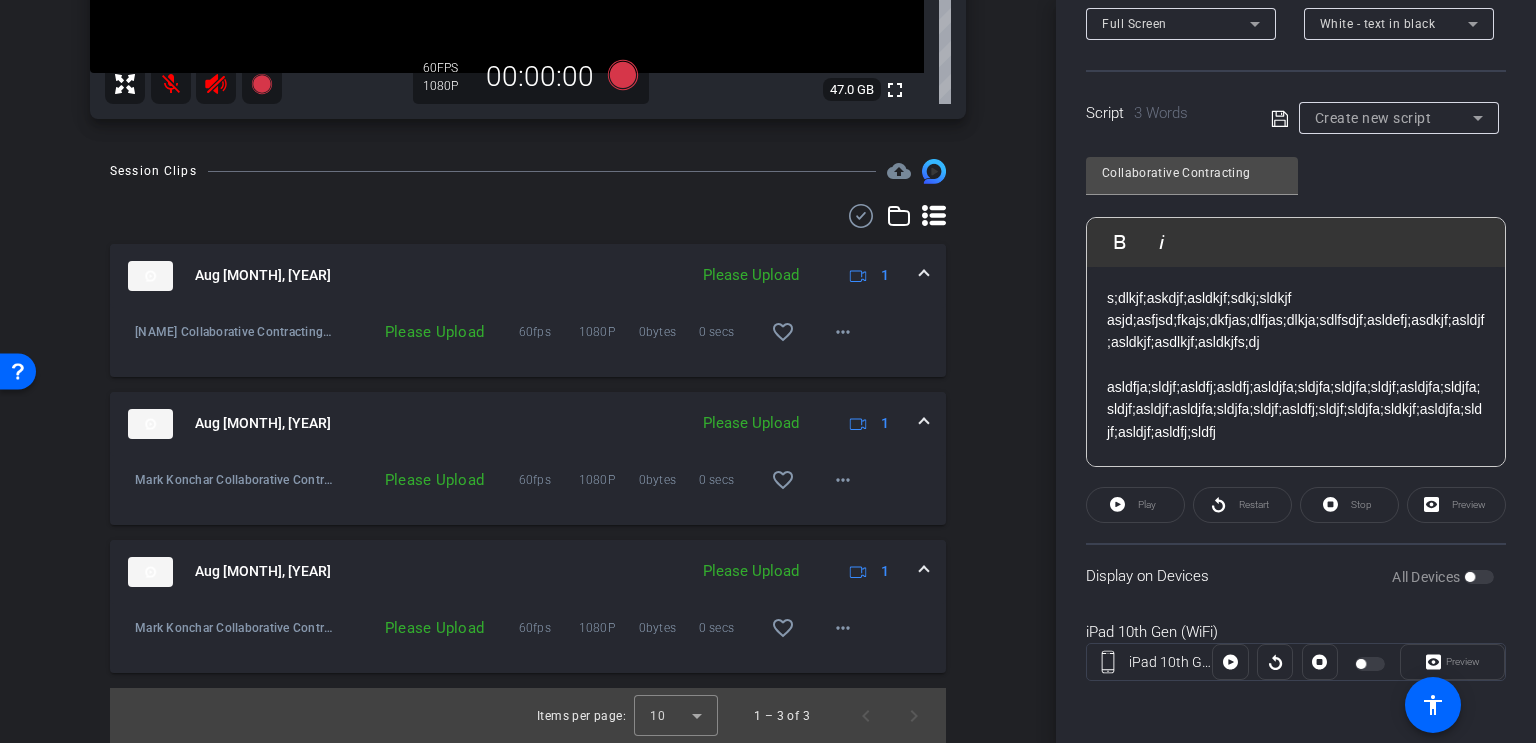 click on "Please Upload" at bounding box center (415, 332) 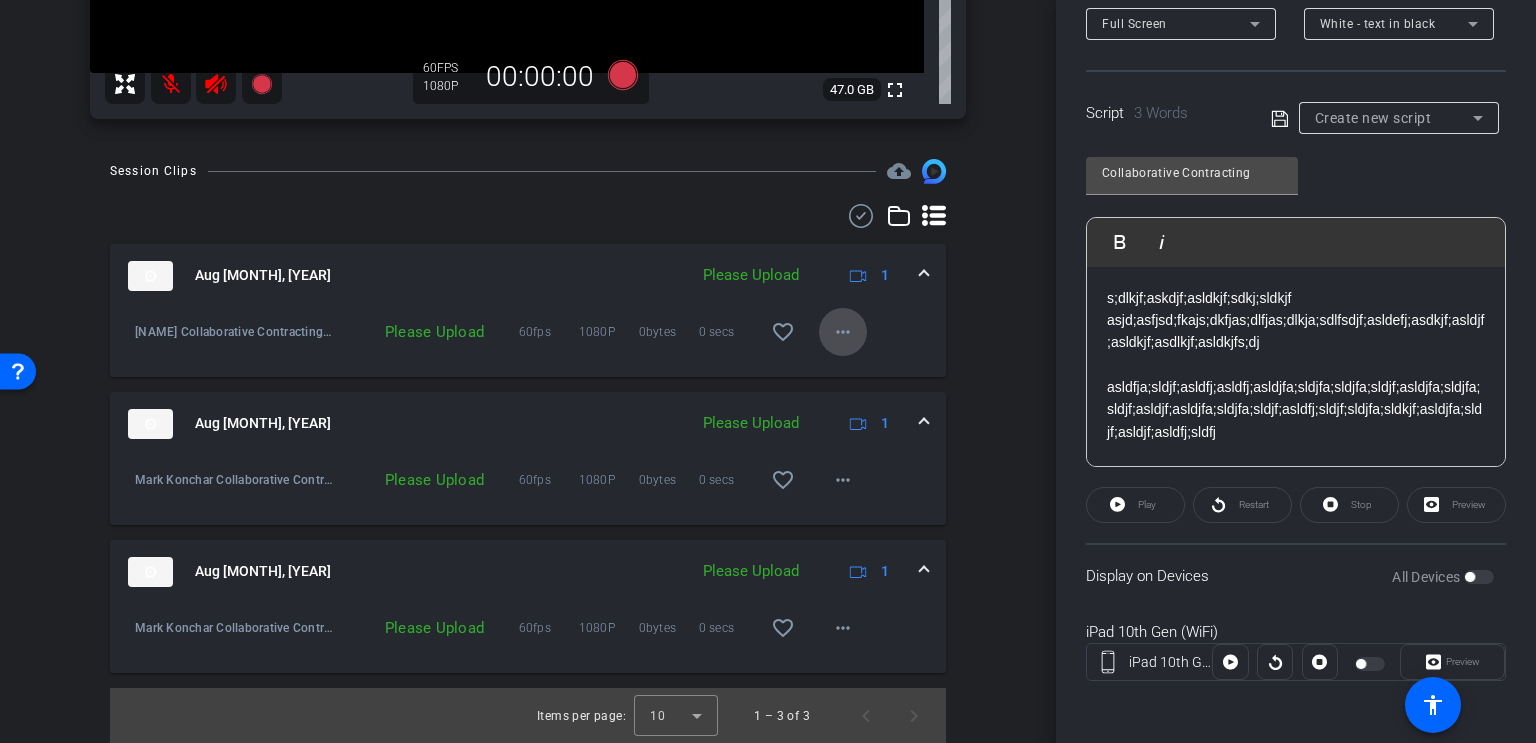 click on "more_horiz" at bounding box center [843, 332] 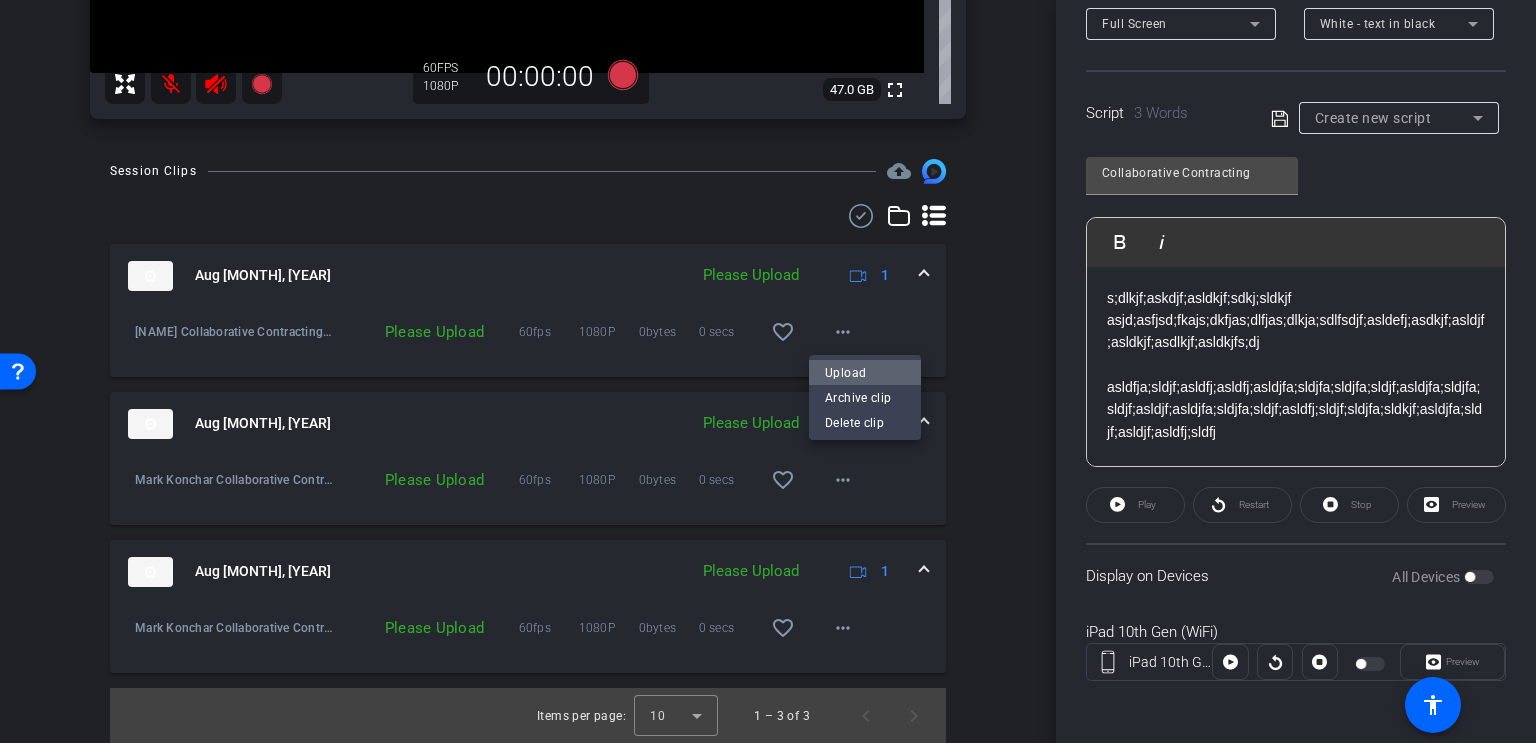 click on "Upload" at bounding box center (865, 373) 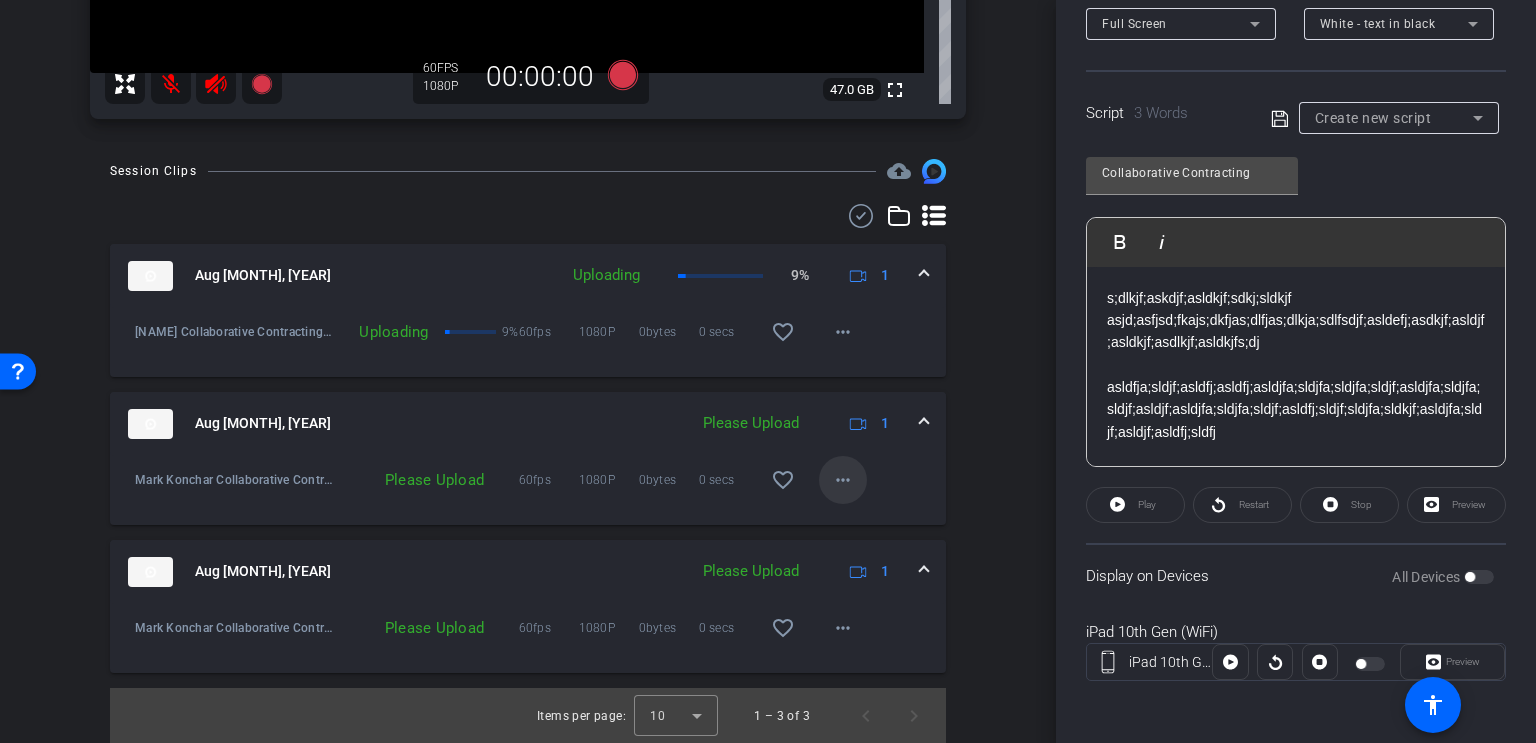 click on "more_horiz" at bounding box center (843, 480) 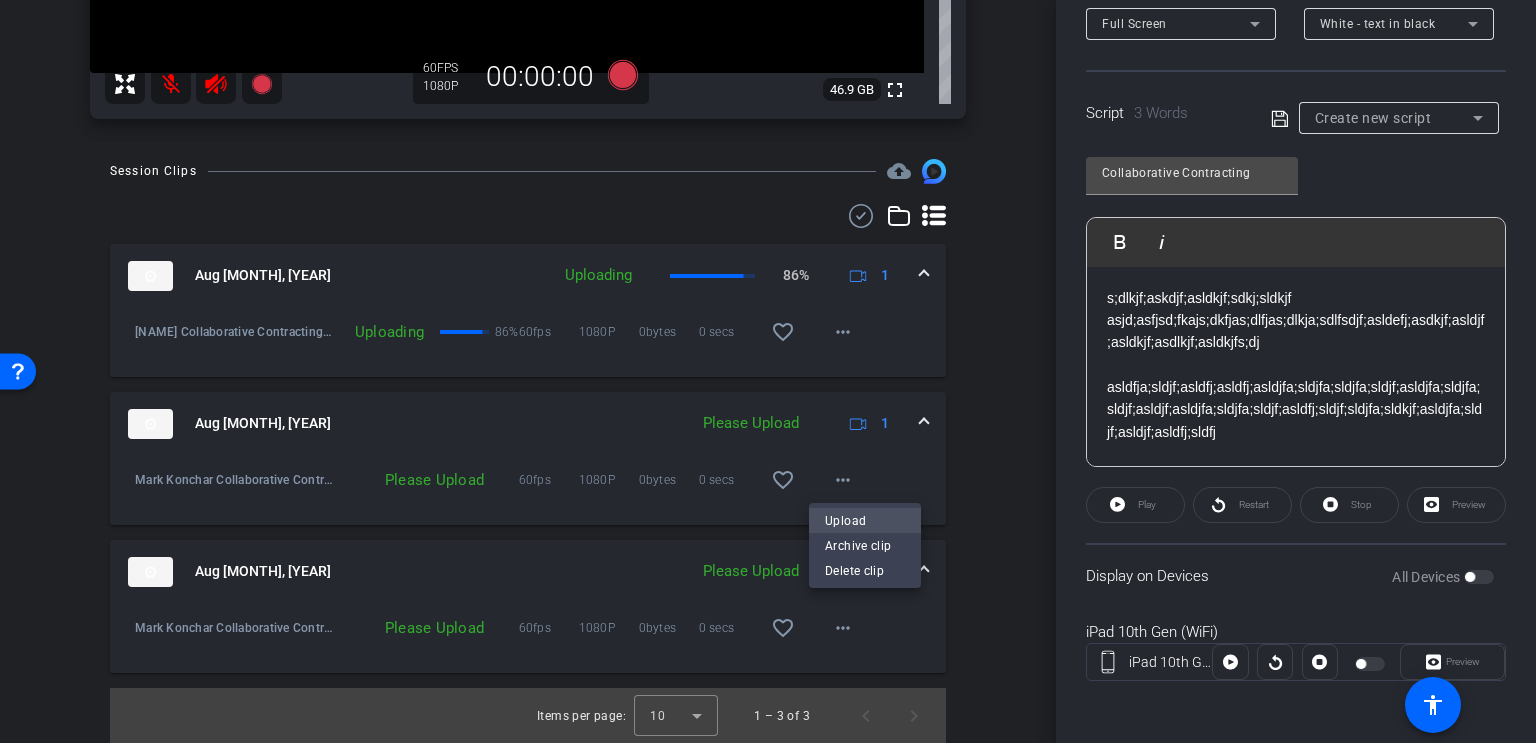 click on "Upload" at bounding box center (865, 521) 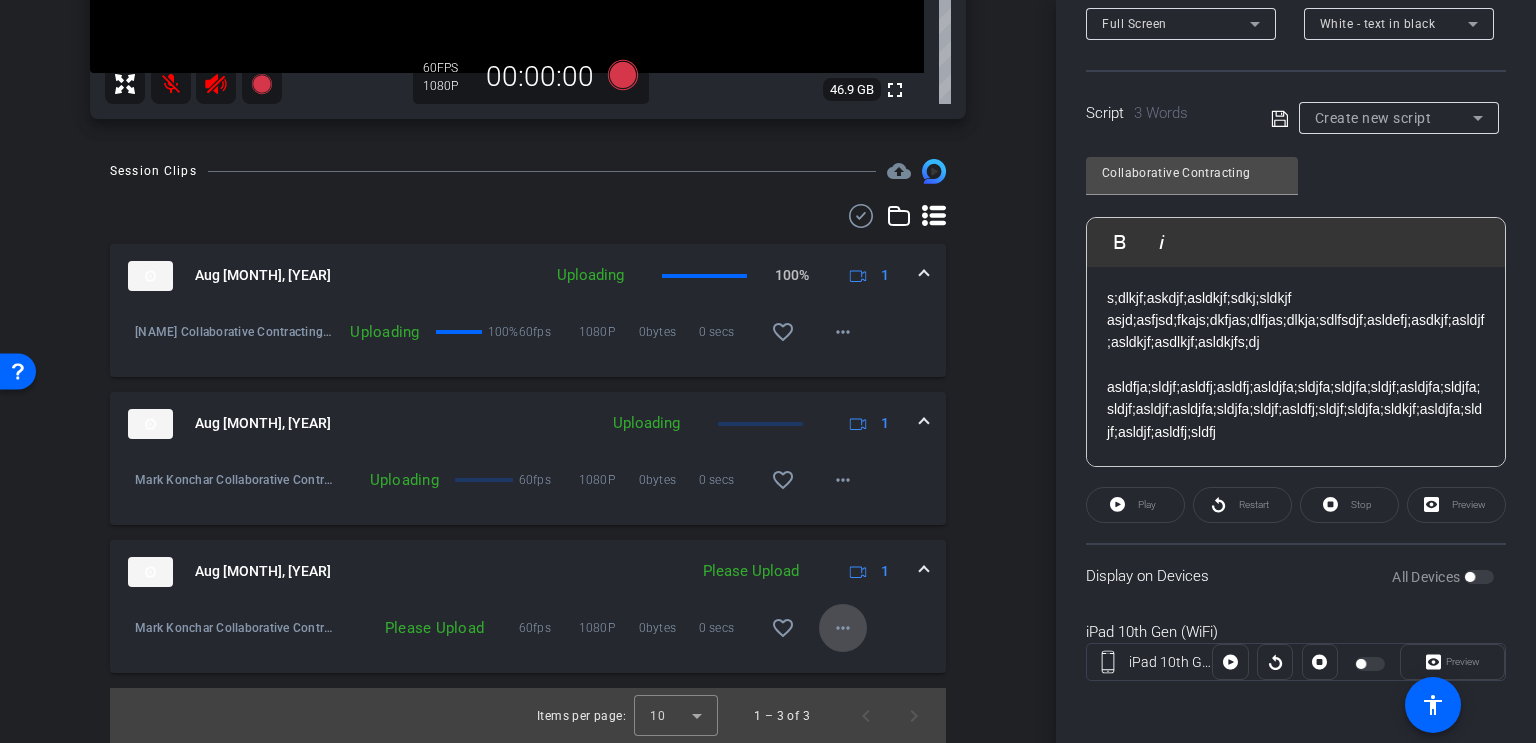 click on "more_horiz" at bounding box center (843, 628) 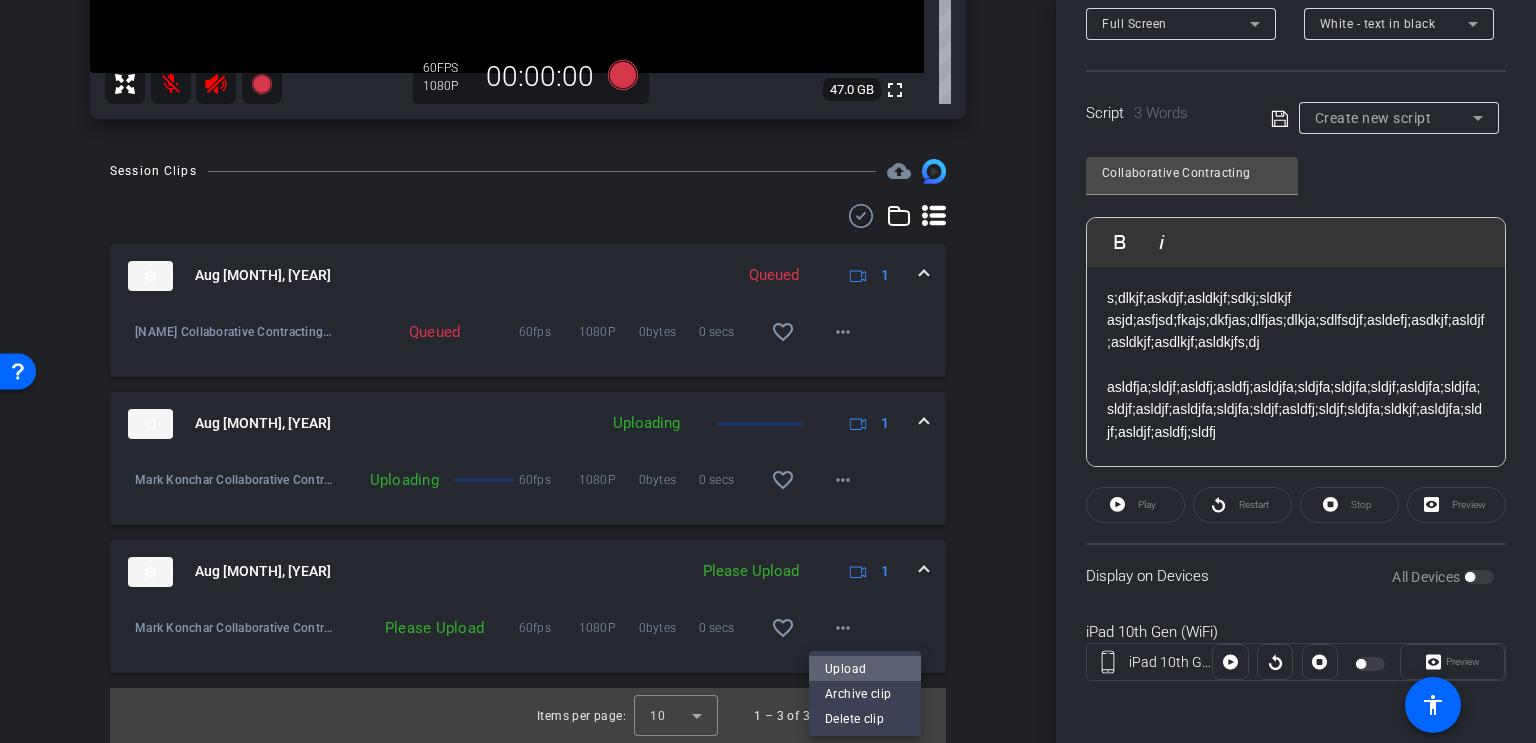 click on "Upload" at bounding box center (865, 669) 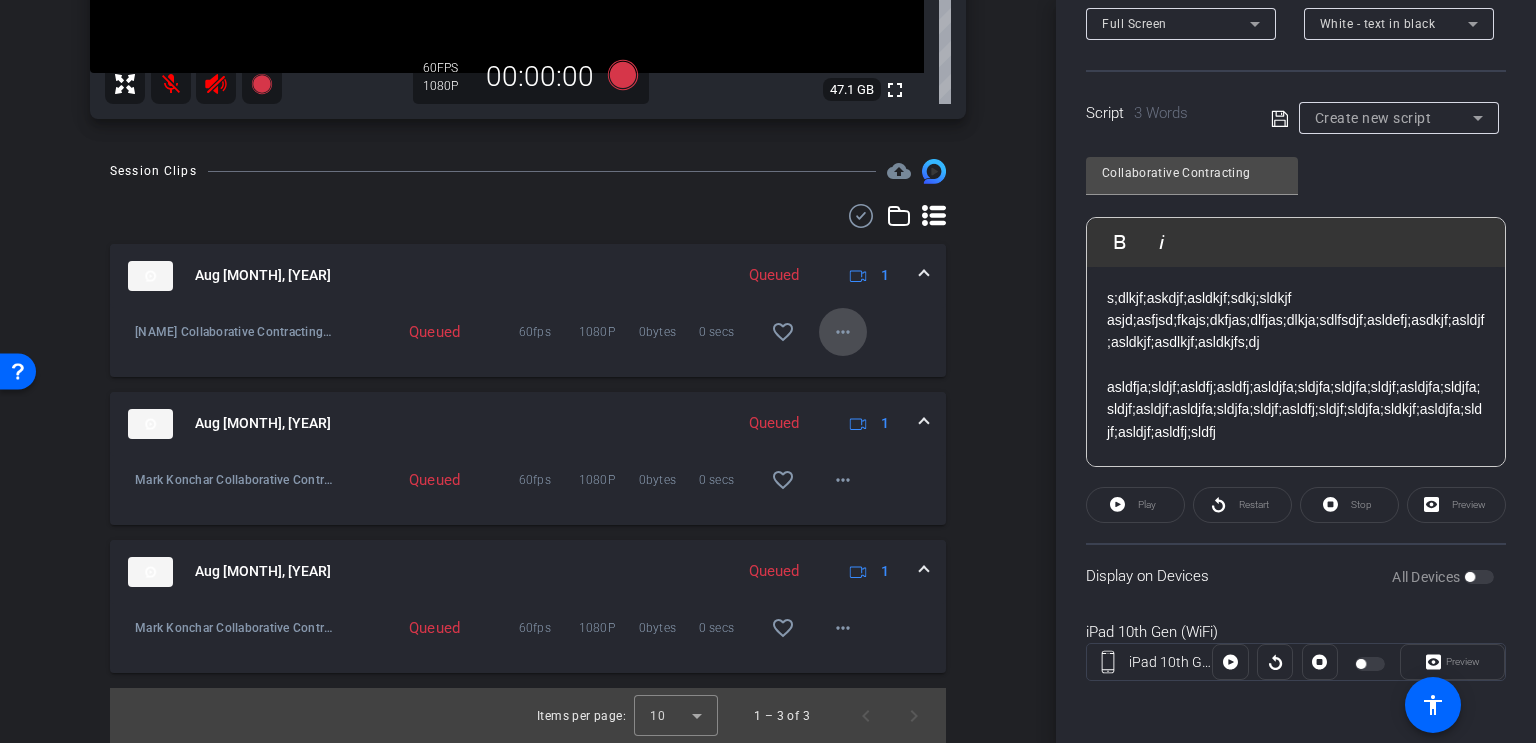 click on "more_horiz" at bounding box center [843, 332] 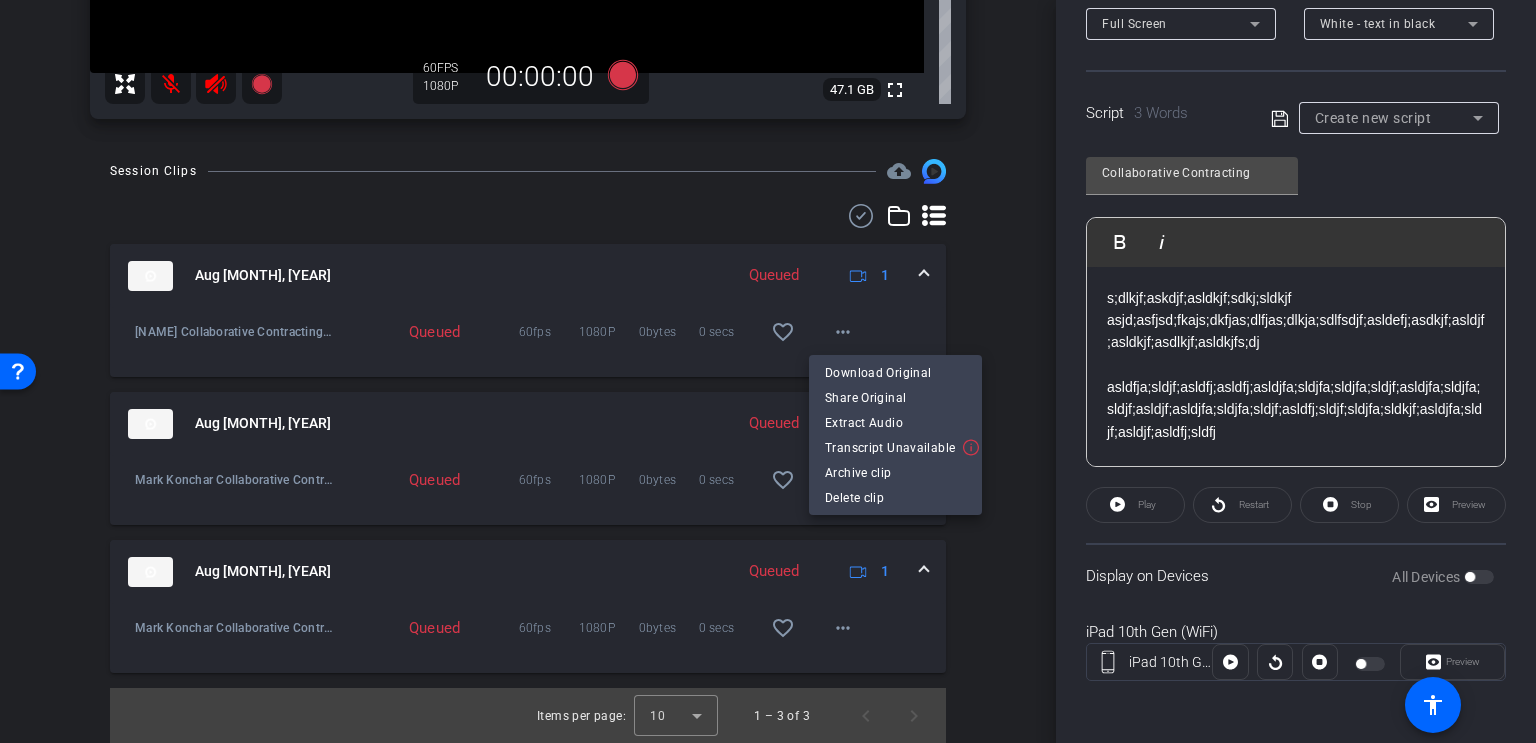click at bounding box center (768, 371) 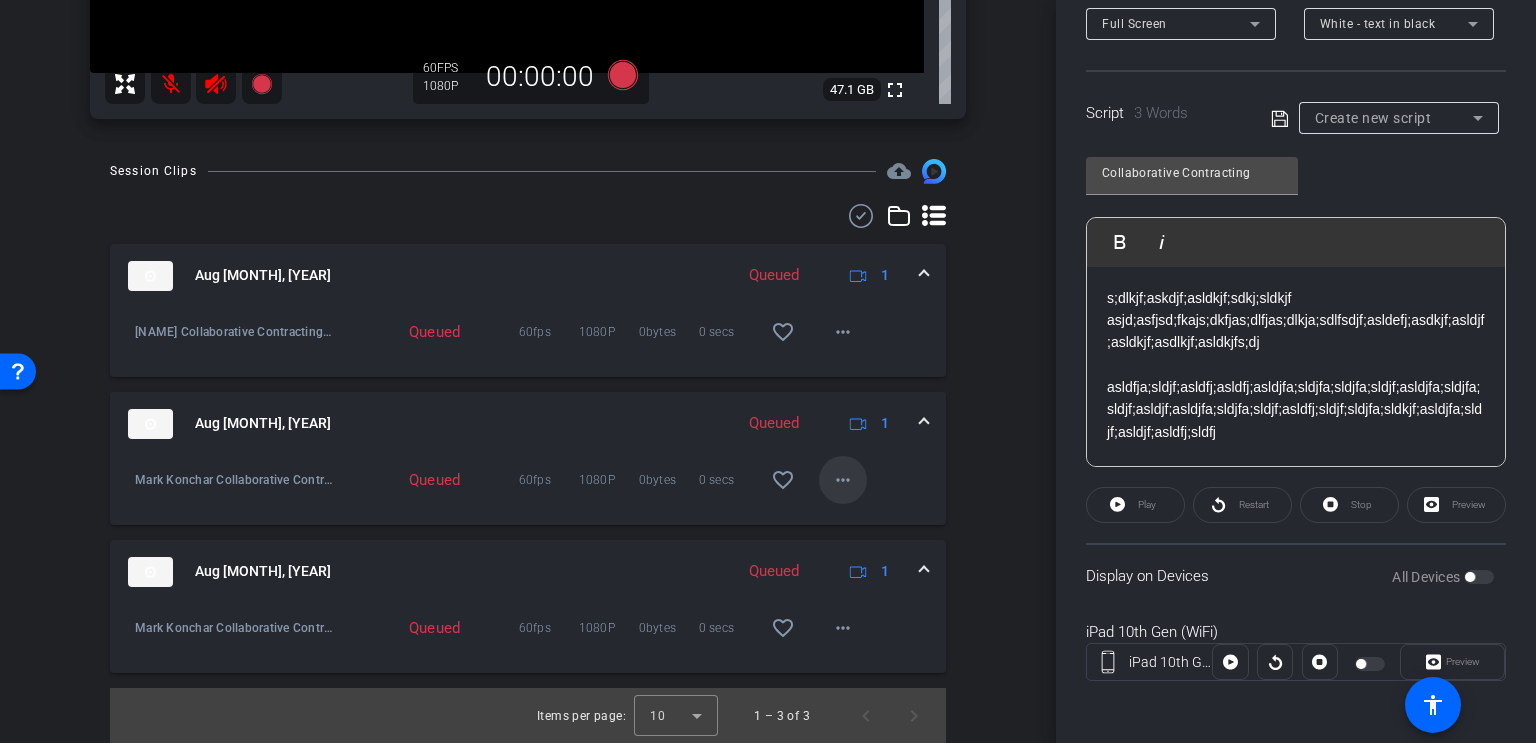 click on "more_horiz" at bounding box center [843, 480] 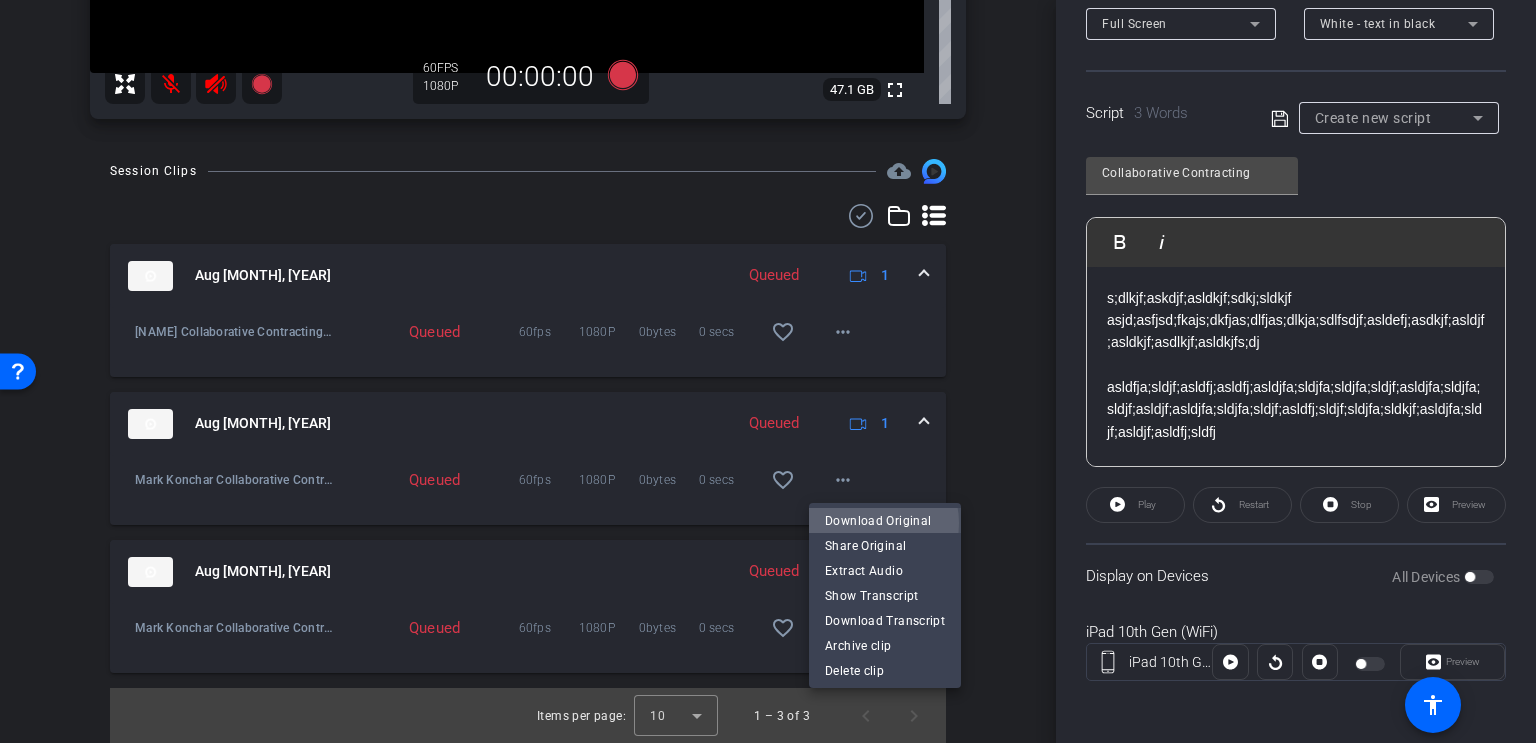 click on "Download Original" at bounding box center (885, 521) 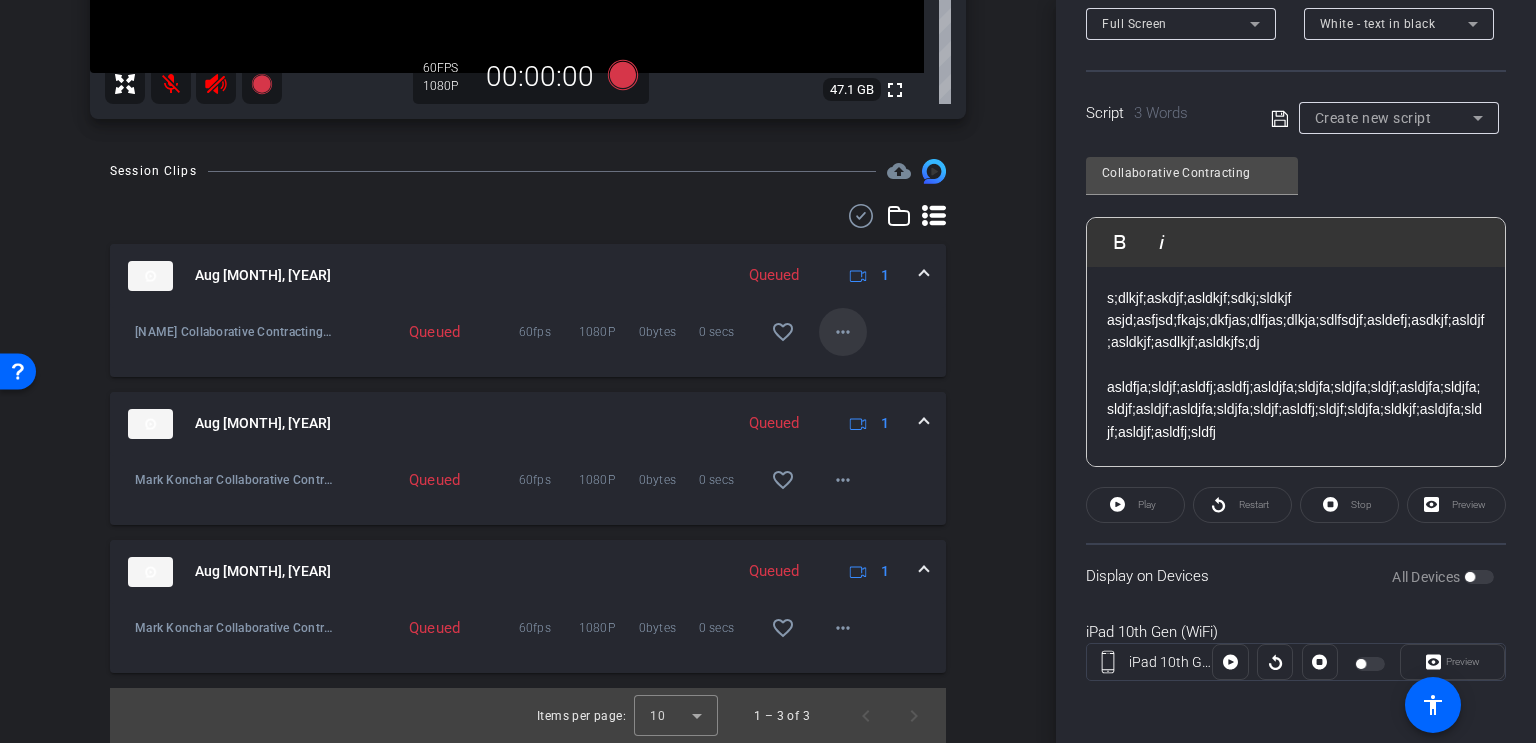 click on "more_horiz" at bounding box center (843, 332) 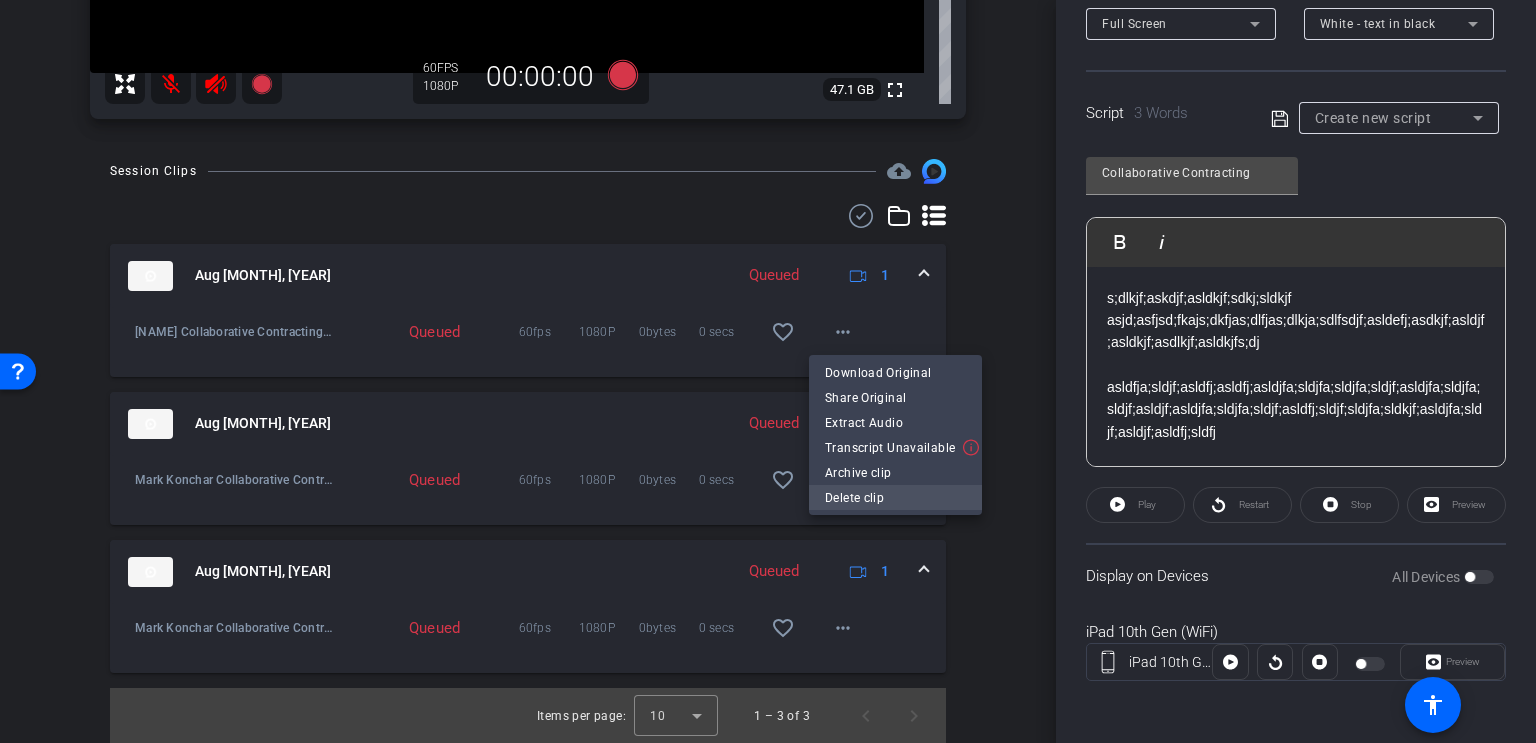 click on "Delete clip" at bounding box center (895, 498) 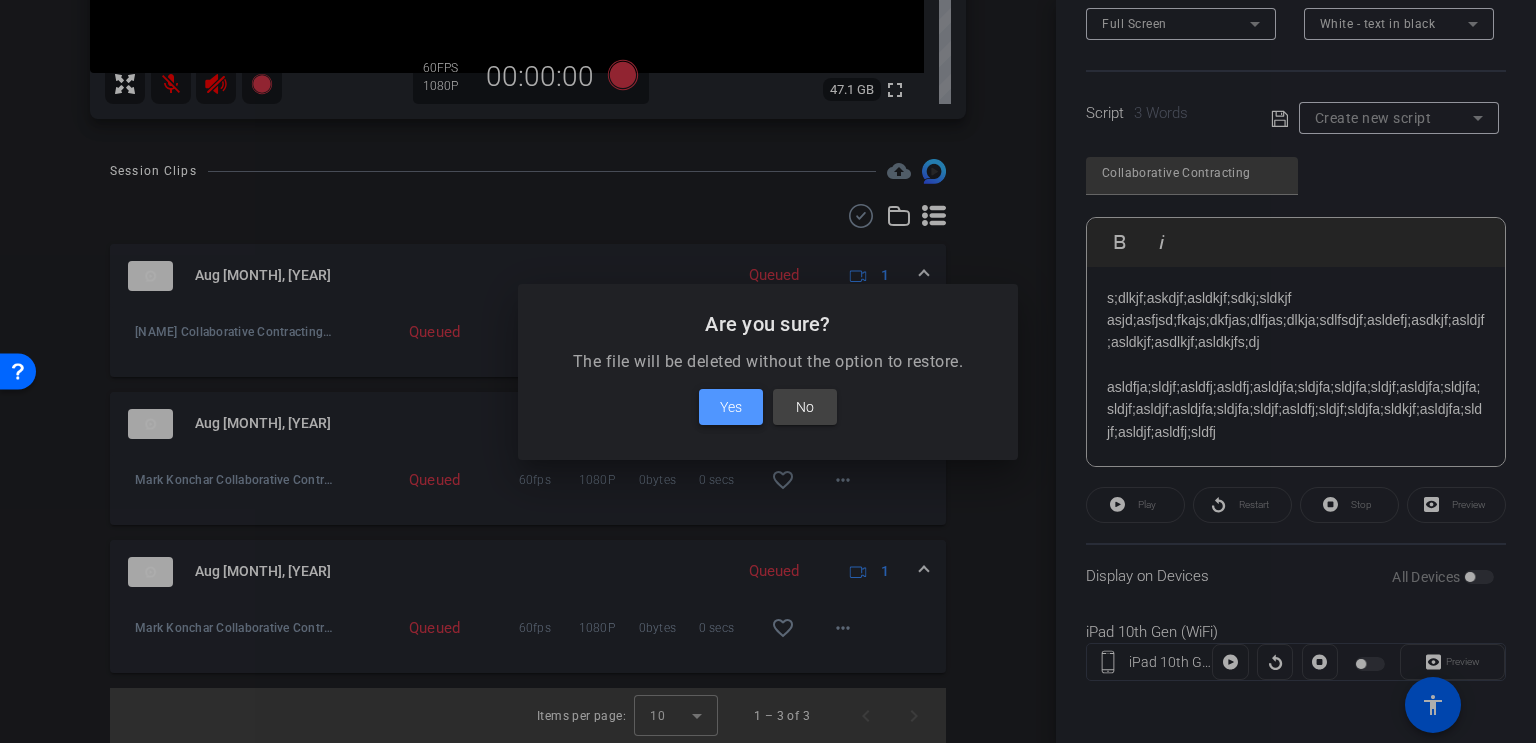 click on "Yes" at bounding box center (731, 407) 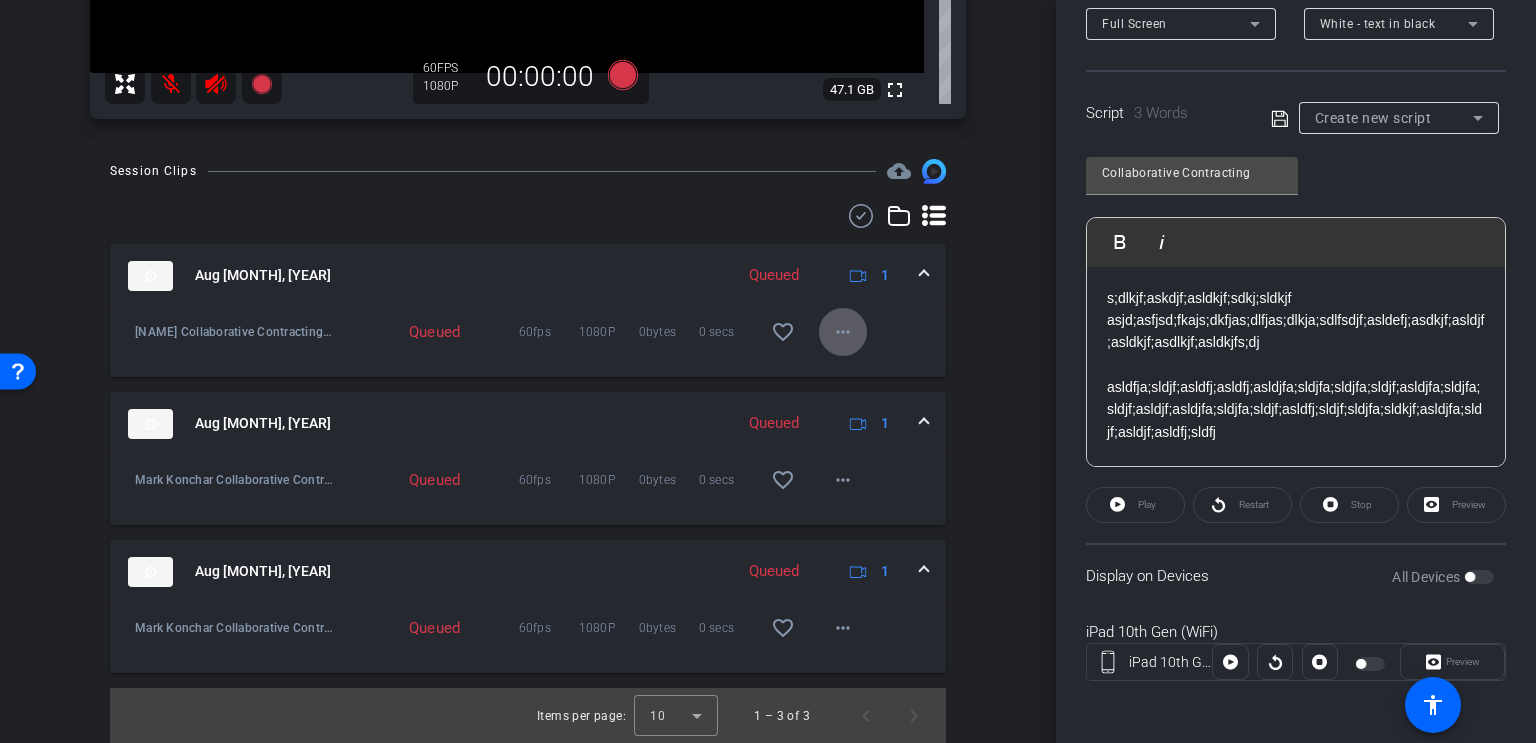 scroll, scrollTop: 350, scrollLeft: 0, axis: vertical 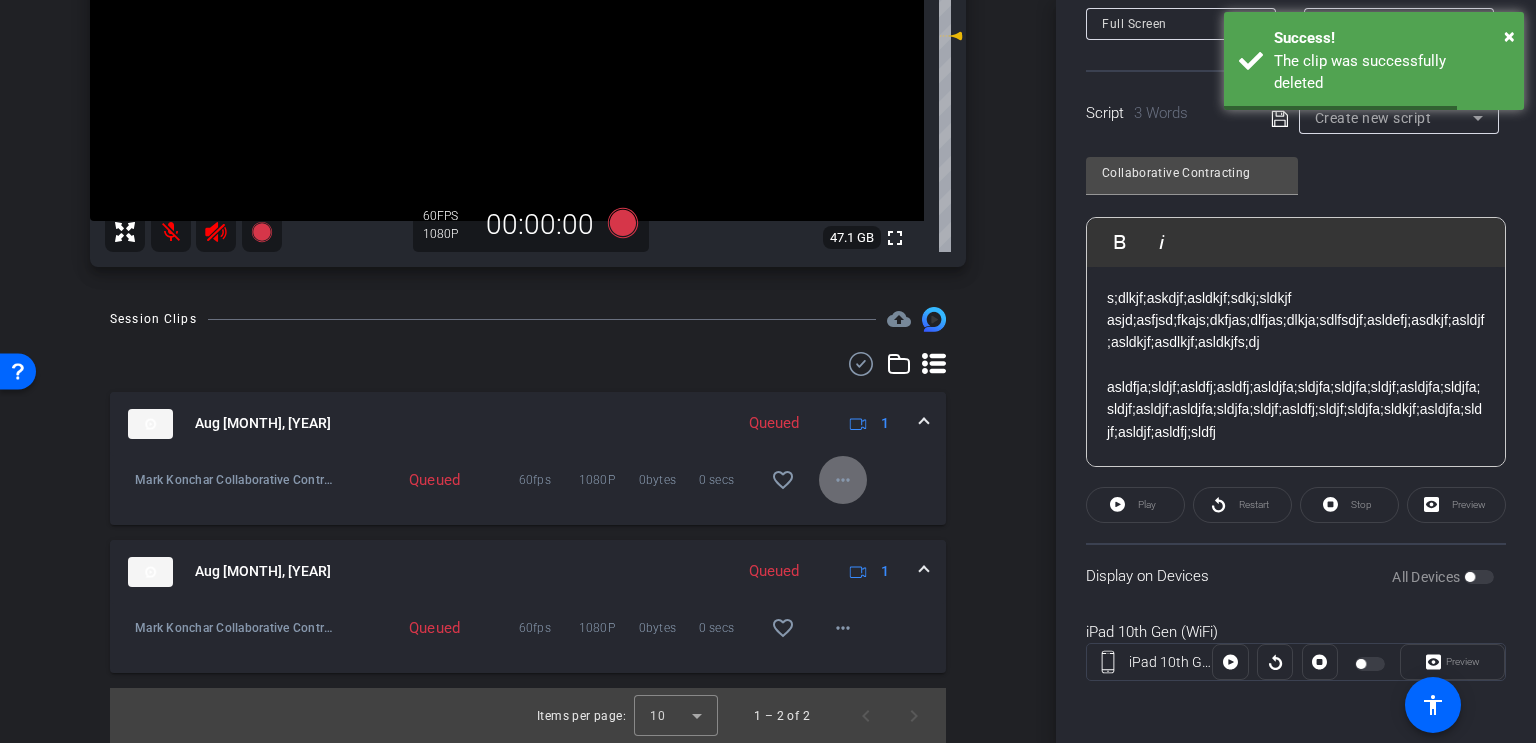 click on "more_horiz" at bounding box center [843, 480] 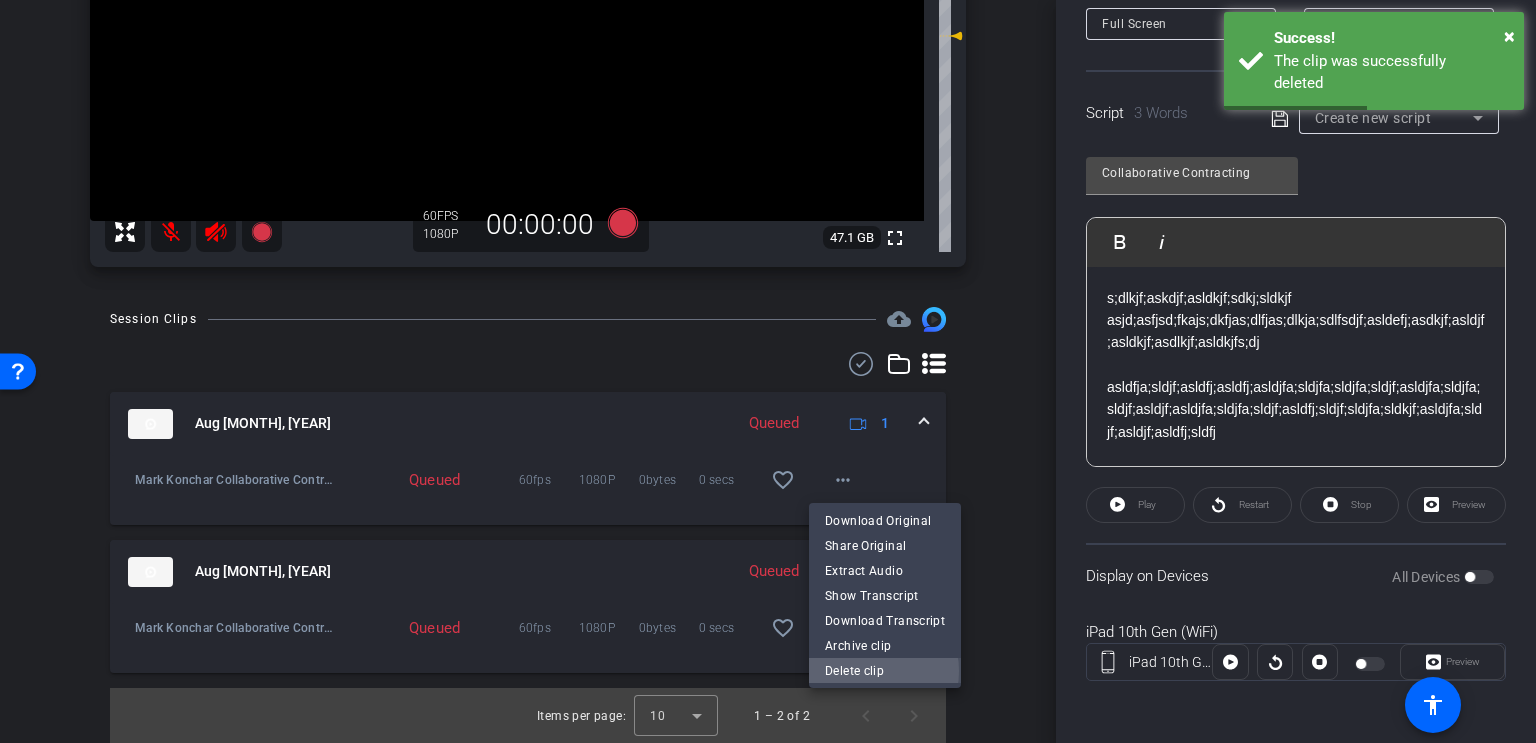 click on "Delete clip" at bounding box center [885, 671] 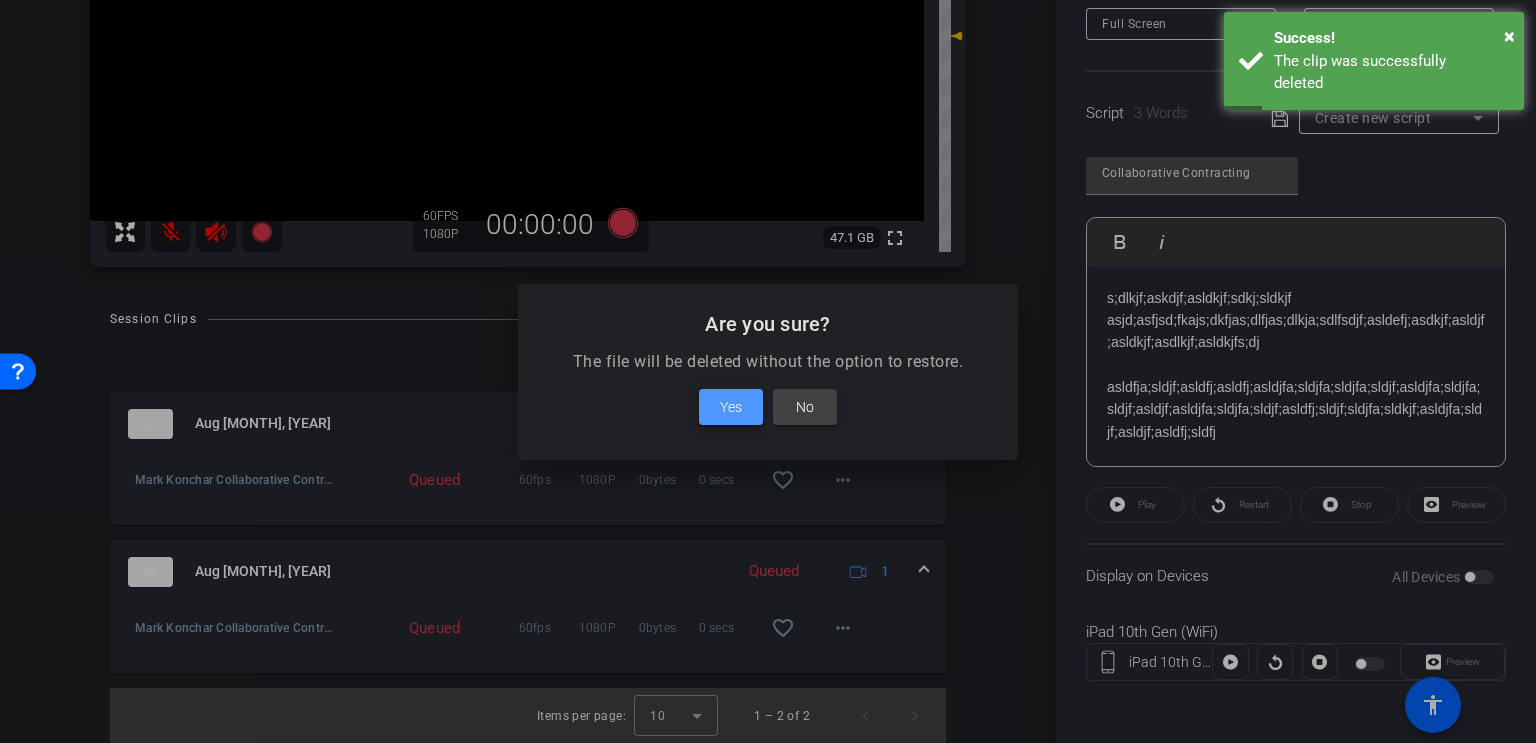 click on "Yes" at bounding box center (731, 407) 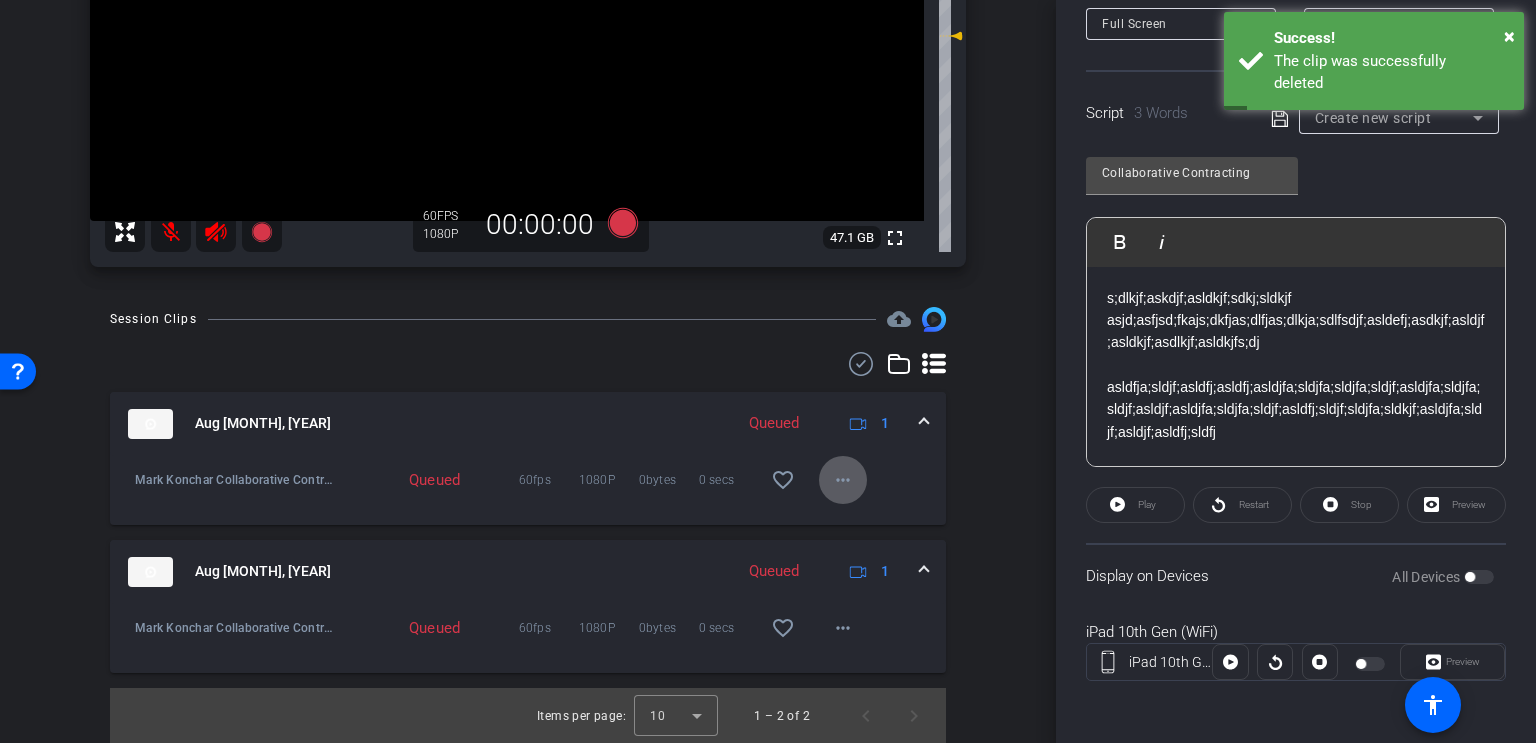 scroll, scrollTop: 202, scrollLeft: 0, axis: vertical 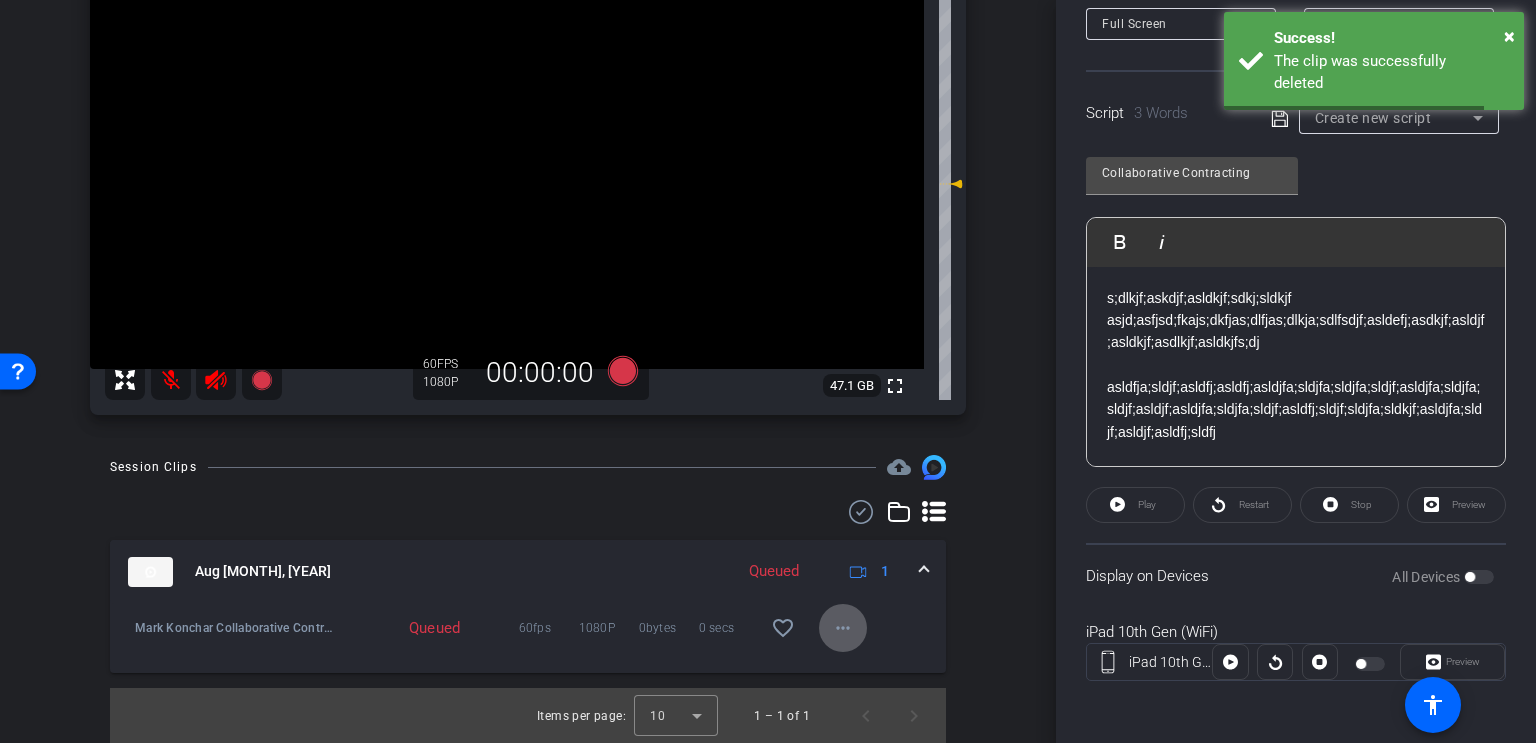 click on "more_horiz" at bounding box center [843, 628] 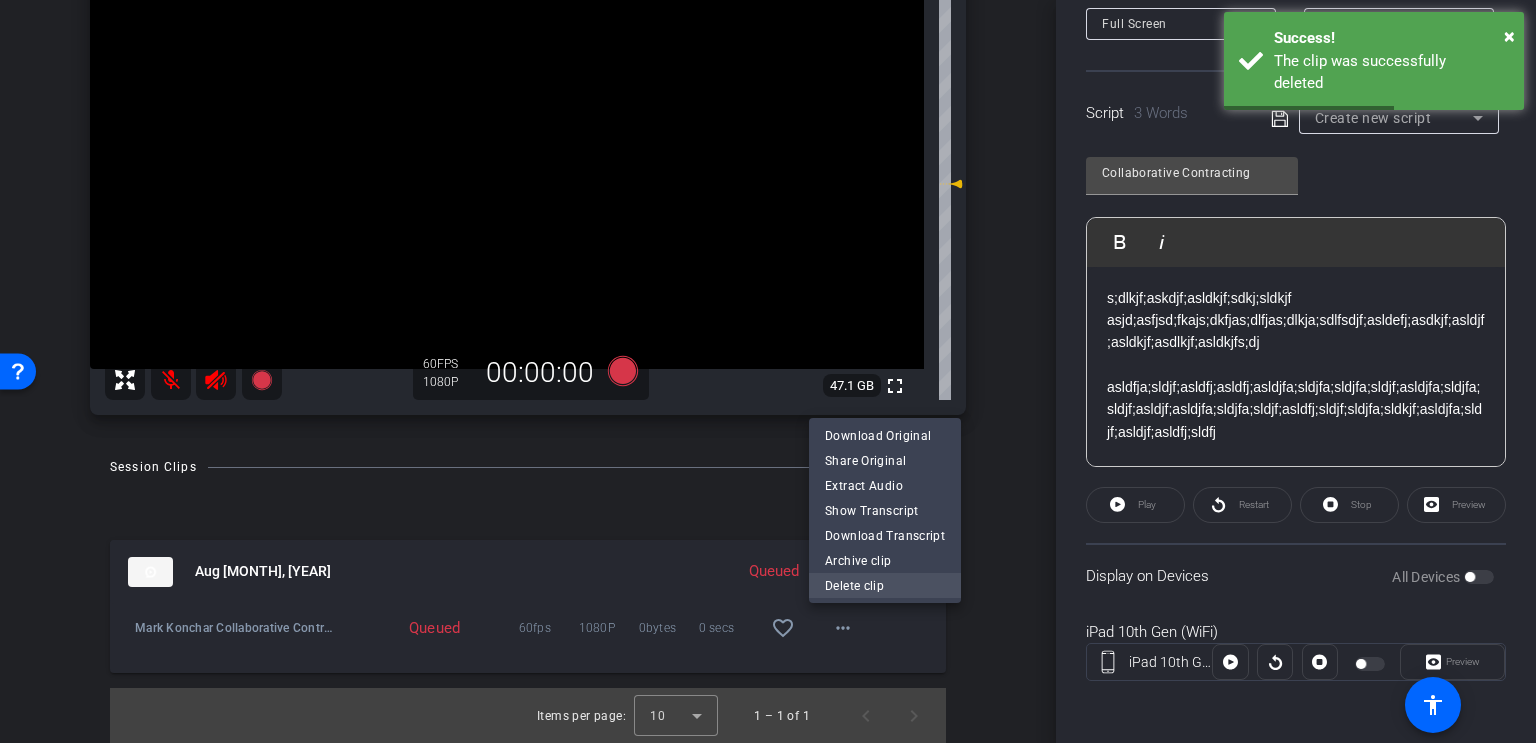 click on "Delete clip" at bounding box center [885, 586] 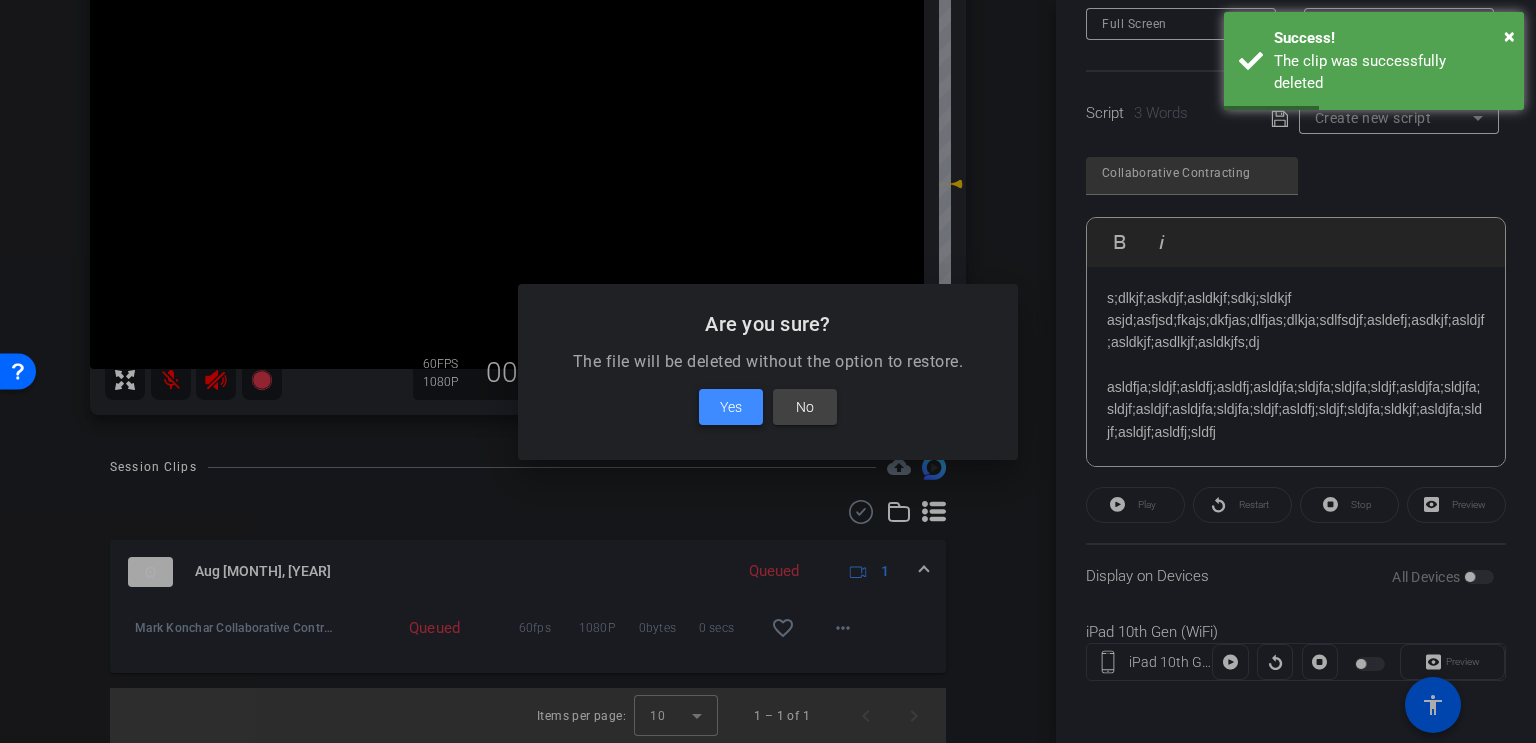 click on "Yes" at bounding box center (731, 407) 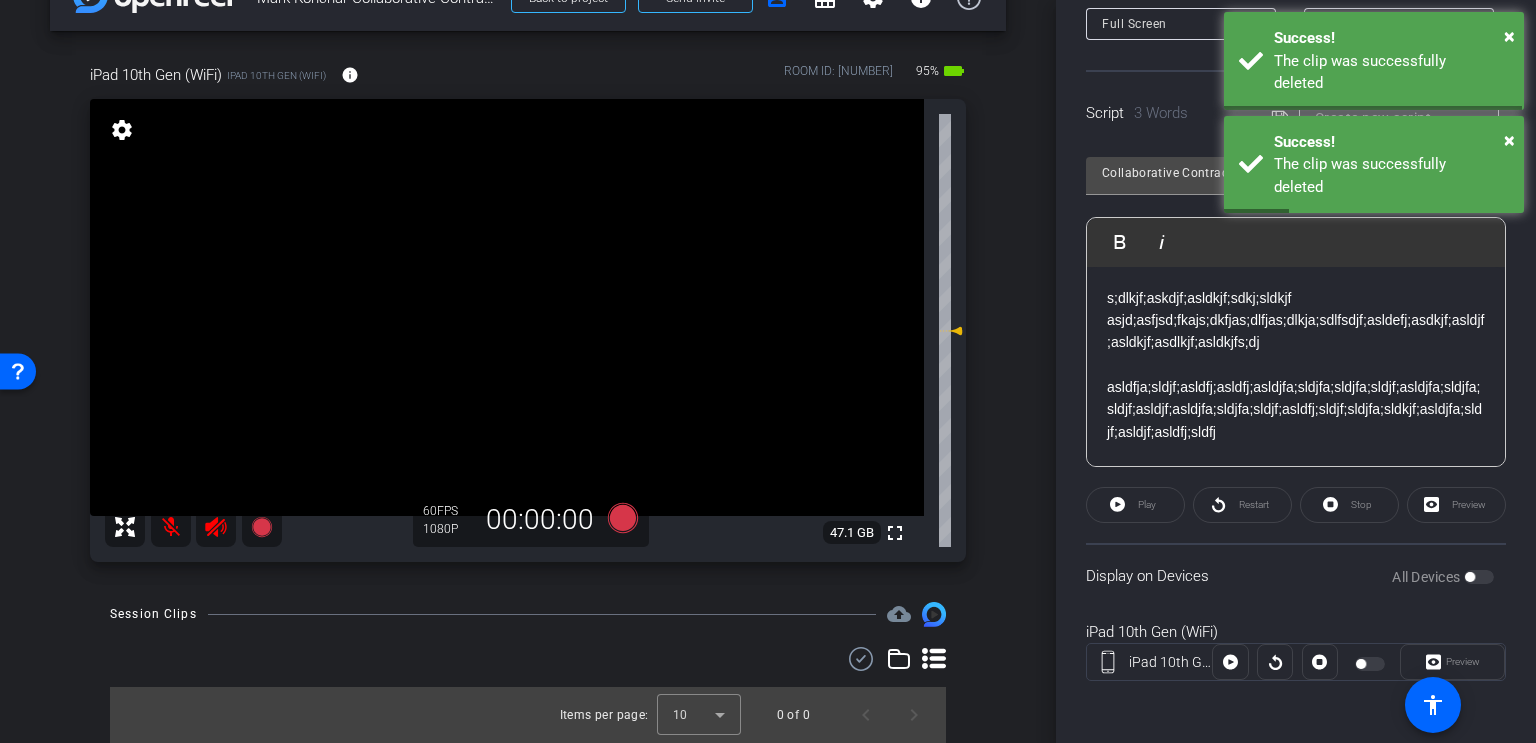 scroll, scrollTop: 54, scrollLeft: 0, axis: vertical 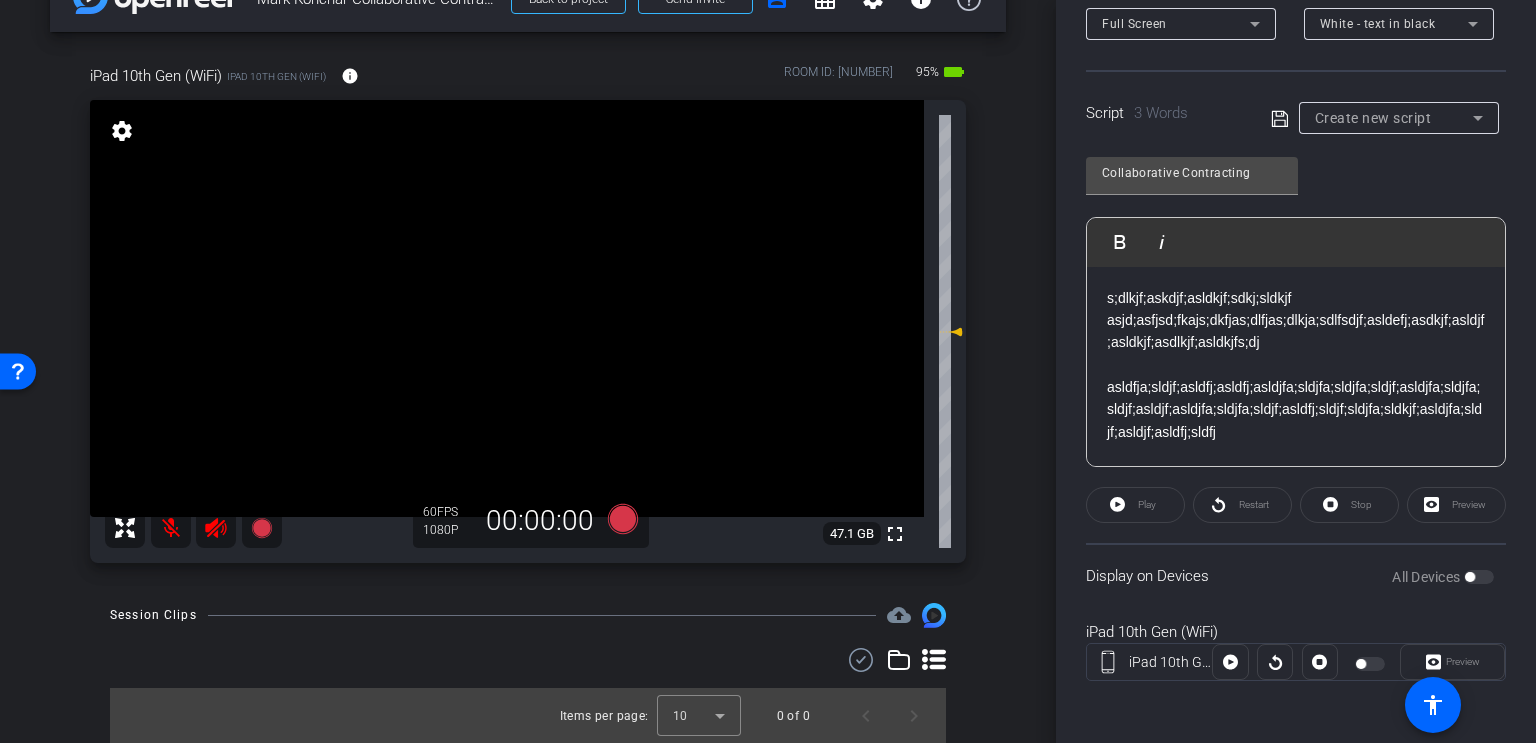 click on "Preview" 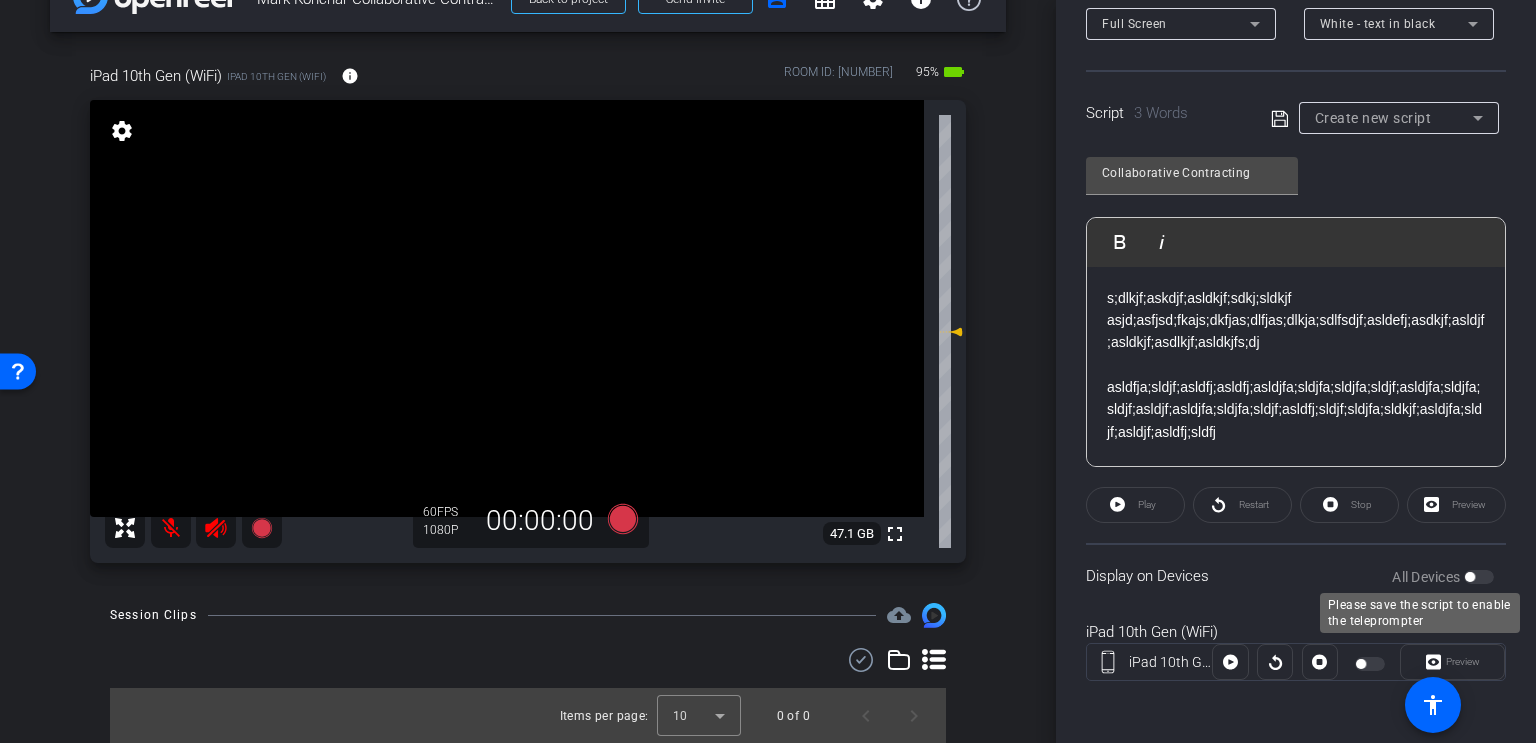click on "All Devices" at bounding box center (1443, 577) 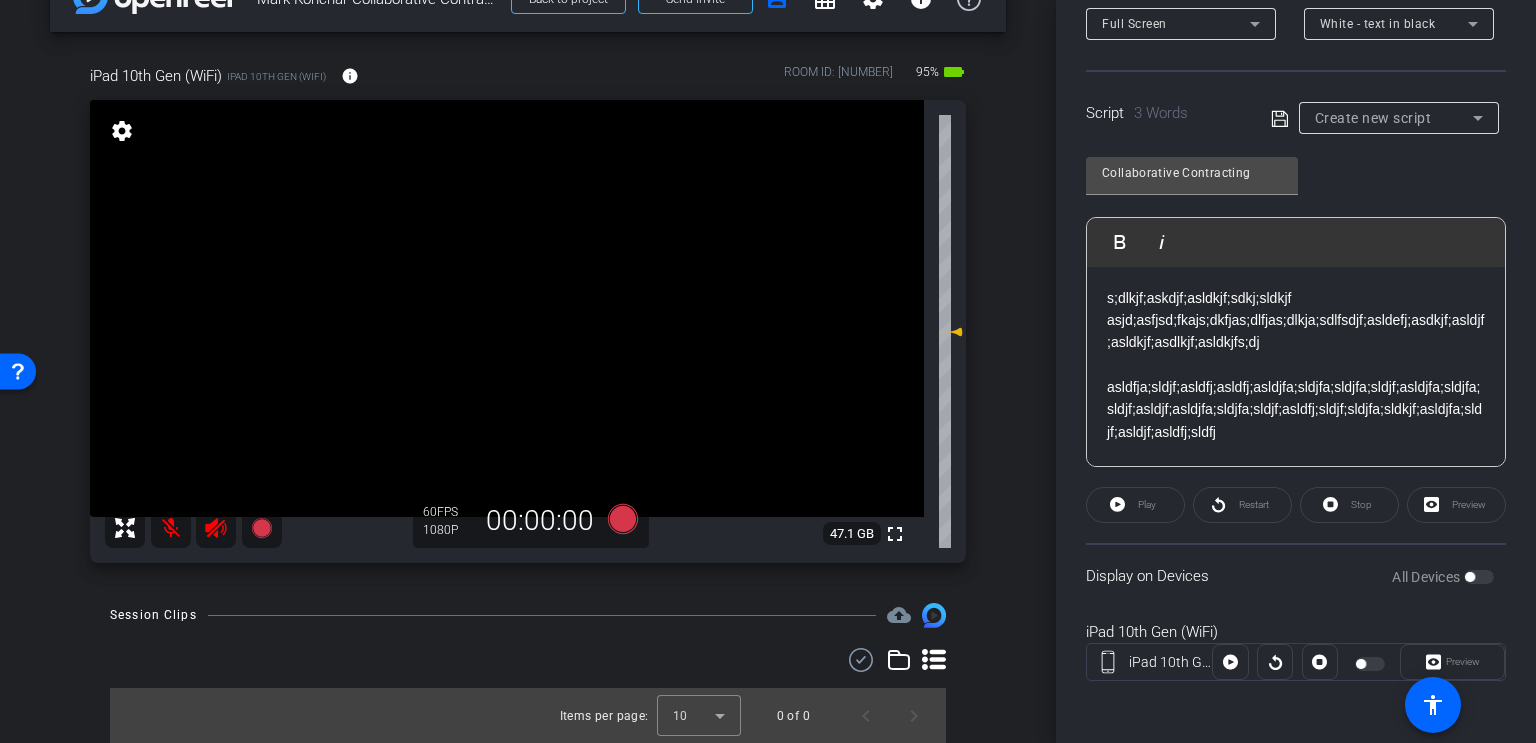 click on "All Devices" at bounding box center (1443, 577) 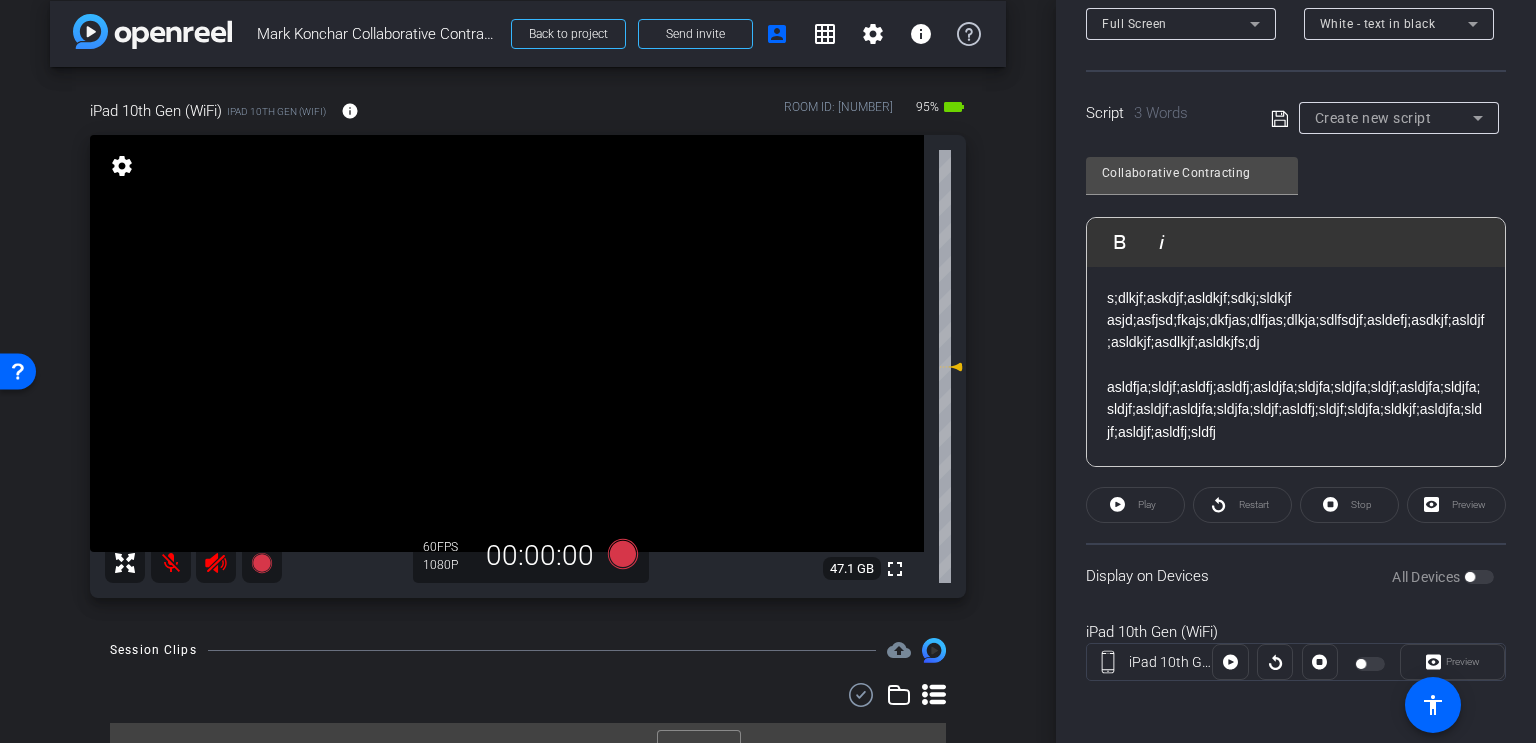 scroll, scrollTop: 0, scrollLeft: 0, axis: both 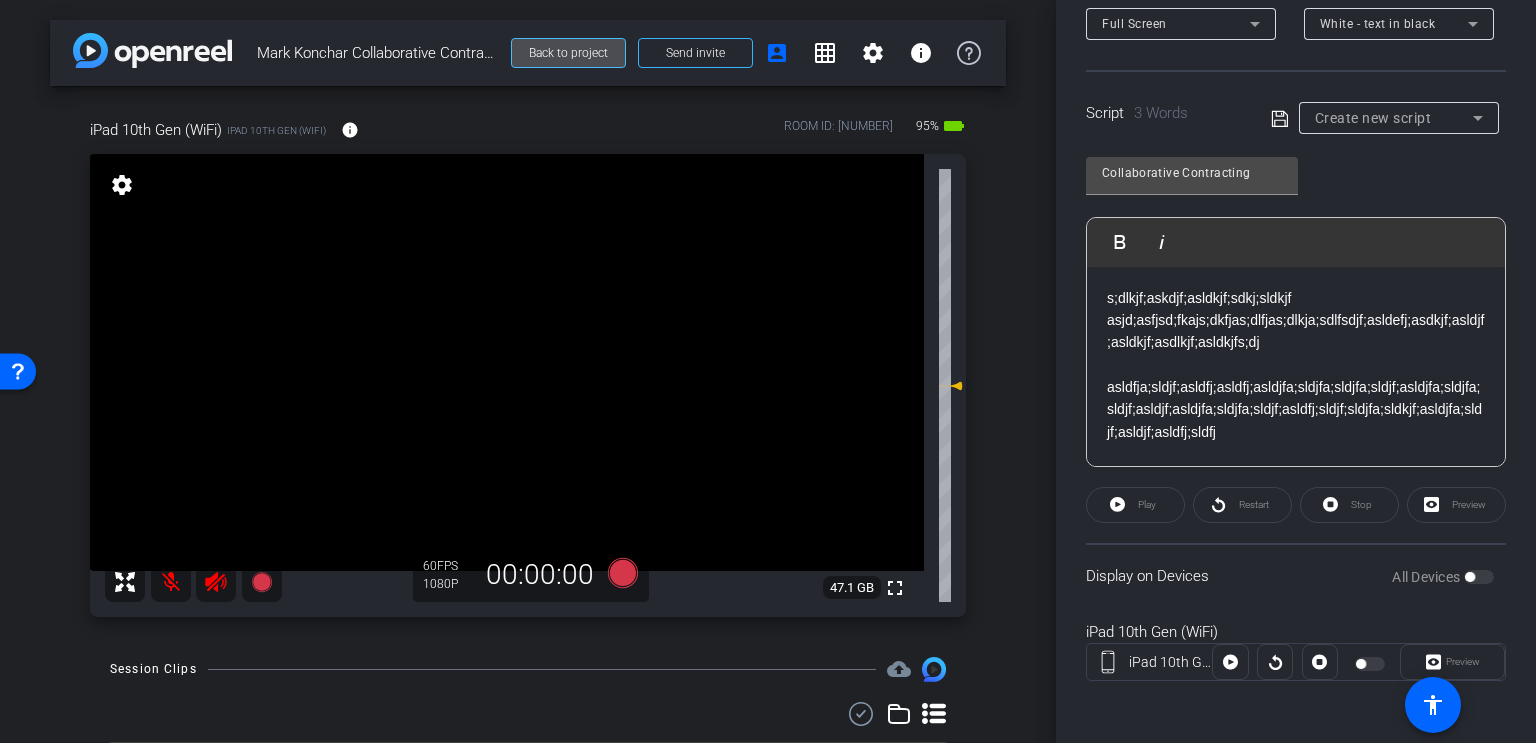 click on "Back to project" at bounding box center [568, 53] 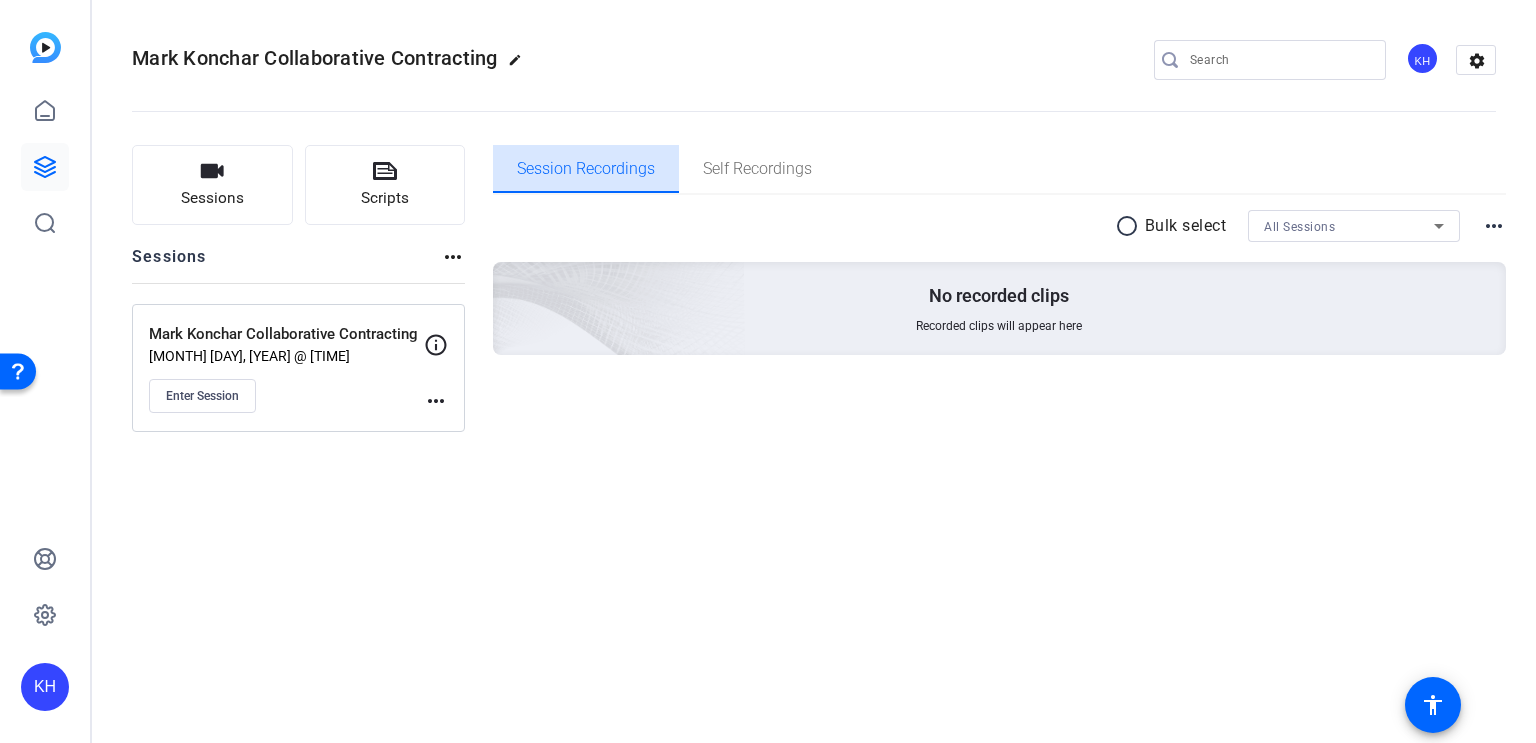 click on "Session Recordings" at bounding box center (586, 169) 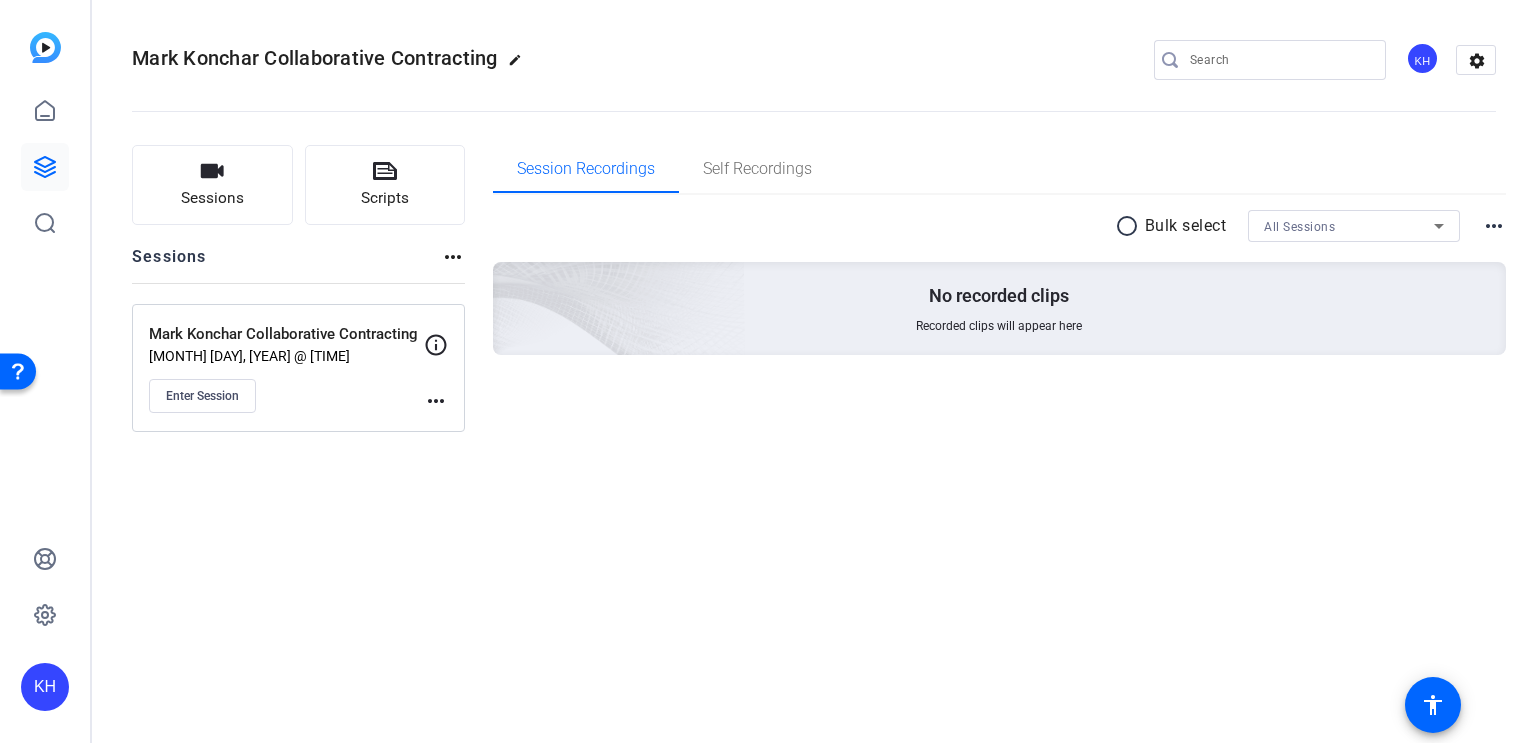 click on "more_horiz" 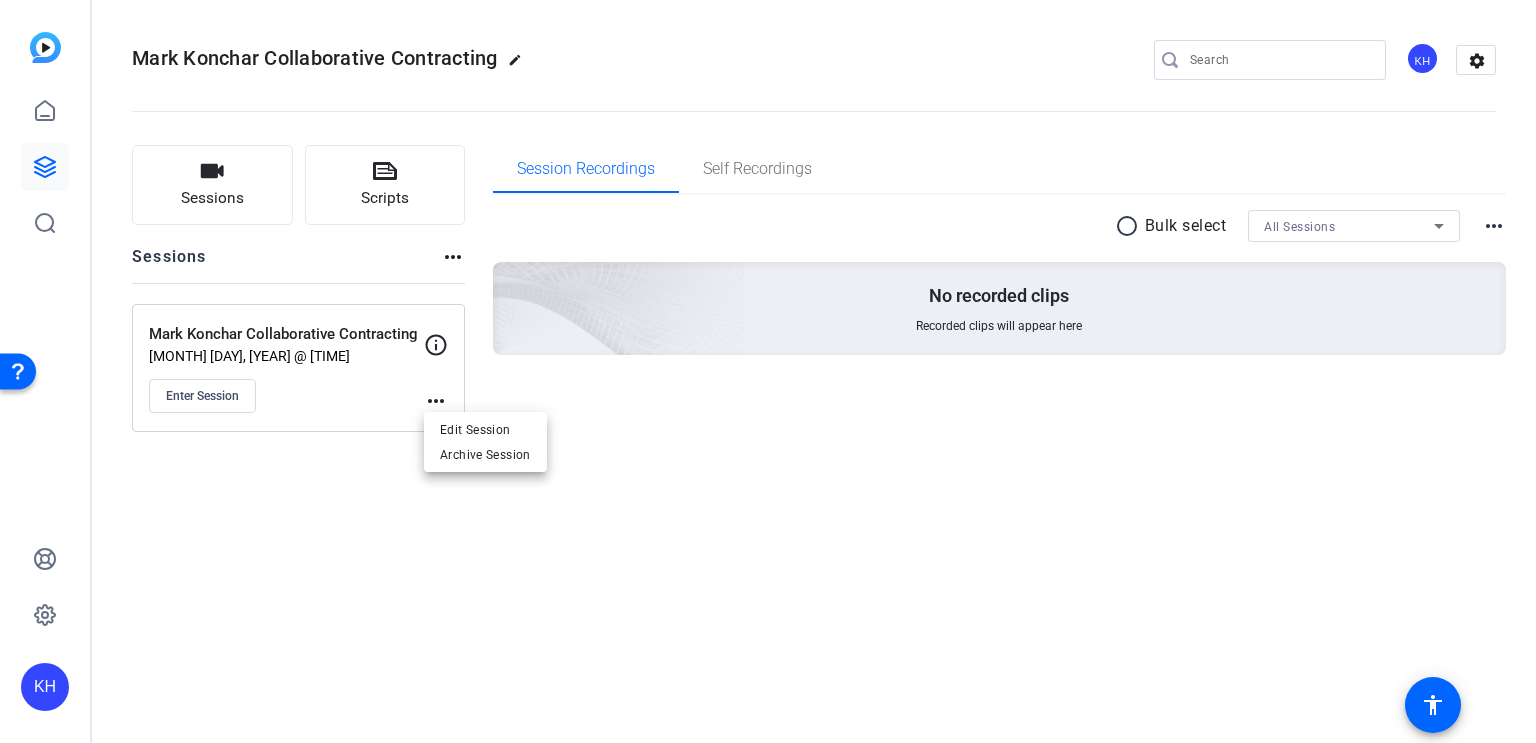 click at bounding box center [768, 371] 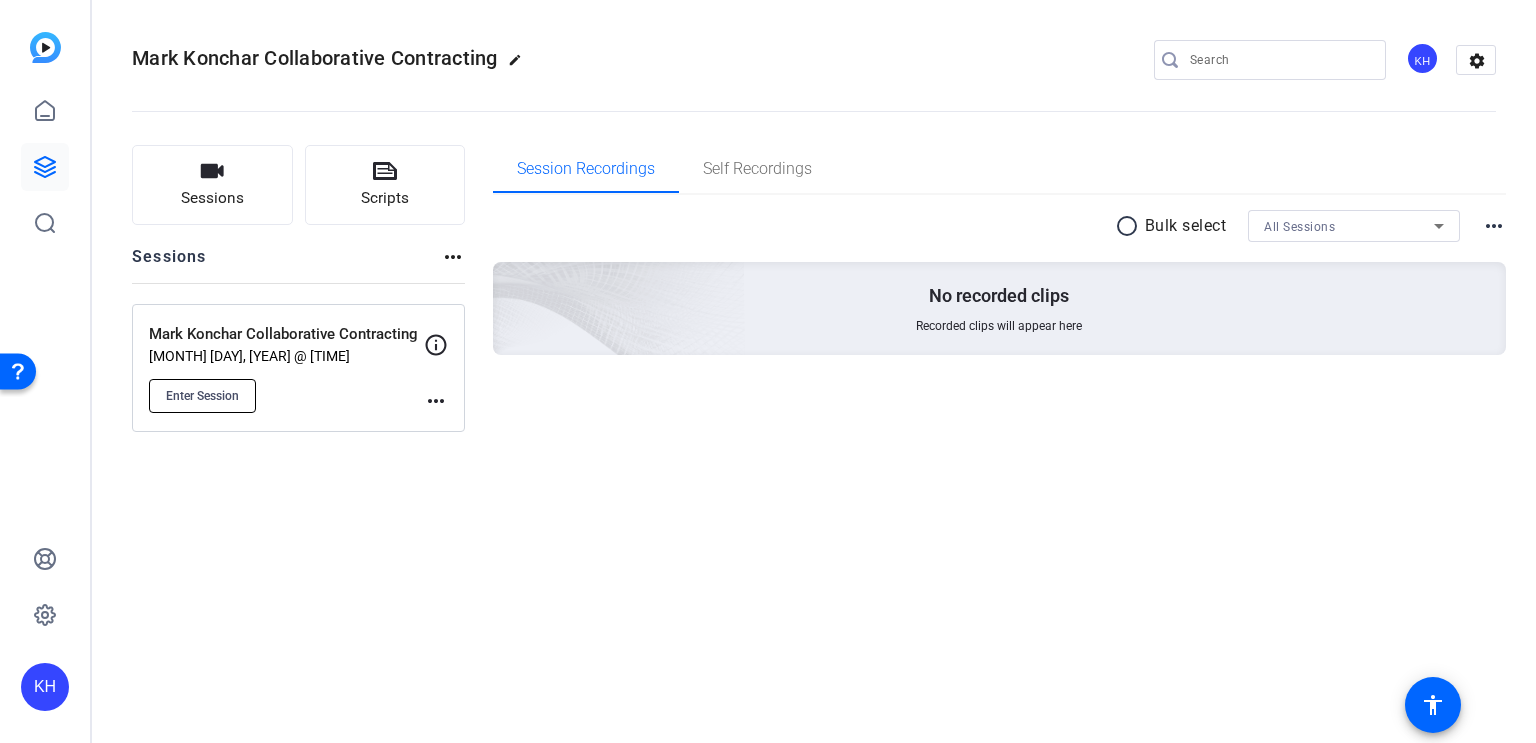 click on "Enter Session" 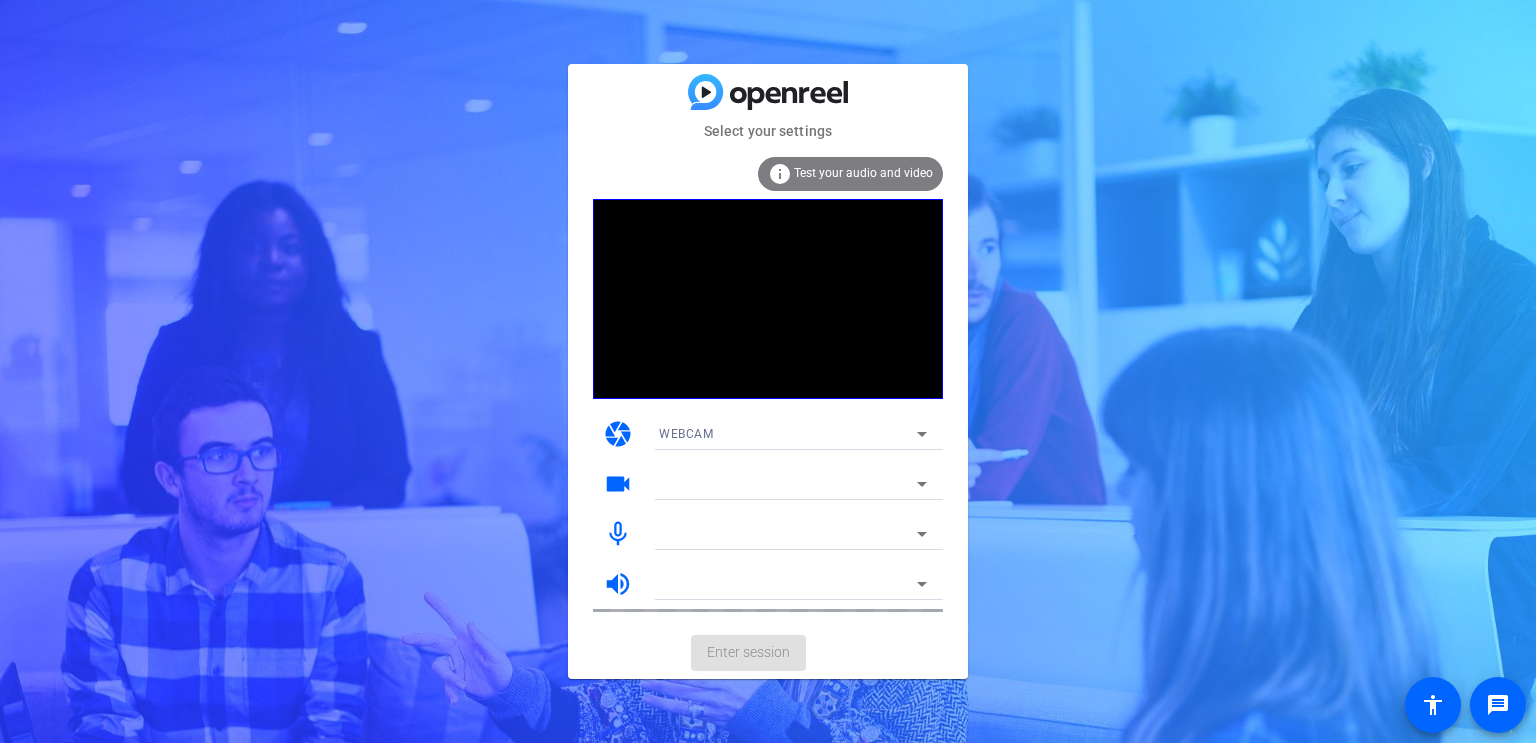 scroll, scrollTop: 0, scrollLeft: 0, axis: both 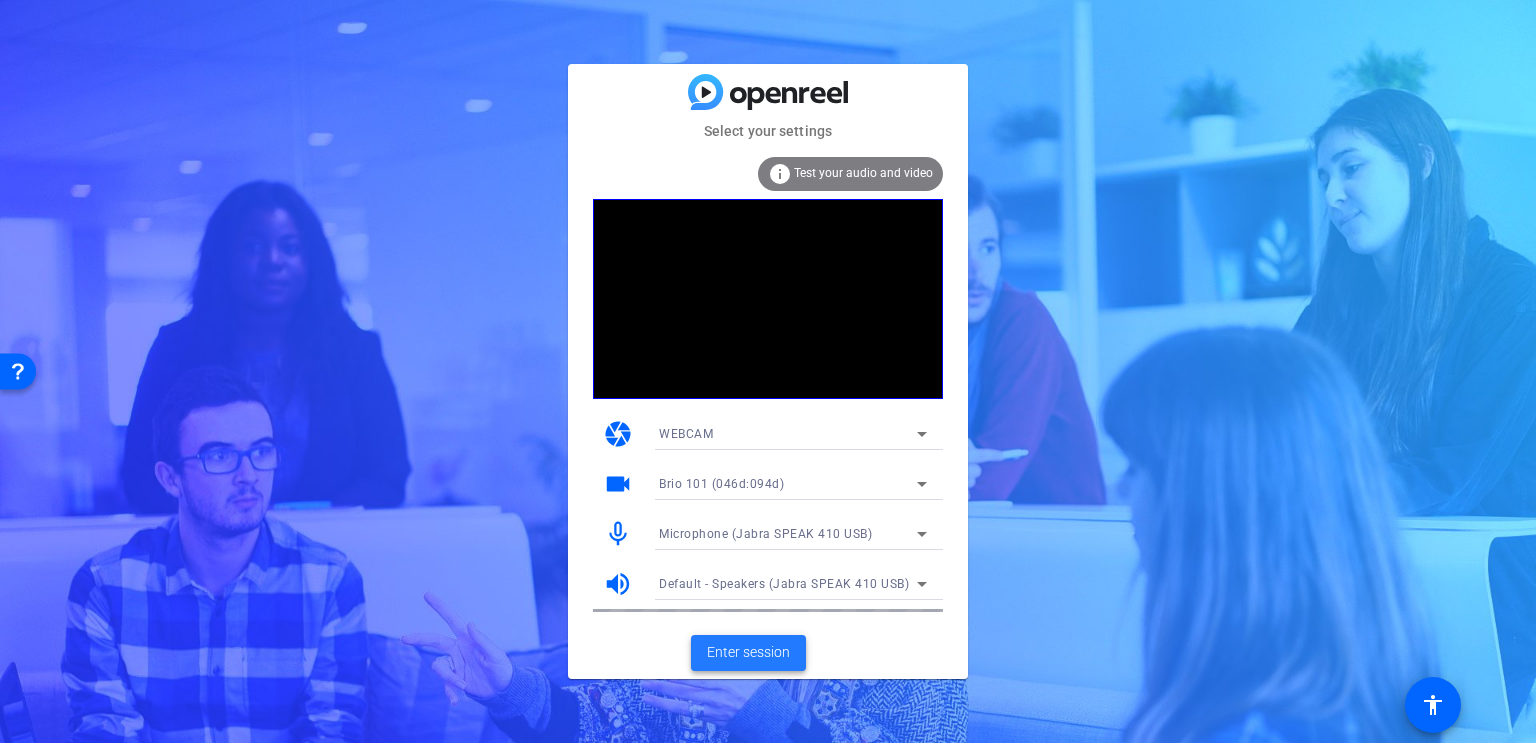 click on "Enter session" 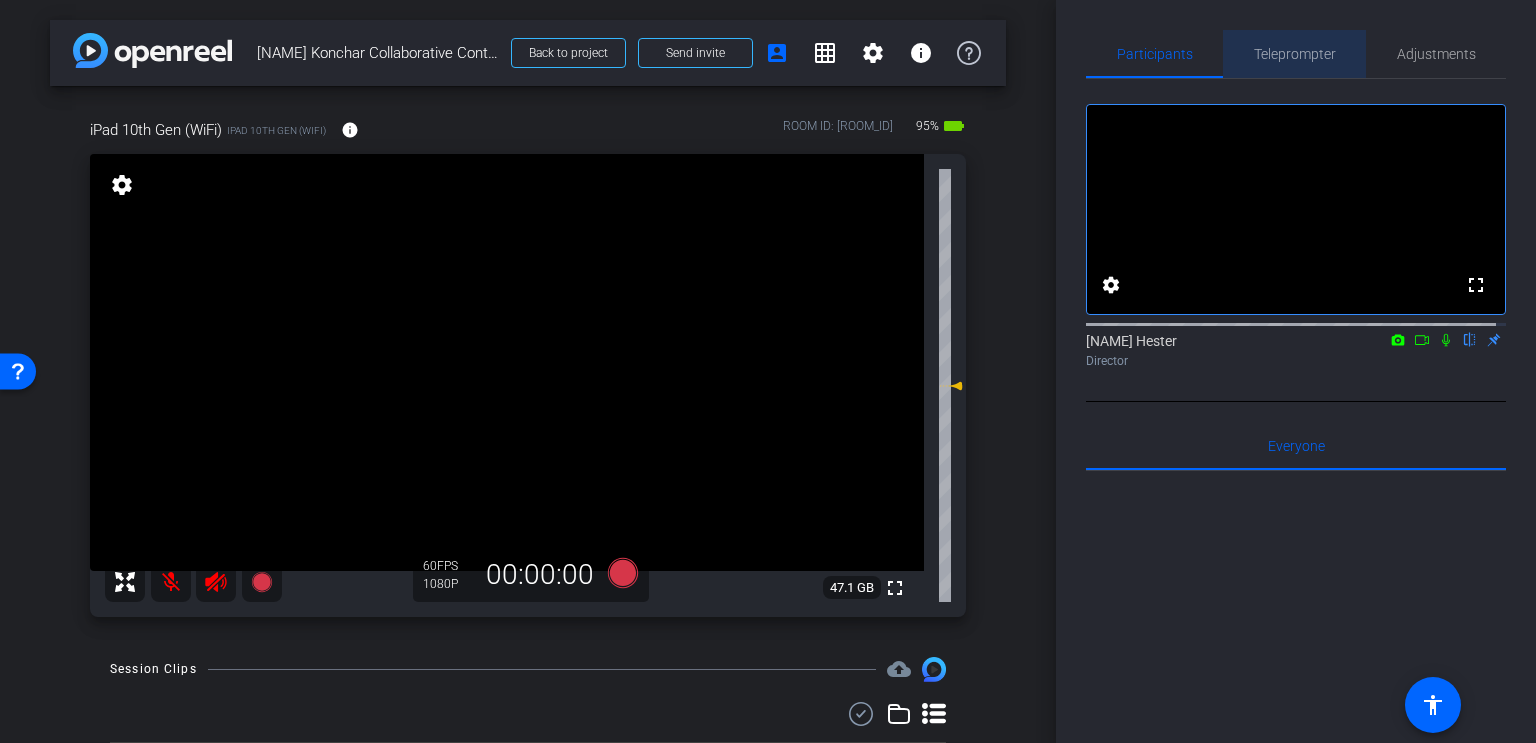 click on "Teleprompter" at bounding box center [1295, 54] 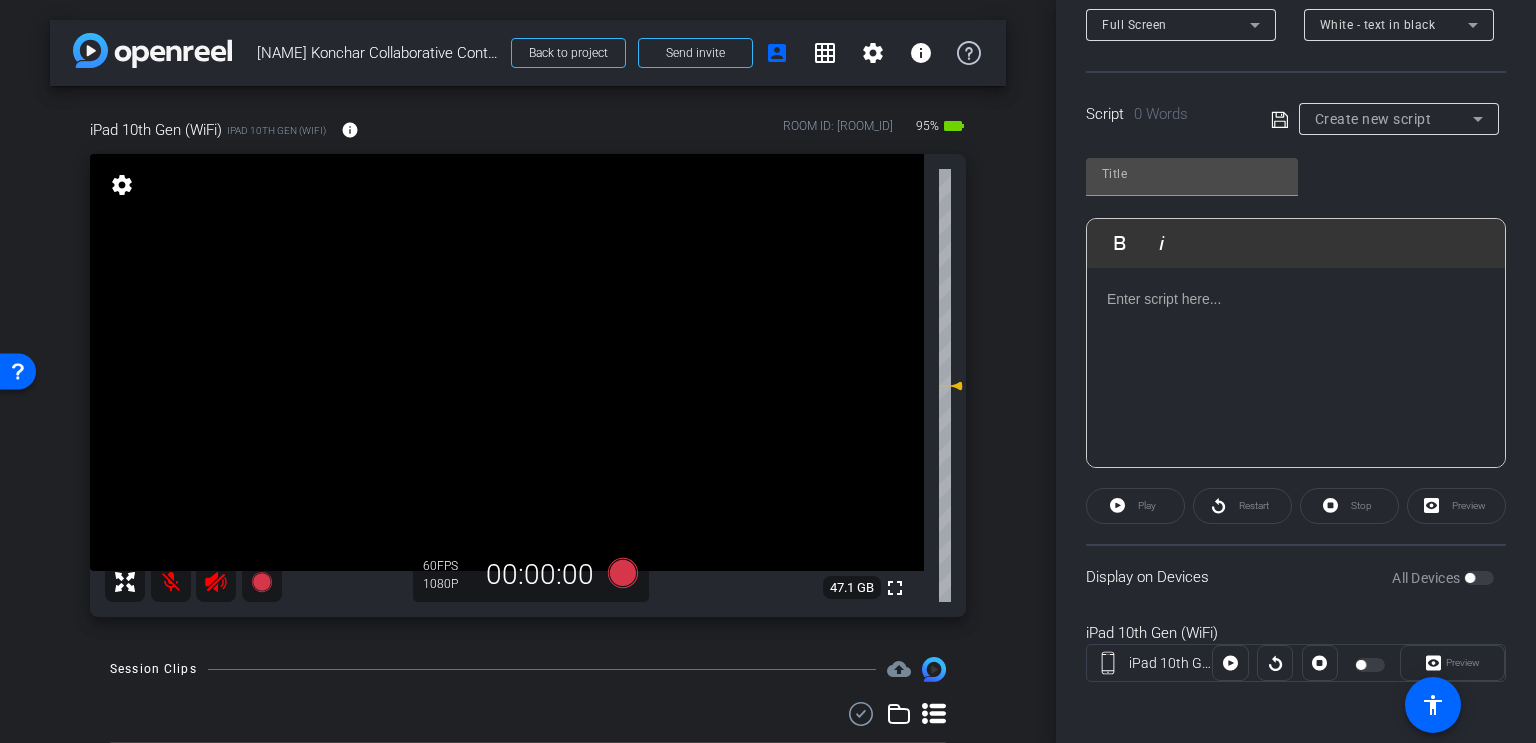 scroll, scrollTop: 348, scrollLeft: 0, axis: vertical 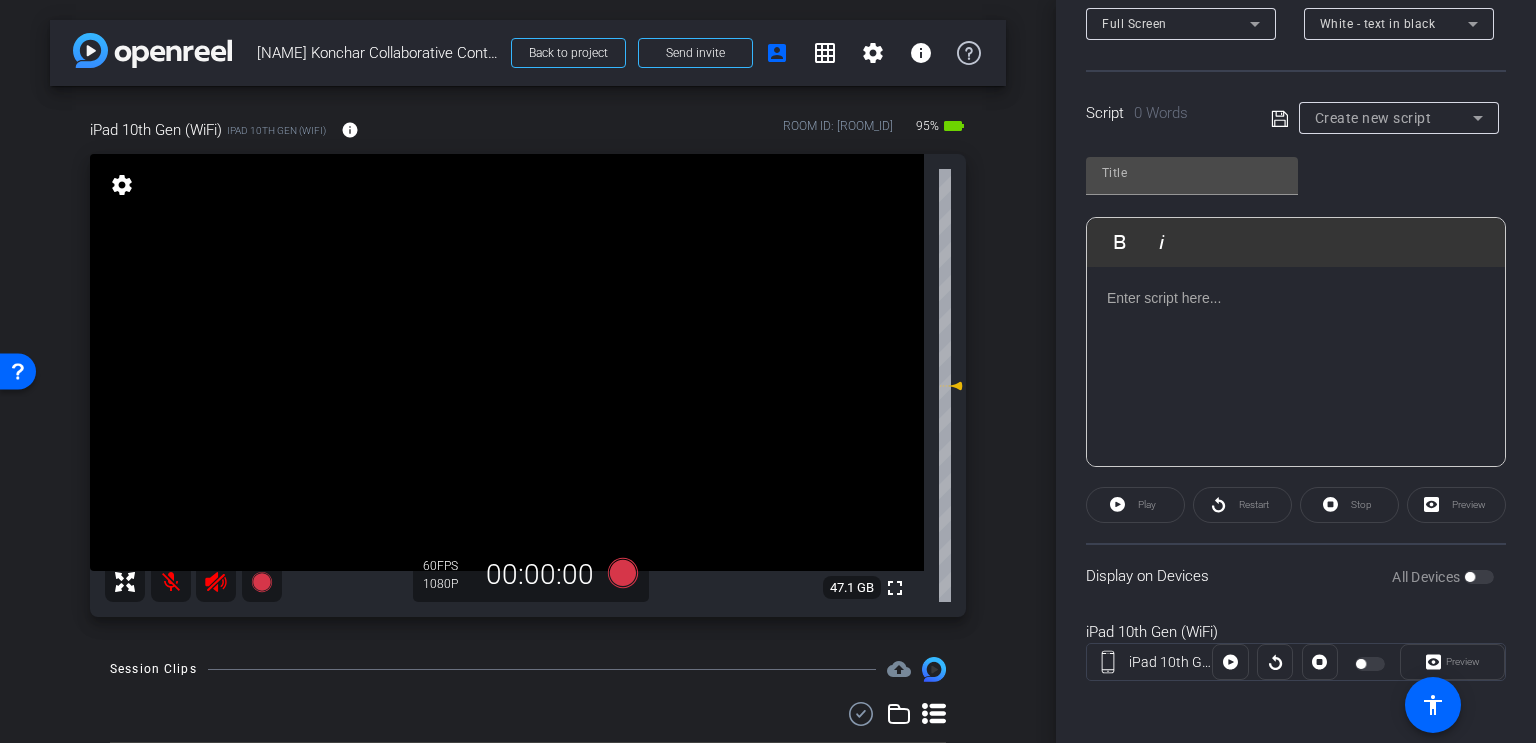 click on "All Devices" at bounding box center [1443, 577] 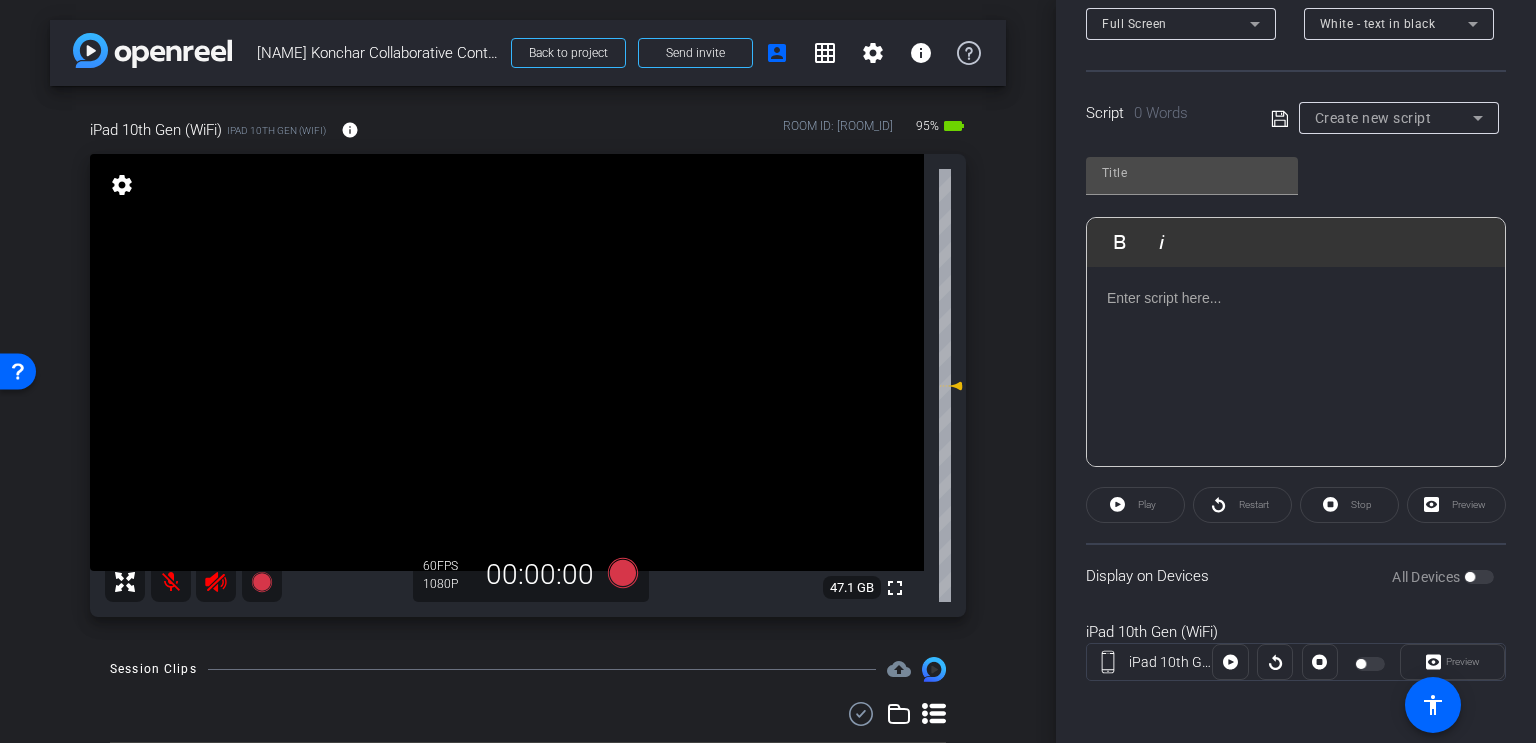click 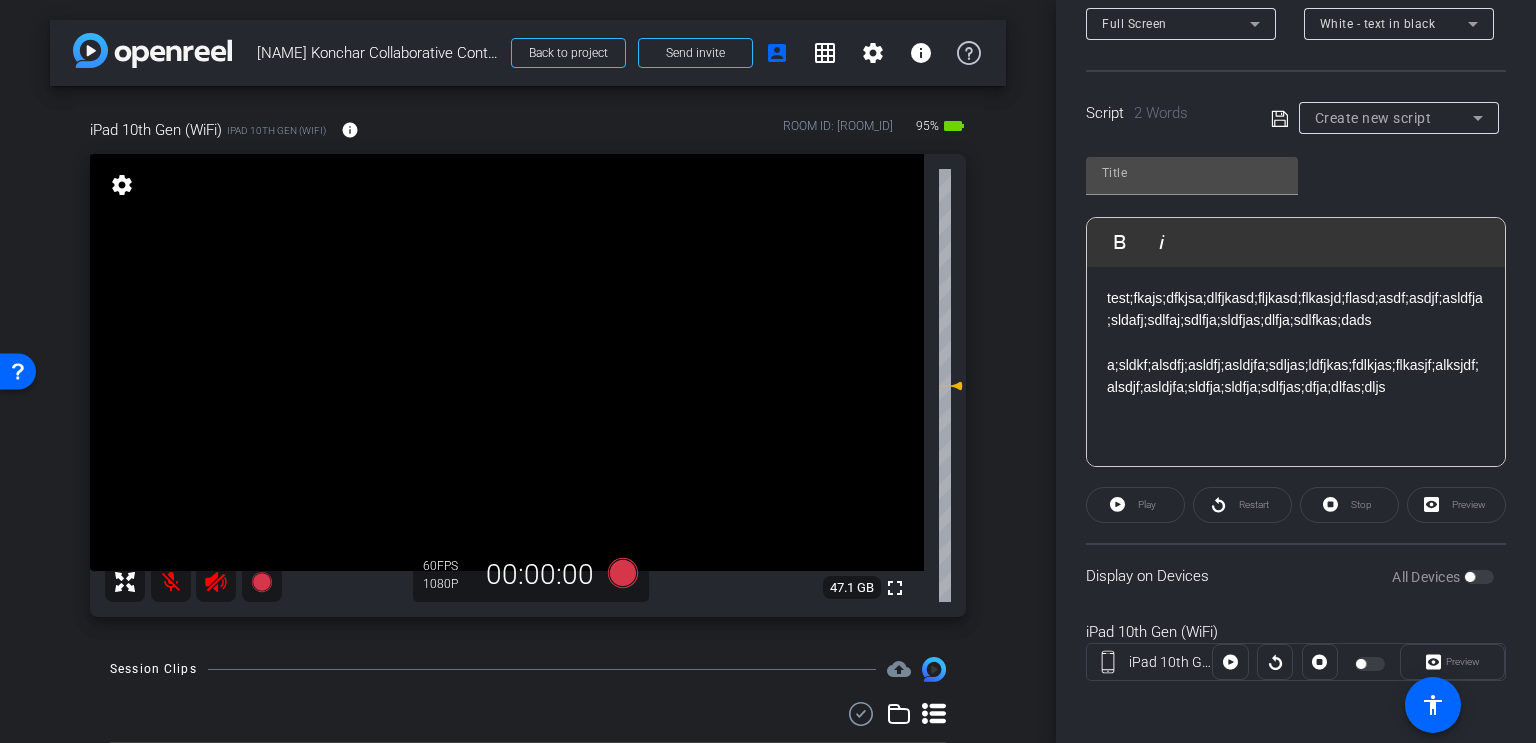 click on "Restart" 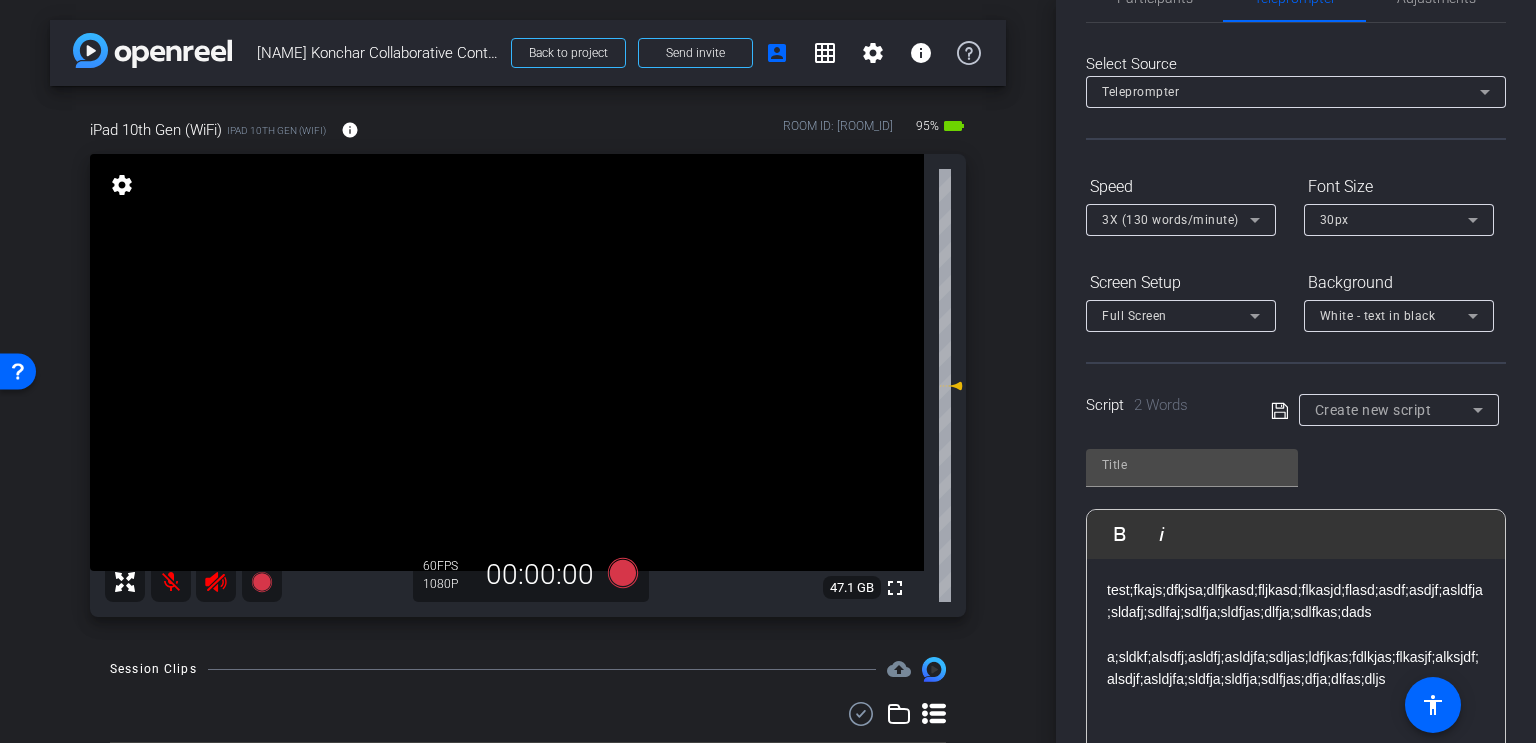 scroll, scrollTop: 48, scrollLeft: 0, axis: vertical 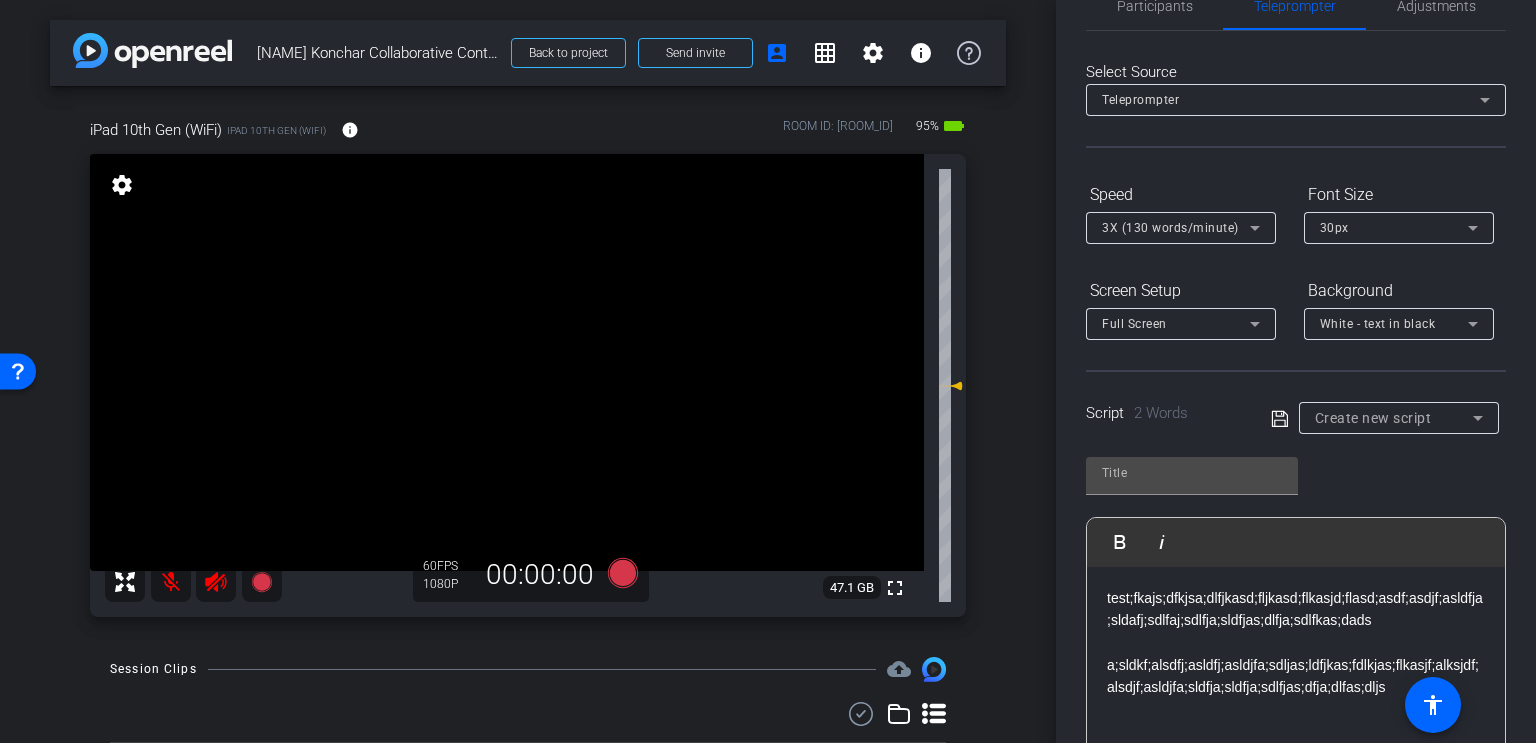 click 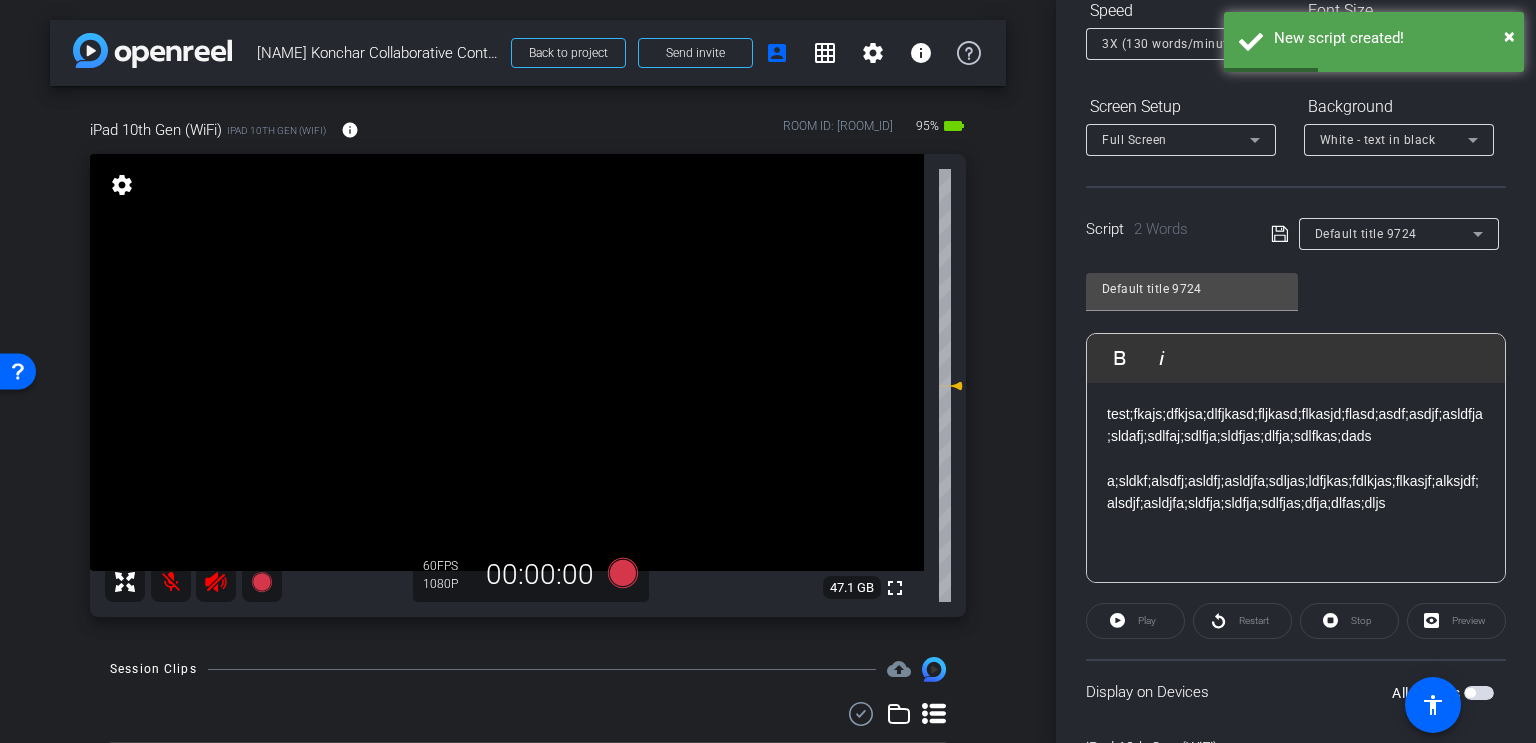 scroll, scrollTop: 348, scrollLeft: 0, axis: vertical 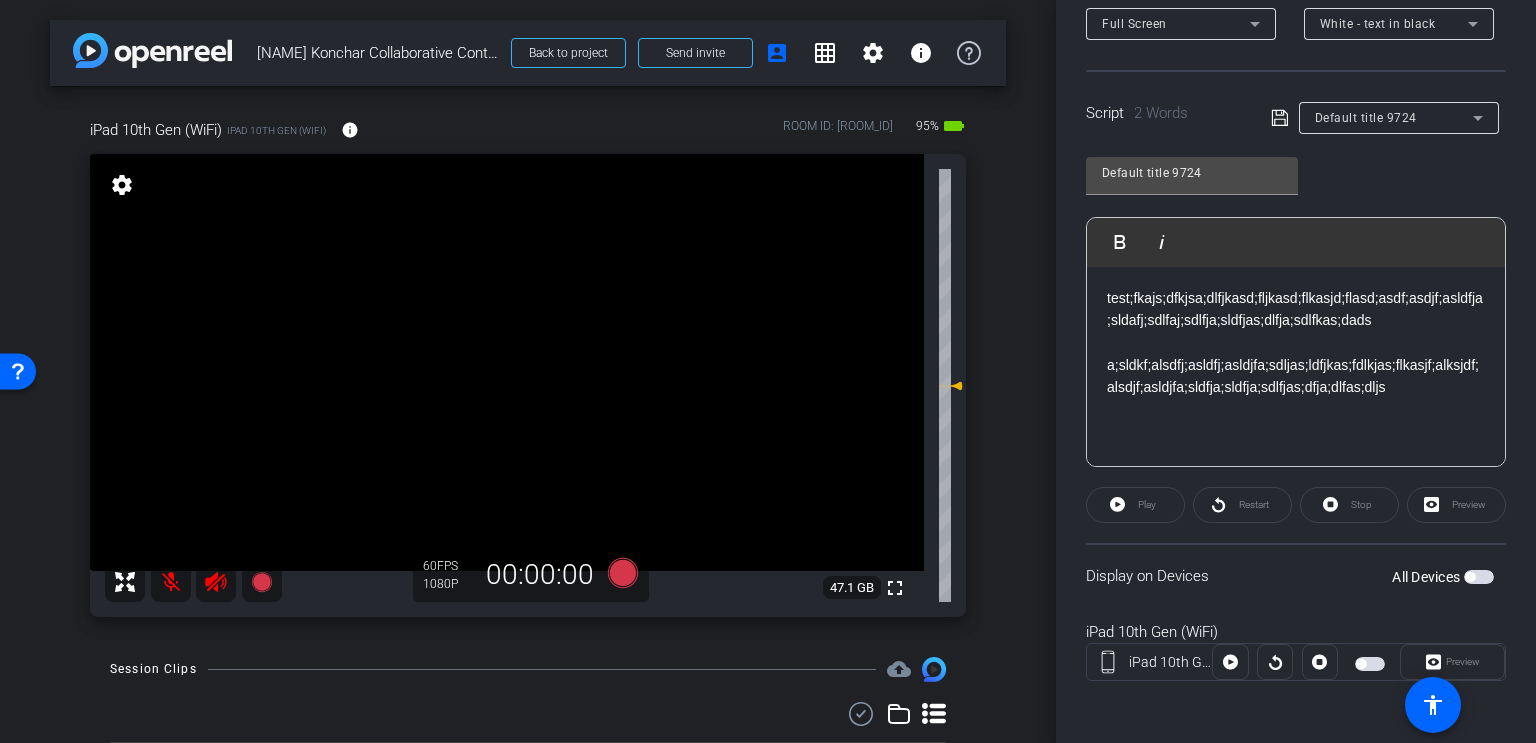 click on "Play" 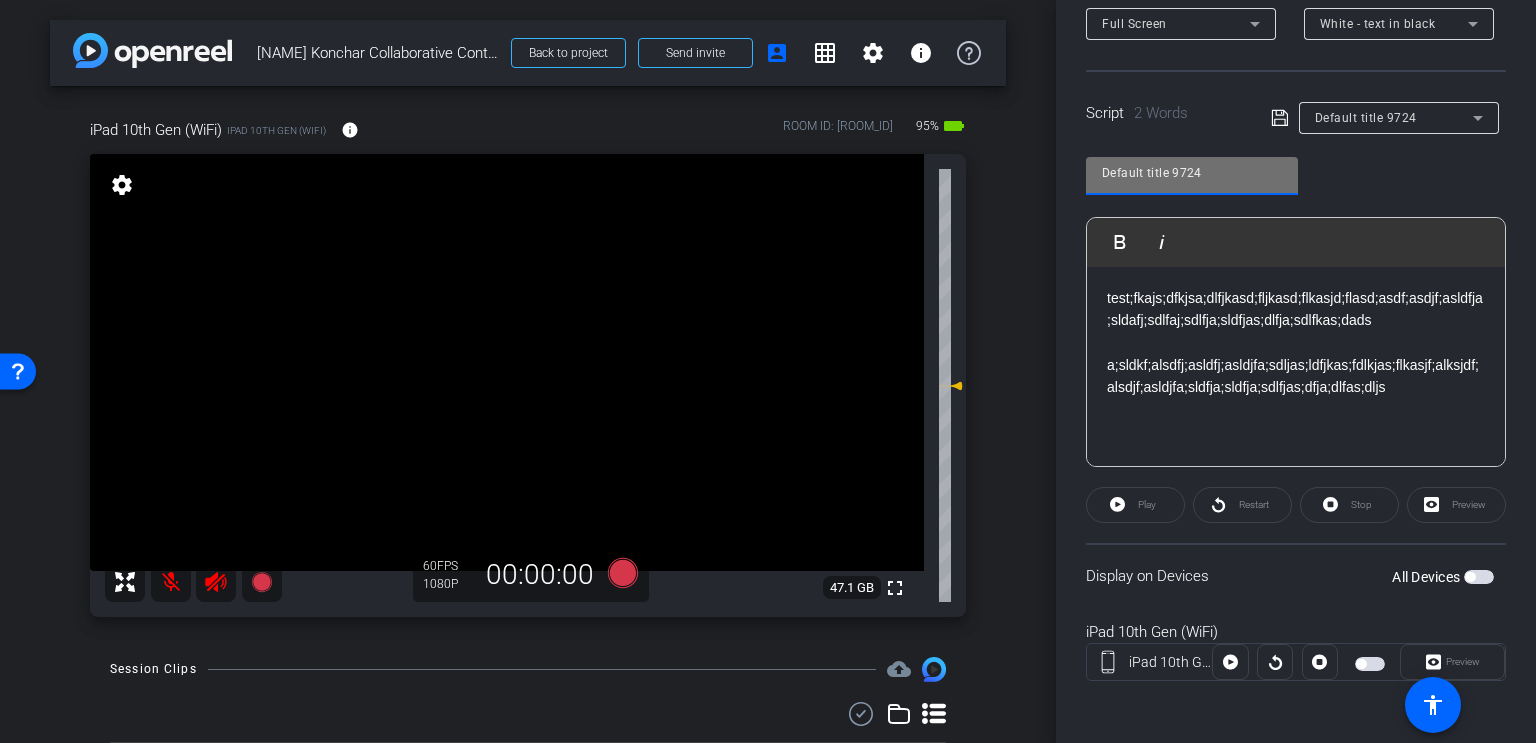 click on "Default title 9724" at bounding box center [1192, 173] 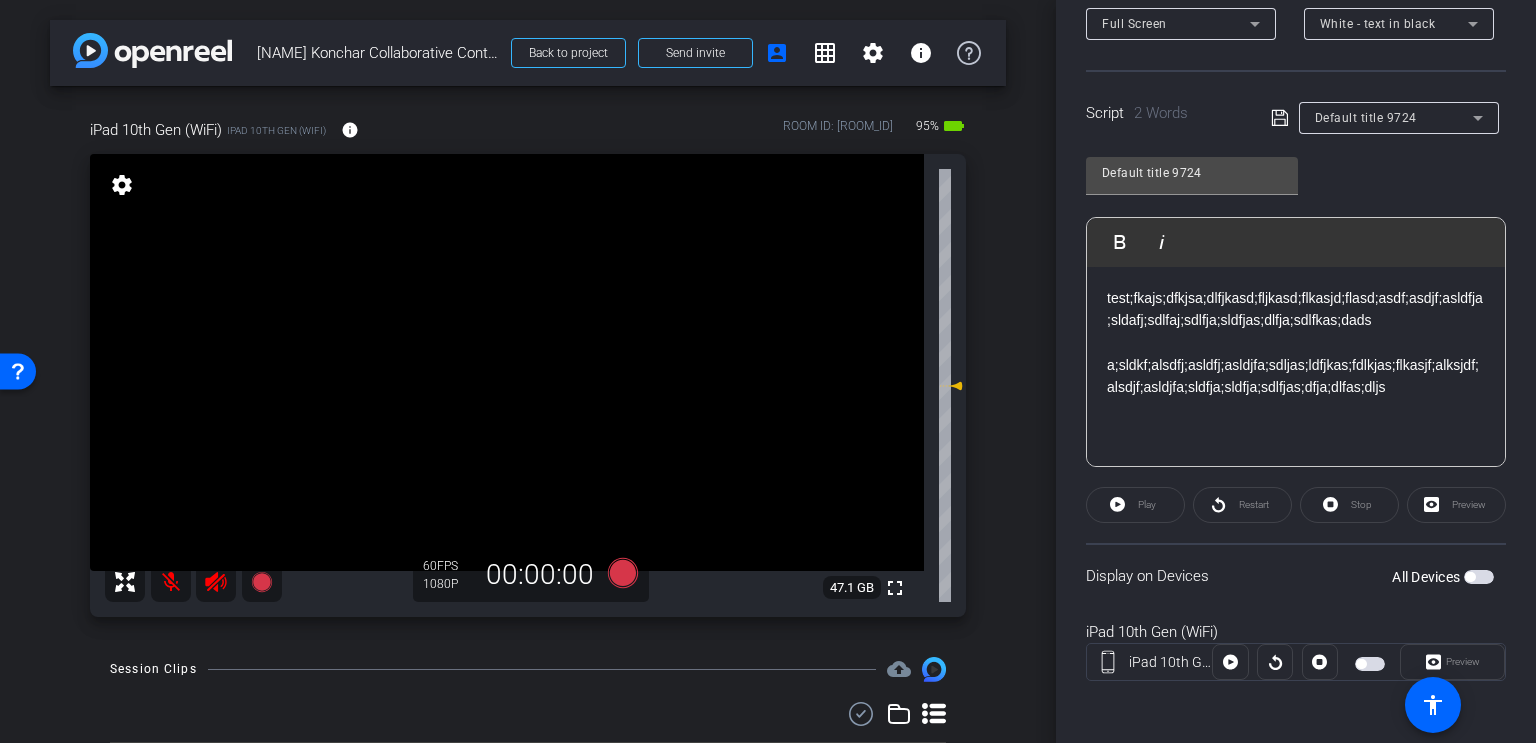 click on "a;sldkf;alsdfj;asldfj;asldjfa;sdljas;ldfjkas;fdlkjas;flkasjf;alksjdf;alsdjf;asldjfa;sldfja;sldfja;sdlfjas;dfja;dlfas;dljs" 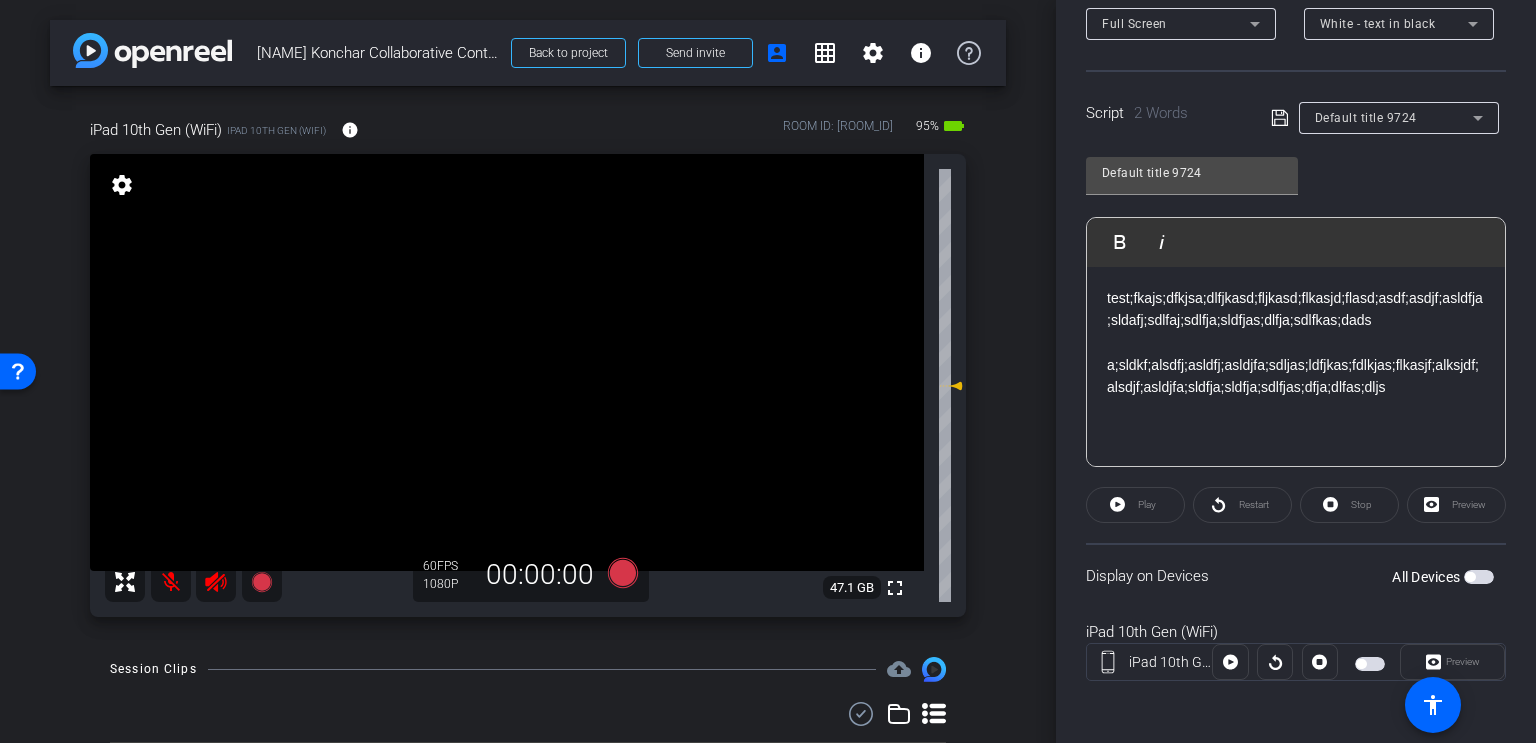 click on "test;fkajs;dfkjsa;dlfjkasd;fljkasd;flkasjd;flasd;asdf;asdjf;asldfja;sldafj;sdlfaj;sdlfja;sldfjas;dlfja;sdlfkas;dads a;sldkf;alsdfj;asldfj;asldjfa;sdljas;ldfjkas;fdlkjas;flkasjf;alksjdf;alsdjf;asldjfa;sldfja;sldfja;sdlfjas;dfja;dlfas;dljs" 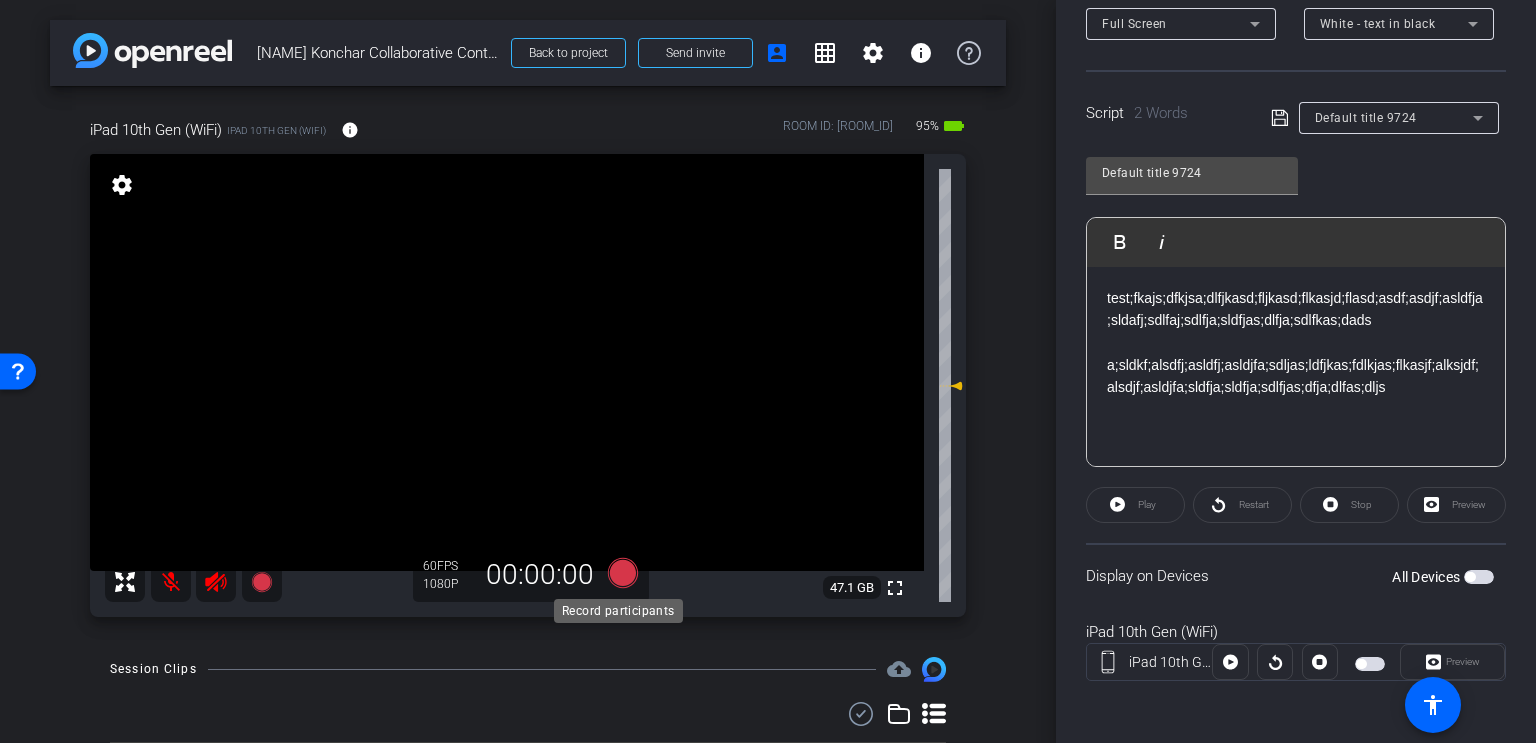 click 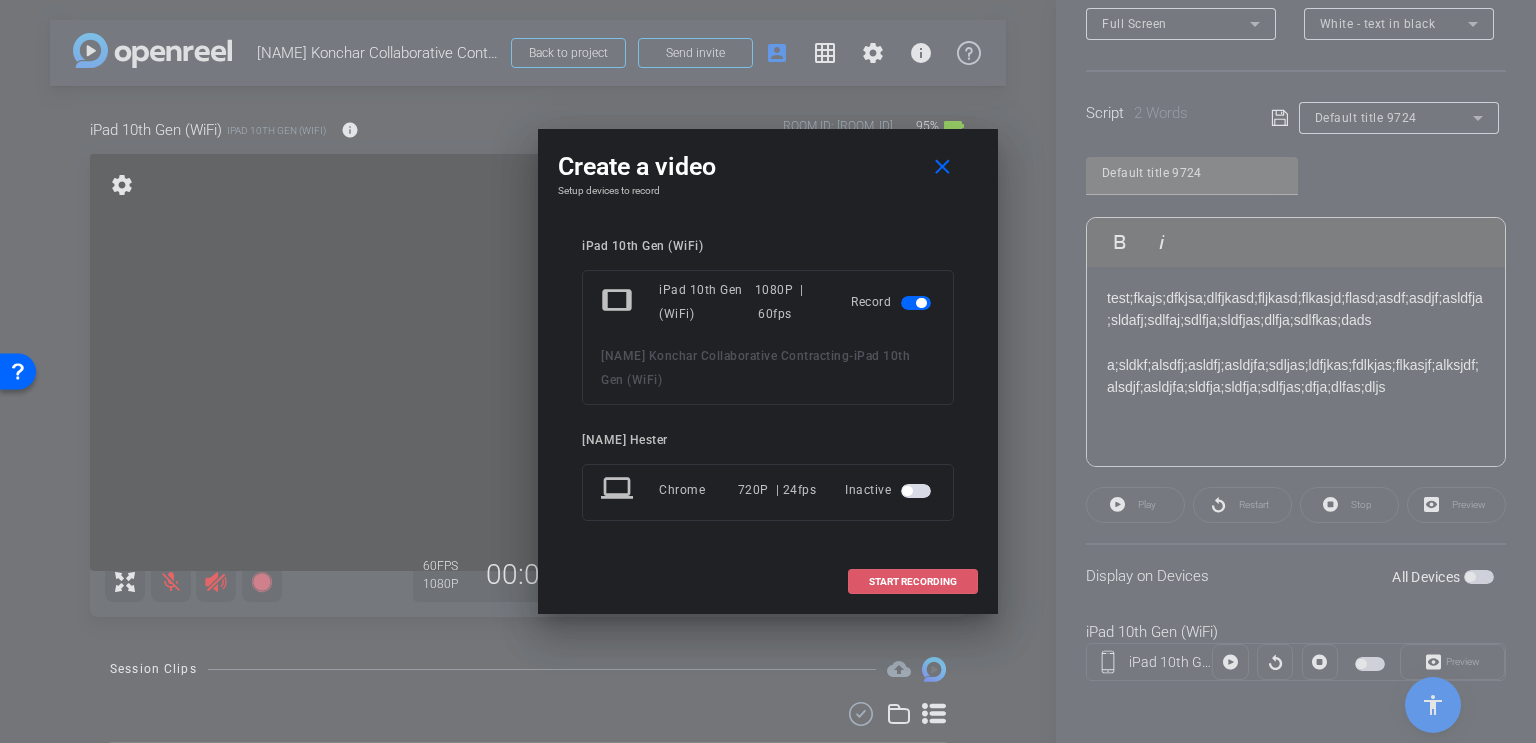 click on "START RECORDING" at bounding box center (913, 582) 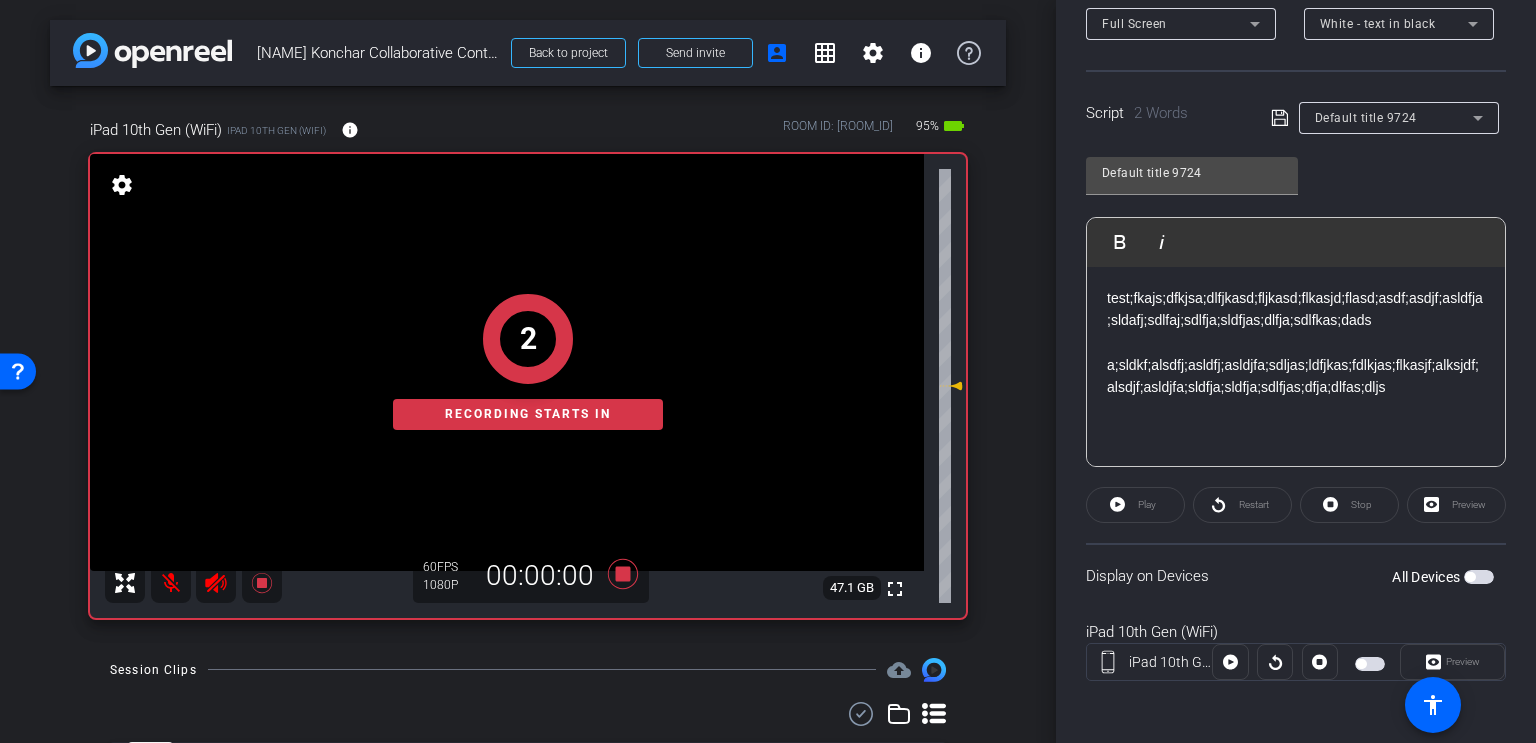 click 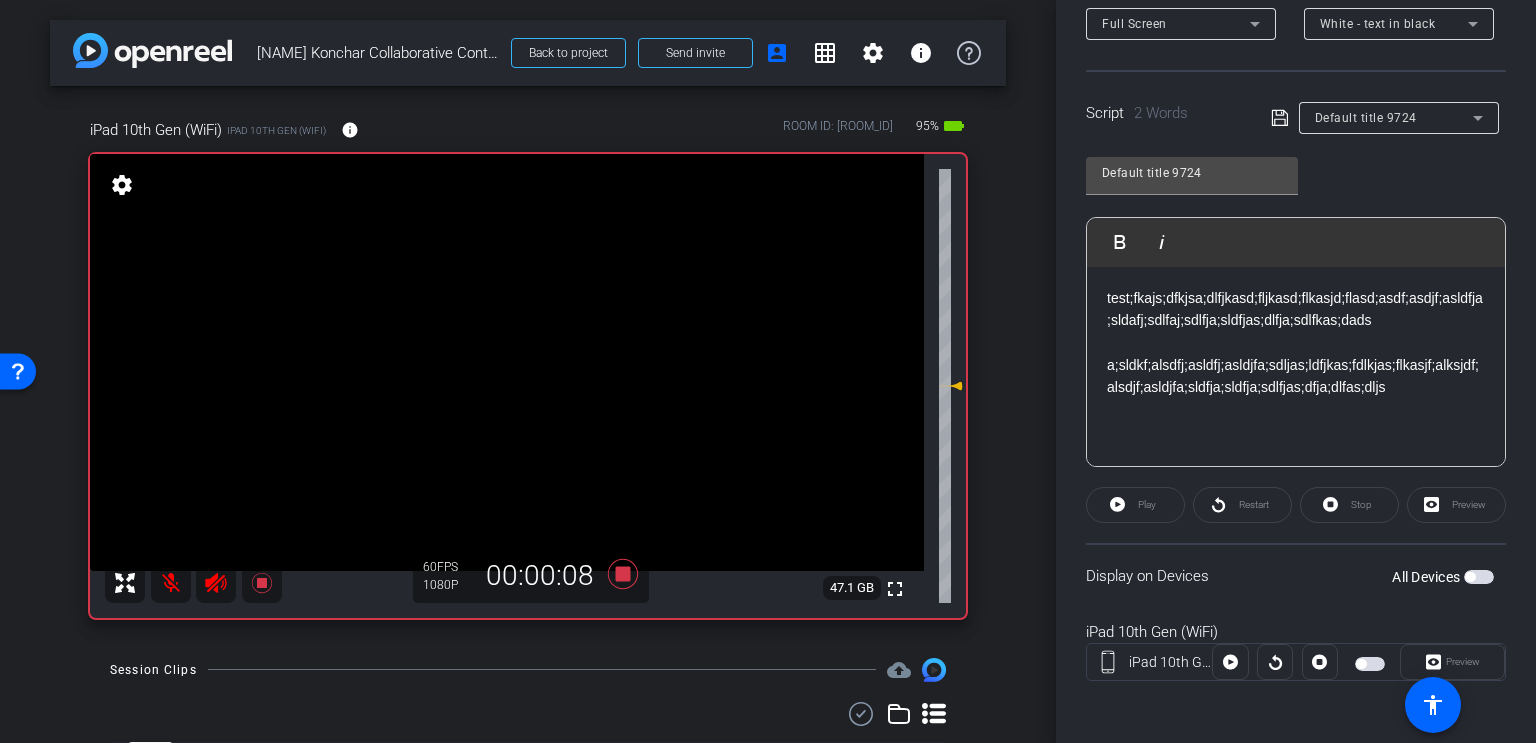 click on "Play" 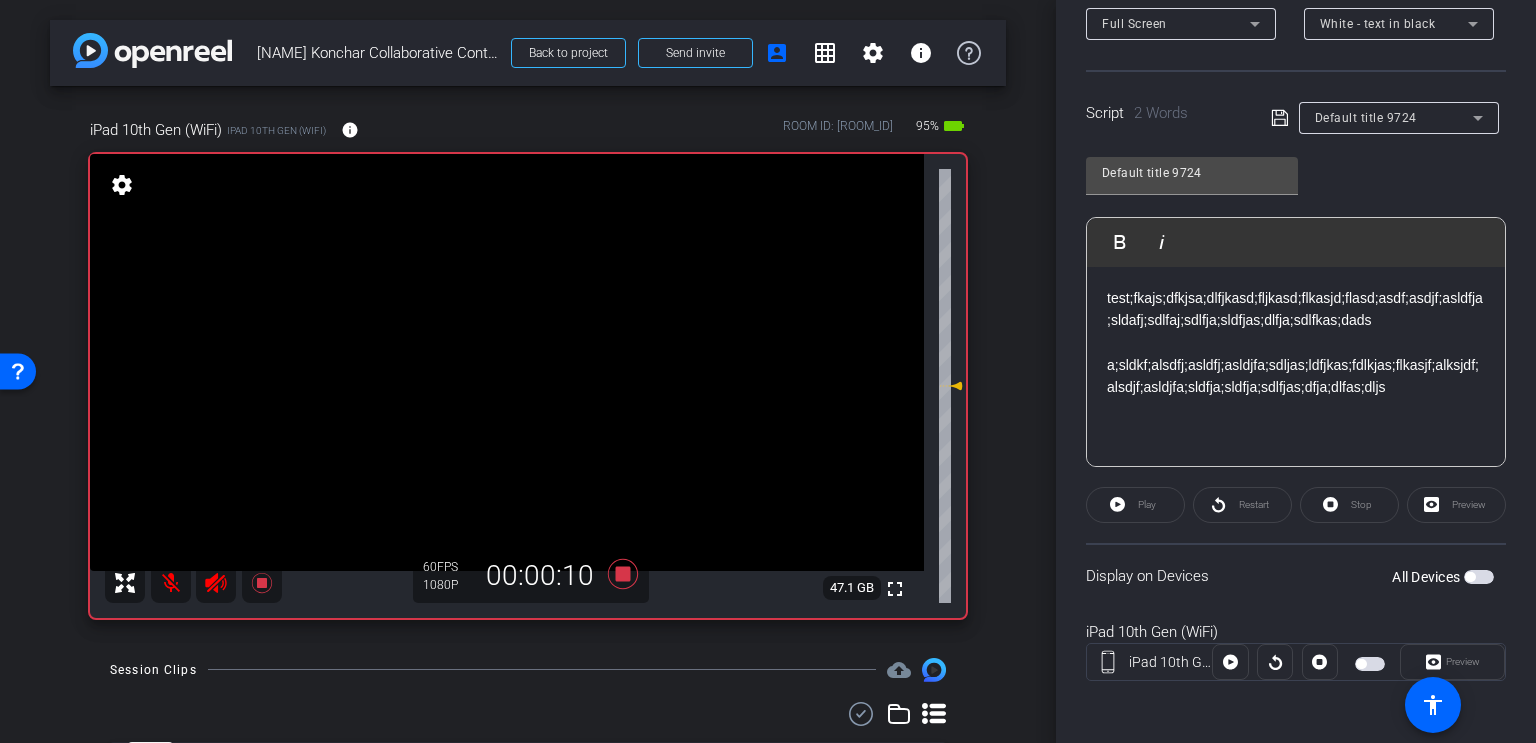 click on "Play" 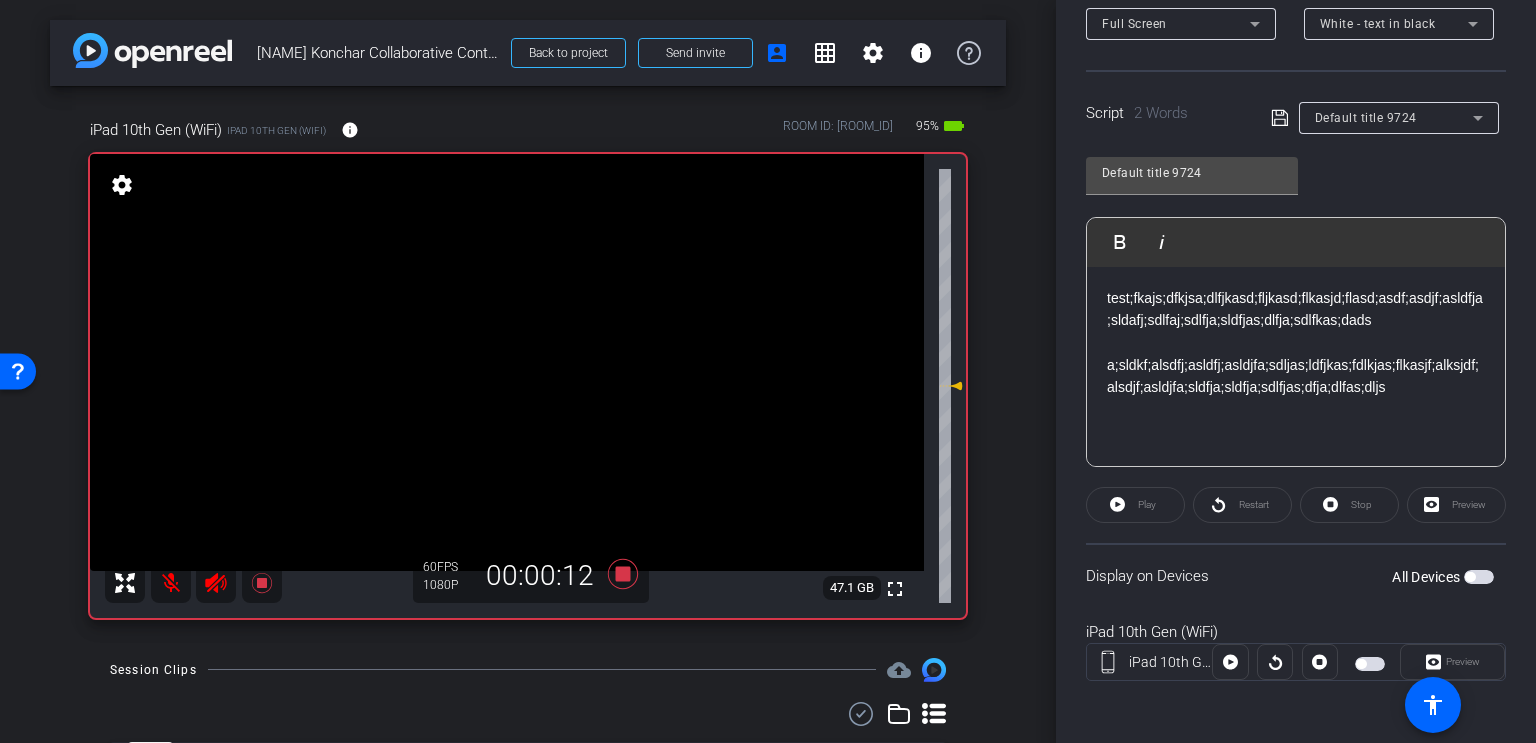 click on "test;fkajs;dfkjsa;dlfjkasd;fljkasd;flkasjd;flasd;asdf;asdjf;asldfja;sldafj;sdlfaj;sdlfja;sldfjas;dlfja;sdlfkas;dads a;sldkf;alsdfj;asldfj;asldjfa;sdljas;ldfjkas;fdlkjas;flkasjf;alksjdf;alsdjf;asldjfa;sldfja;sldfja;sdlfjas;dfja;dlfas;dljs" 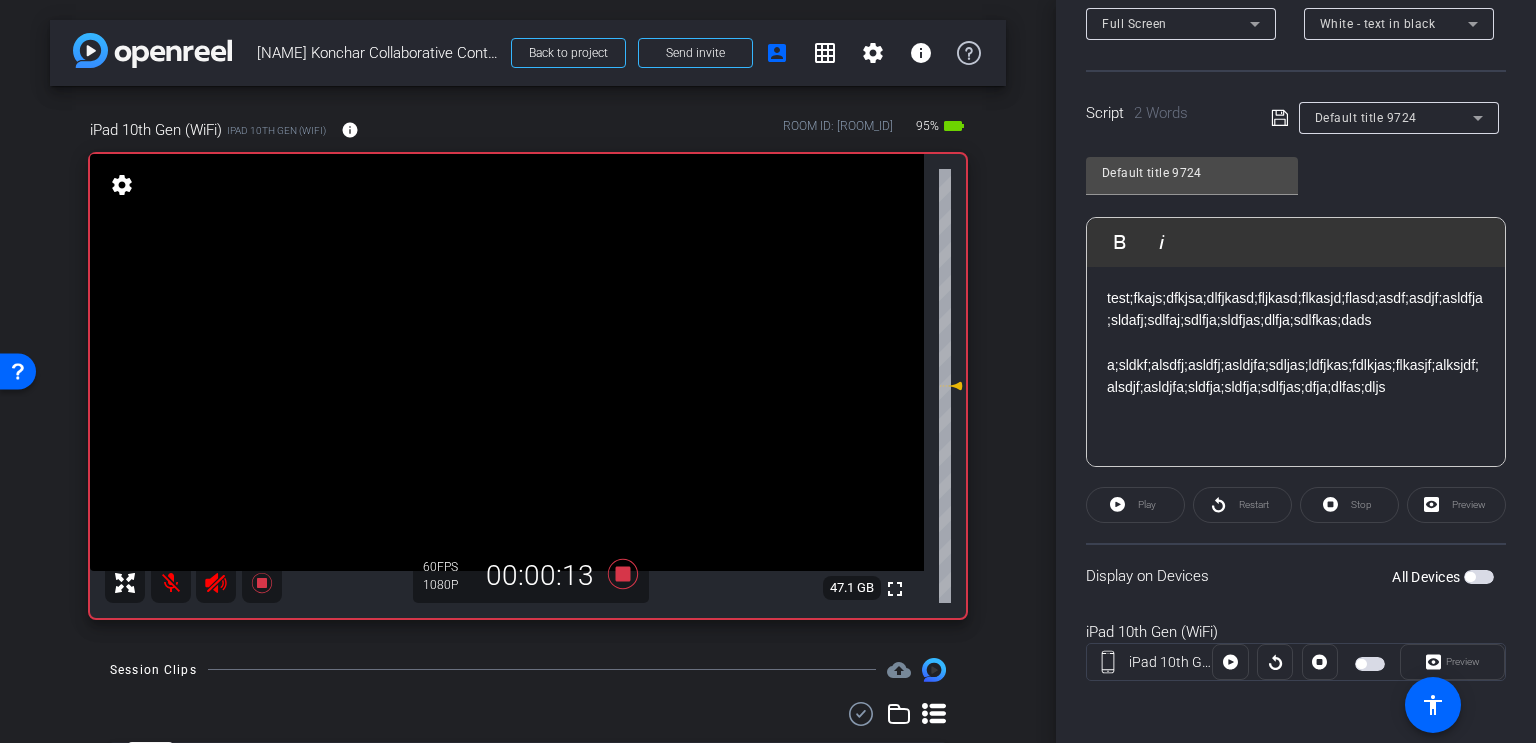 click at bounding box center (1479, 577) 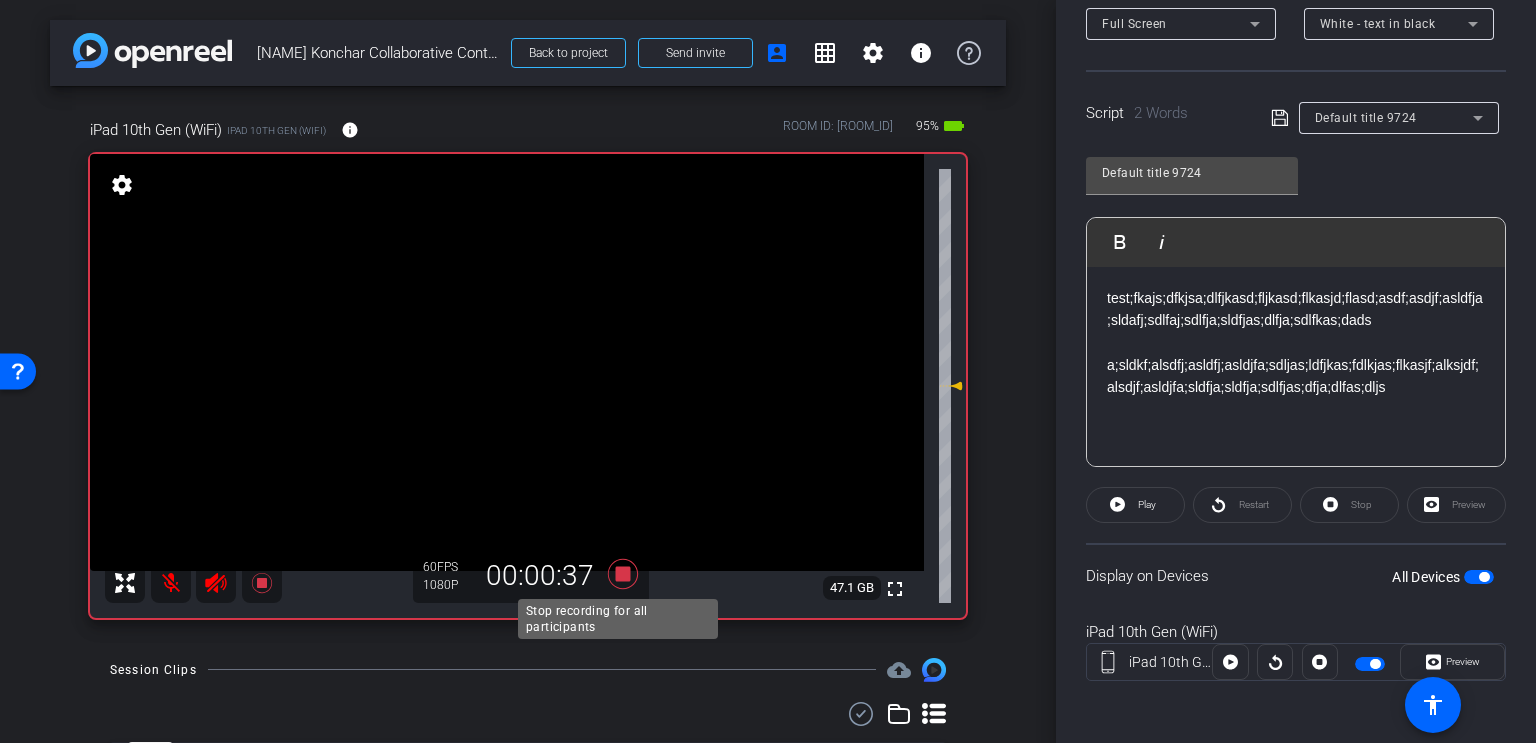 click 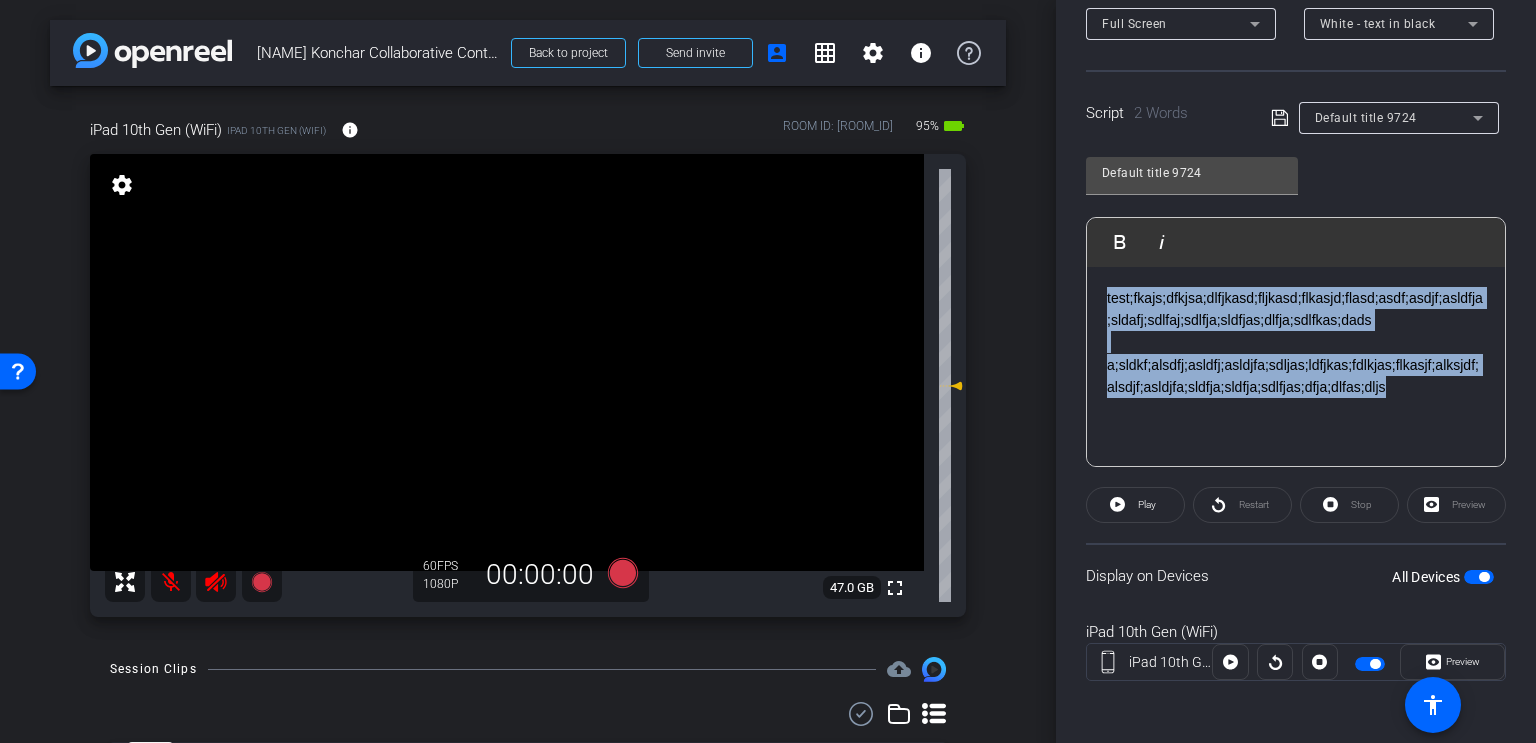 drag, startPoint x: 1410, startPoint y: 385, endPoint x: 1104, endPoint y: 296, distance: 318.68008 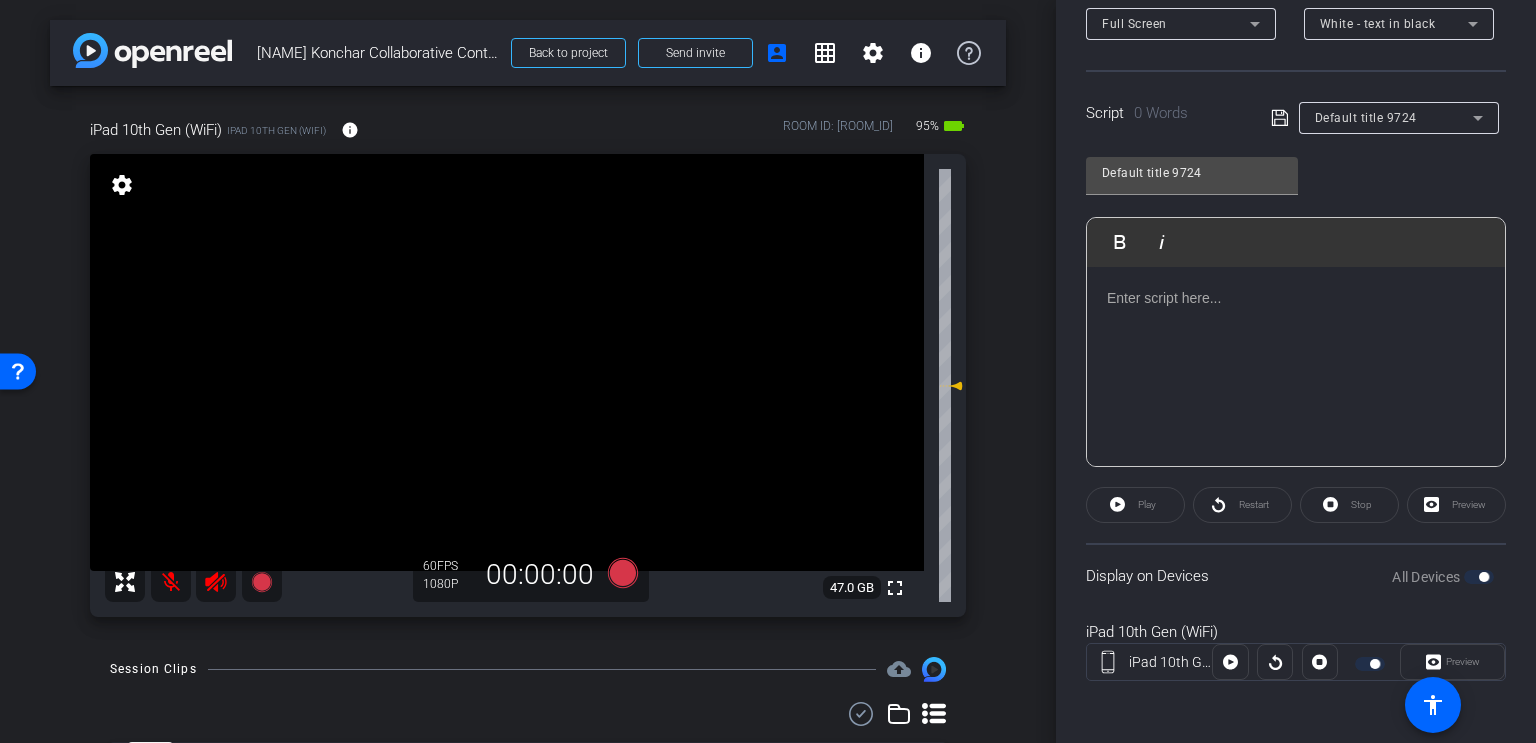 click on "Stop" 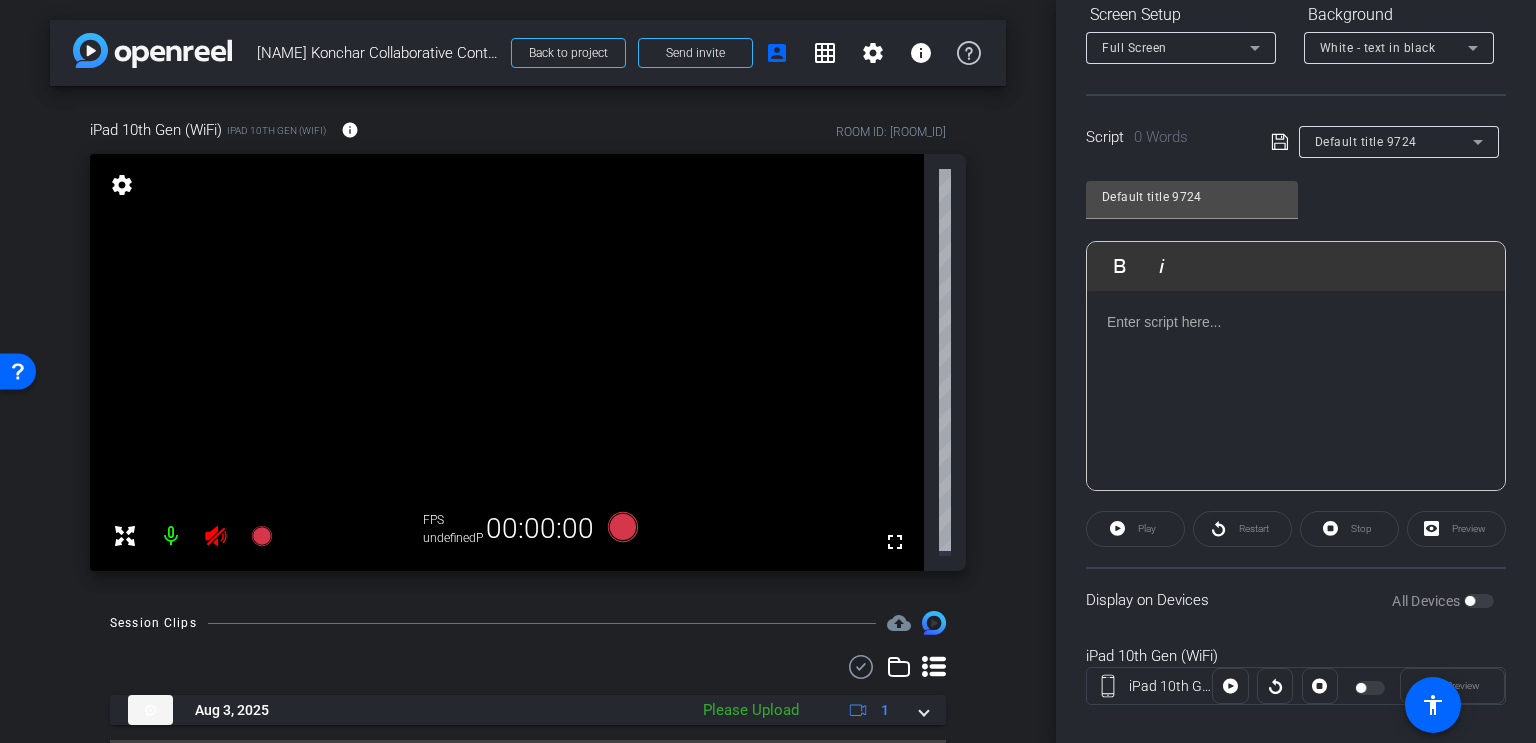 scroll, scrollTop: 348, scrollLeft: 0, axis: vertical 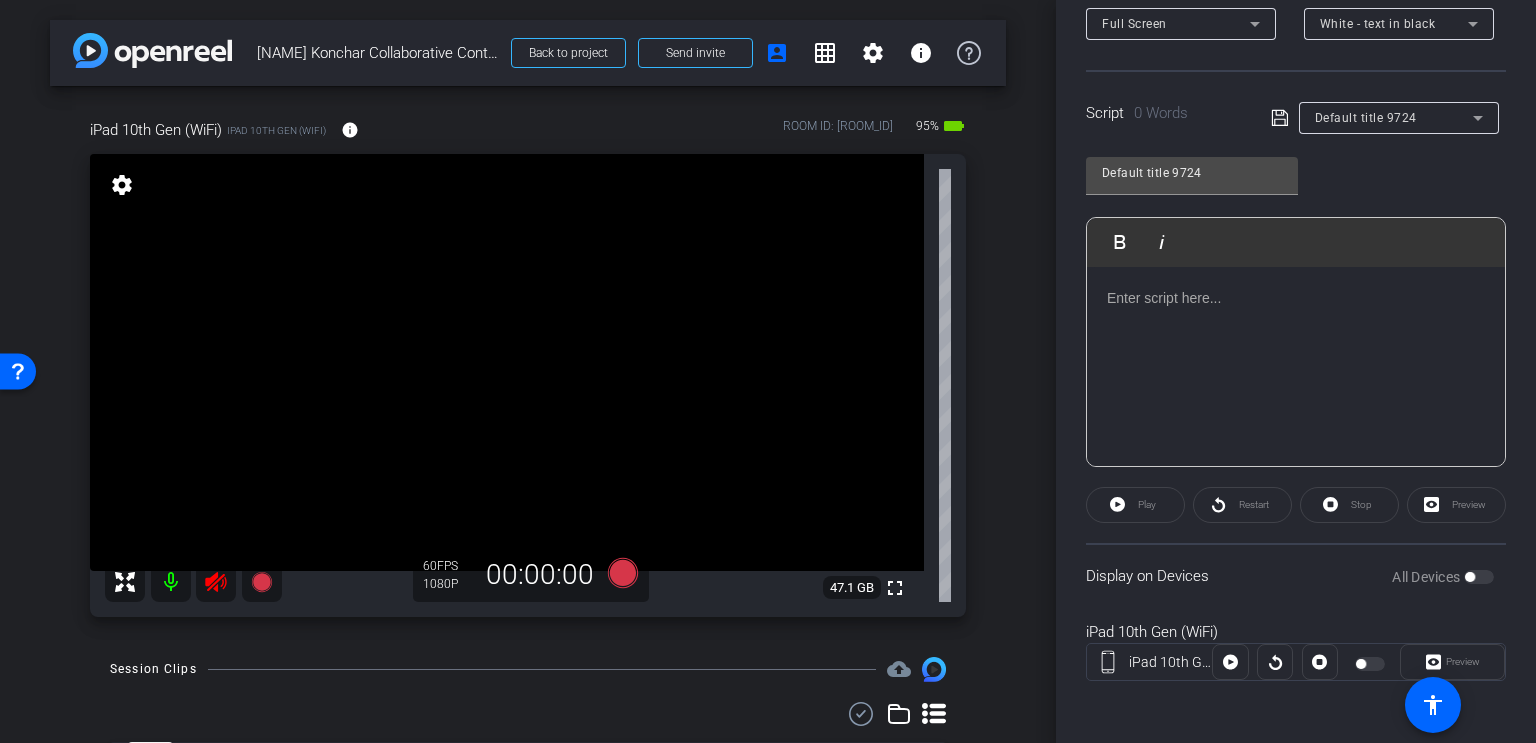 click at bounding box center [171, 582] 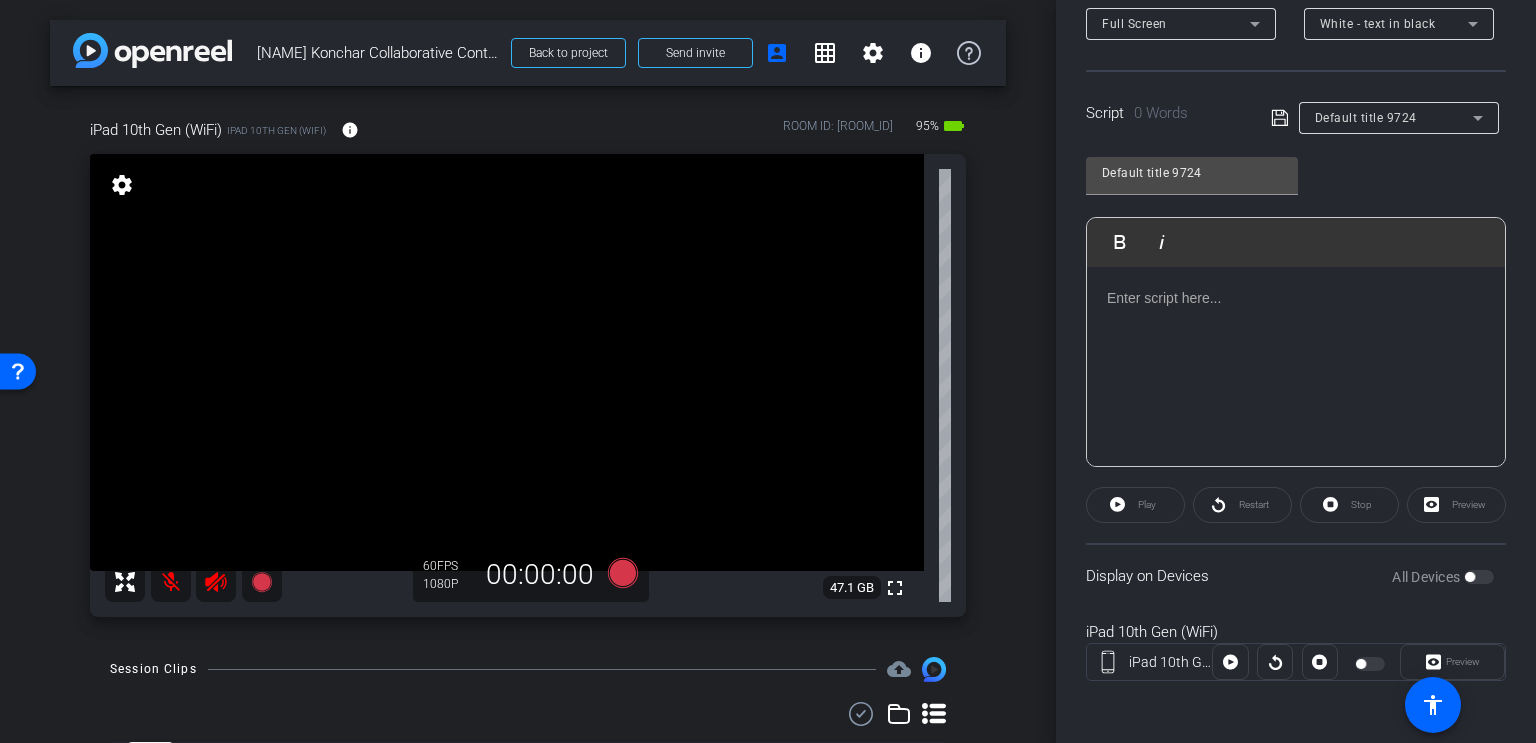 click 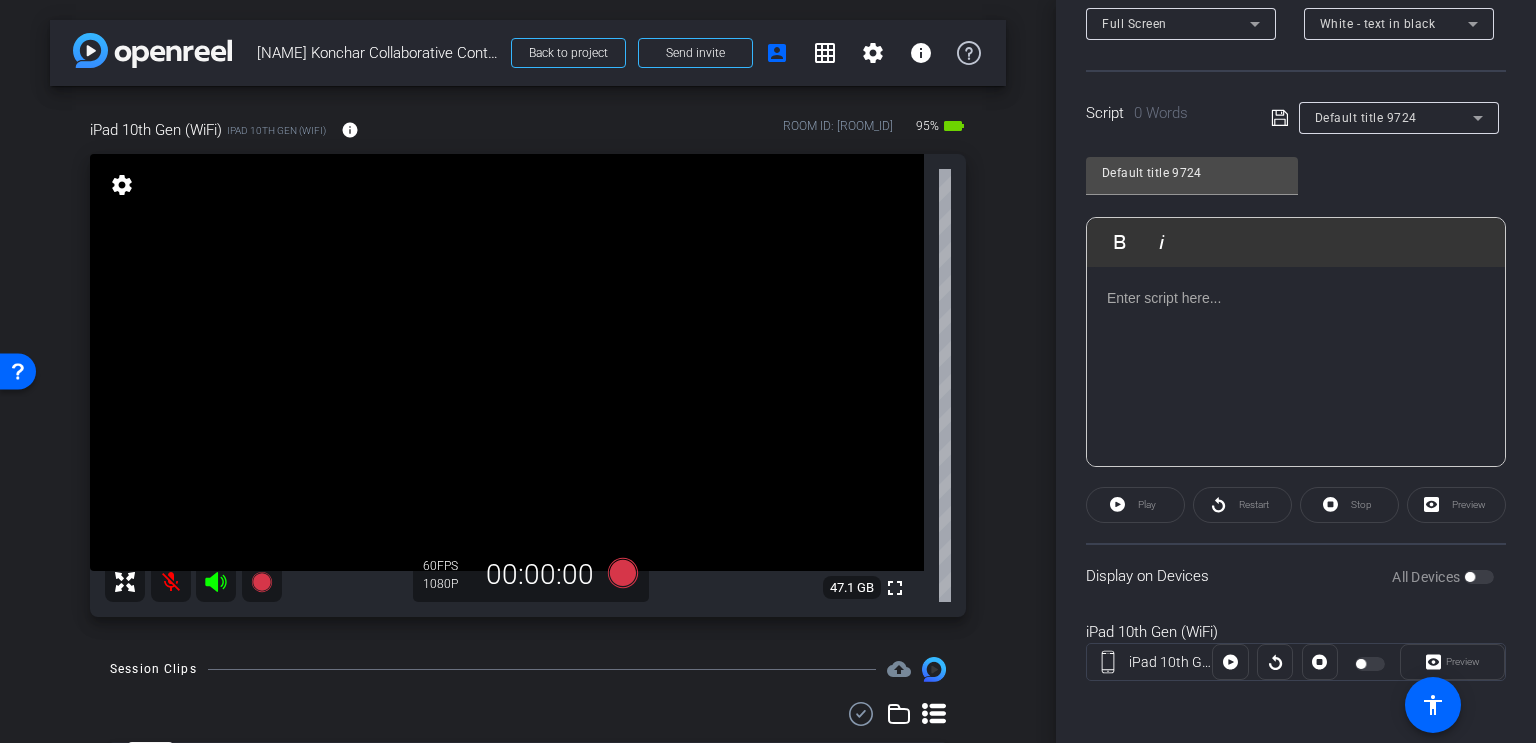 click 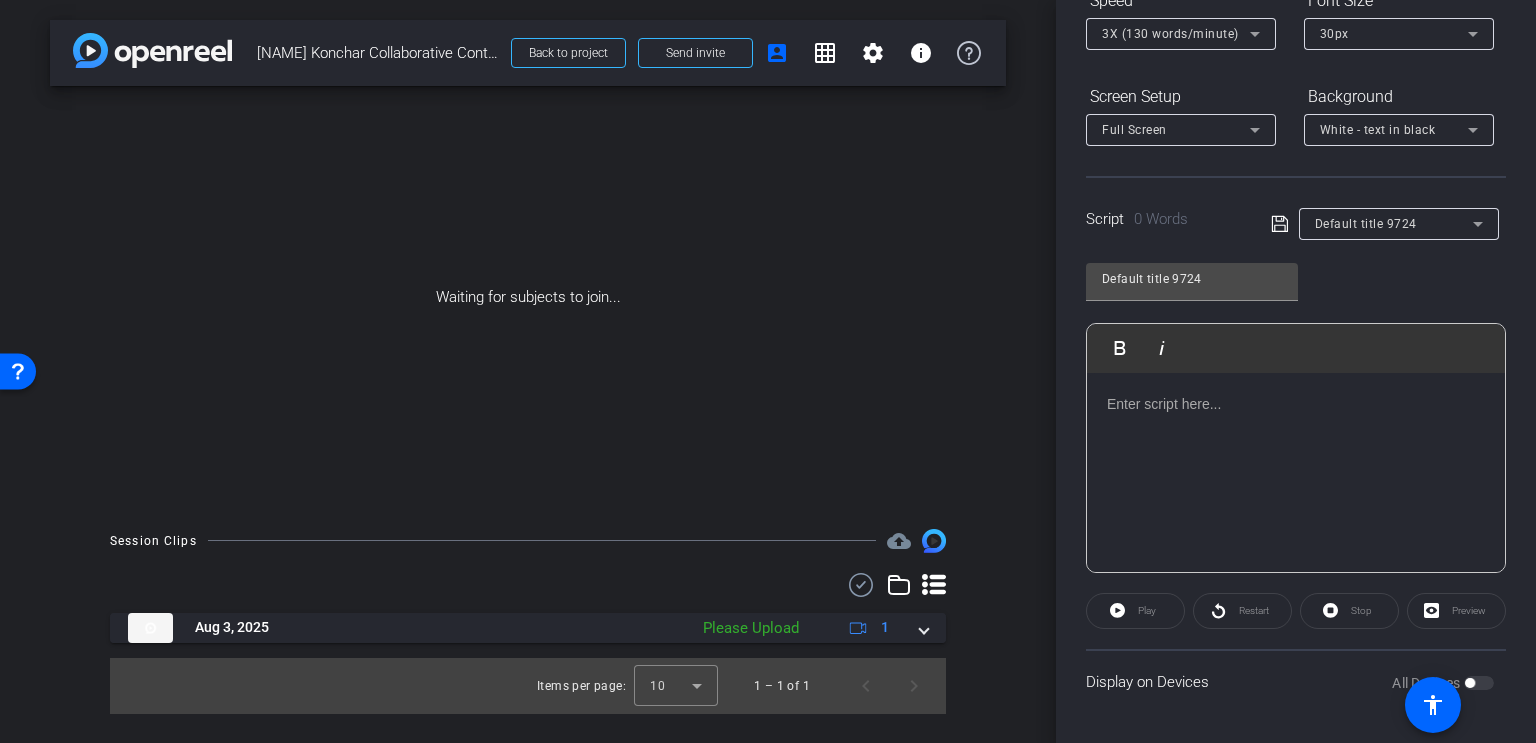 scroll, scrollTop: 240, scrollLeft: 0, axis: vertical 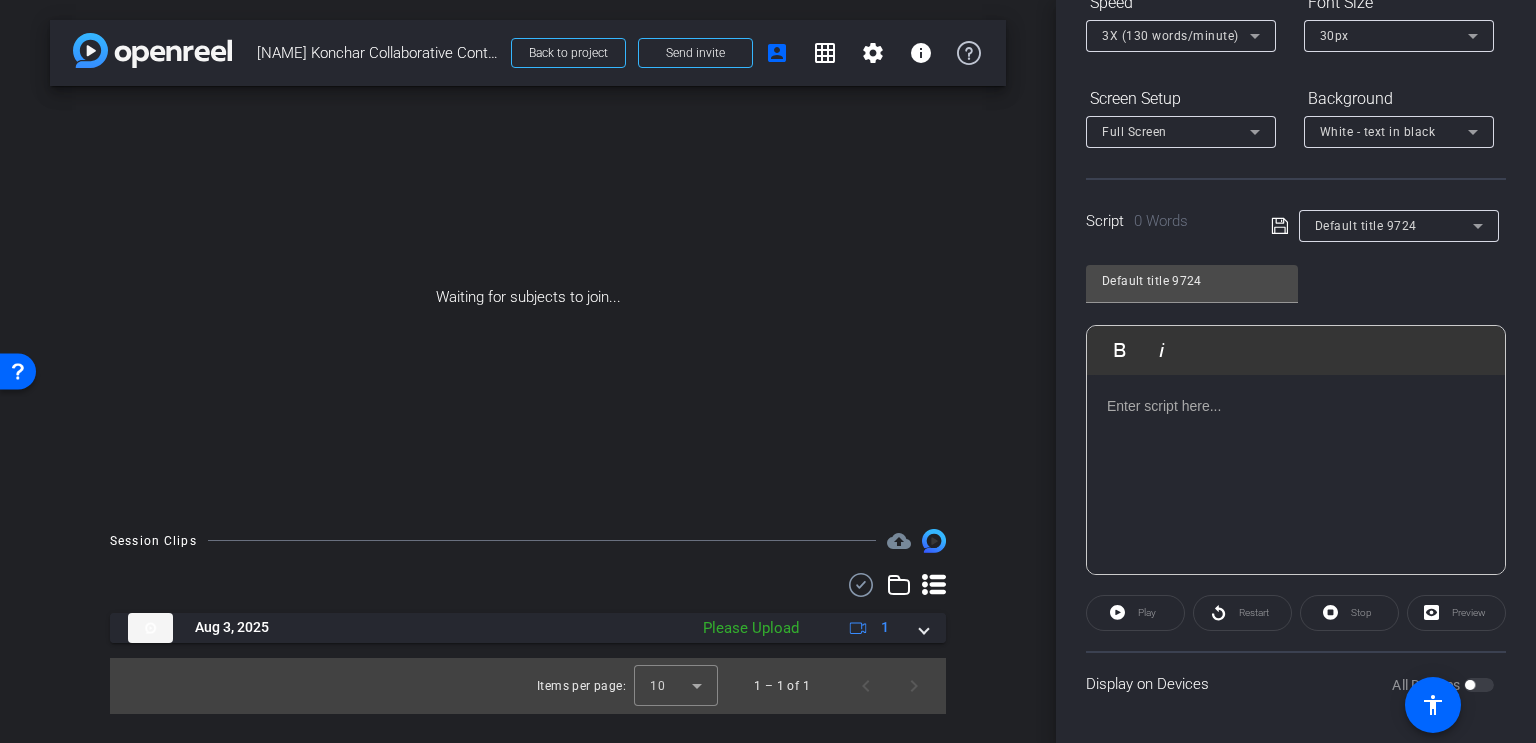 click 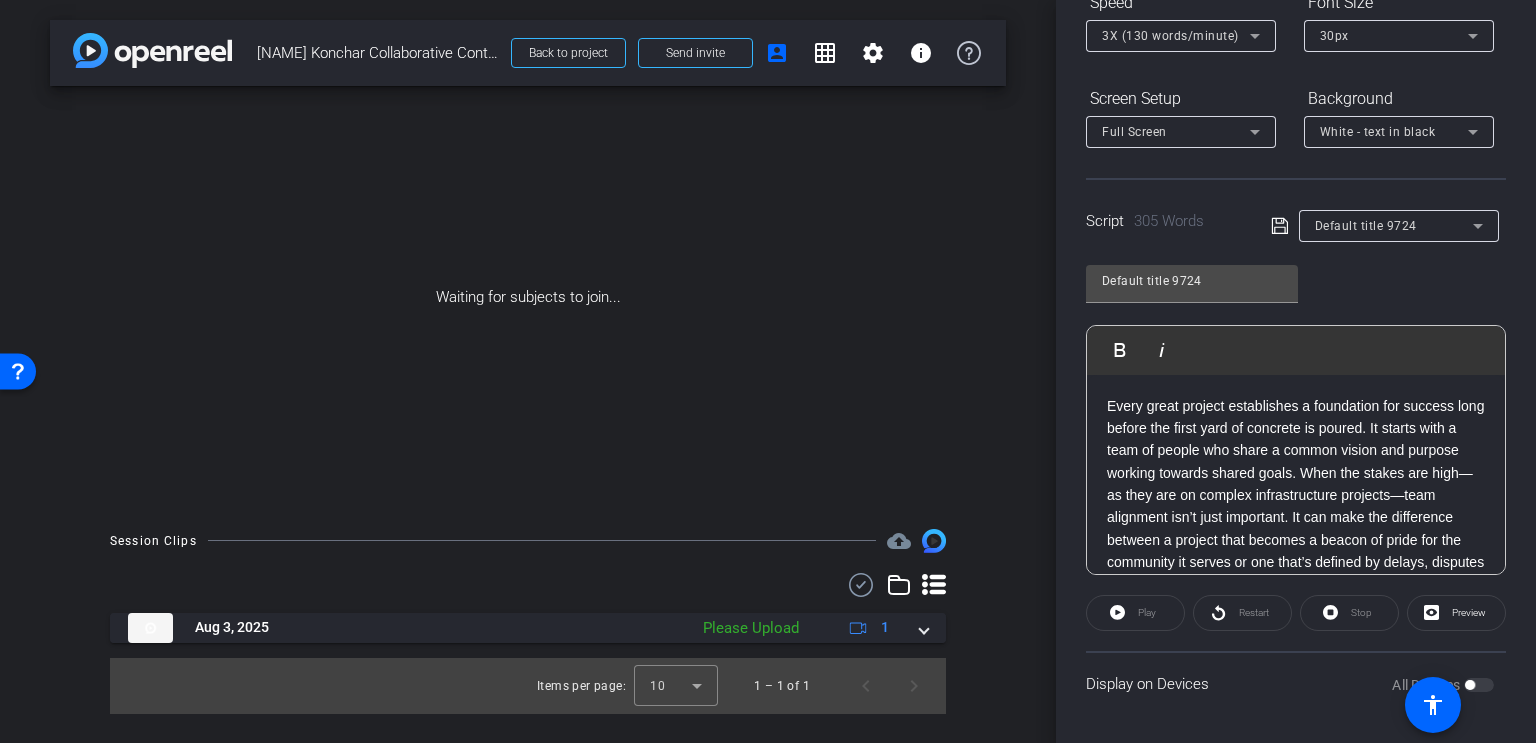 scroll, scrollTop: 739, scrollLeft: 0, axis: vertical 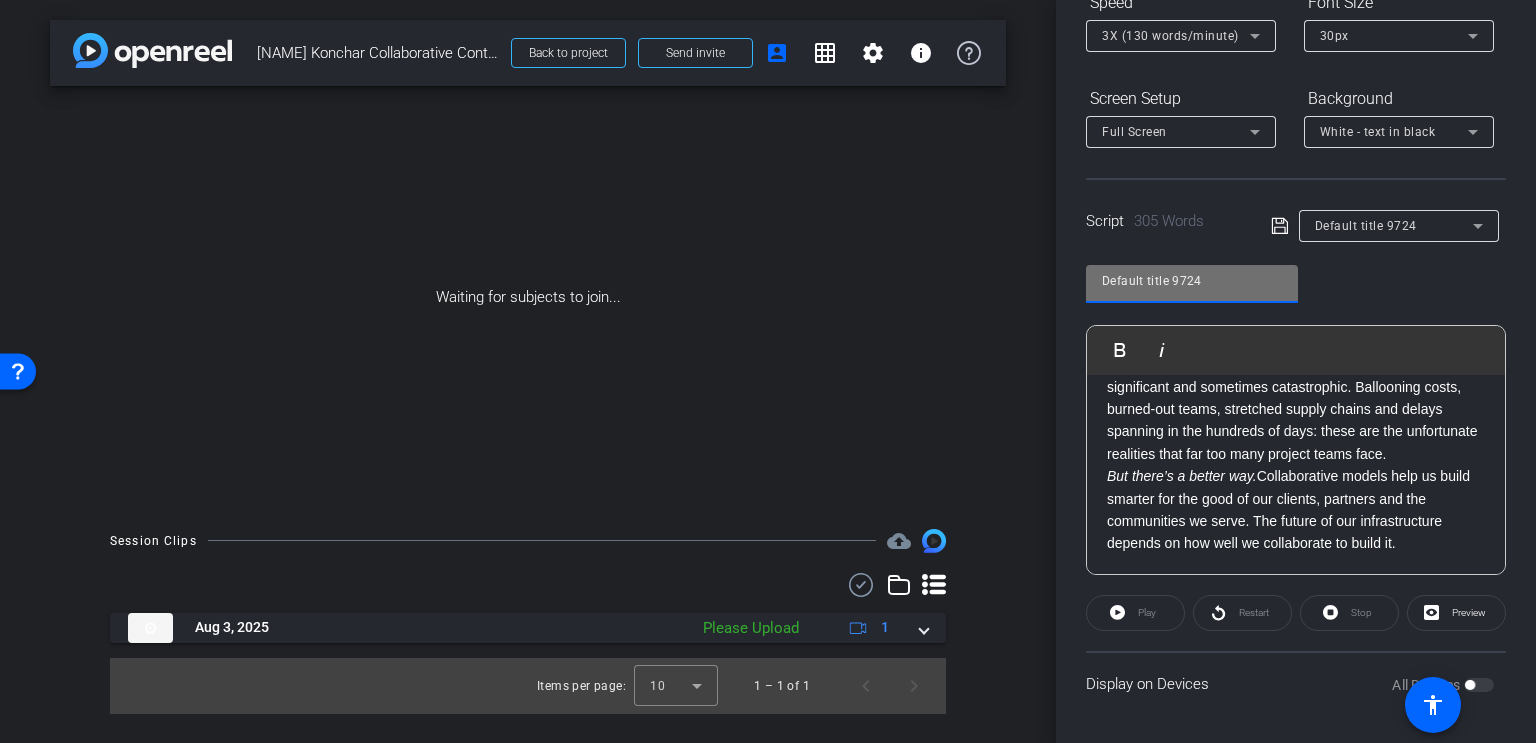 click on "Default title 9724" at bounding box center (1192, 281) 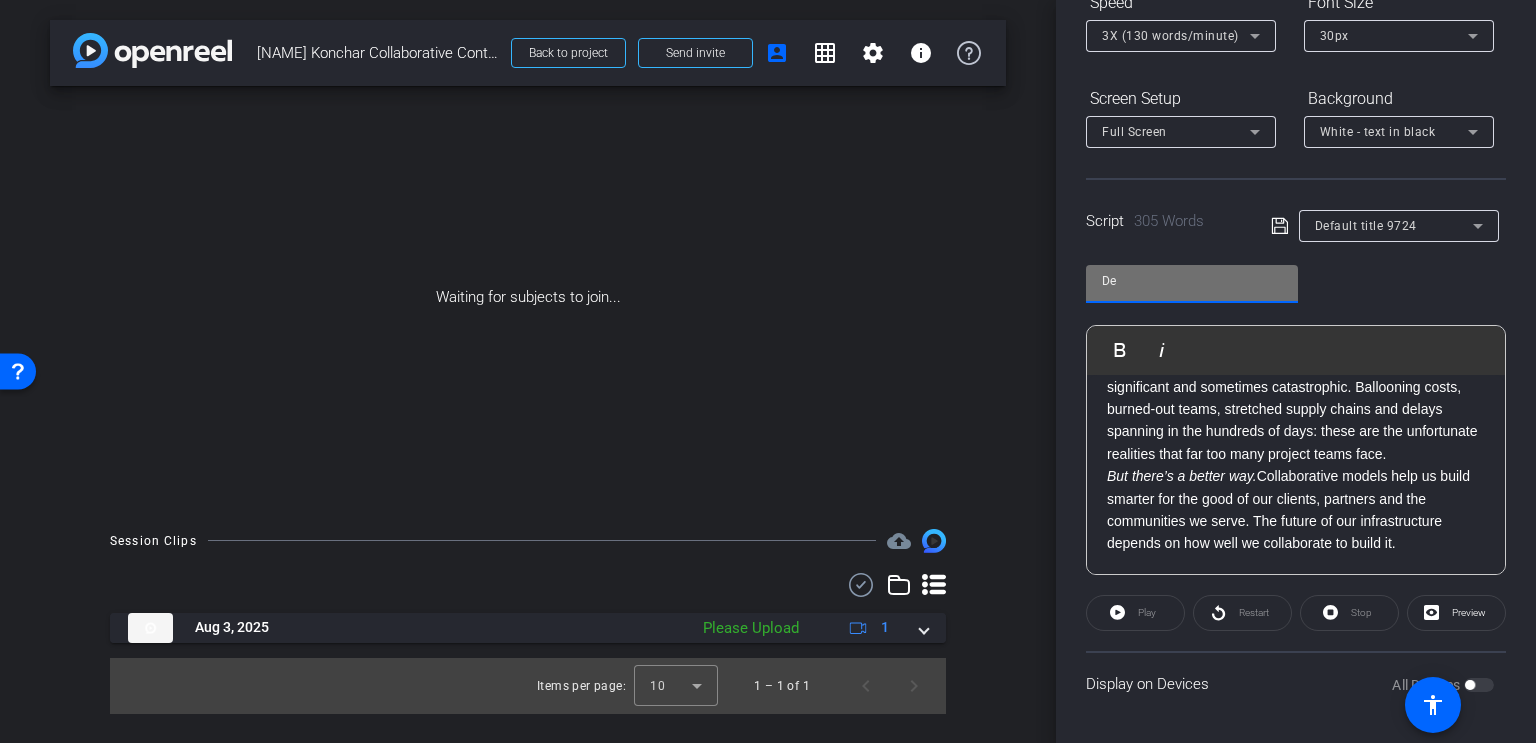 type on "D" 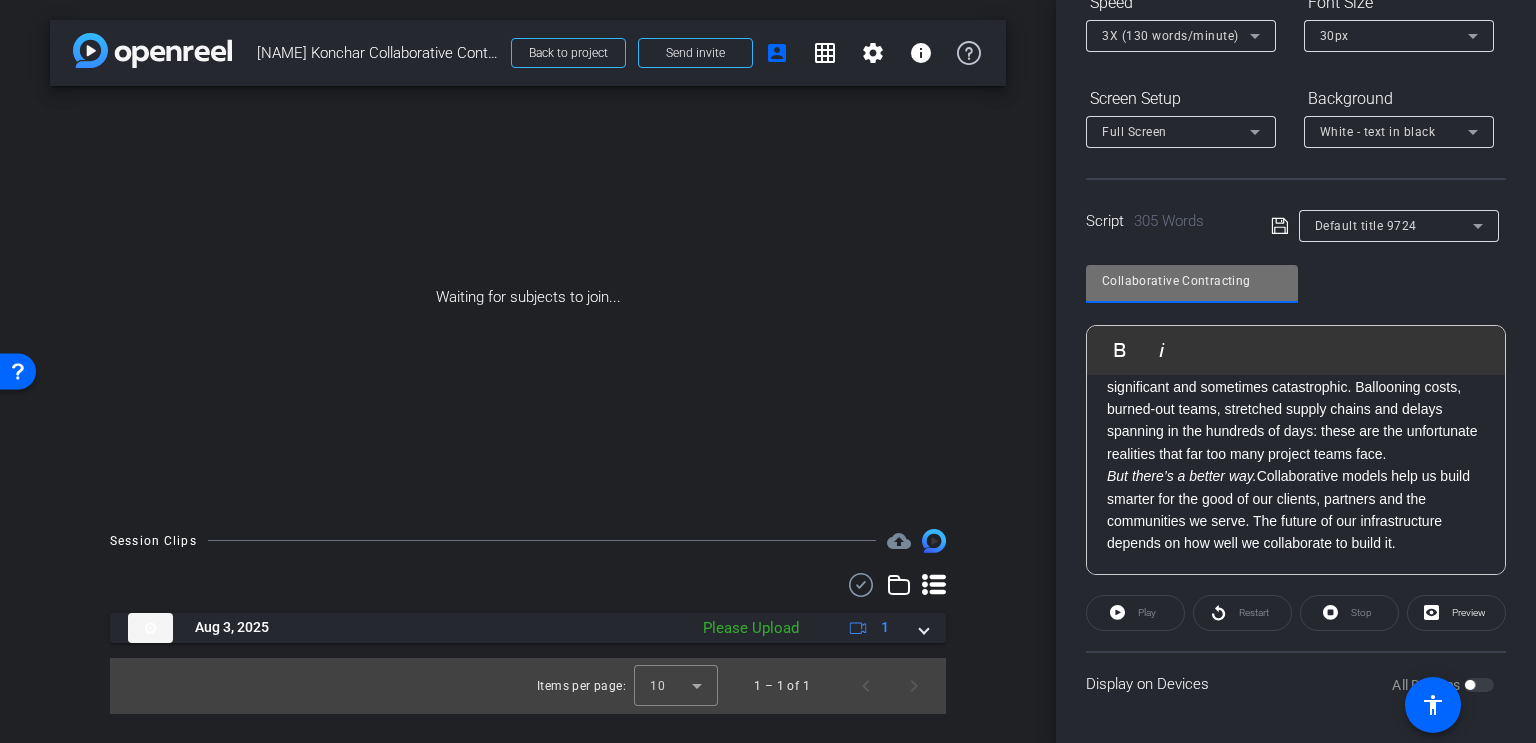 type on "Collaborative Contracting" 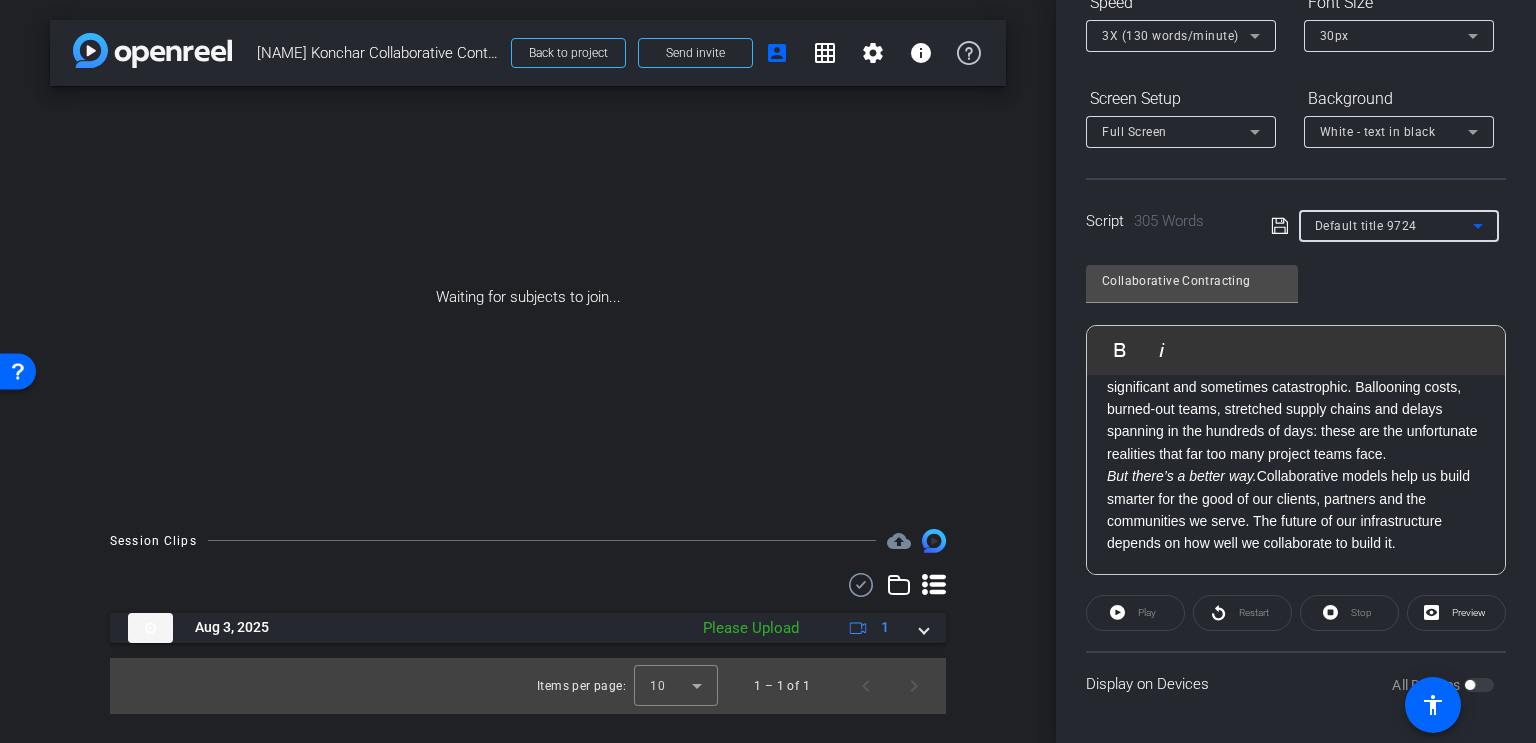 click 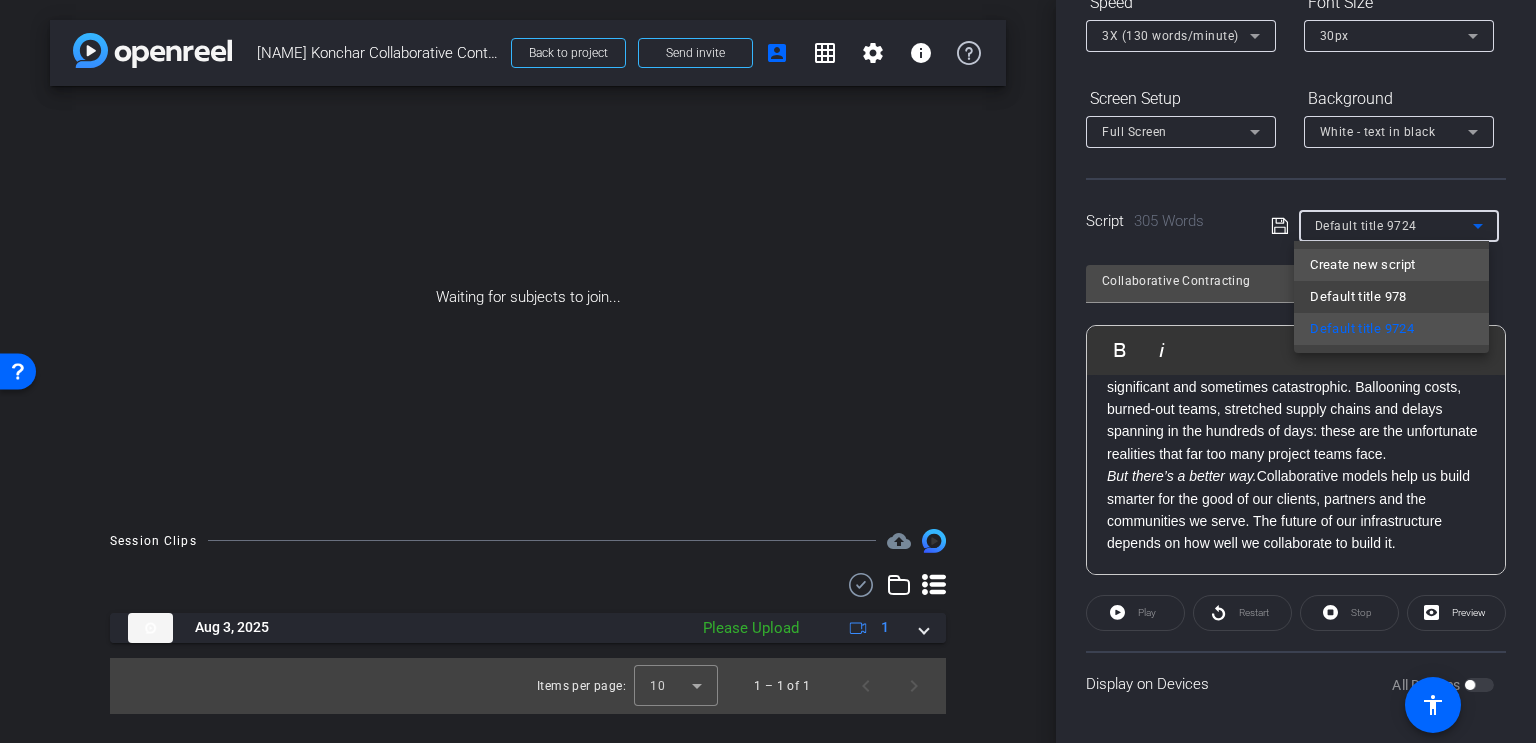 click on "Create new script" at bounding box center [1391, 265] 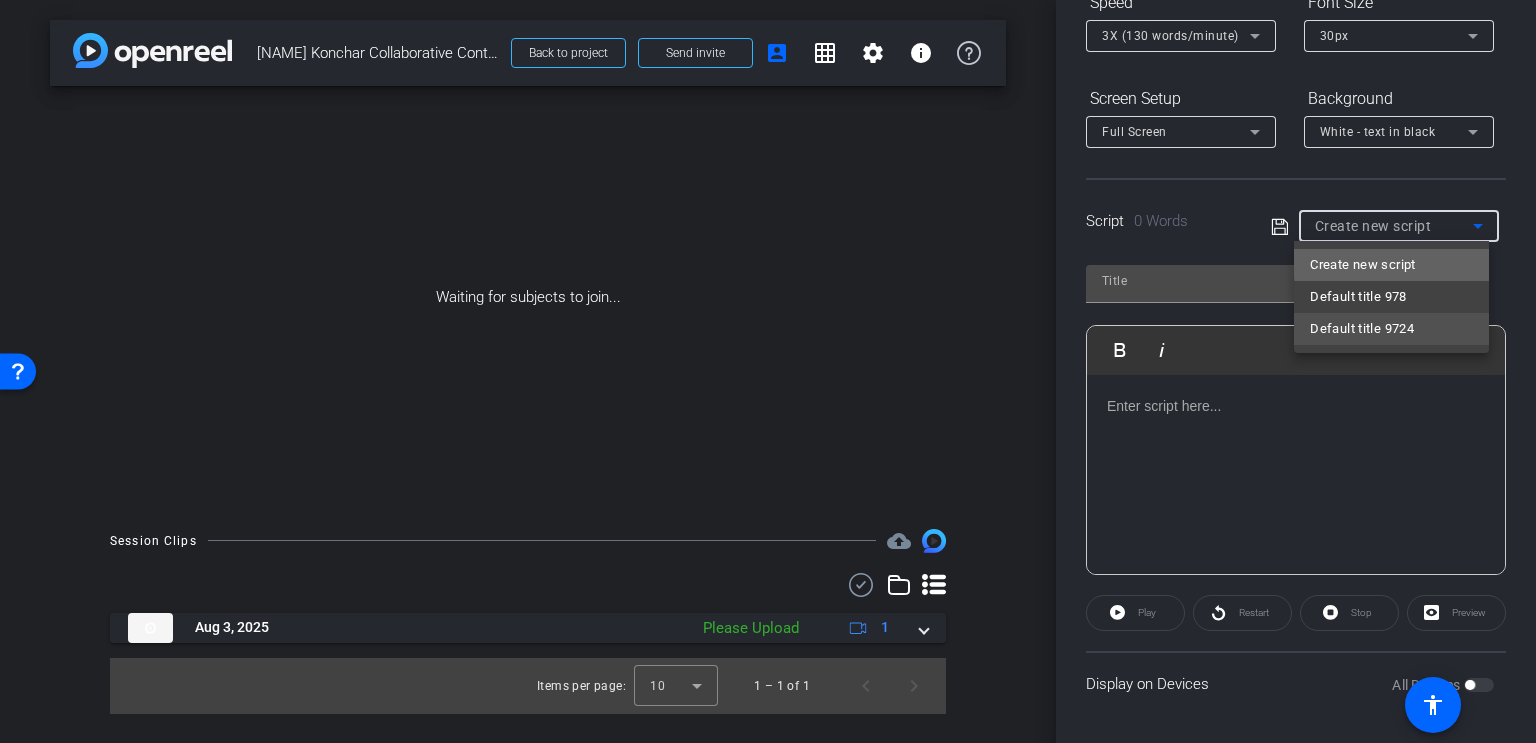 scroll, scrollTop: 0, scrollLeft: 0, axis: both 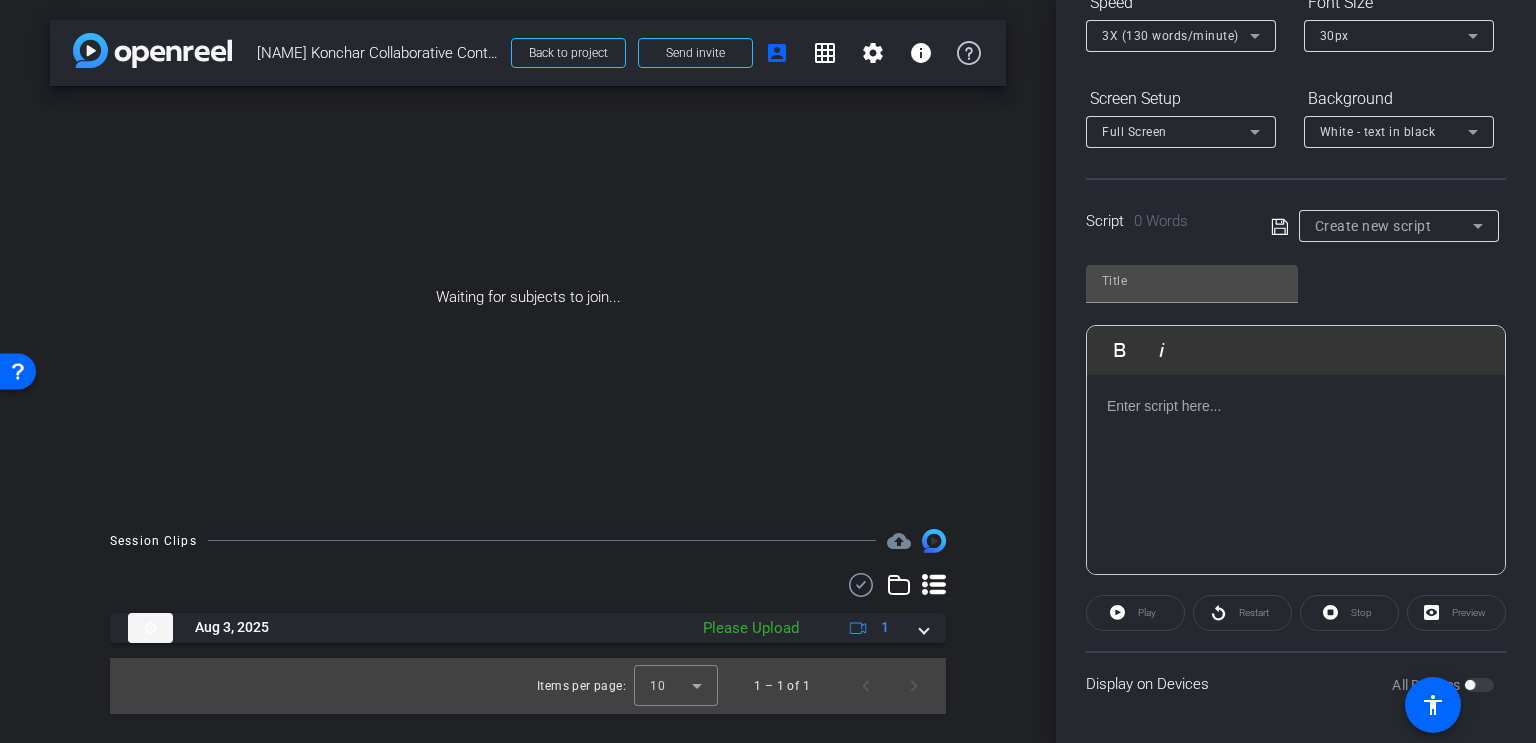 click 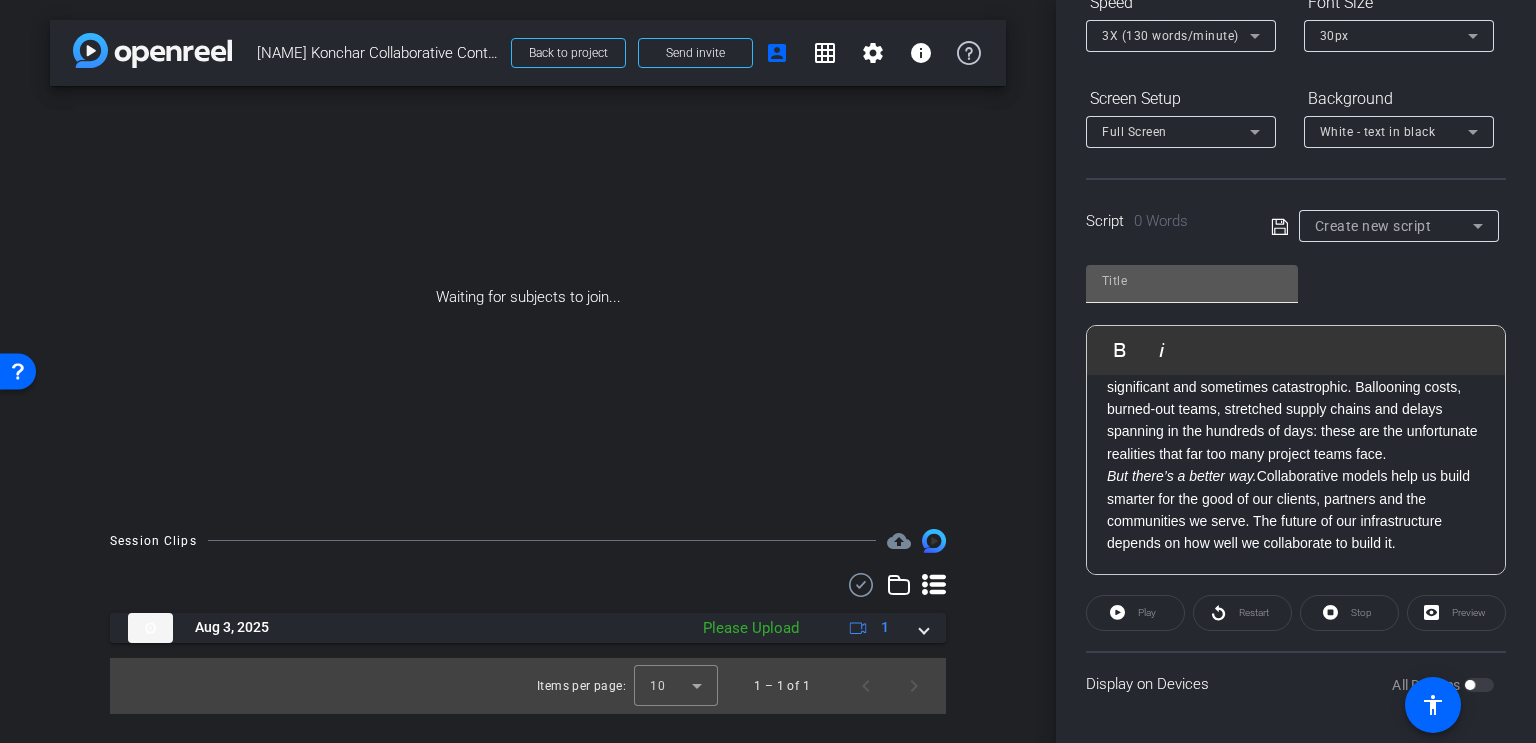 click at bounding box center (1192, 281) 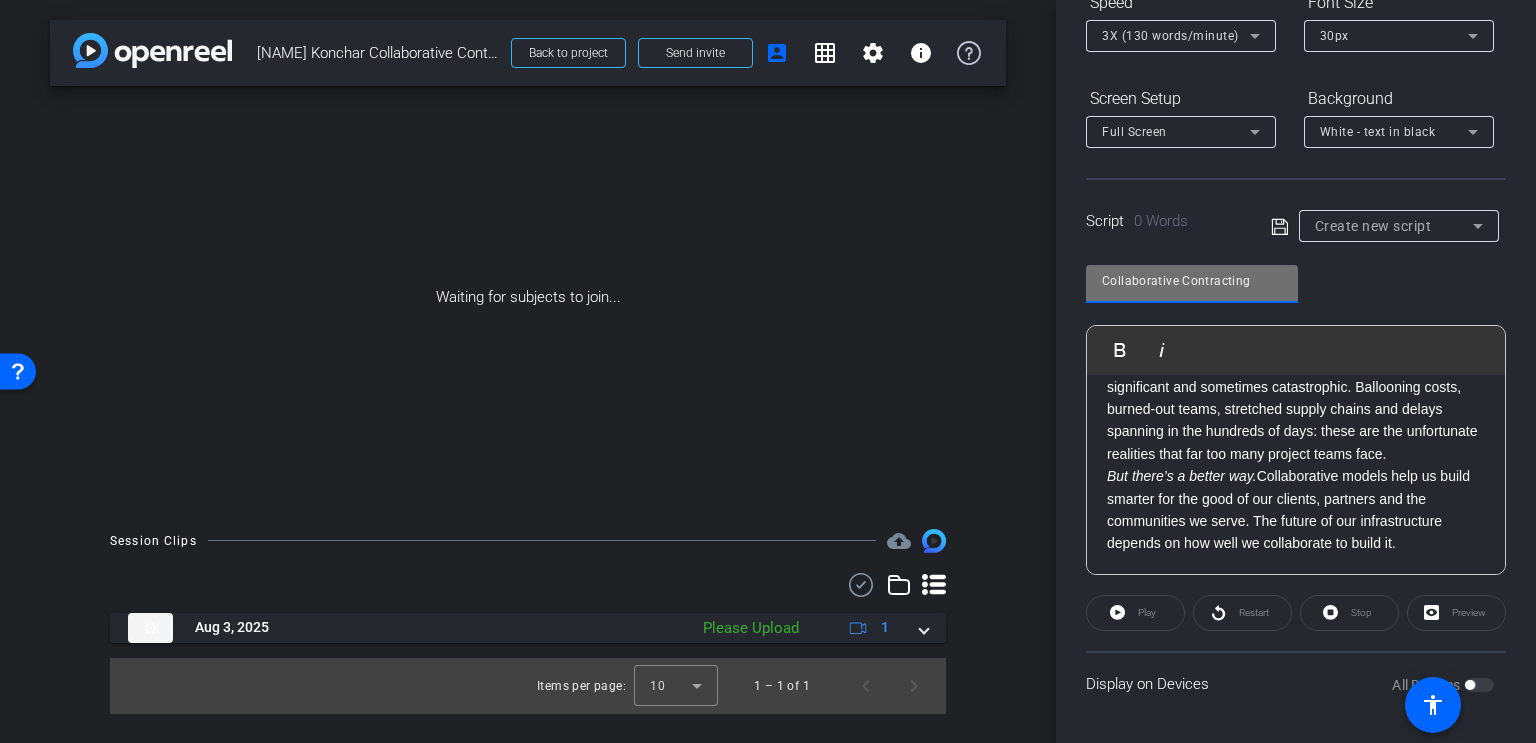 click on "Traditional delivery models can push risk identification so far downstream that it can no longer be resolved effectively. When the risk finally surfaces—weeks, months or even years after breaking ground—the consequences are always significant and sometimes catastrophic. Ballooning costs, burned-out teams, stretched supply chains and delays spanning in the hundreds of days: these are the unfortunate realities that far too many project teams face." 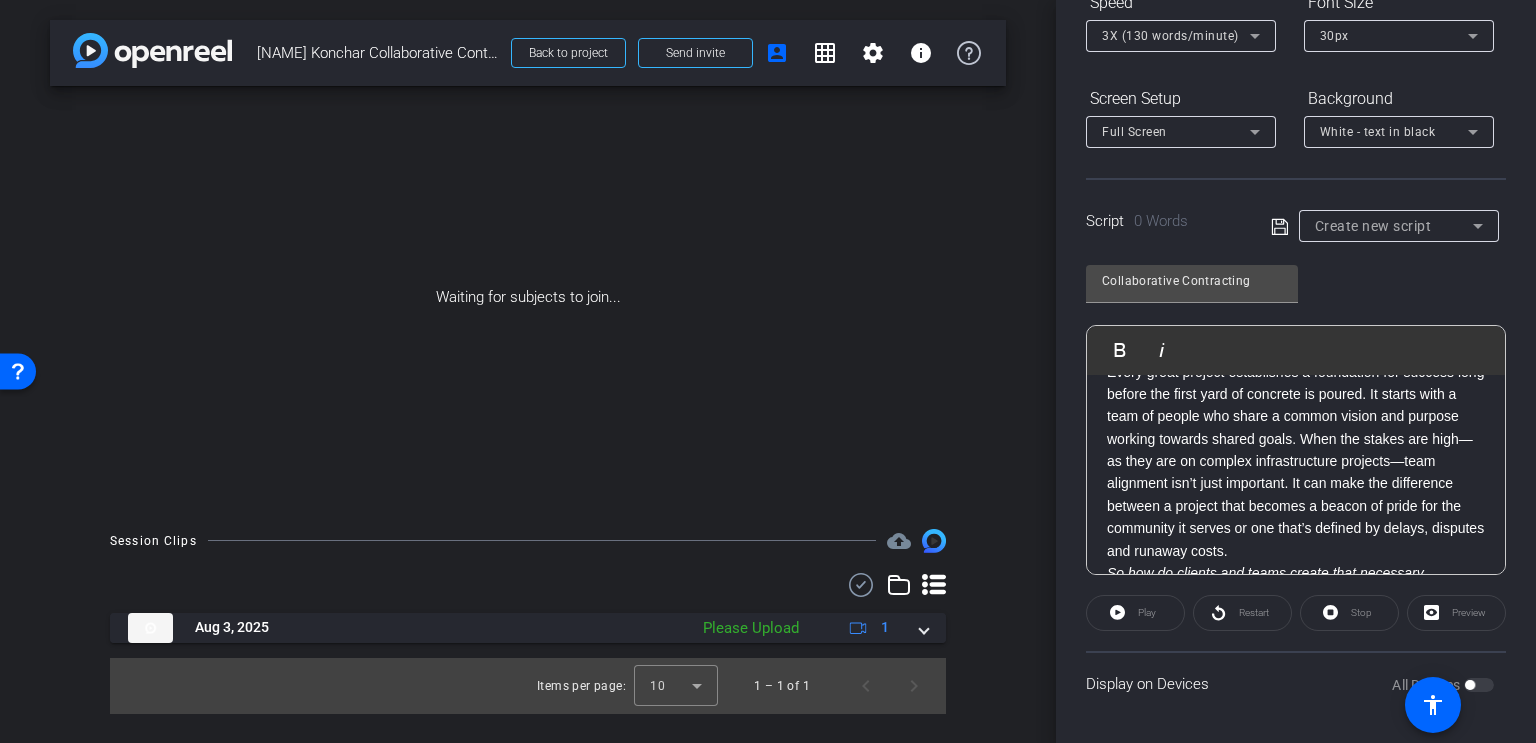scroll, scrollTop: 0, scrollLeft: 0, axis: both 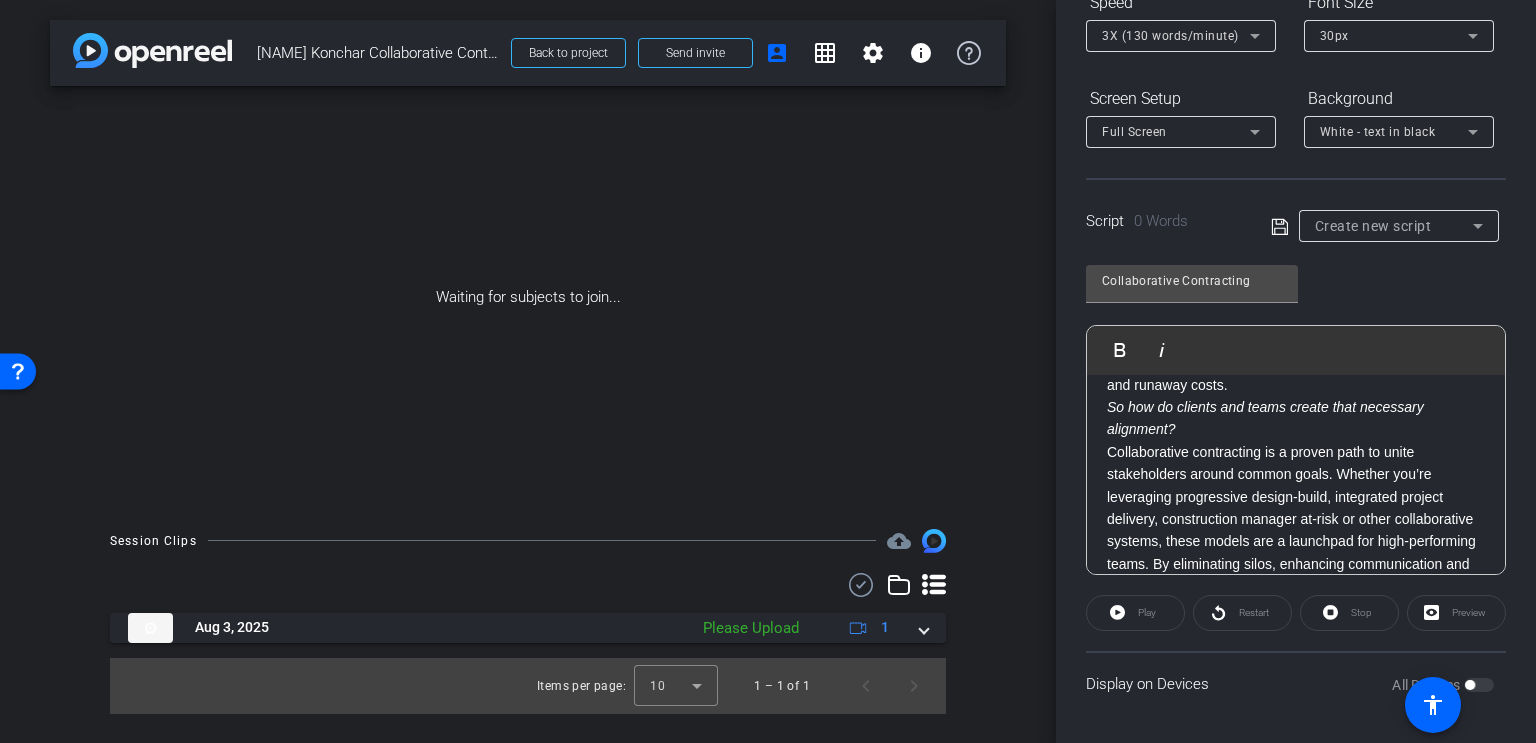 click 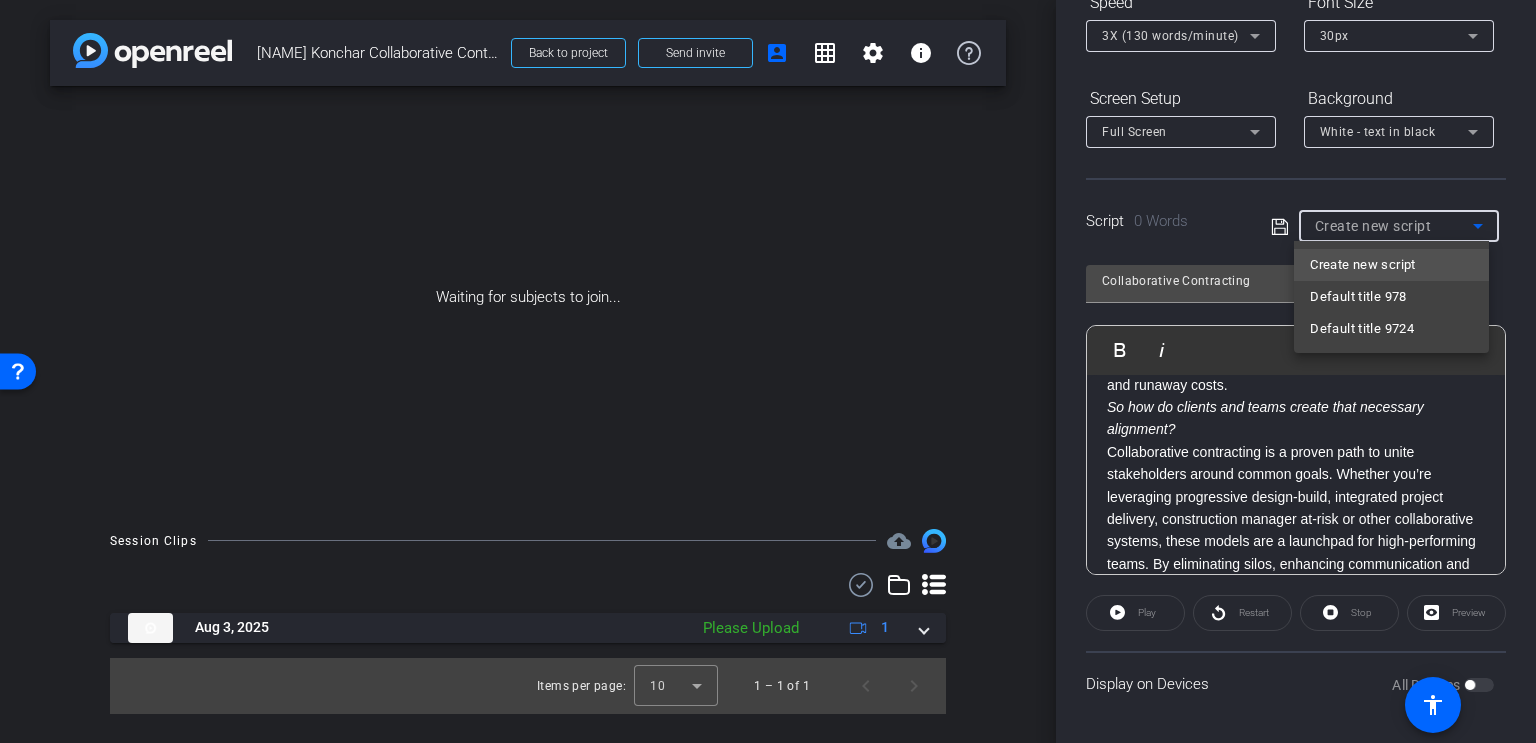 click at bounding box center [768, 371] 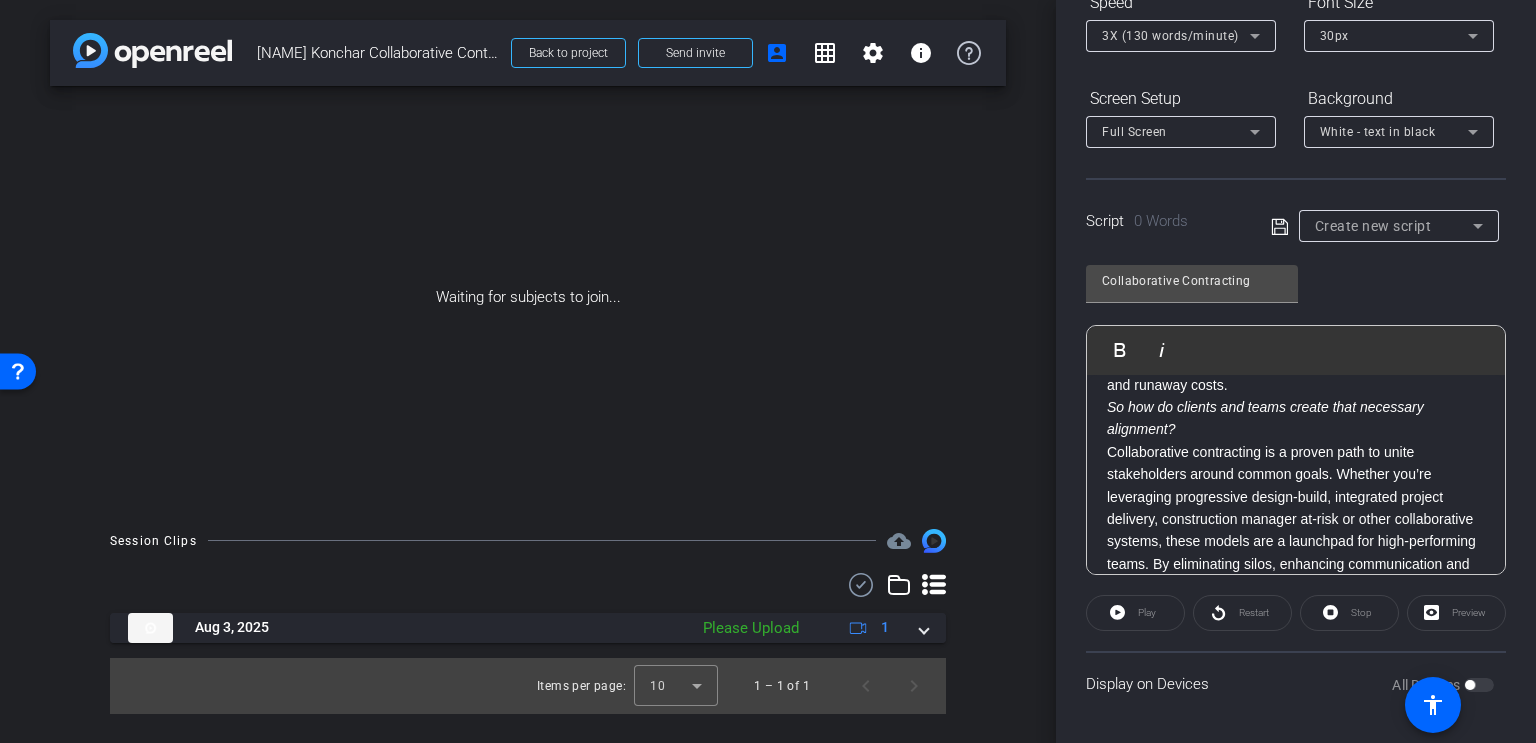 click on "Collaborative Contracting               Play        Play from this location               Play Selected        Play and display the selected text only Bold Italic Every great project establishes a foundation for success long before the first yard of concrete is poured. It starts with a team of people who share a common vision and purpose working towards shared goals. When the stakes are high—as they are on complex infrastructure projects—team alignment isn’t just important. It can make the difference between a project that becomes a beacon of pride for the community it serves or one that’s defined by delays, disputes and runaway costs. So how do clients and teams create that necessary alignment?  every project  for  every stakeholder . But there’s a better way.  Collaborative models help us build smarter for the good of our clients, partners and the communities we serve. The future of our infrastructure depends on how well we collaborate to build it. Enter script here..." 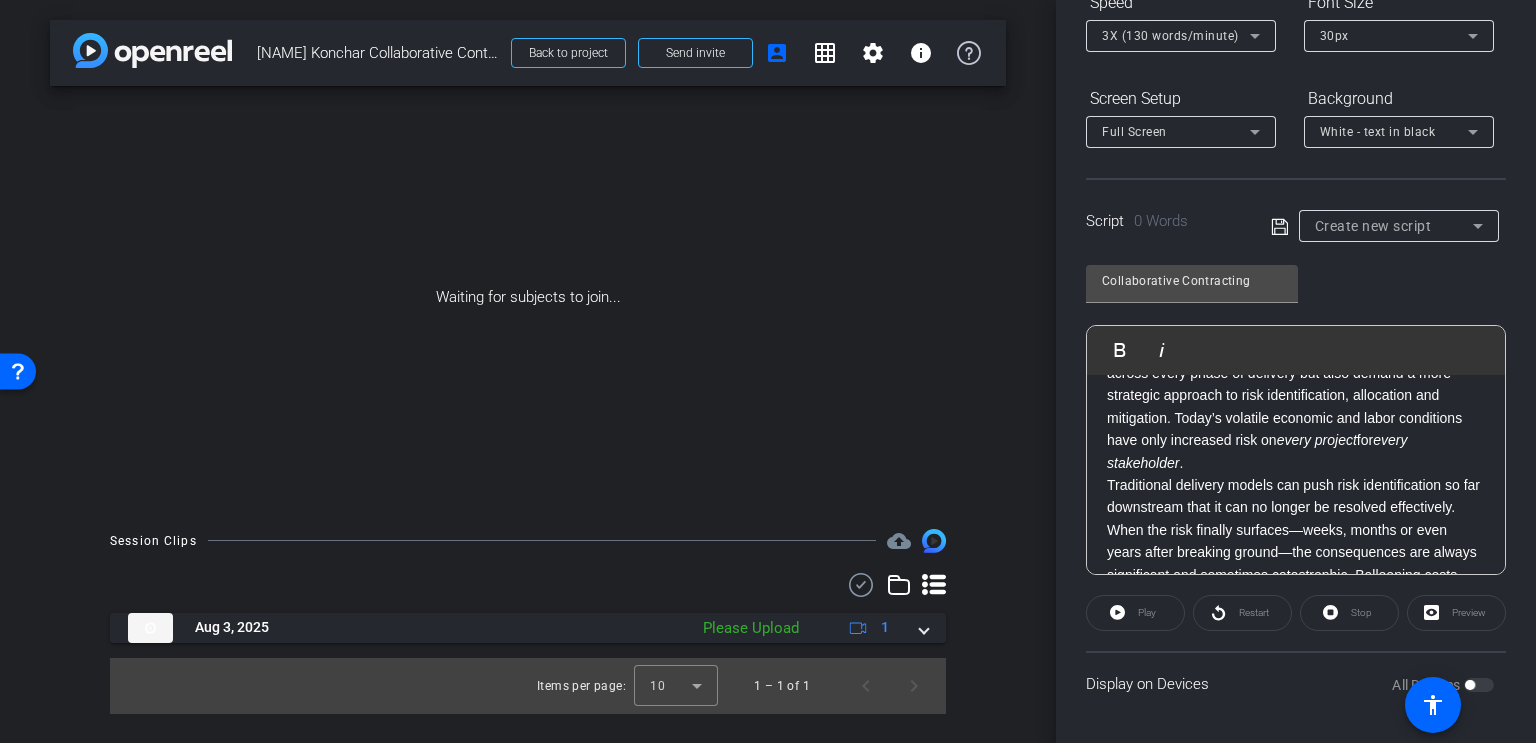 scroll, scrollTop: 758, scrollLeft: 0, axis: vertical 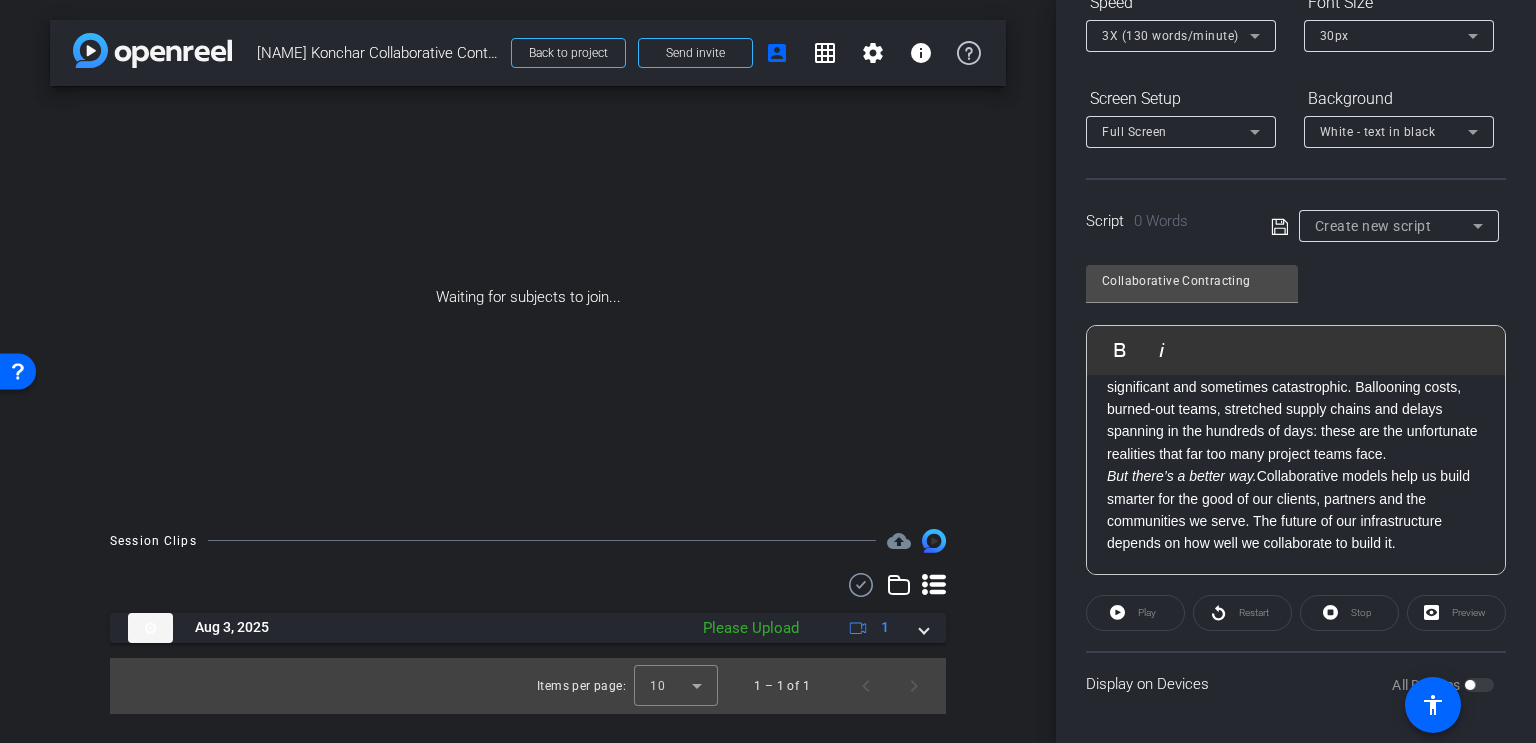 click on "Play" 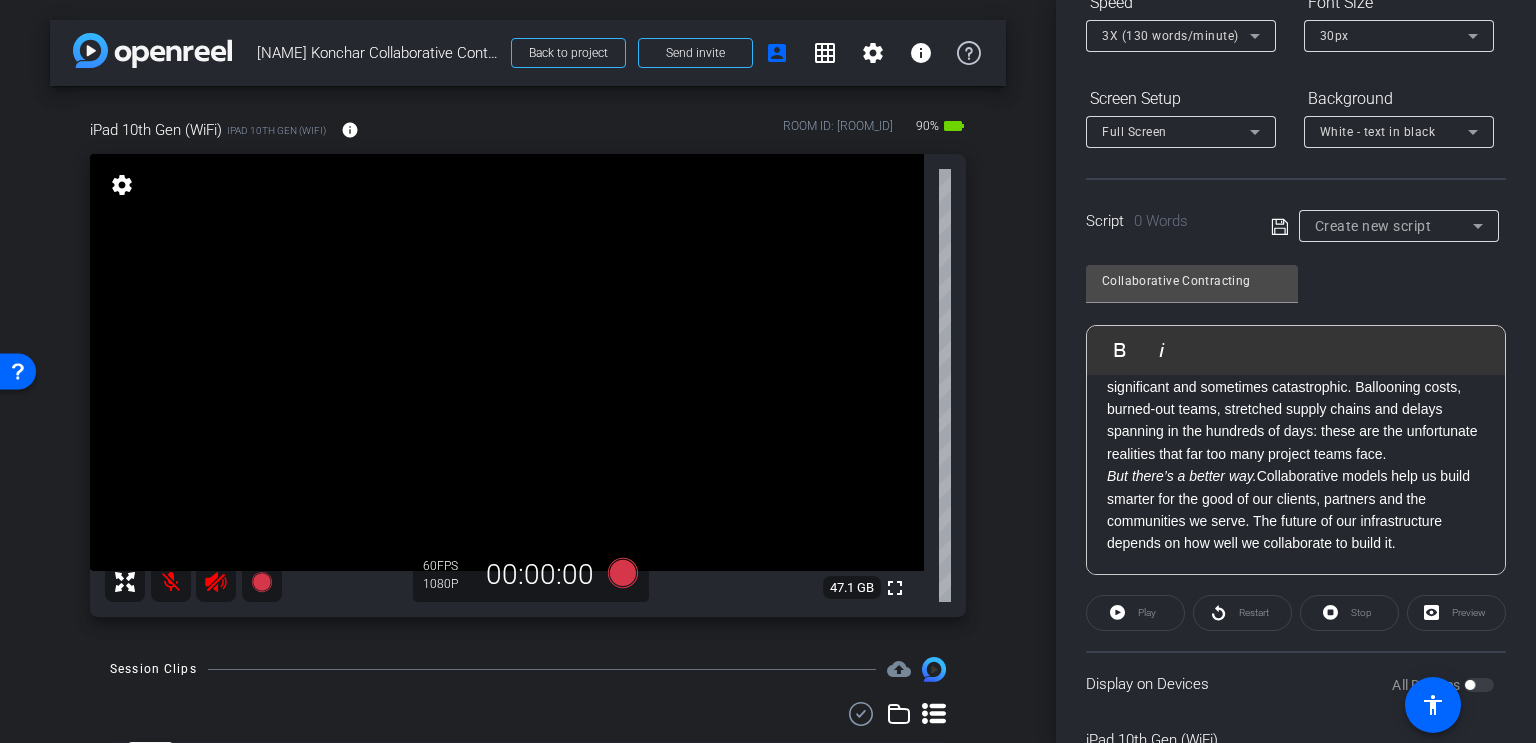 click 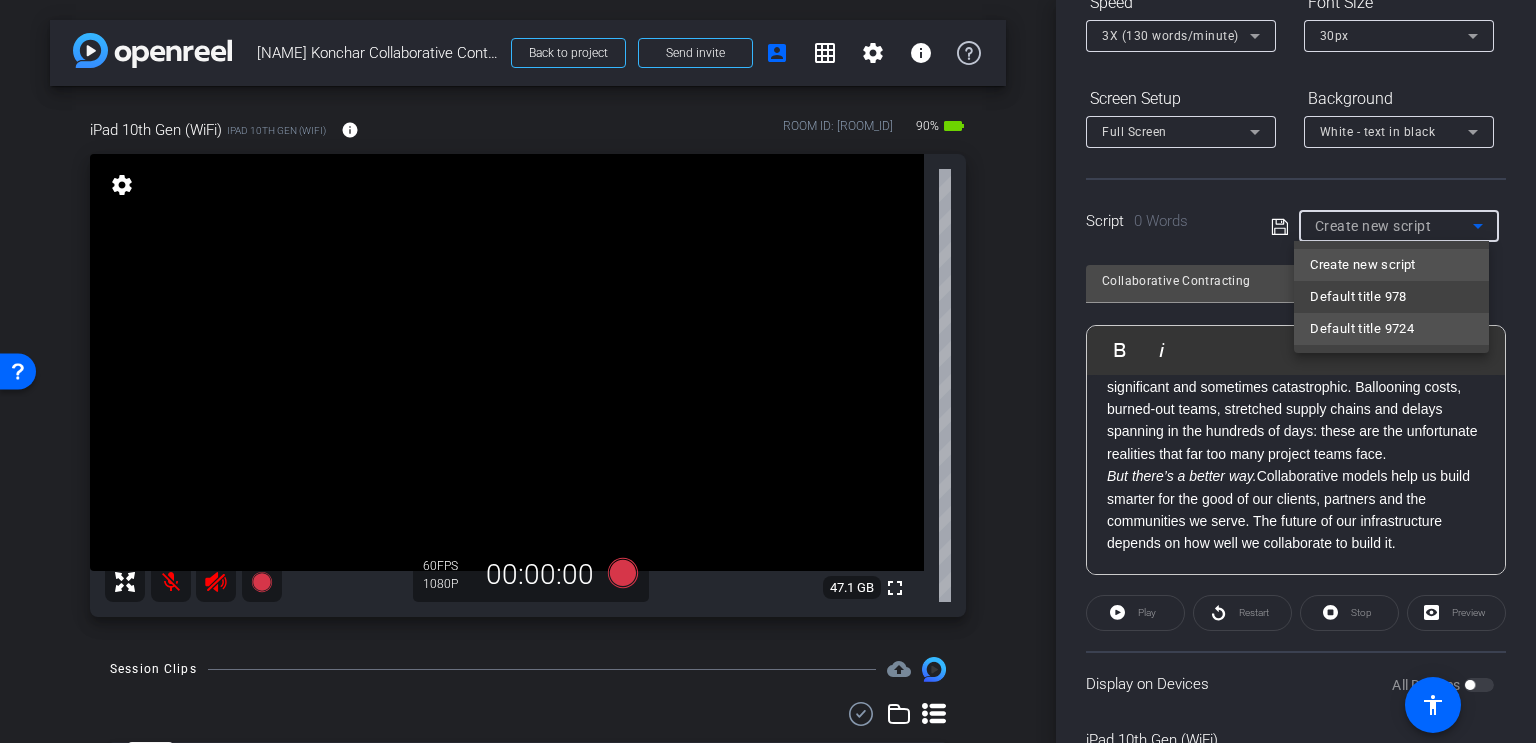 click on "Default title 9724" at bounding box center (1391, 329) 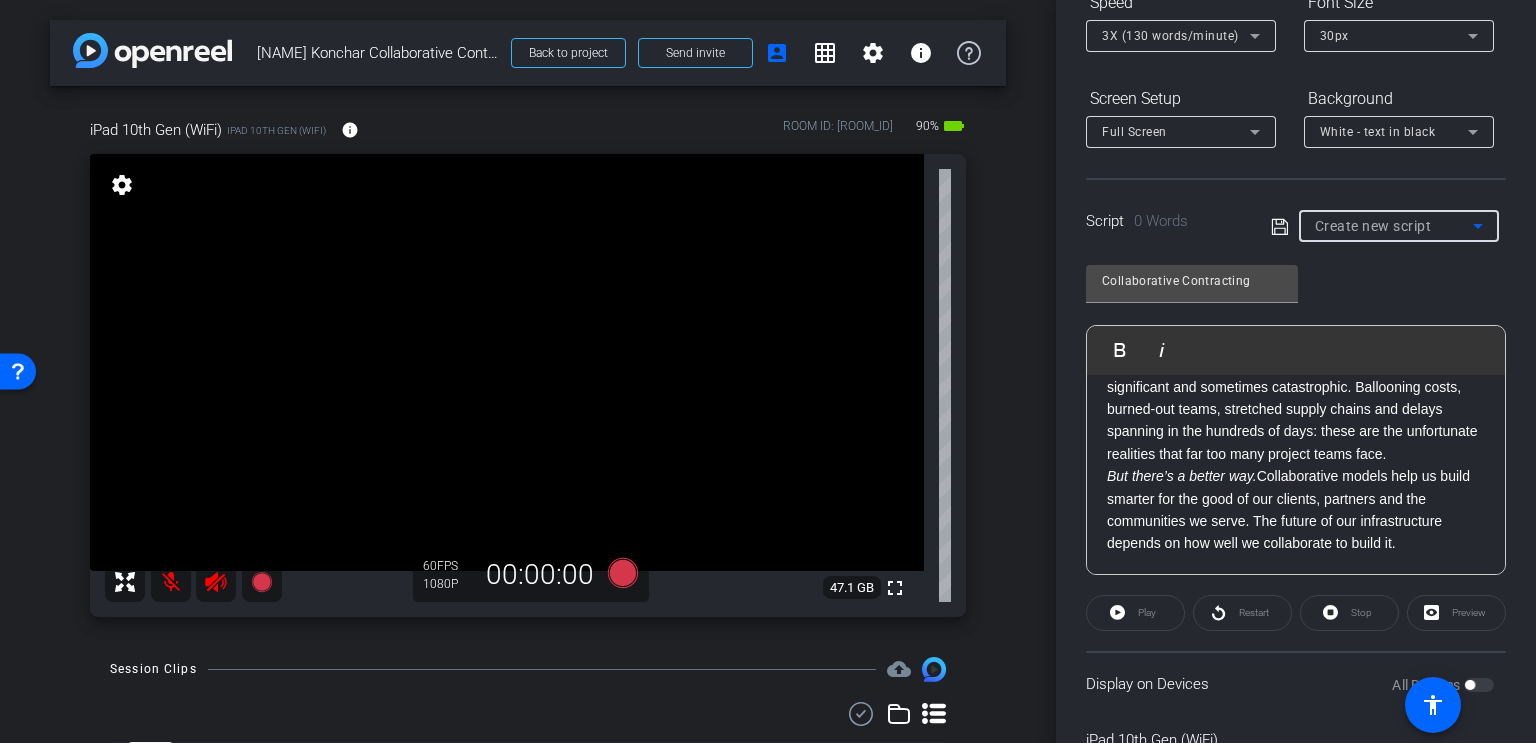 type on "Default title 9724" 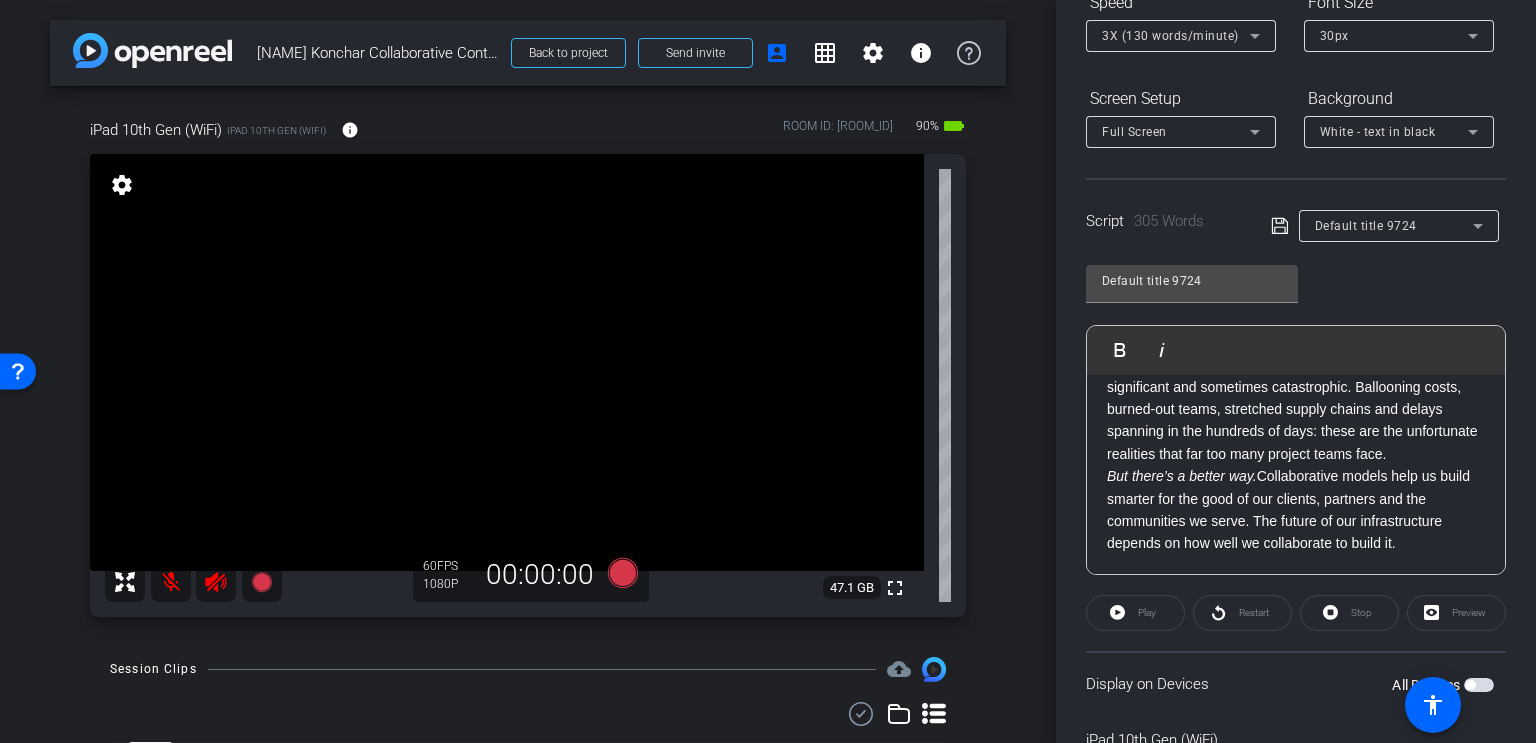 click 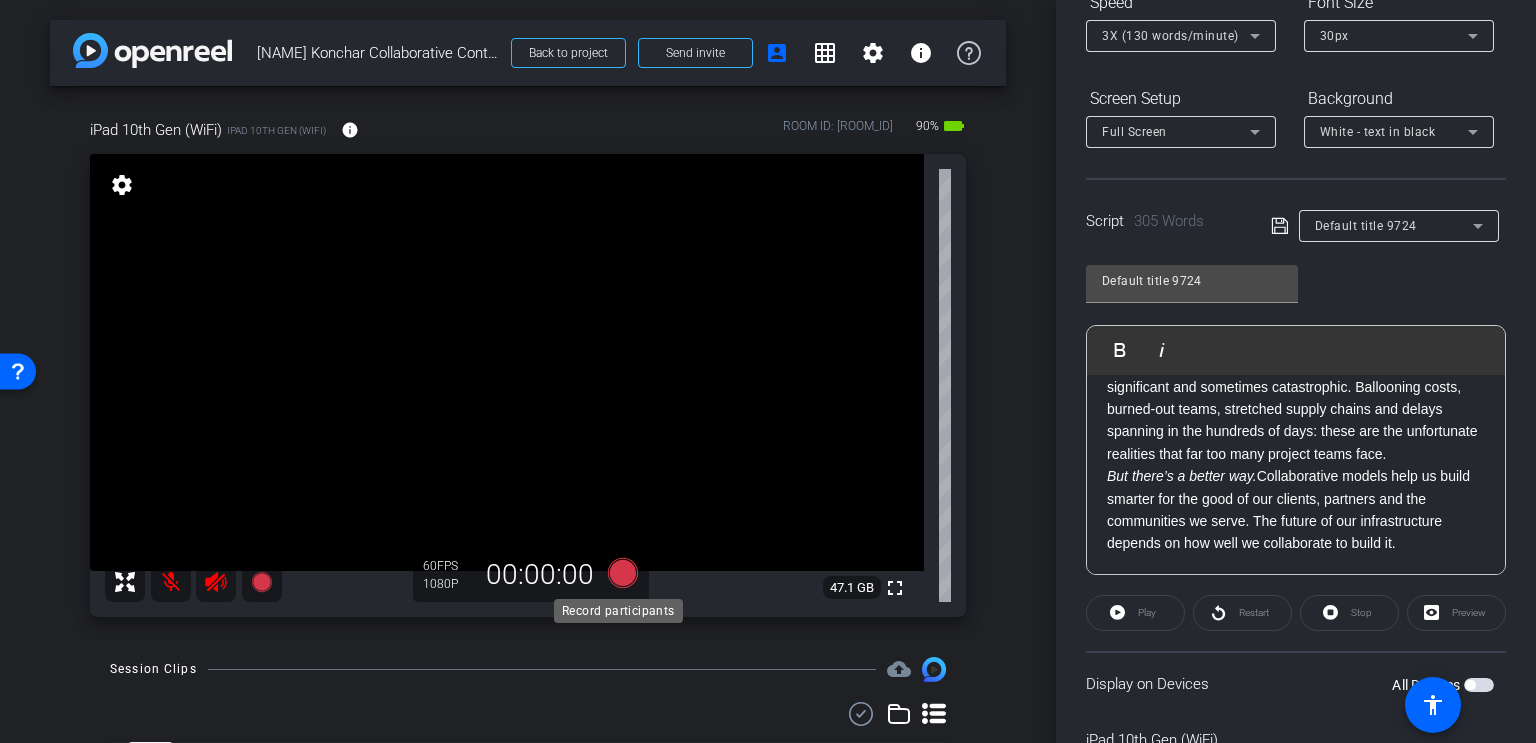 click 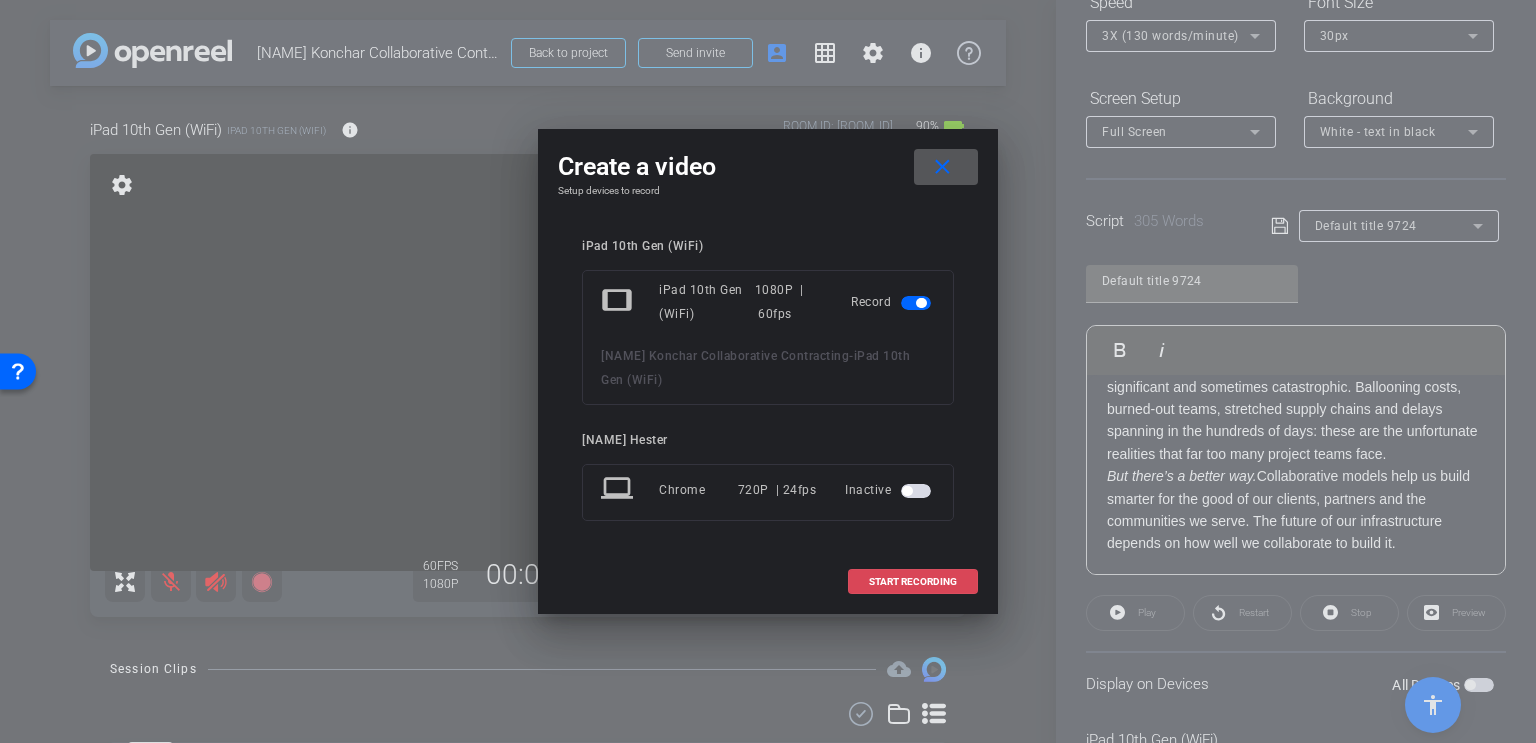 click on "START RECORDING" at bounding box center (913, 582) 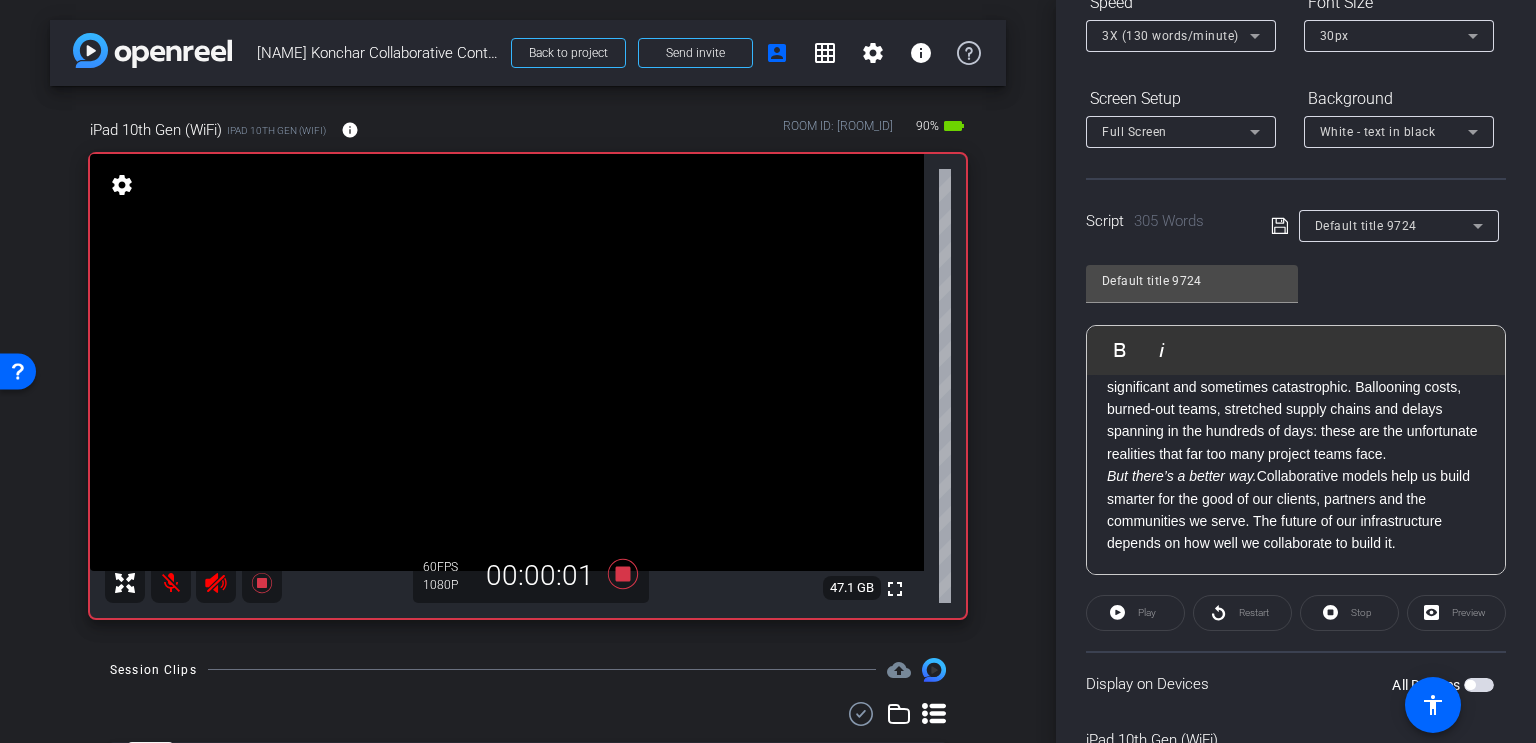 click on "Play" 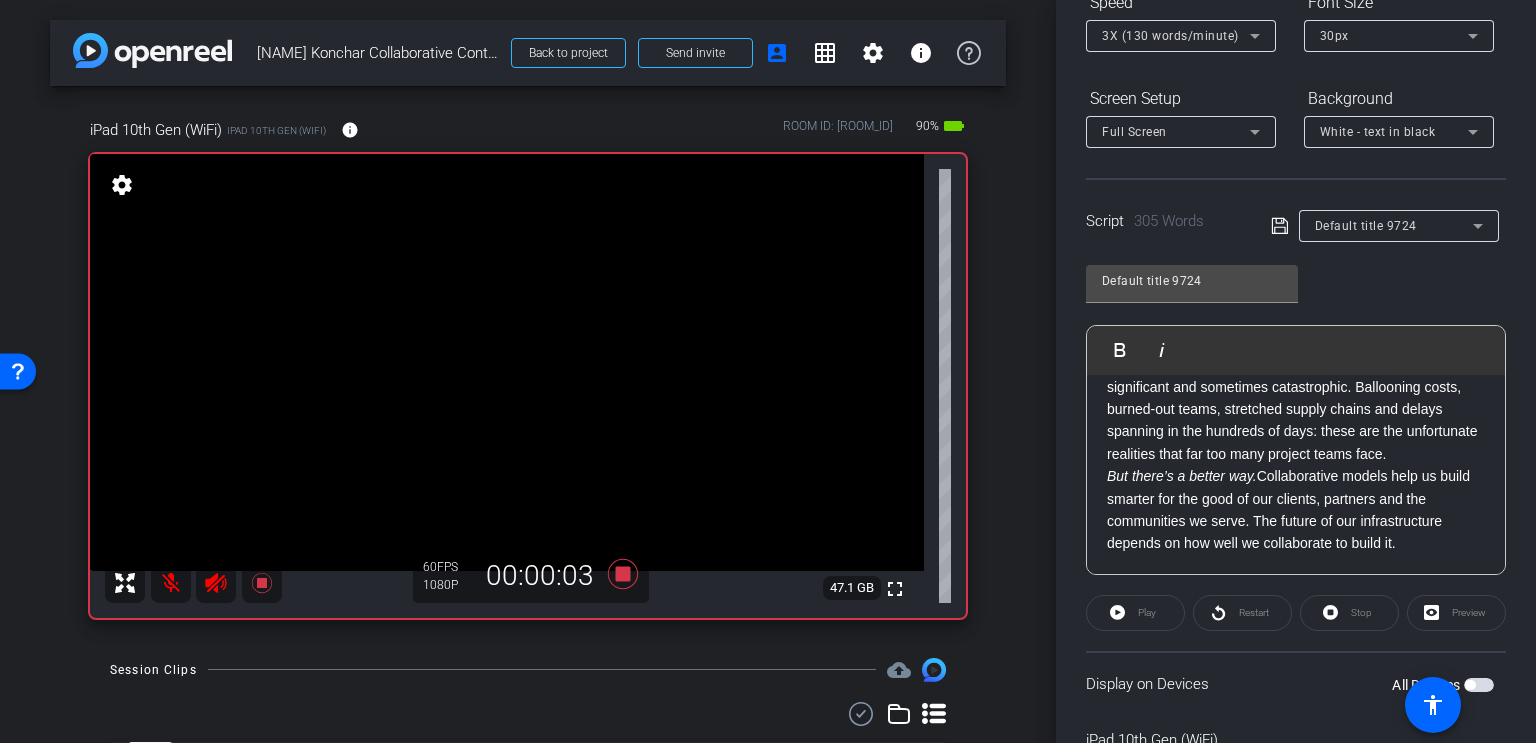 click on "Play" 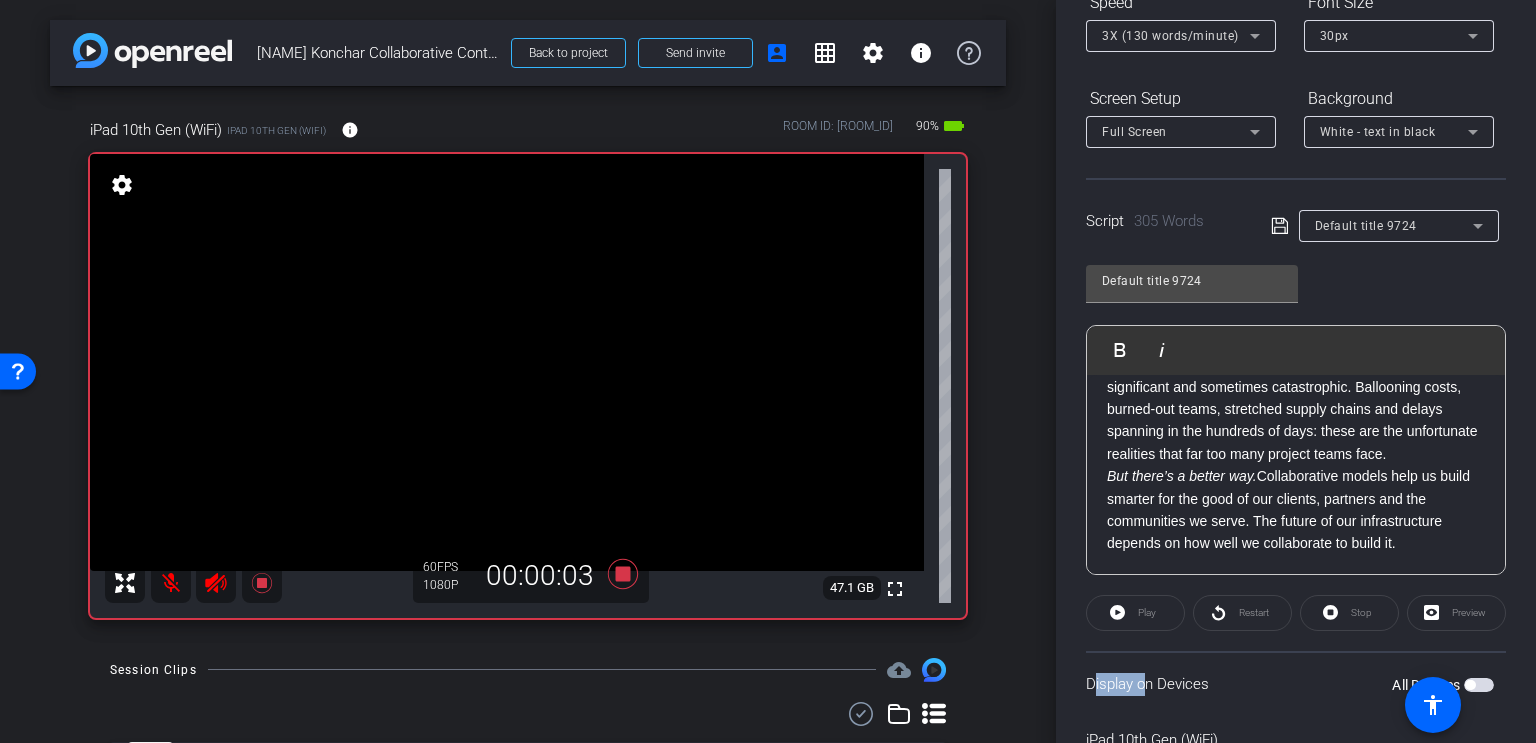 click on "Play" 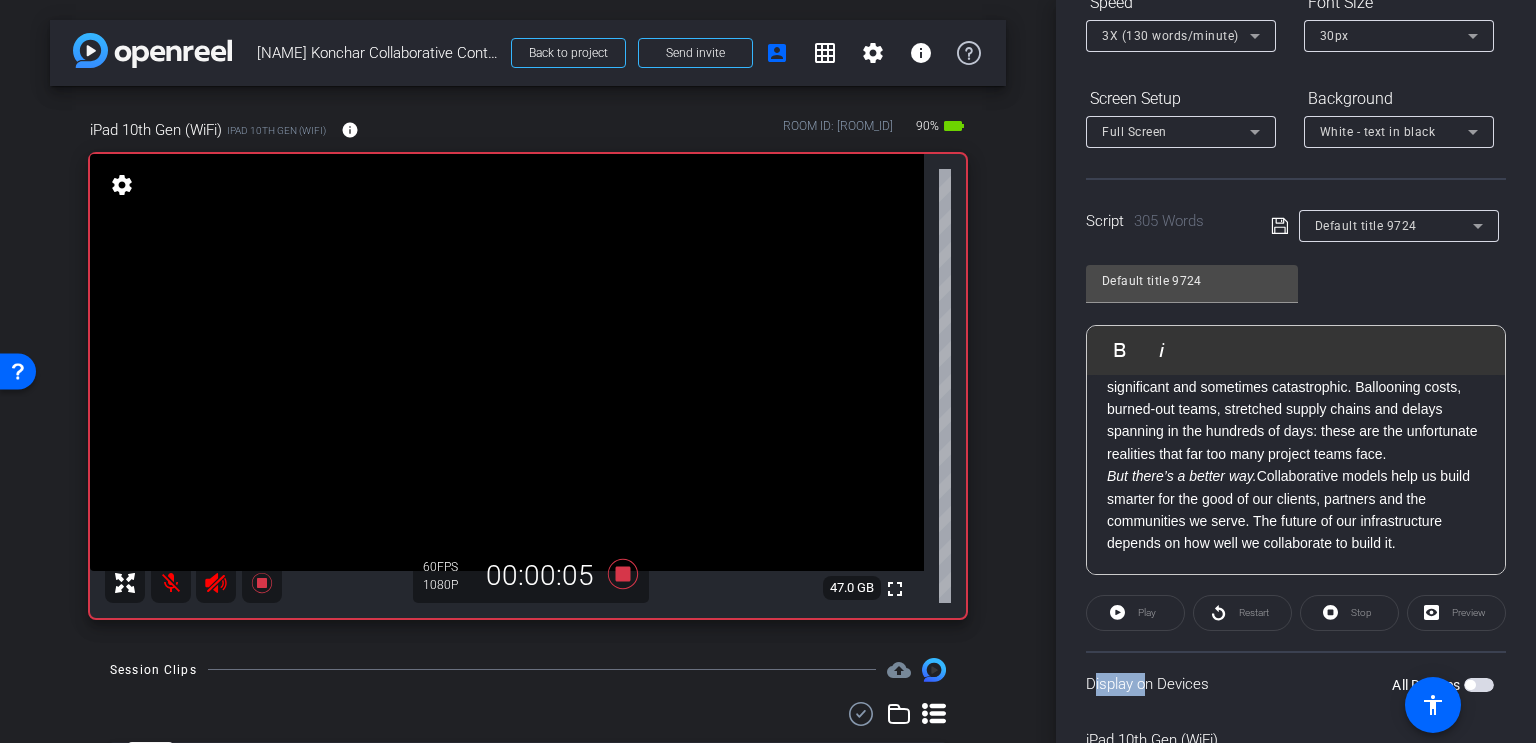 click 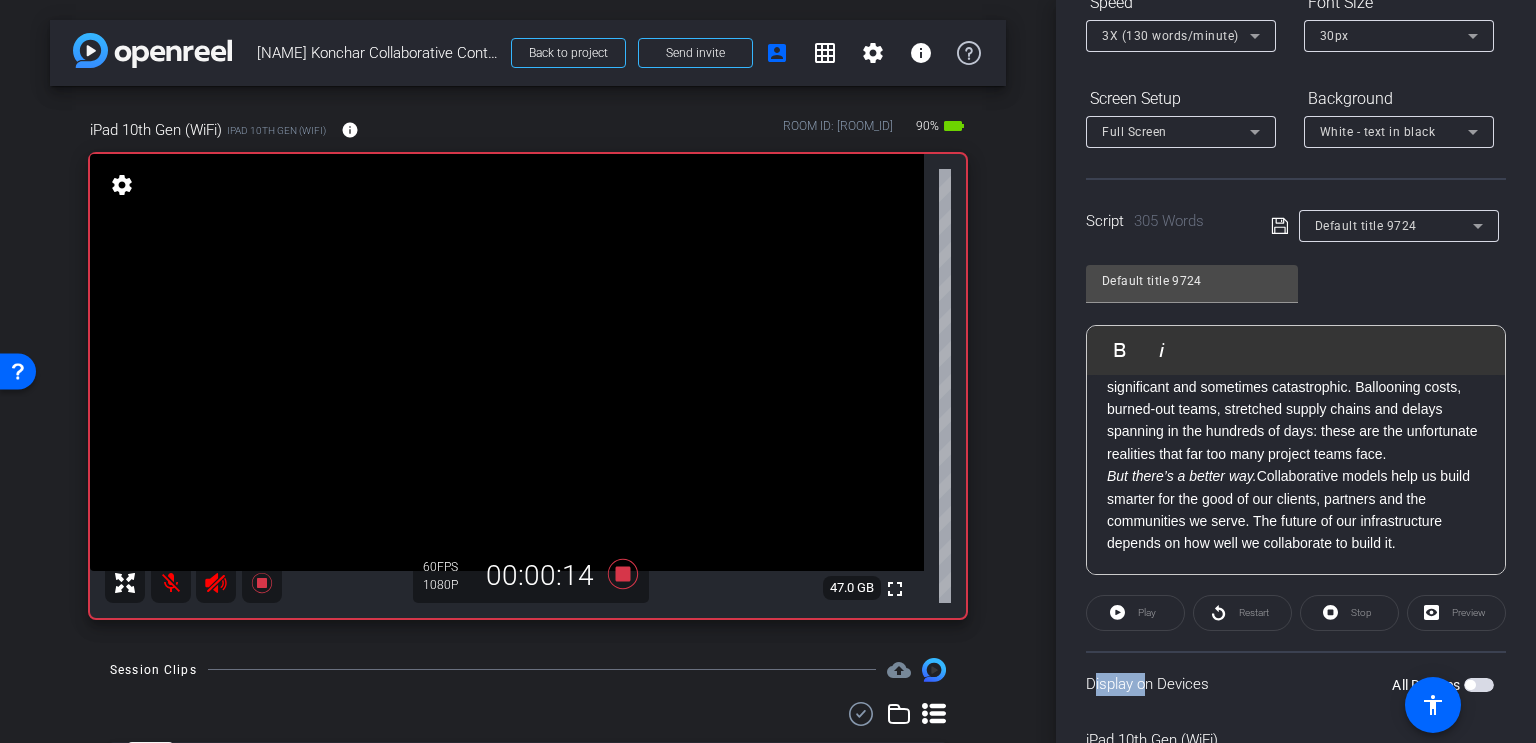 click at bounding box center (1479, 685) 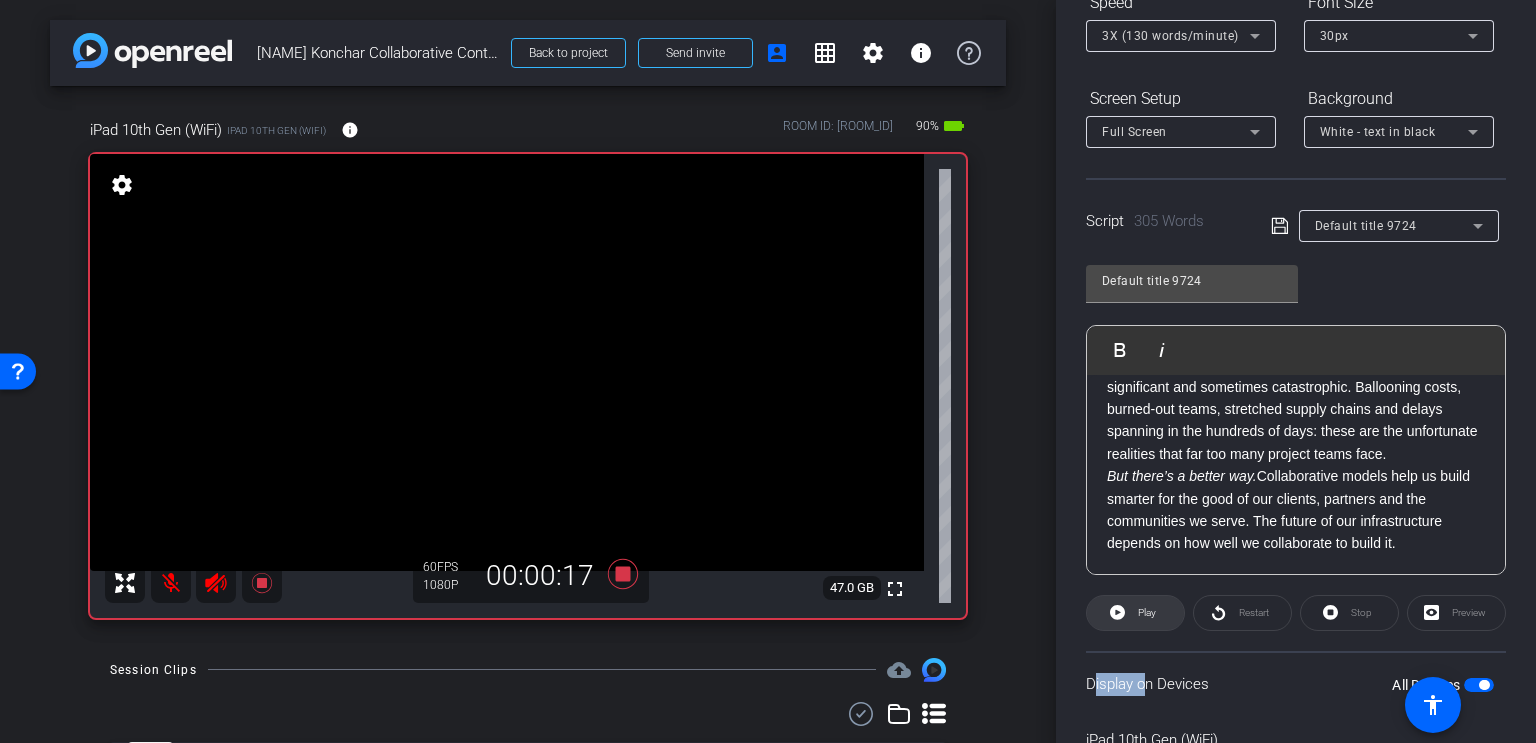click on "Play" 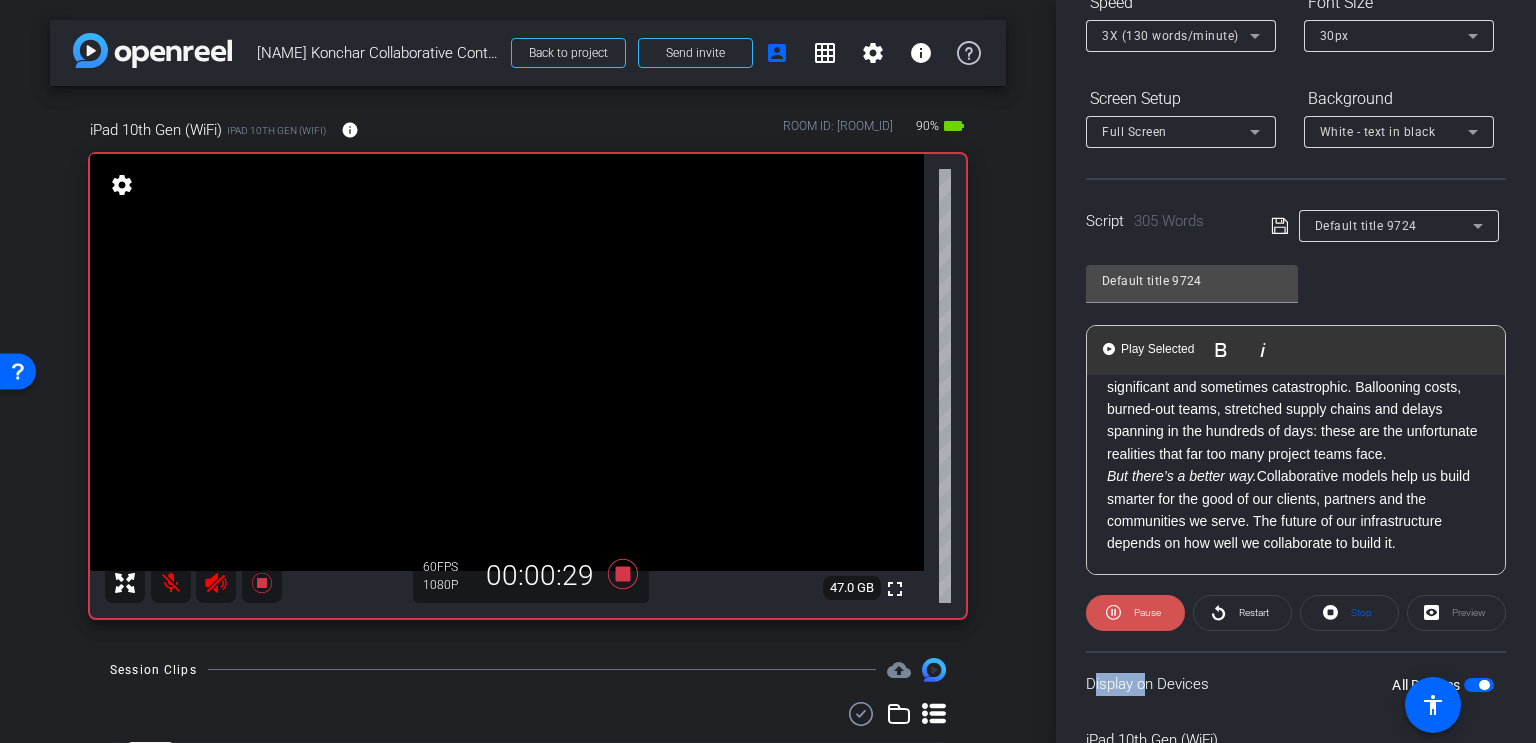 click on "Pause" 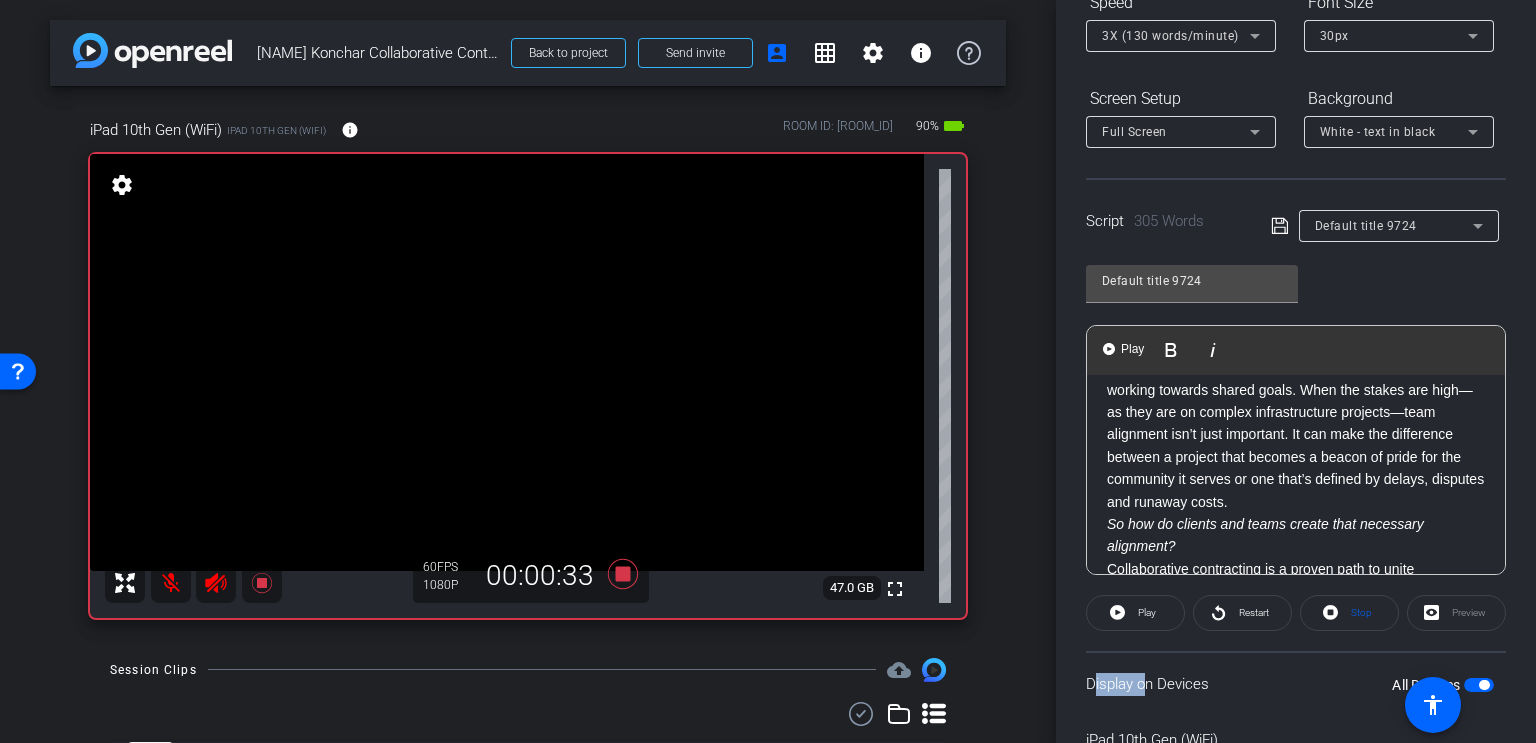 scroll, scrollTop: 0, scrollLeft: 0, axis: both 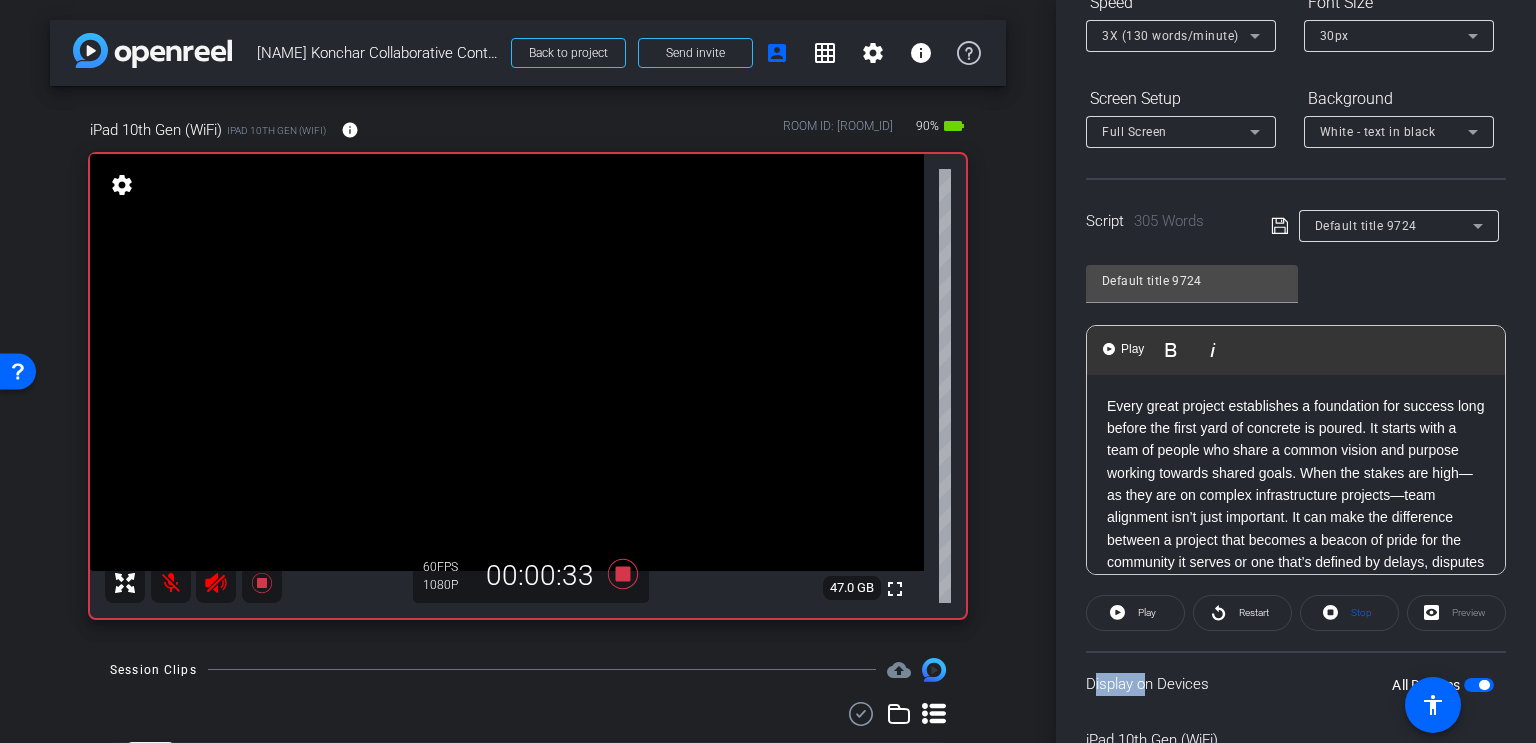 drag, startPoint x: 1409, startPoint y: 544, endPoint x: 1100, endPoint y: 377, distance: 351.24066 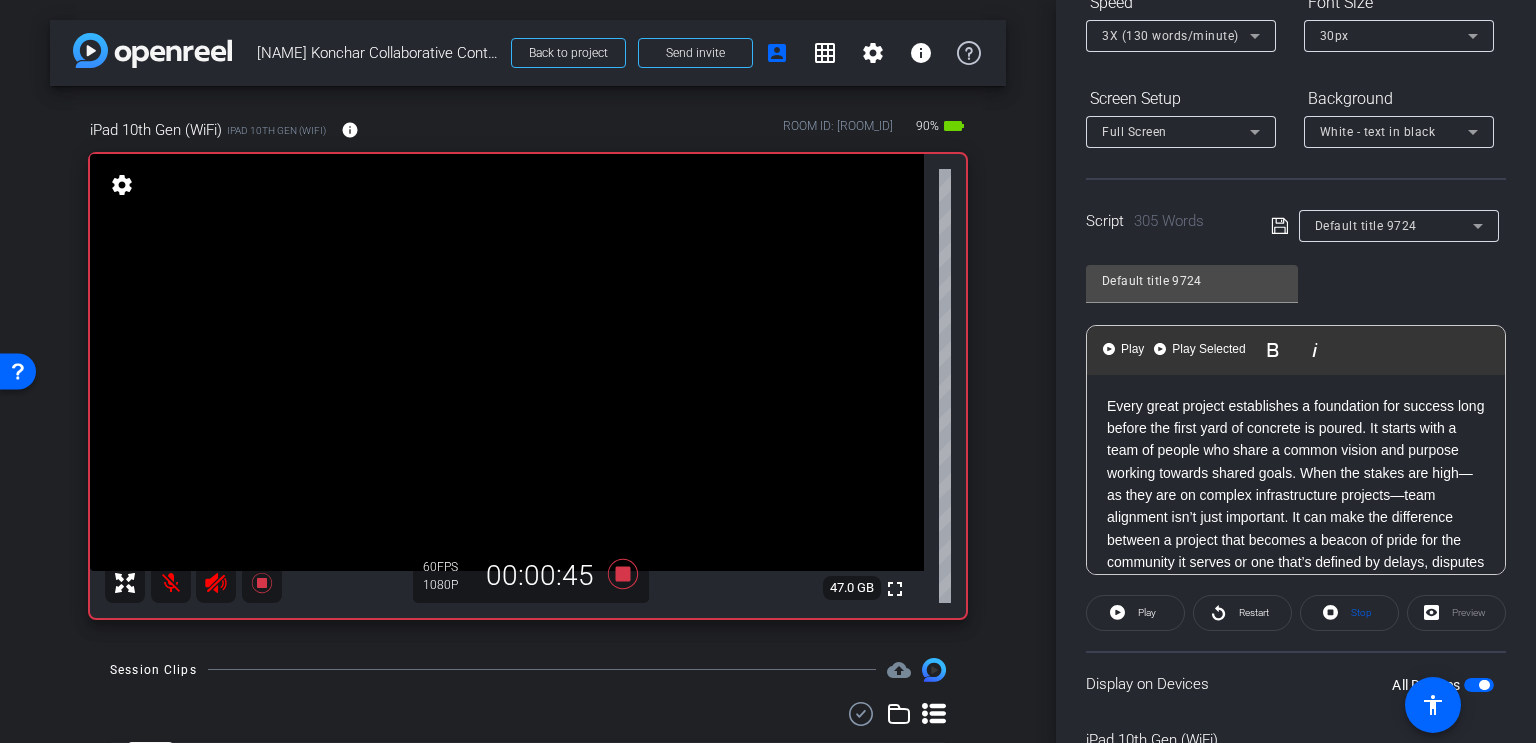 click on "Every great project establishes a foundation for success long before the first yard of concrete is poured. It starts with a team of people who share a common vision and purpose working towards shared goals. When the stakes are high—as they are on complex infrastructure projects—team alignment isn’t just important. It can make the difference between a project that becomes a beacon of pride for the community it serves or one that’s defined by delays, disputes and runaway costs." at bounding box center (1296, 496) 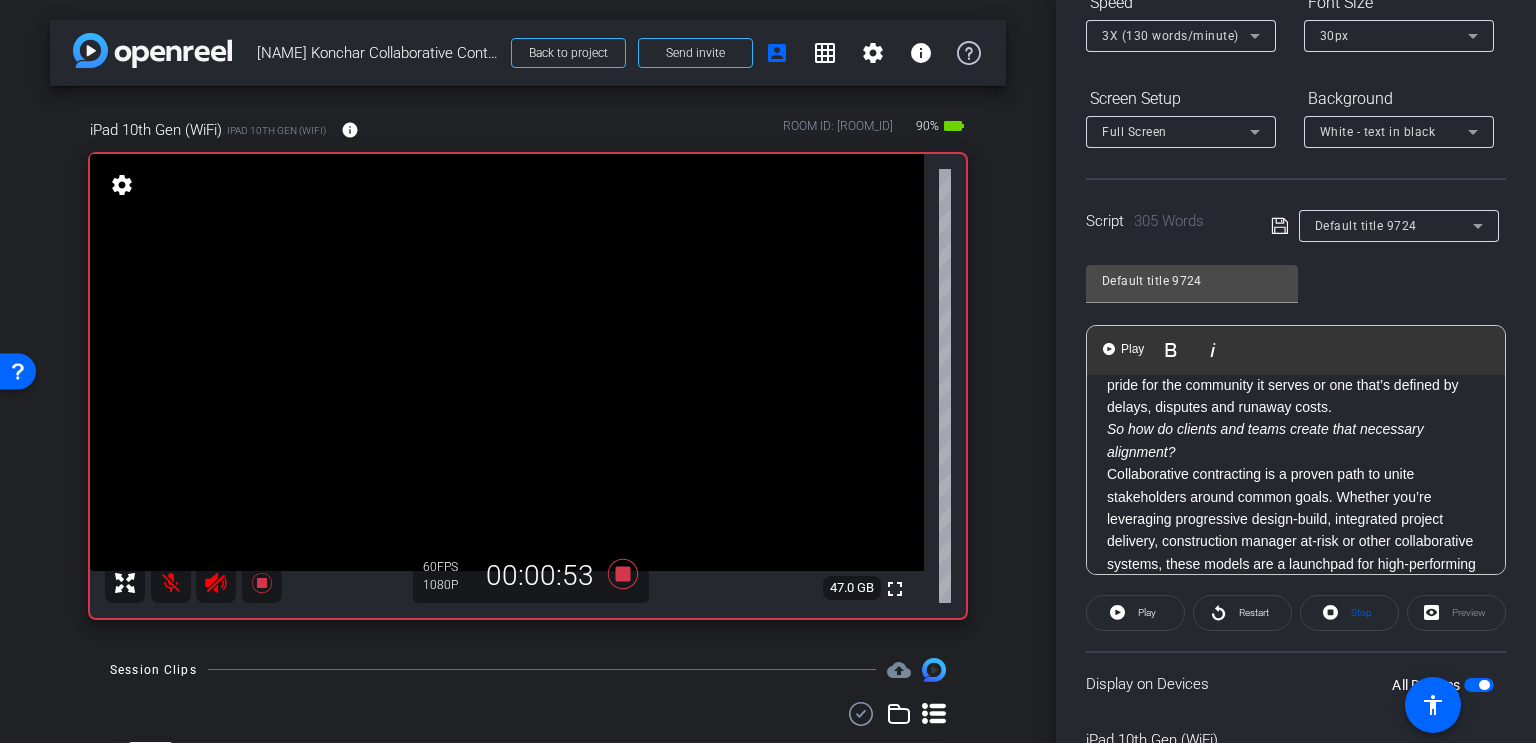 scroll, scrollTop: 100, scrollLeft: 0, axis: vertical 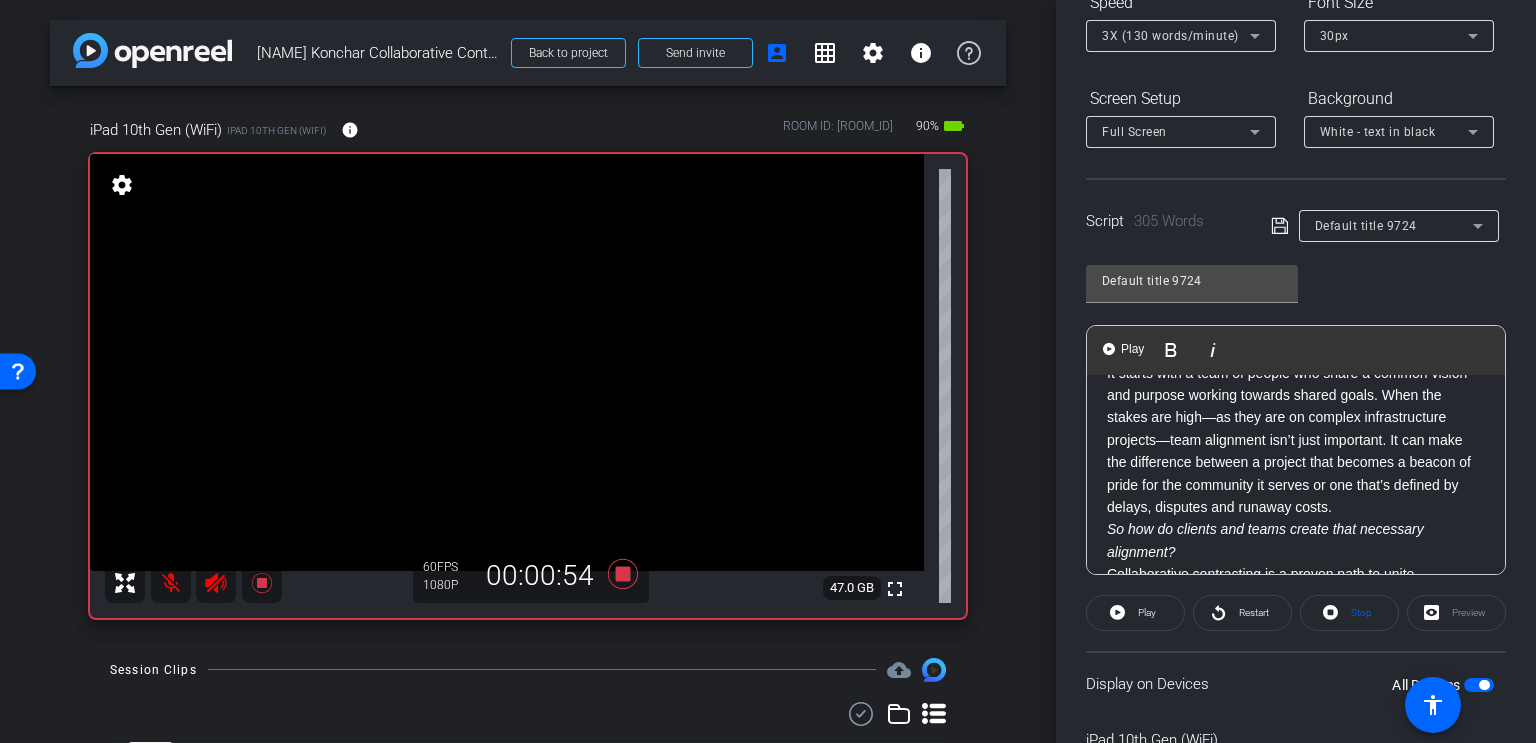 click on "It starts with a team of people who share a common vision and purpose working towards shared goals. When the stakes are high—as they are on complex infrastructure projects—team alignment isn’t just important. It can make the difference between a project that becomes a beacon of pride for the community it serves or one that’s defined by delays, disputes and runaway costs." 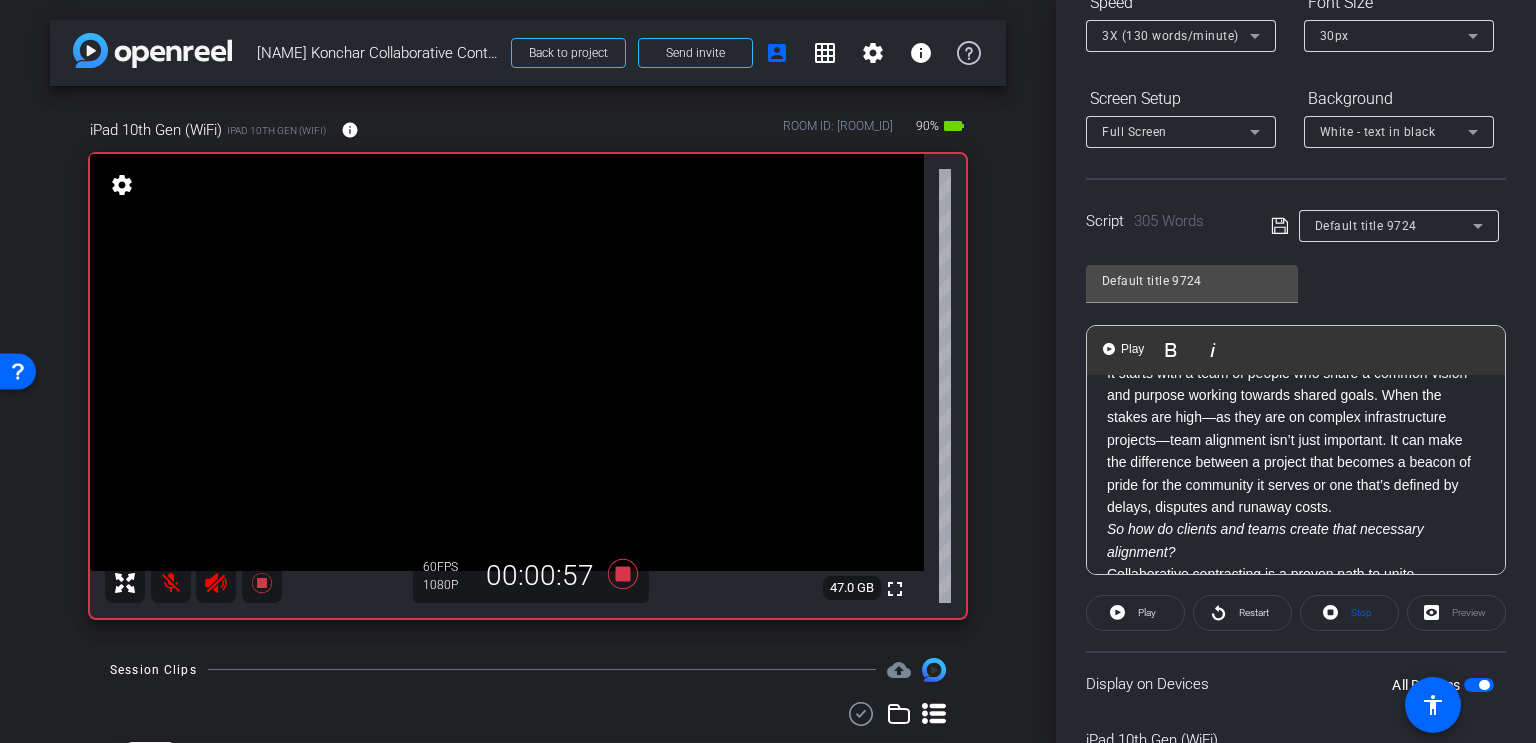 click on "It starts with a team of people who share a common vision and purpose working towards shared goals. When the stakes are high—as they are on complex infrastructure projects—team alignment isn’t just important. It can make the difference between a project that becomes a beacon of pride for the community it serves or one that’s defined by delays, disputes and runaway costs." 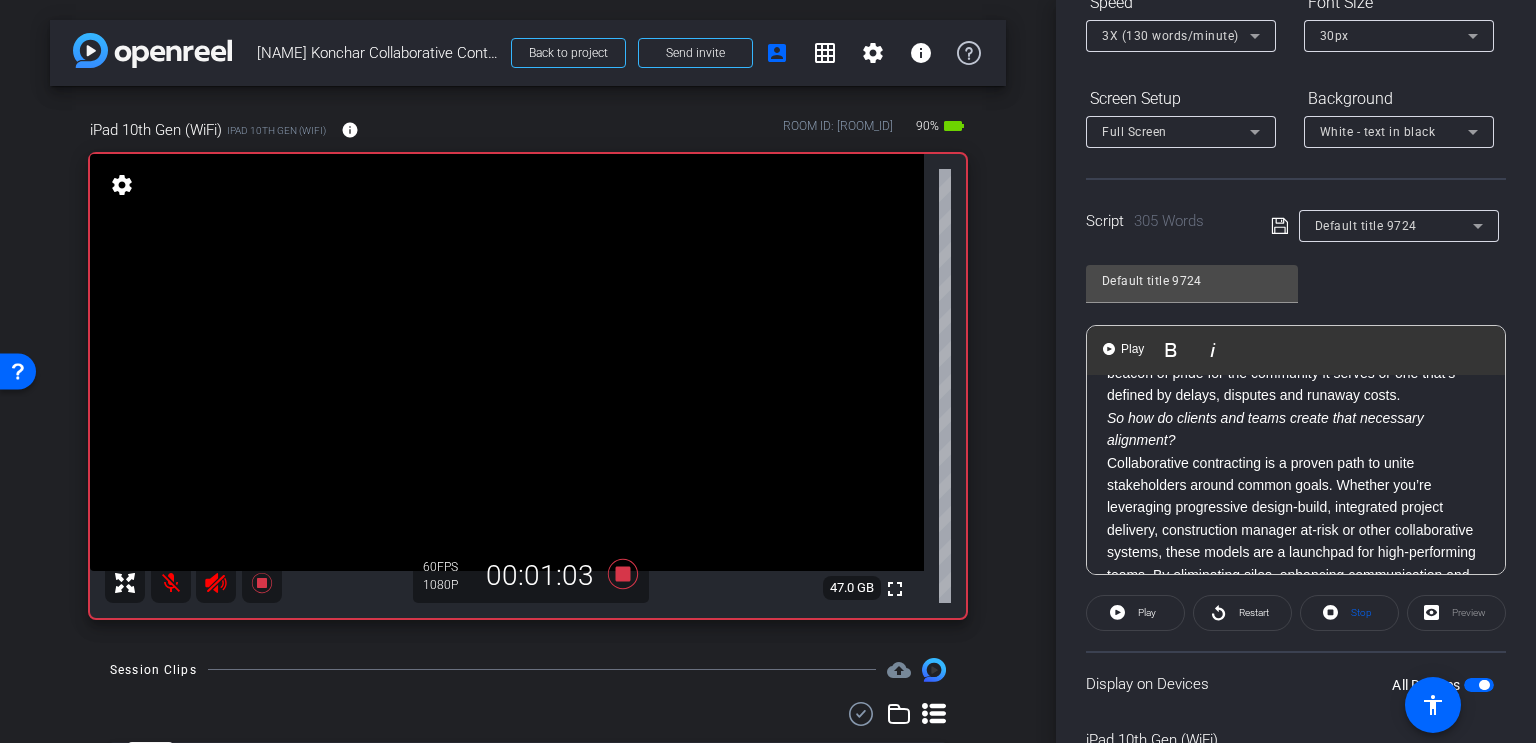 scroll, scrollTop: 200, scrollLeft: 0, axis: vertical 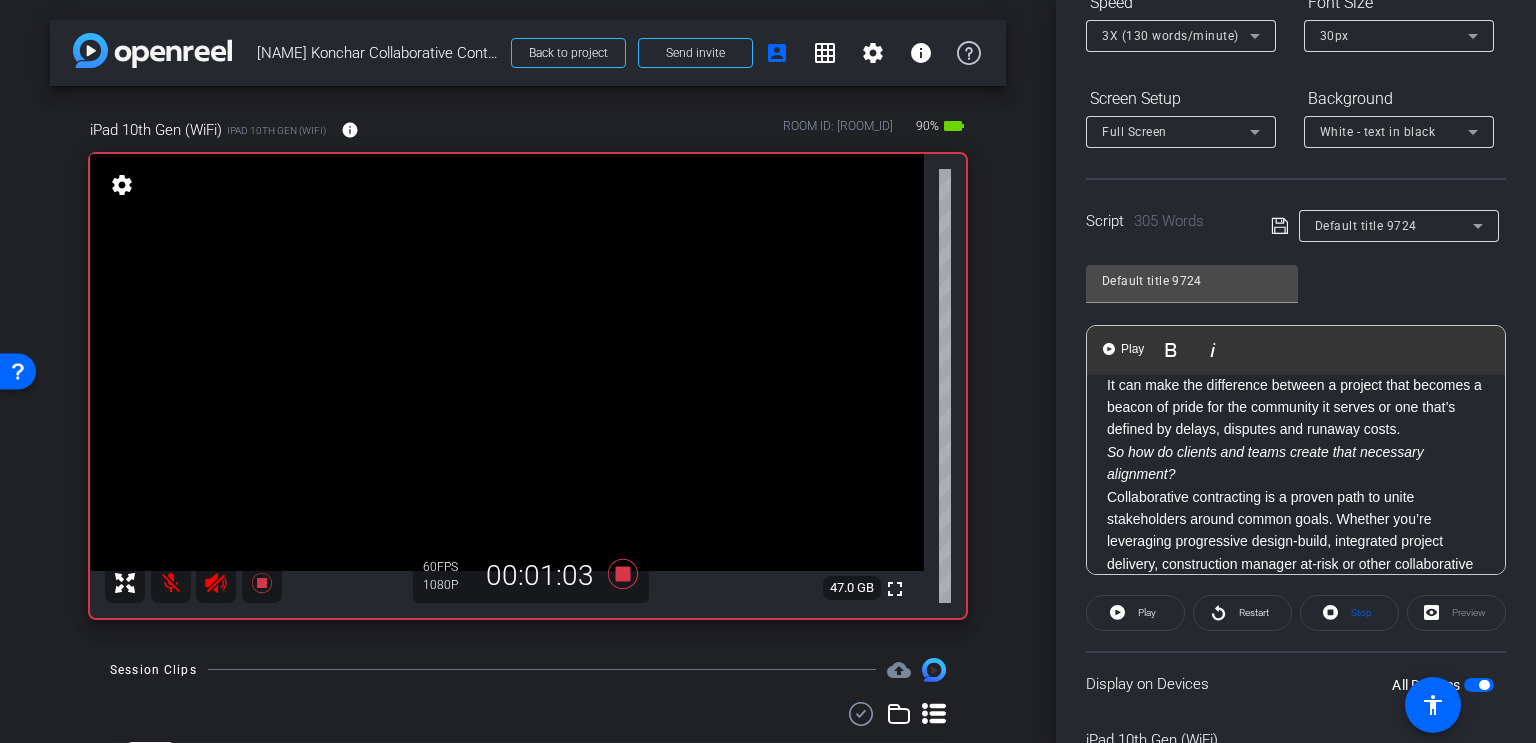 click on "It can make the difference between a project that becomes a beacon of pride for the community it serves or one that’s defined by delays, disputes and runaway costs." 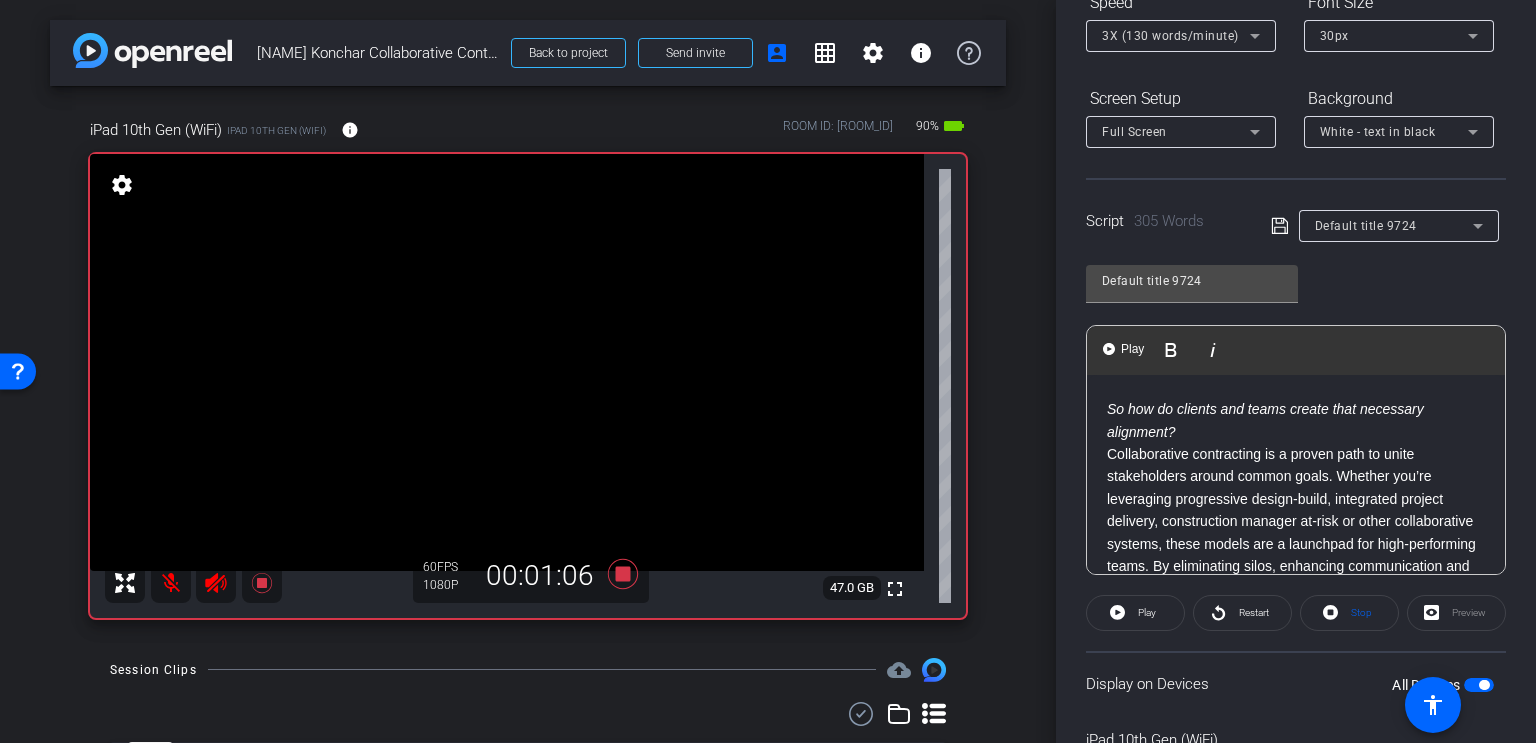 scroll, scrollTop: 300, scrollLeft: 0, axis: vertical 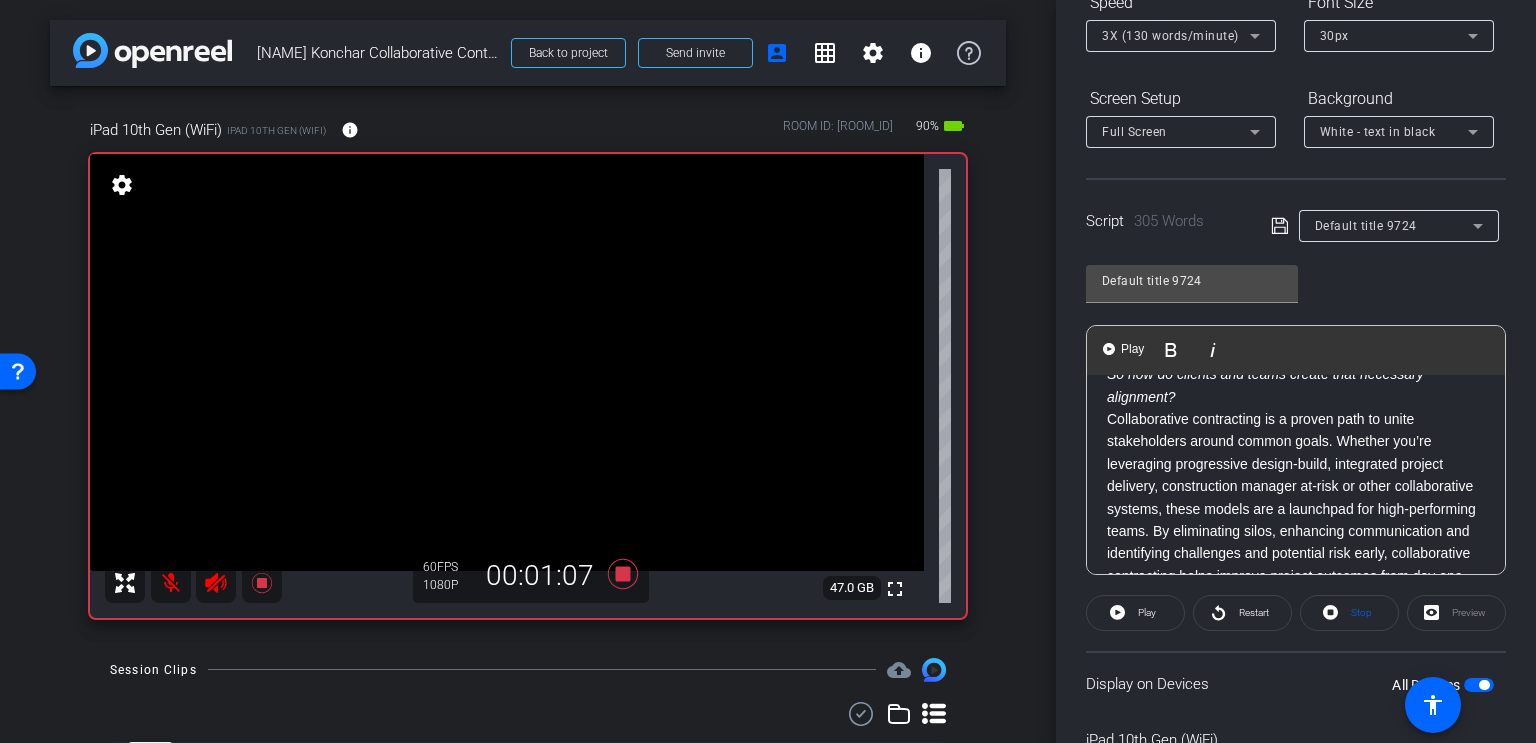 click on "So how do clients and teams create that necessary alignment?" 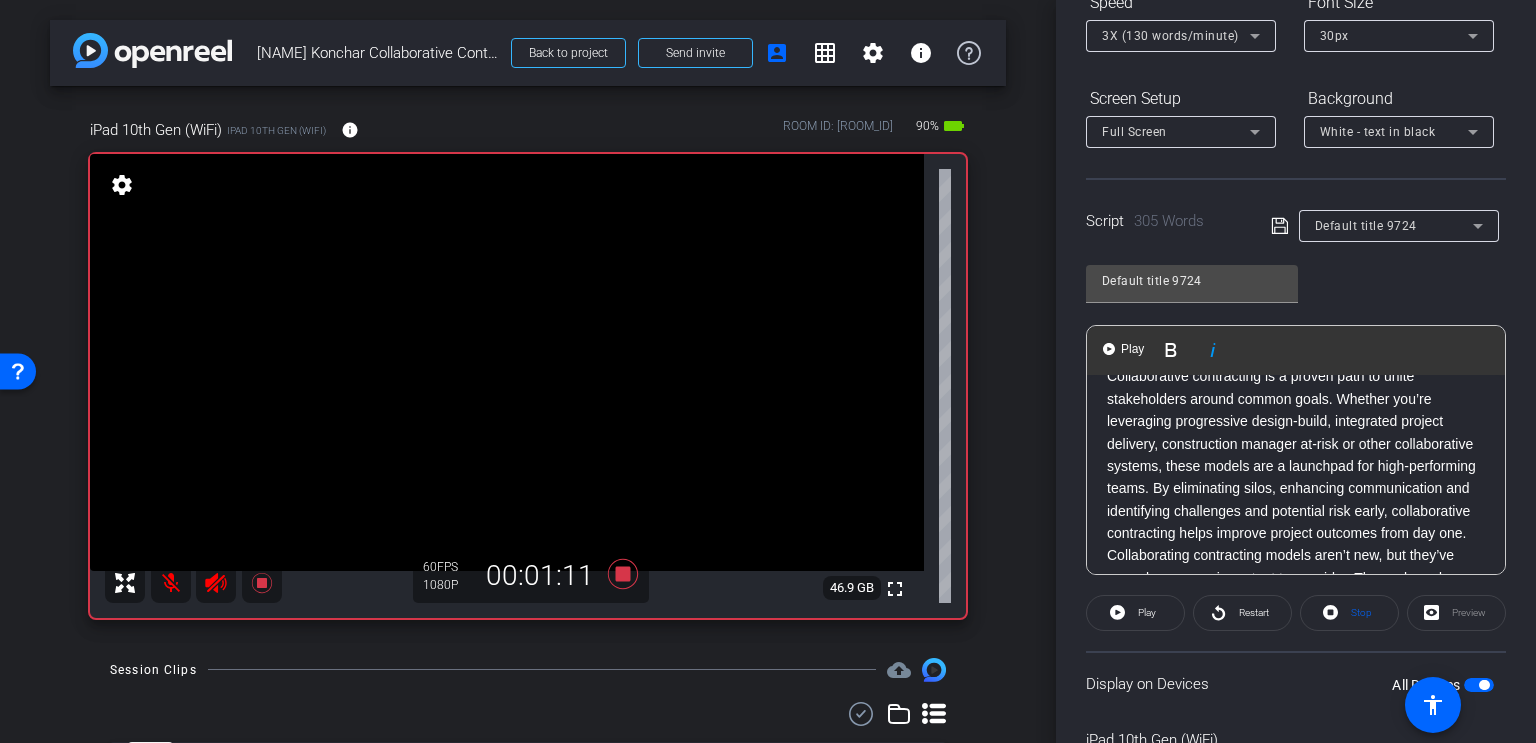 scroll, scrollTop: 400, scrollLeft: 0, axis: vertical 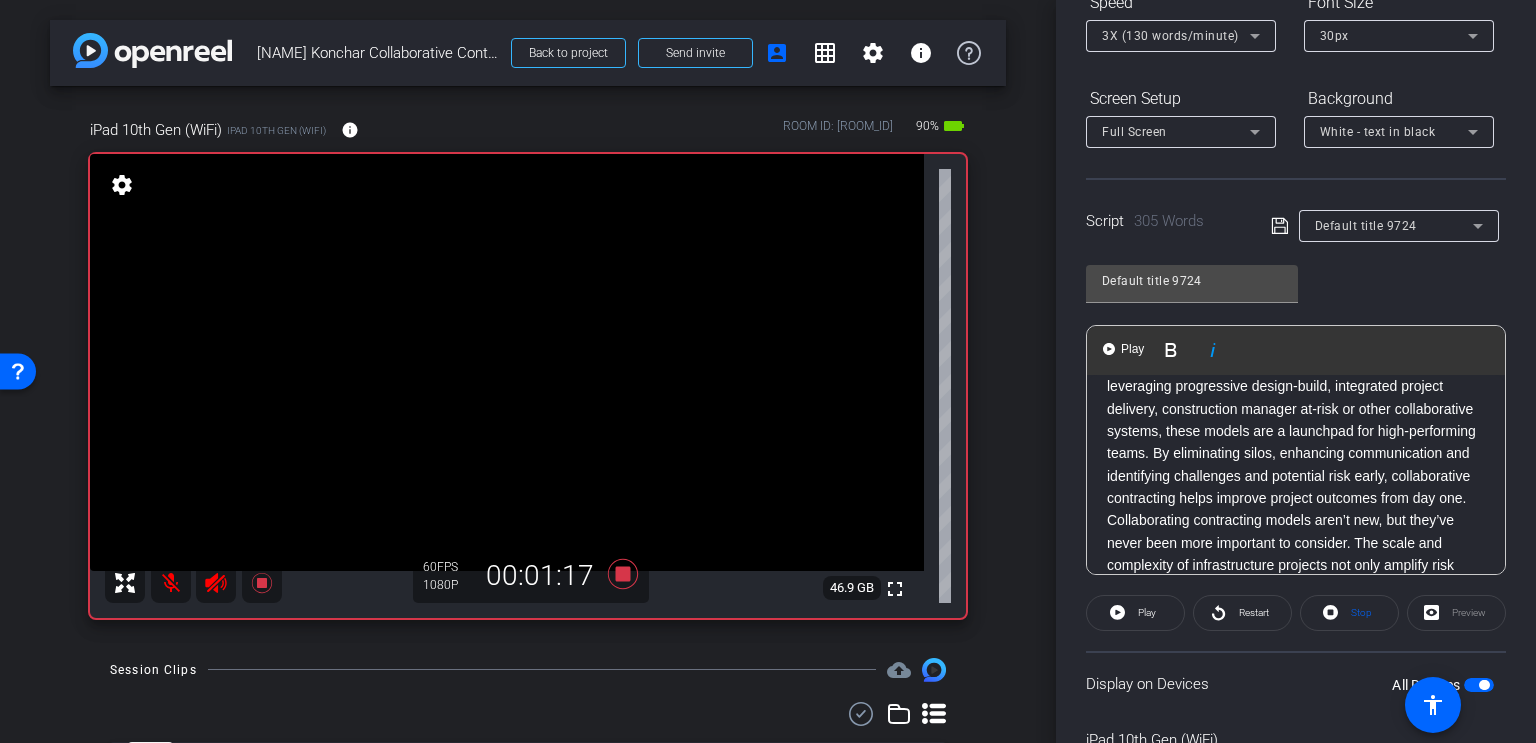 click on "Collaborative contracting is a proven path to unite stakeholders around common goals. Whether you’re leveraging progressive design-build, integrated project delivery, construction manager at-risk or other collaborative systems, these models are a launchpad for high-performing teams. By eliminating silos, enhancing communication and identifying challenges and potential risk early, collaborative contracting helps improve project outcomes from day one." 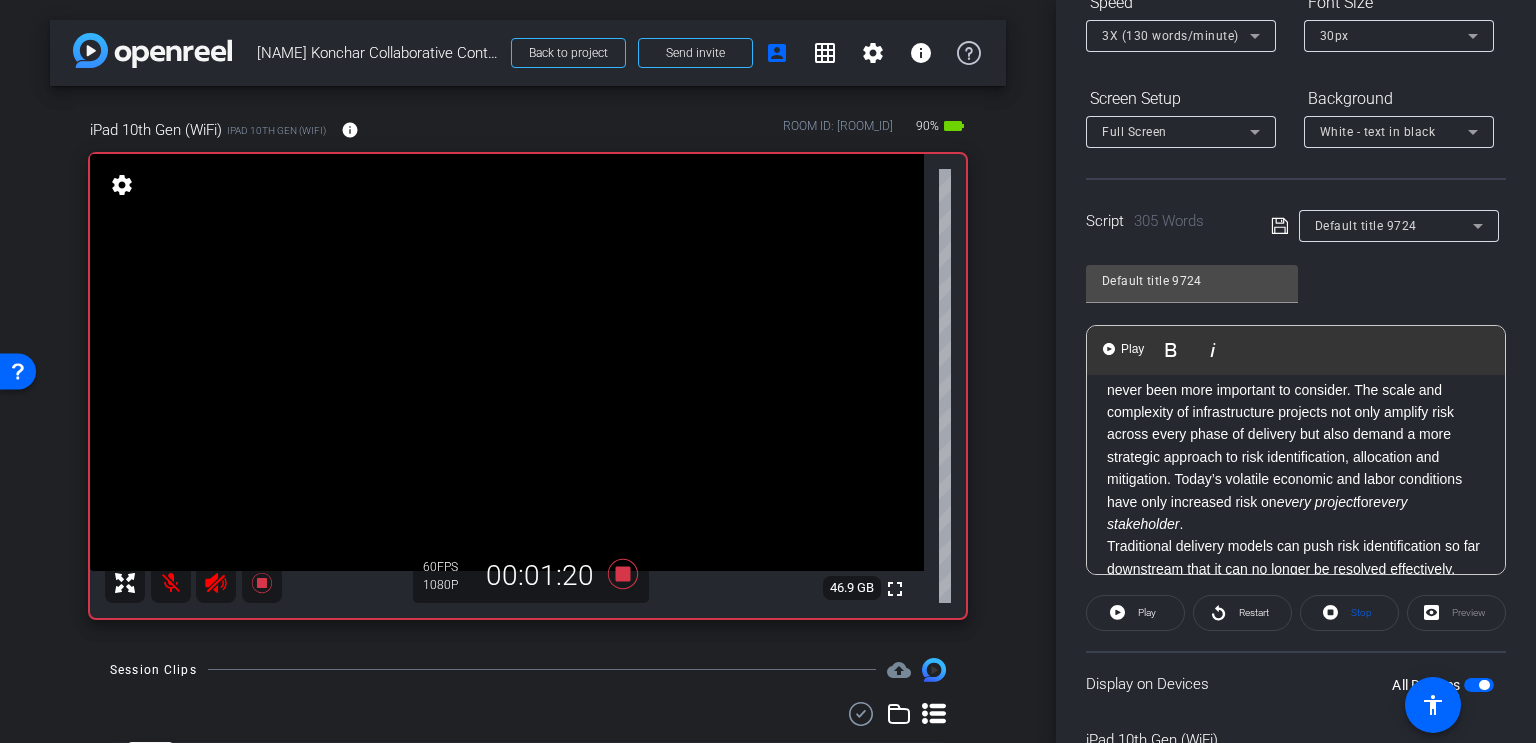 scroll, scrollTop: 600, scrollLeft: 0, axis: vertical 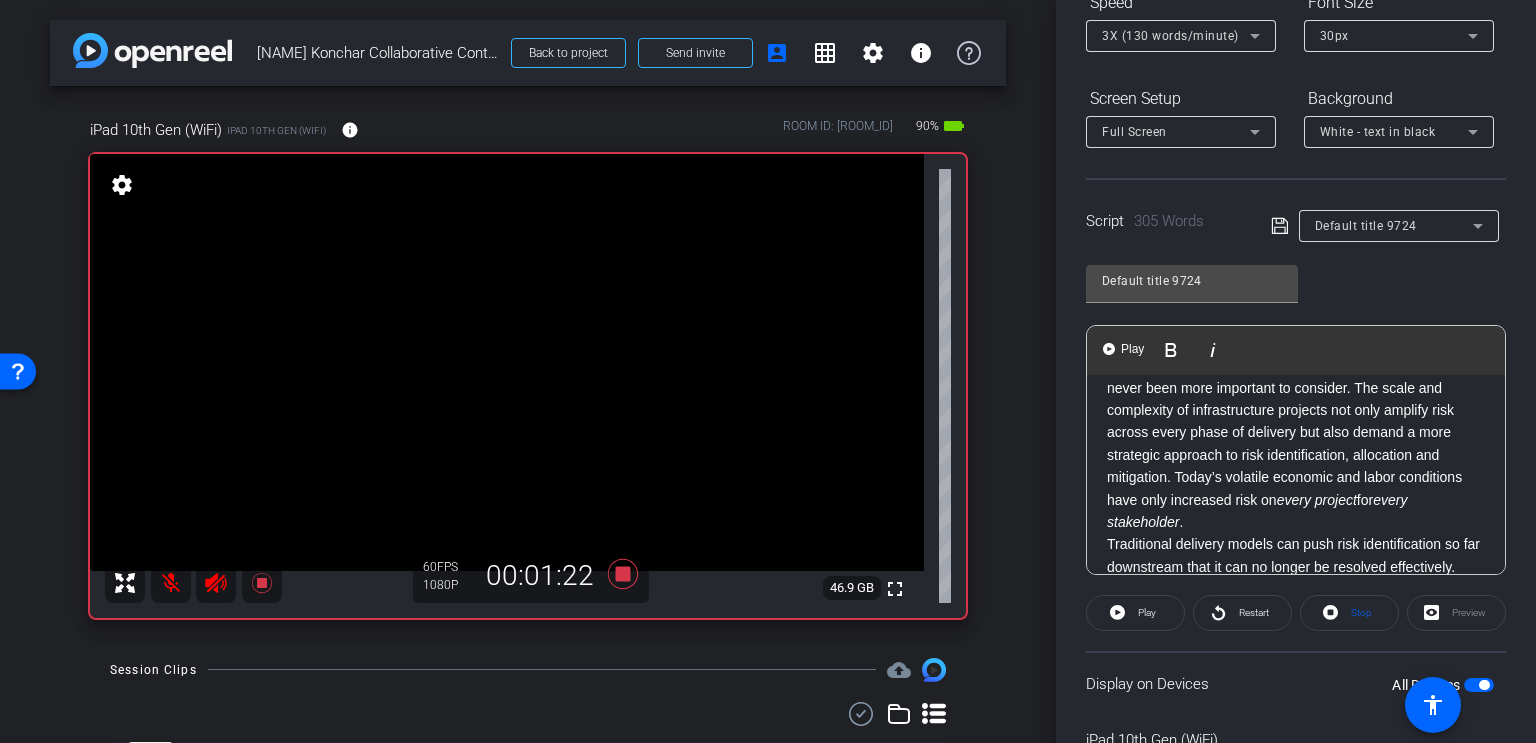 click on "By eliminating silos, enhancing communication and identifying challenges and potential risk early, collaborative contracting helps improve project outcomes from day one." 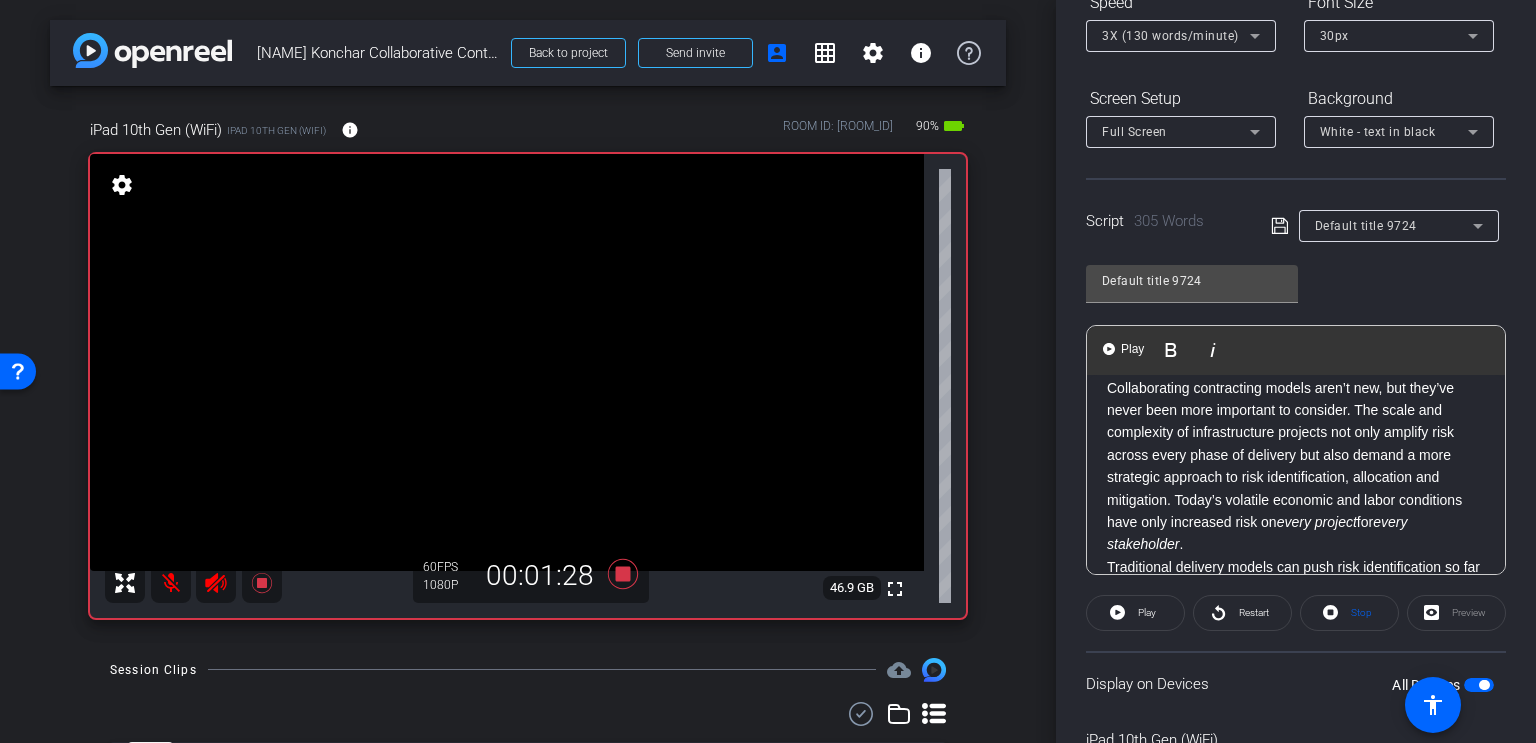 scroll, scrollTop: 700, scrollLeft: 0, axis: vertical 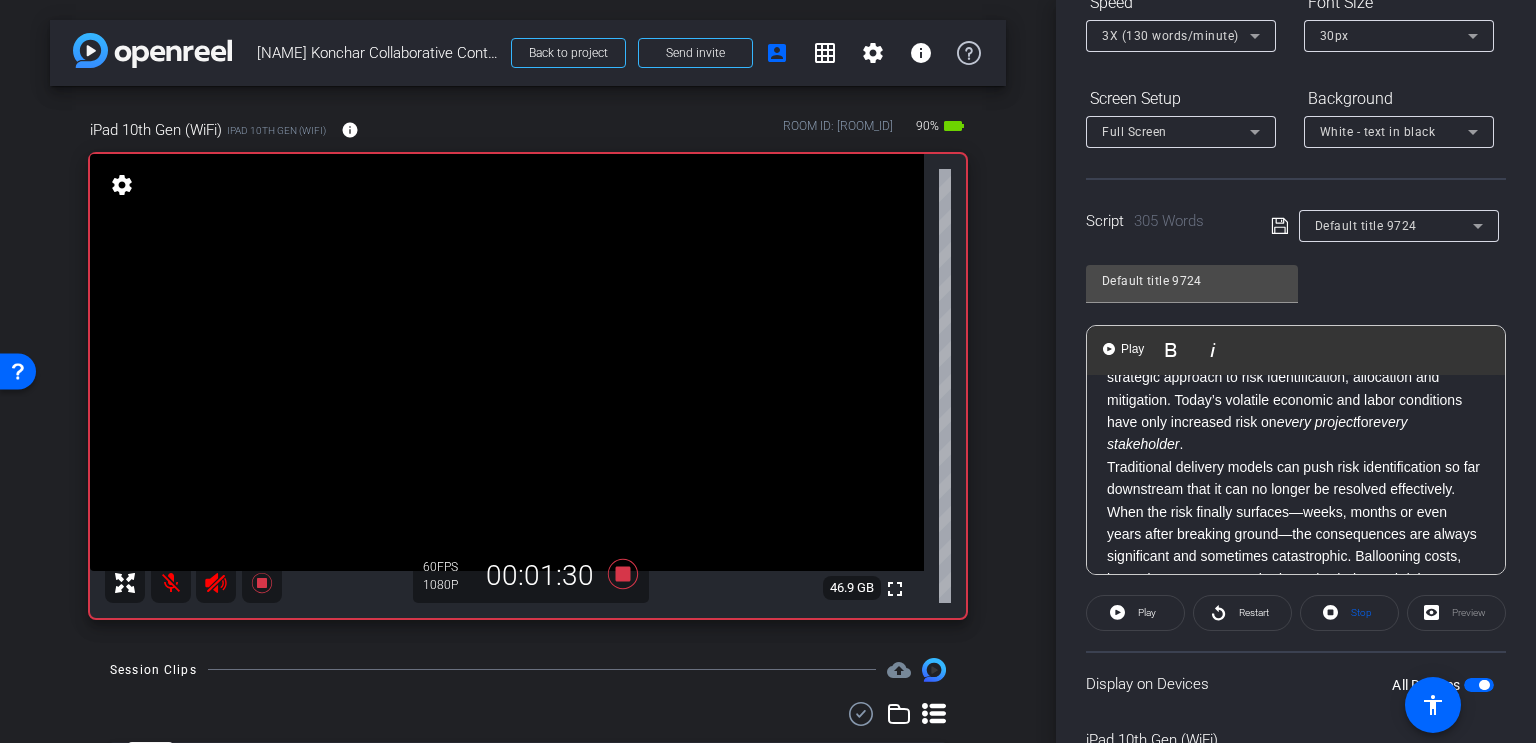 click on "Collaborating contracting models aren’t new, but they’ve never been more important to consider. The scale and complexity of infrastructure projects not only amplify risk across every phase of delivery but also demand a more strategic approach to risk identification, allocation and mitigation. Today’s volatile economic and labor conditions have only increased risk on  every project  for  every stakeholder ." 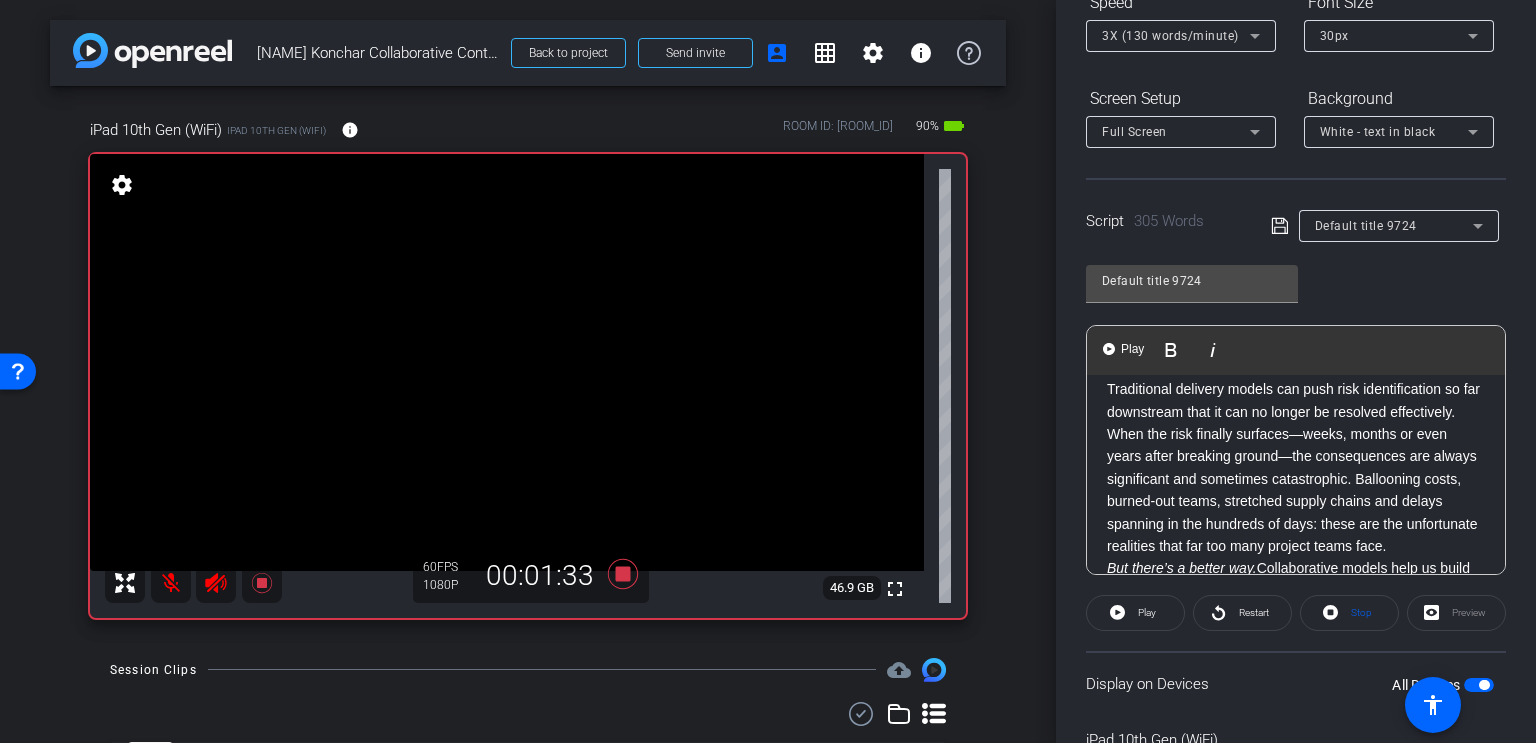 scroll, scrollTop: 900, scrollLeft: 0, axis: vertical 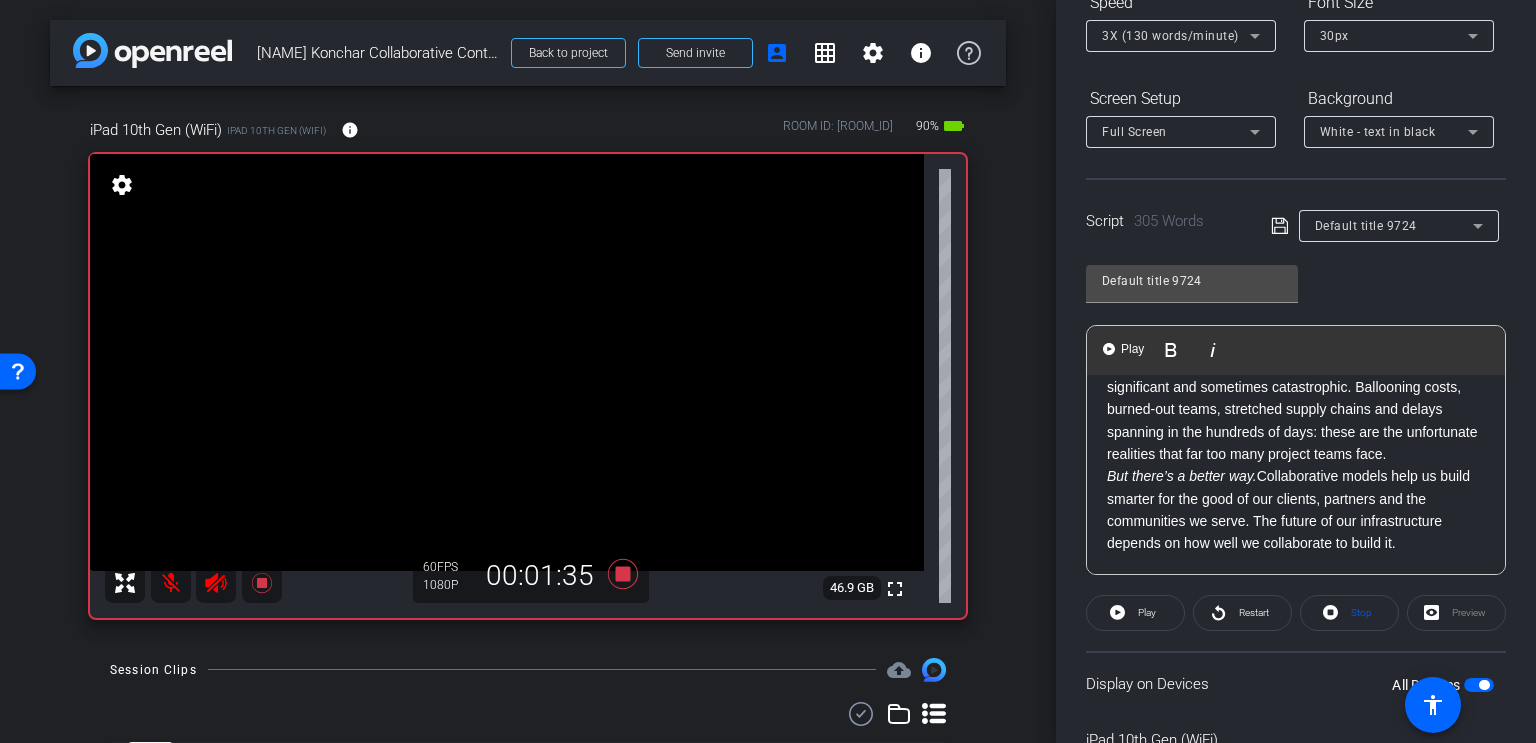 click on "Traditional delivery models can push risk identification so far downstream that it can no longer be resolved effectively. When the risk finally surfaces—weeks, months or even years after breaking ground—the consequences are always significant and sometimes catastrophic. Ballooning costs, burned-out teams, stretched supply chains and delays spanning in the hundreds of days: these are the unfortunate realities that far too many project teams face." 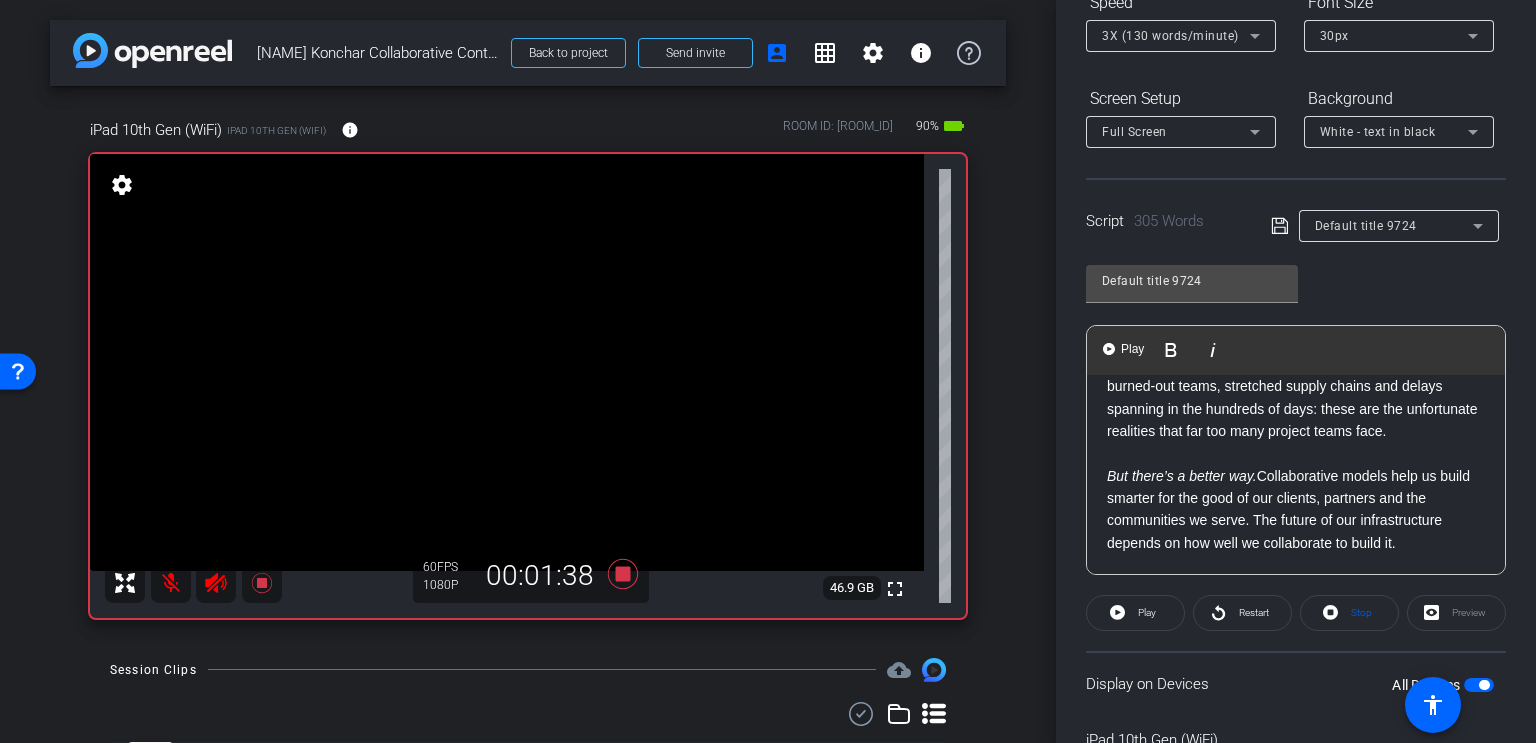 scroll, scrollTop: 1004, scrollLeft: 0, axis: vertical 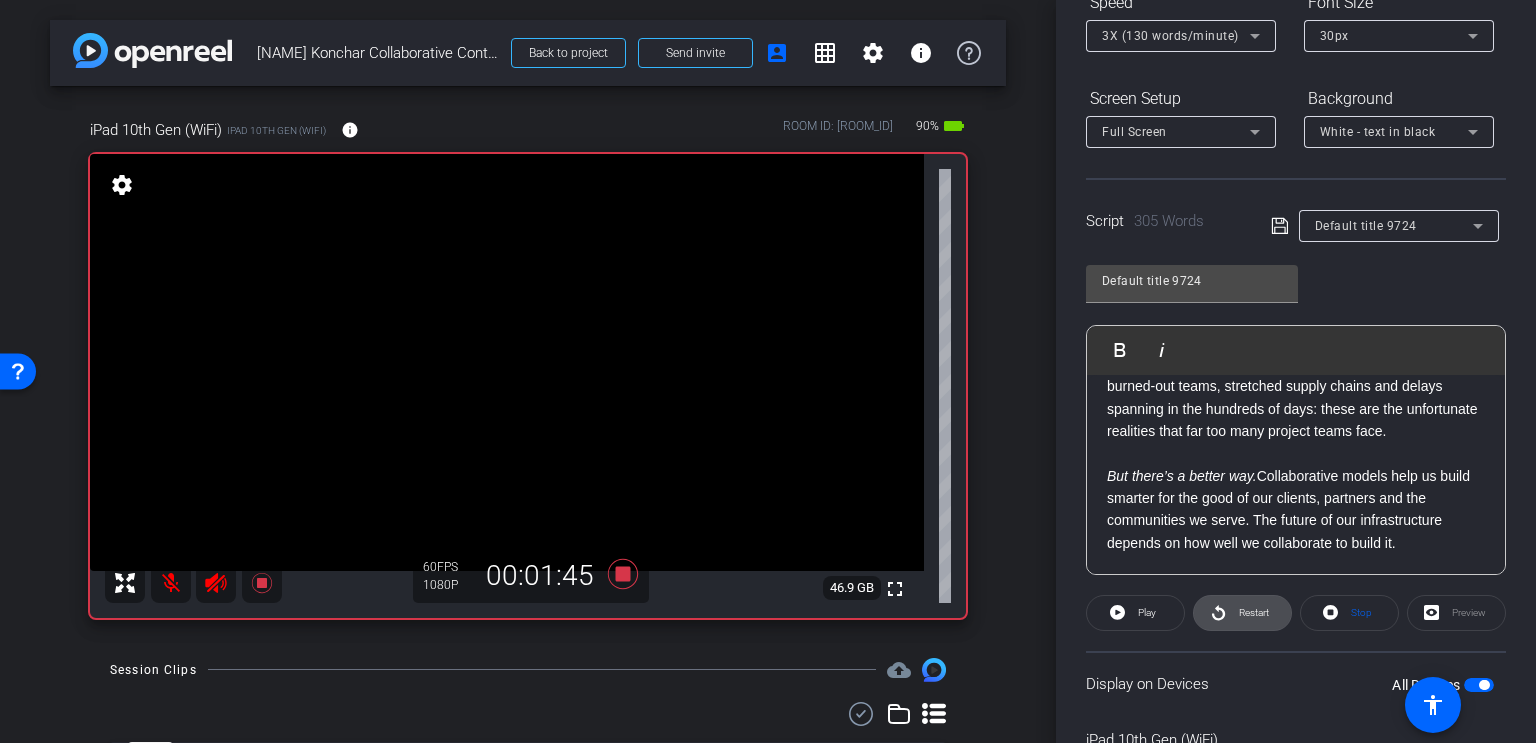 click on "Restart" 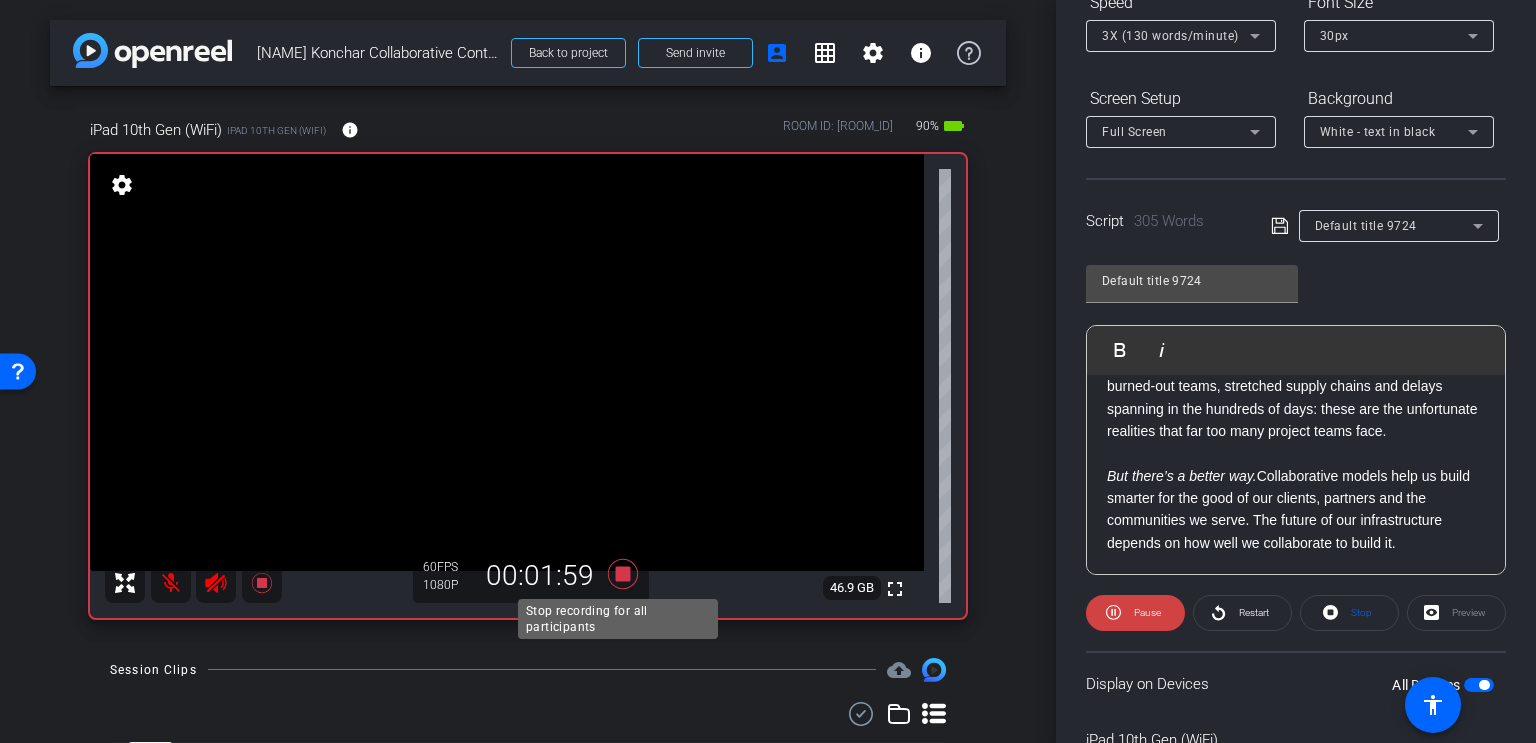 click 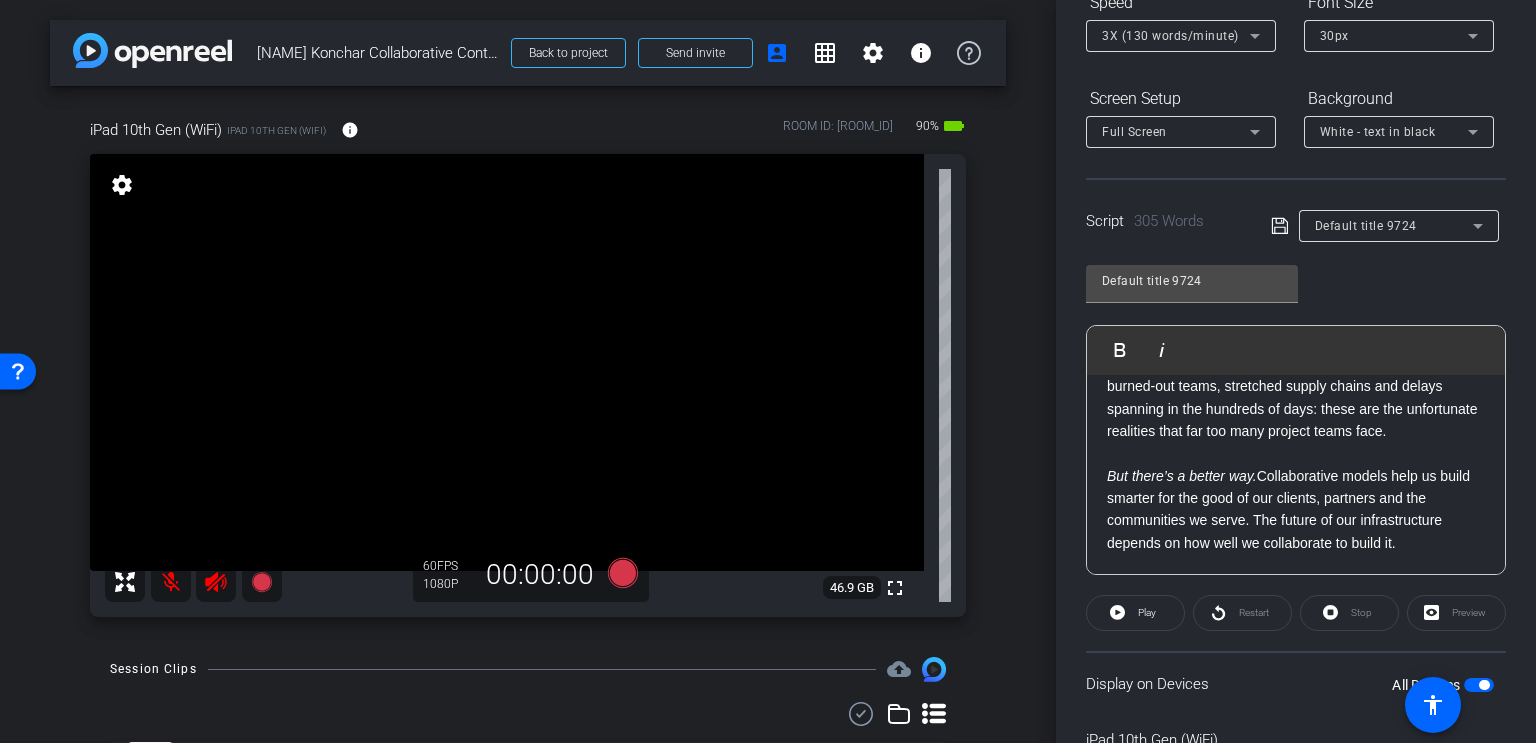 click 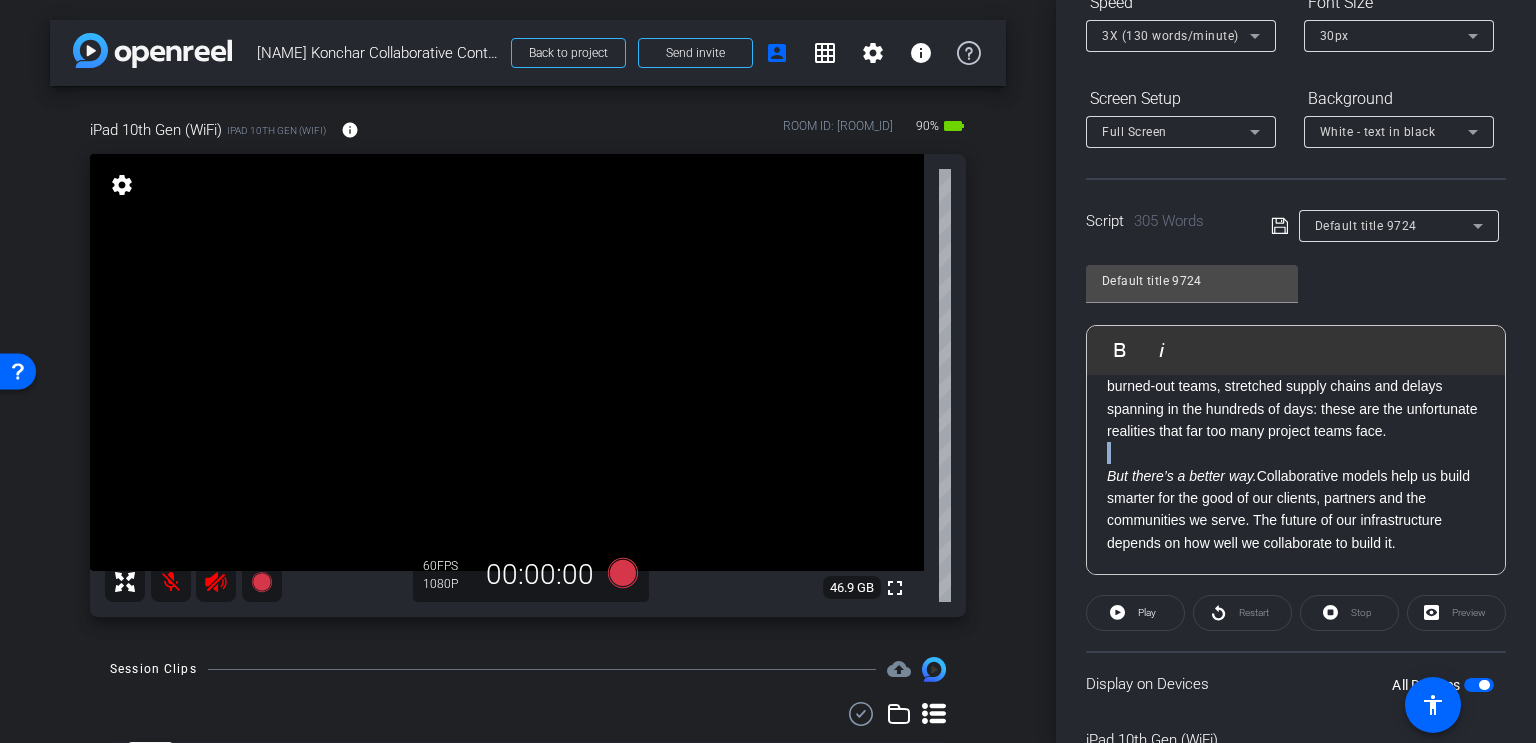 click 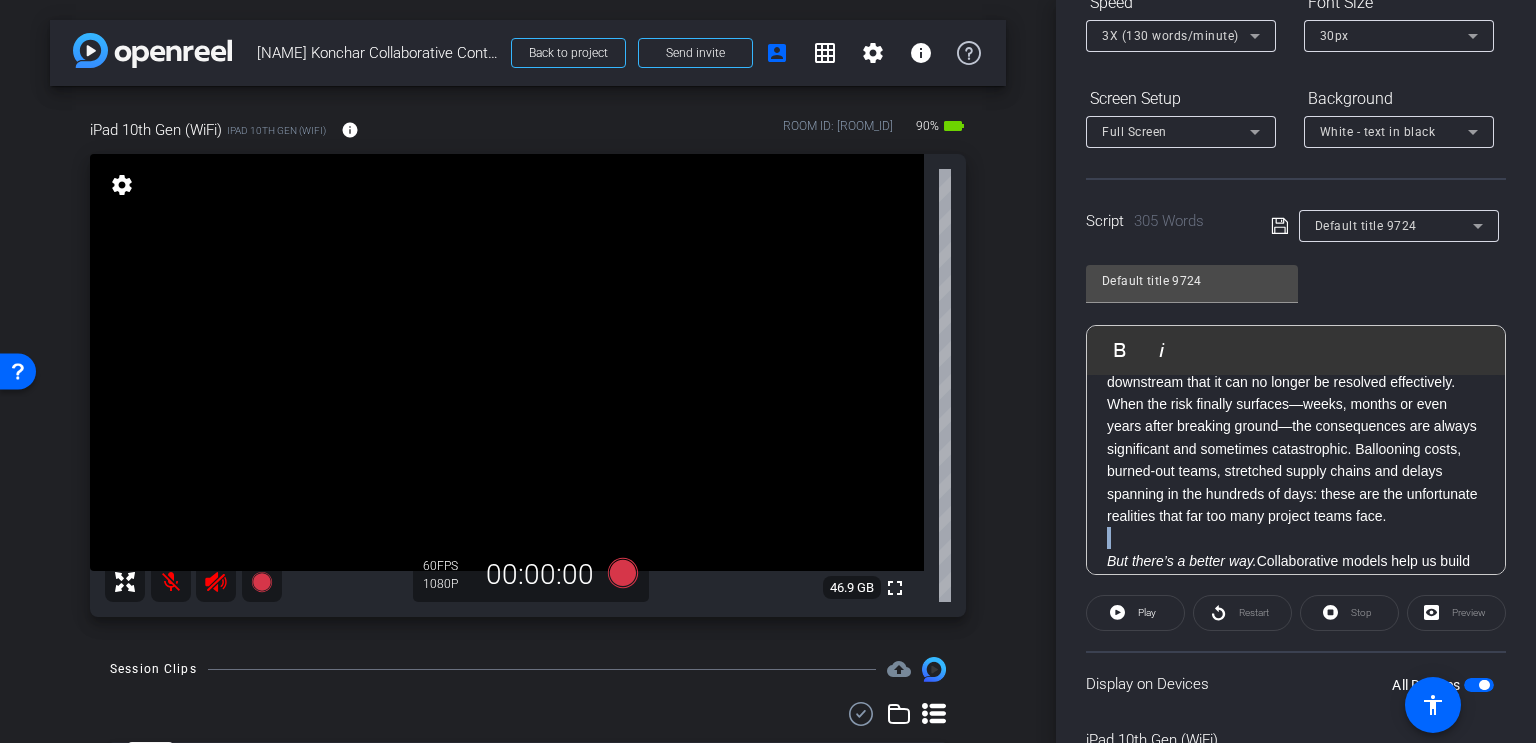 scroll, scrollTop: 597, scrollLeft: 0, axis: vertical 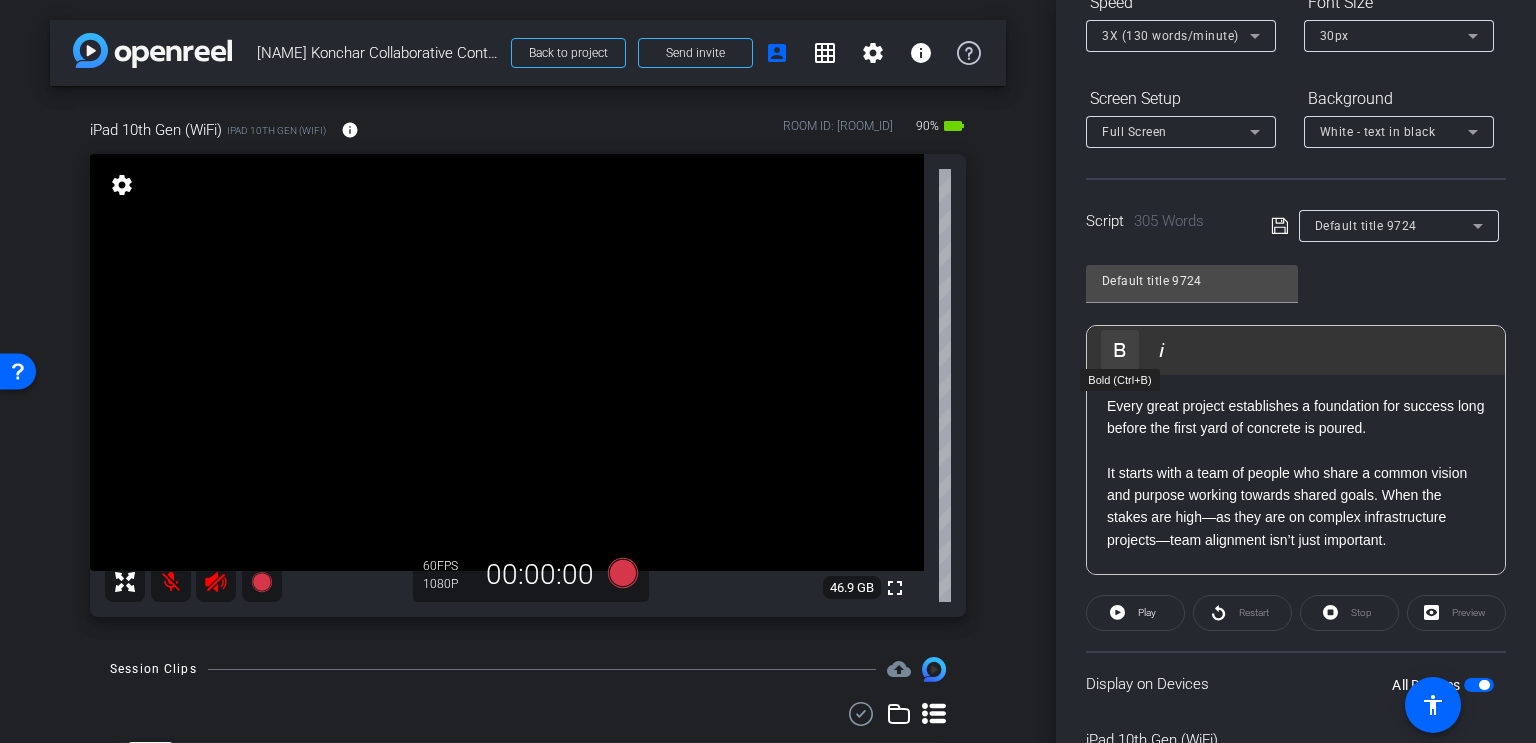 drag, startPoint x: 1418, startPoint y: 539, endPoint x: 1107, endPoint y: 362, distance: 357.84076 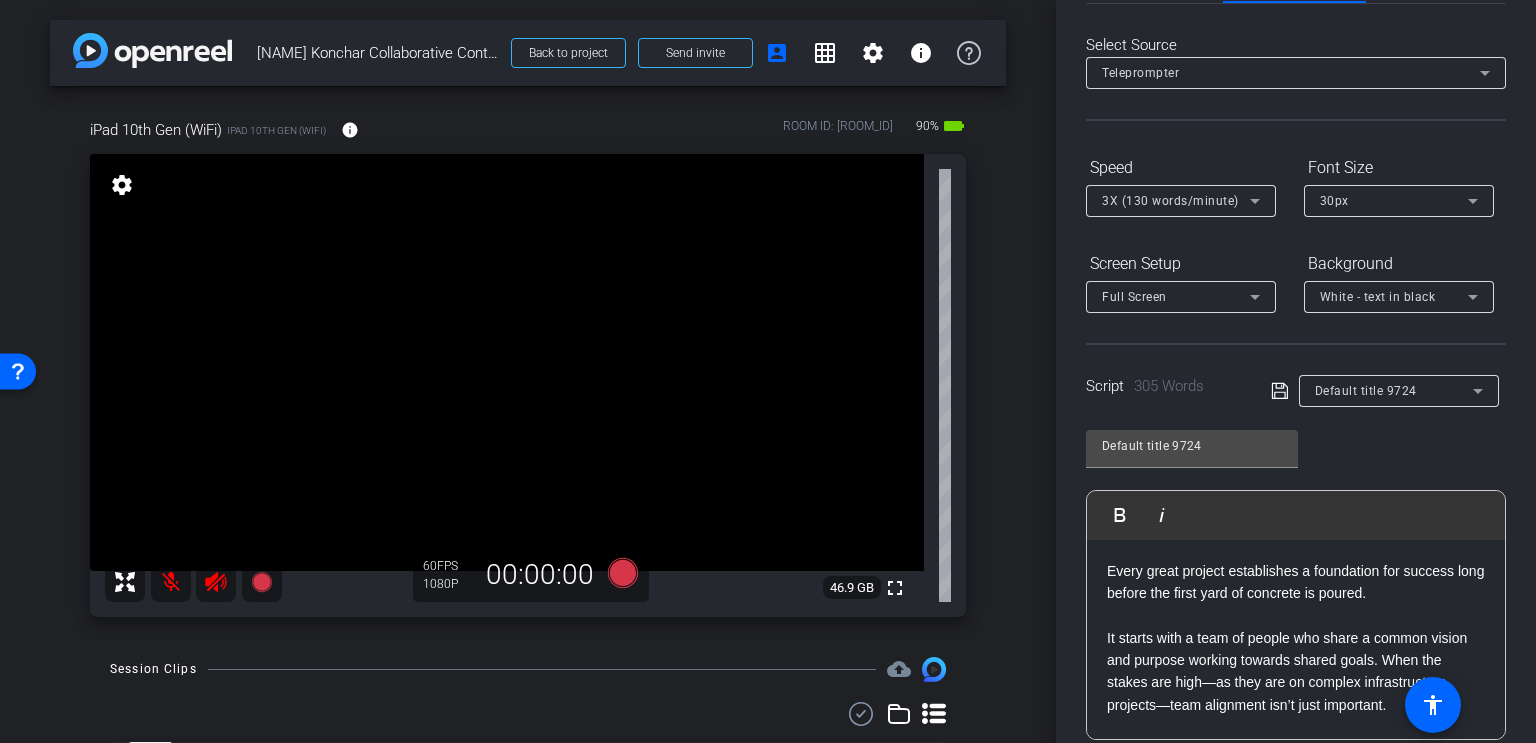 scroll, scrollTop: 40, scrollLeft: 0, axis: vertical 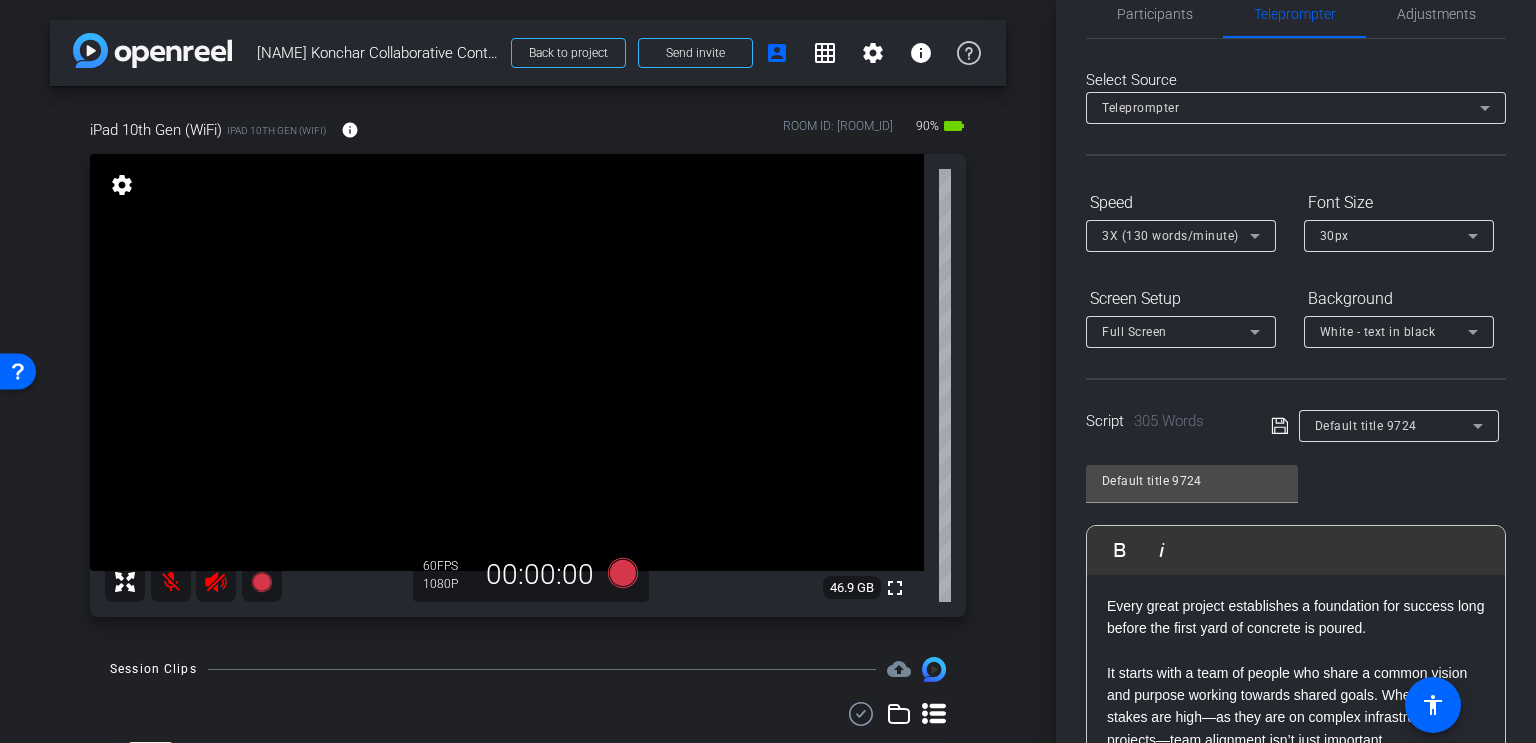 click 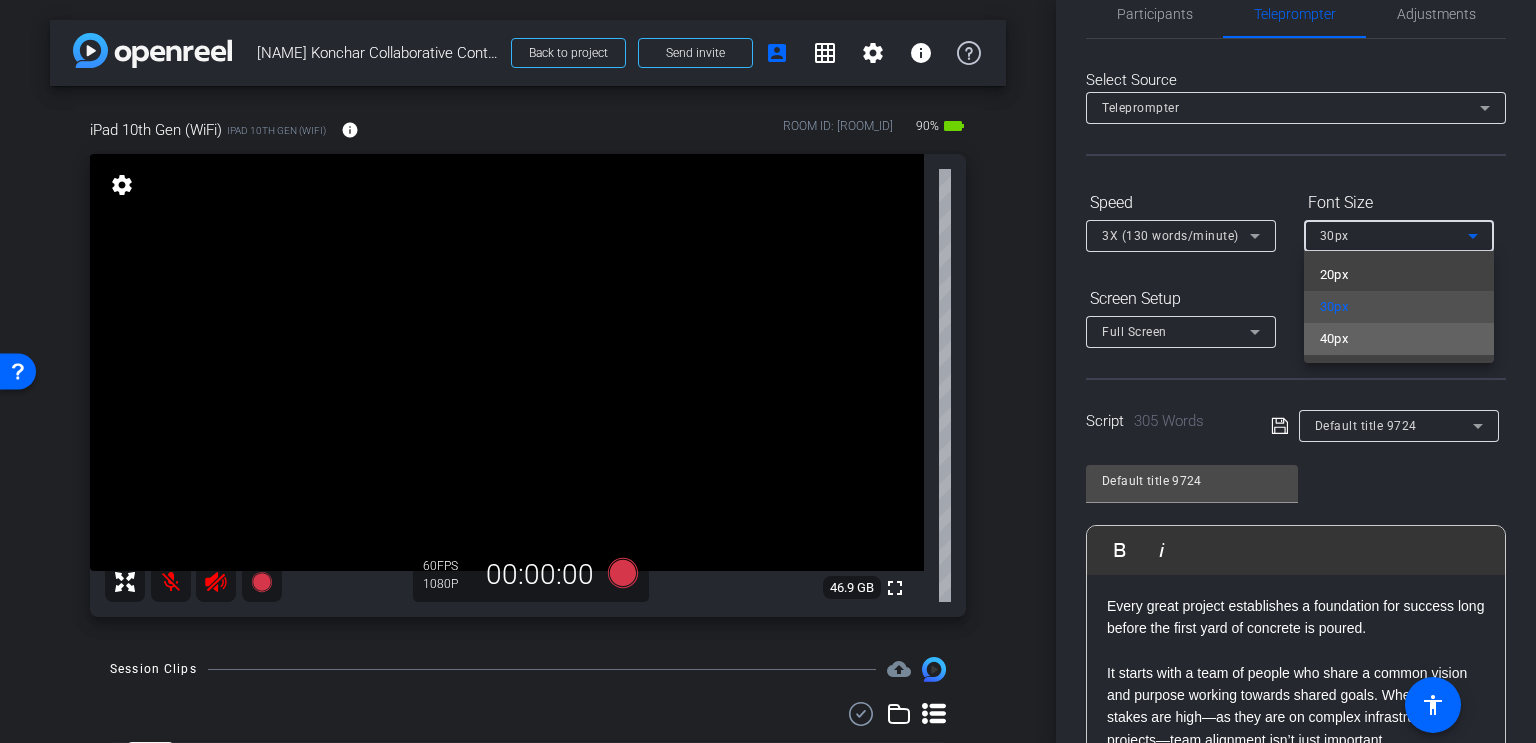 click on "40px" at bounding box center [1399, 339] 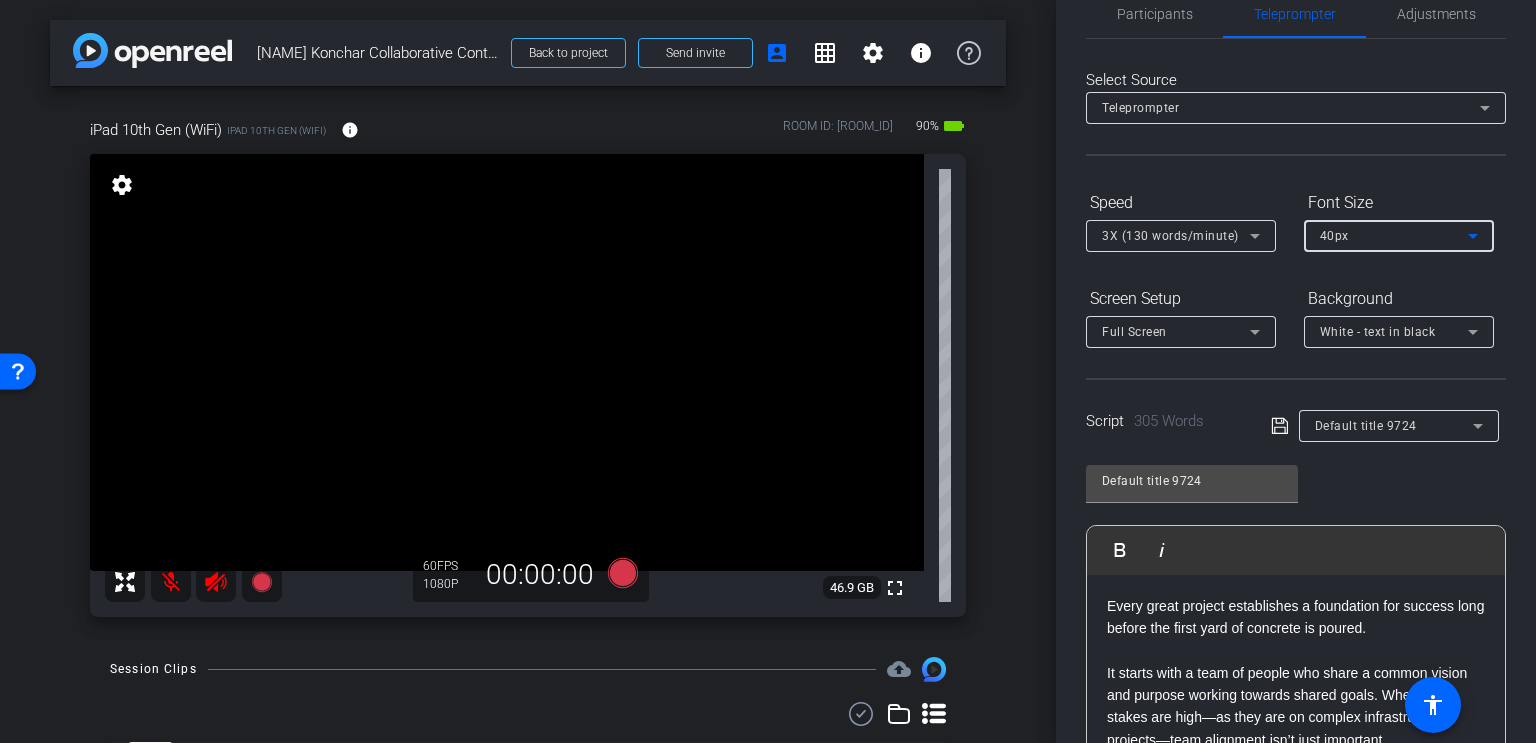 scroll, scrollTop: 0, scrollLeft: 0, axis: both 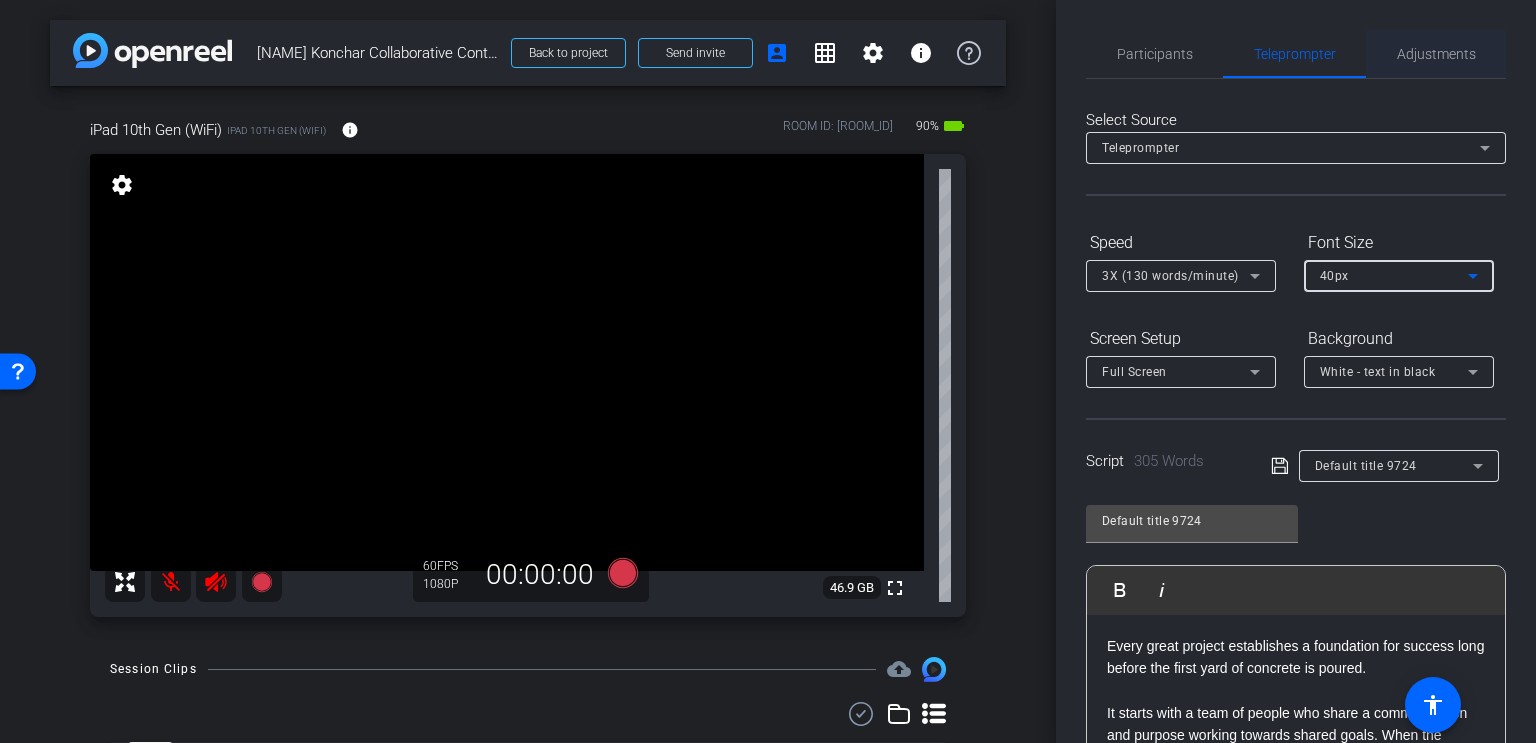 click on "Adjustments" at bounding box center (1436, 54) 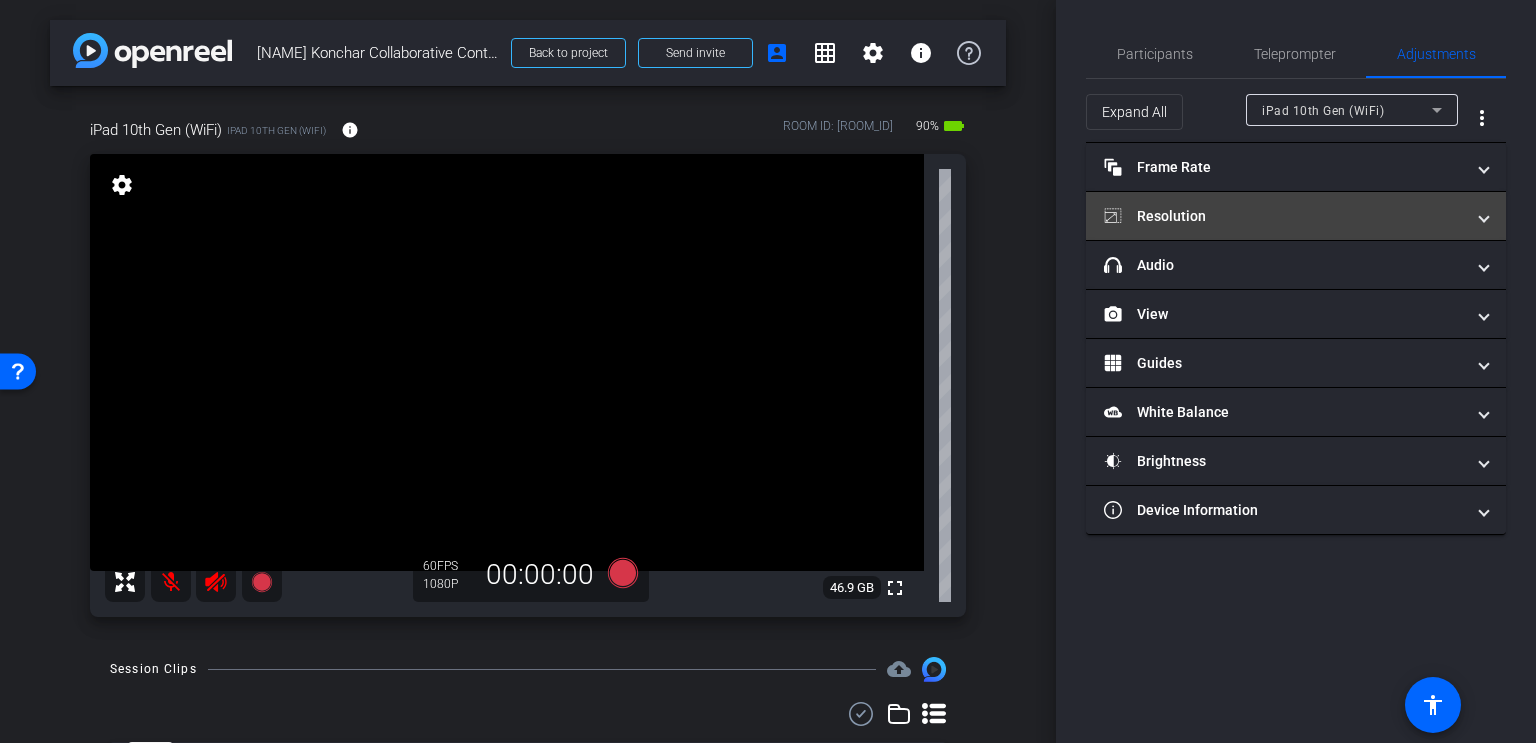 click at bounding box center [1484, 216] 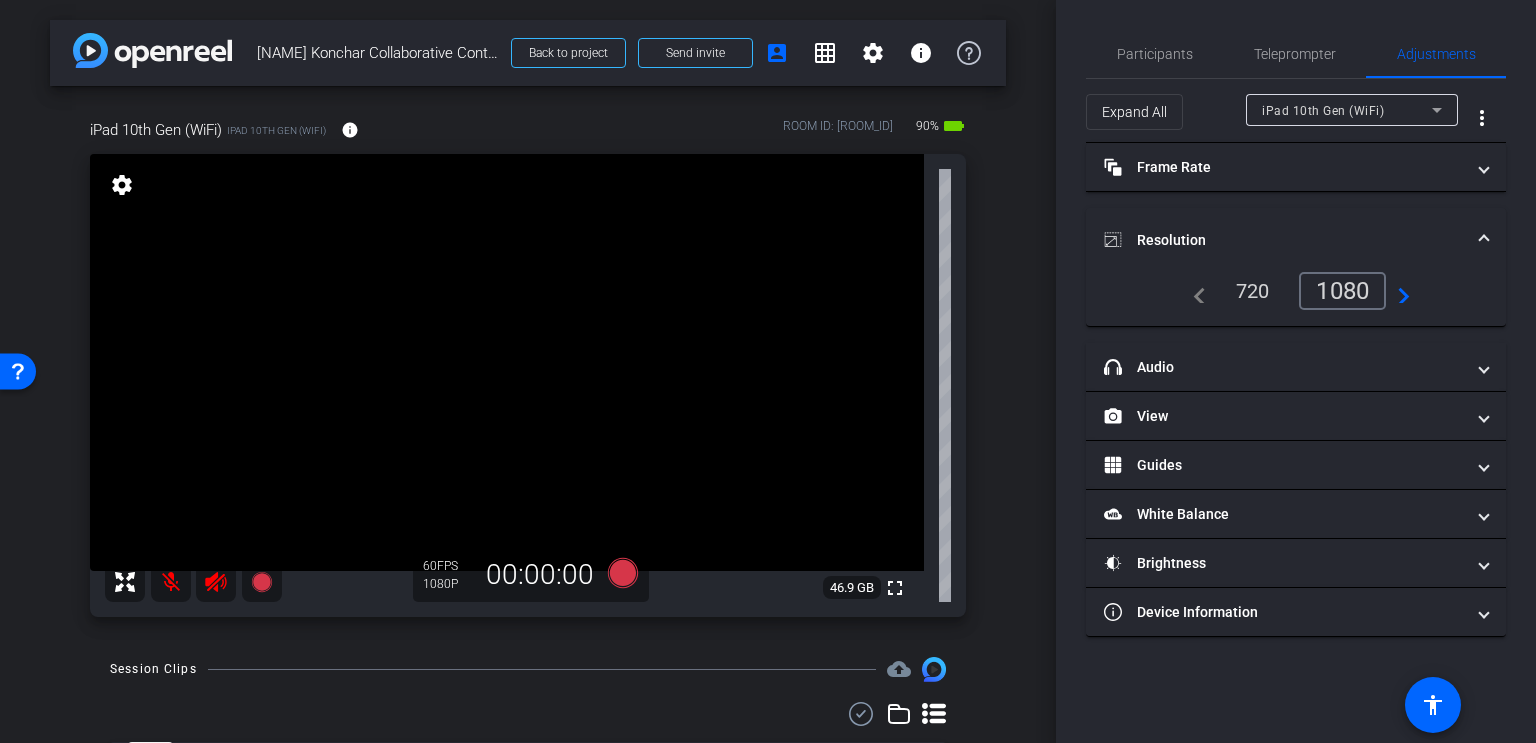 click on "Resolution" at bounding box center [1296, 240] 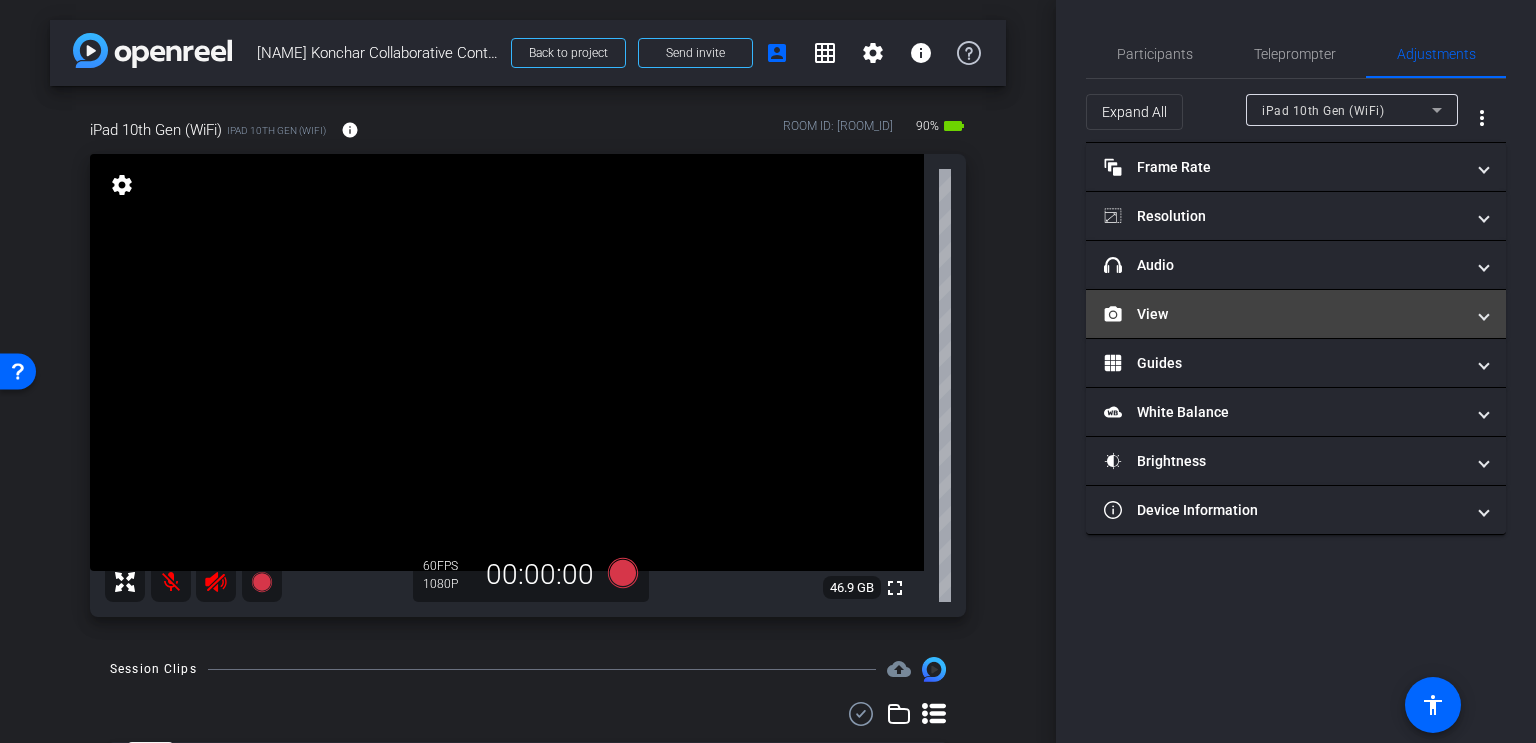 click at bounding box center [1484, 314] 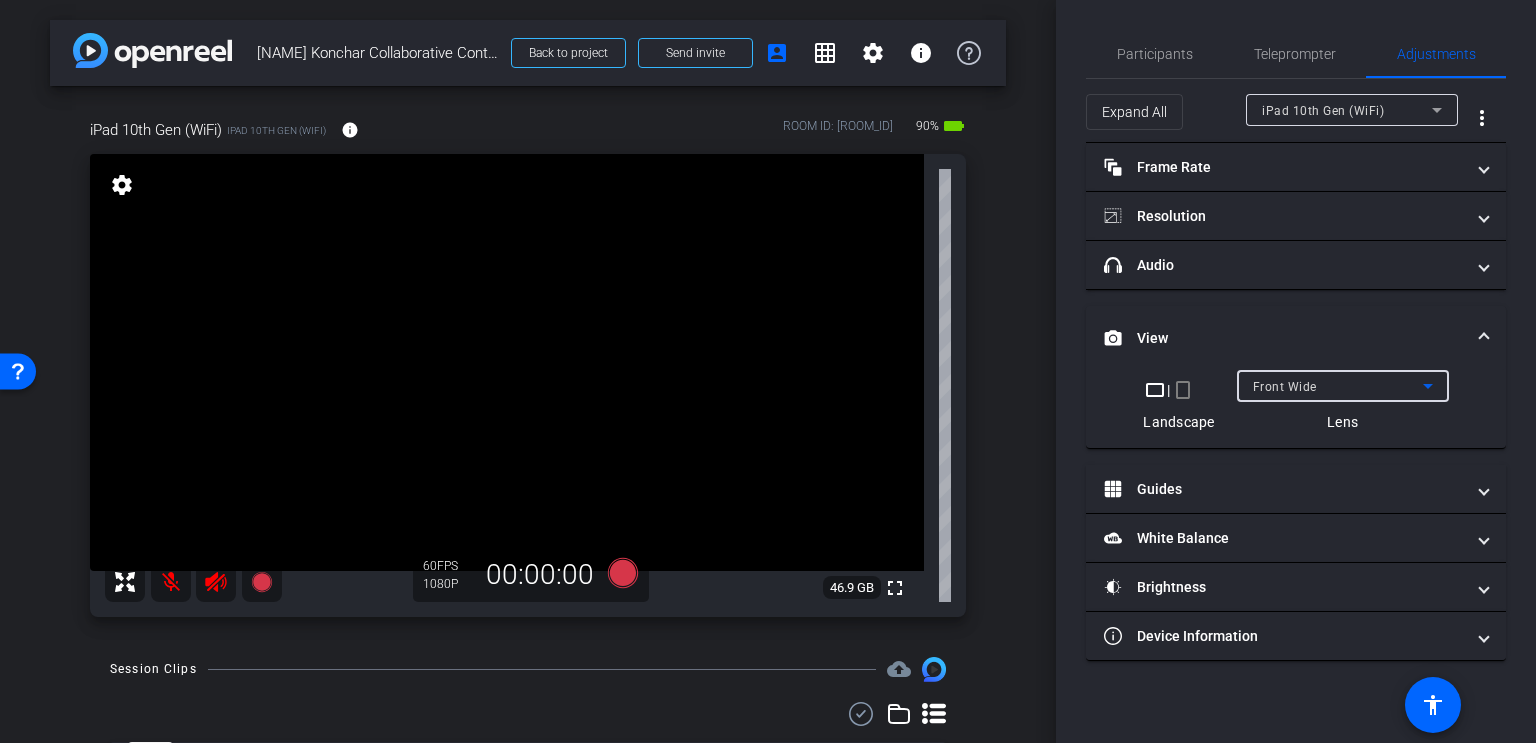 click 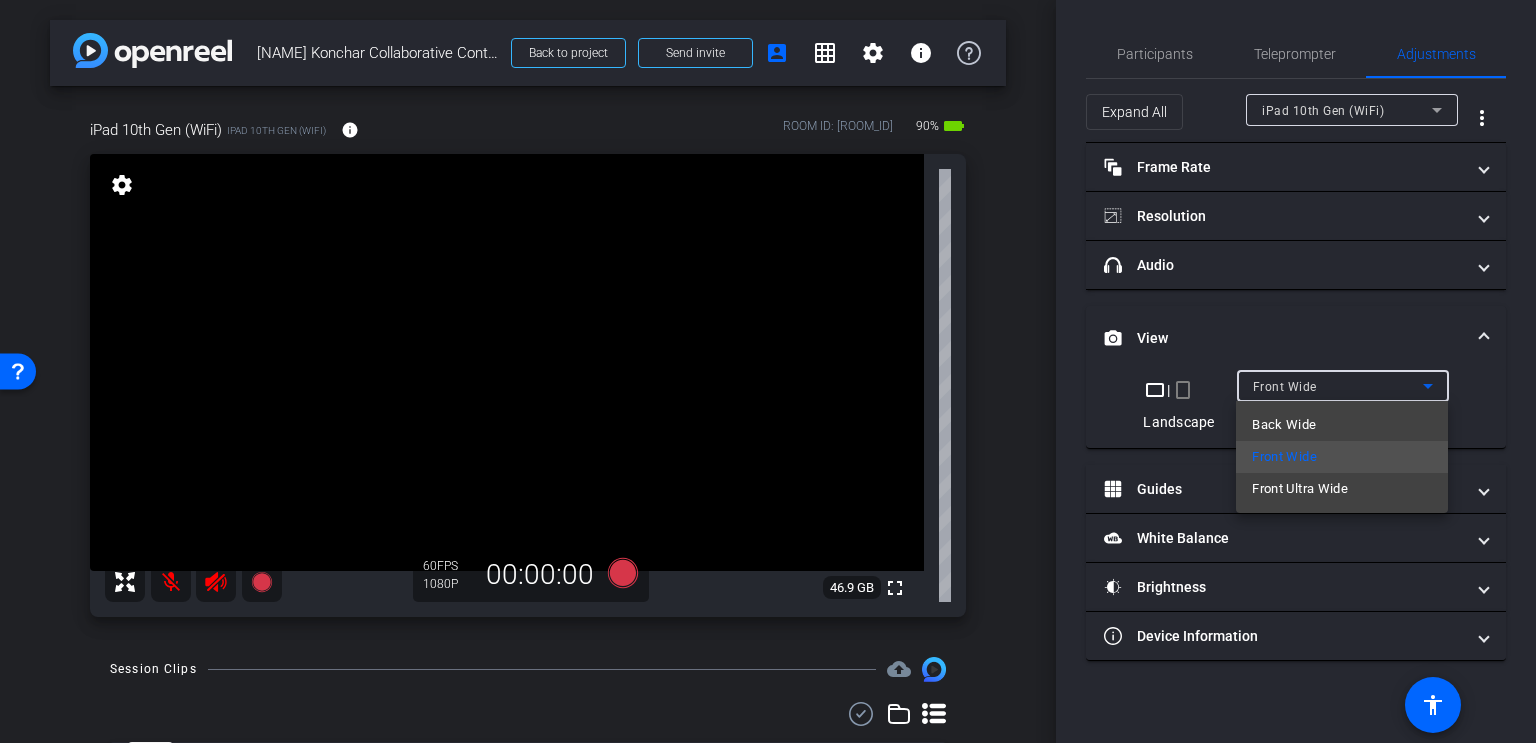 click at bounding box center [768, 371] 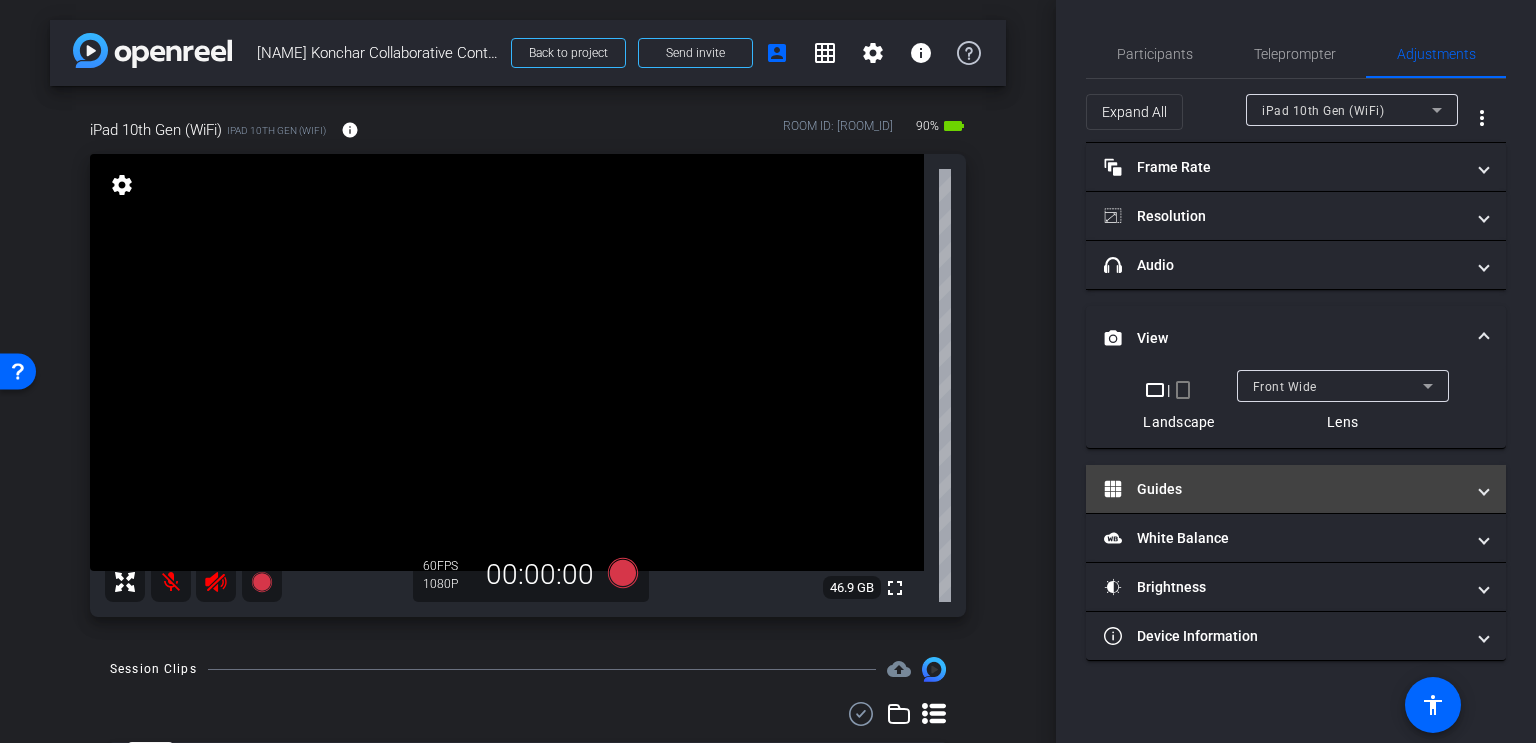 click at bounding box center [1484, 489] 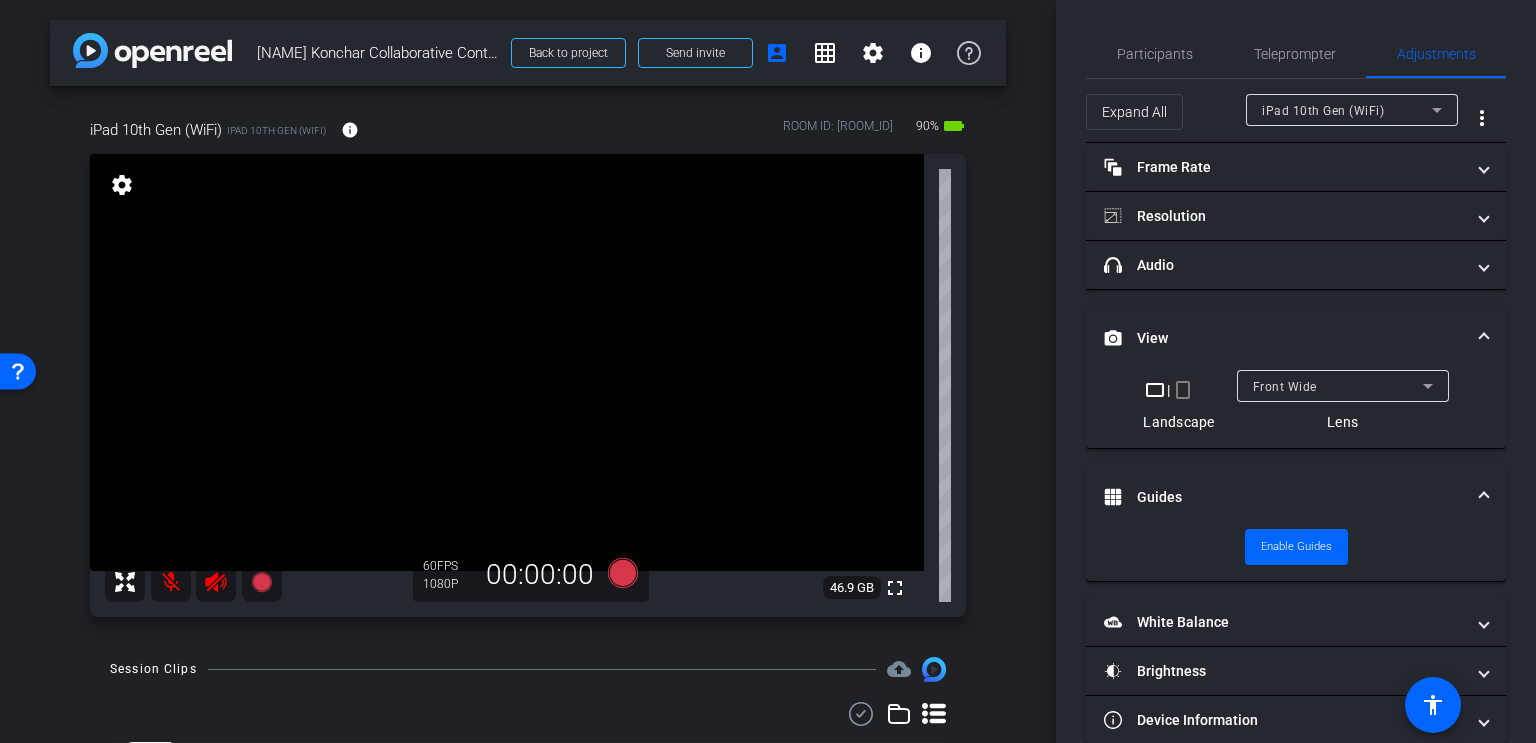 click on "Guides" at bounding box center [1296, 497] 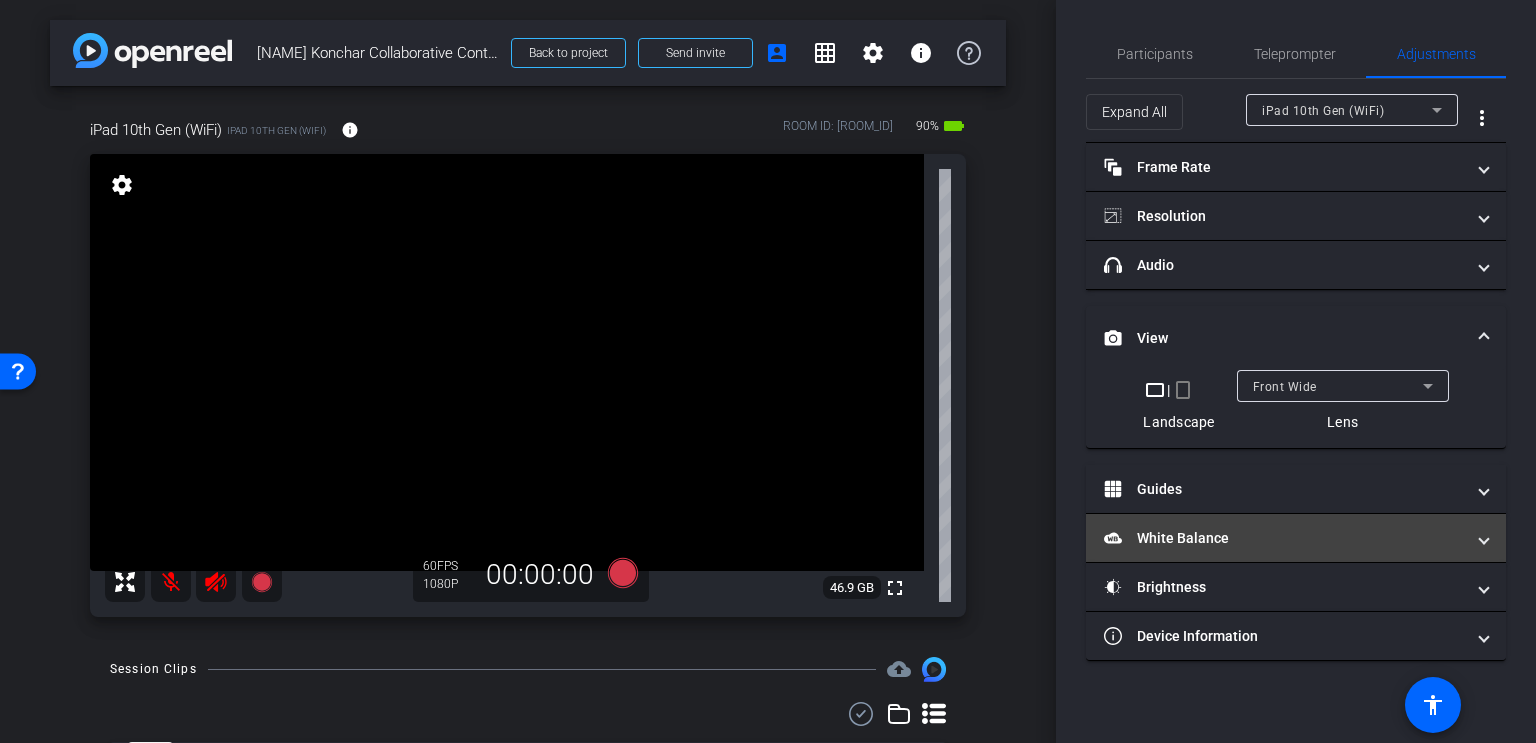 click on "White Balance
White Balance" at bounding box center [1292, 538] 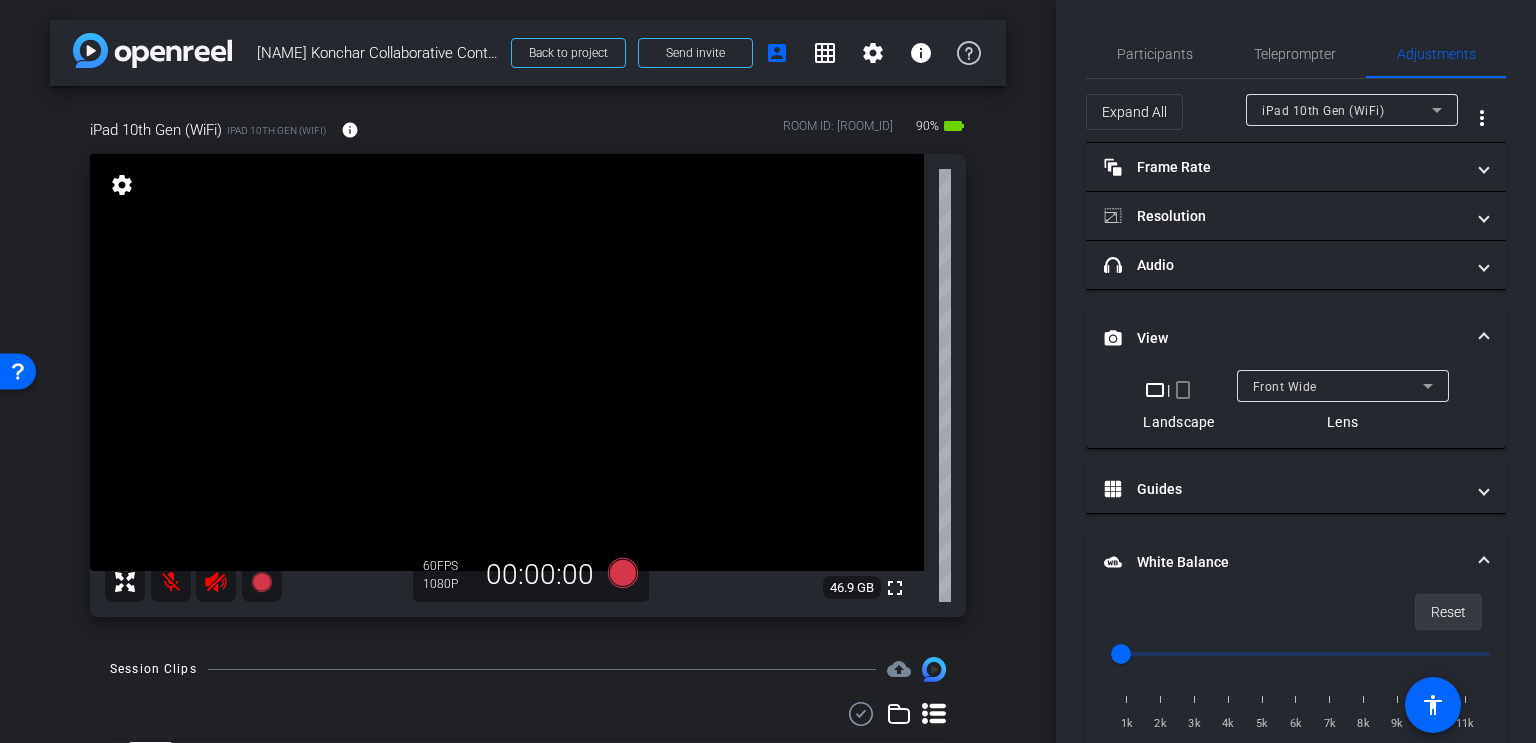 click on "Reset" at bounding box center [1448, 612] 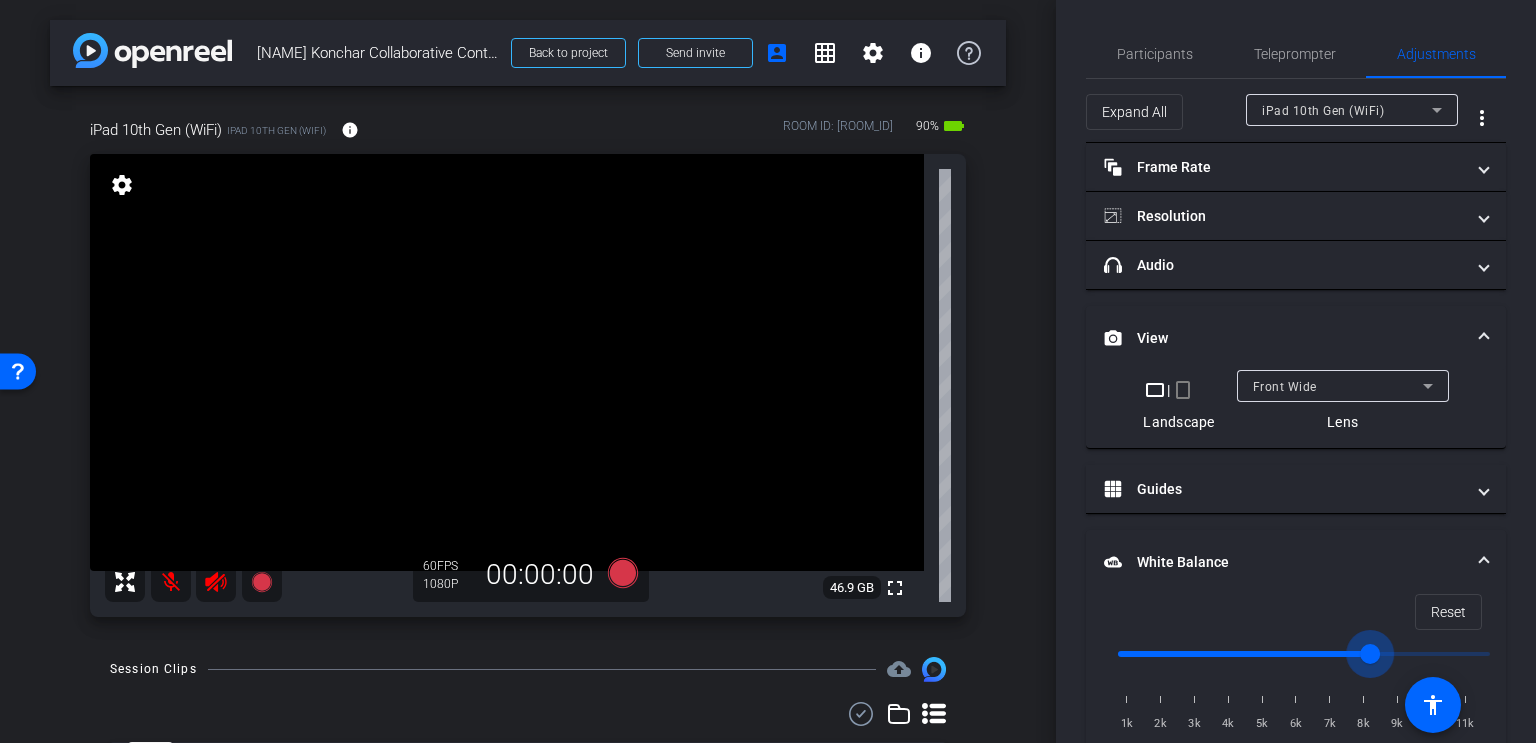 drag, startPoint x: 1123, startPoint y: 655, endPoint x: 1363, endPoint y: 647, distance: 240.1333 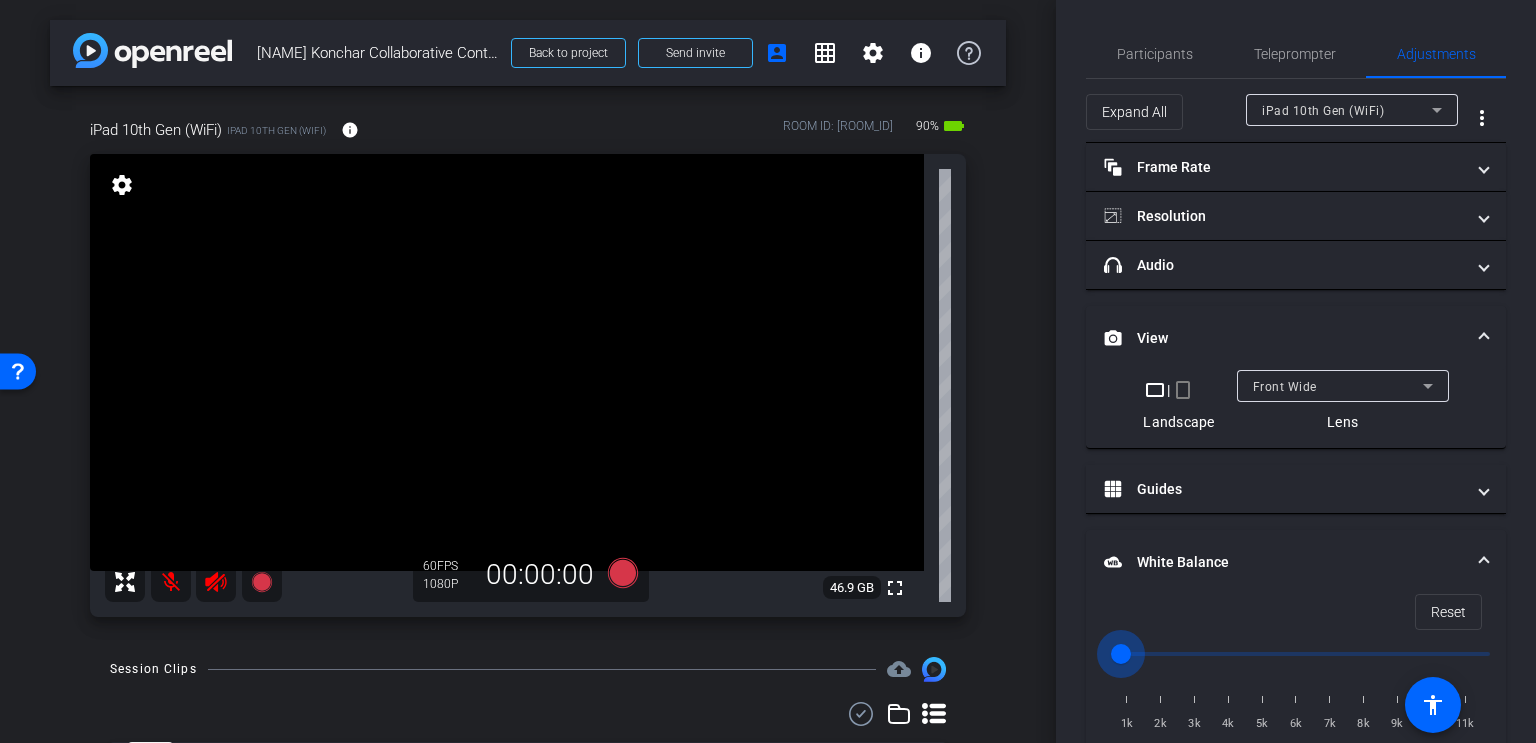 drag, startPoint x: 1361, startPoint y: 649, endPoint x: 1028, endPoint y: 660, distance: 333.18164 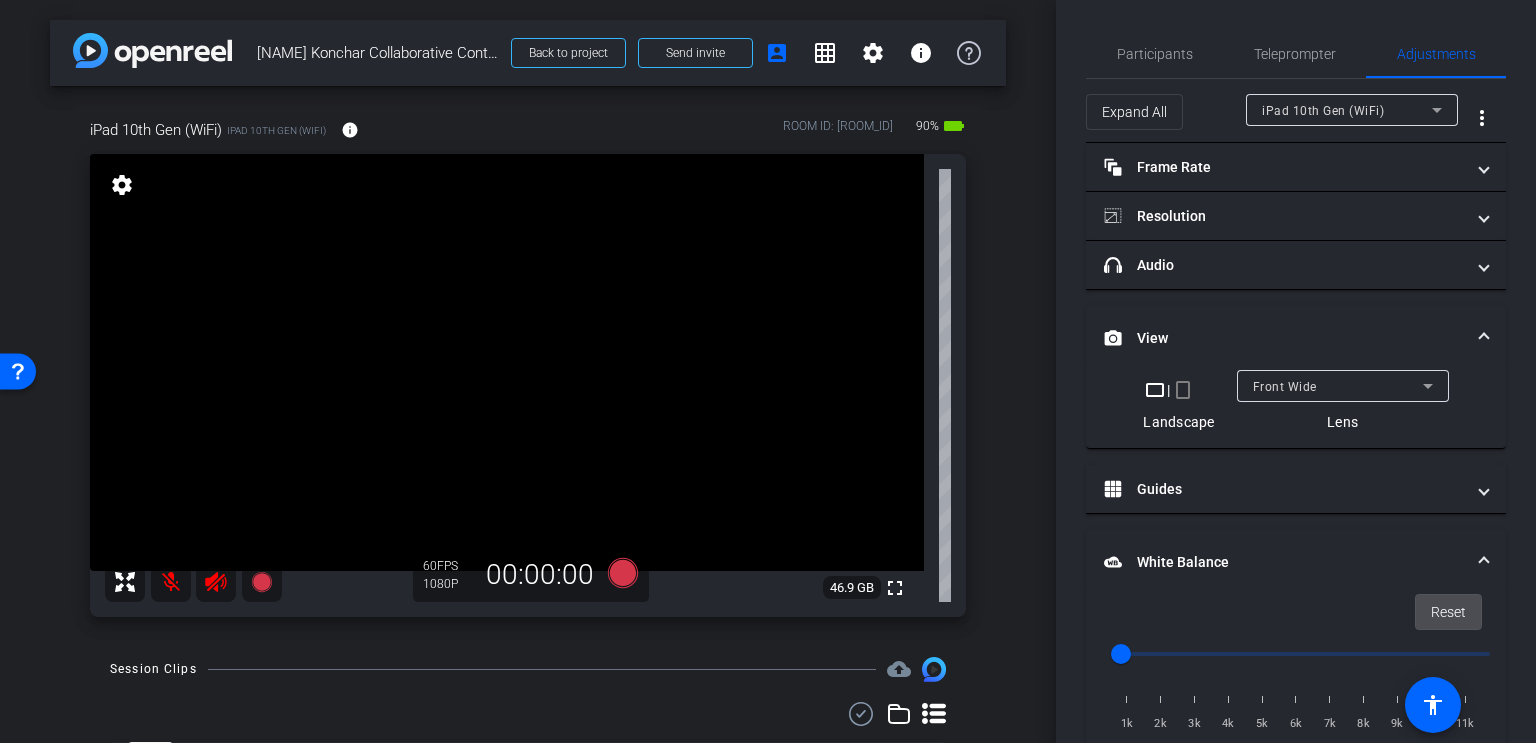 click on "Reset" at bounding box center [1448, 612] 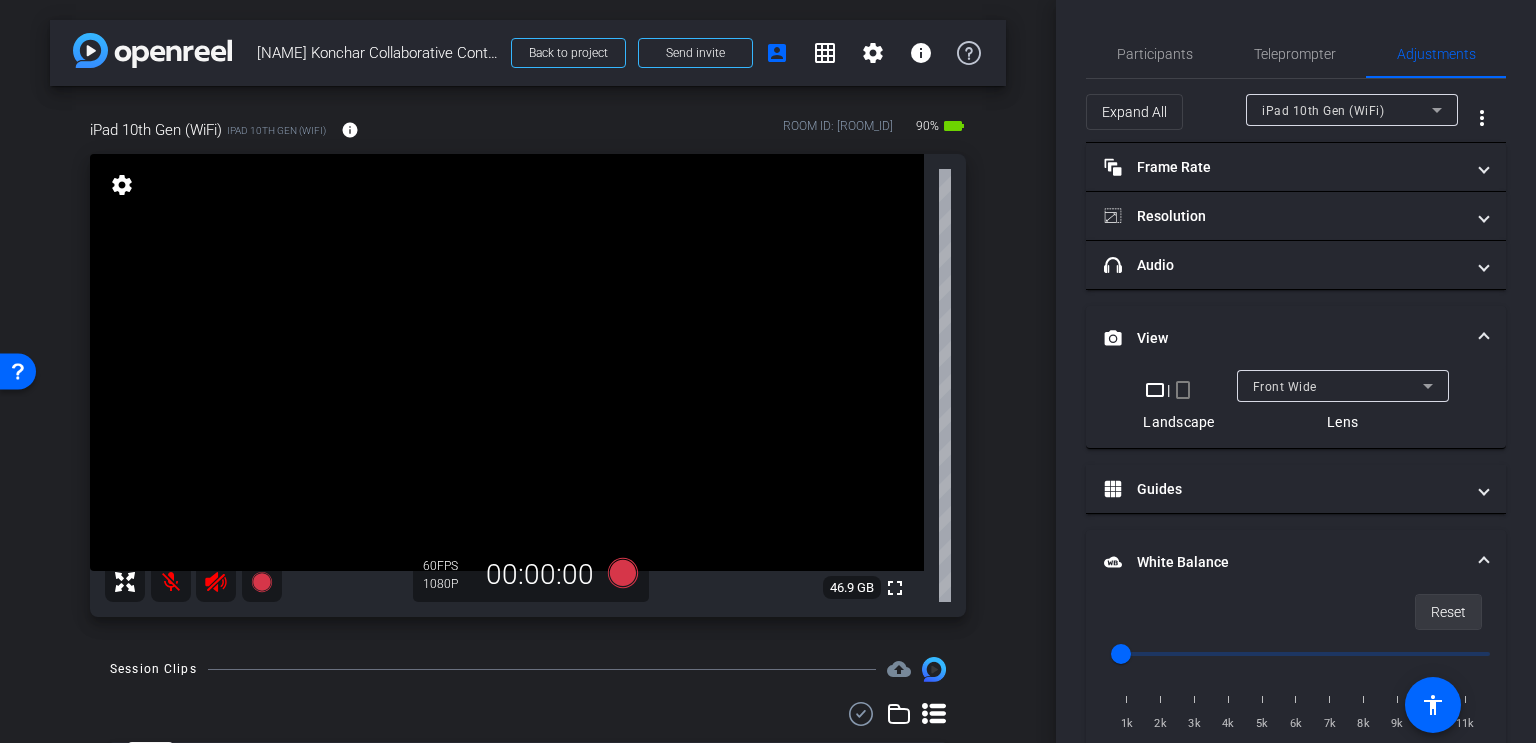 click at bounding box center [1448, 612] 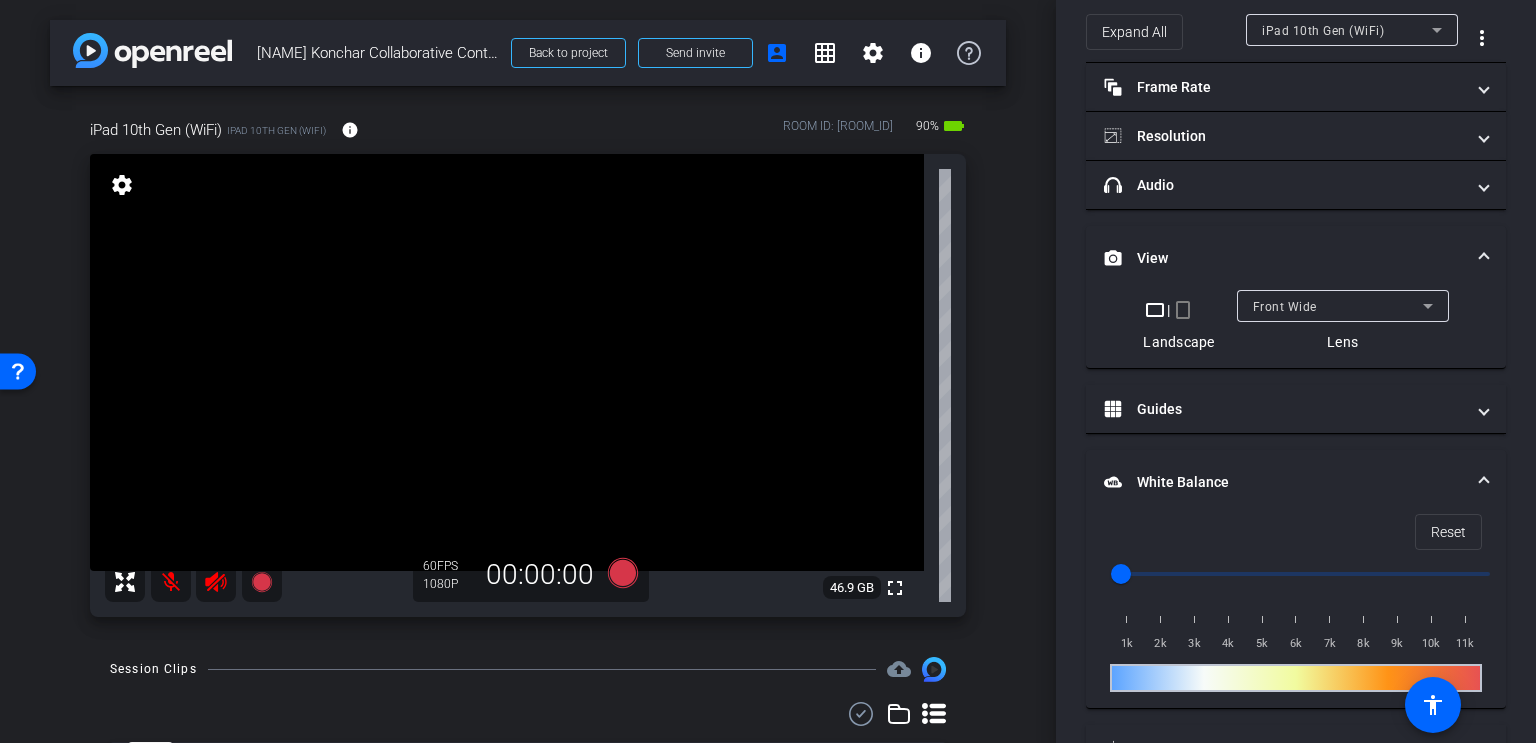 scroll, scrollTop: 188, scrollLeft: 0, axis: vertical 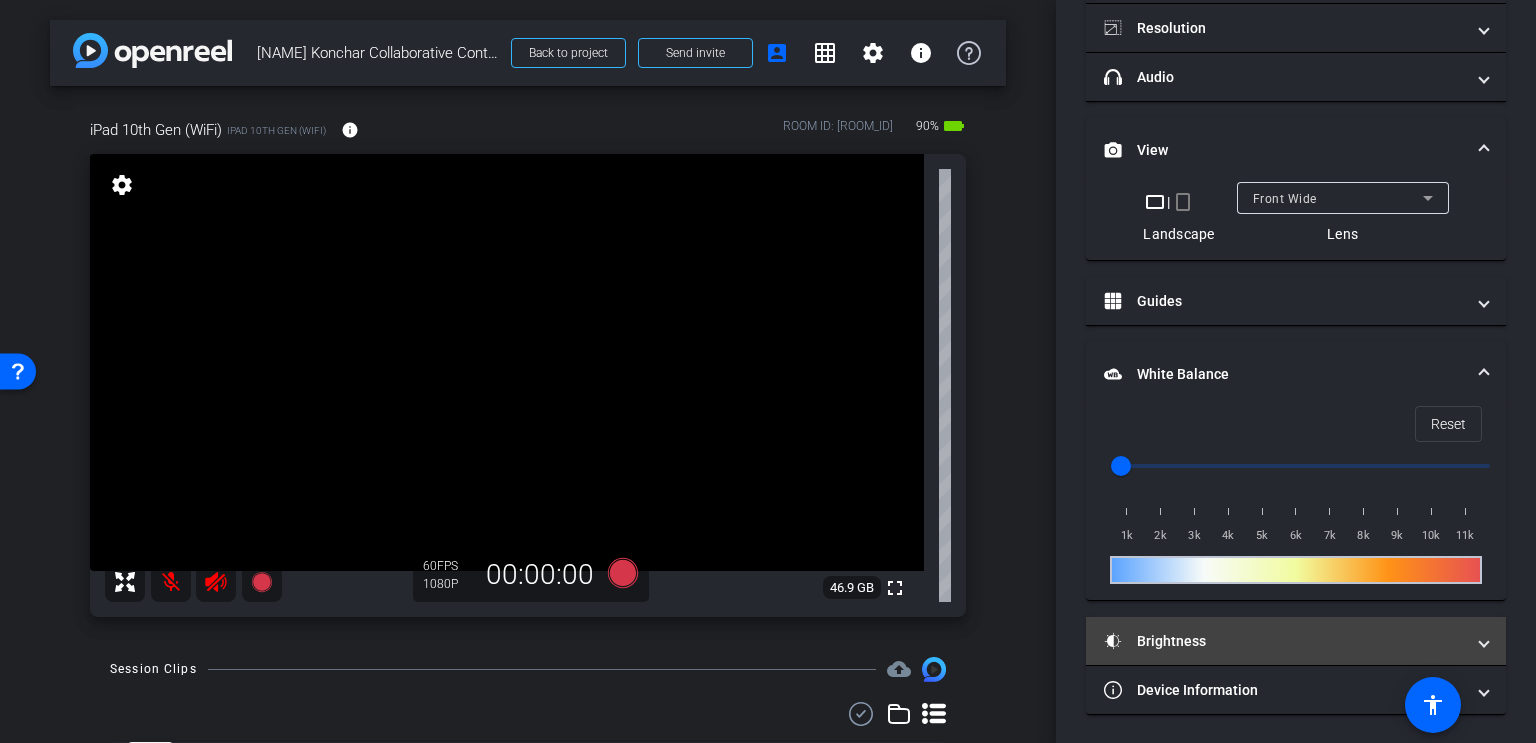 click at bounding box center (1484, 641) 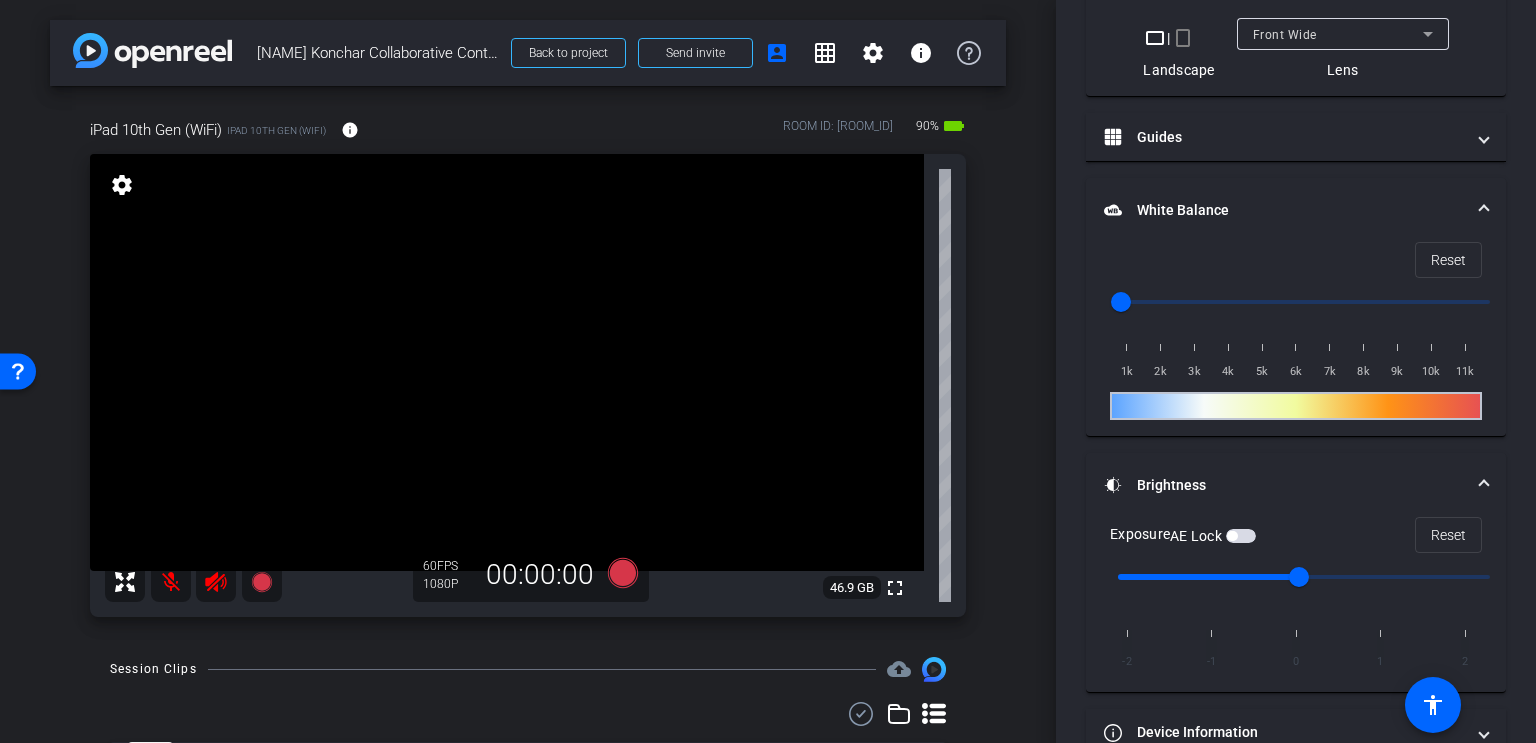 scroll, scrollTop: 394, scrollLeft: 0, axis: vertical 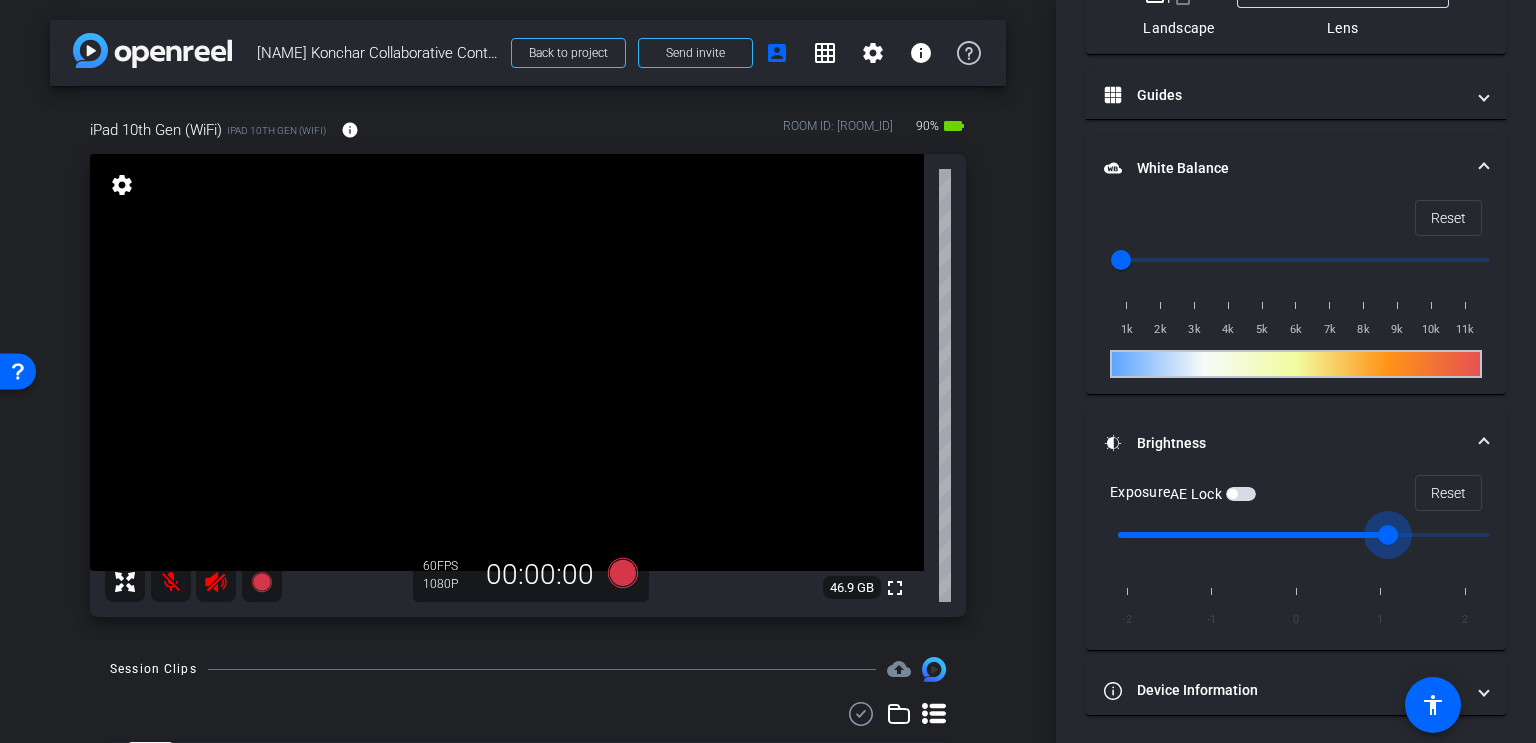 drag, startPoint x: 1301, startPoint y: 530, endPoint x: 1364, endPoint y: 529, distance: 63.007935 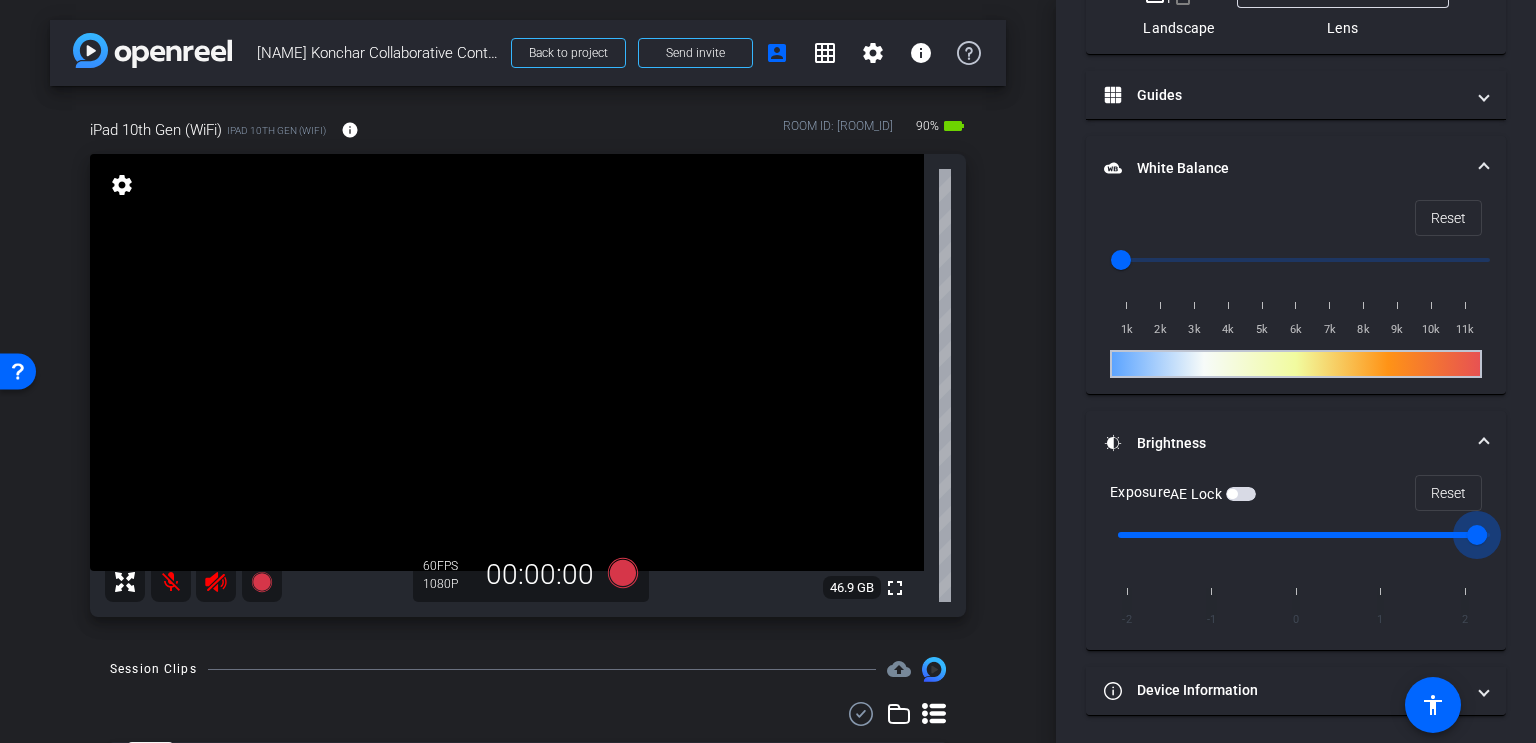 drag, startPoint x: 1386, startPoint y: 535, endPoint x: 1443, endPoint y: 535, distance: 57 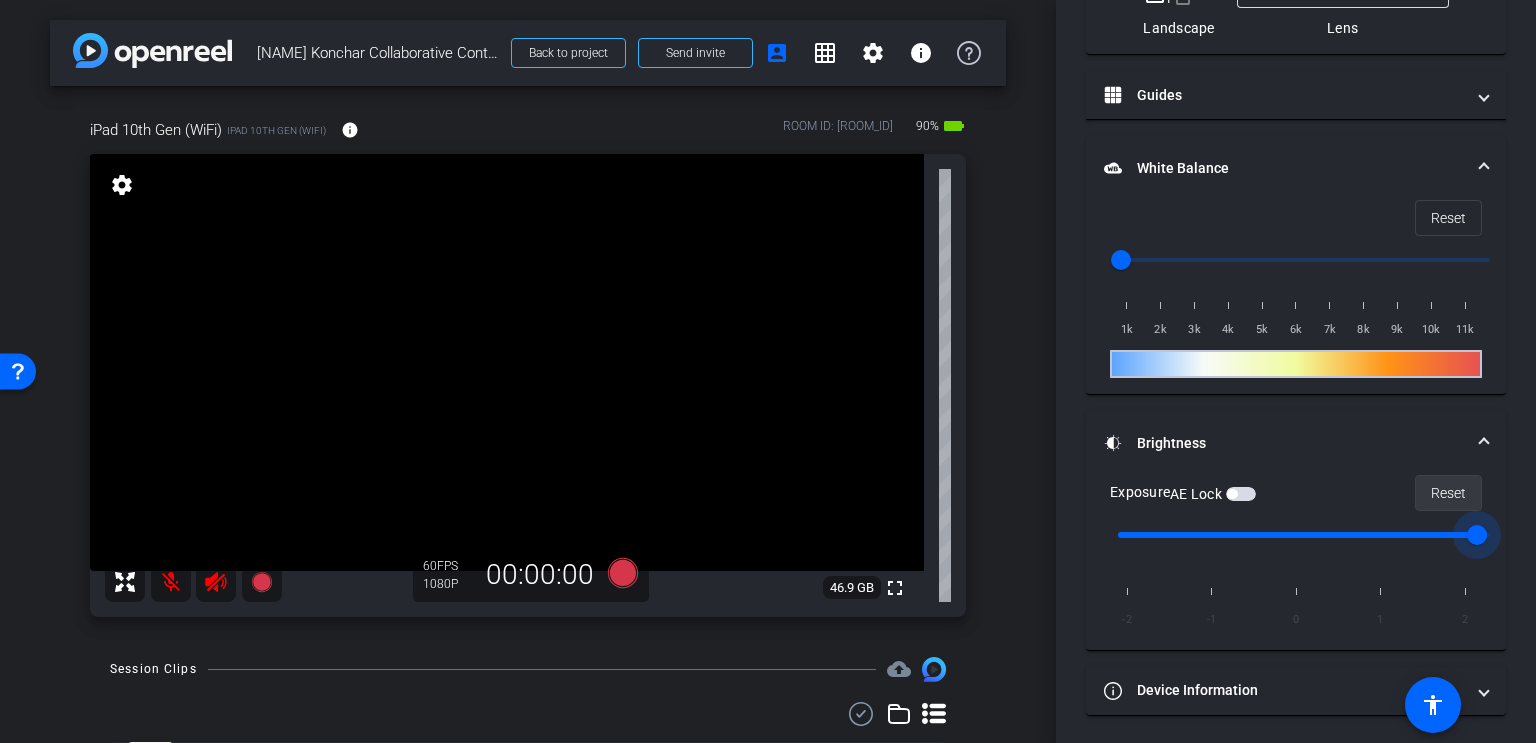 click on "Reset" at bounding box center (1448, 493) 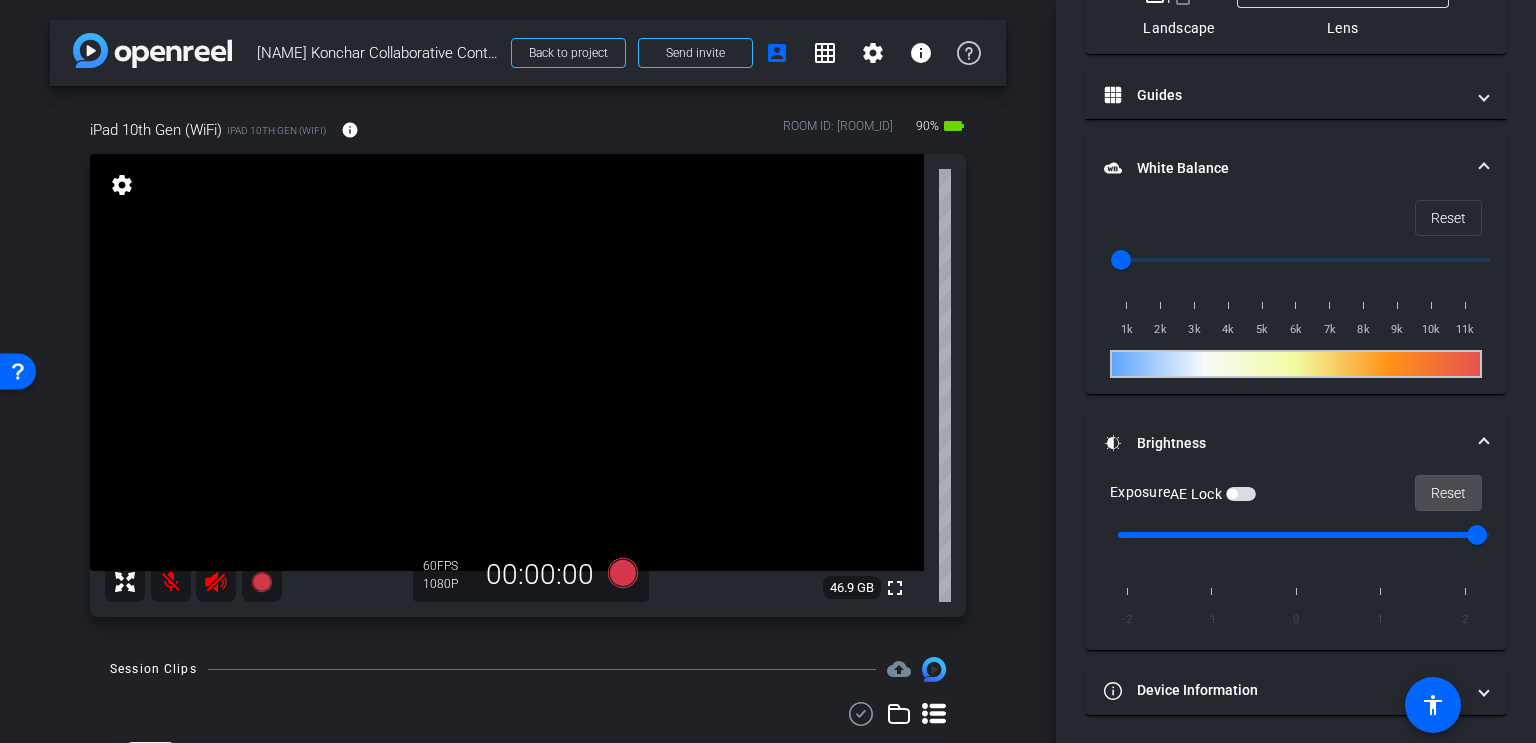 type on "0" 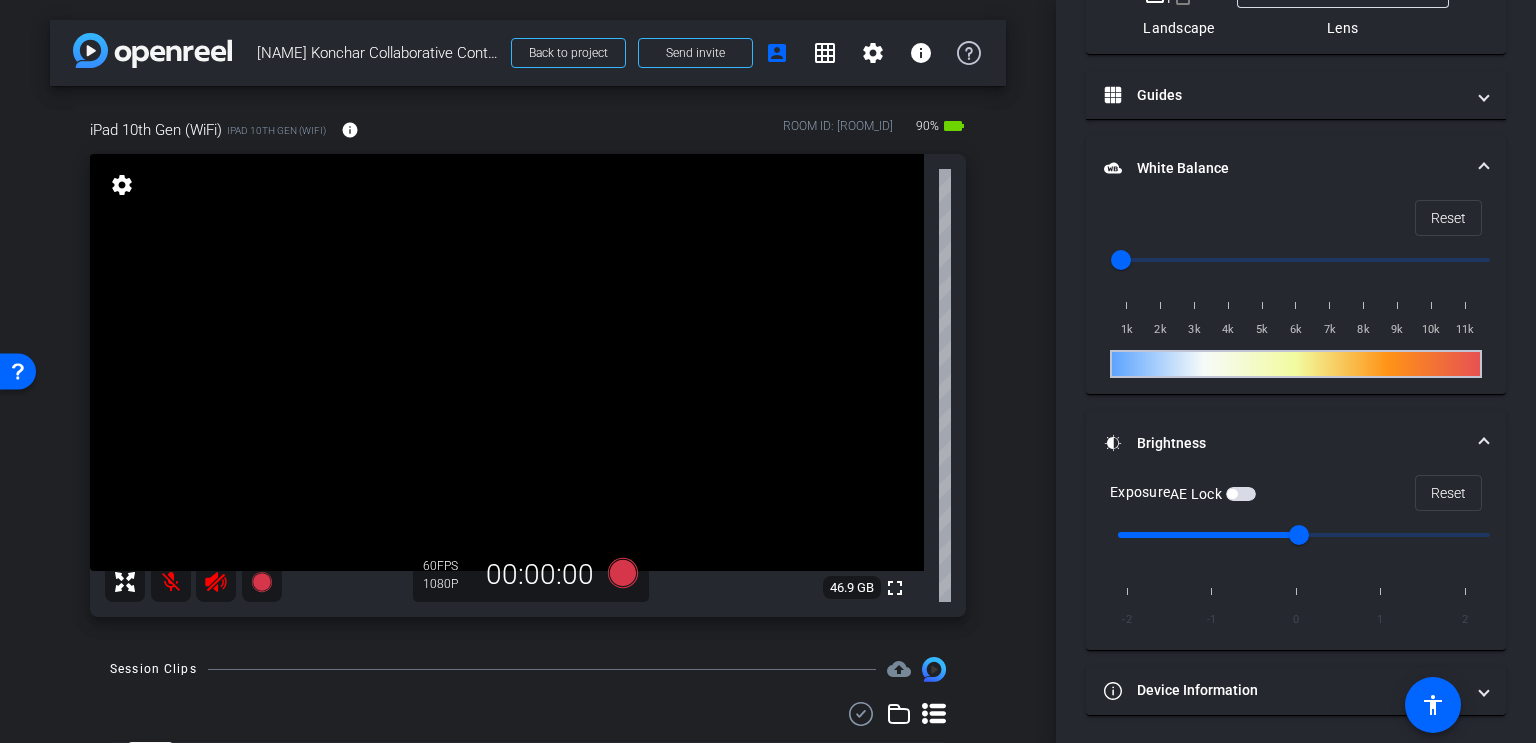 click at bounding box center [1241, 494] 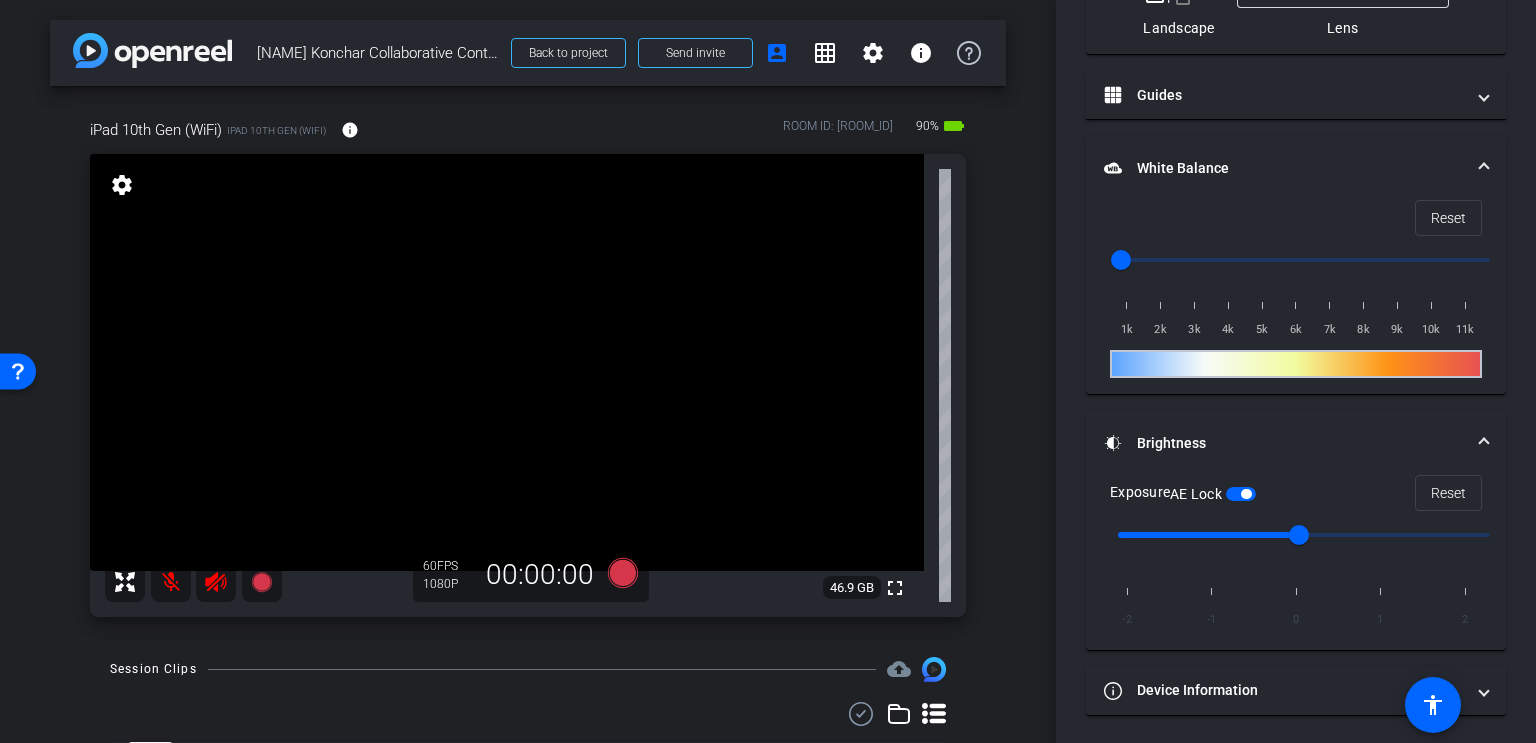 click at bounding box center (1241, 494) 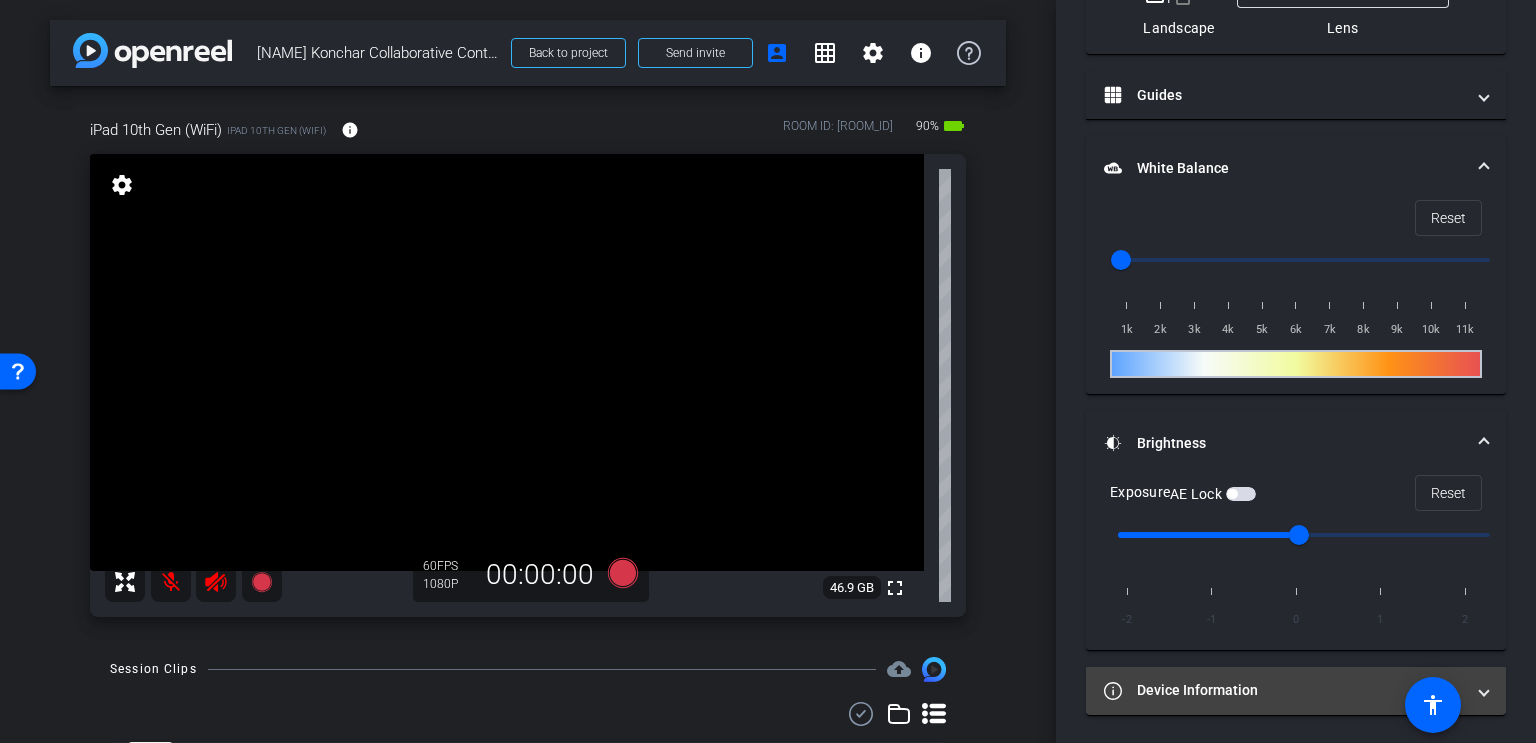 click at bounding box center [1484, 690] 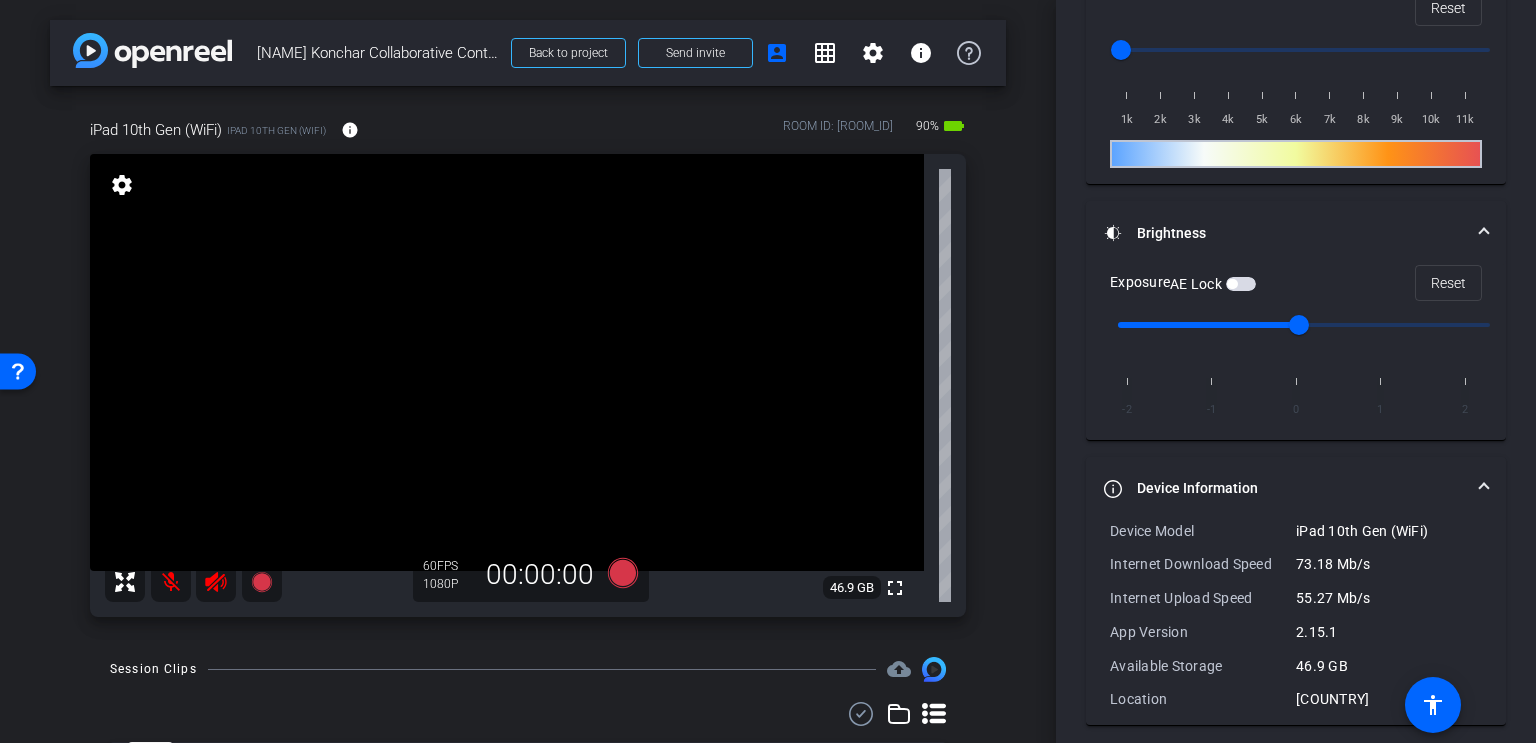 scroll, scrollTop: 615, scrollLeft: 0, axis: vertical 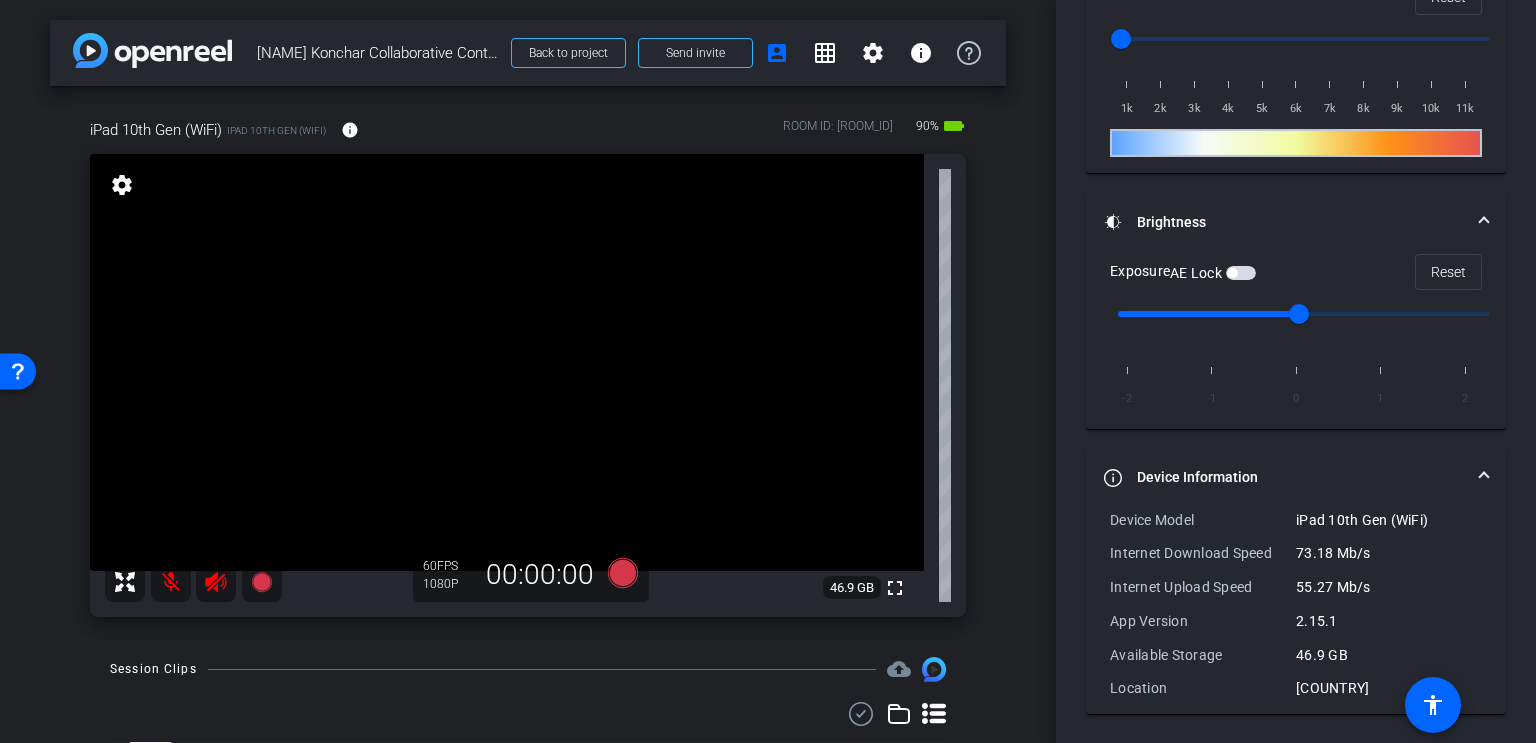 click at bounding box center [1484, 477] 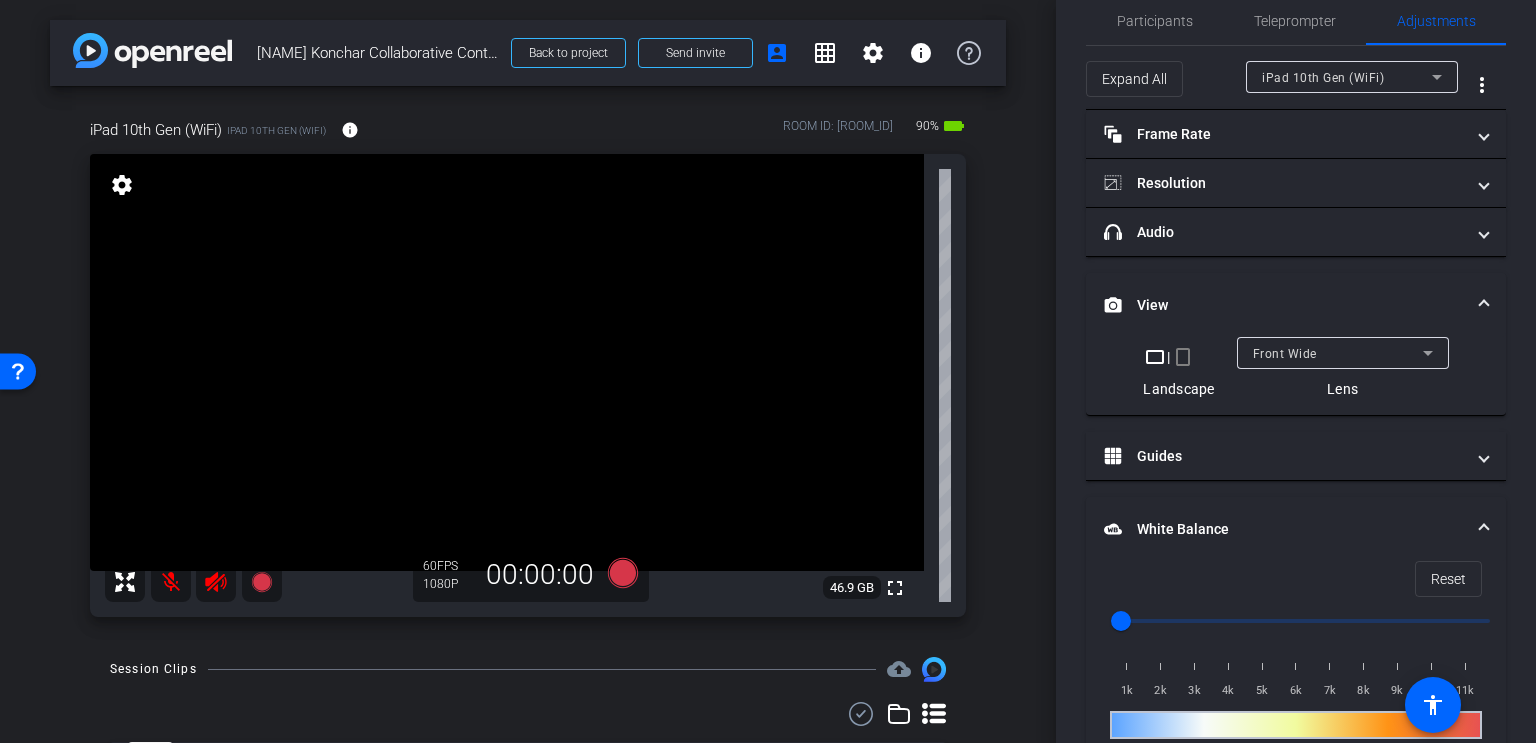 scroll, scrollTop: 0, scrollLeft: 0, axis: both 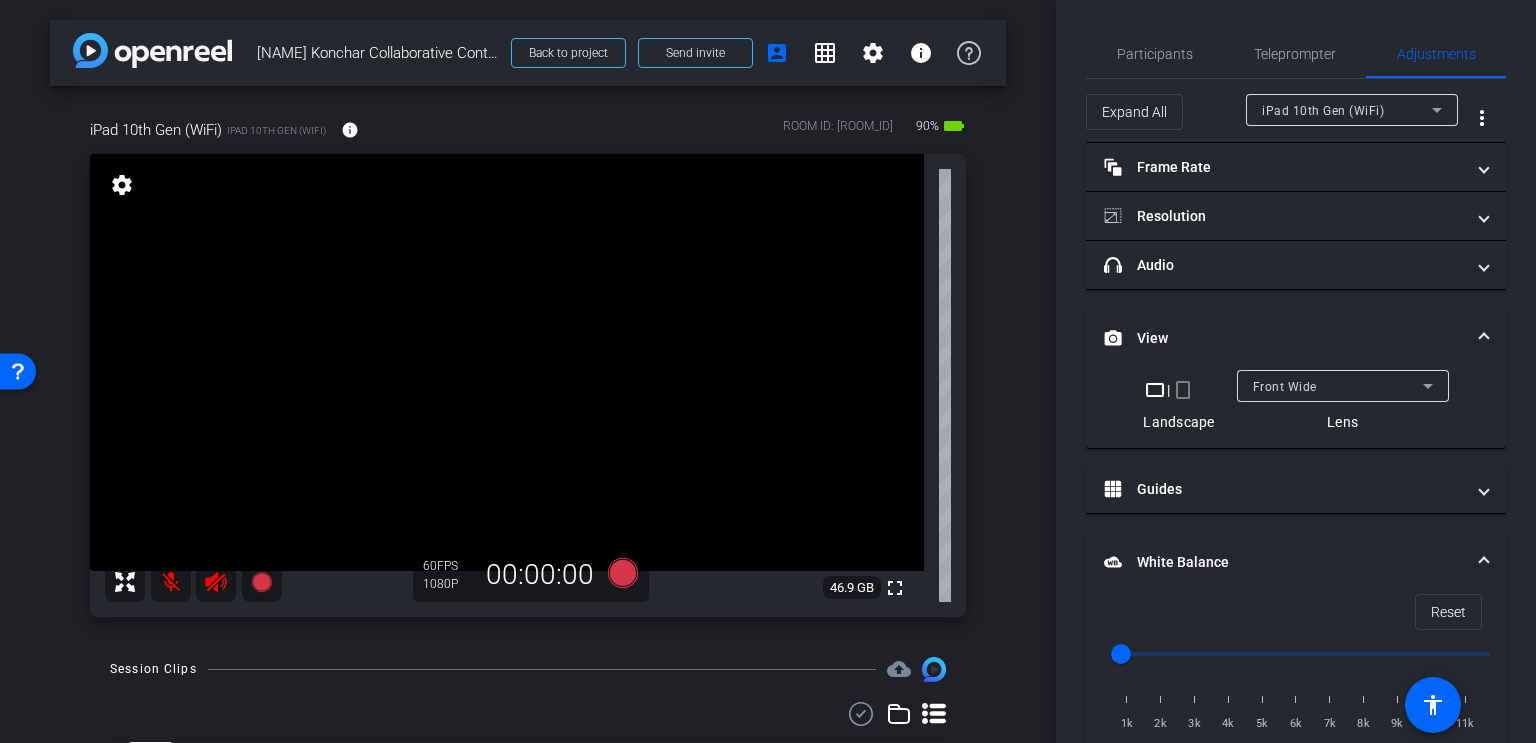 click at bounding box center [1484, 562] 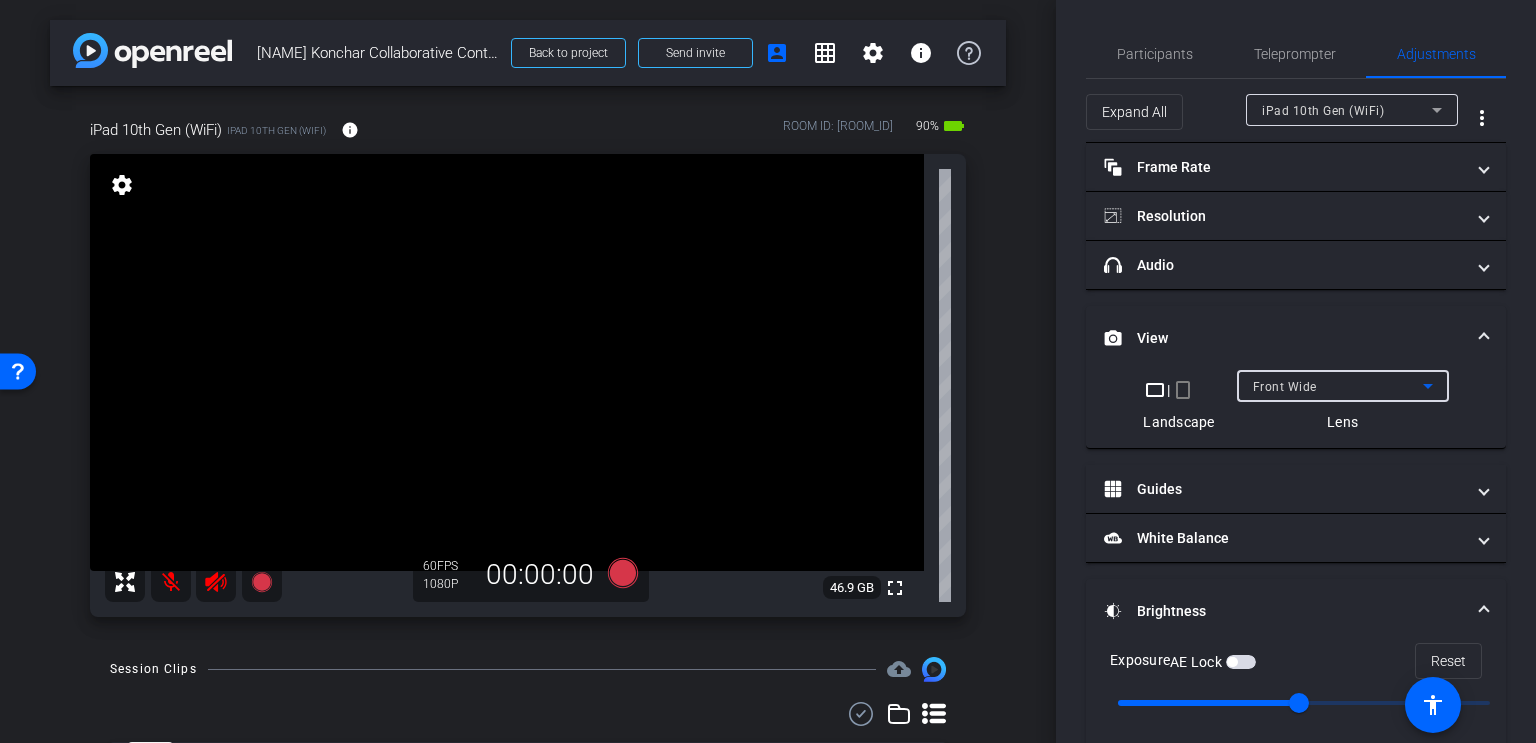 click 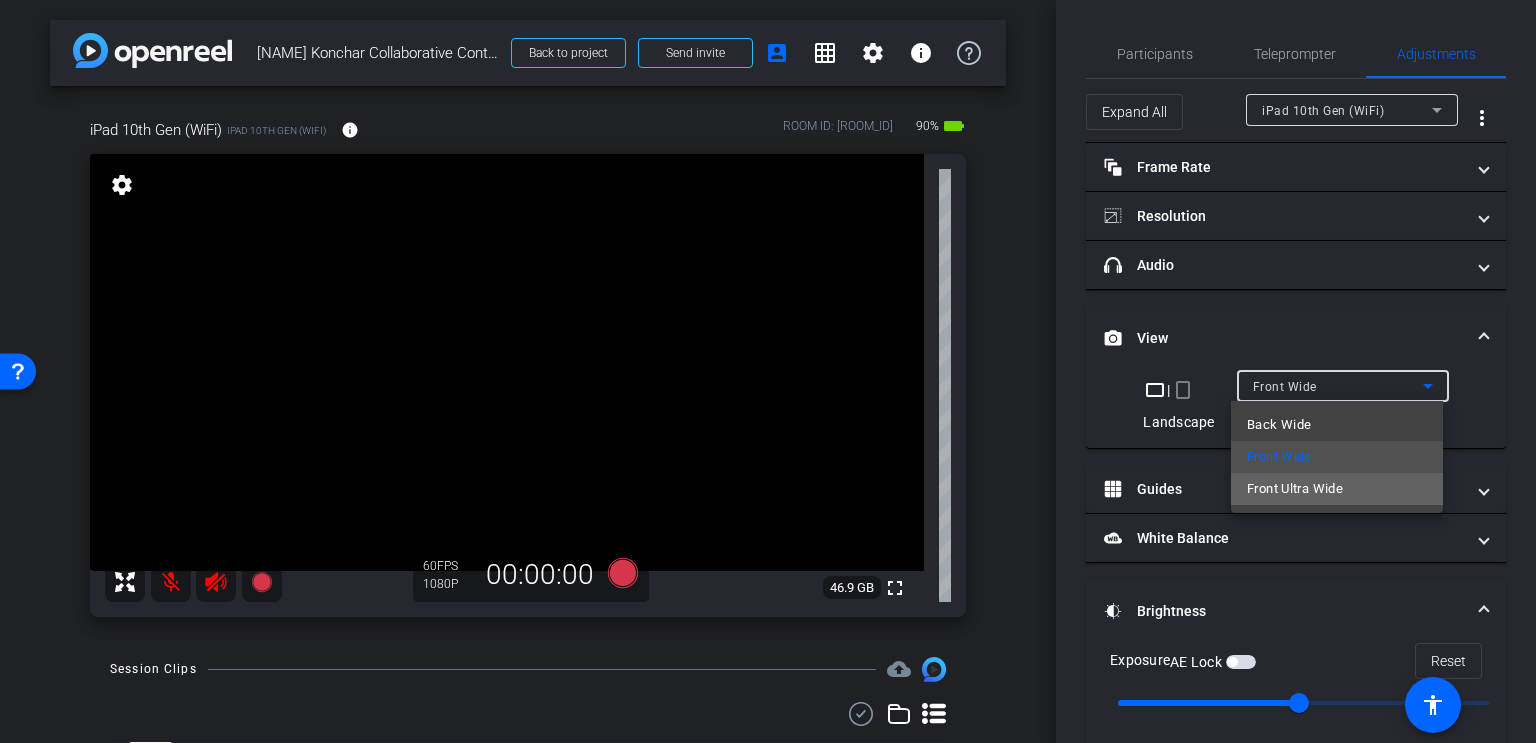 click on "Front Ultra Wide" at bounding box center (1337, 489) 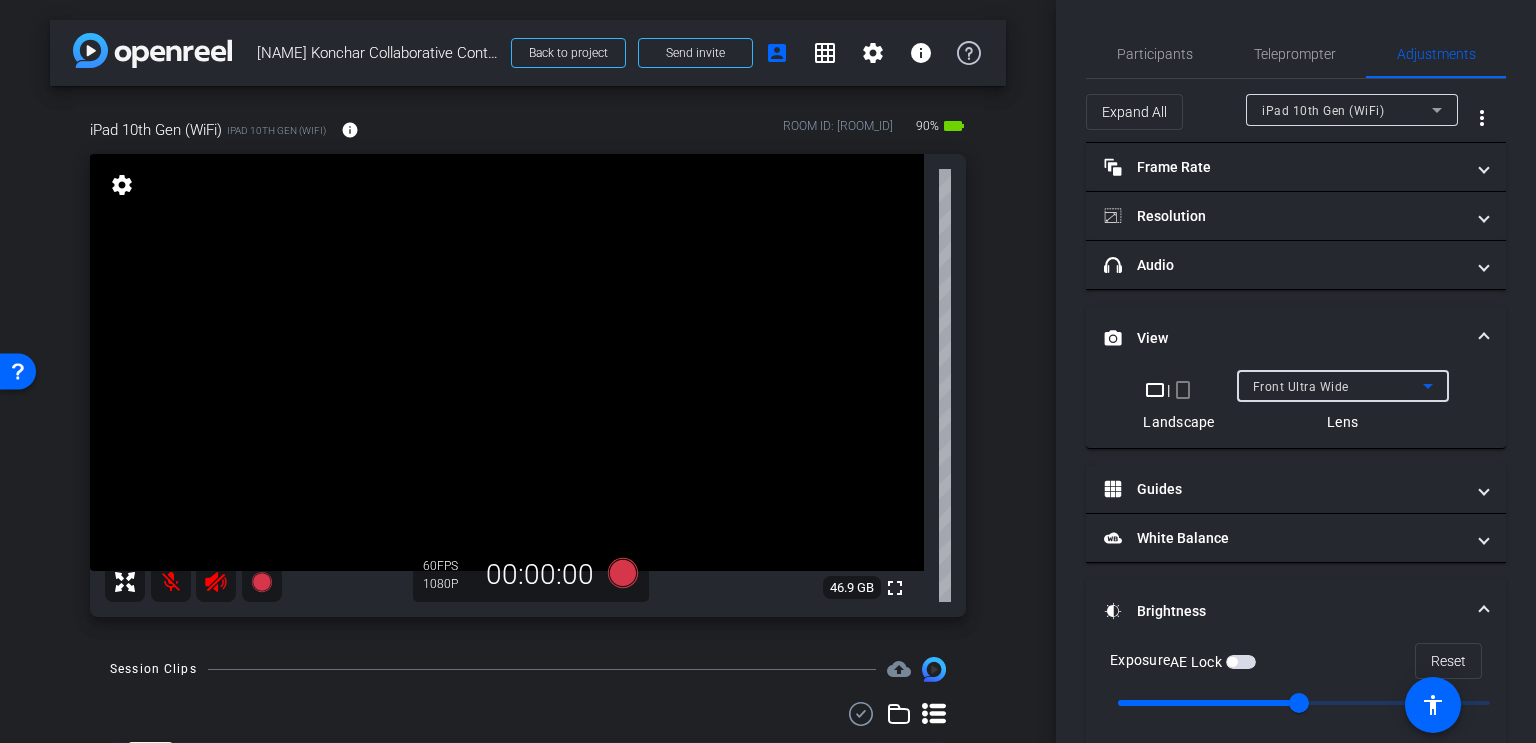 click 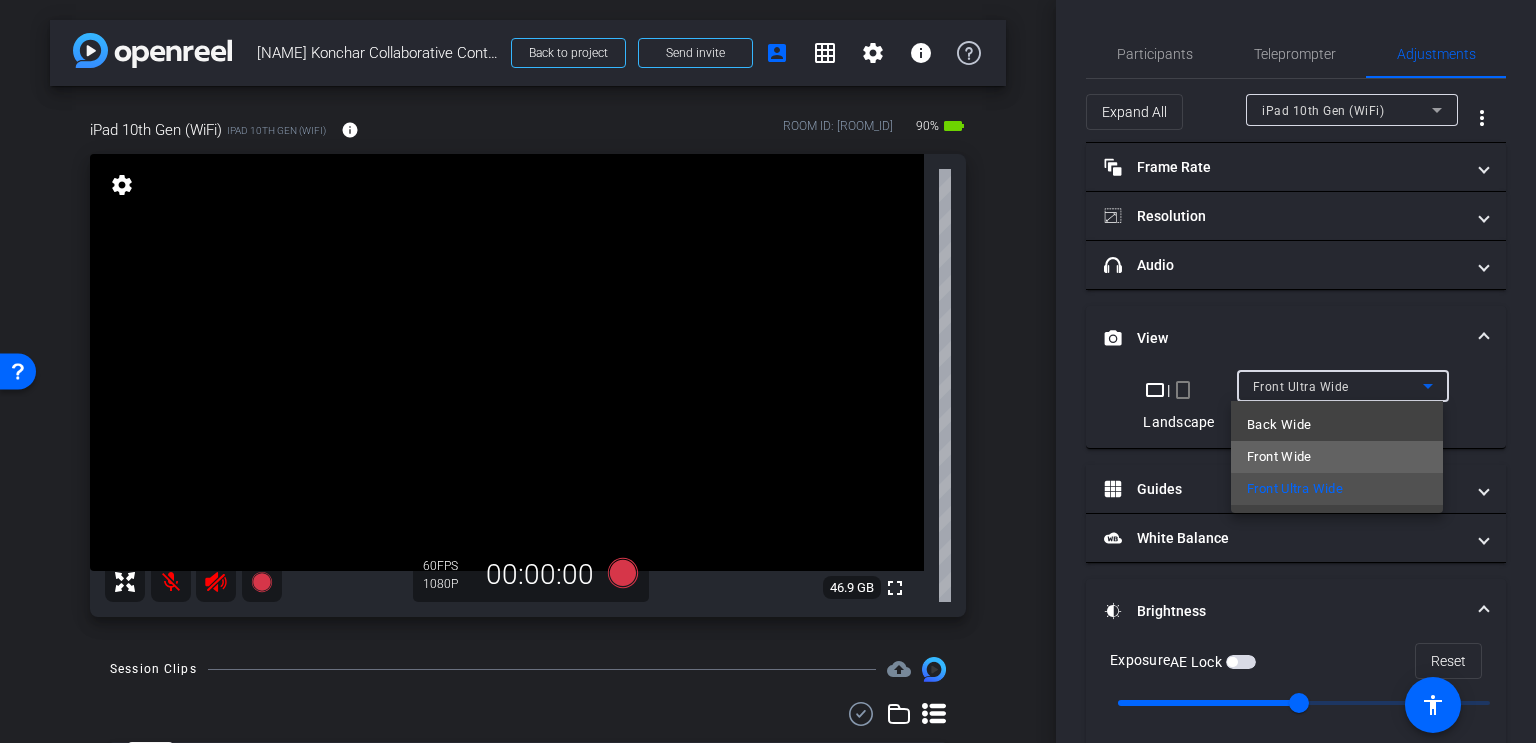 click on "Front Wide" at bounding box center (1337, 457) 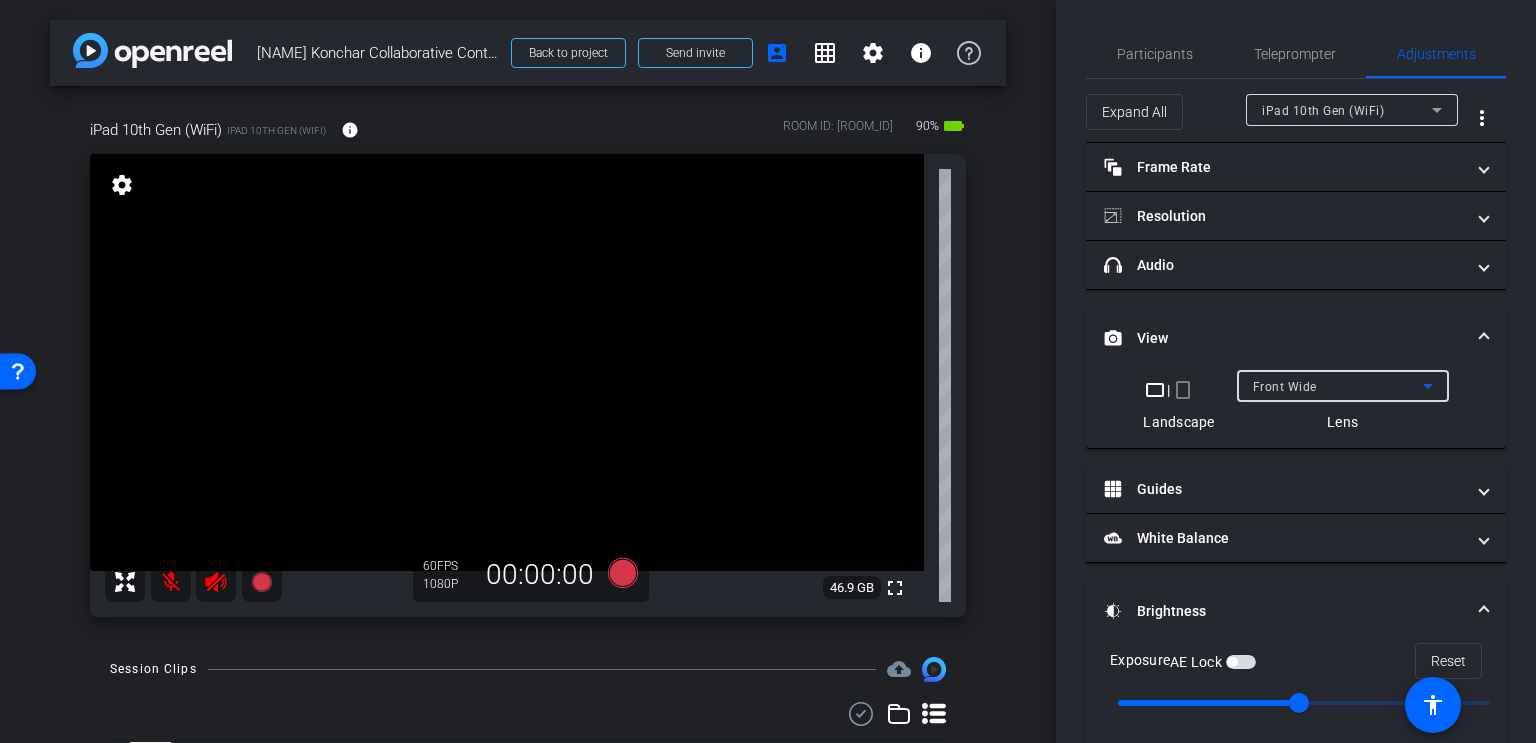 click 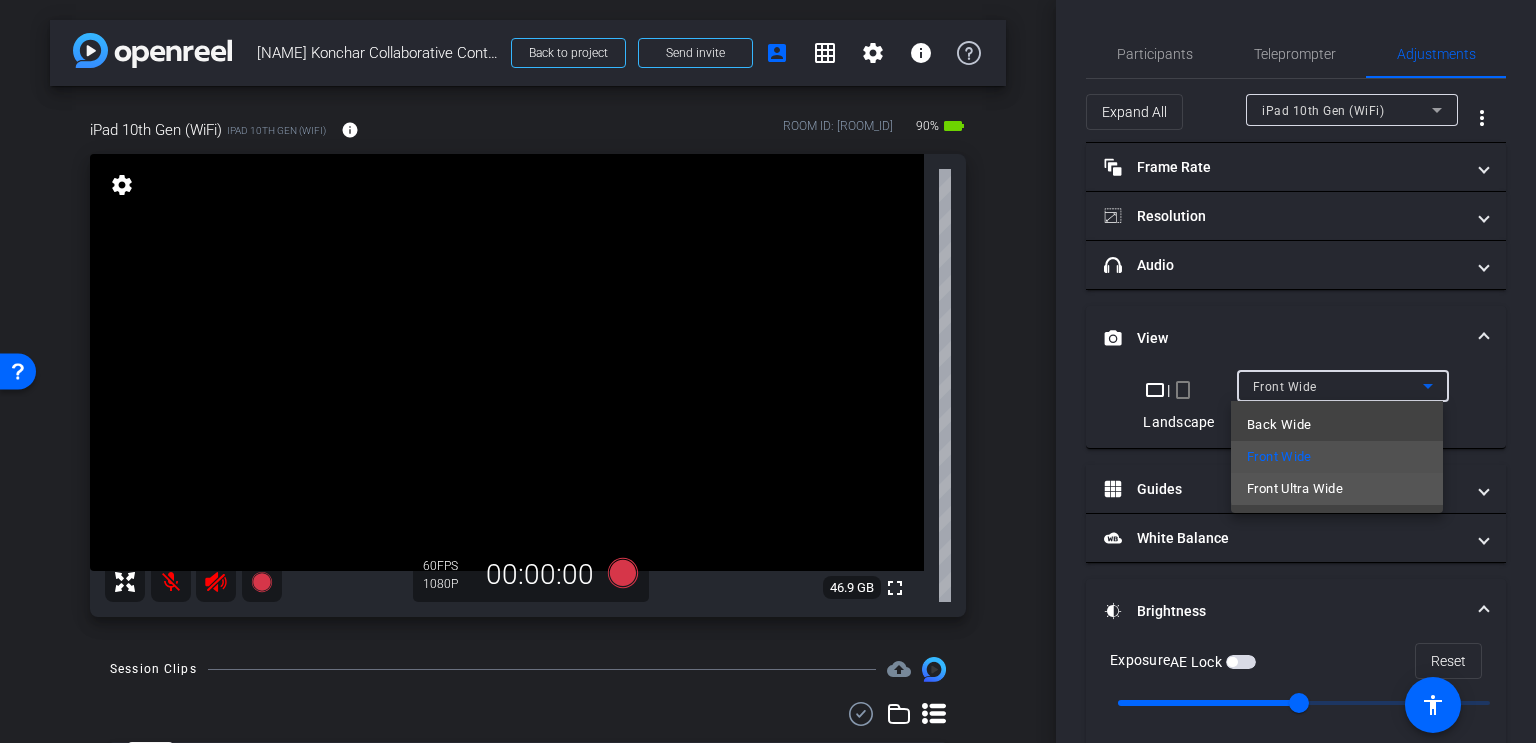 click on "Front Ultra Wide" at bounding box center (1337, 489) 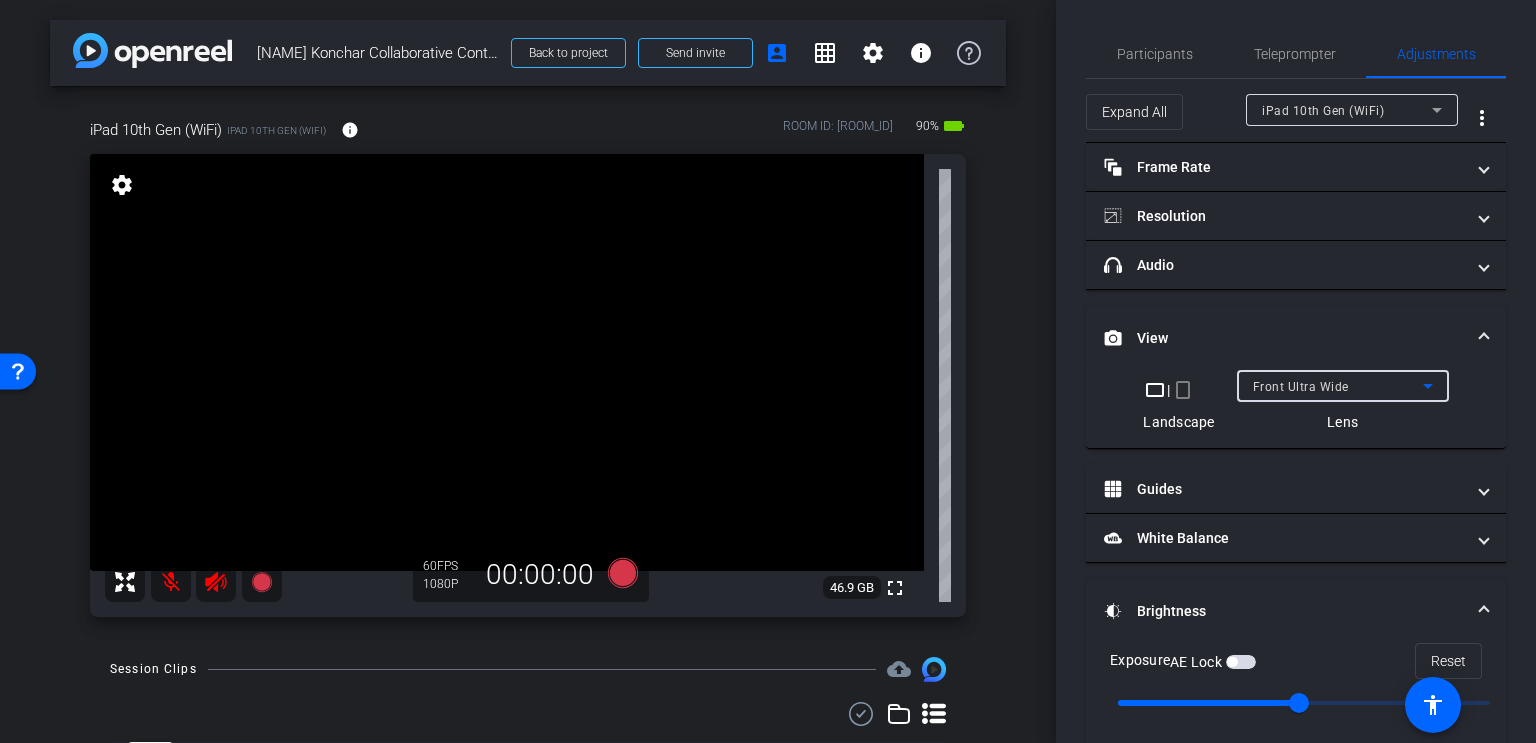 click 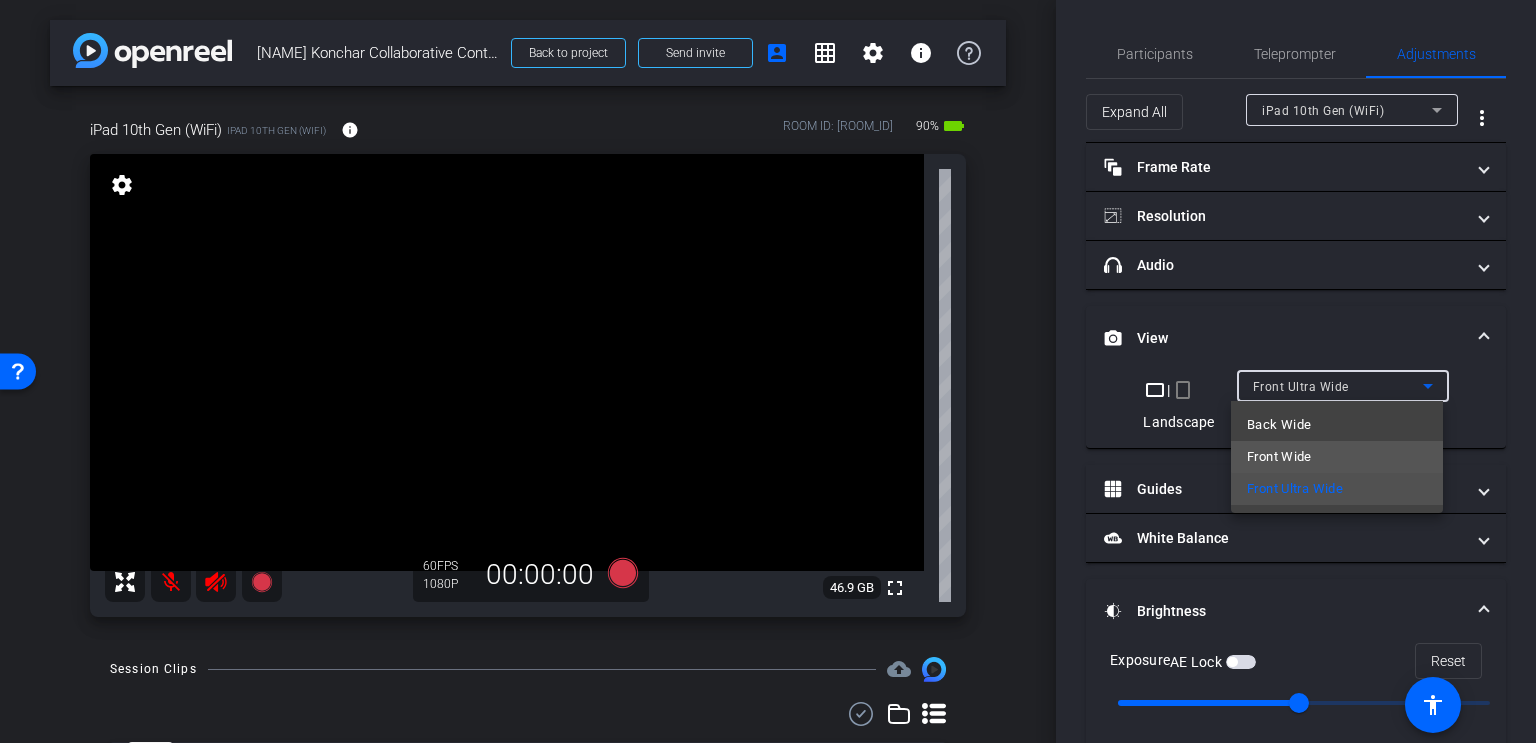 click on "Front Wide" at bounding box center [1337, 457] 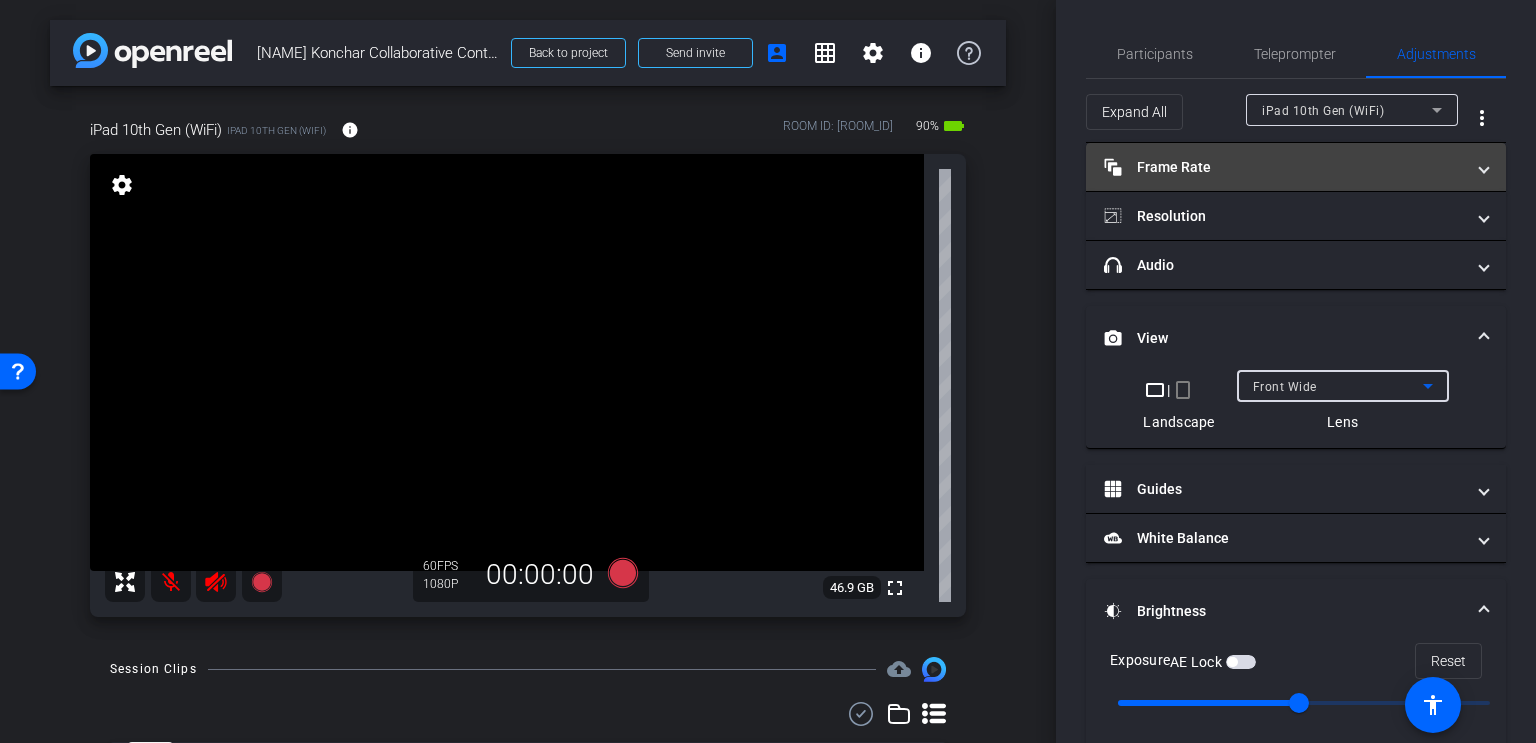 click at bounding box center (1484, 167) 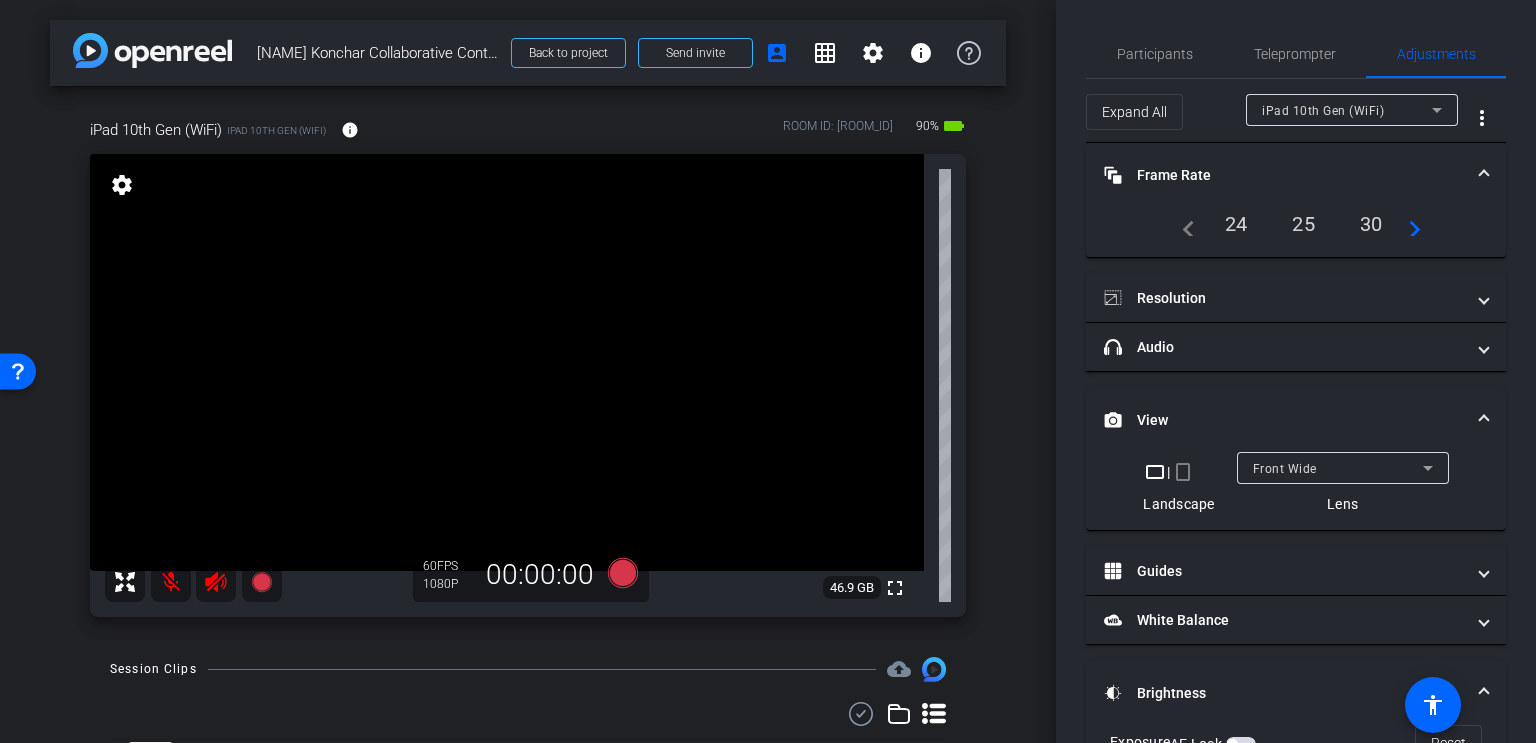 click on "Frame Rate
Frame Rate" at bounding box center (1292, 175) 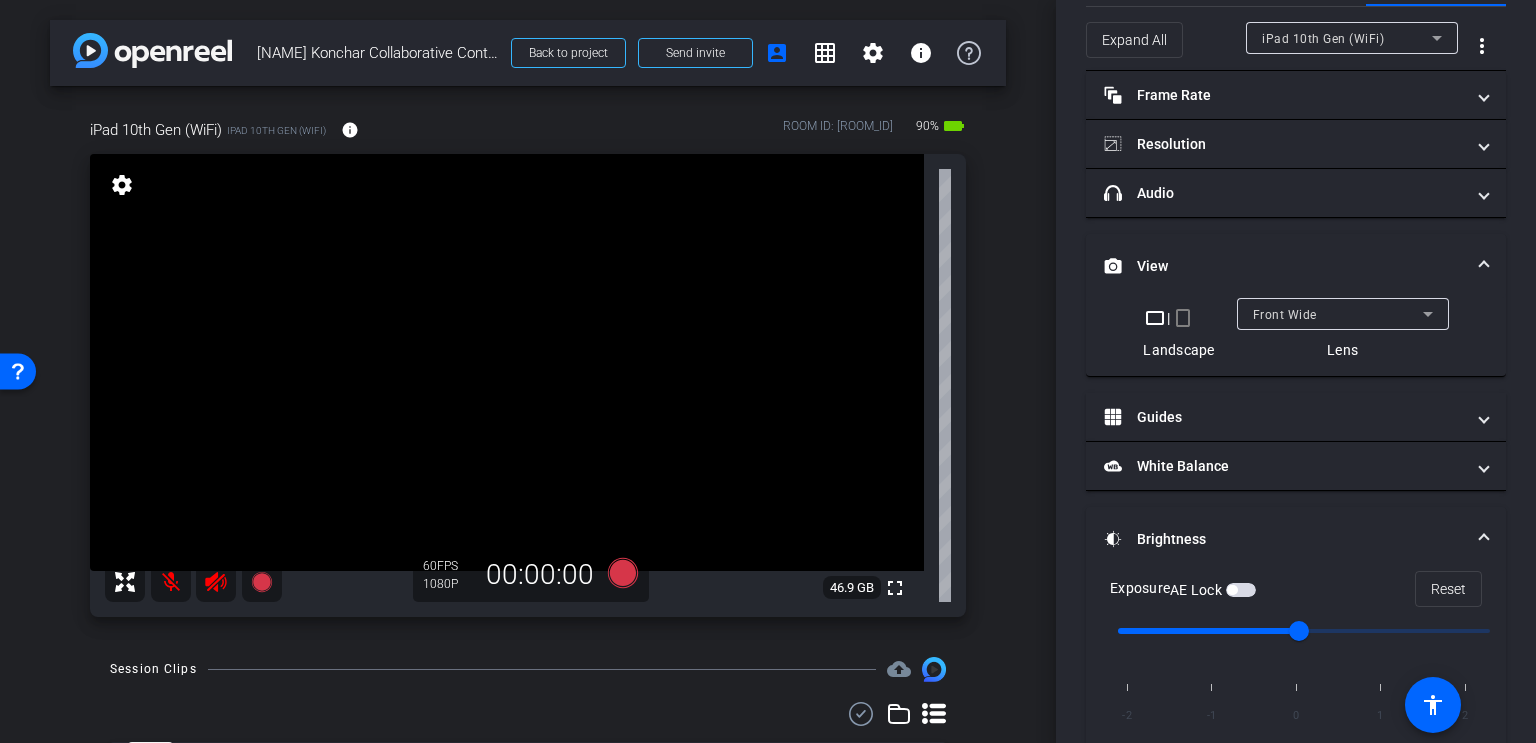 scroll, scrollTop: 0, scrollLeft: 0, axis: both 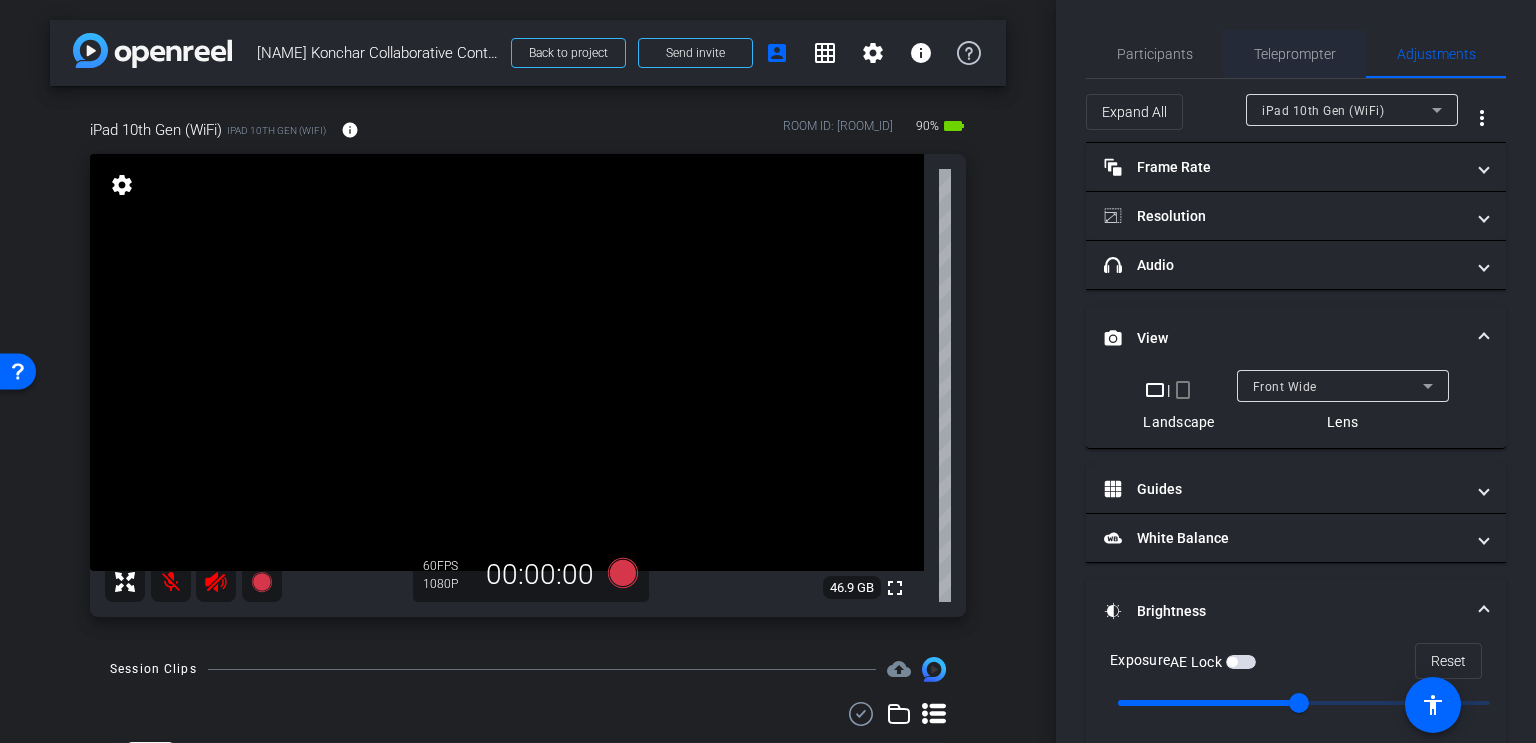 click on "Teleprompter" at bounding box center [1295, 54] 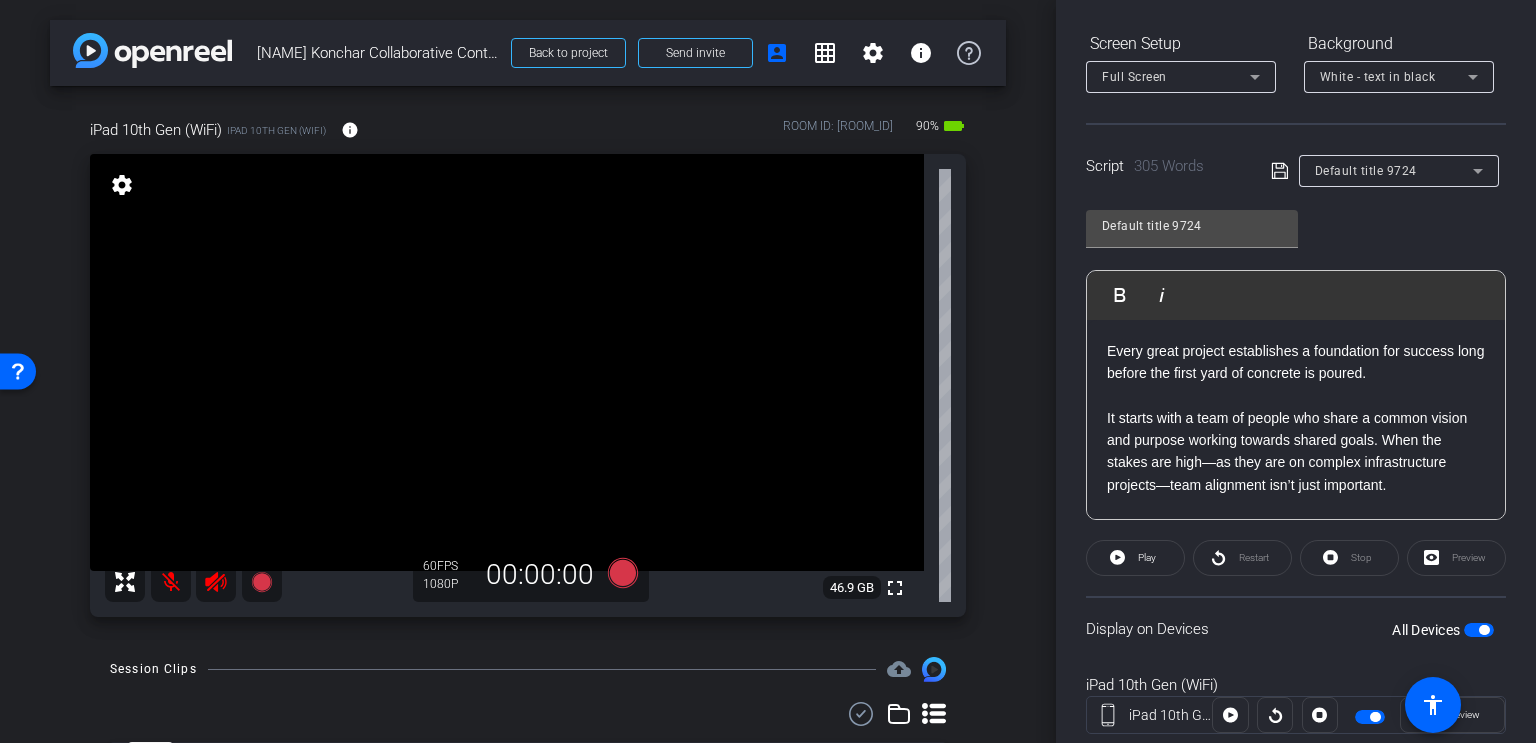 scroll, scrollTop: 300, scrollLeft: 0, axis: vertical 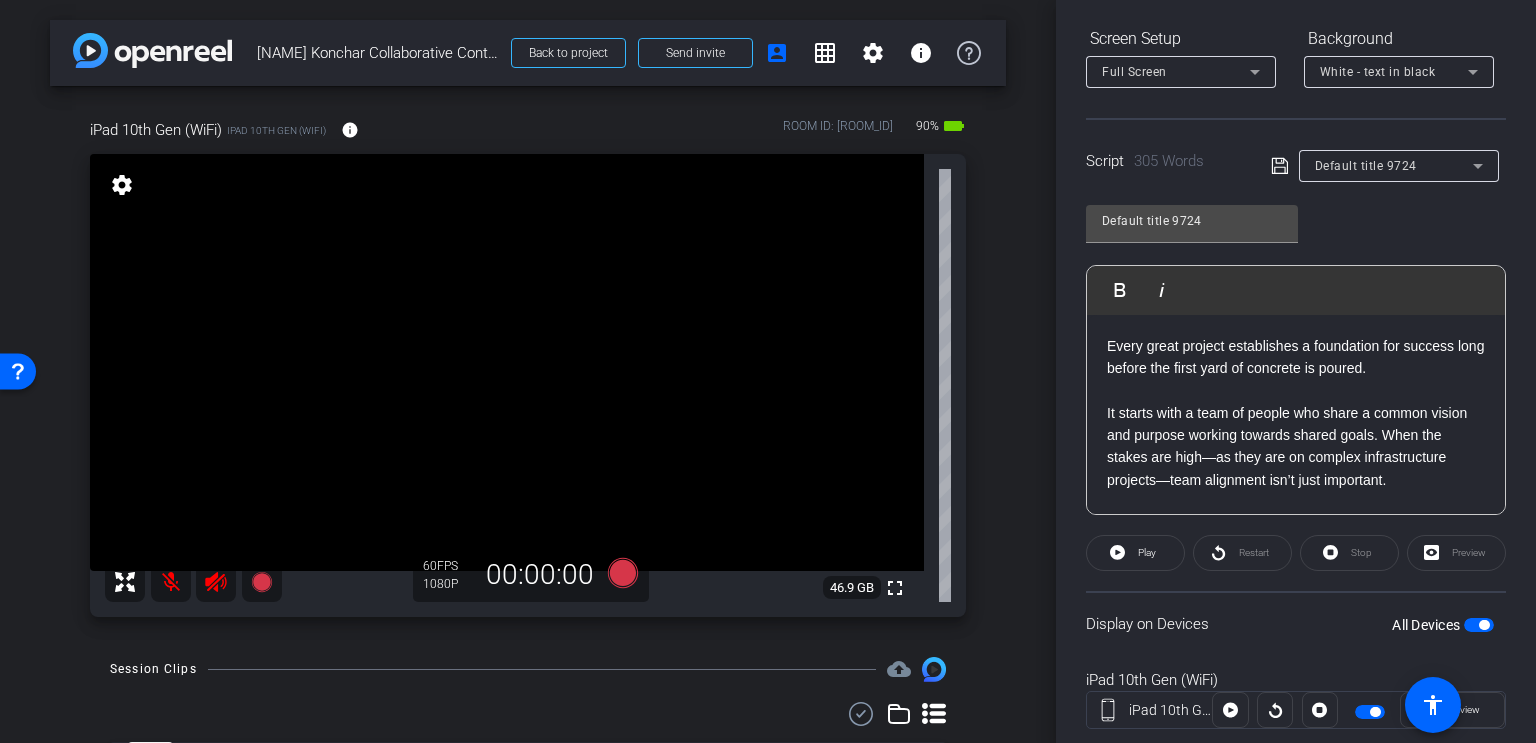 click 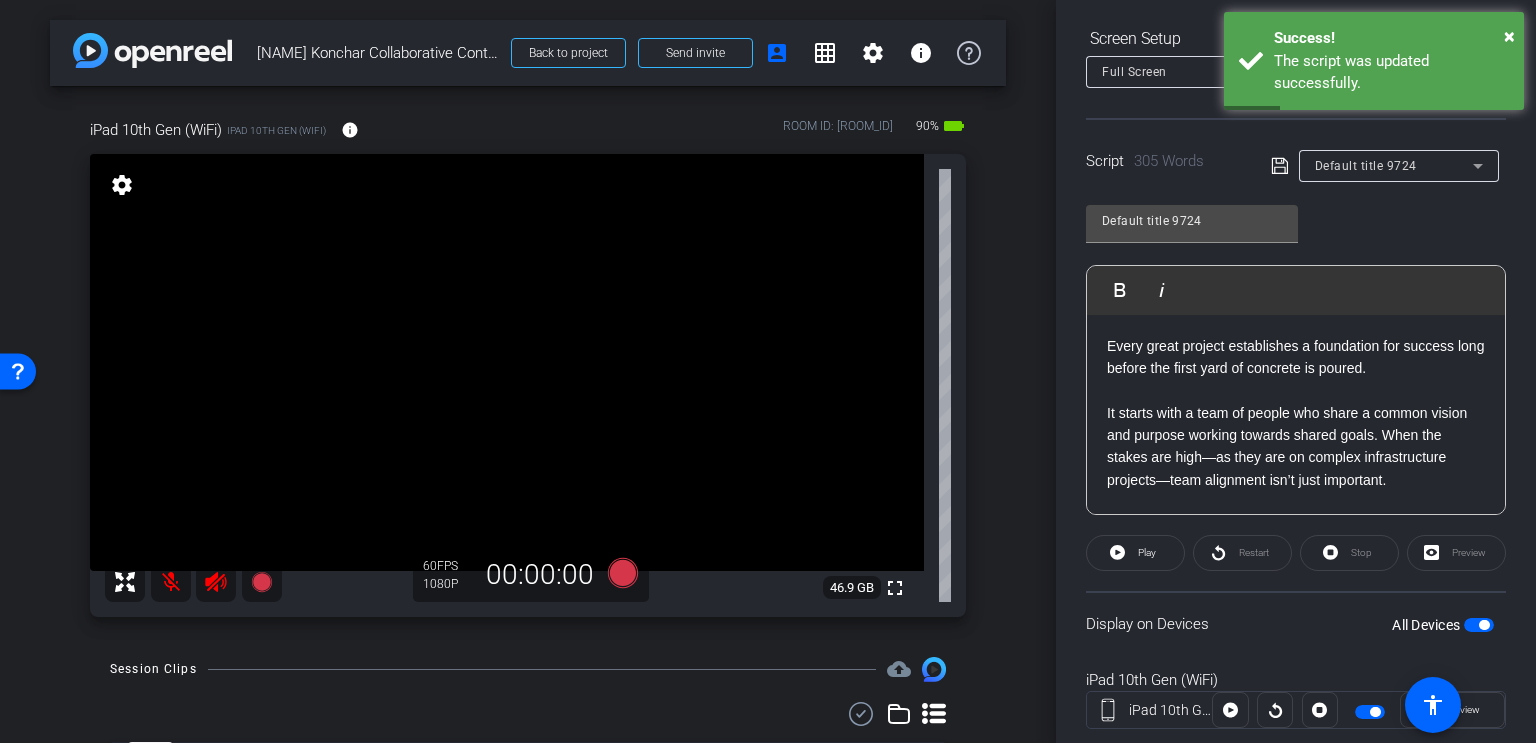 click on "Preview" 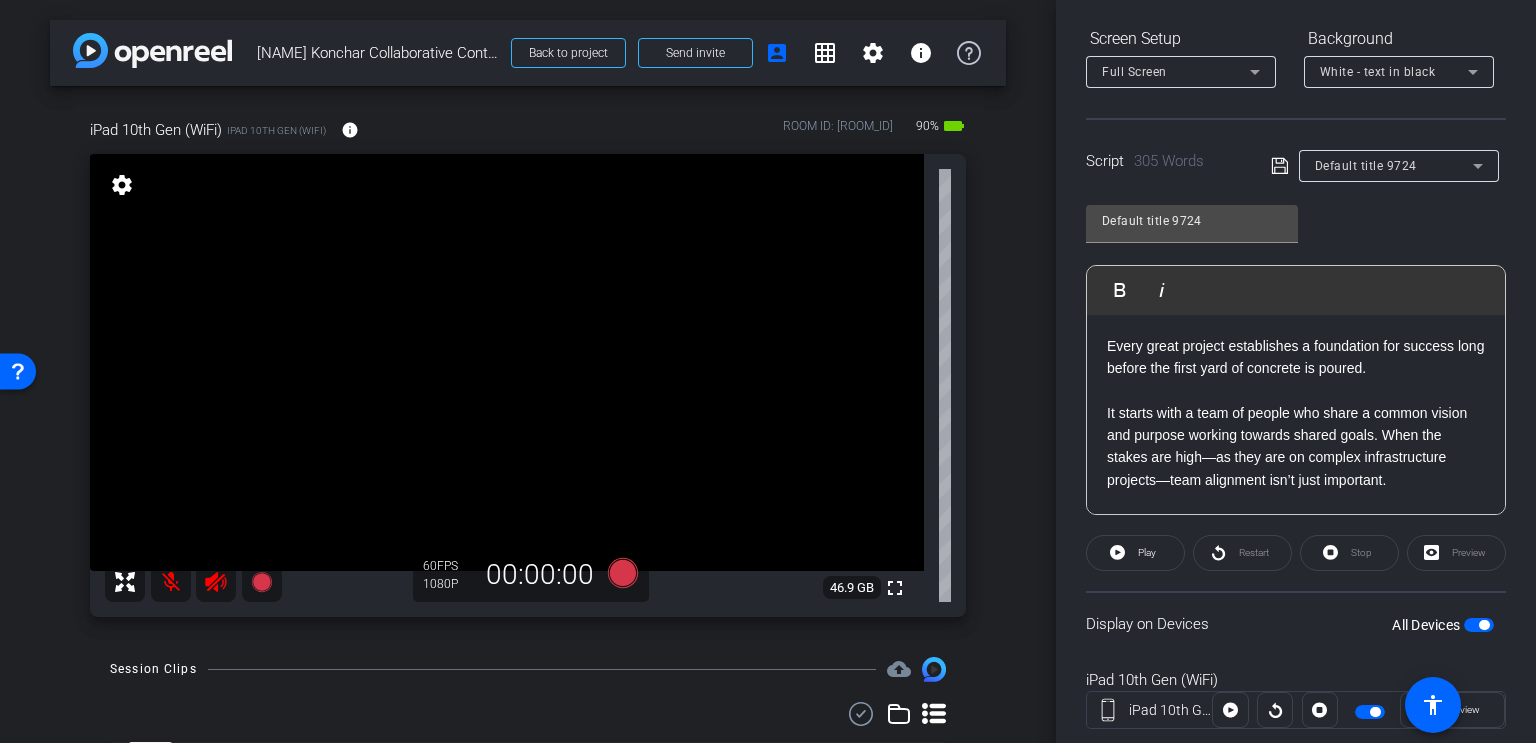 click on "Preview" 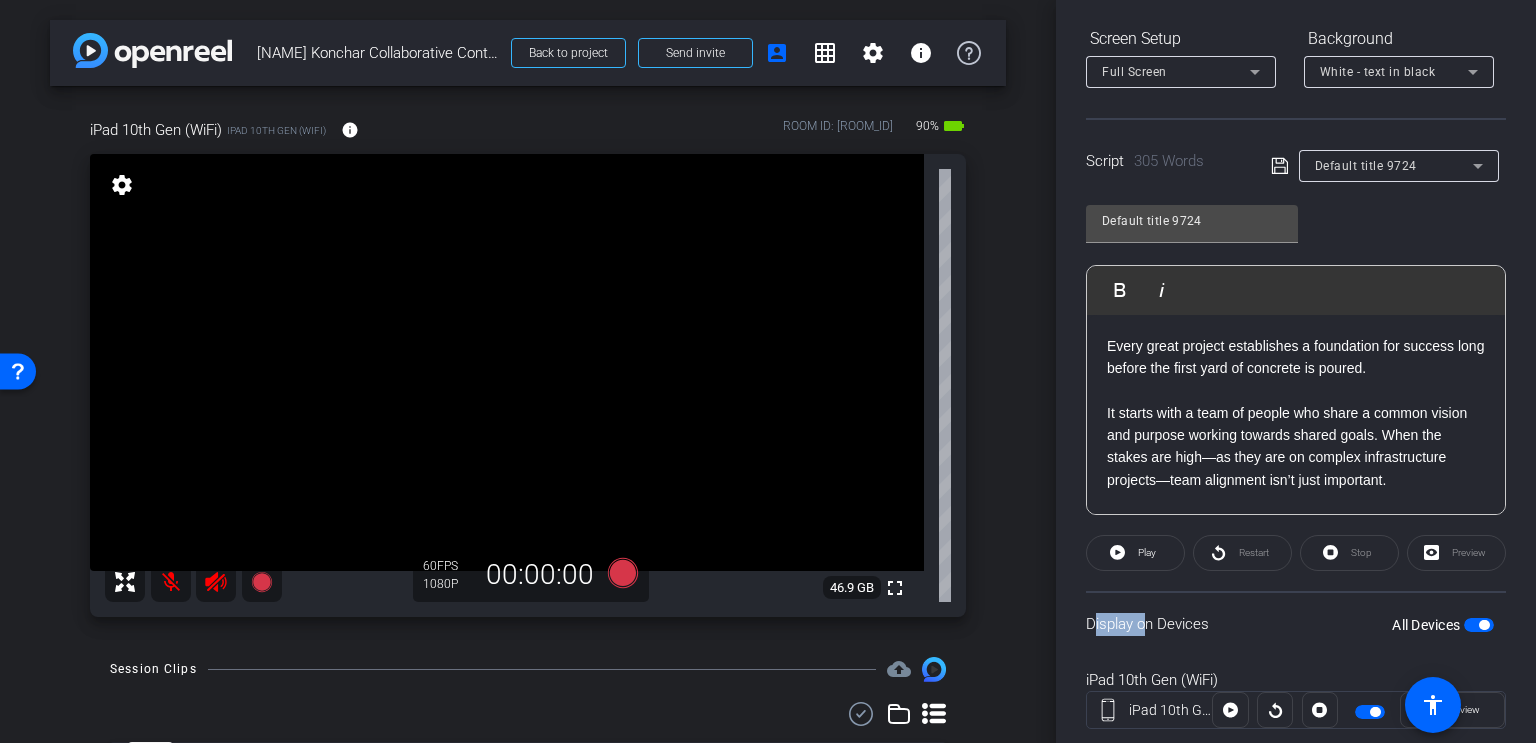 click on "Preview" 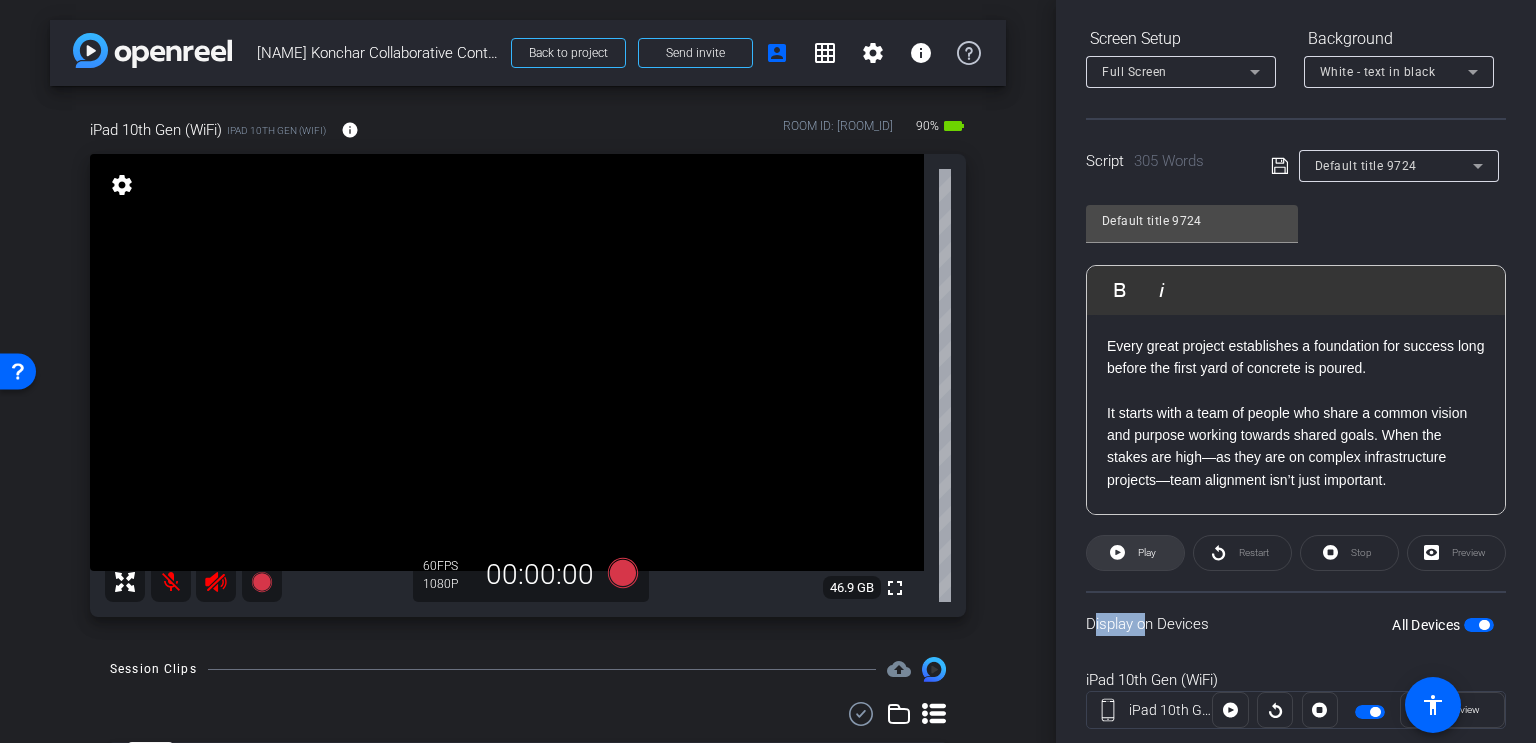 click 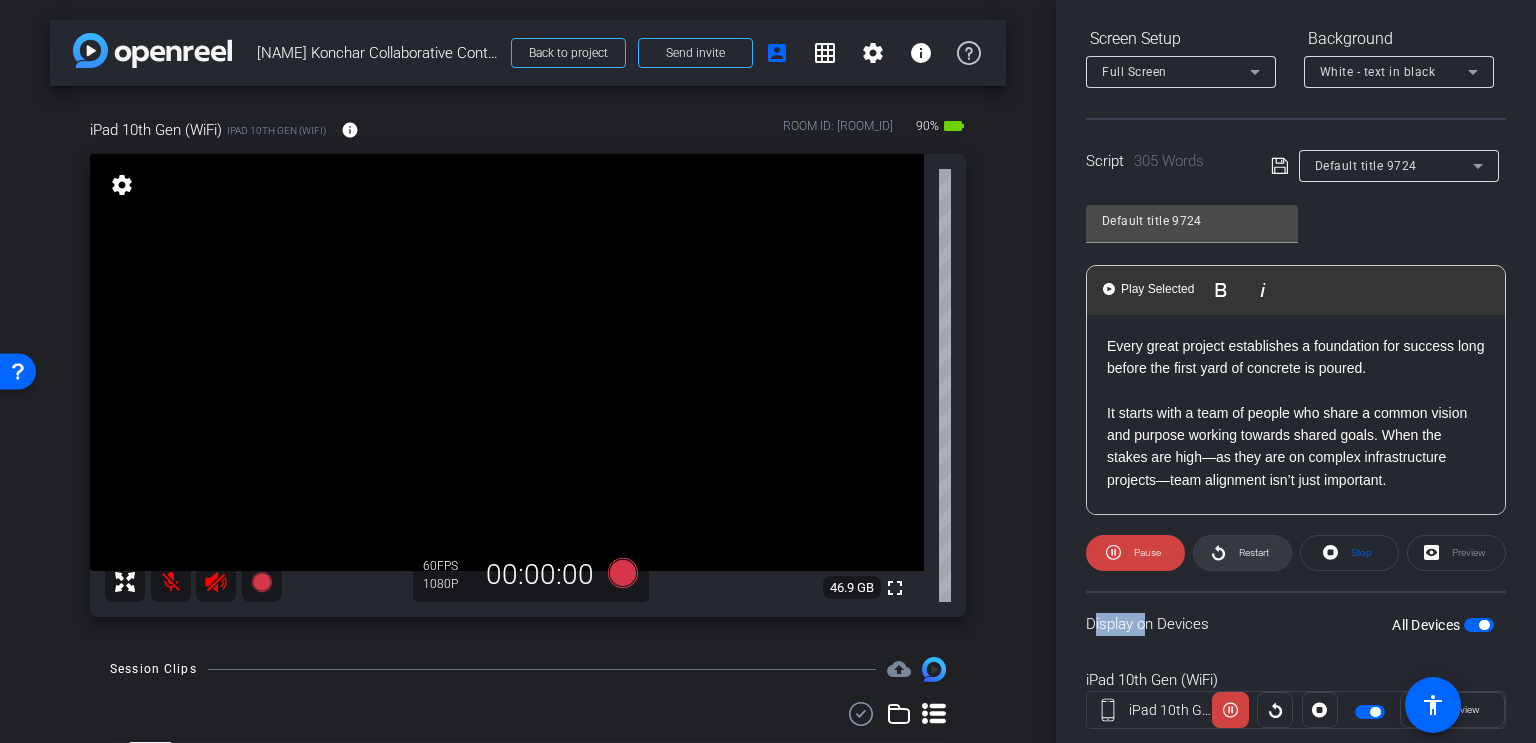 click on "Restart" 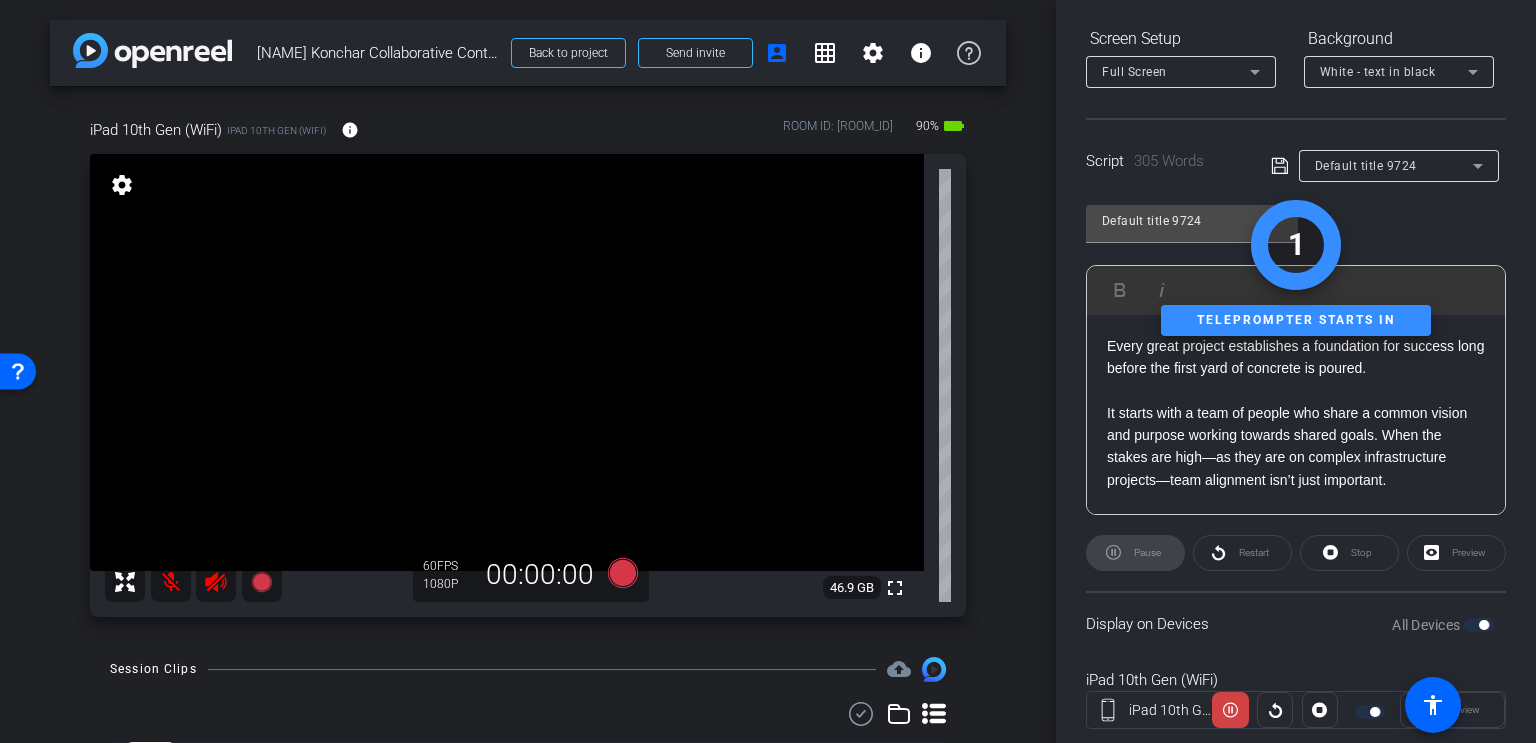 click on "Stop" 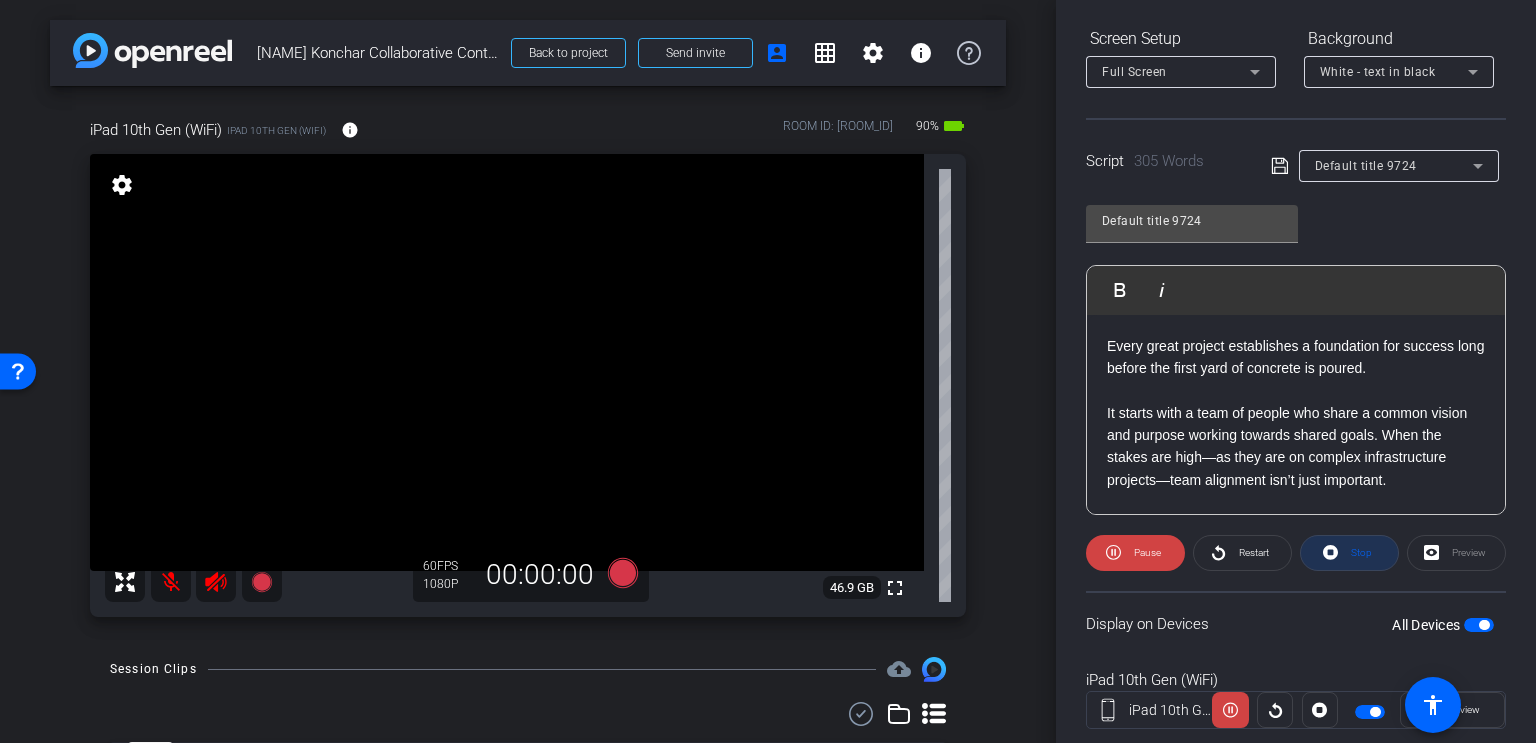 click on "Stop" 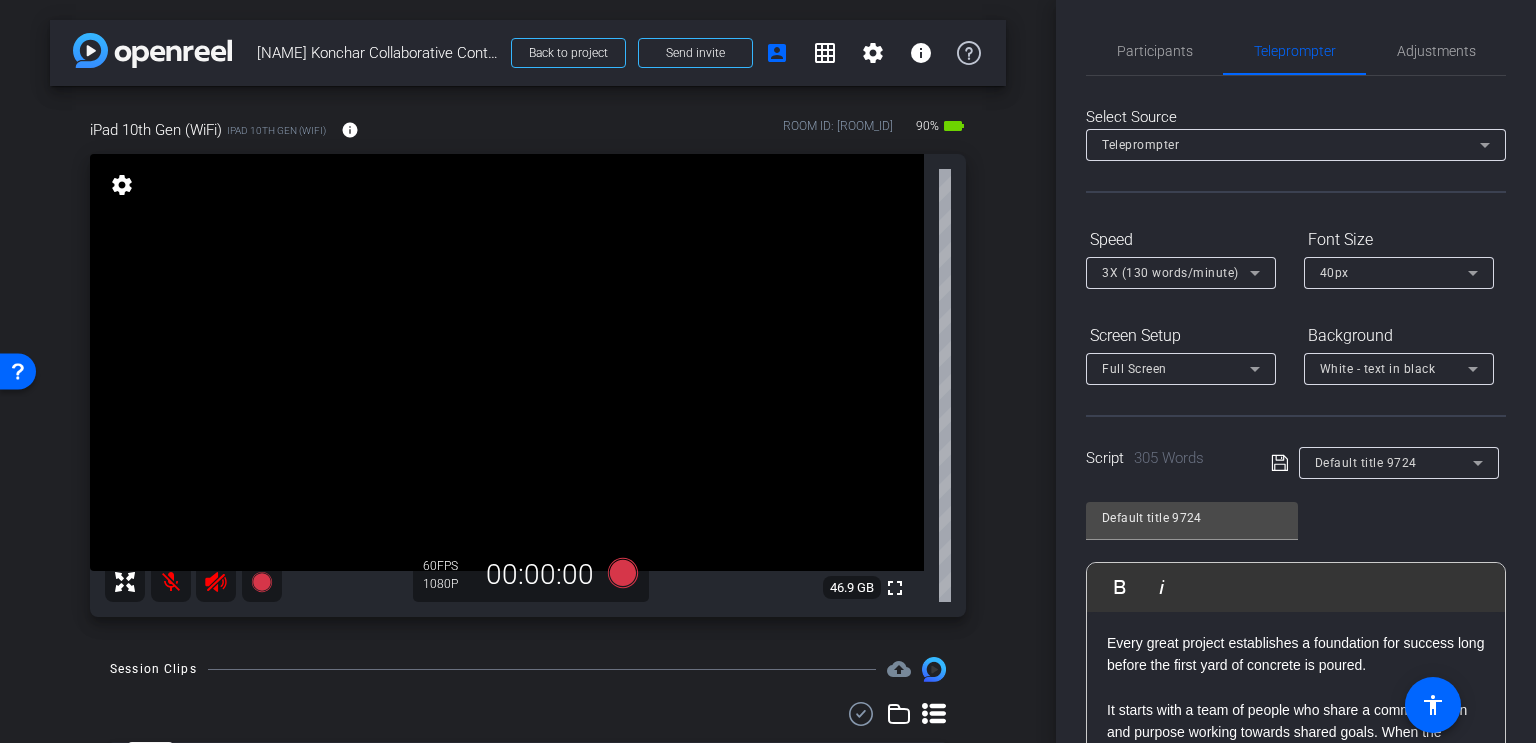 scroll, scrollTop: 0, scrollLeft: 0, axis: both 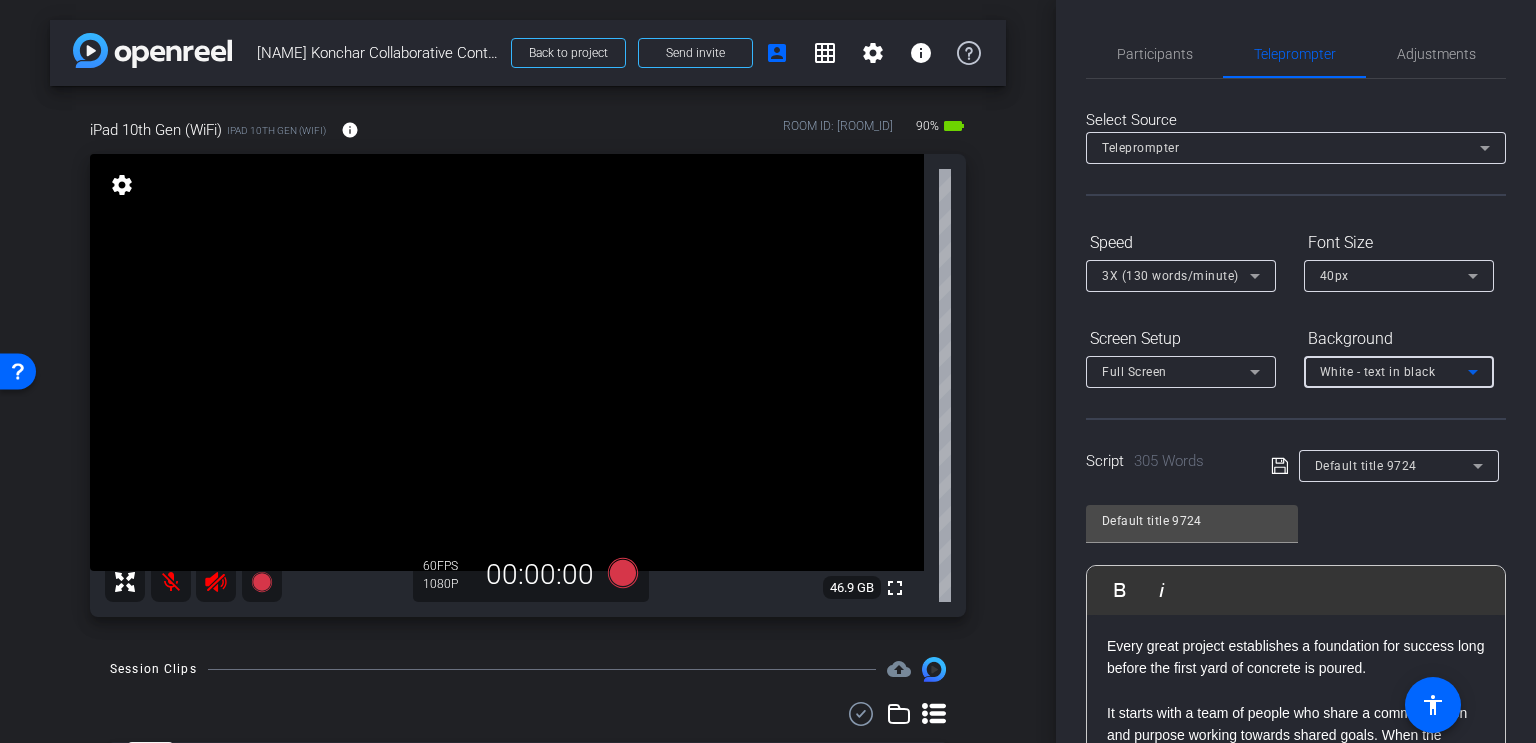 click 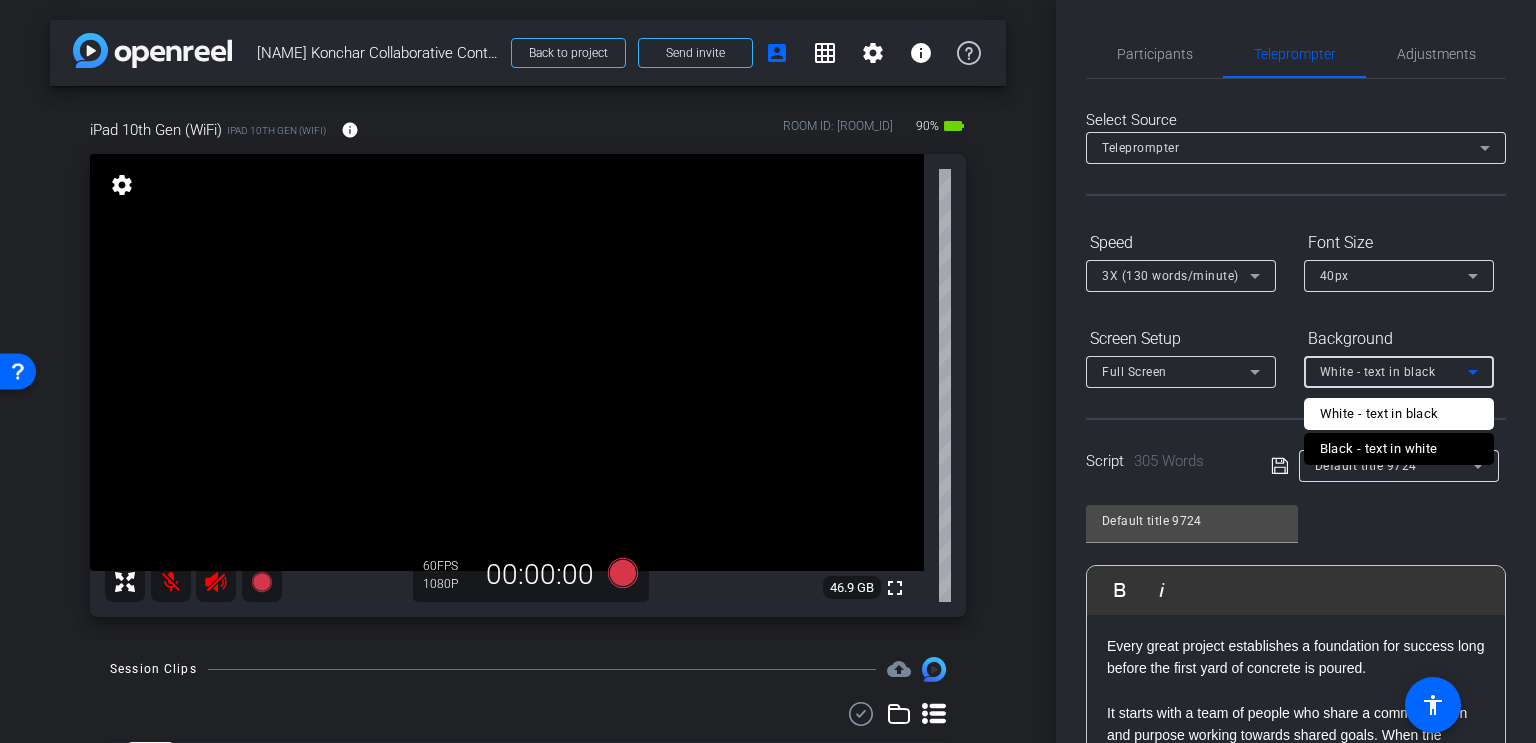 click at bounding box center (768, 371) 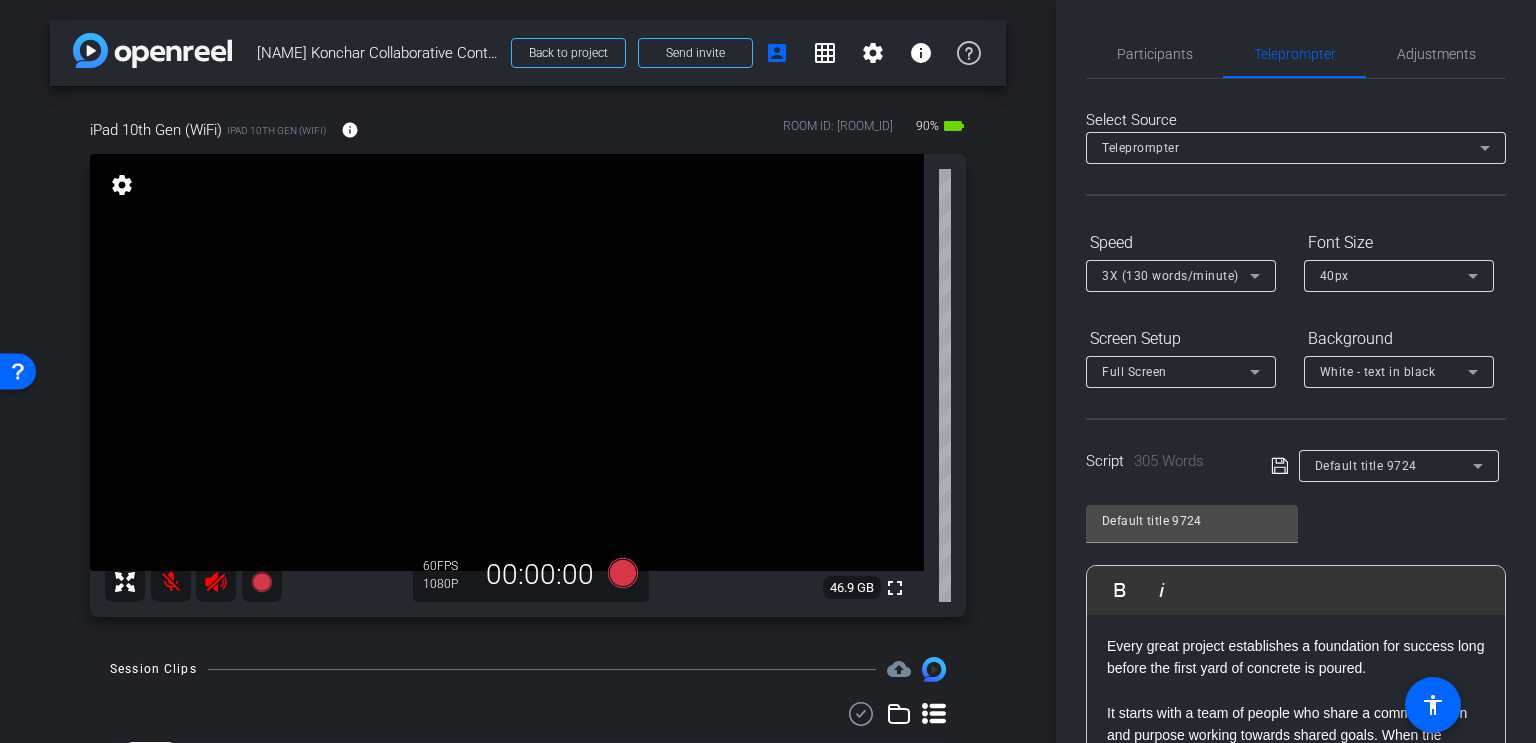 click 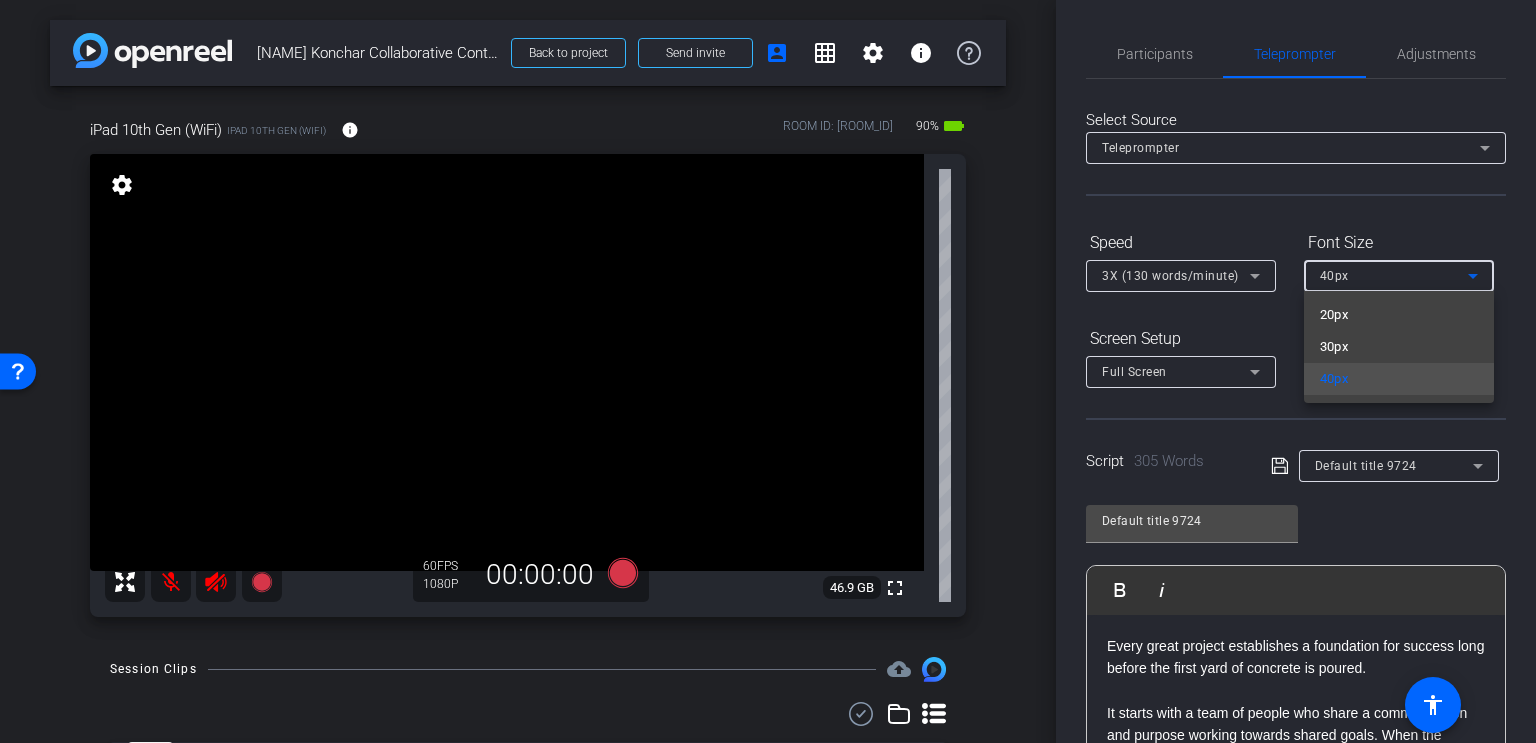 click at bounding box center [768, 371] 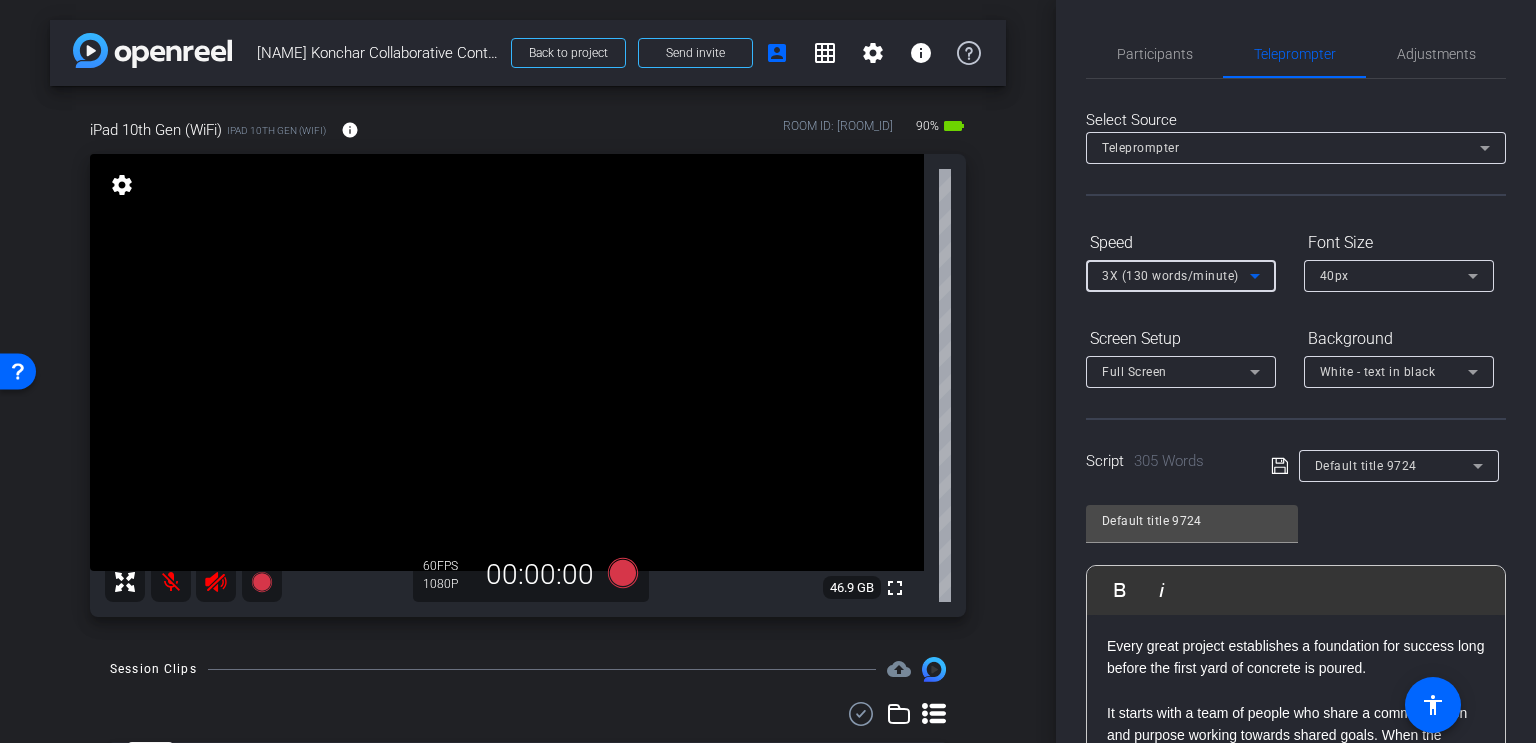 click 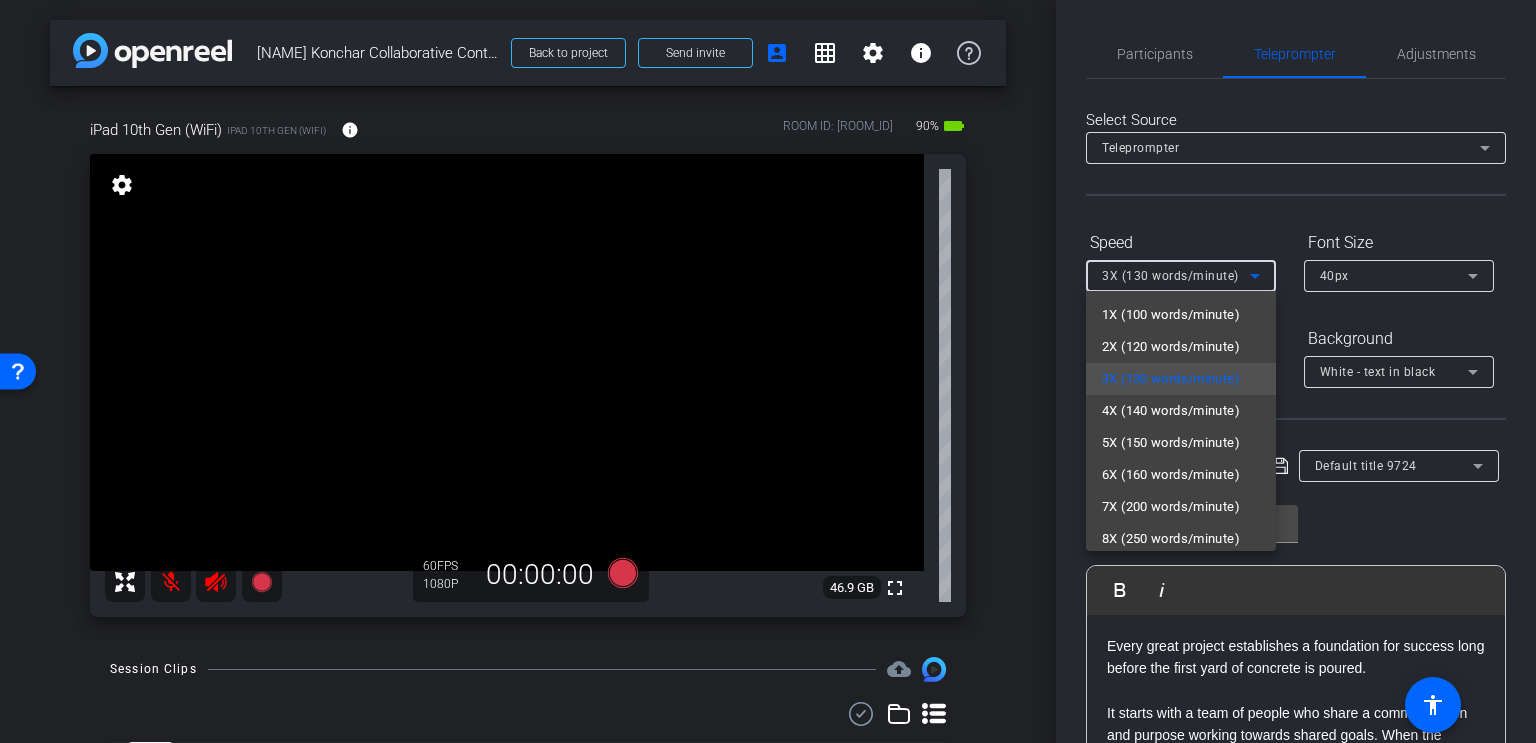click at bounding box center [768, 371] 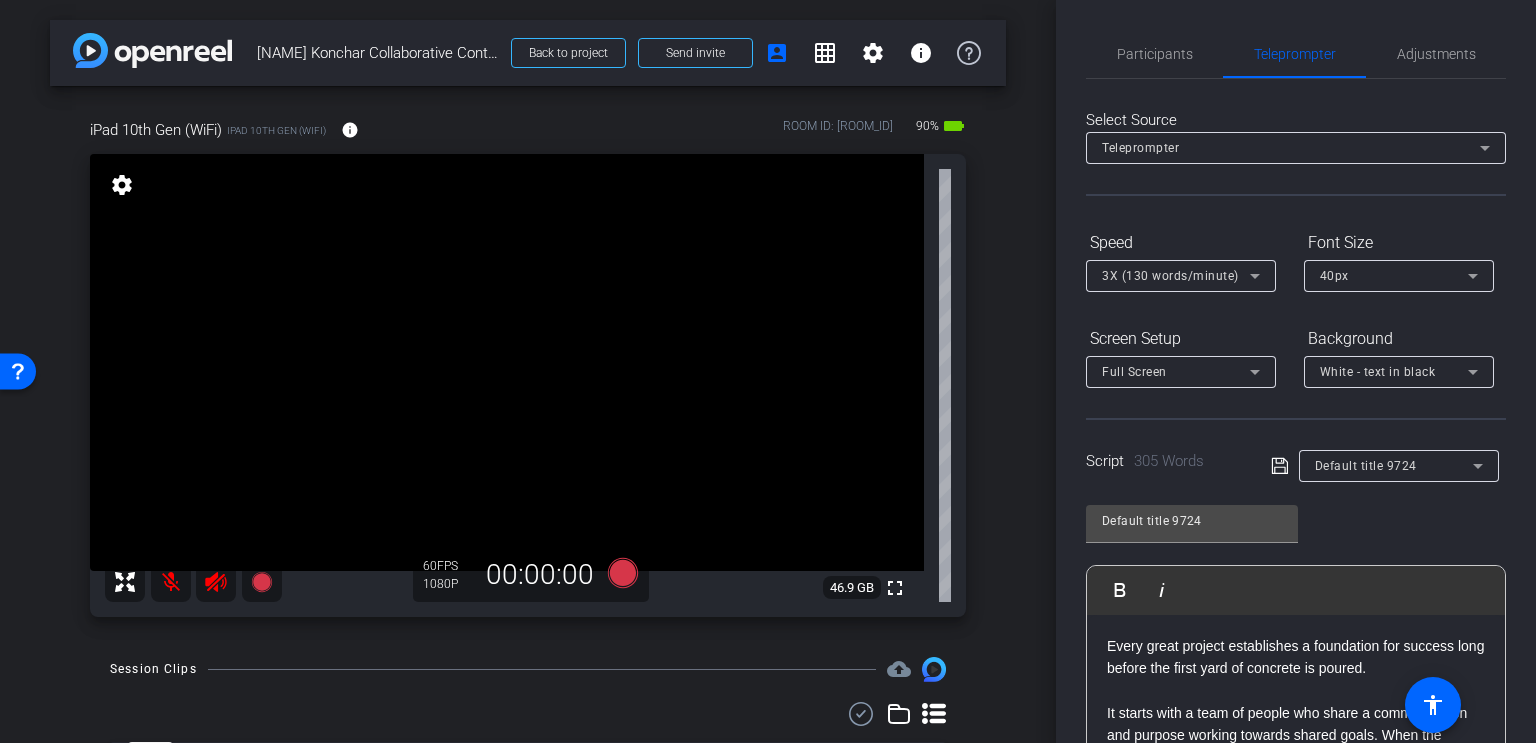 click 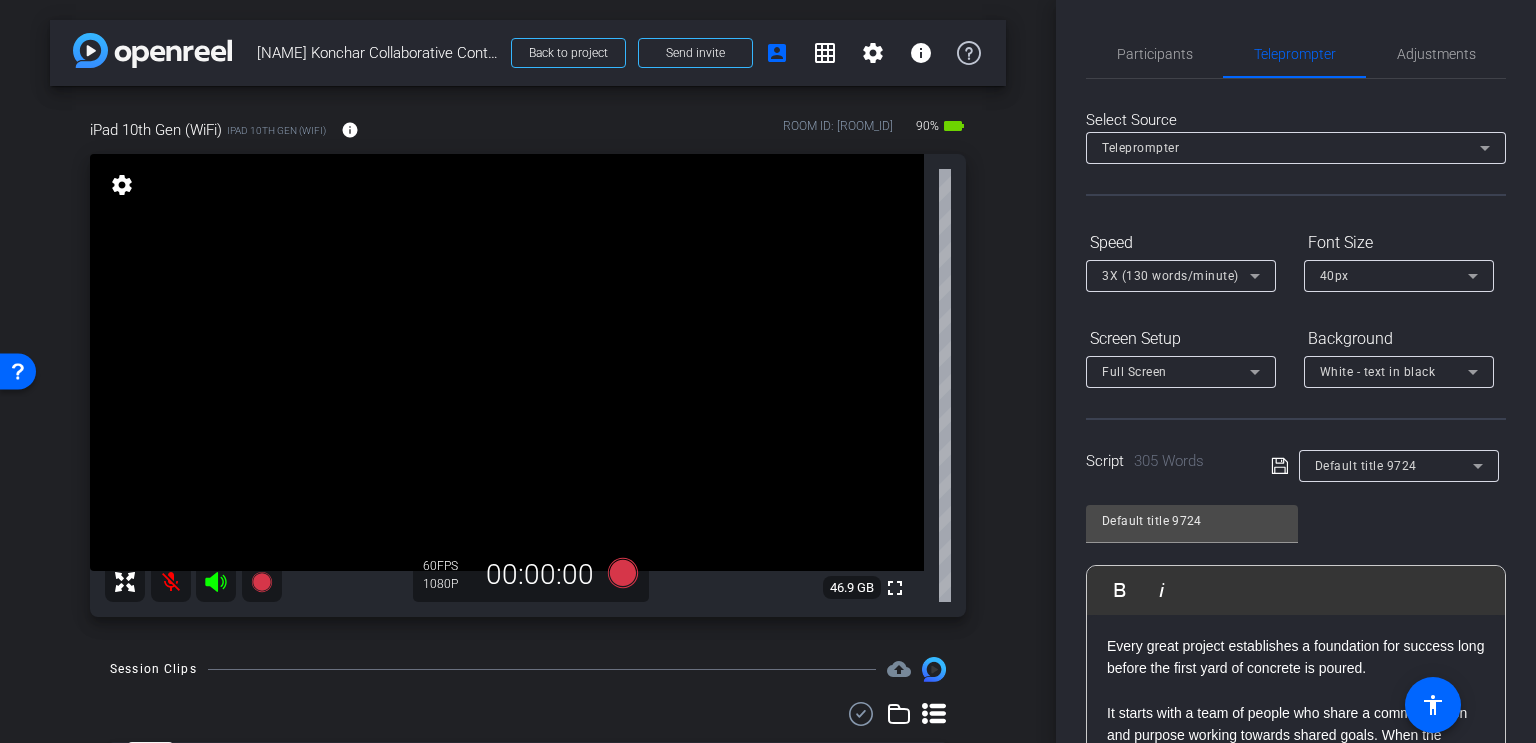 click 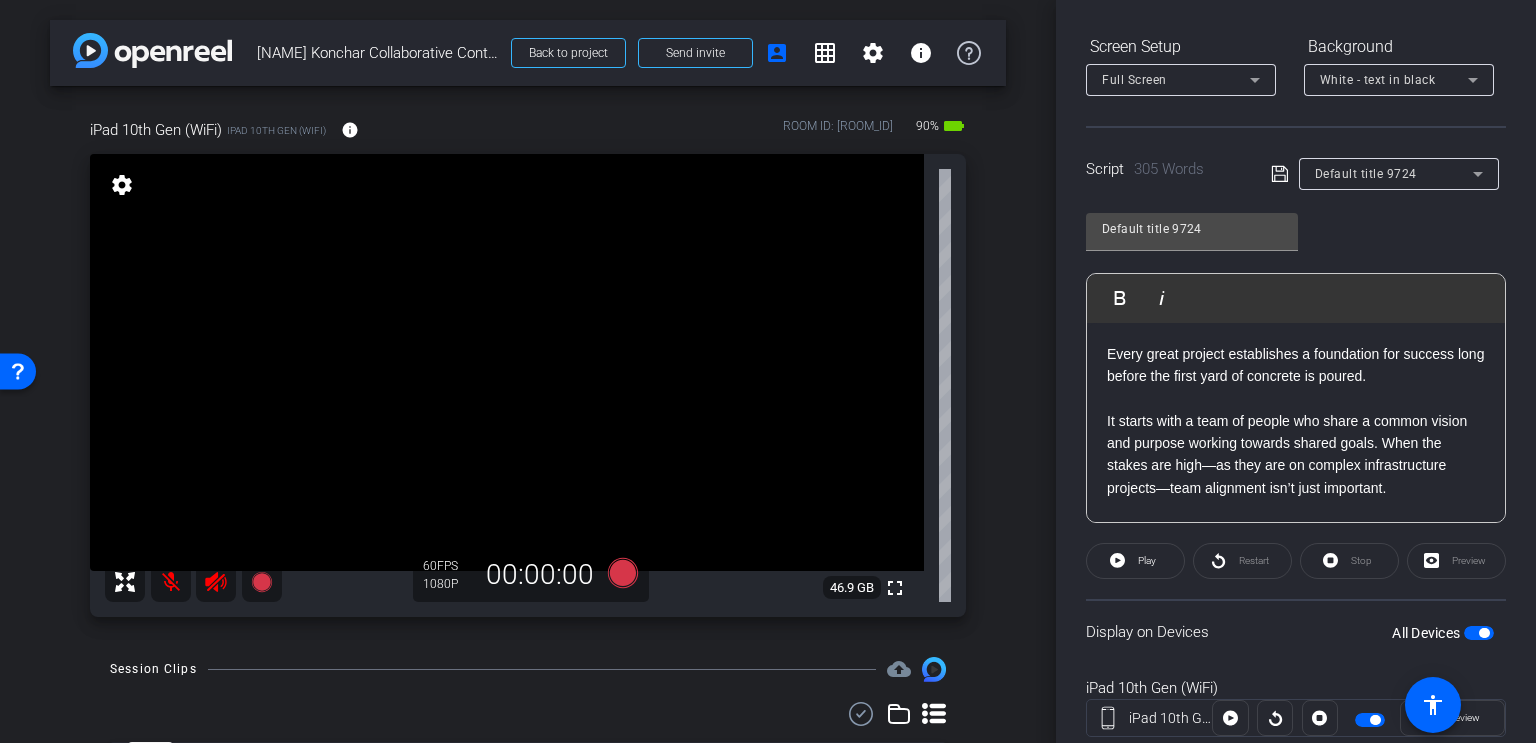 scroll, scrollTop: 300, scrollLeft: 0, axis: vertical 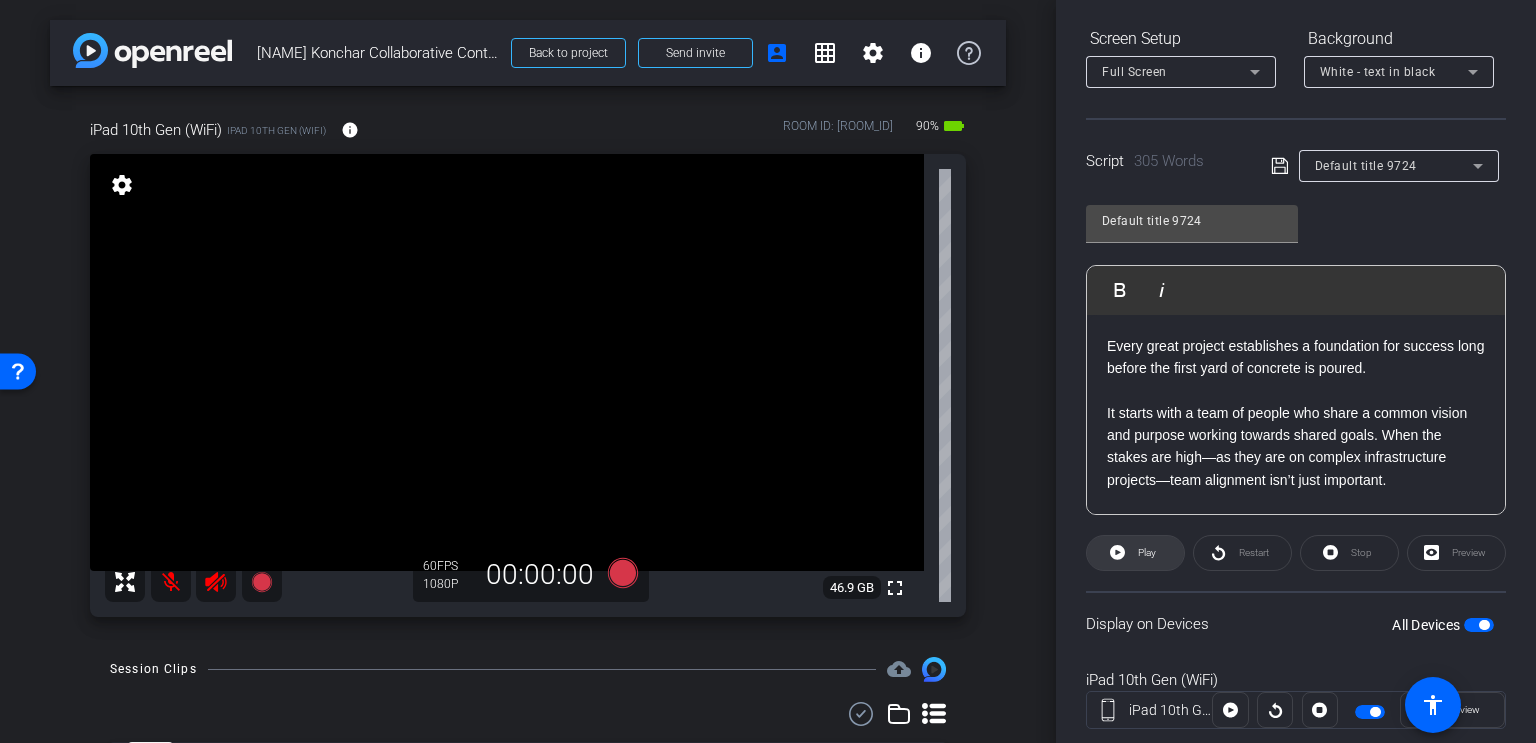 click on "Play" 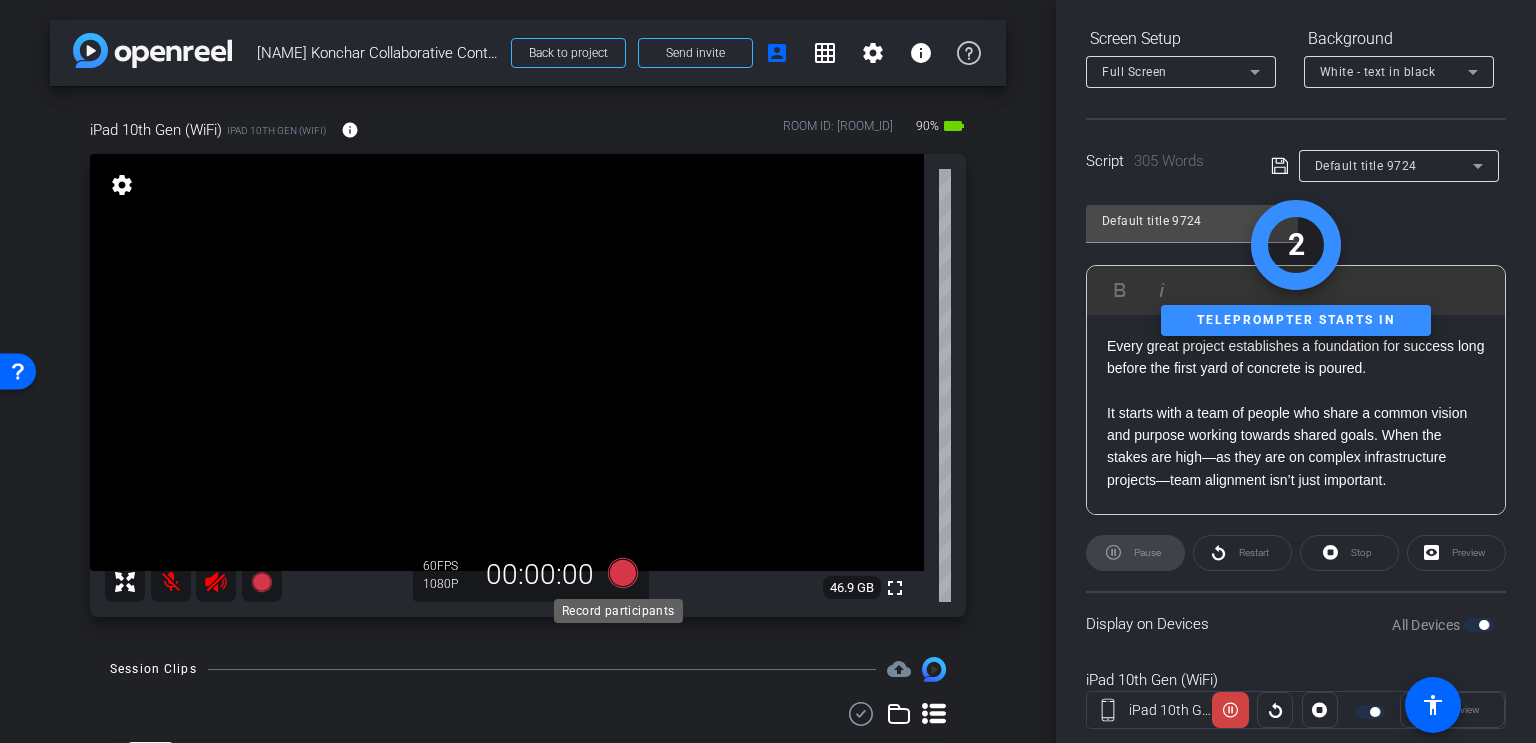 click 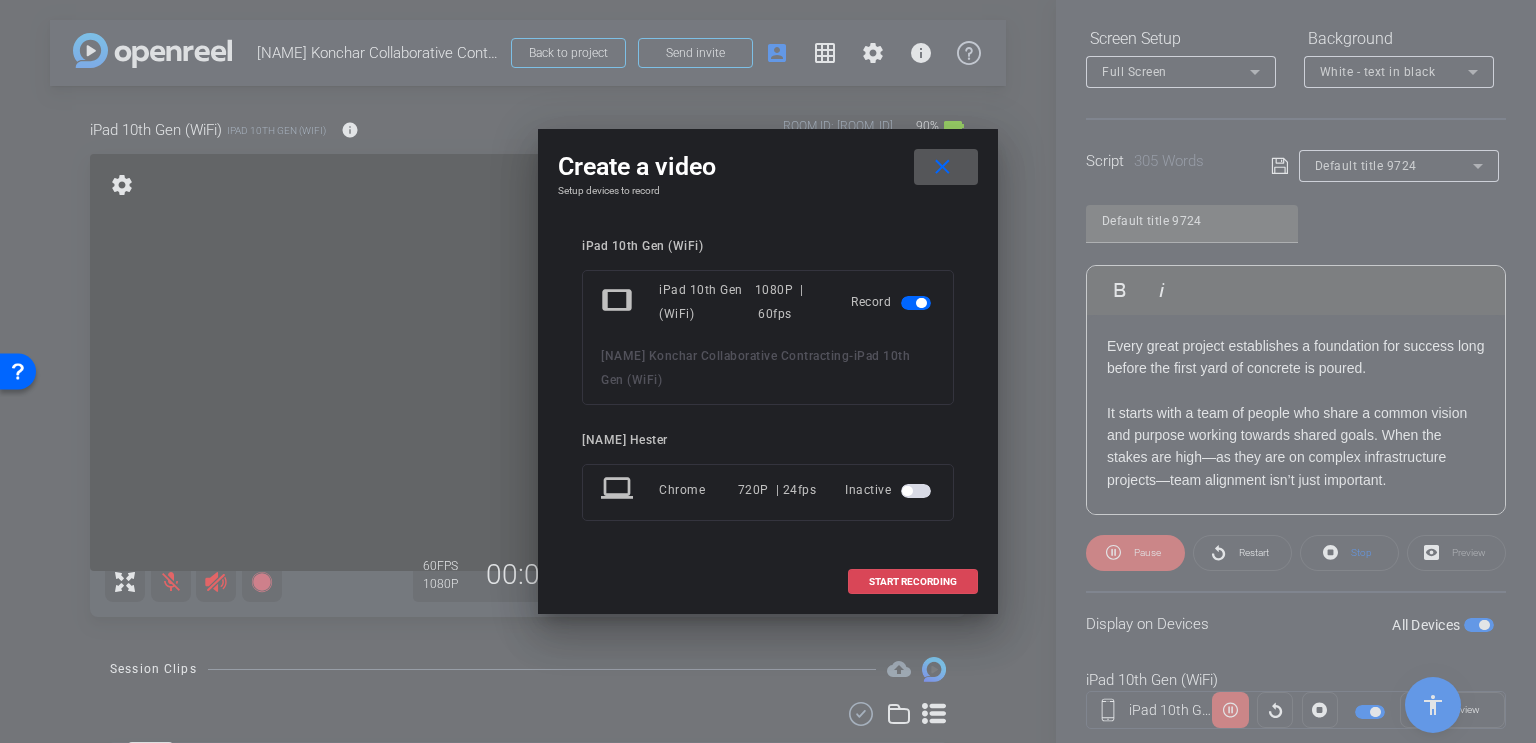 click on "START RECORDING" at bounding box center [913, 582] 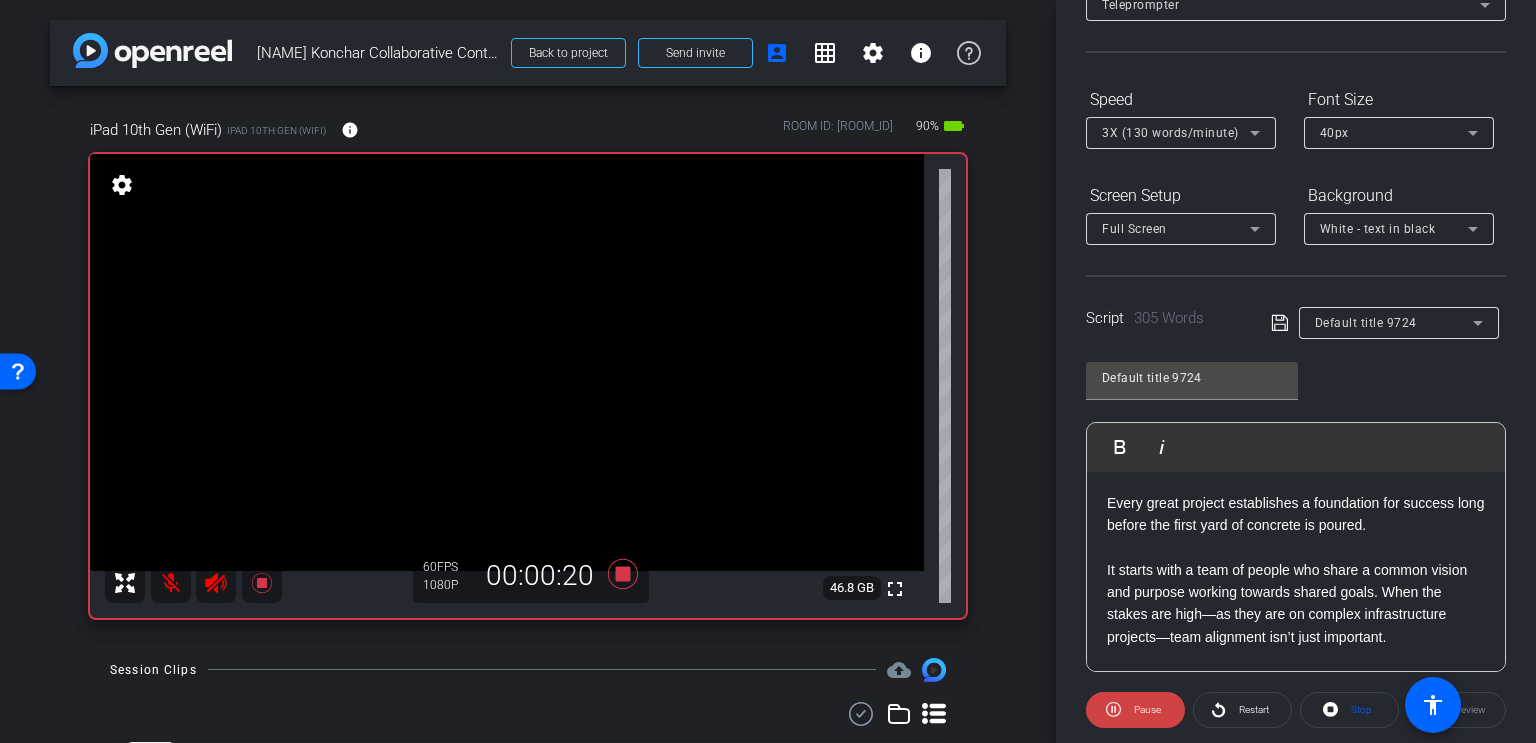 scroll, scrollTop: 0, scrollLeft: 0, axis: both 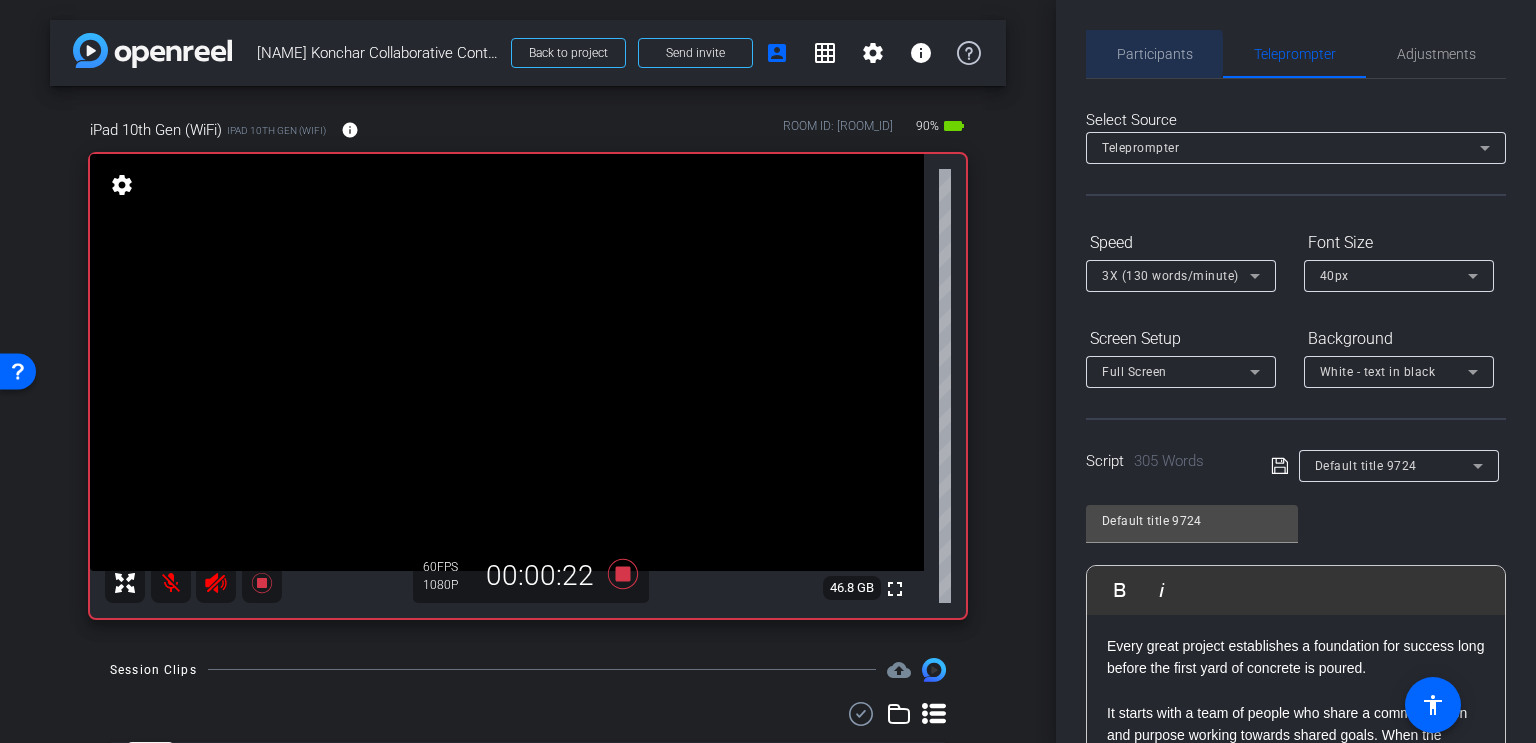 click on "Participants" at bounding box center [1155, 54] 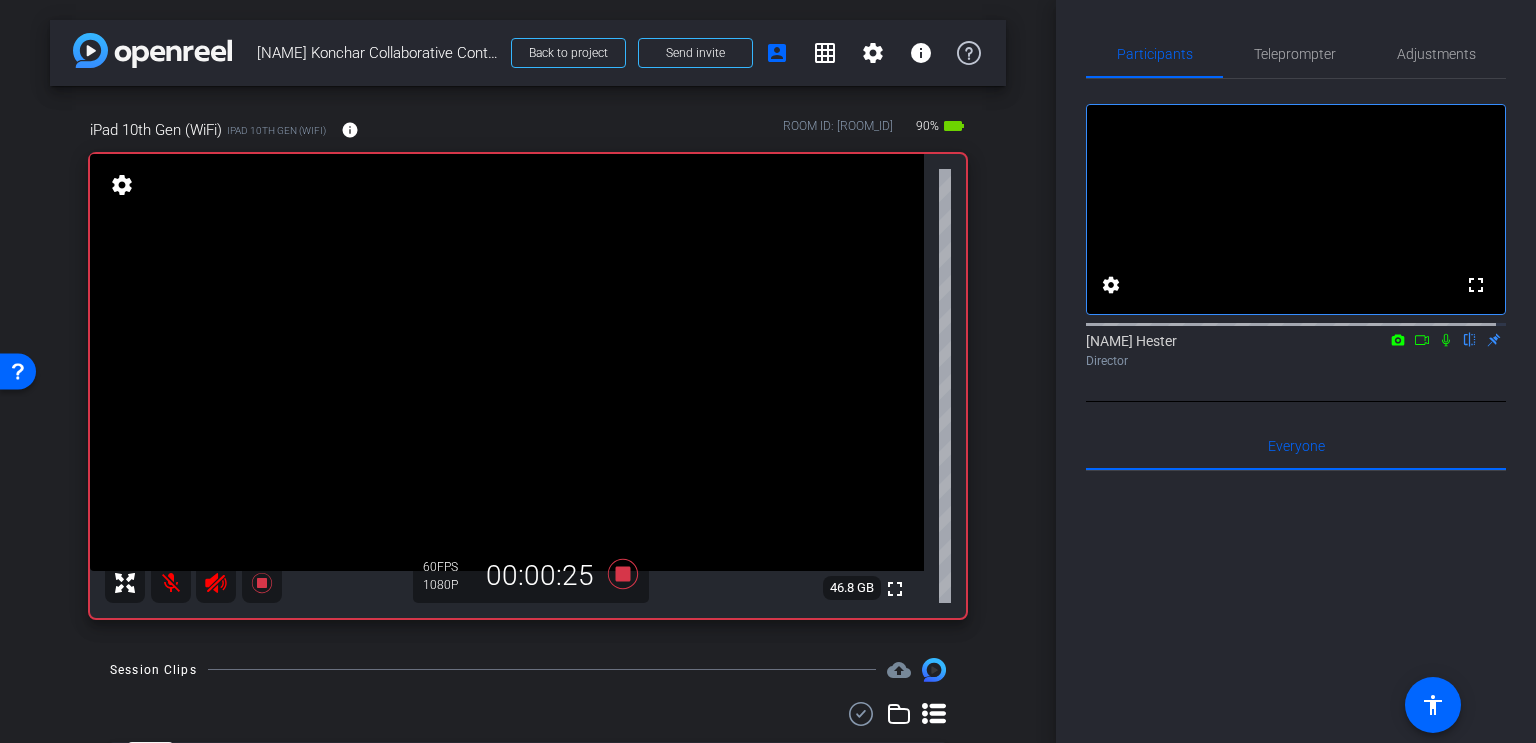 click 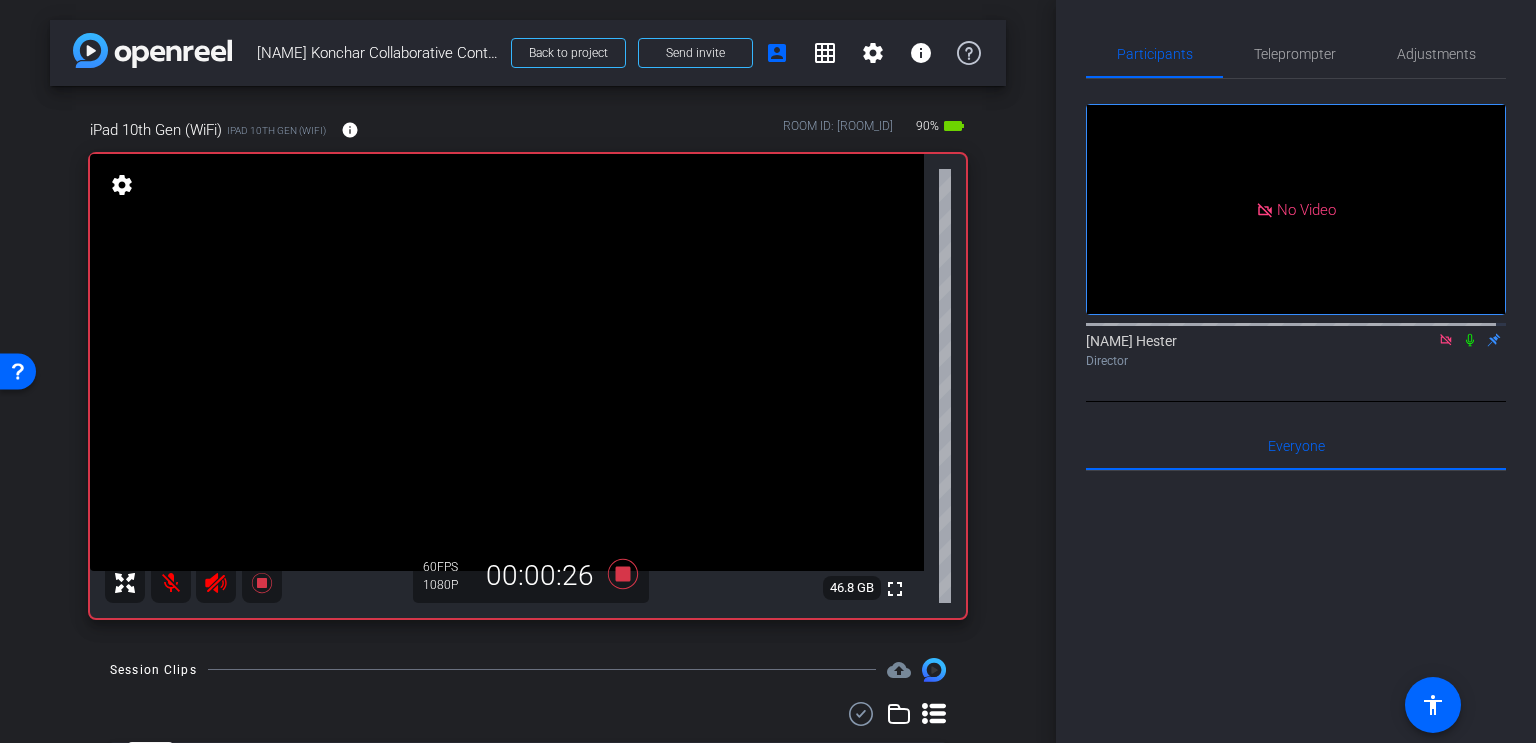 click 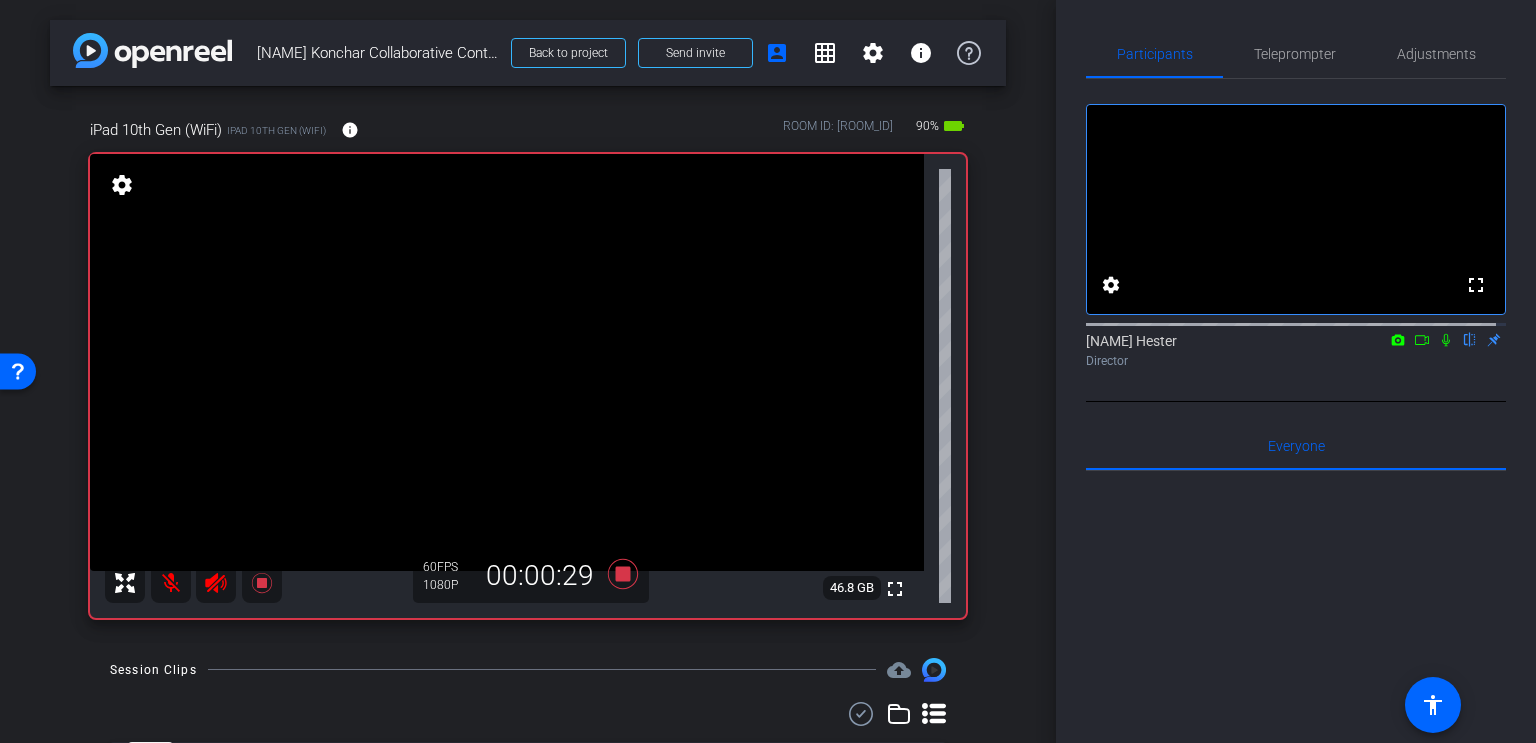 click 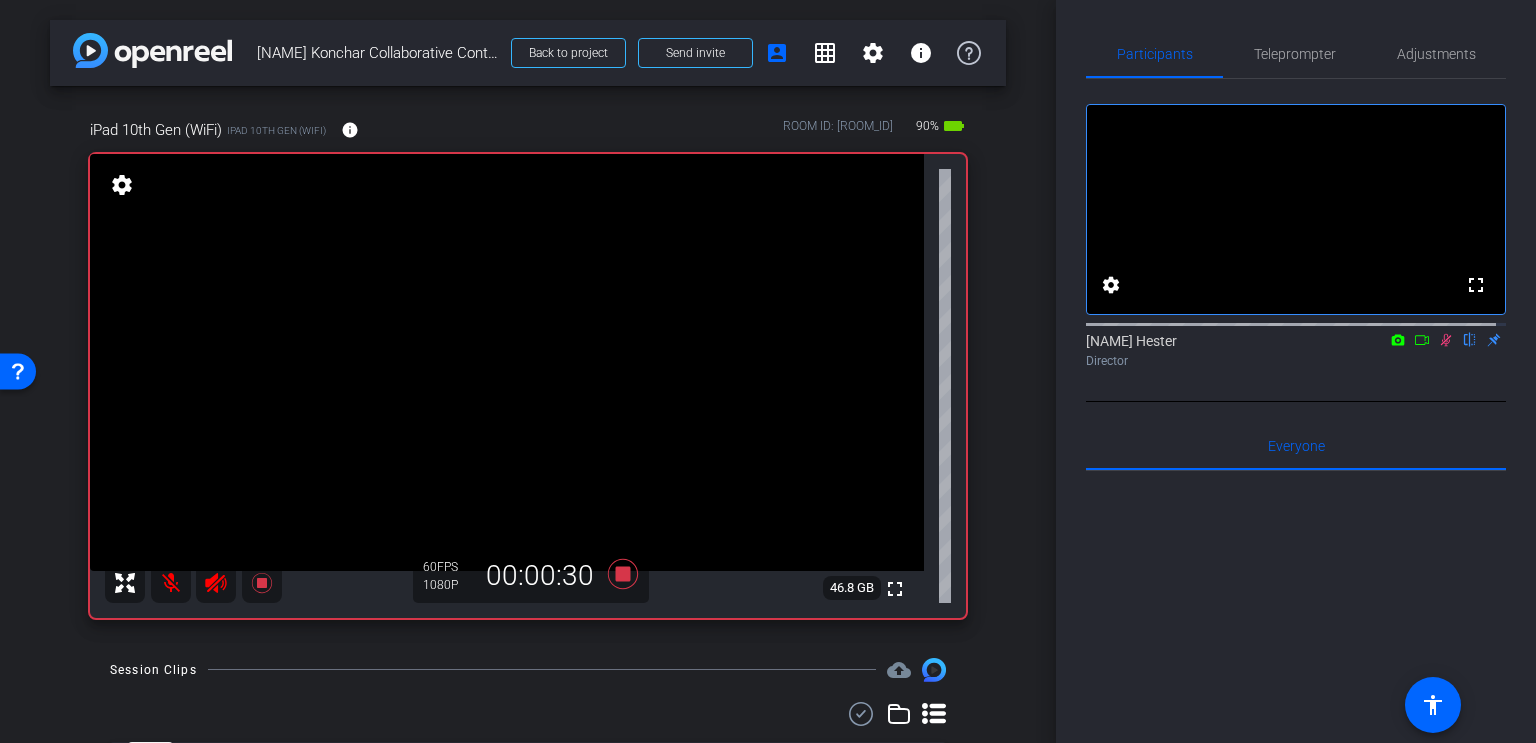 click 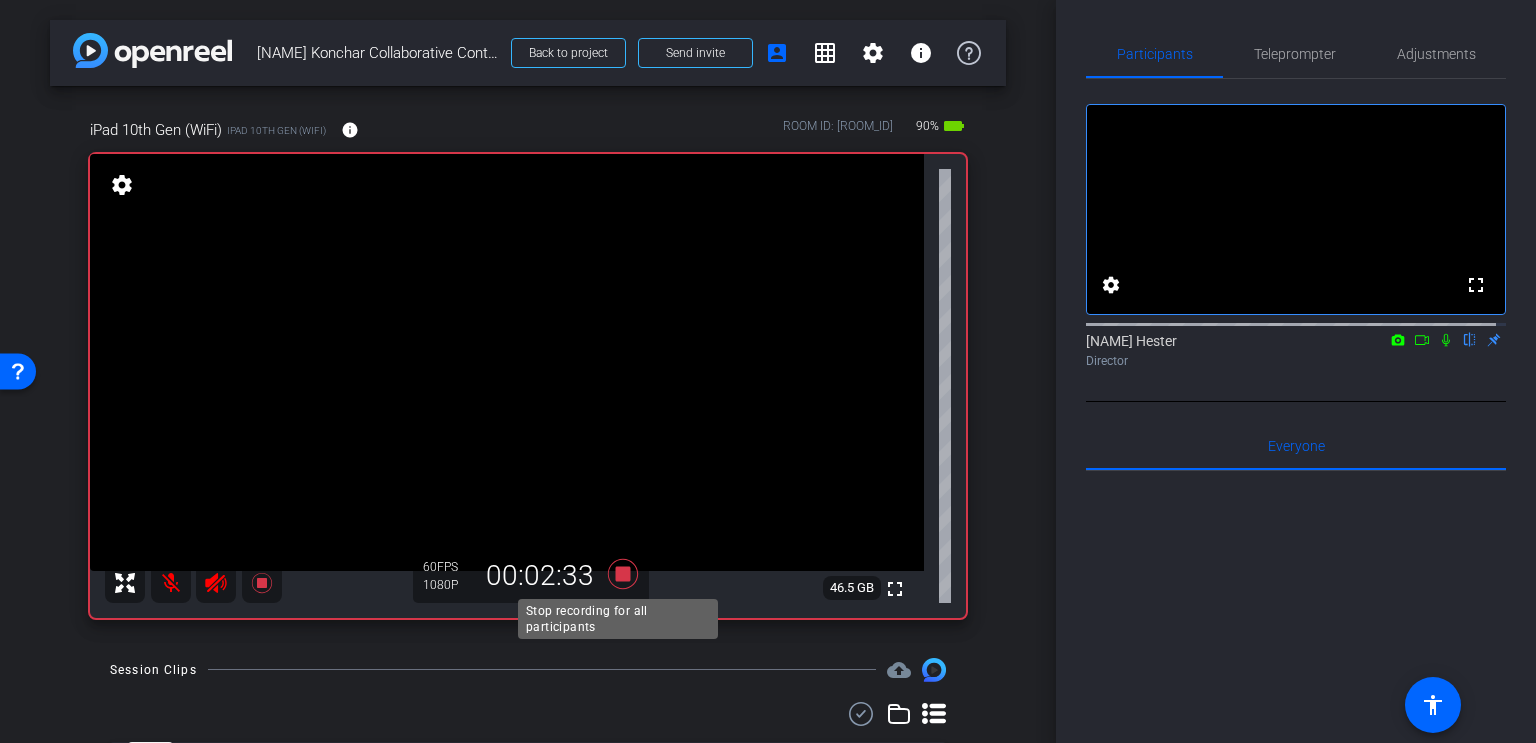 click 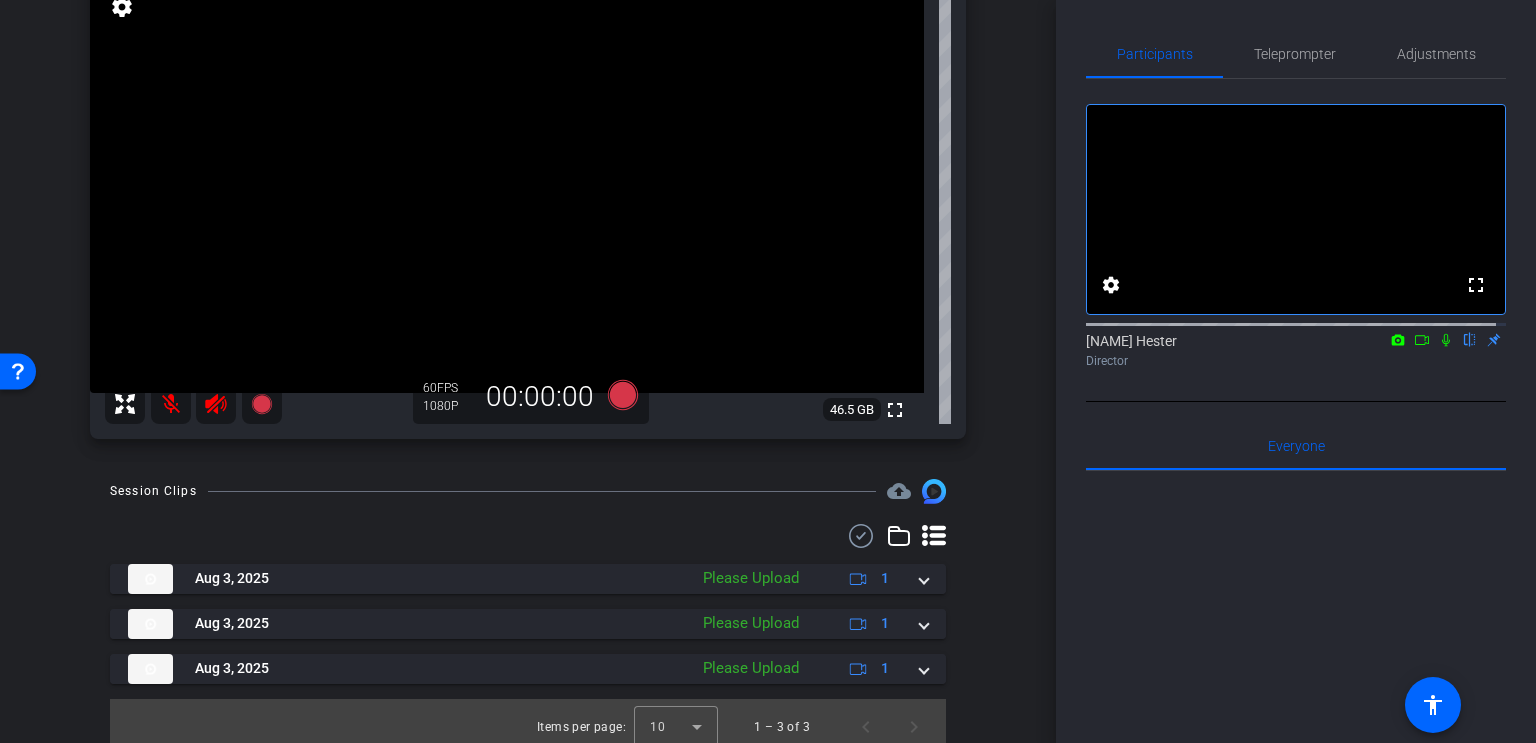 scroll, scrollTop: 189, scrollLeft: 0, axis: vertical 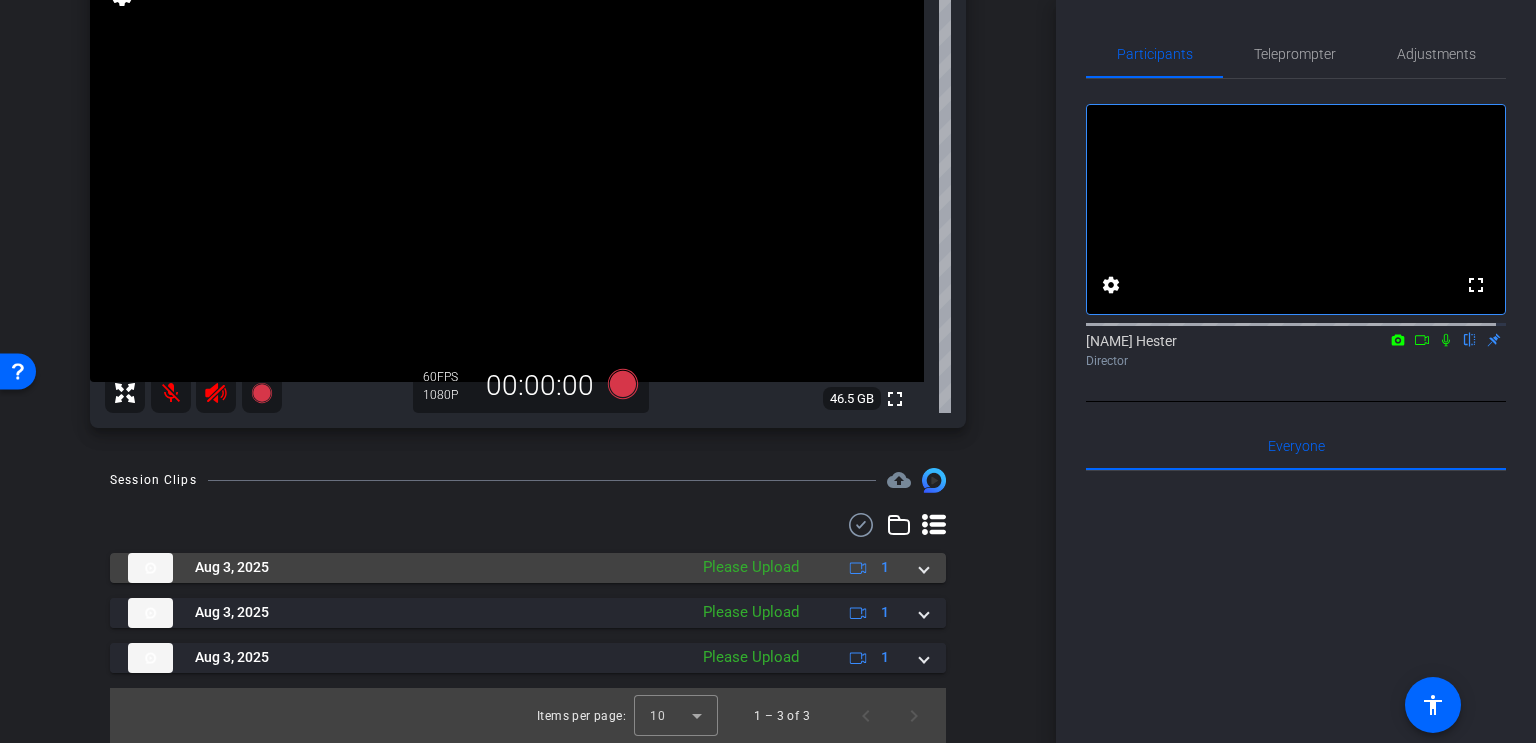 click at bounding box center [924, 567] 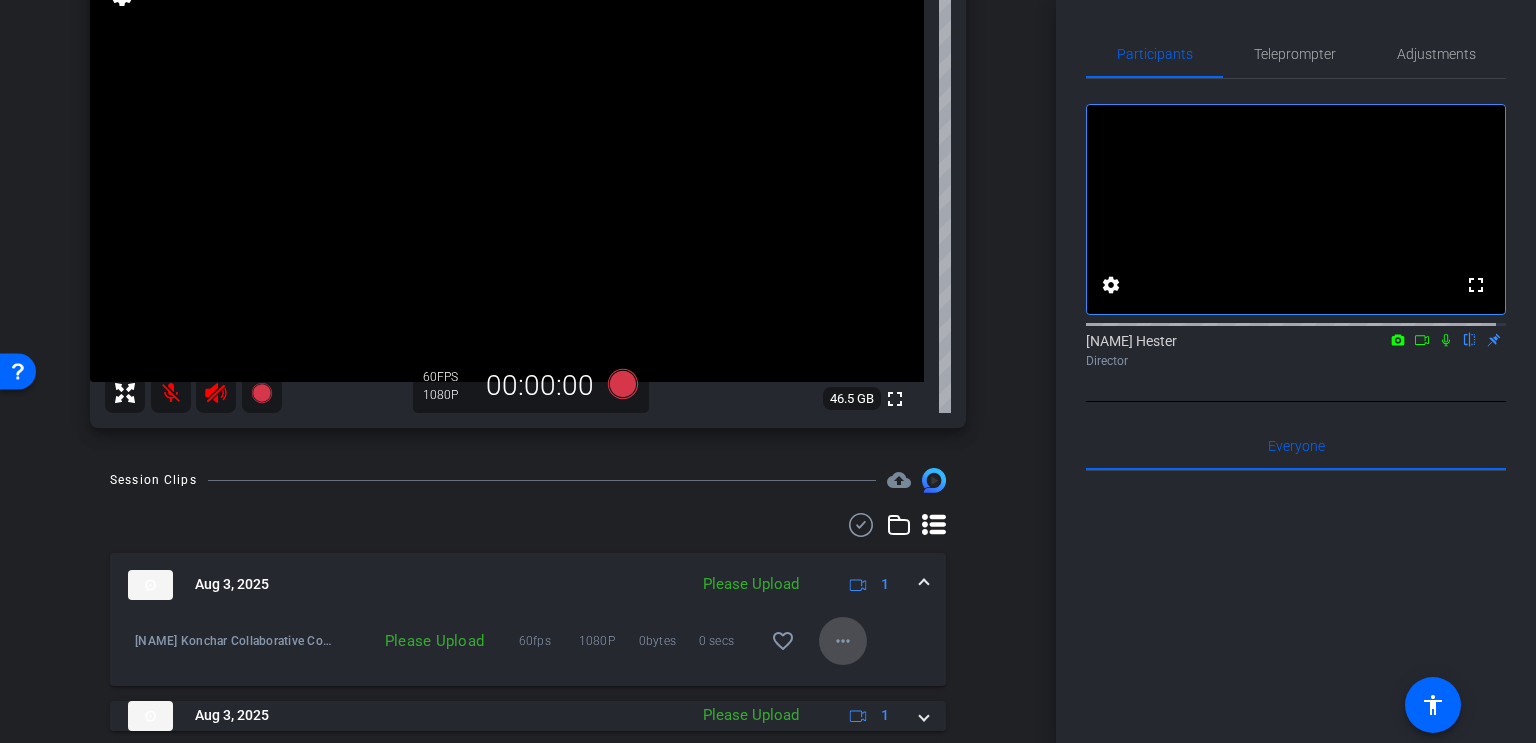 click on "more_horiz" at bounding box center (843, 641) 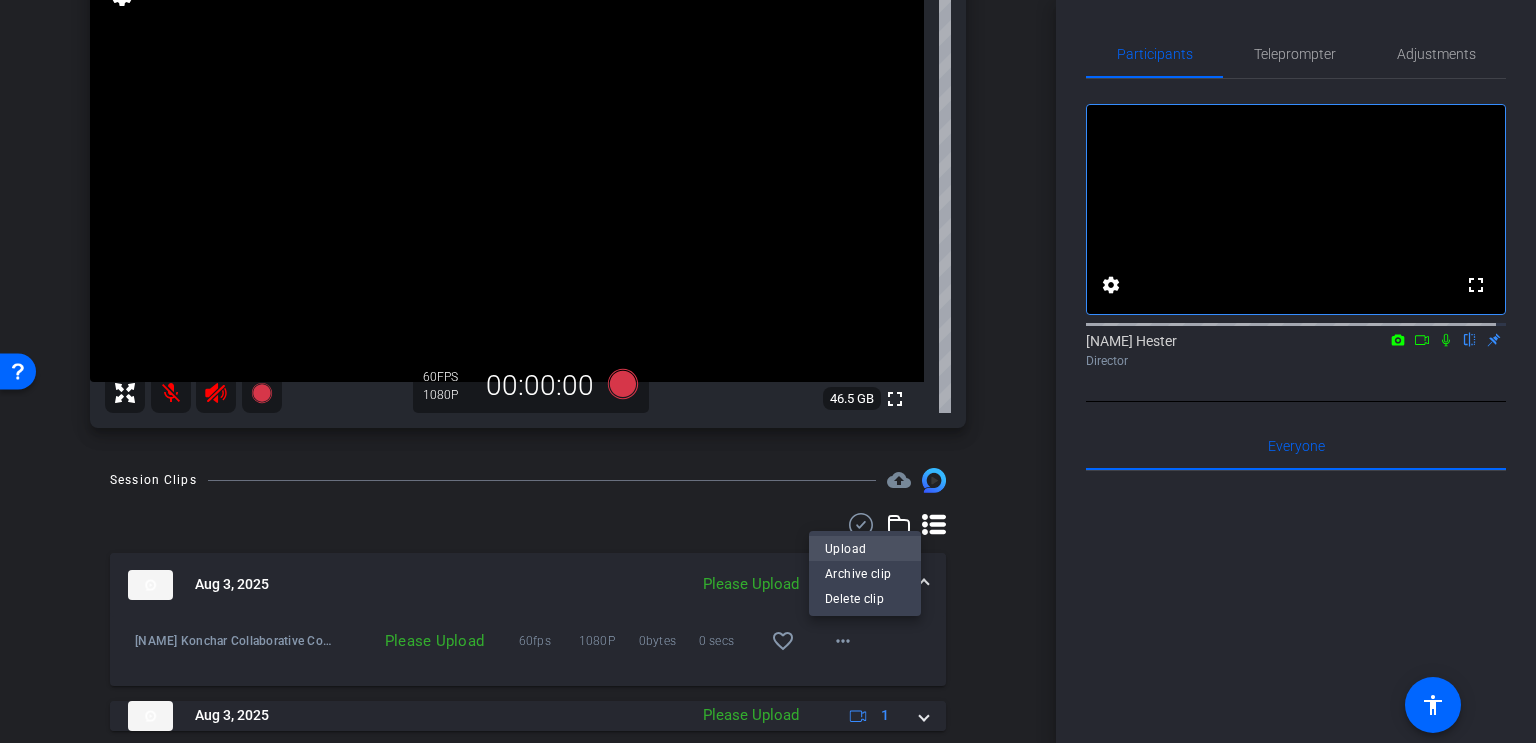 click on "Upload" at bounding box center [865, 548] 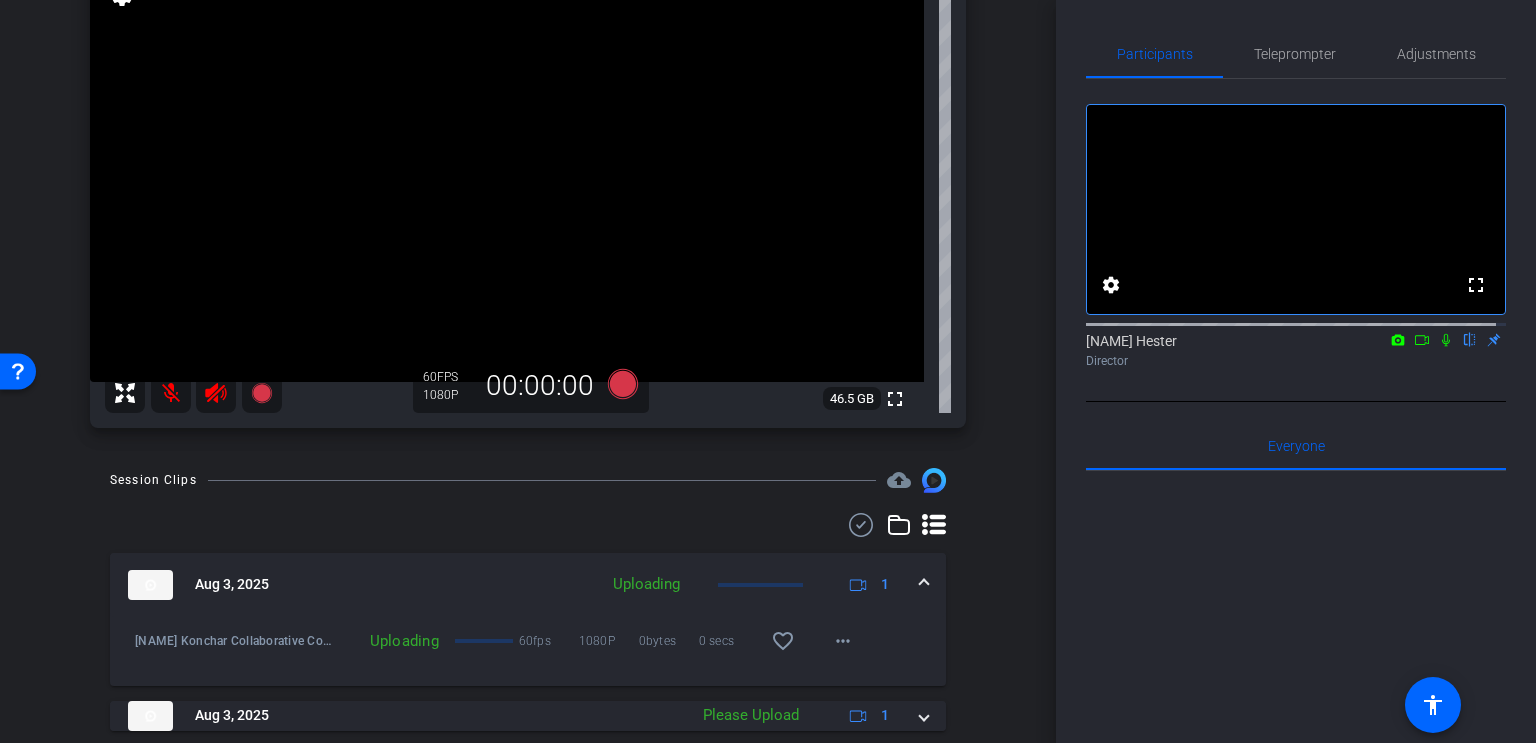 scroll, scrollTop: 292, scrollLeft: 0, axis: vertical 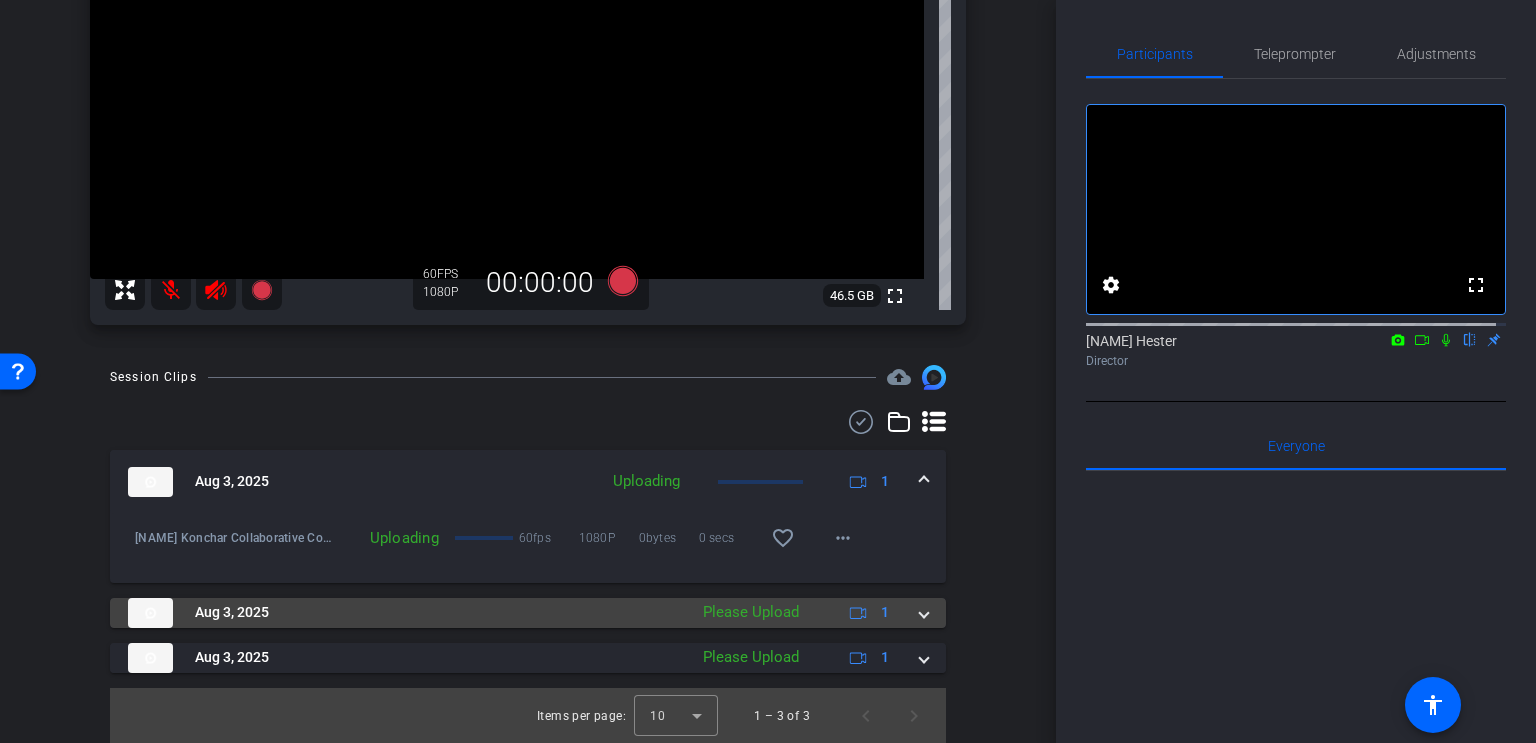 click at bounding box center [924, 612] 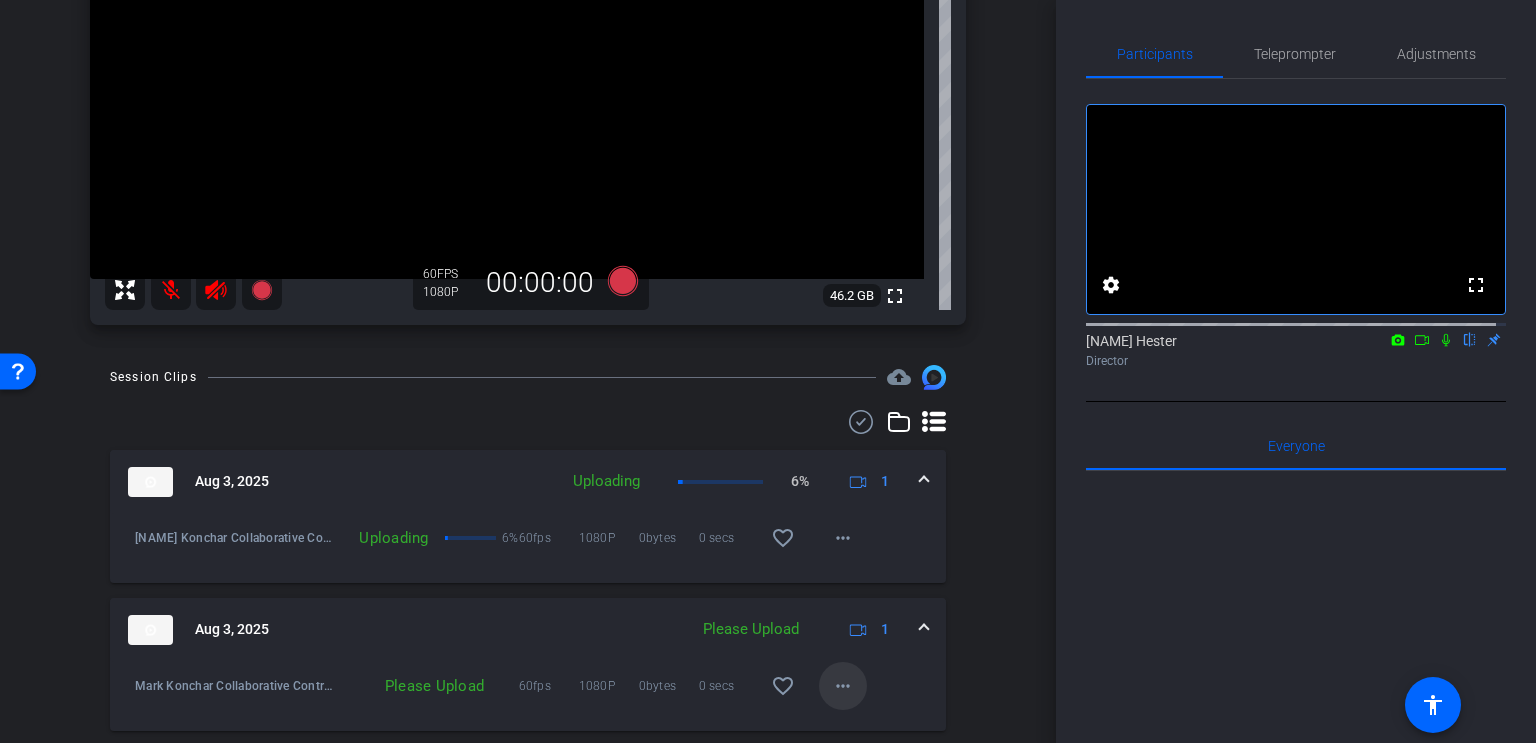 click on "more_horiz" at bounding box center (843, 686) 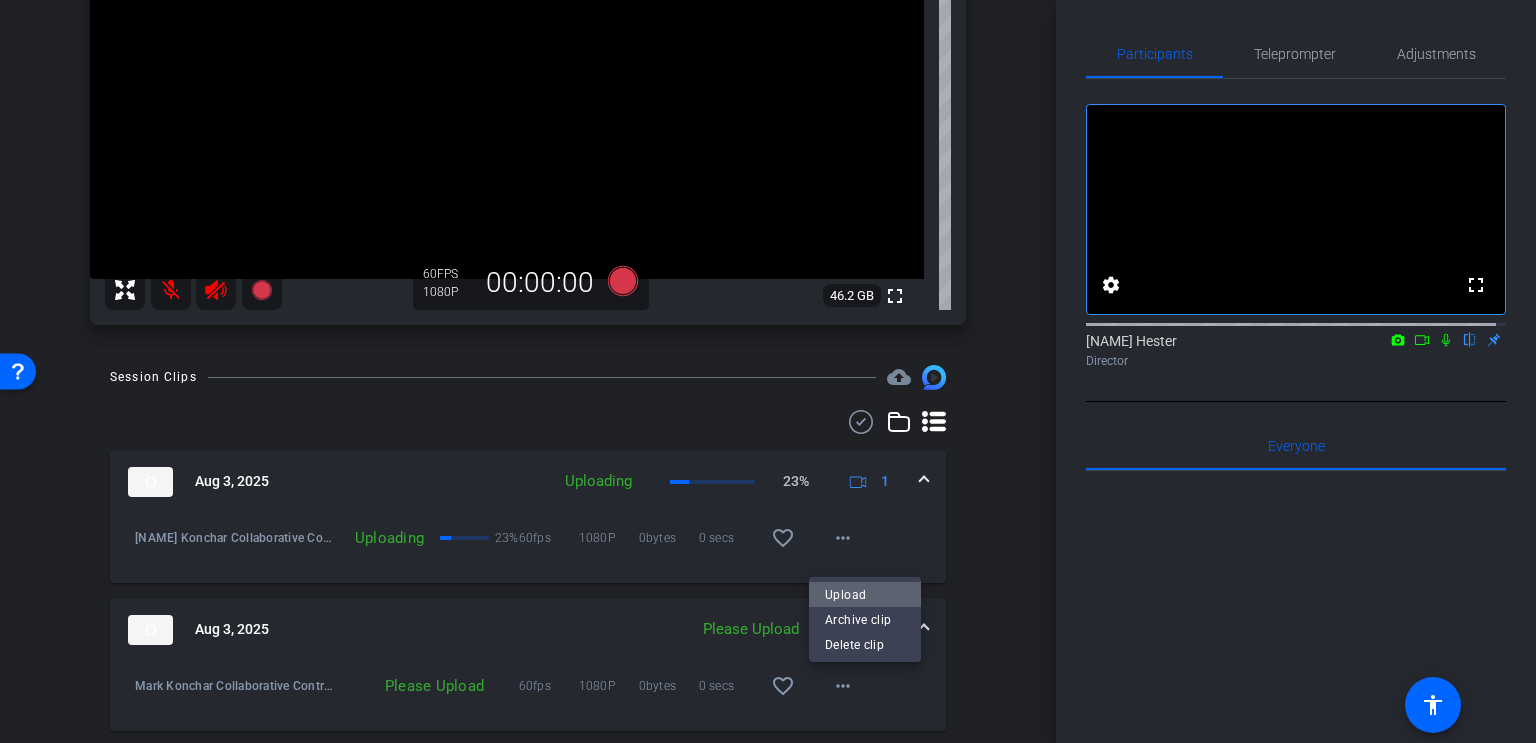 click on "Upload" at bounding box center (865, 594) 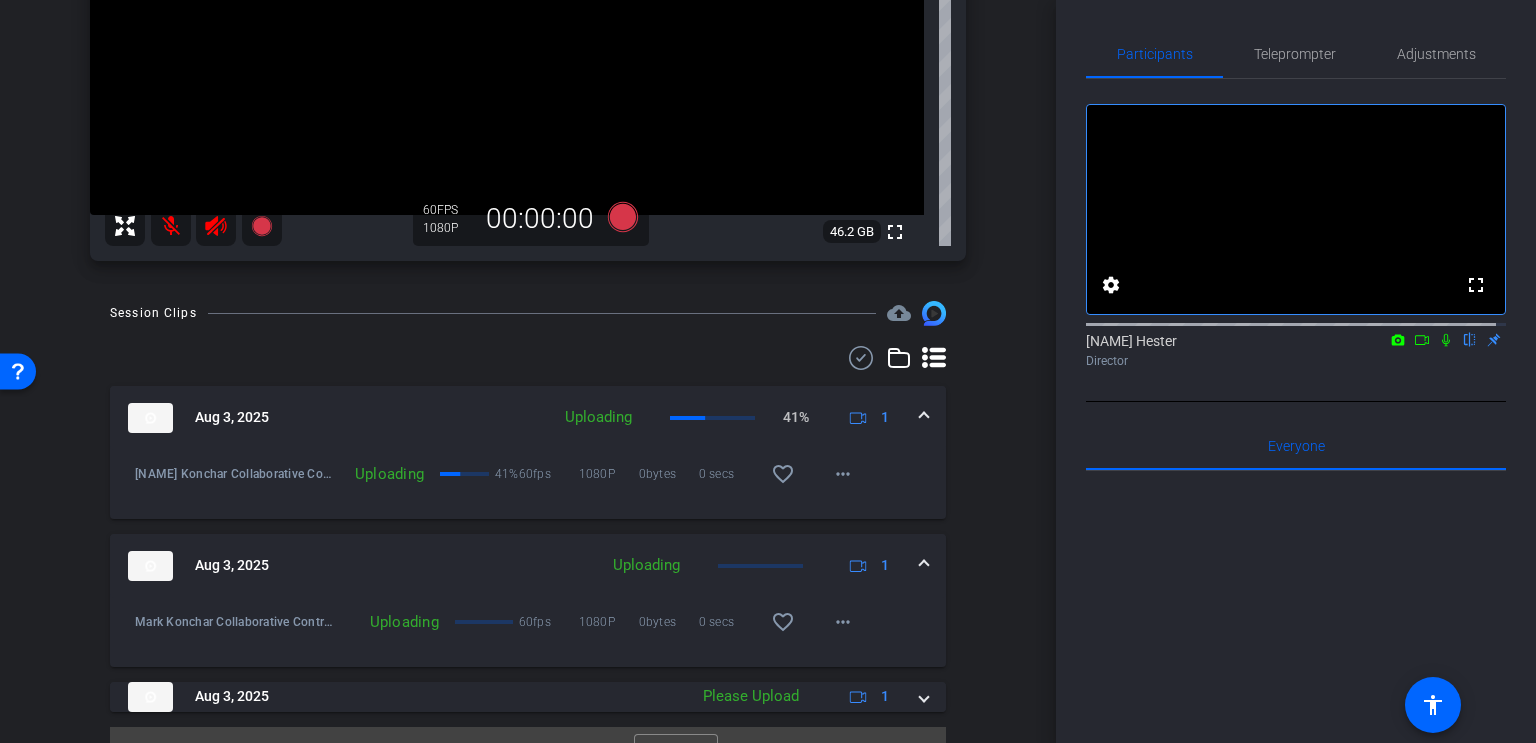 scroll, scrollTop: 395, scrollLeft: 0, axis: vertical 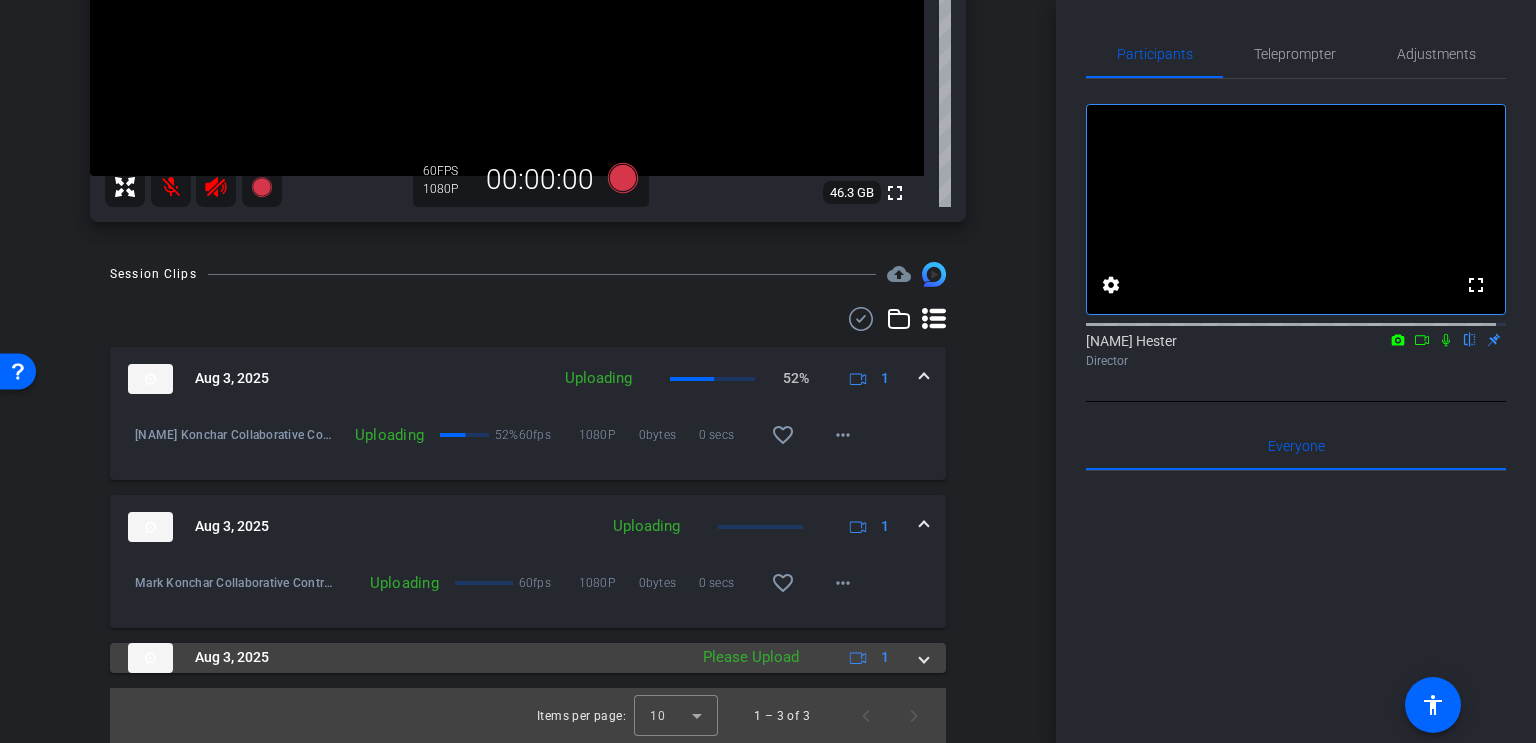 click at bounding box center [924, 657] 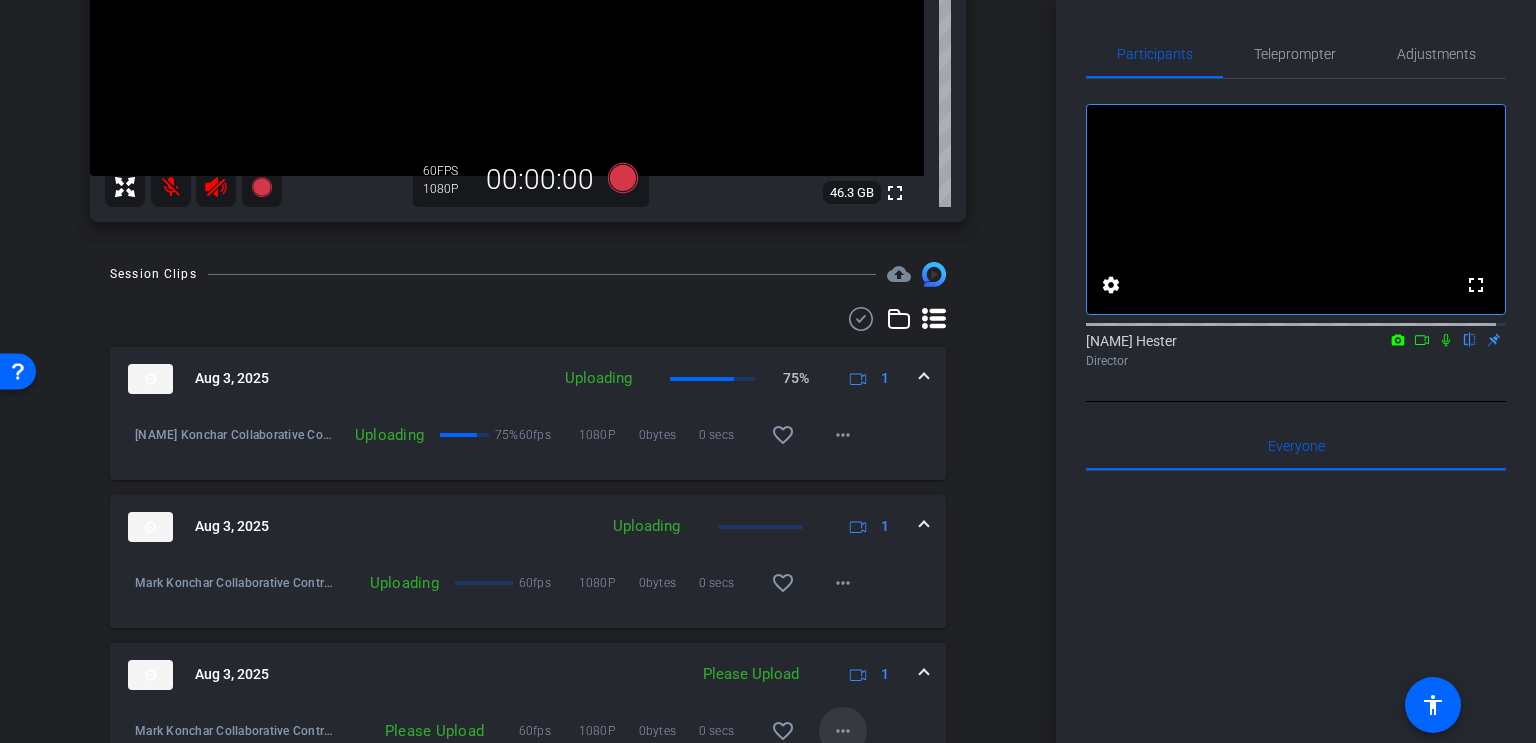 click on "more_horiz" at bounding box center (843, 731) 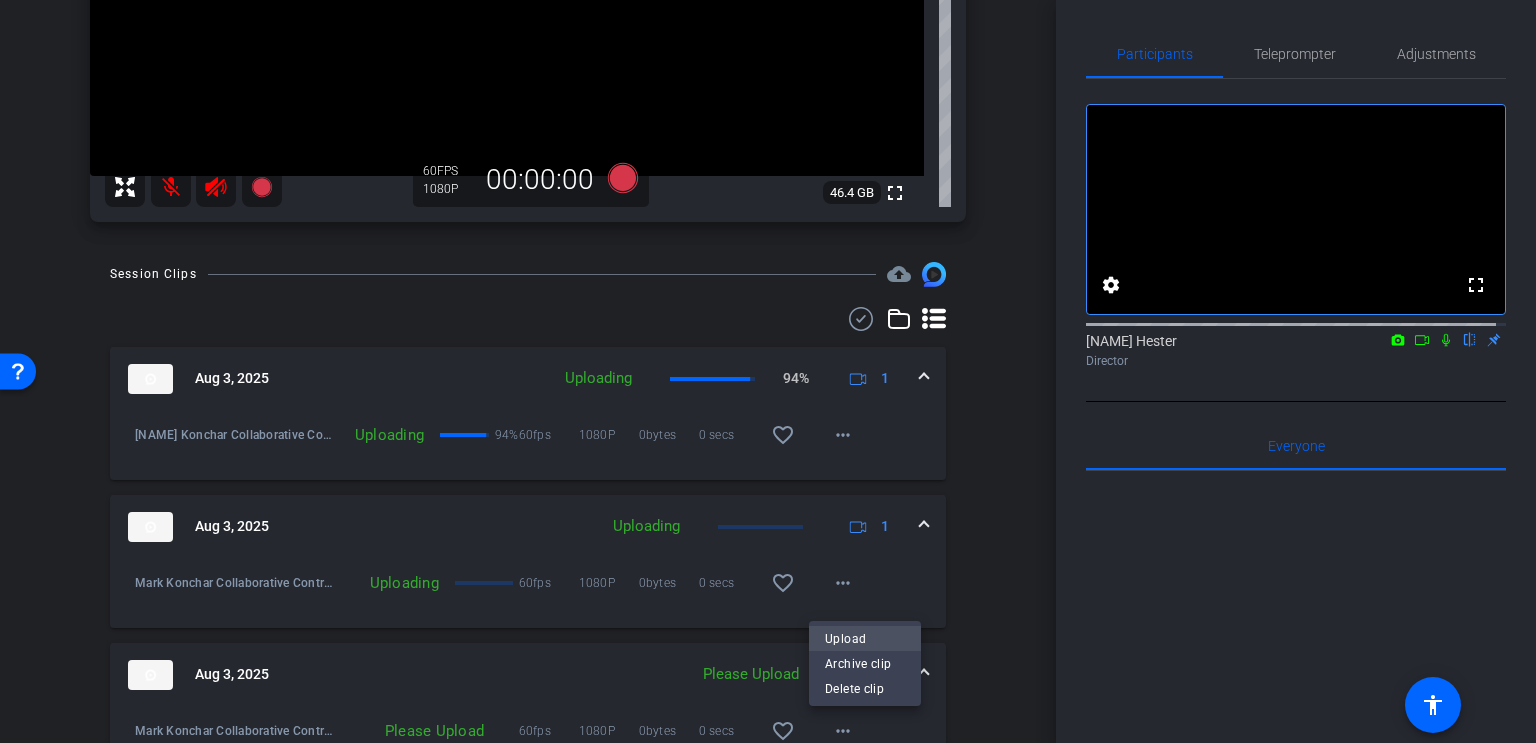 click on "Upload" at bounding box center [865, 639] 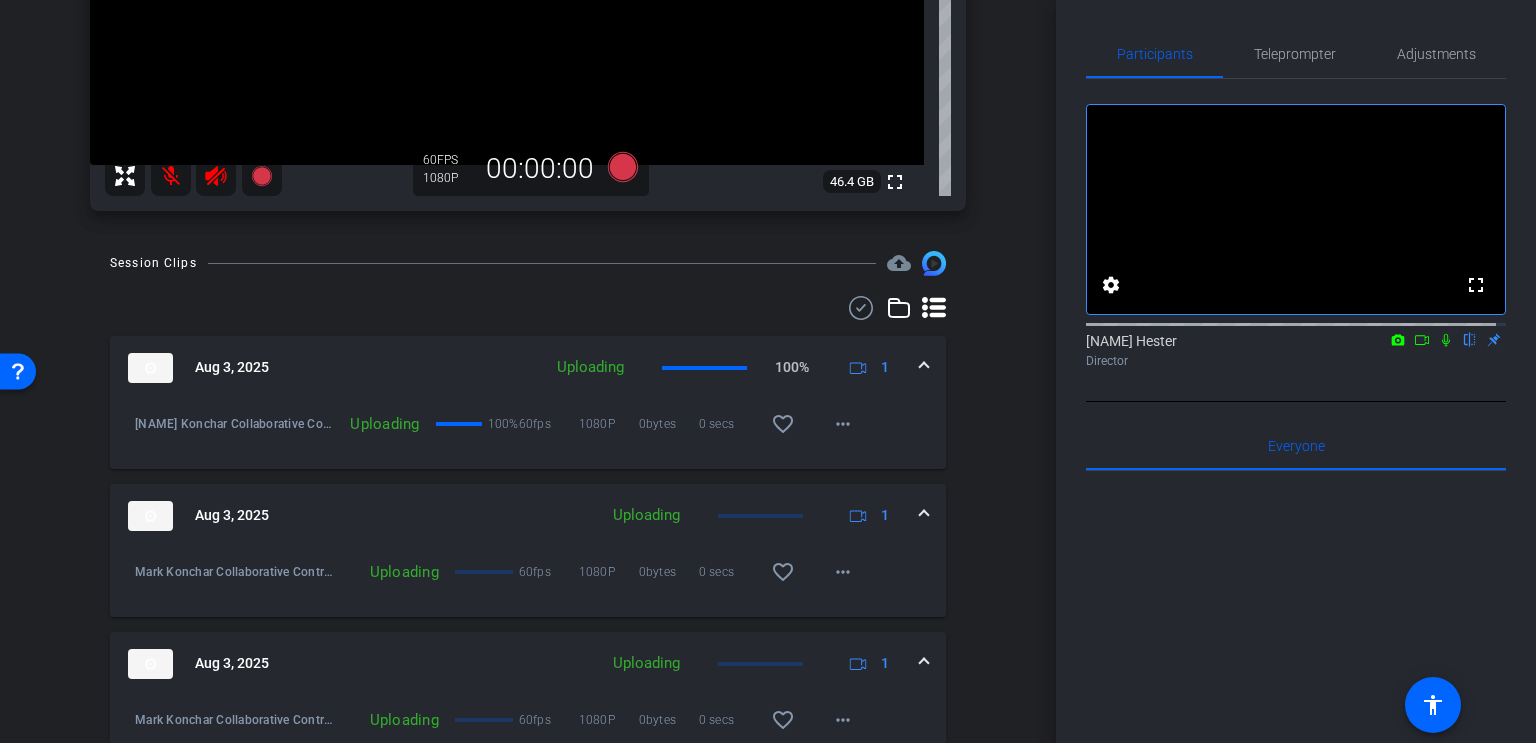 scroll, scrollTop: 498, scrollLeft: 0, axis: vertical 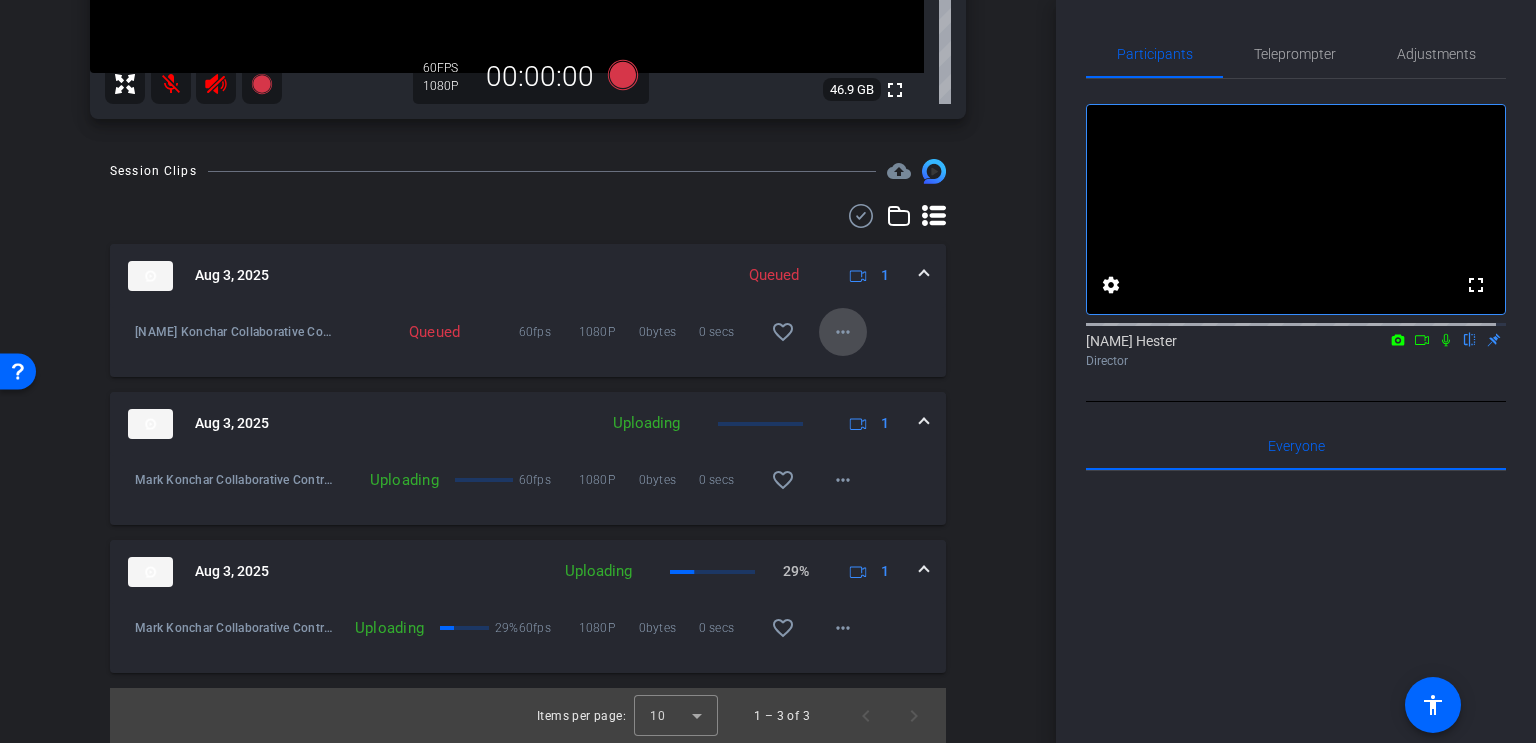 click on "more_horiz" at bounding box center [843, 332] 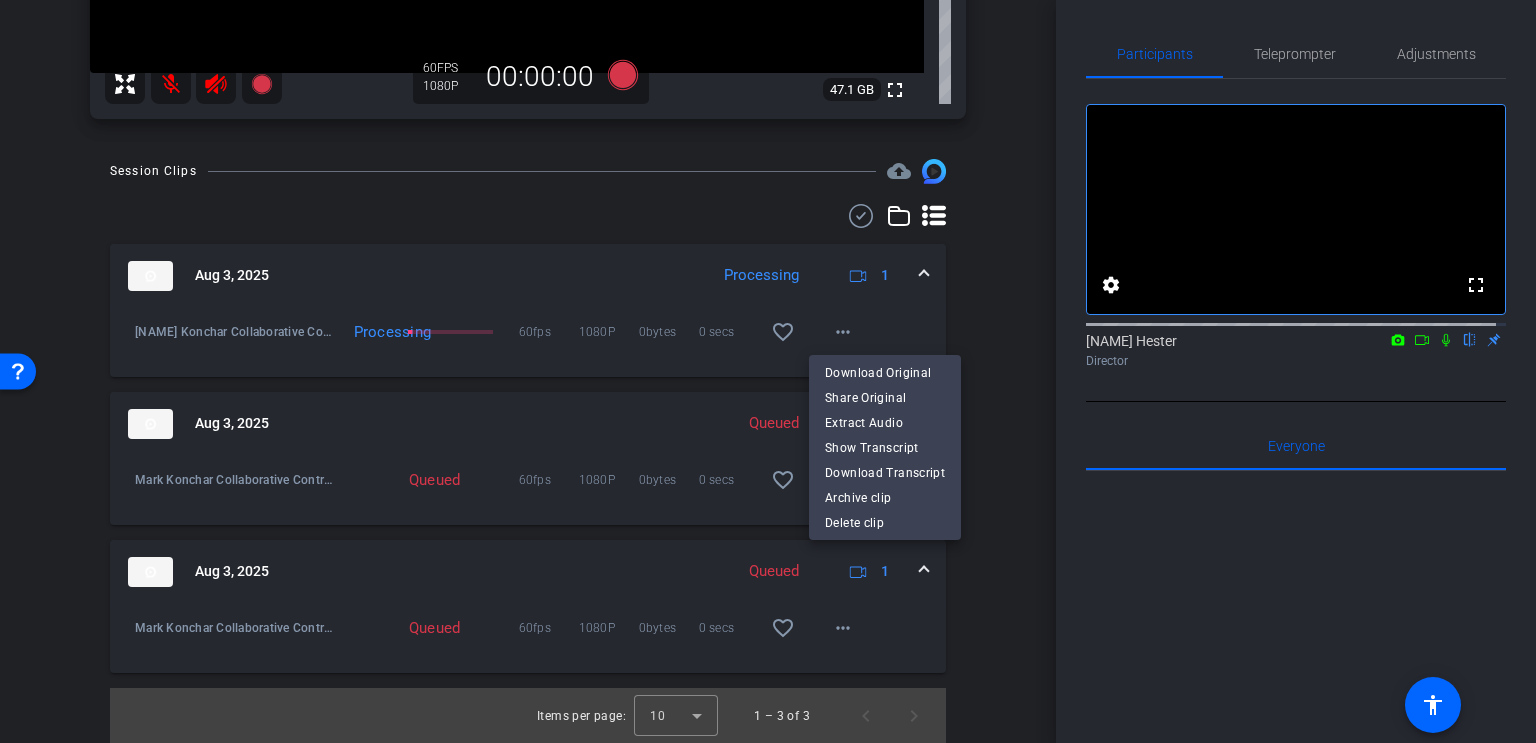 click at bounding box center (768, 371) 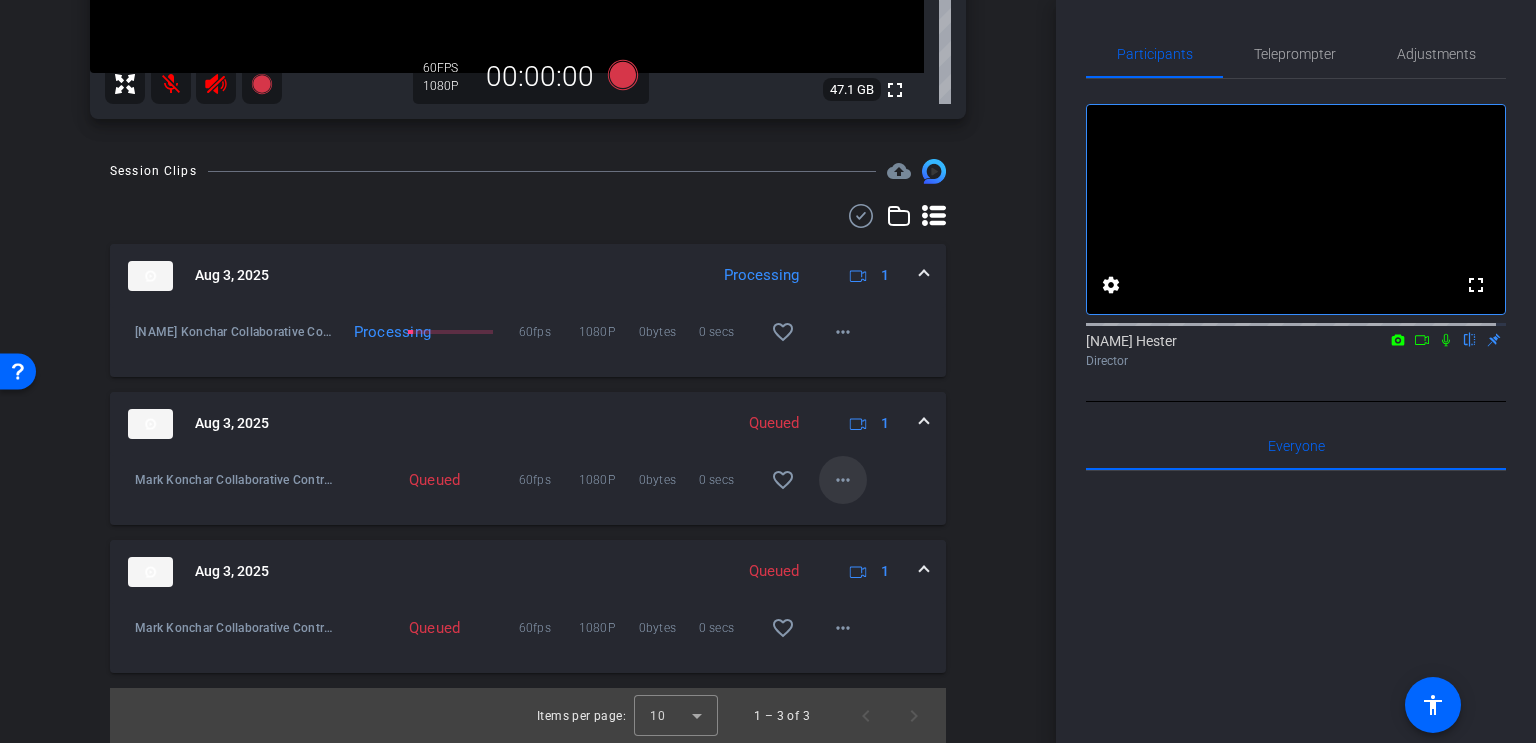 click on "more_horiz" at bounding box center (843, 480) 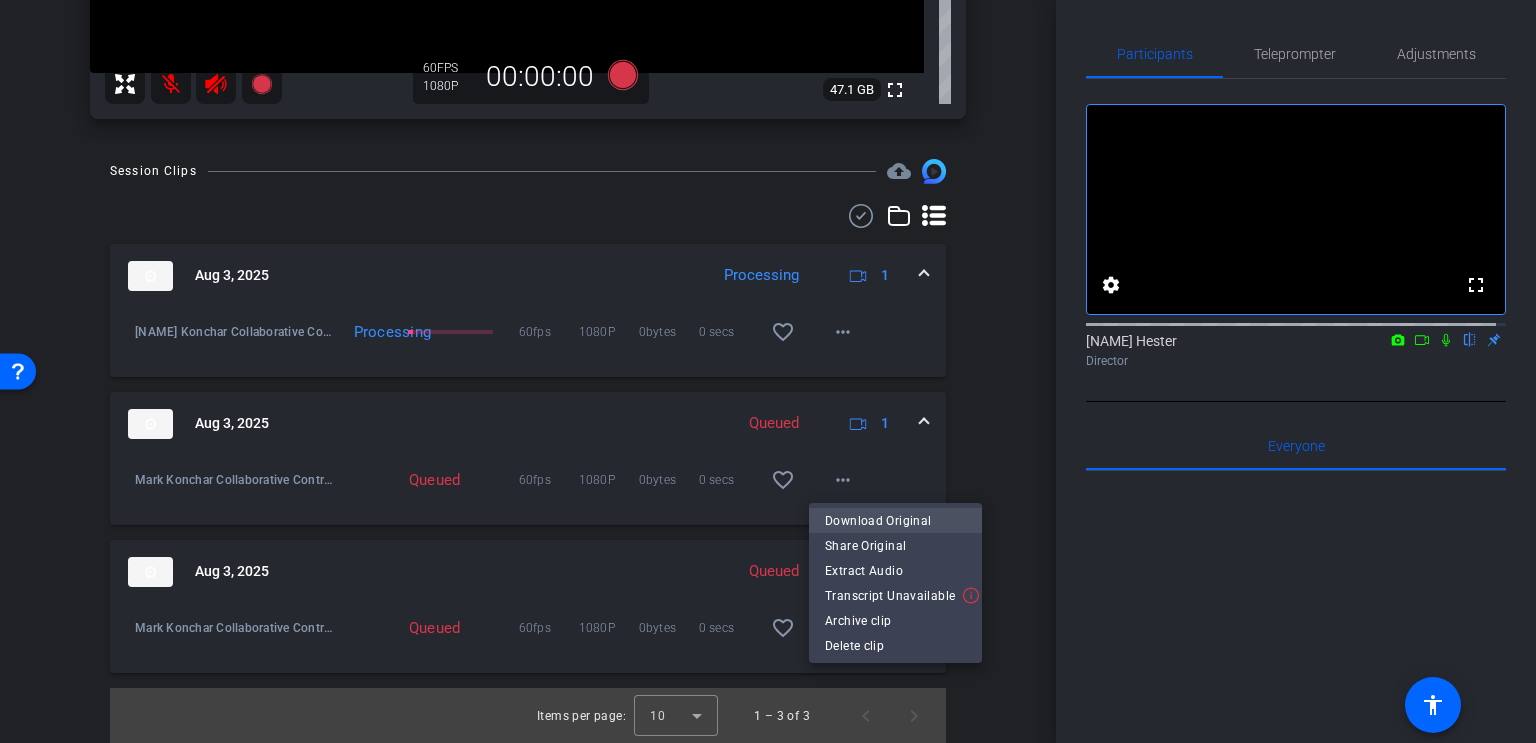 click on "Download Original" at bounding box center (895, 521) 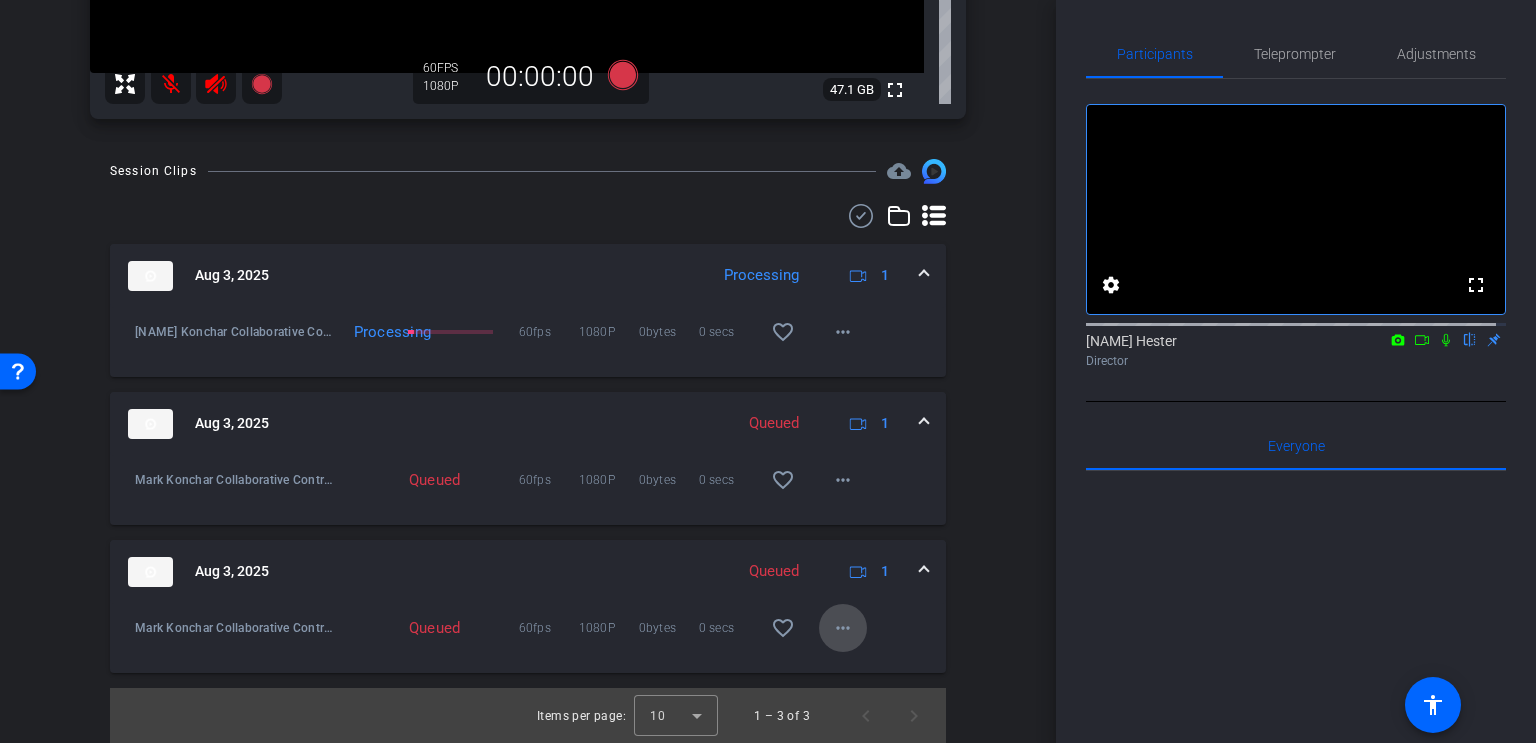 click on "more_horiz" at bounding box center [843, 628] 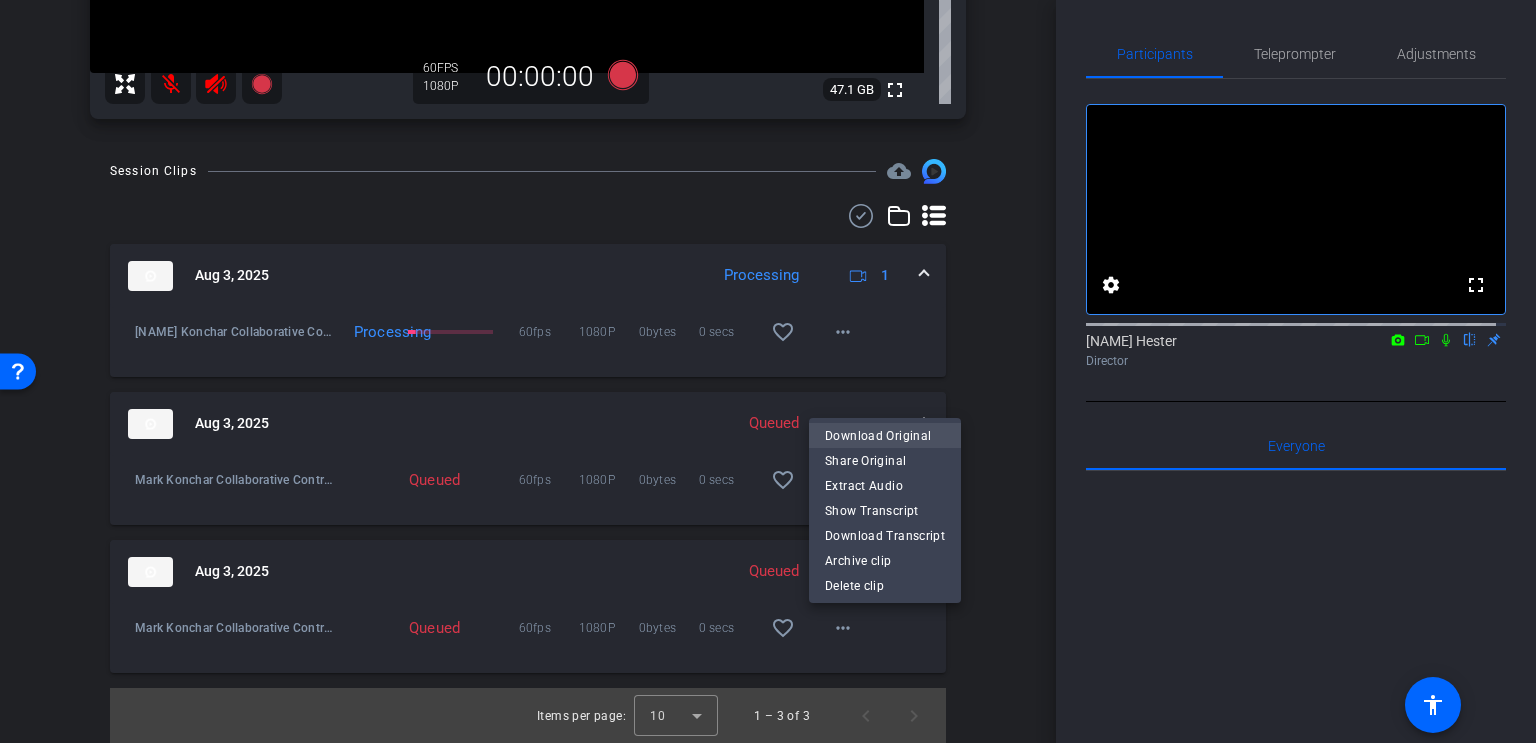 click on "Download Original" at bounding box center [885, 436] 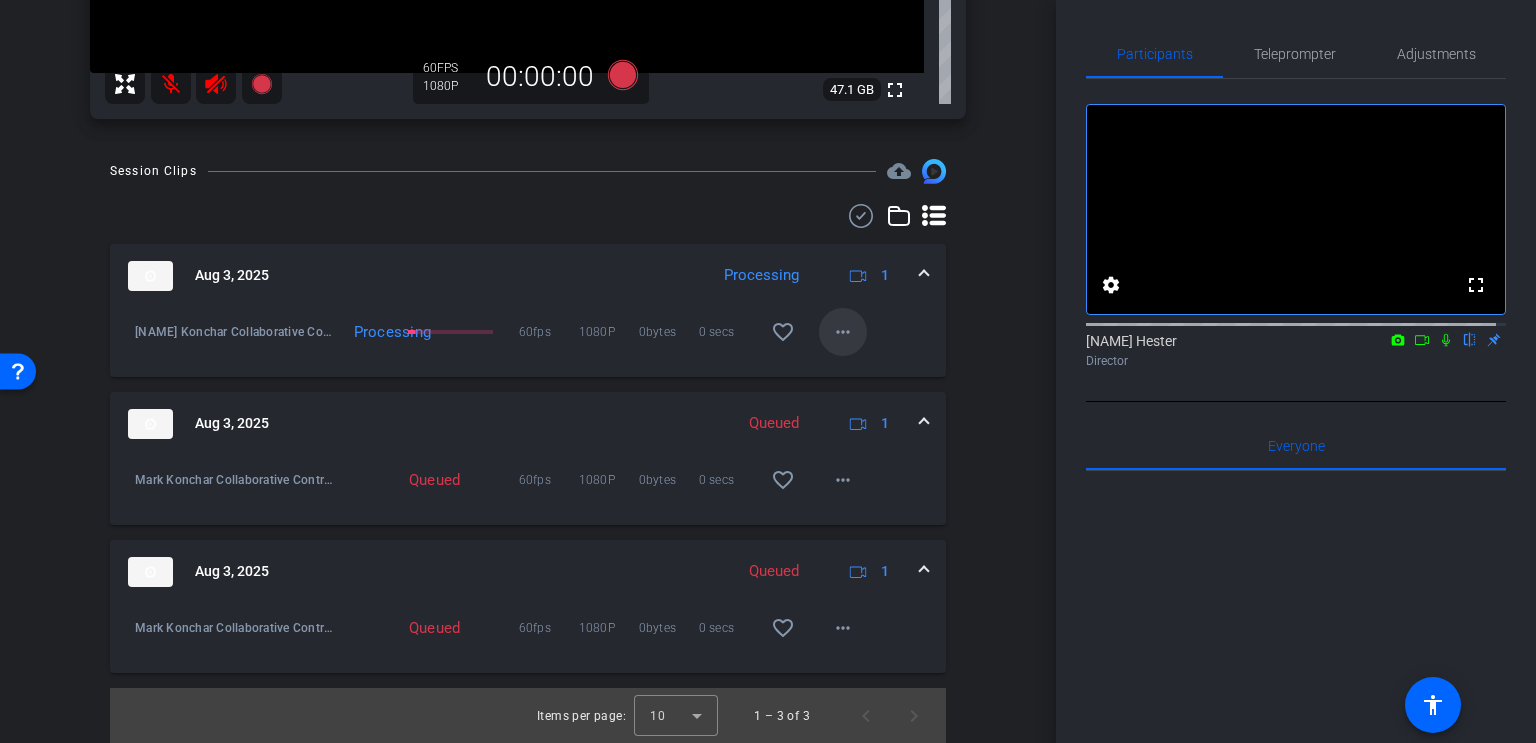 click on "more_horiz" at bounding box center [843, 332] 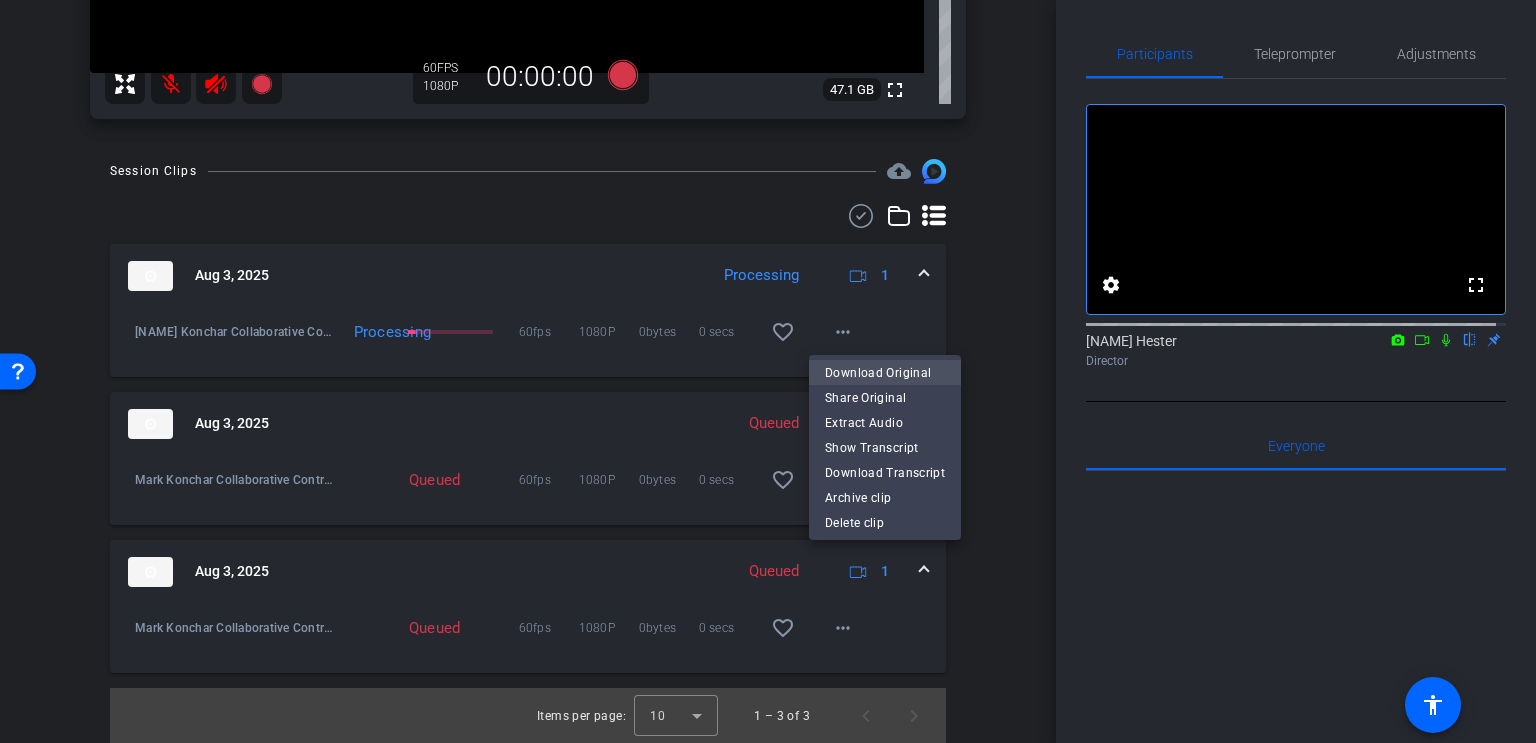 click on "Download Original" at bounding box center [885, 373] 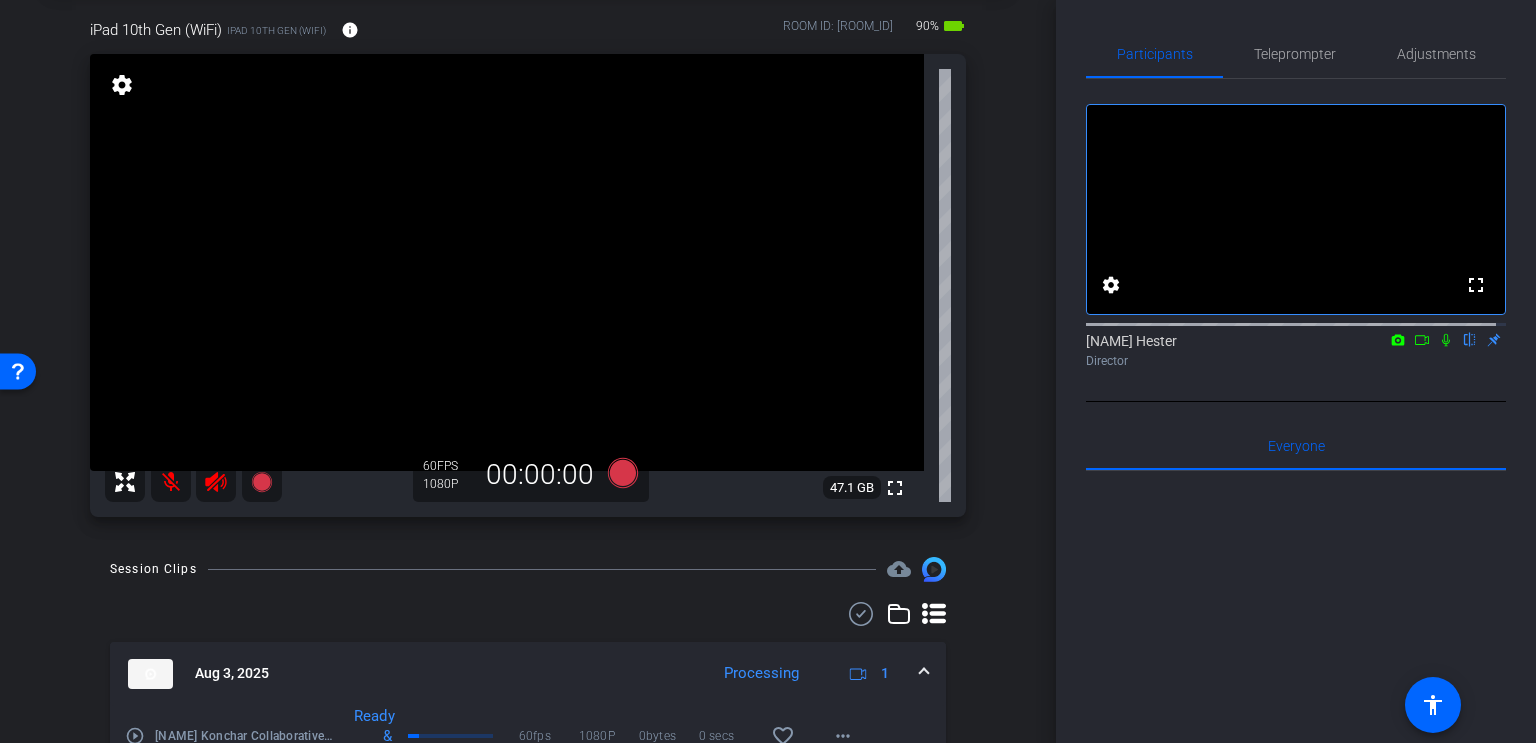 scroll, scrollTop: 0, scrollLeft: 0, axis: both 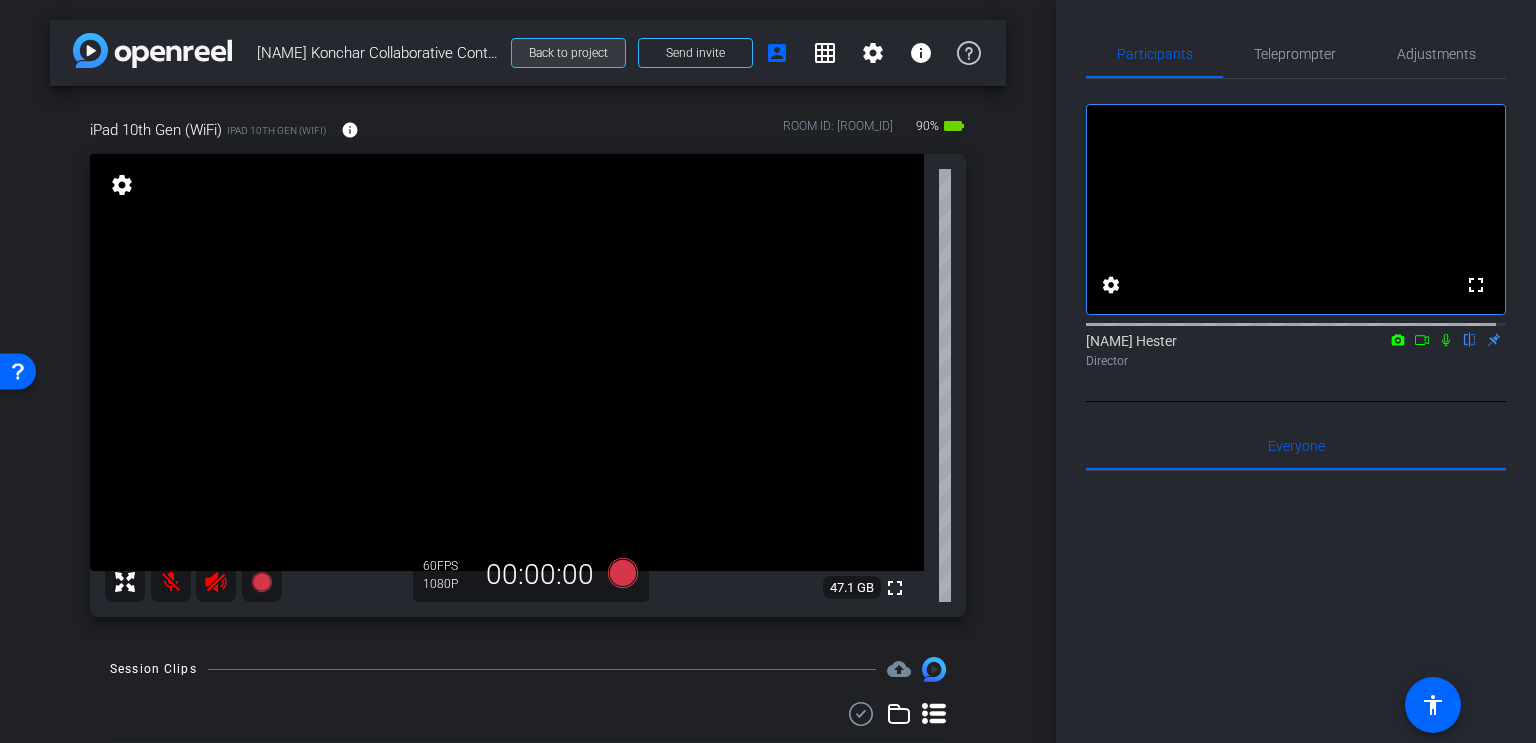 click on "Back to project" at bounding box center [568, 53] 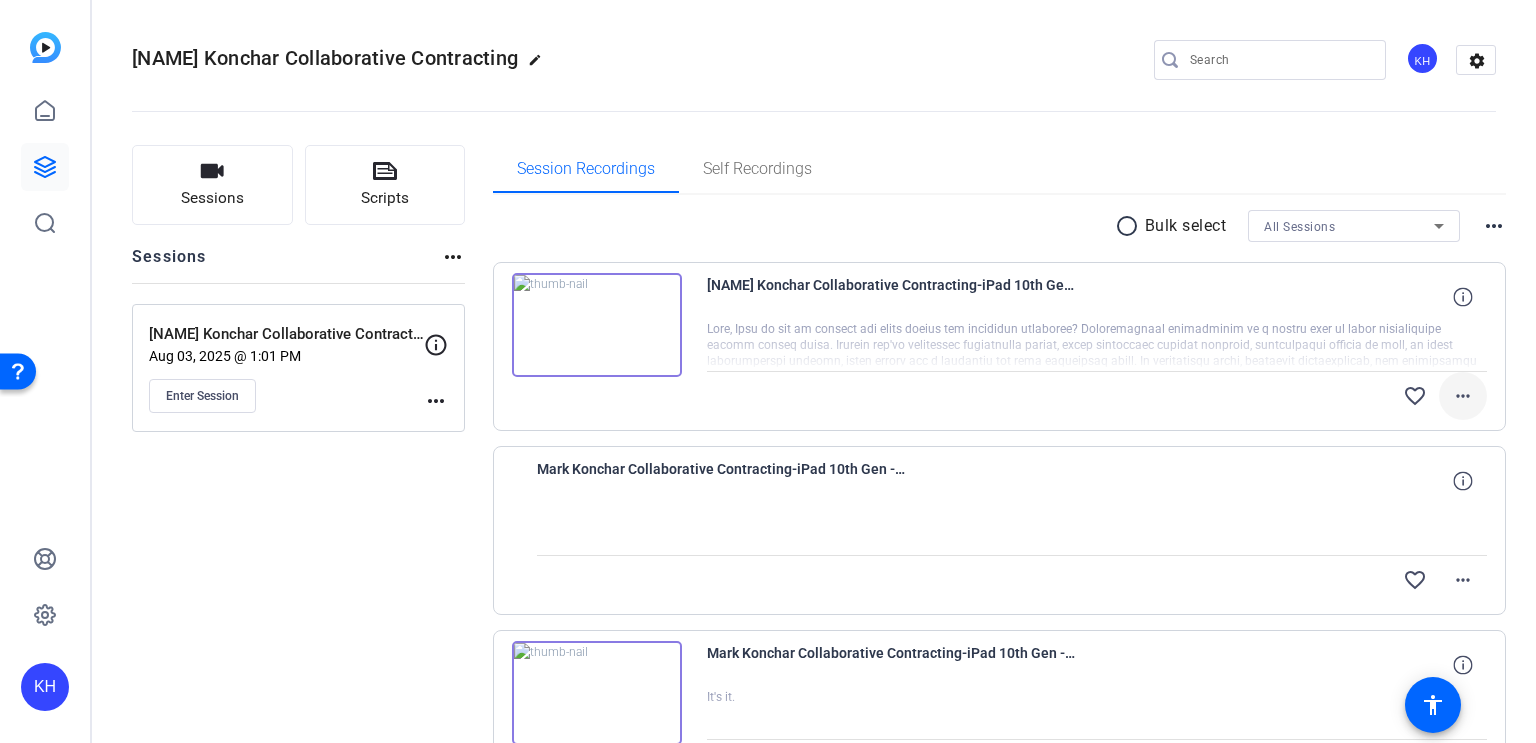 click on "more_horiz" at bounding box center [1463, 396] 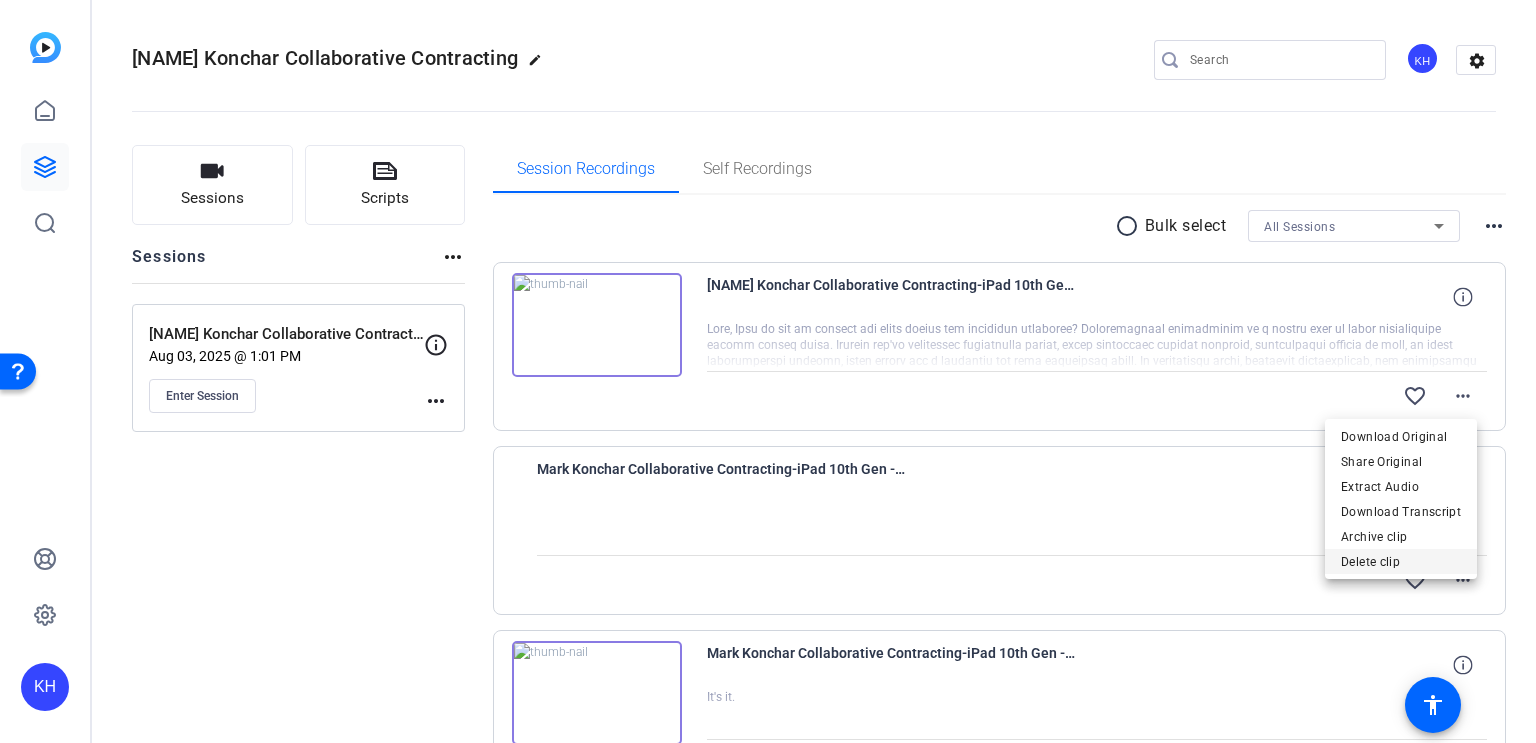 click on "Delete clip" at bounding box center [1401, 562] 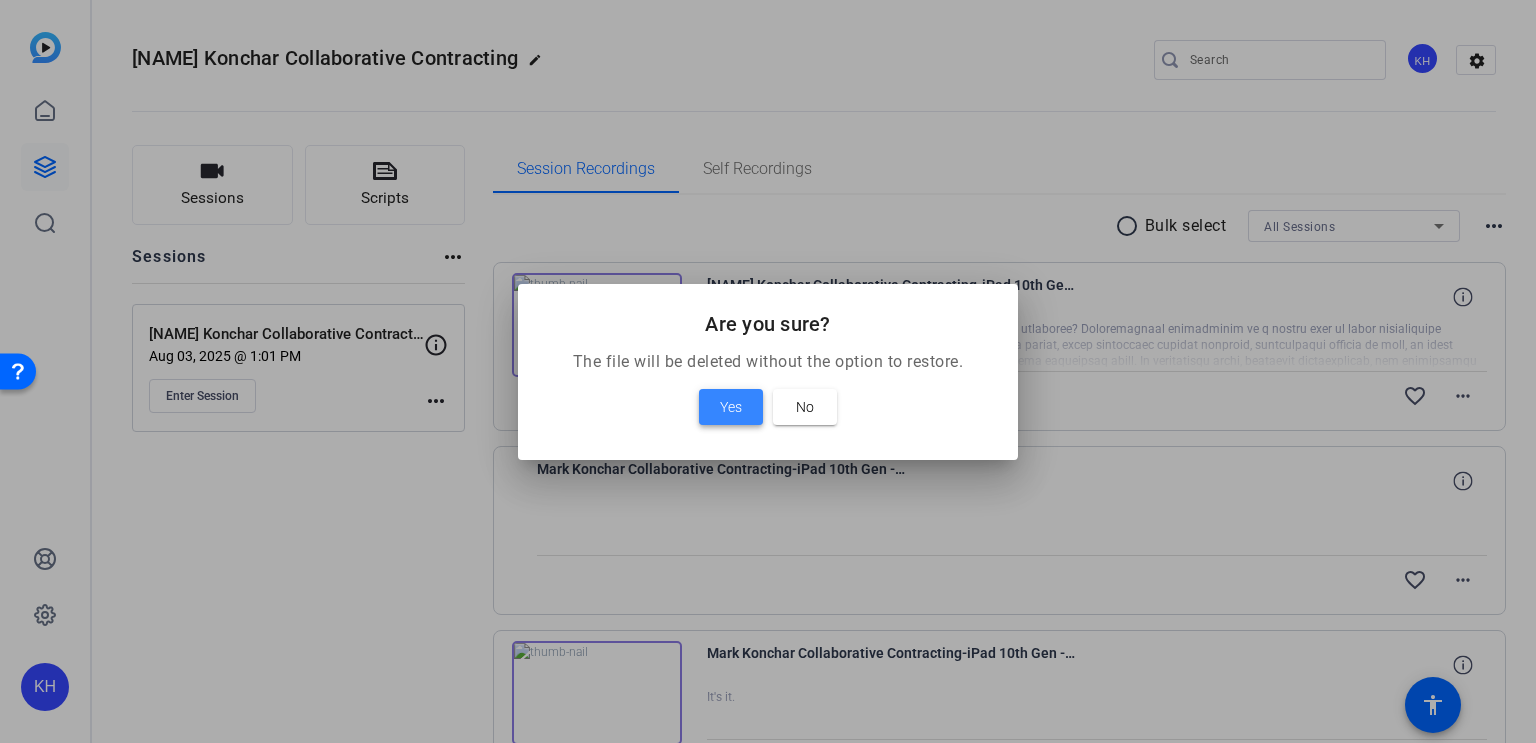 click on "Yes" at bounding box center (731, 407) 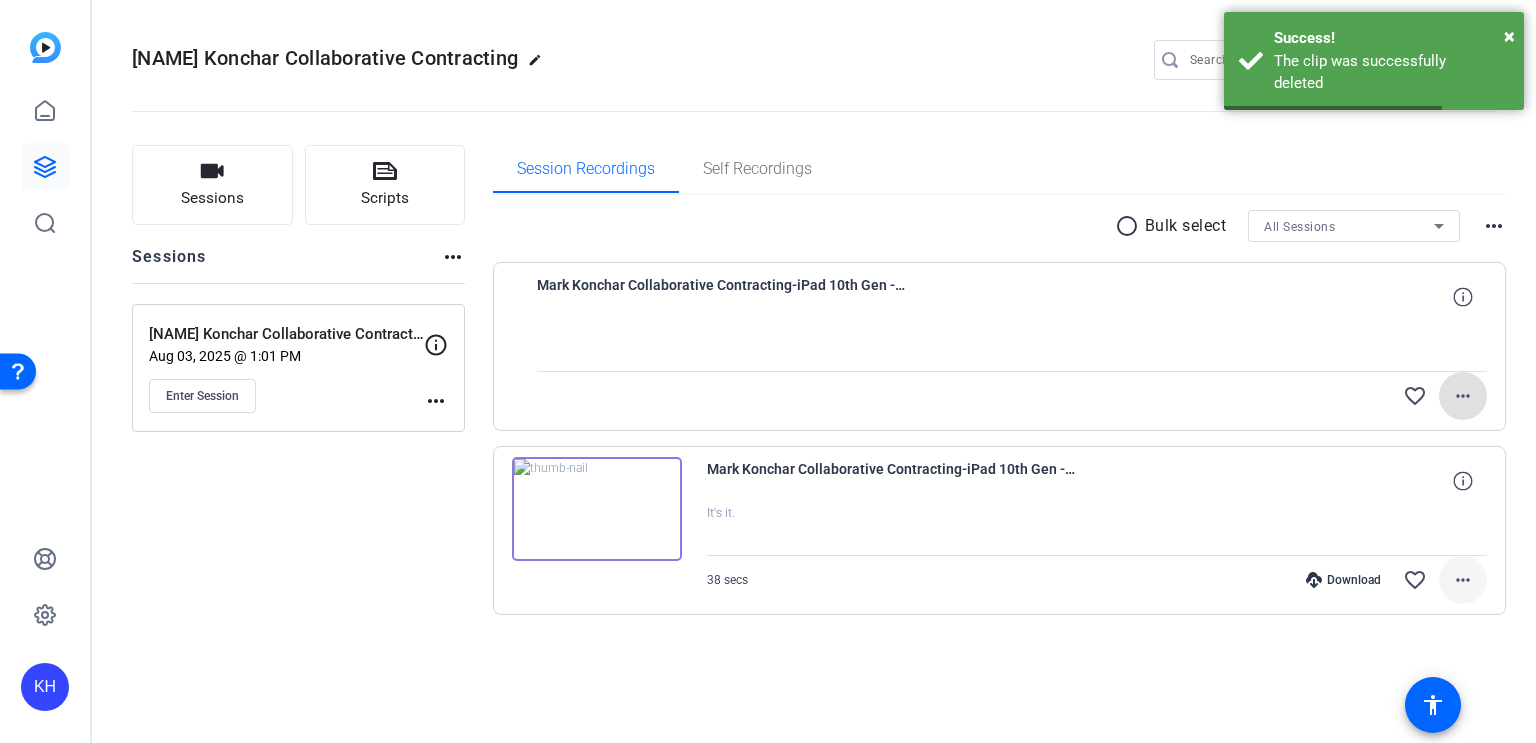 click on "more_horiz" at bounding box center (1463, 580) 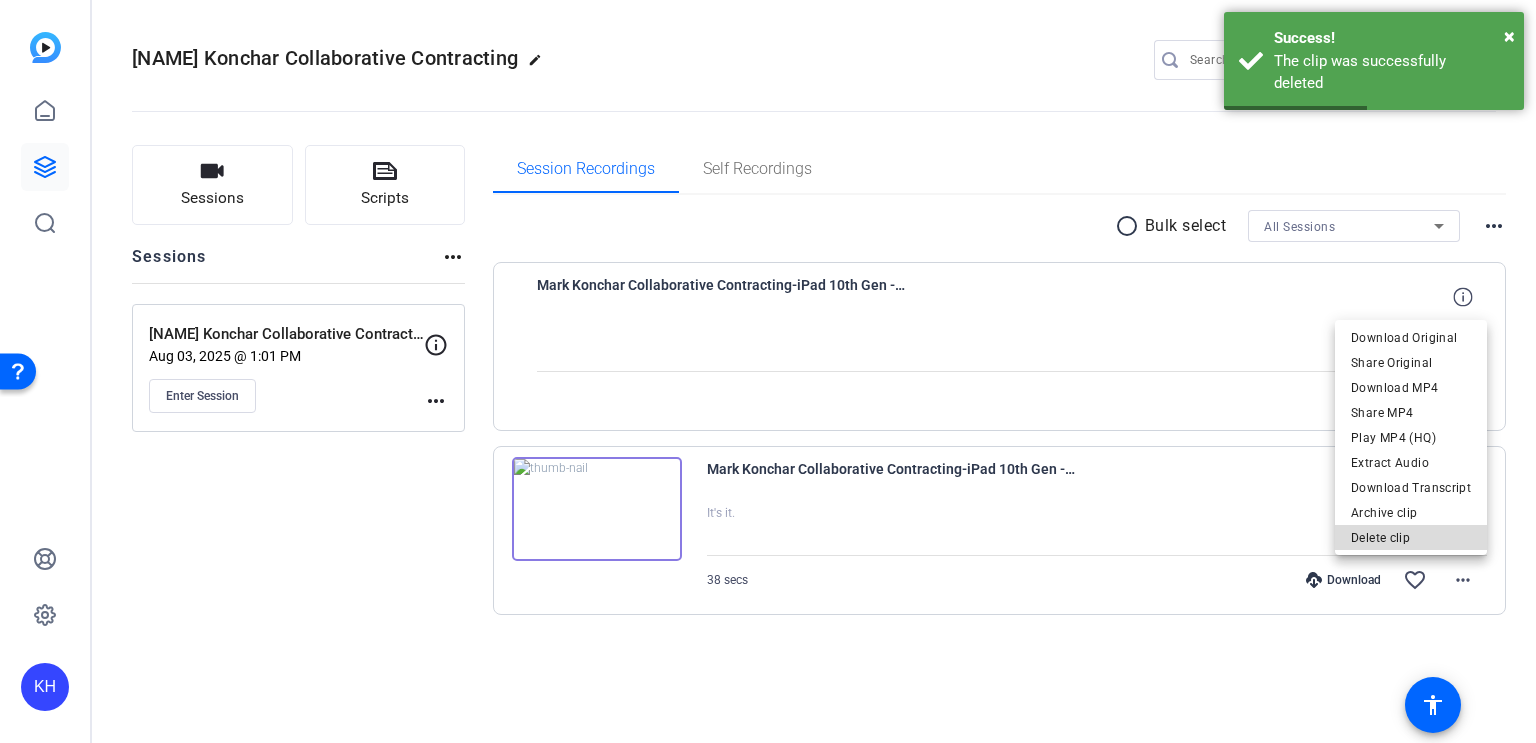 click on "Delete clip" at bounding box center (1411, 537) 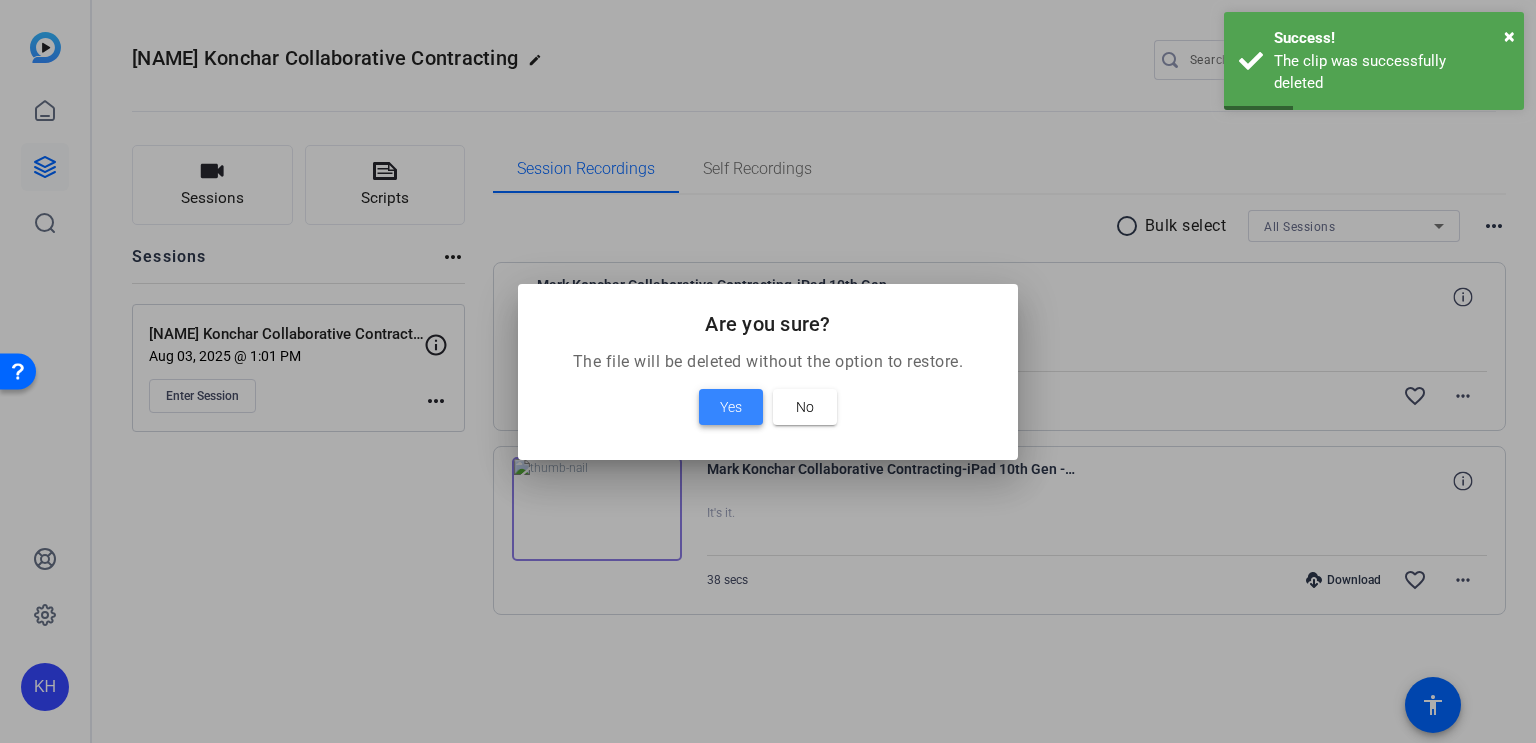 click on "Yes" at bounding box center [731, 407] 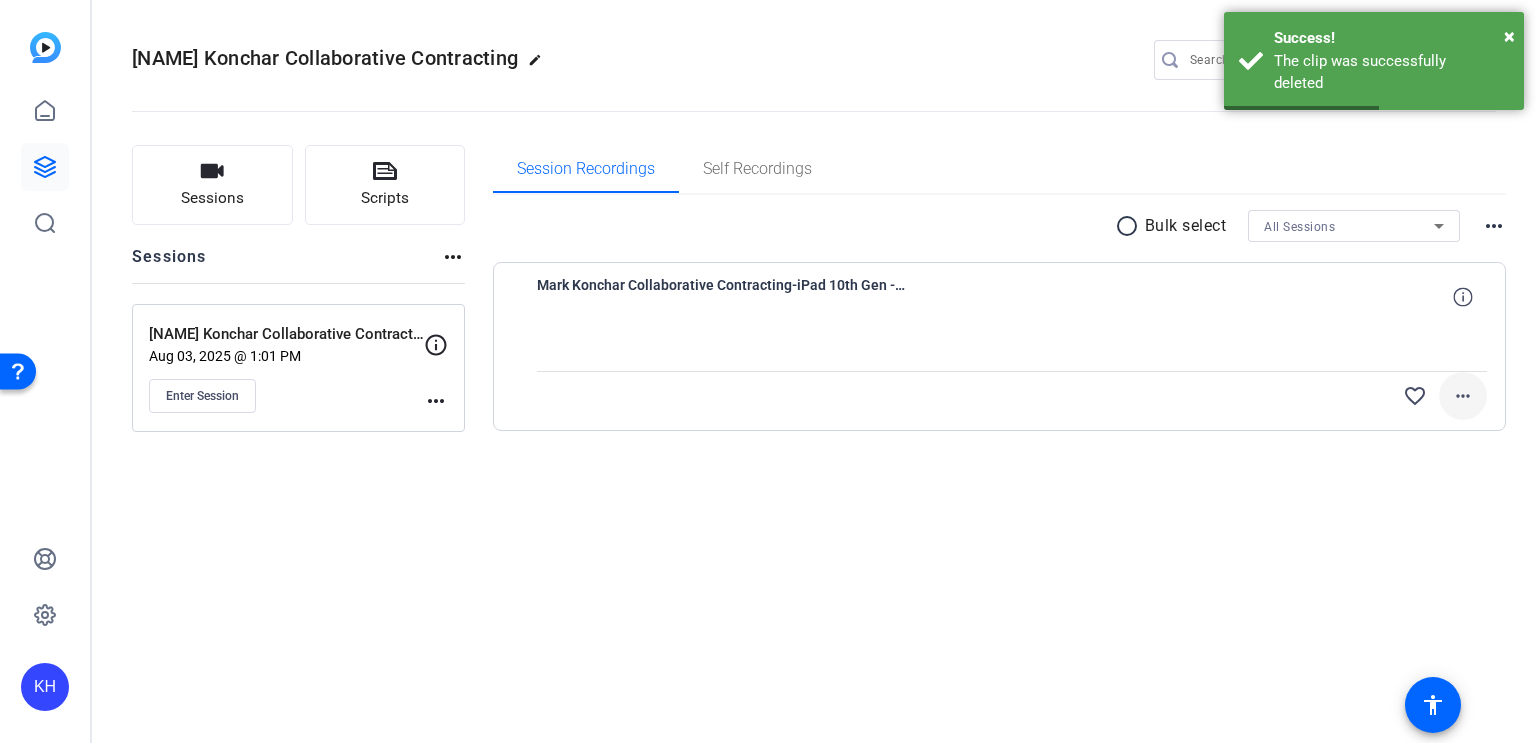 click on "more_horiz" at bounding box center [1463, 396] 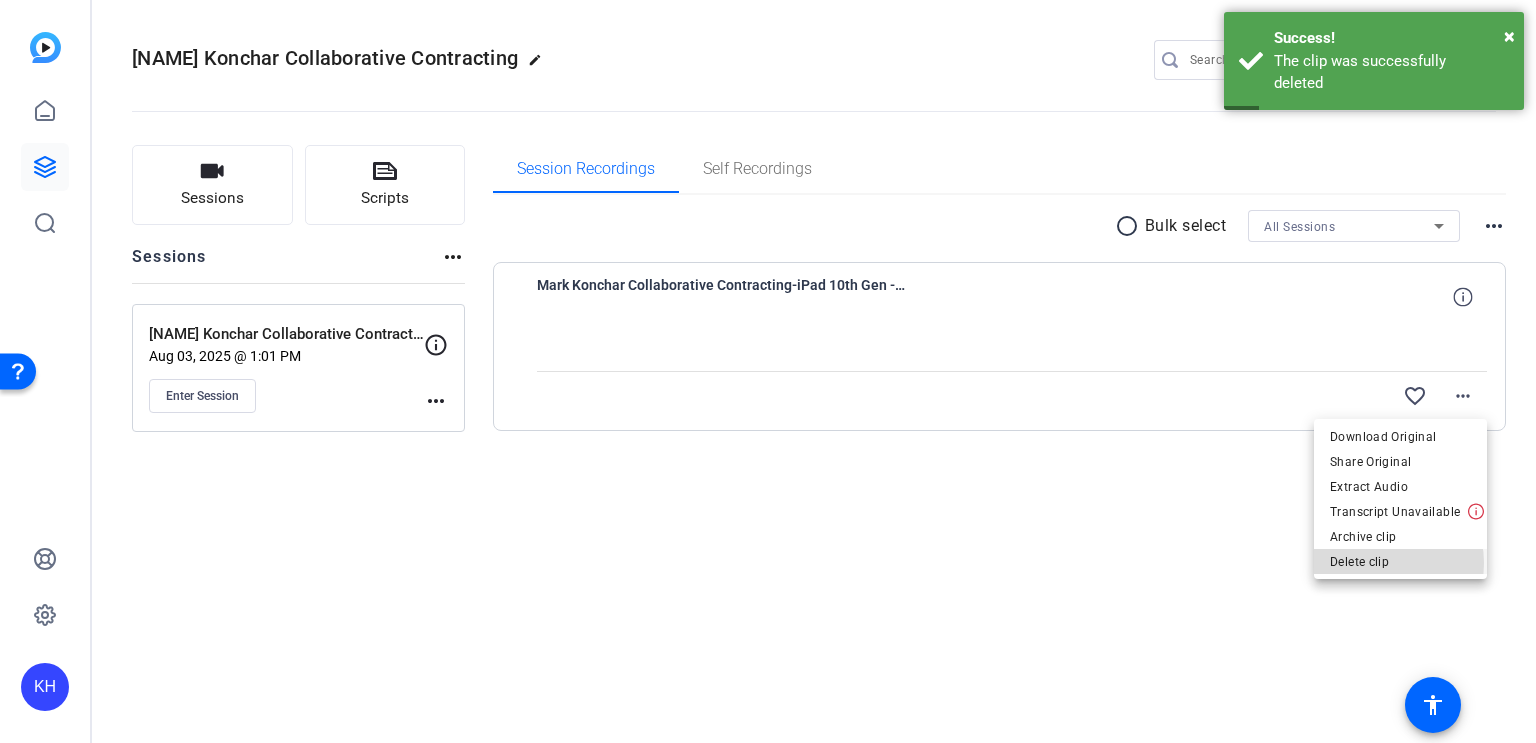 click on "Delete clip" at bounding box center (1400, 562) 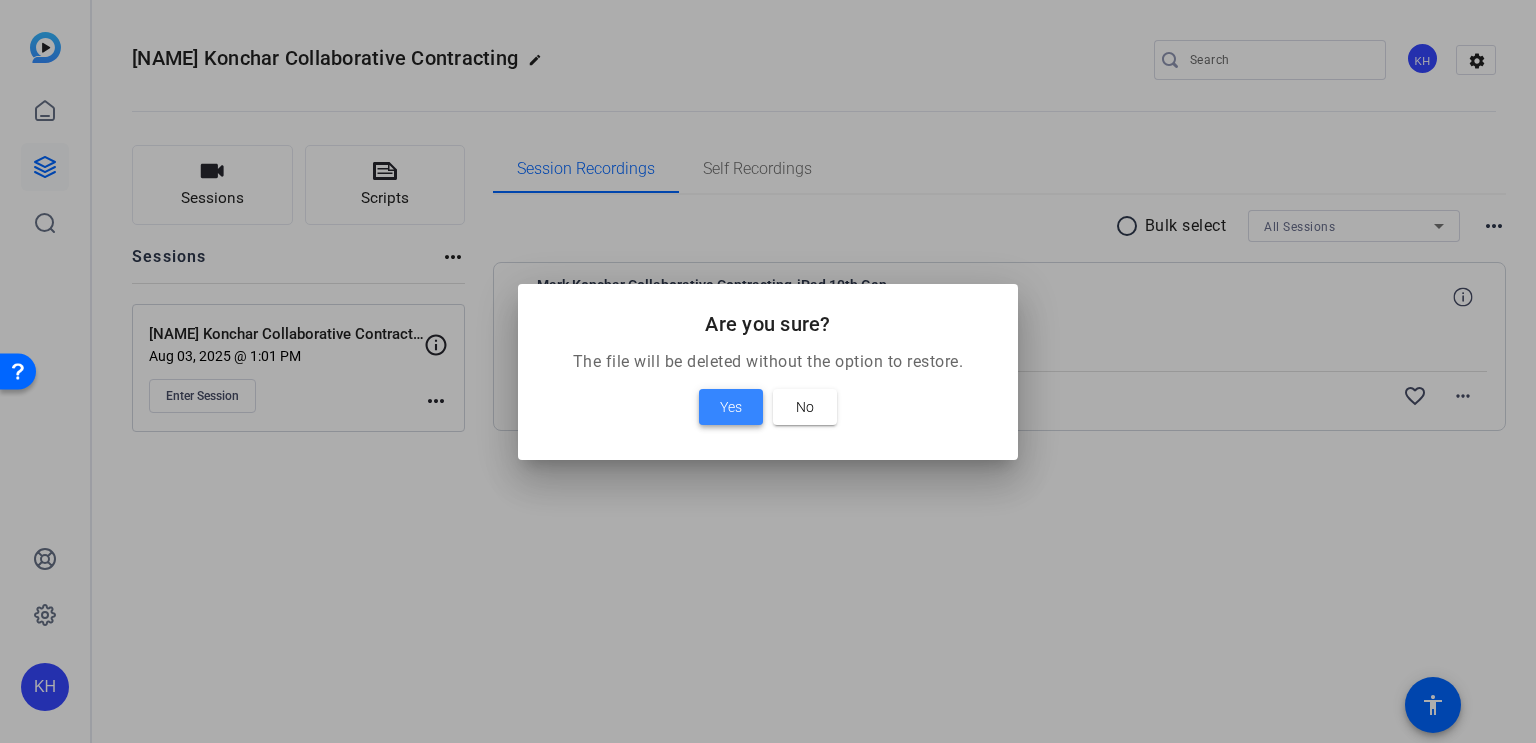 click on "Yes" at bounding box center (731, 407) 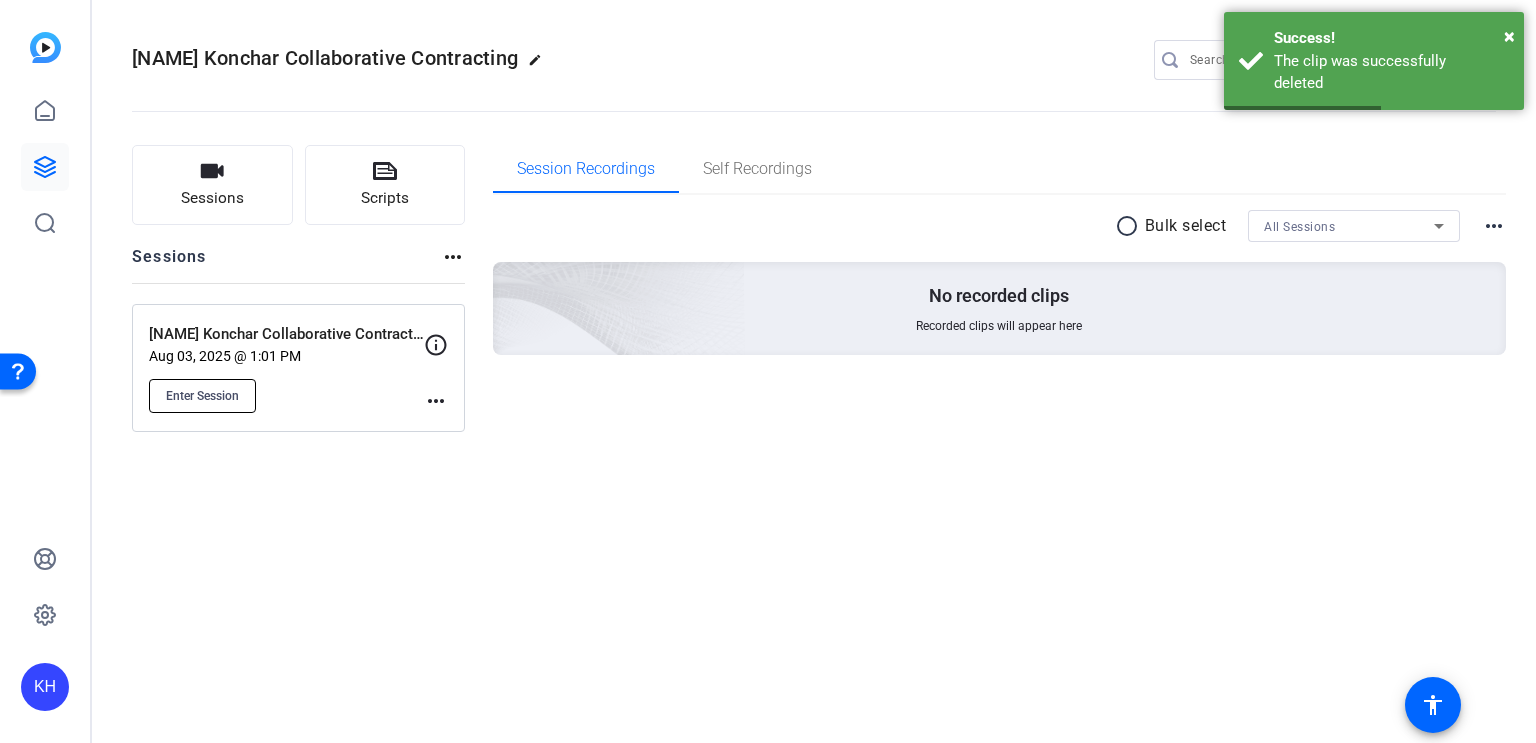 click on "Enter Session" 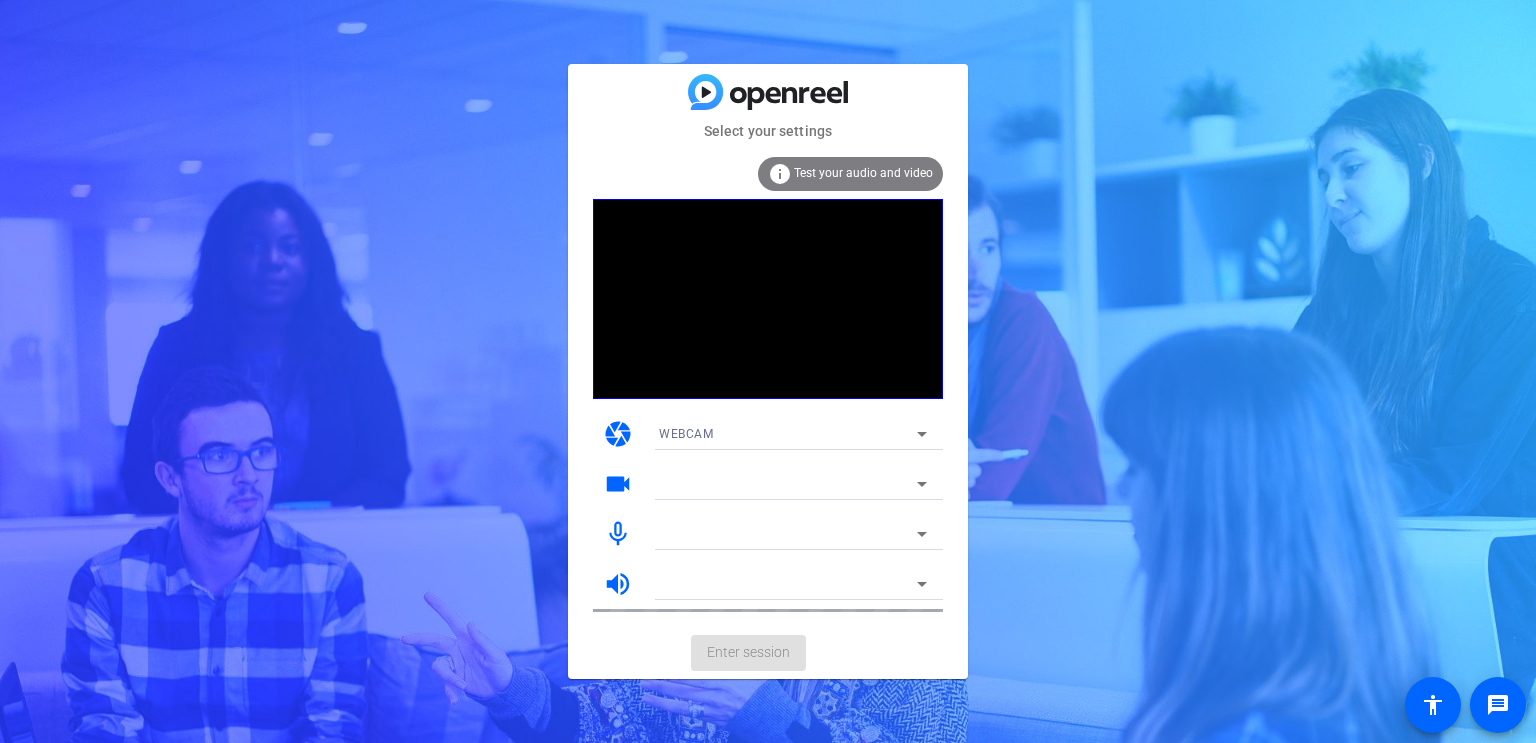 scroll, scrollTop: 0, scrollLeft: 0, axis: both 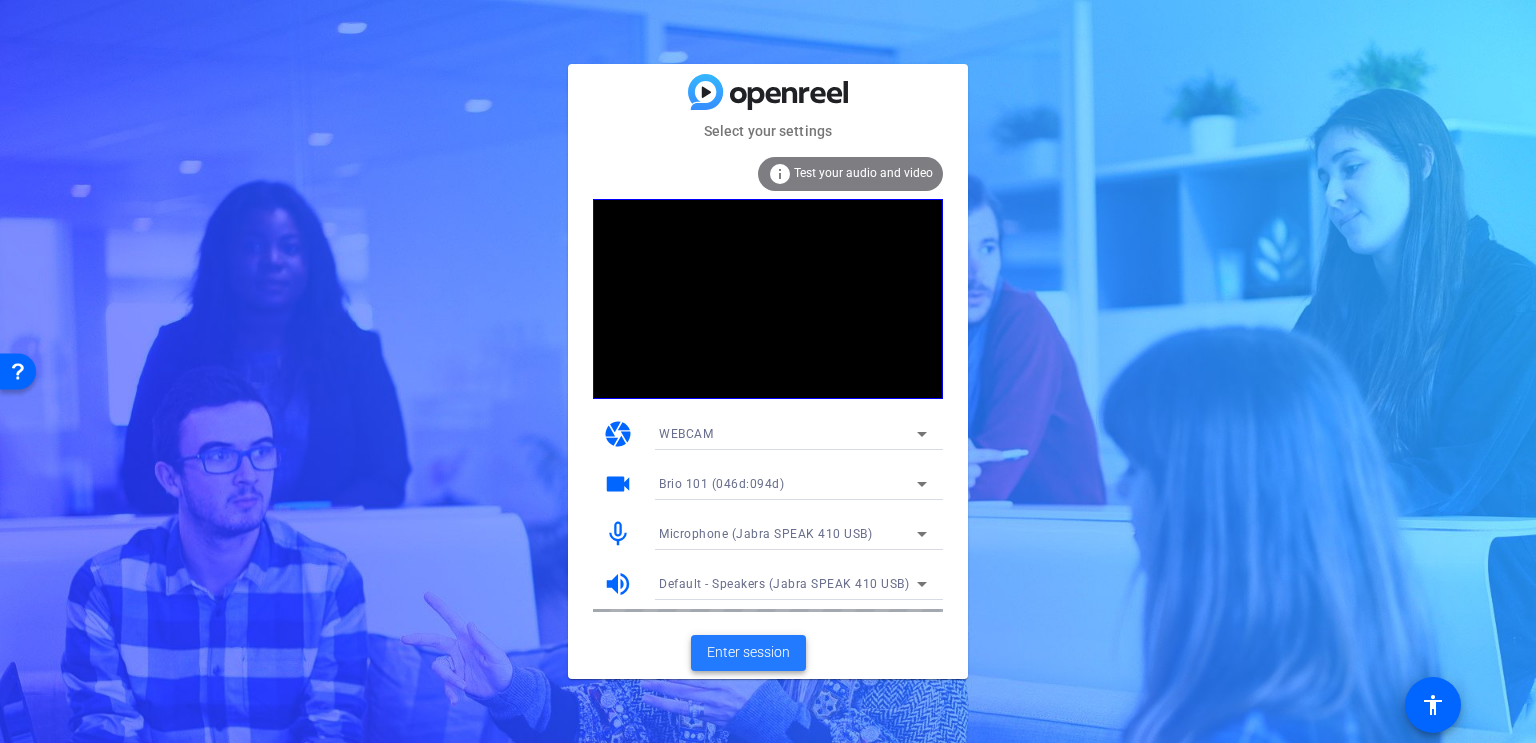 click on "Enter session" 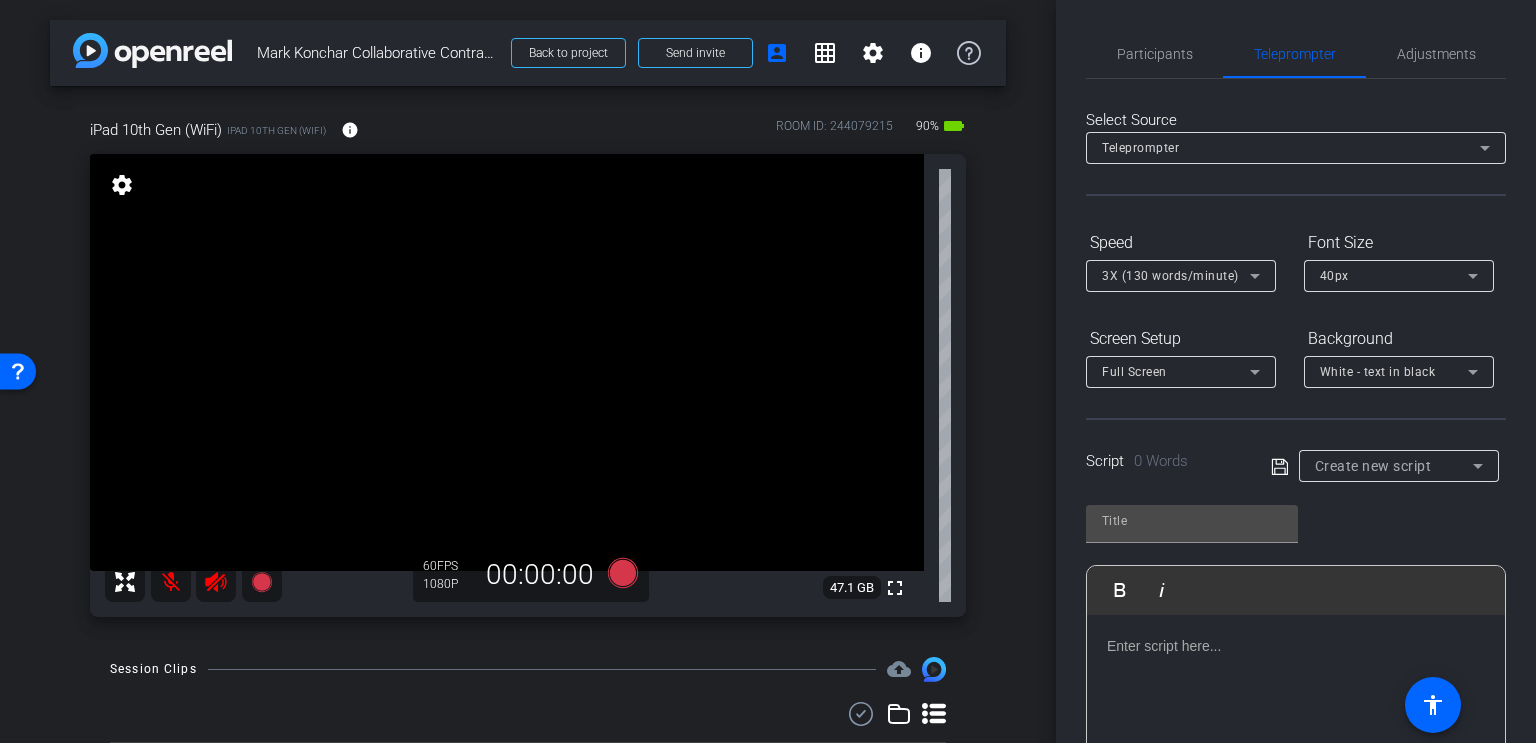 scroll, scrollTop: 54, scrollLeft: 0, axis: vertical 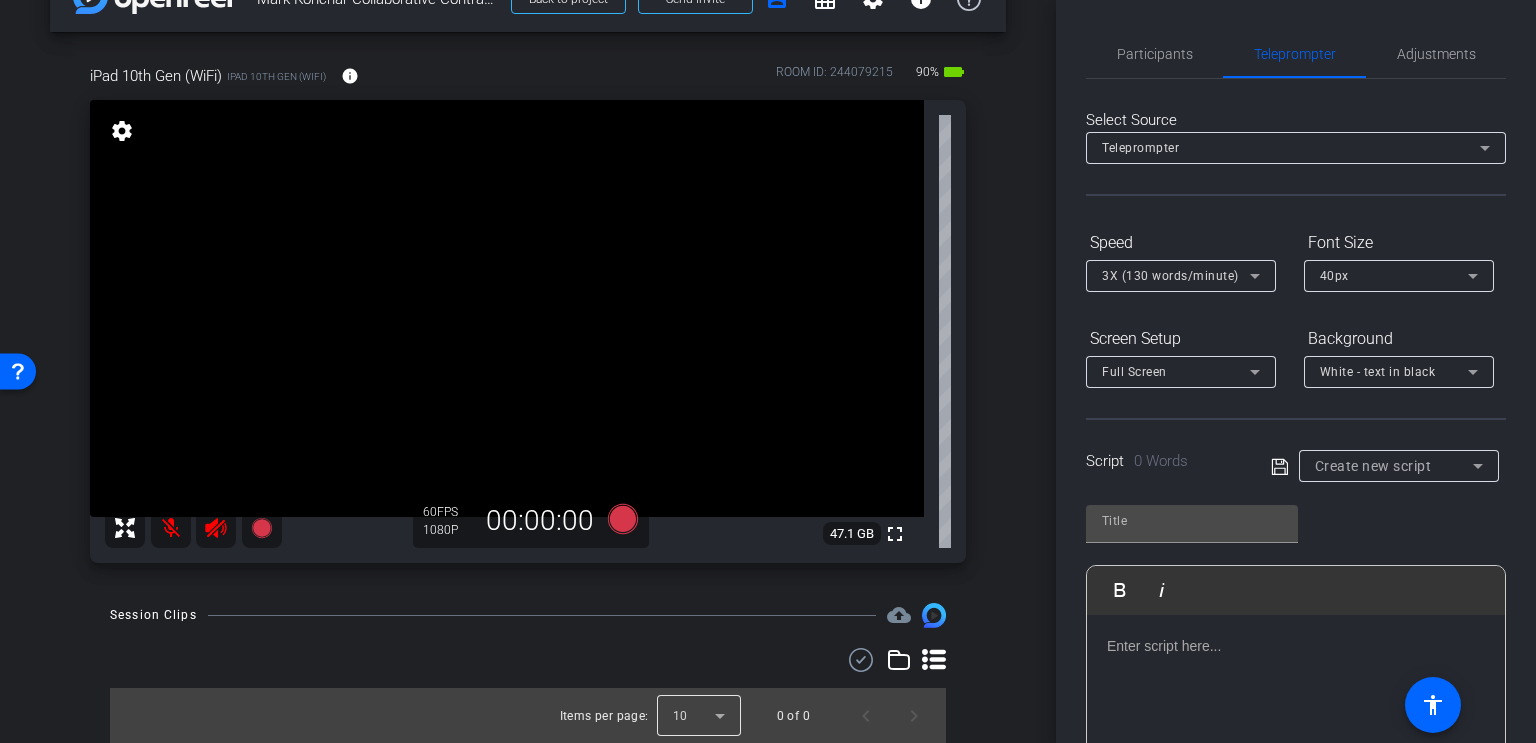 click 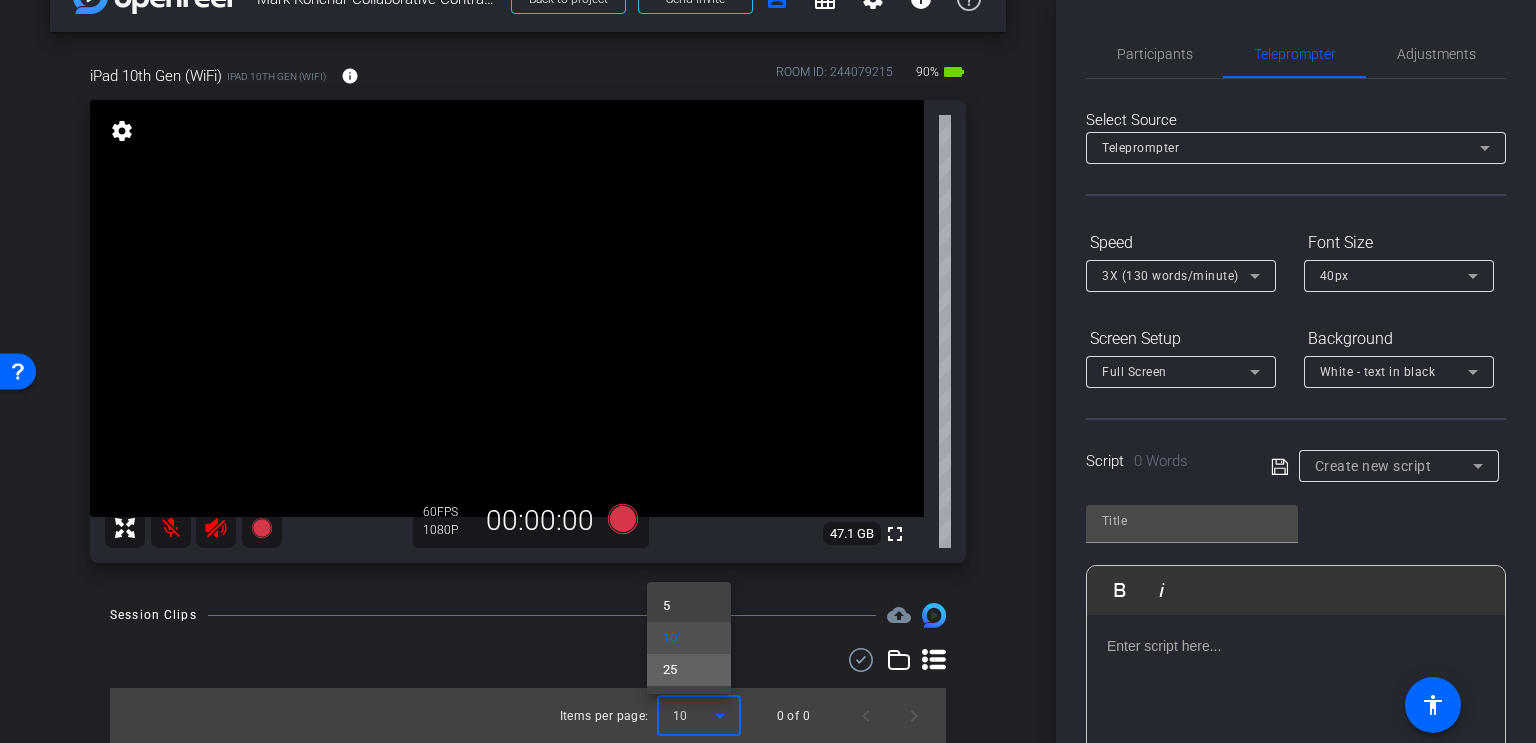 click on "25" at bounding box center [689, 670] 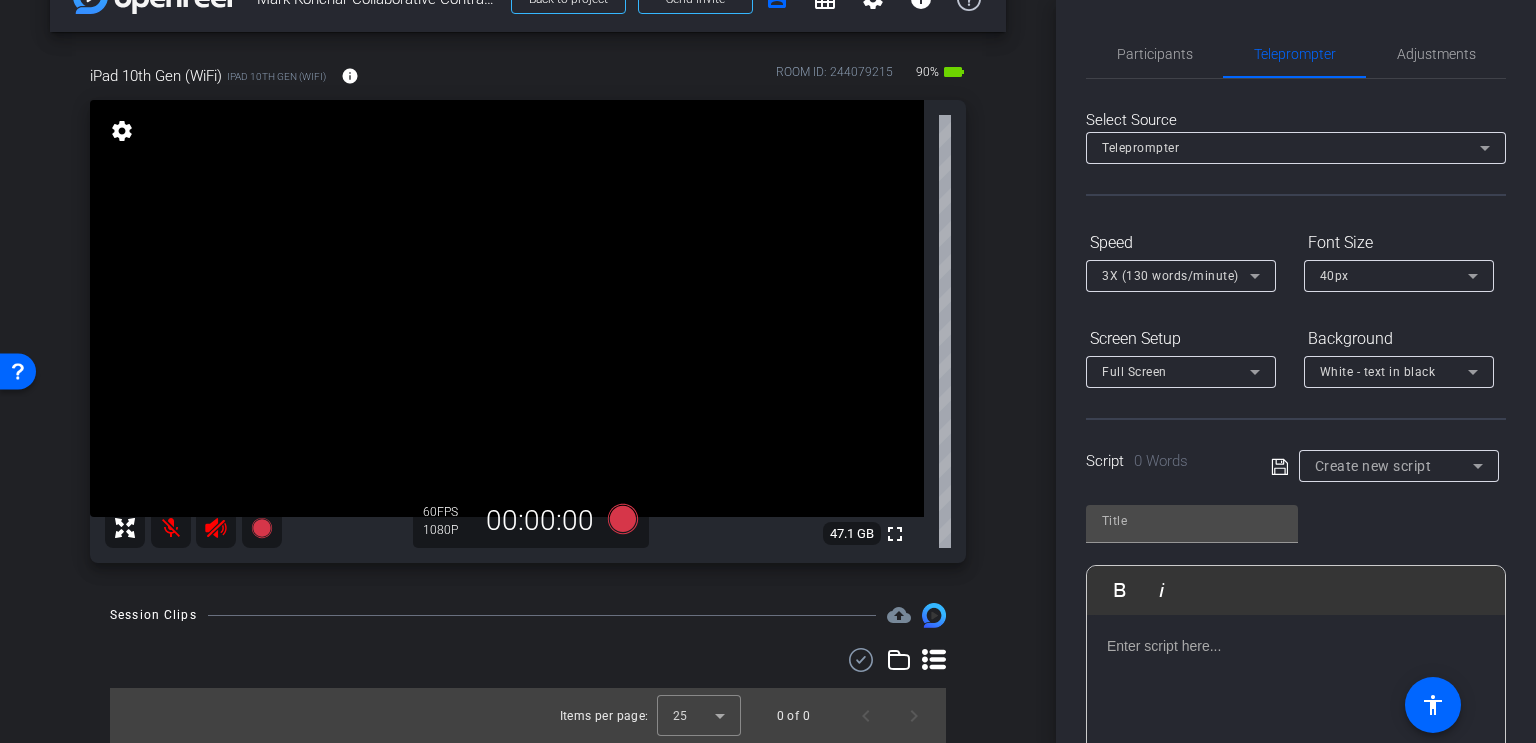 click on "Session Clips   cloud_upload
Items per page:  25  0 of 0" at bounding box center [528, 673] 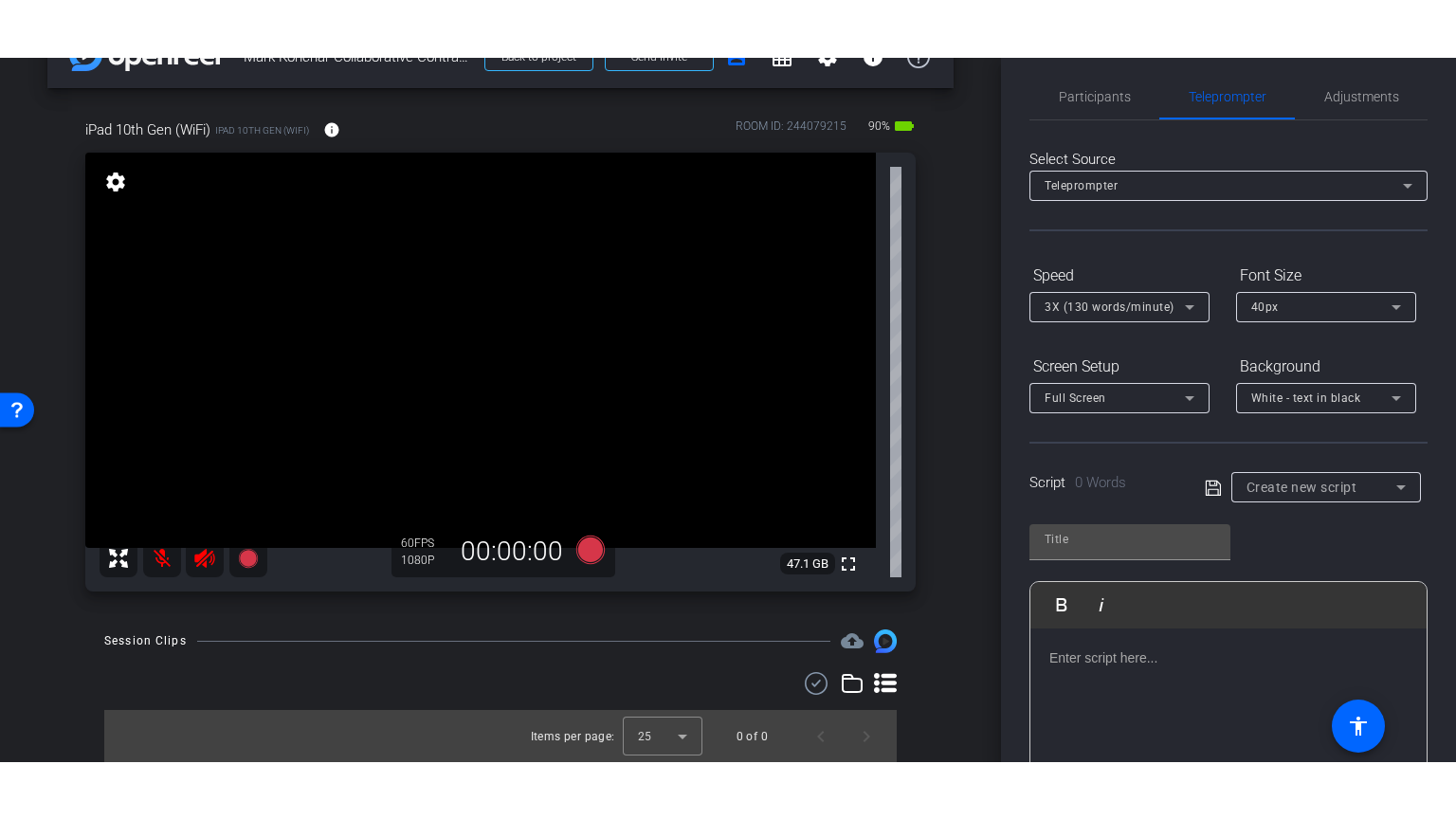 scroll, scrollTop: 0, scrollLeft: 0, axis: both 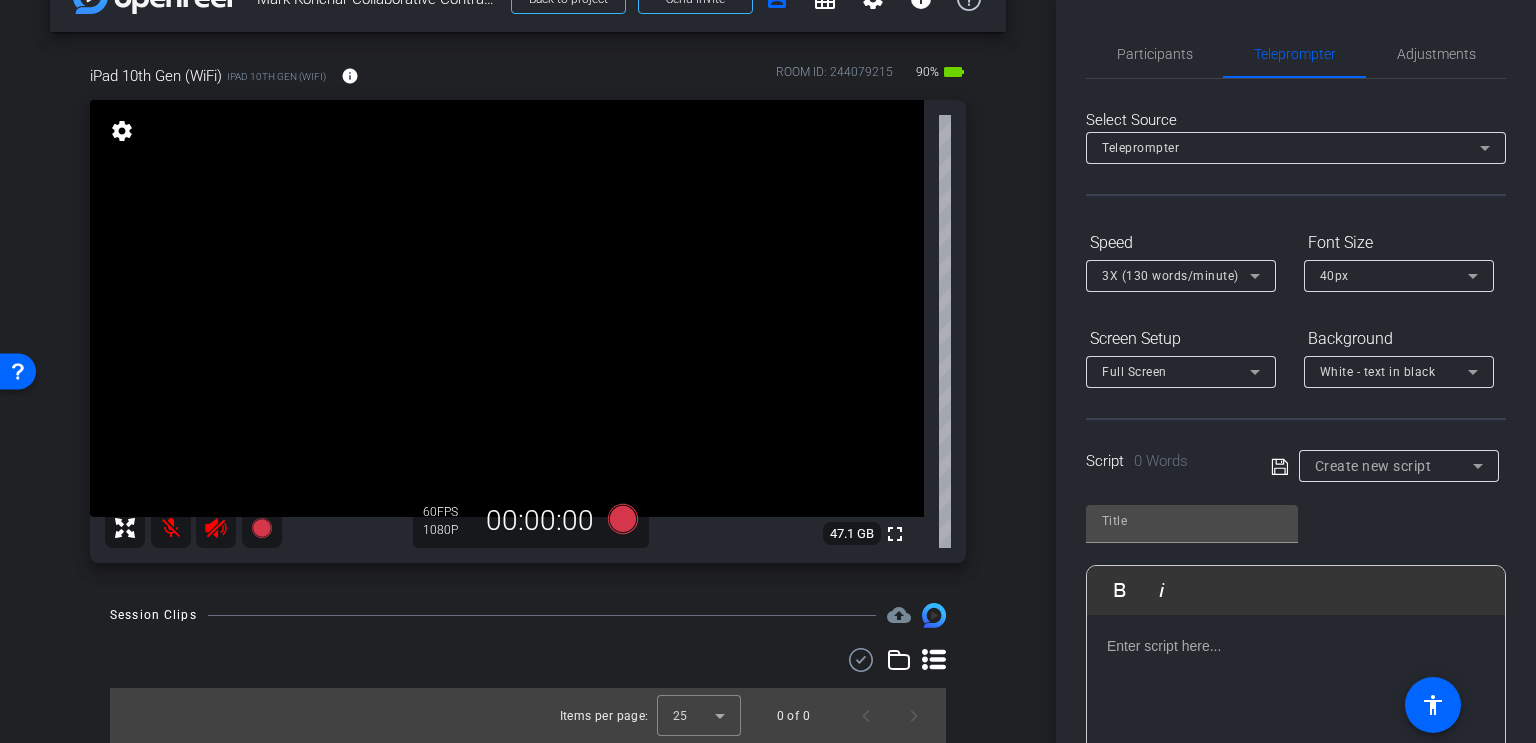 click on "arrow_back  [FIRST] [LAST] Collaborative Contracting   Back to project   Send invite  account_box grid_on settings info
iPad 10th Gen (WiFi) iPad 10th Gen (WiFi) info ROOM ID: [NUMBER] 90% battery_std fullscreen settings  47.1 GB
60 FPS  1080P   00:00:00
Session Clips   cloud_upload
Items per page:  25  0 of 0" at bounding box center (528, 317) 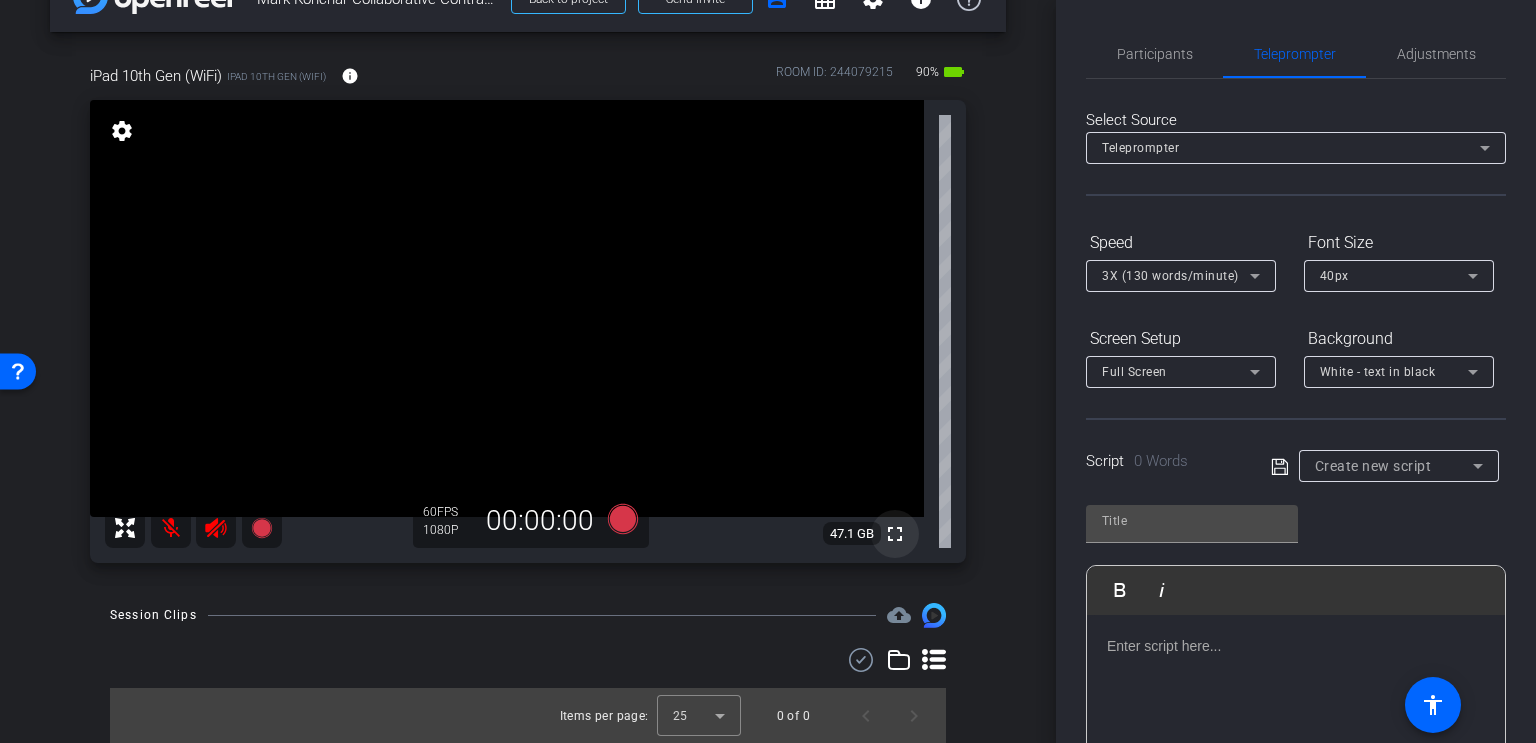 click on "fullscreen" at bounding box center [895, 534] 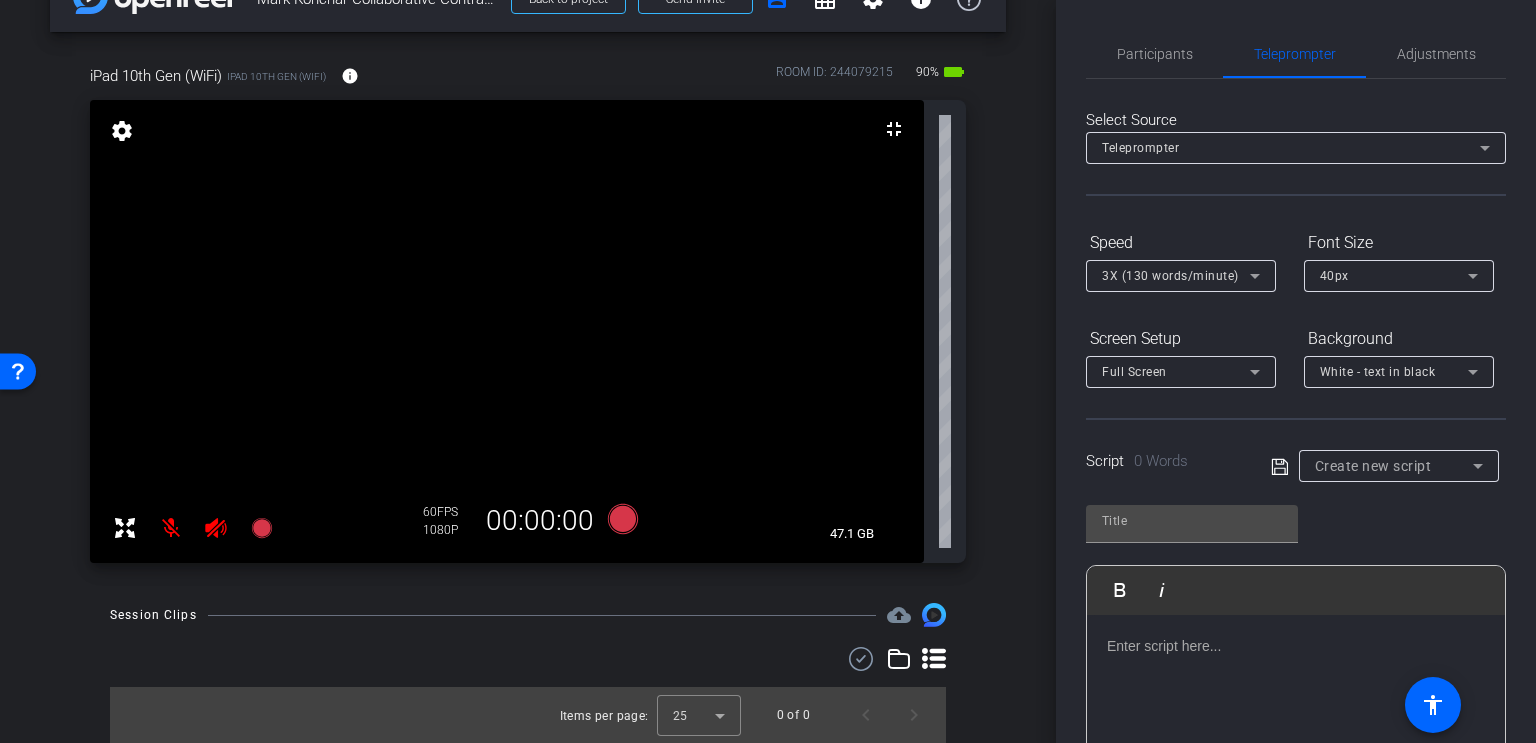 scroll, scrollTop: 0, scrollLeft: 0, axis: both 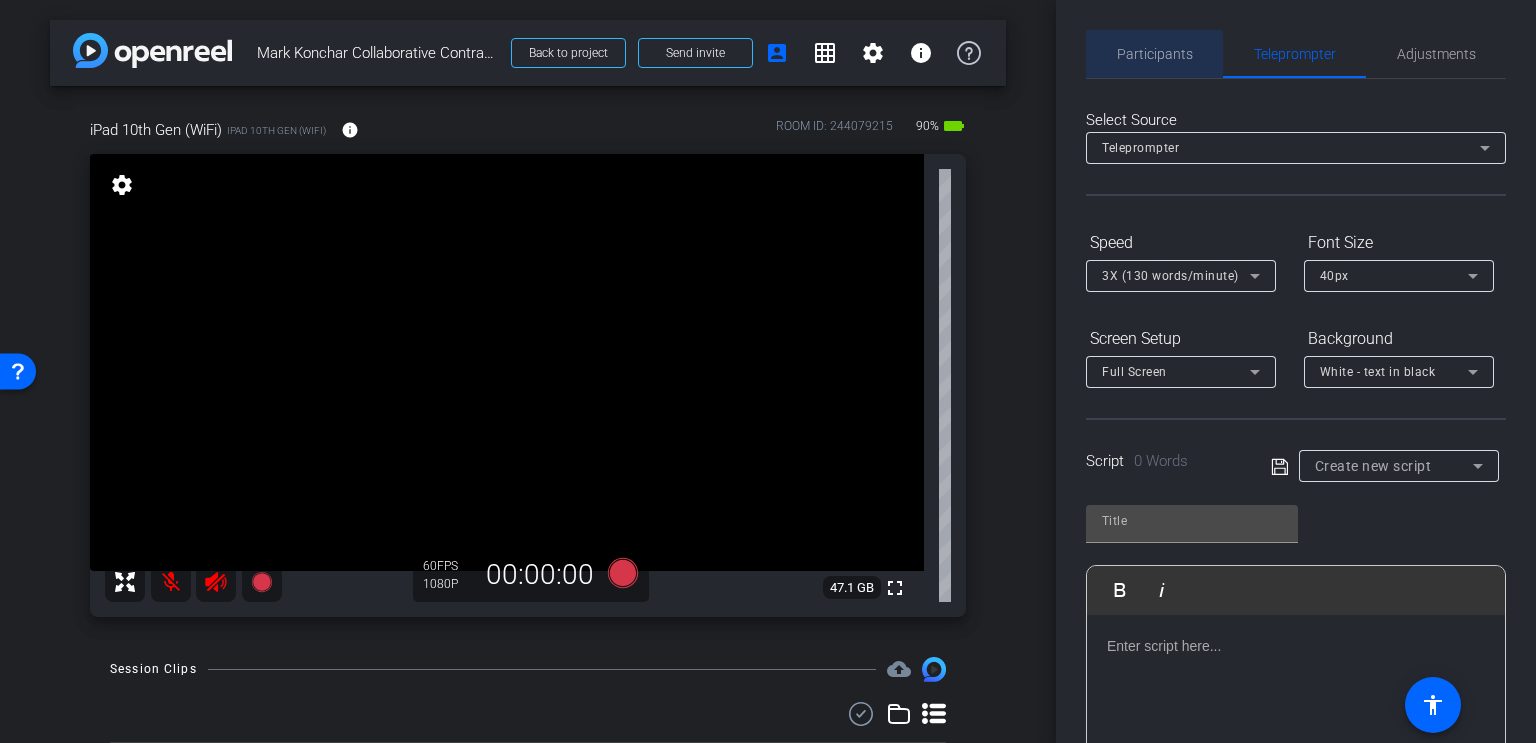 click on "Participants" at bounding box center [1155, 54] 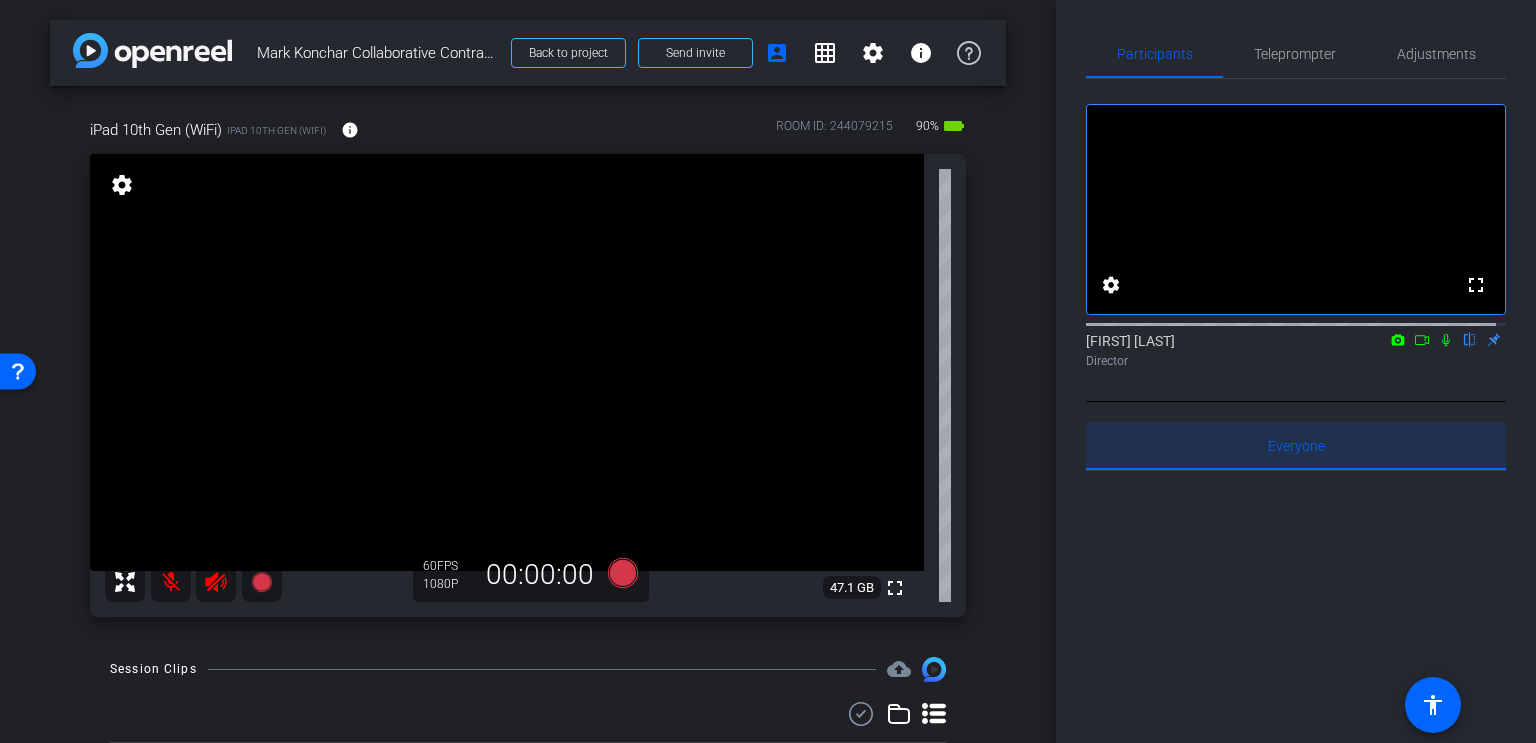 click on "Everyone  0" at bounding box center [1296, 446] 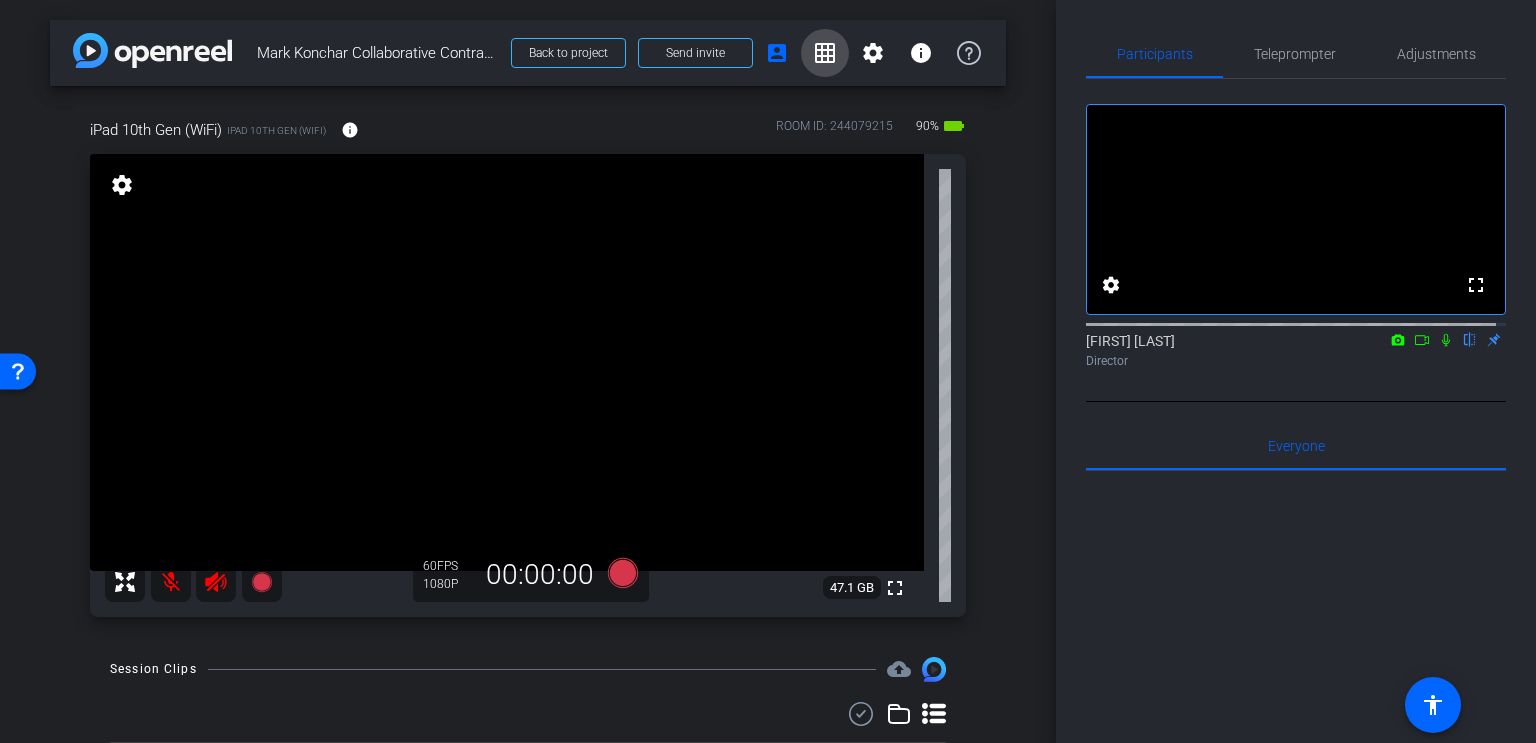 click on "grid_on" at bounding box center (825, 53) 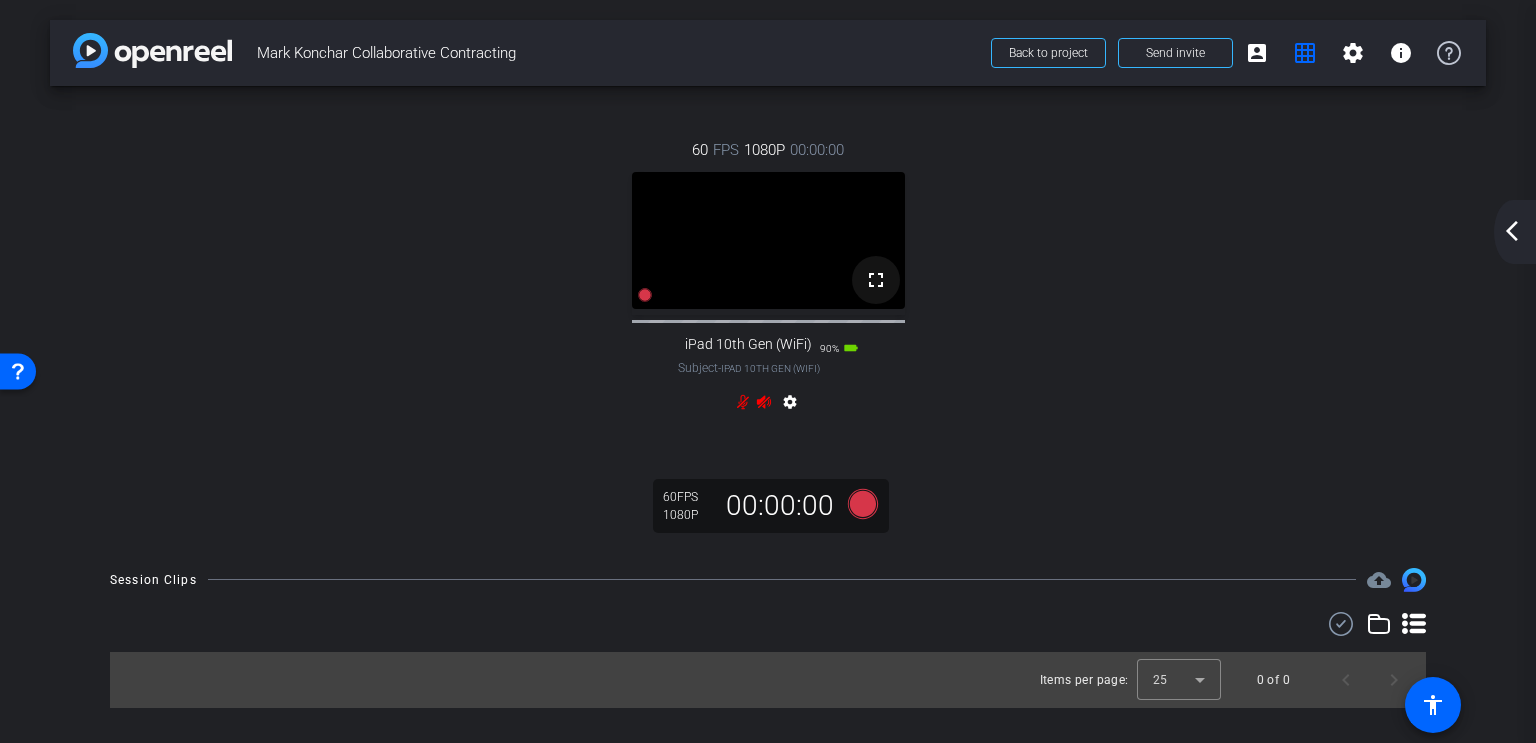 click on "fullscreen" at bounding box center (876, 280) 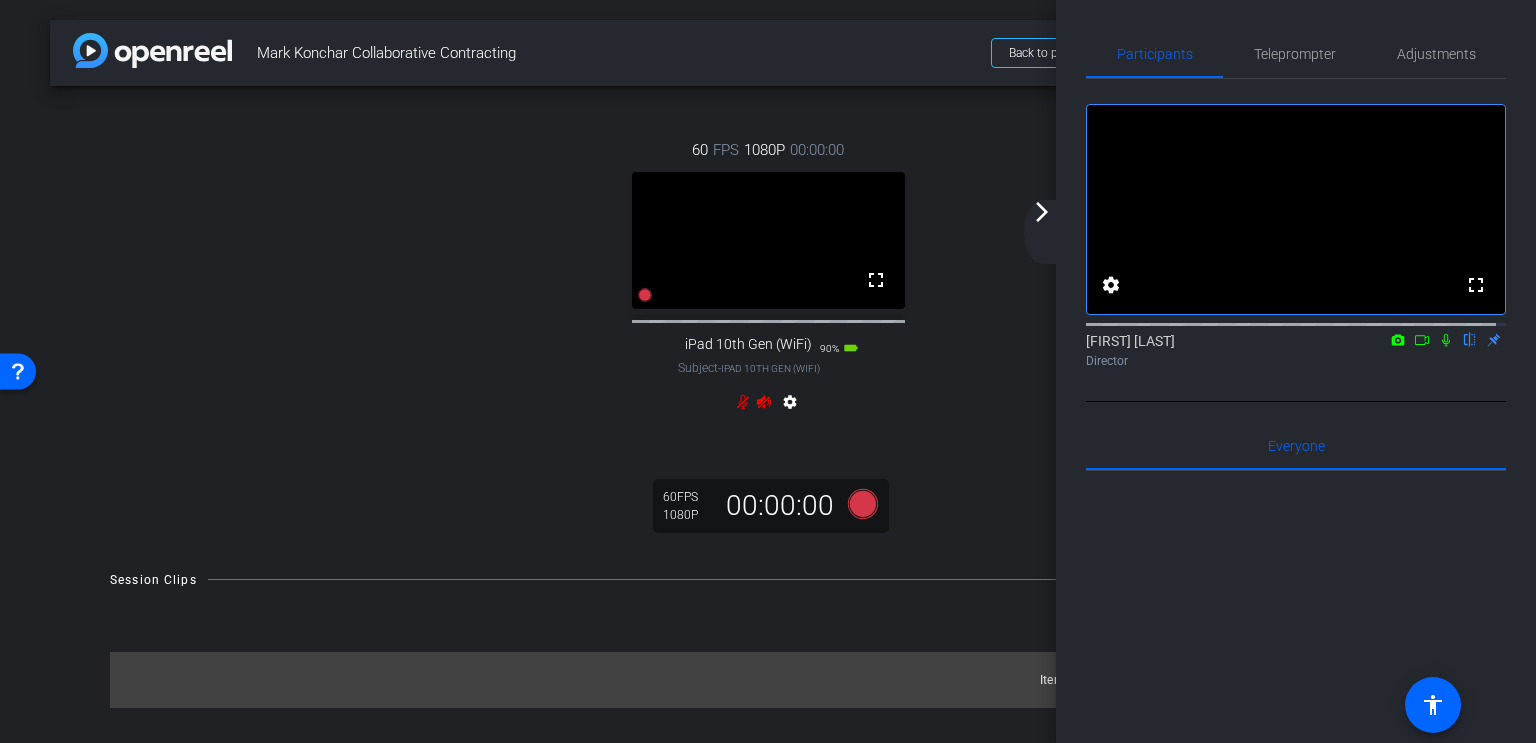 click on "arrow_forward_ios" 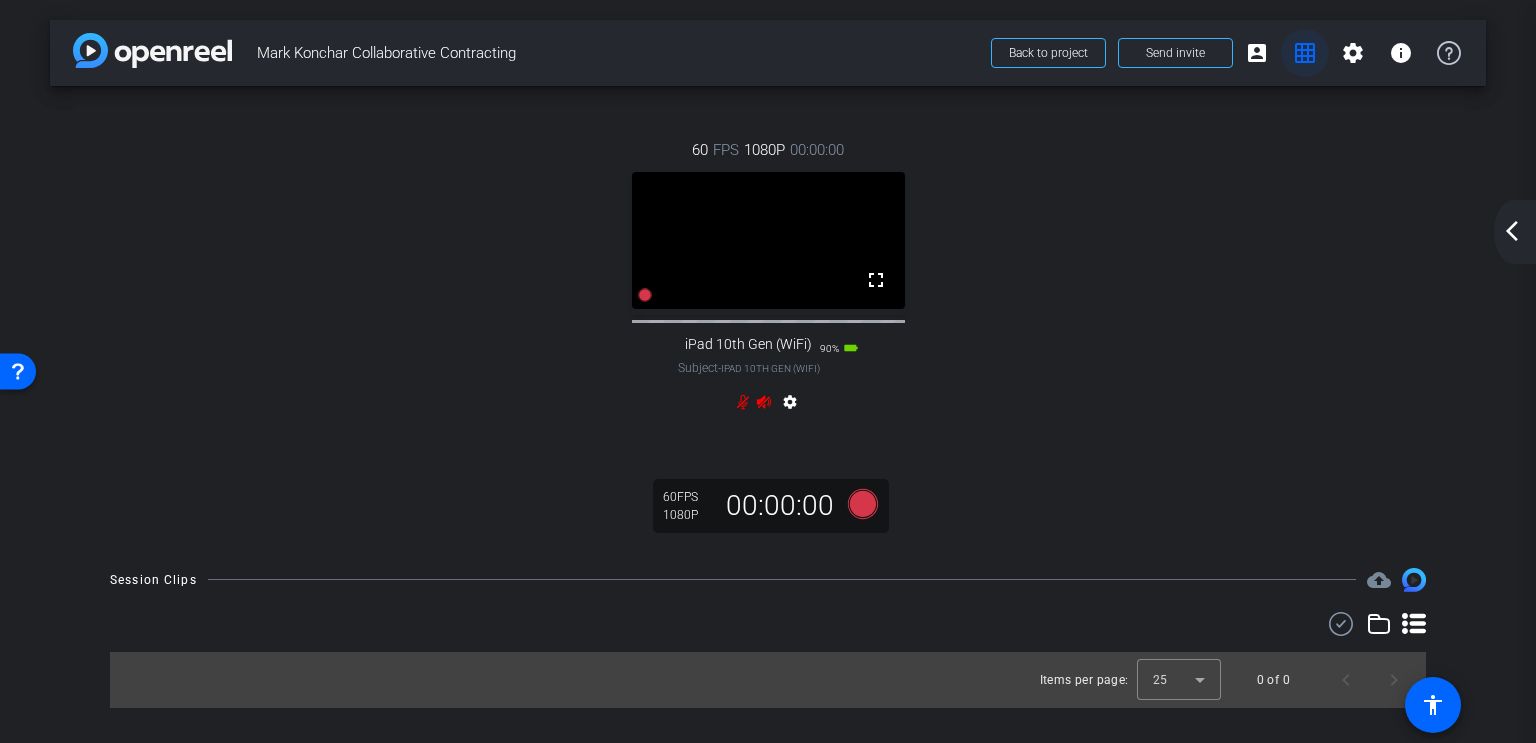 click on "grid_on" at bounding box center [1305, 53] 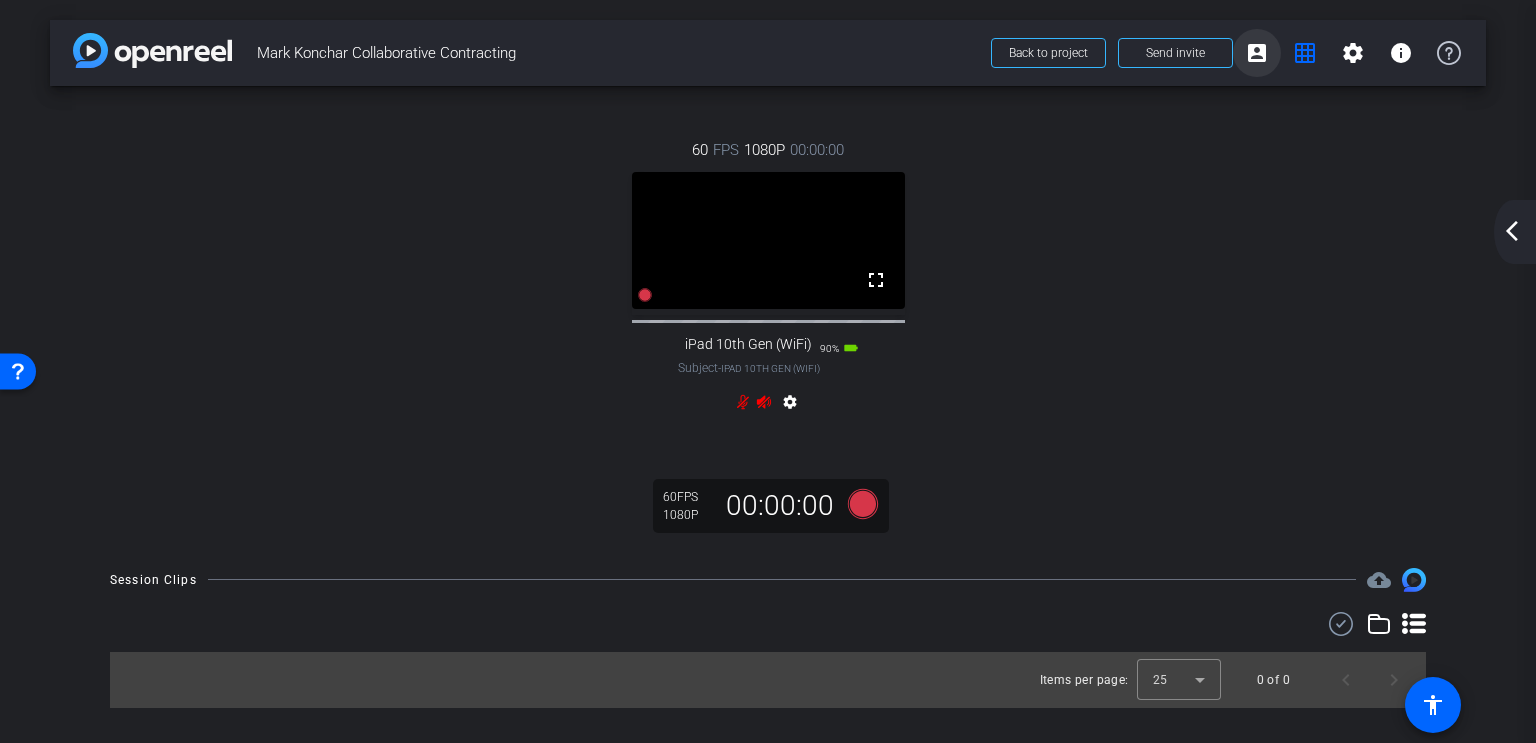 click on "account_box" at bounding box center (1257, 53) 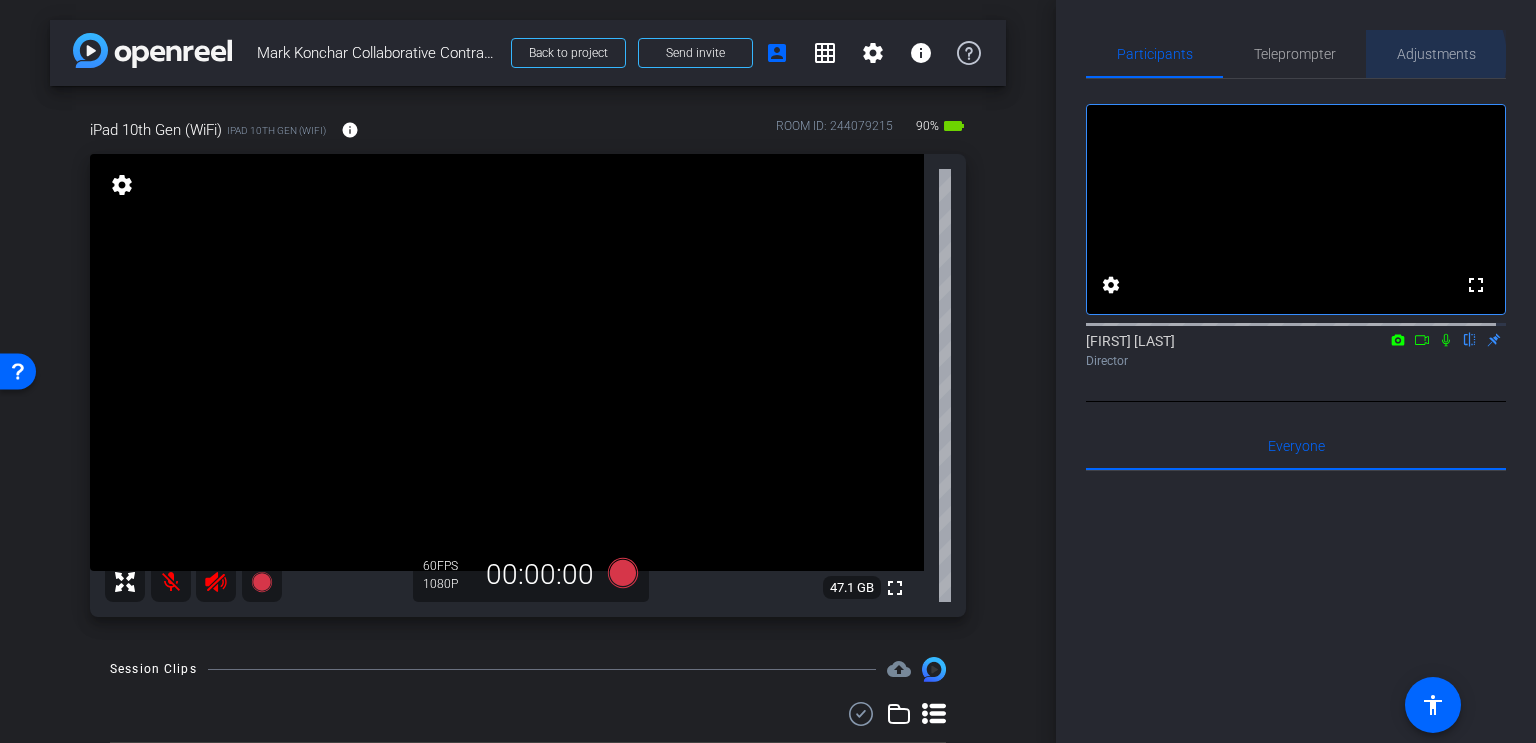 click on "Adjustments" at bounding box center [1436, 54] 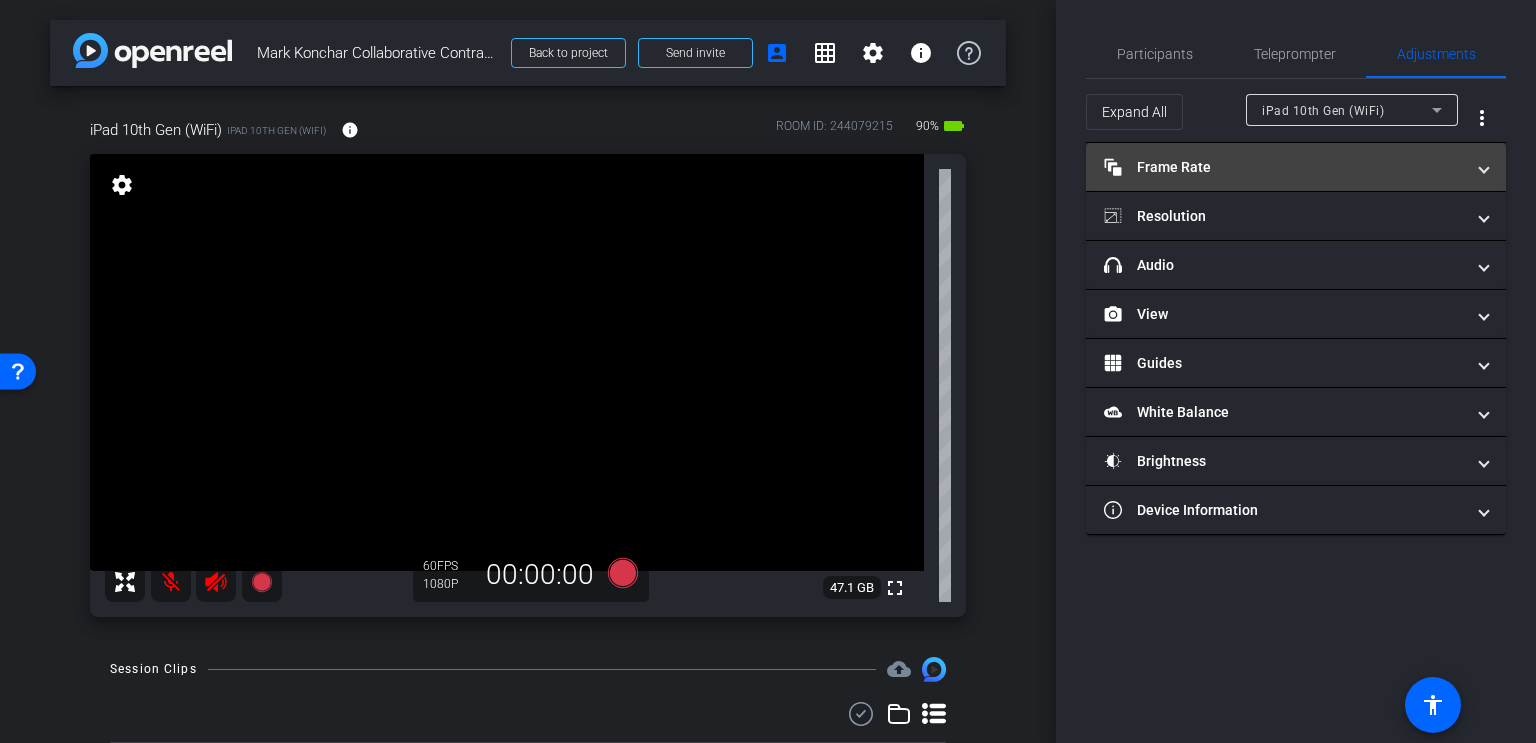 click at bounding box center [1484, 167] 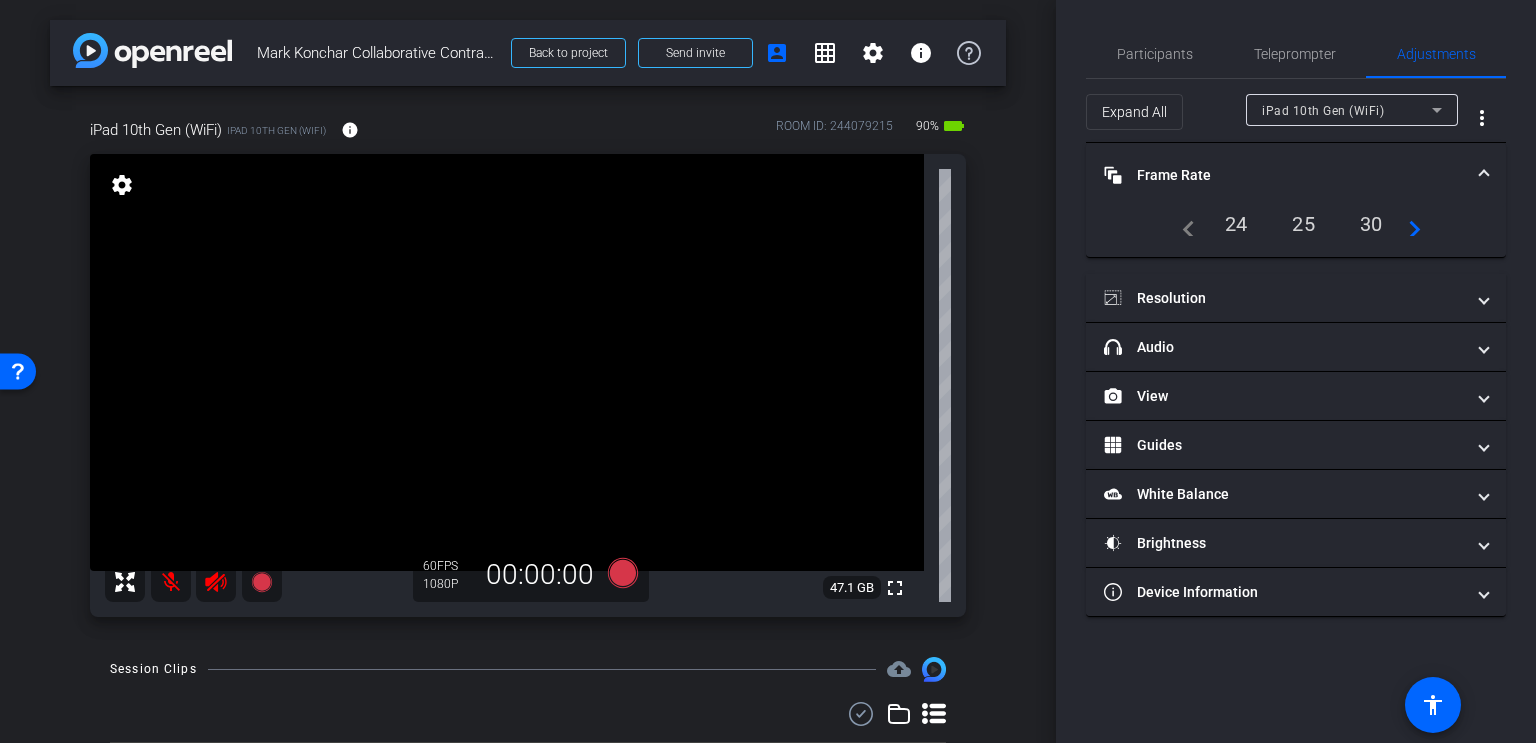 click on "30" at bounding box center [1371, 224] 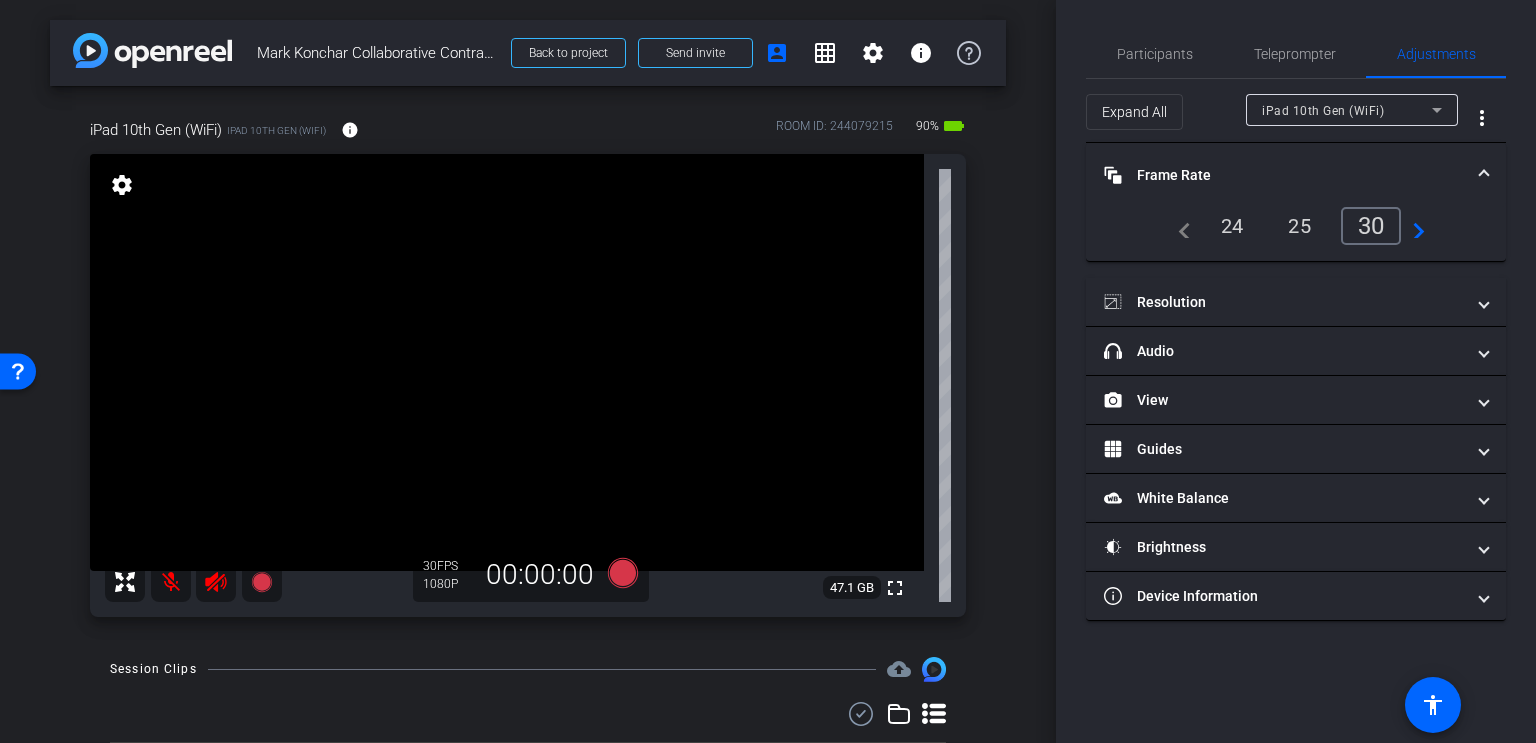 click on "navigate_next" at bounding box center (1413, 226) 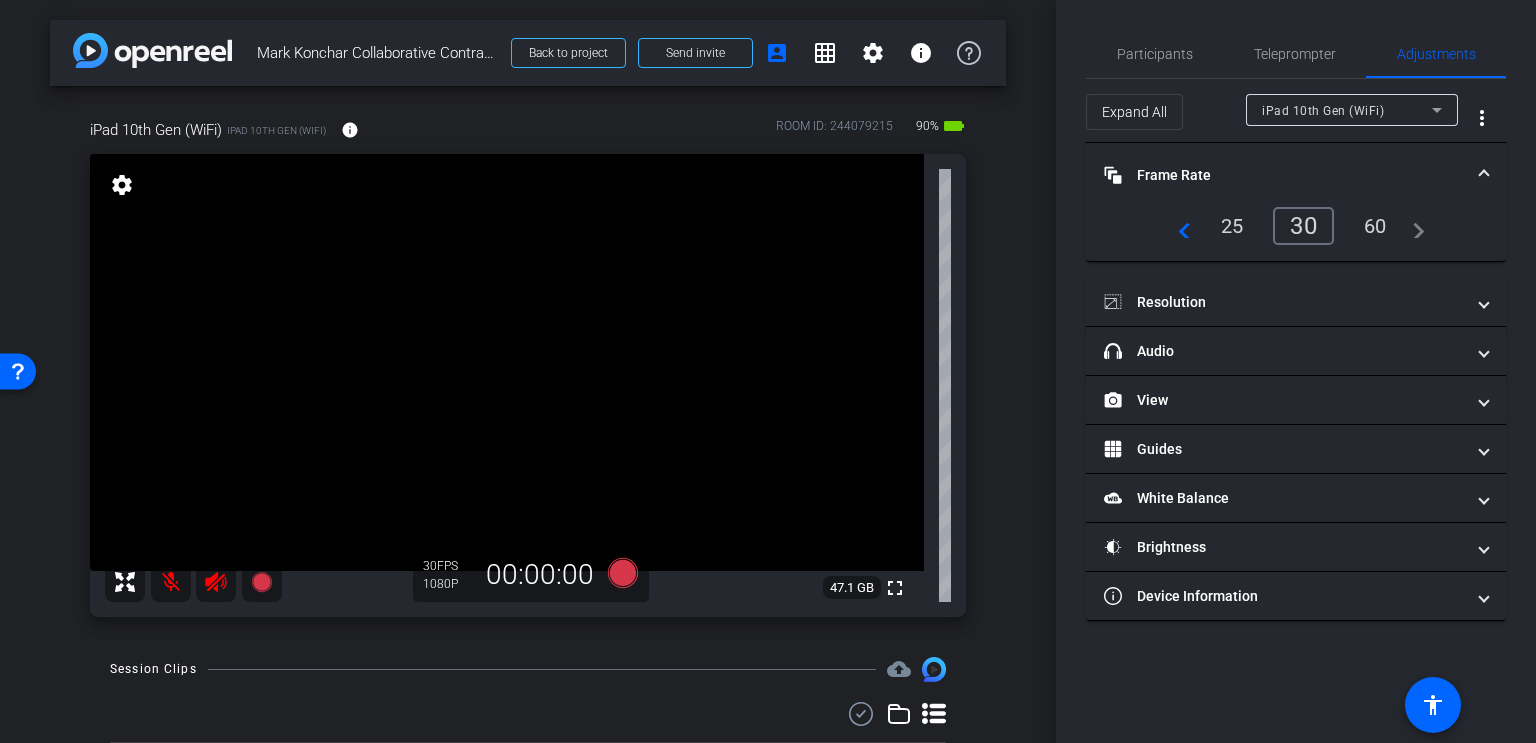 click on "60" at bounding box center [1375, 226] 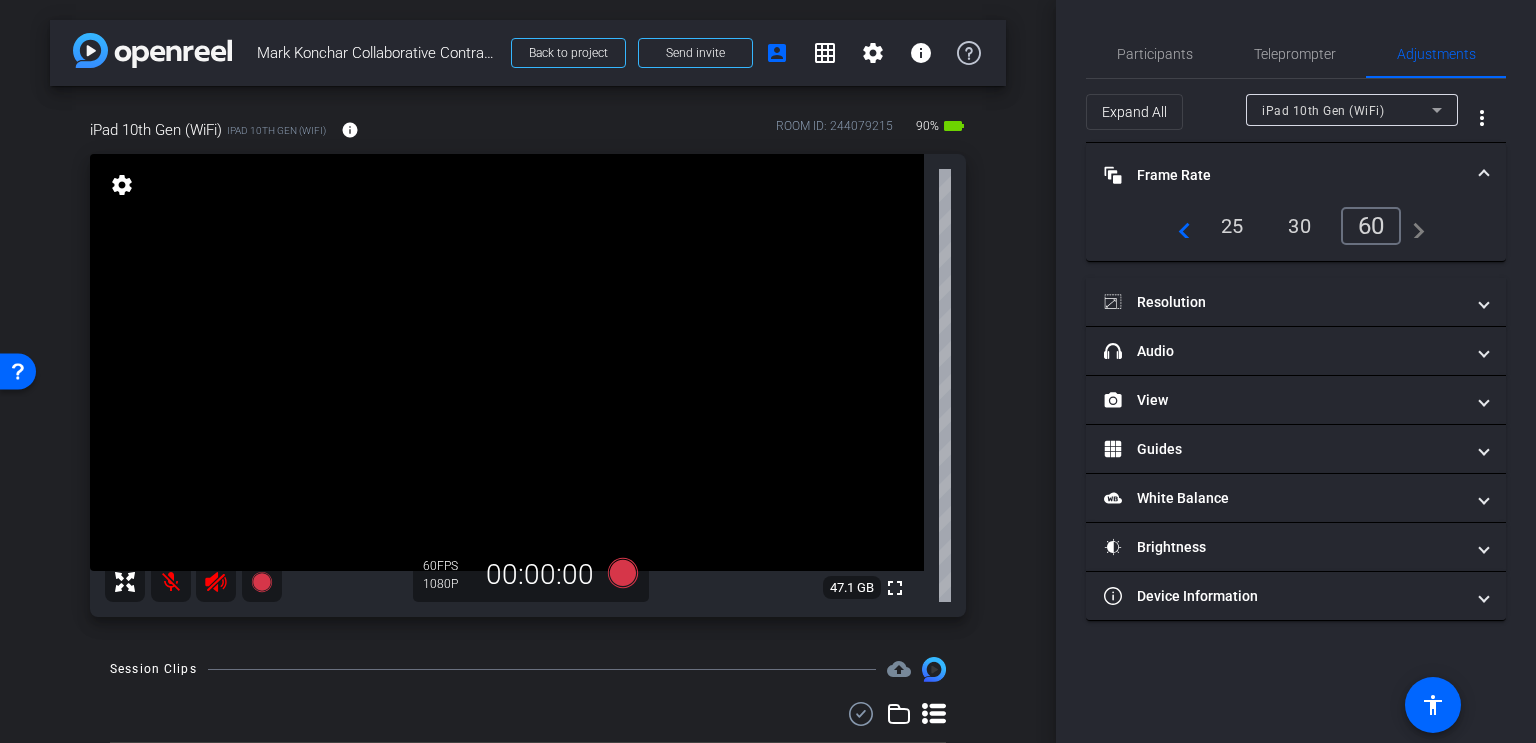 click on "navigate_before  25   30   60  navigate_next" at bounding box center [1296, 226] 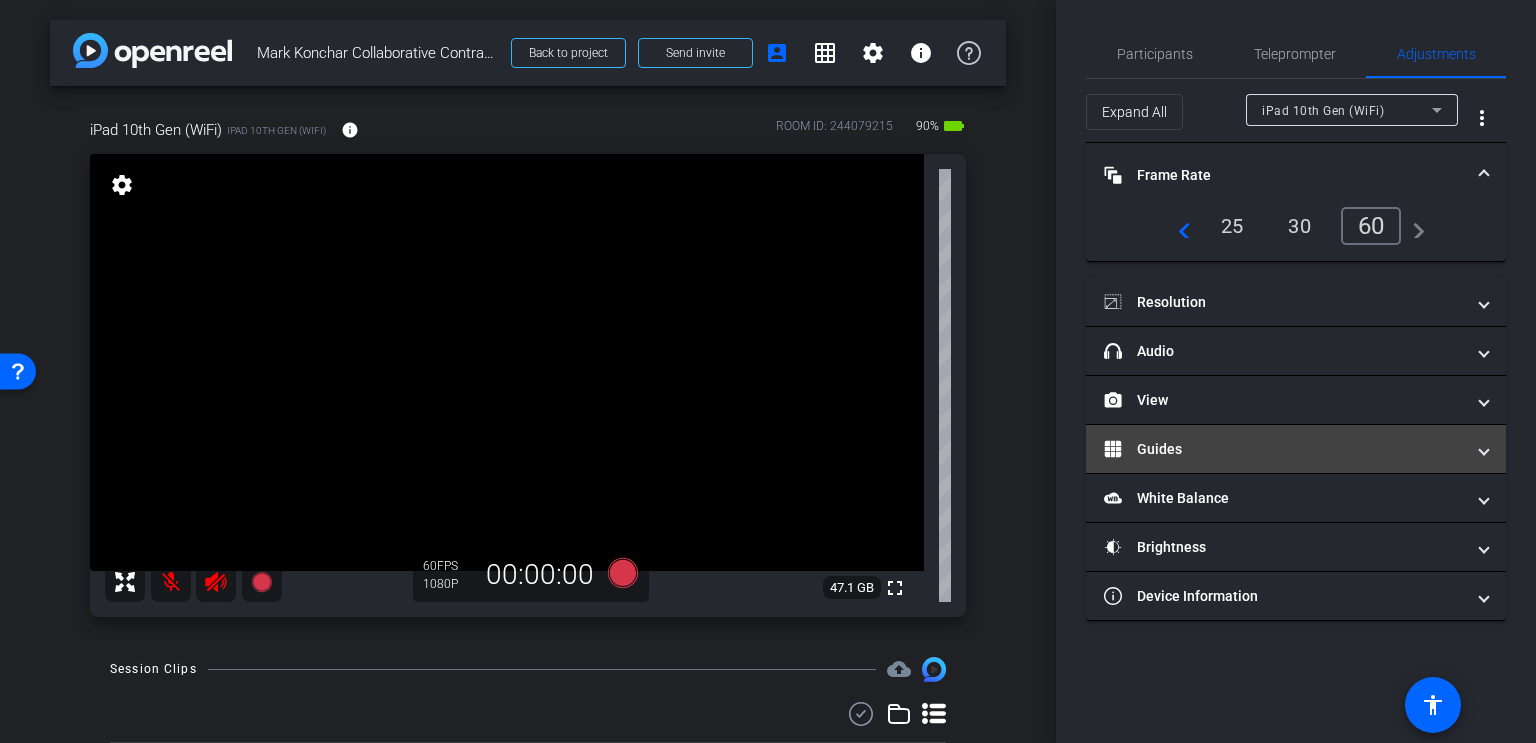 click on "Guides" at bounding box center (1284, 449) 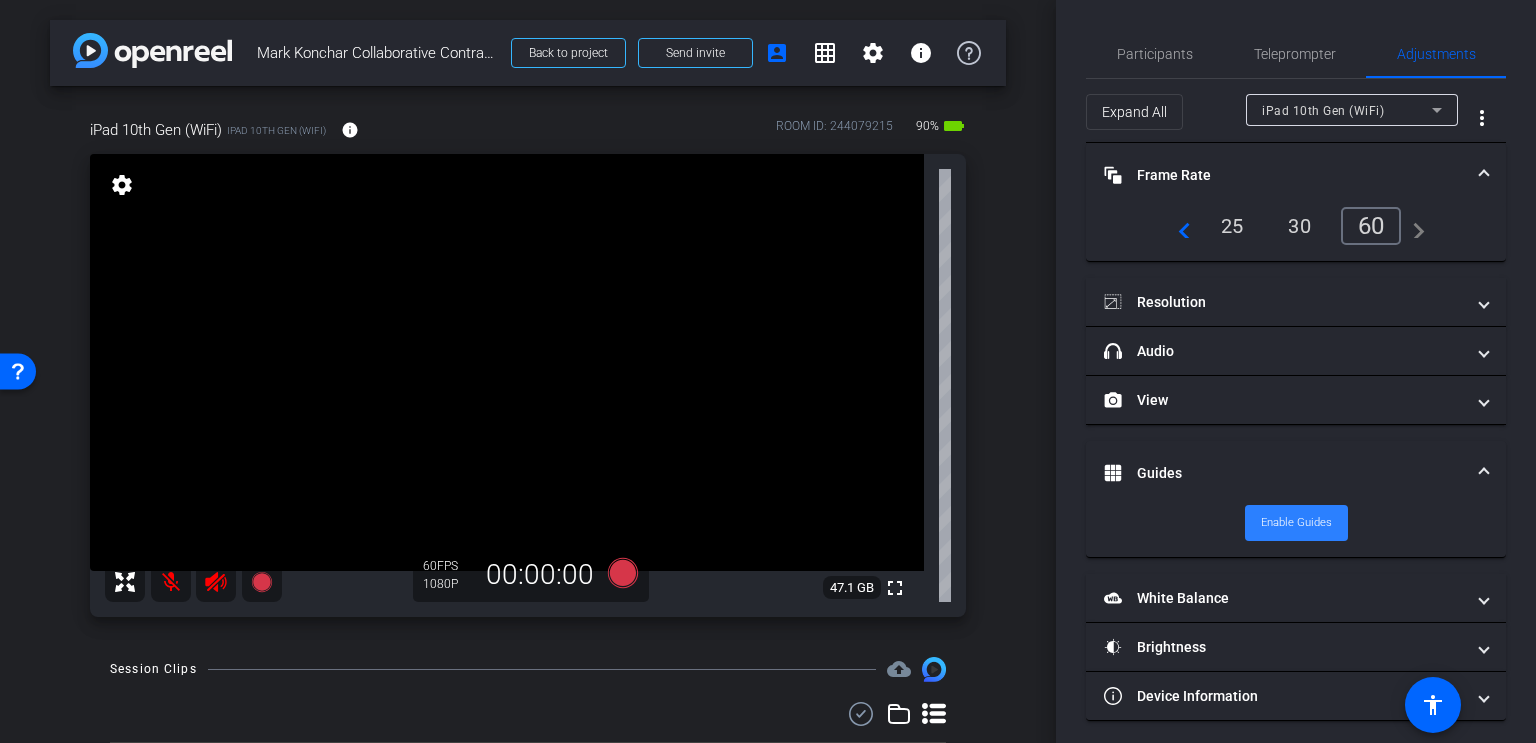 click on "Enable Guides" at bounding box center [1296, 523] 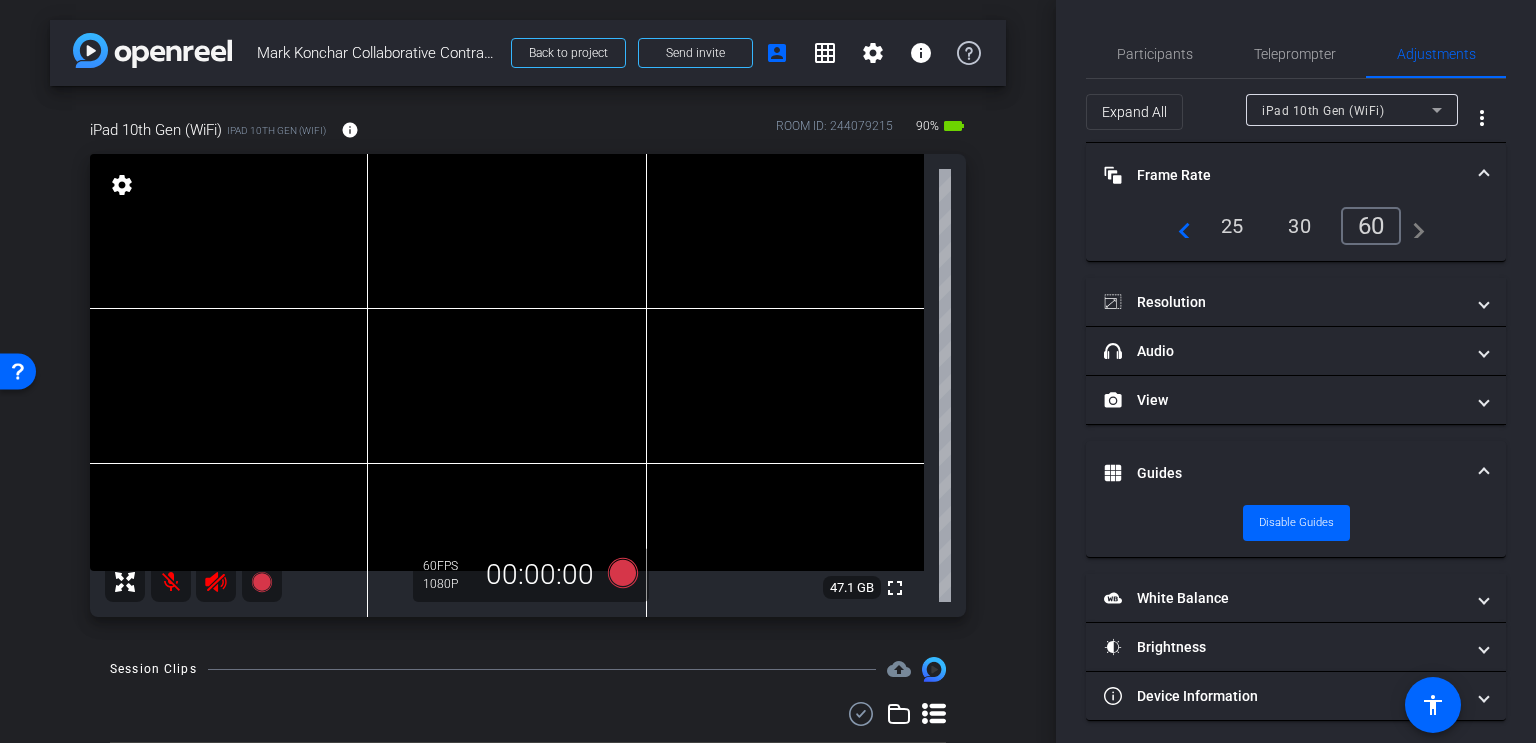 scroll, scrollTop: 0, scrollLeft: 0, axis: both 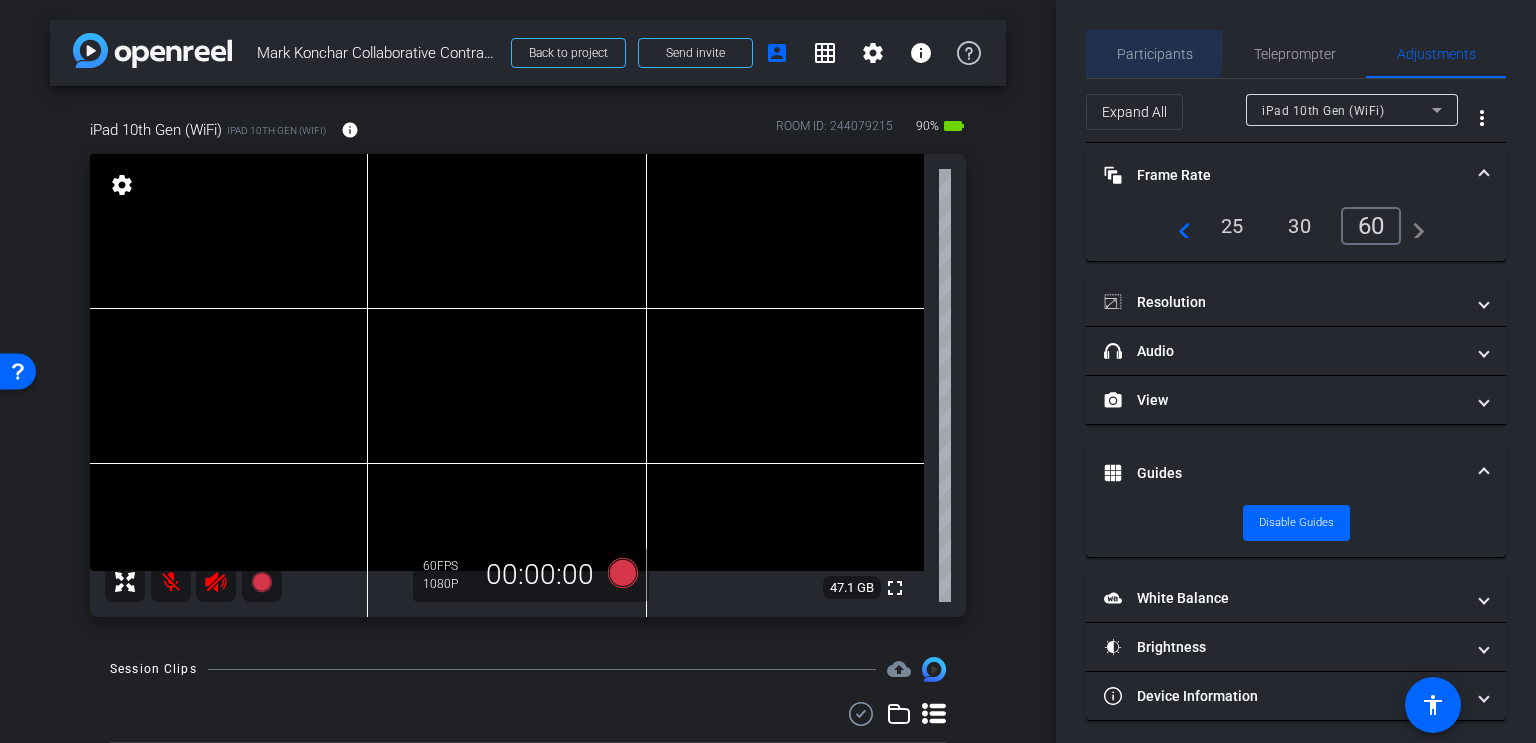 click on "Participants" at bounding box center (1155, 54) 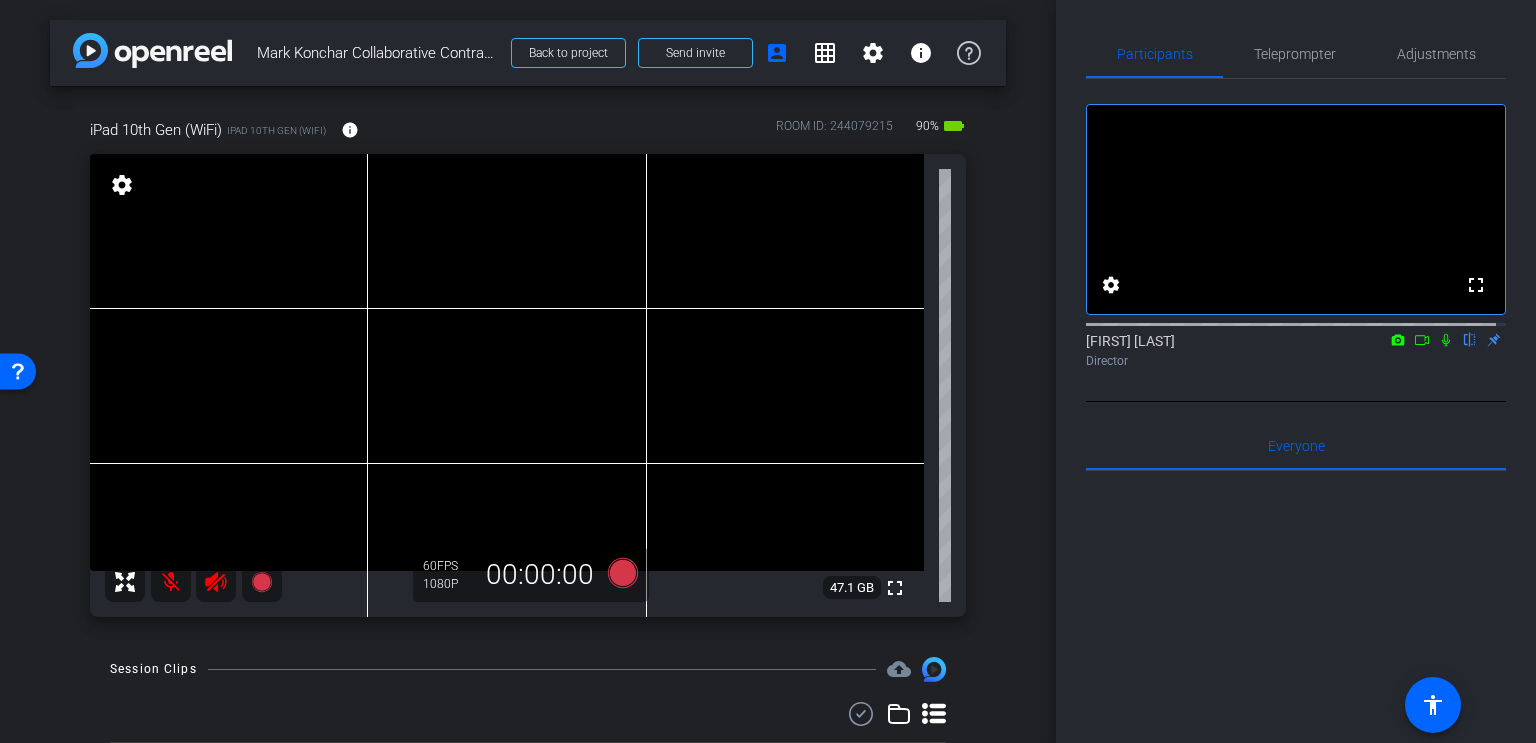 click 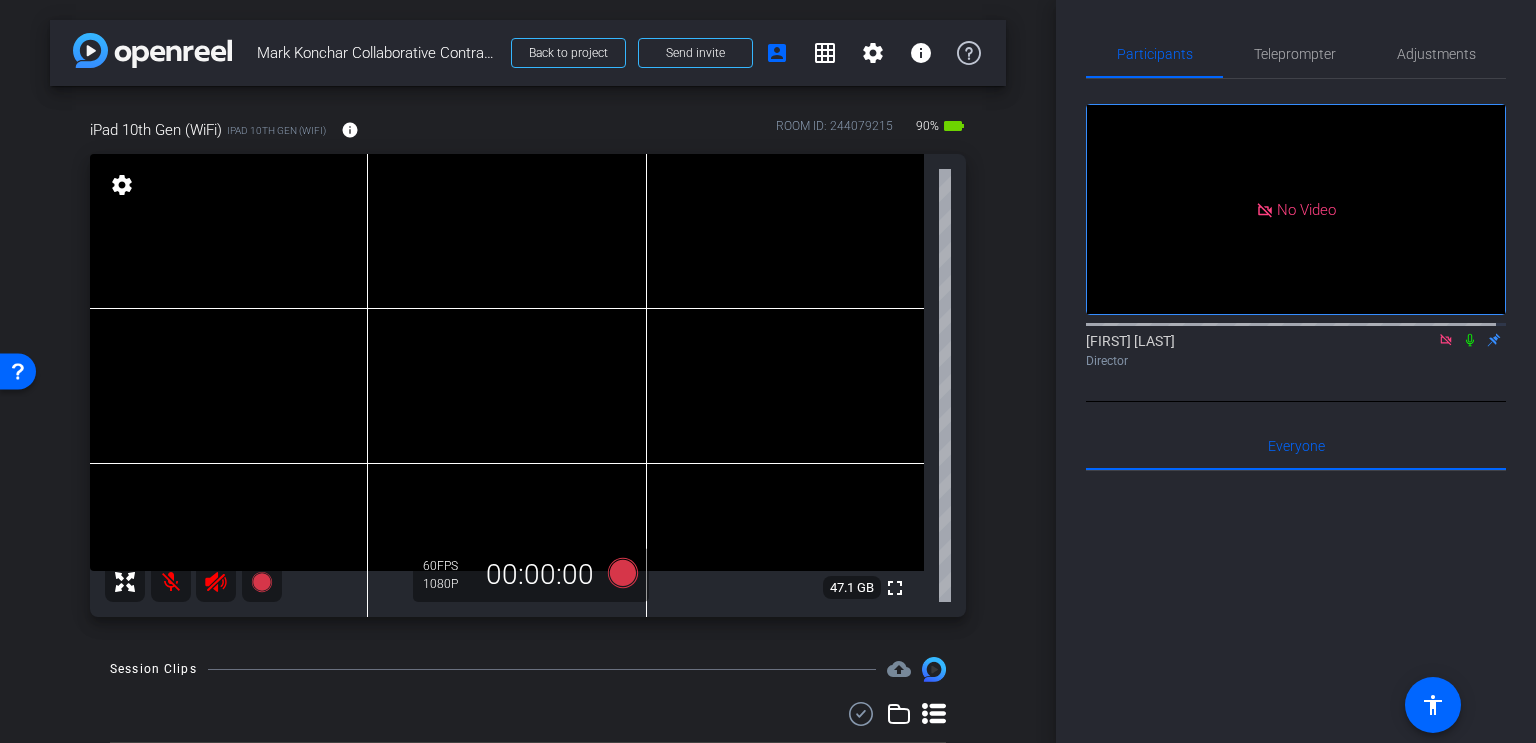 click 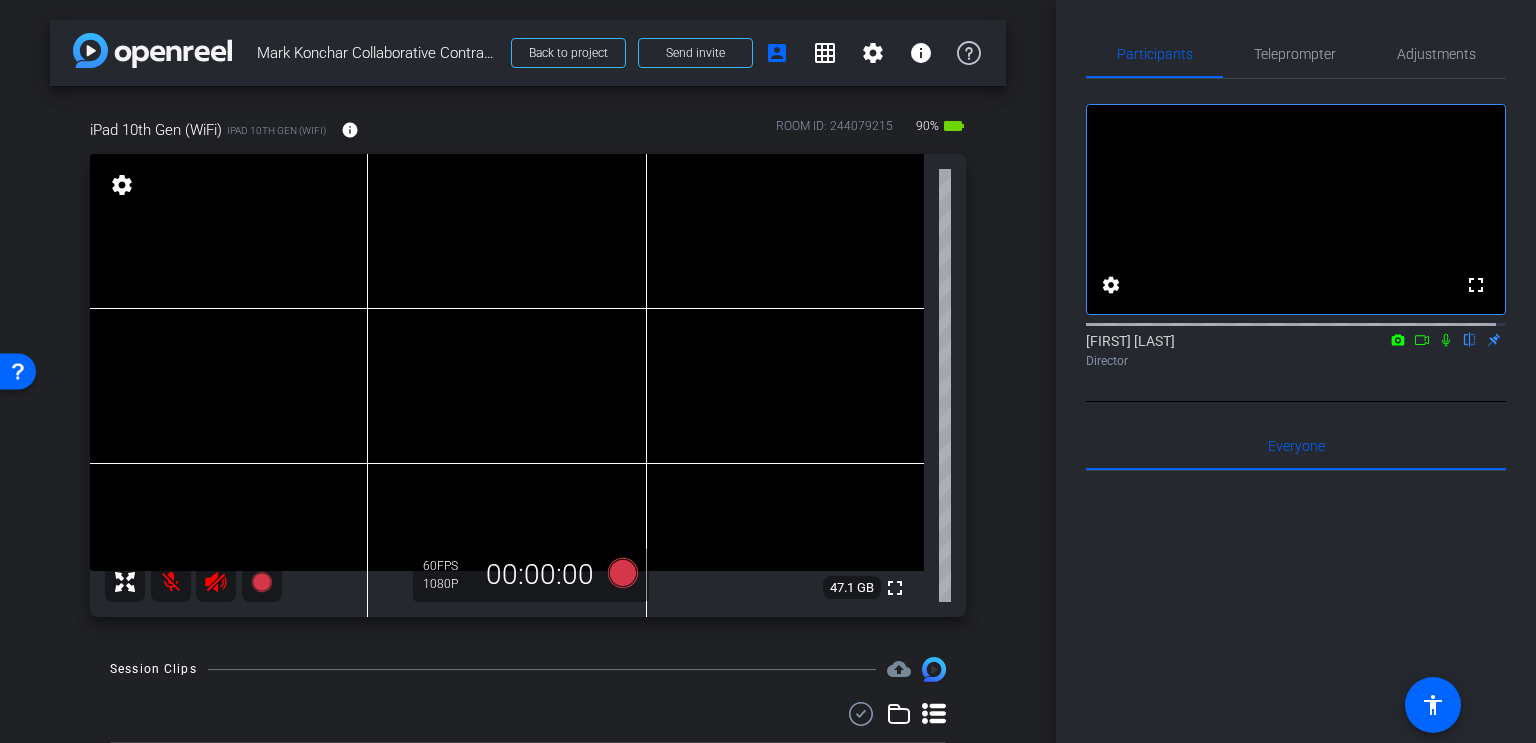 click on "flip" 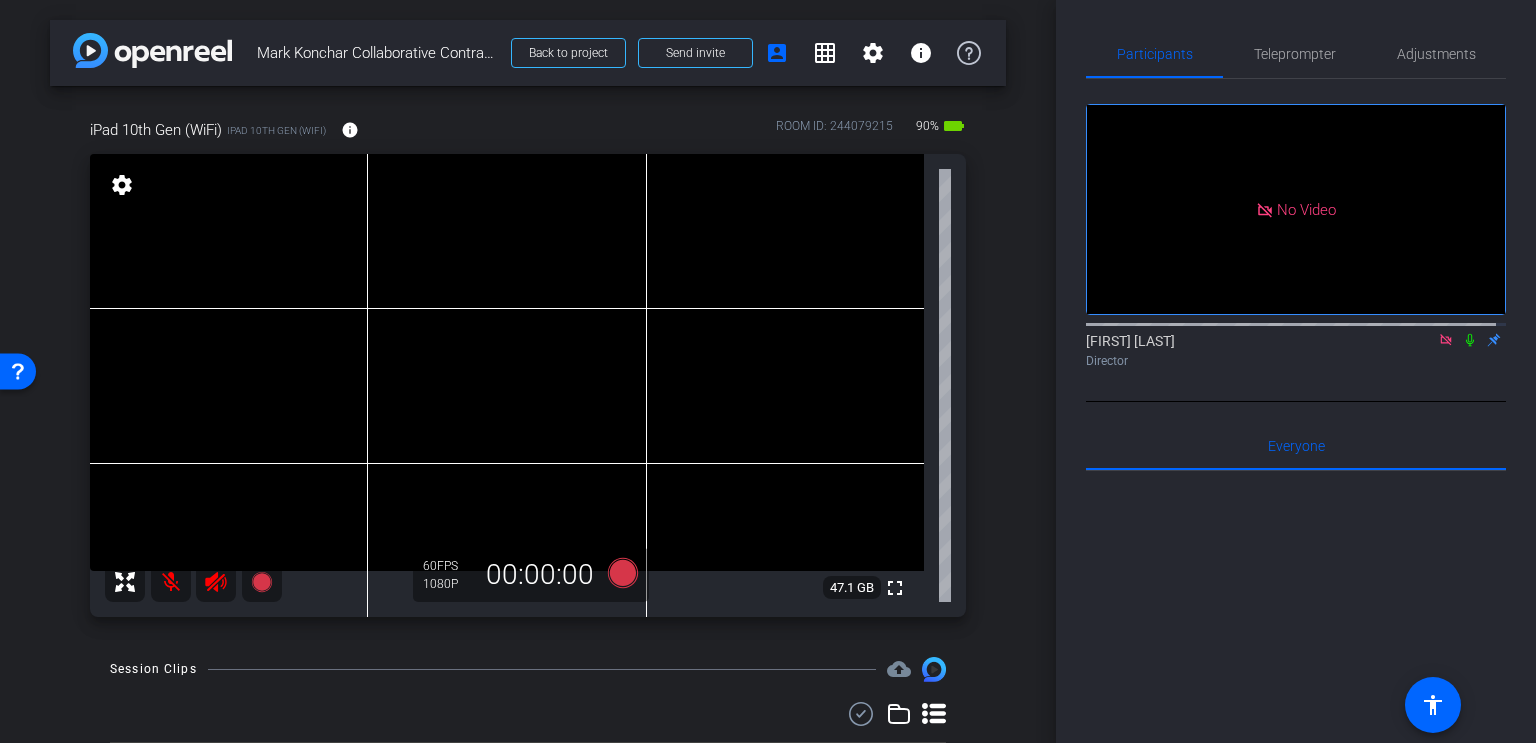 click on "[FIRST] [LAST]
Director" 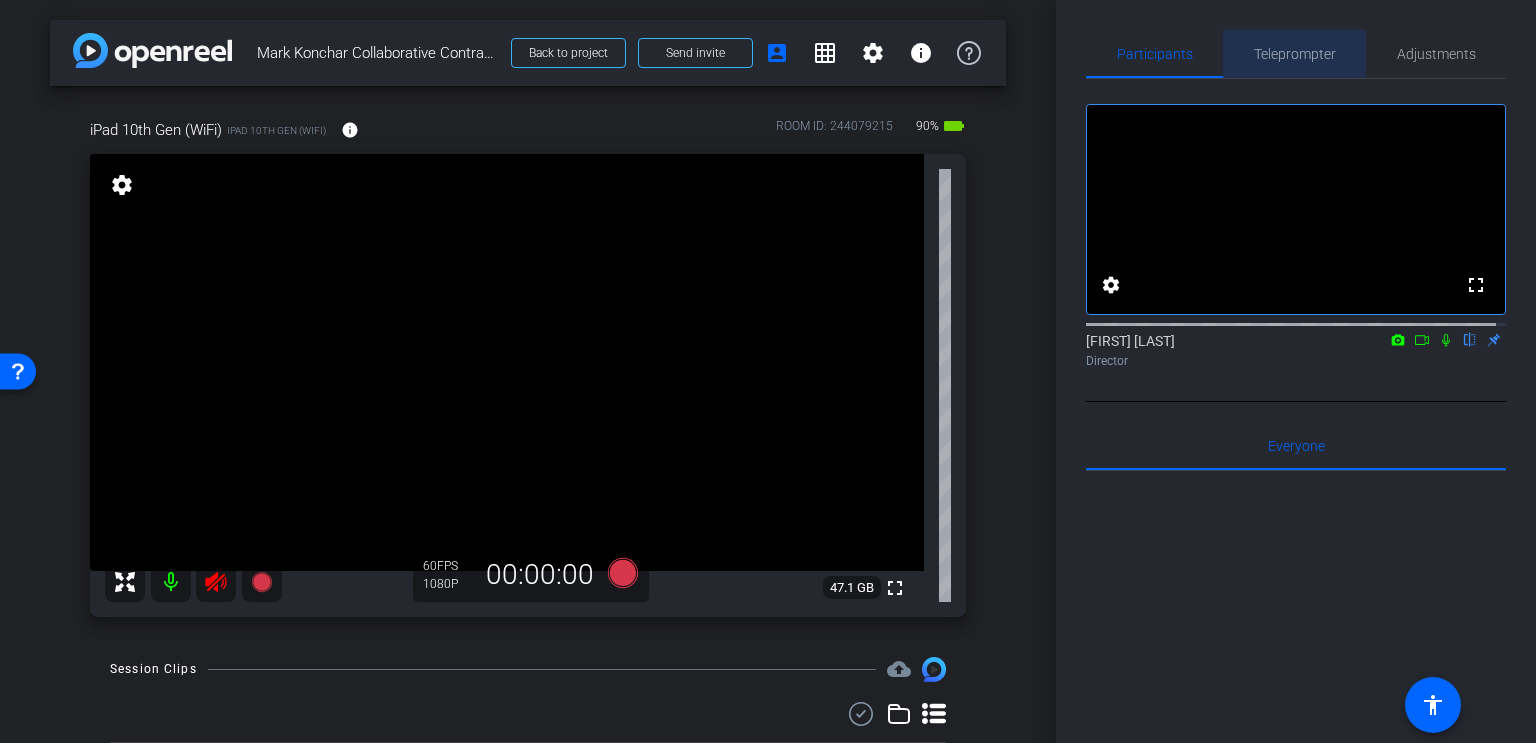 click on "Teleprompter" at bounding box center (1295, 54) 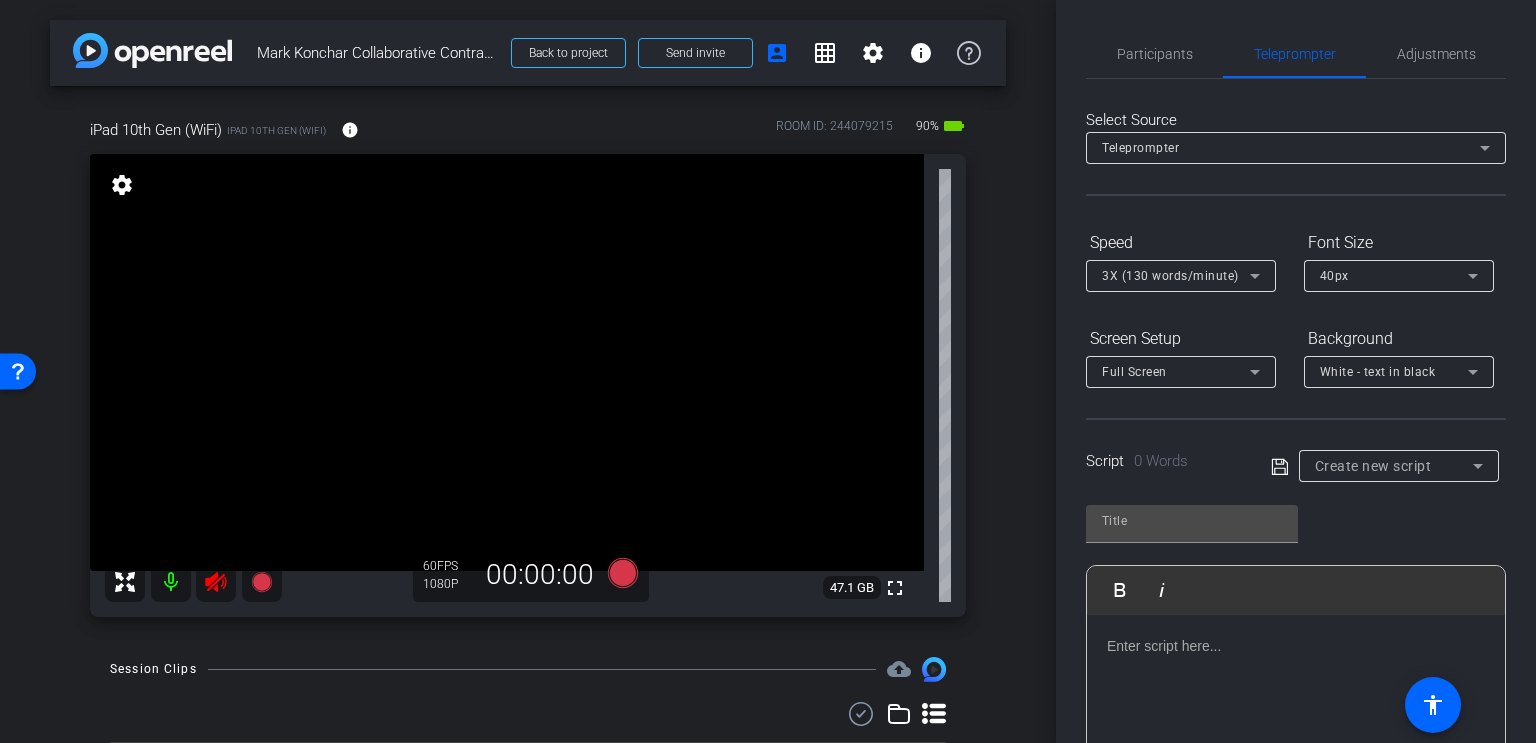 click 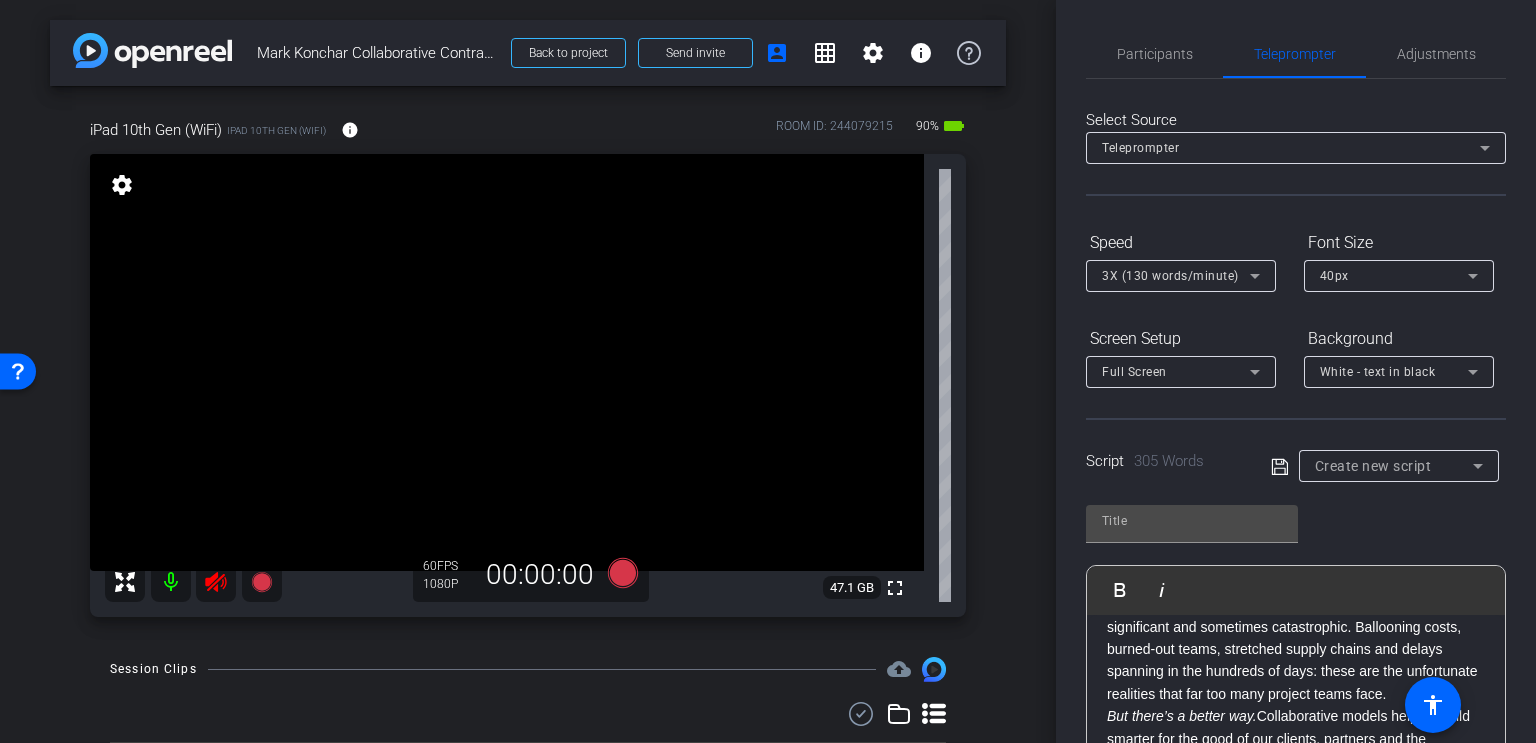 click 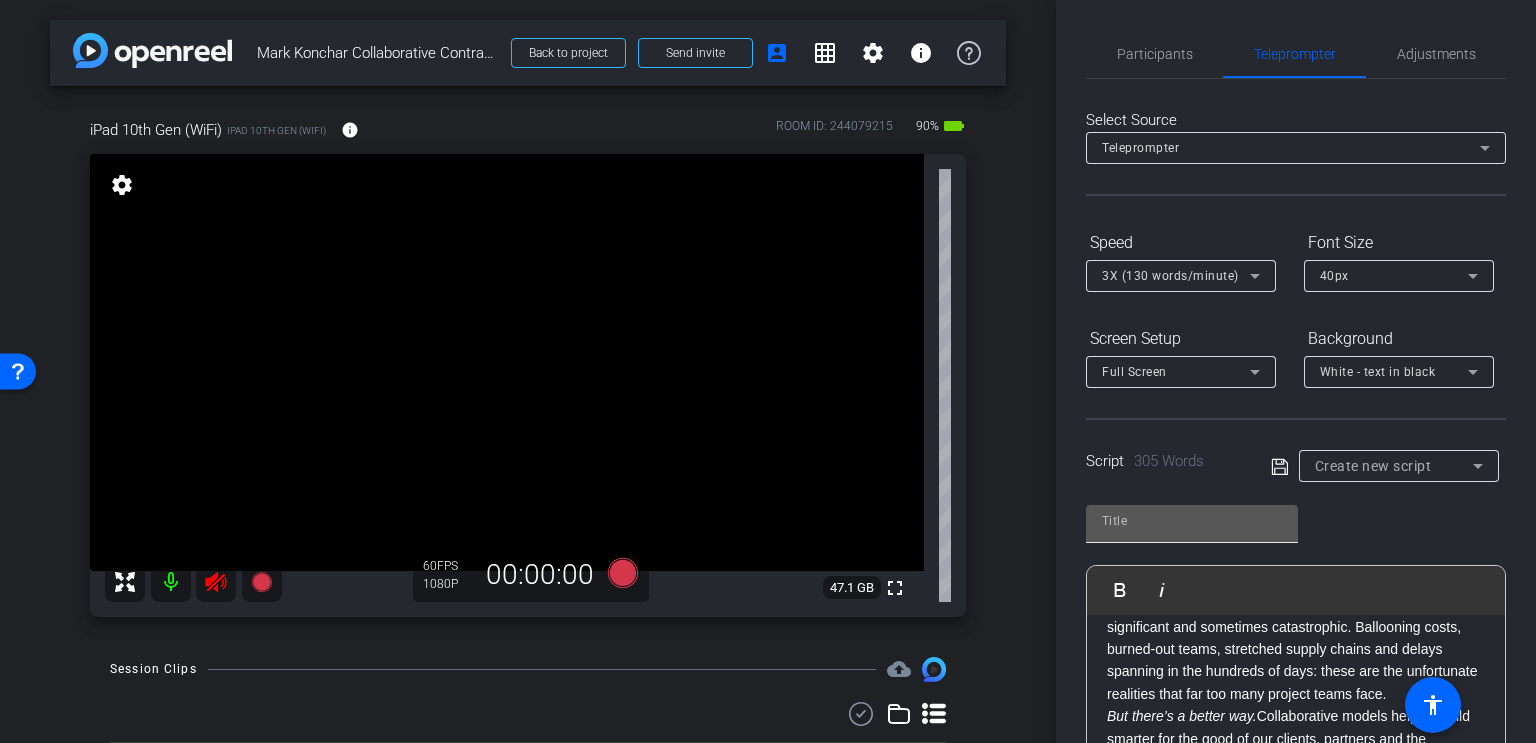type on "Default title 2053" 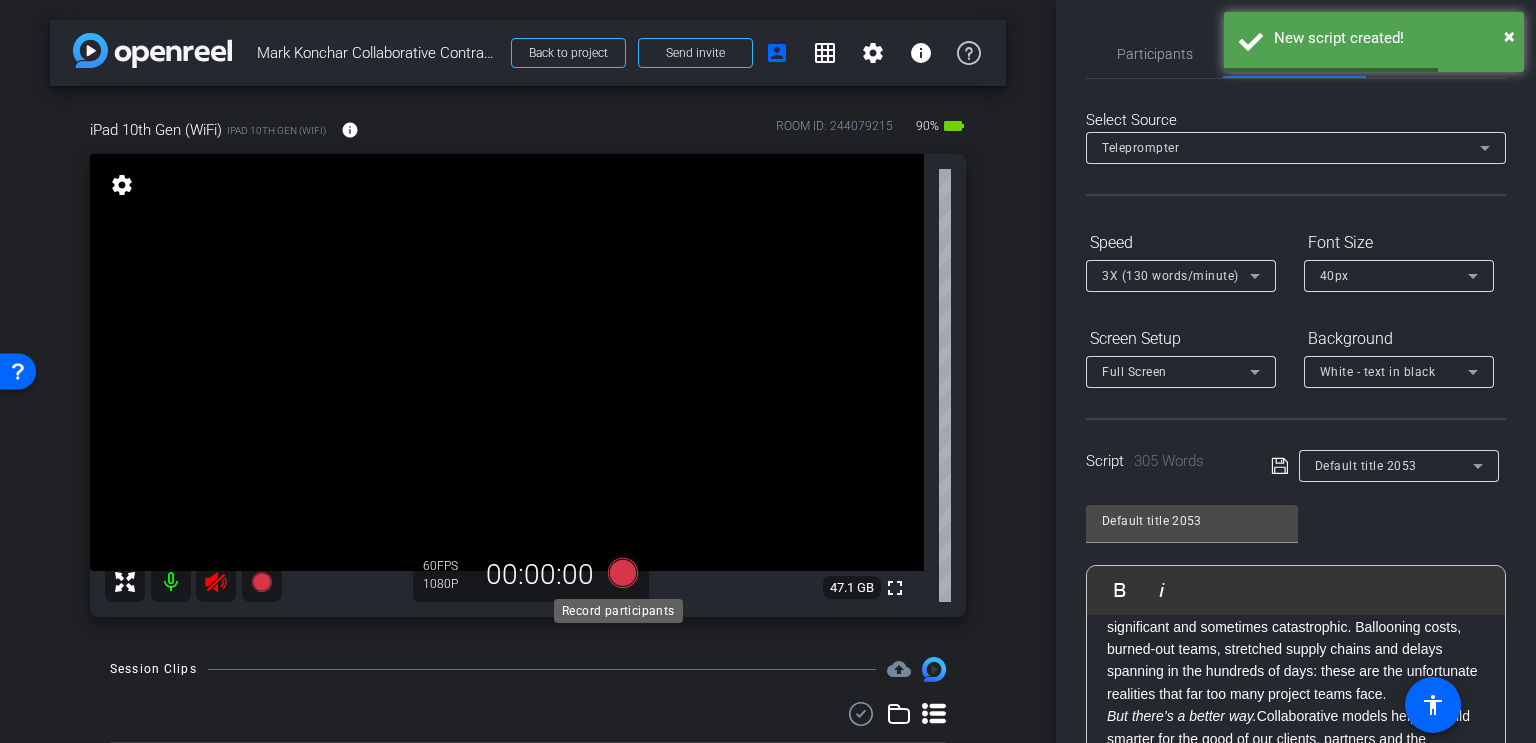 click 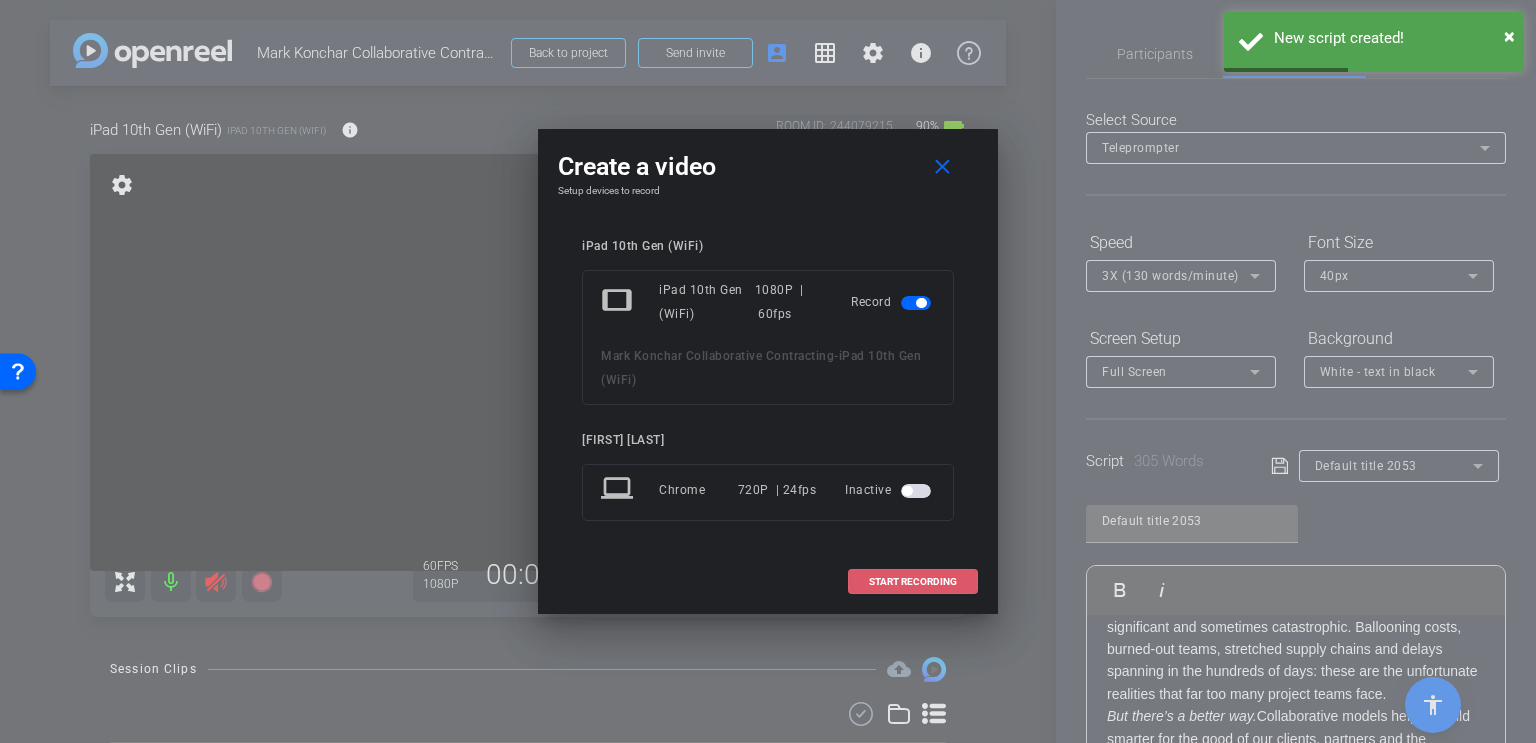 click on "START RECORDING" at bounding box center [913, 582] 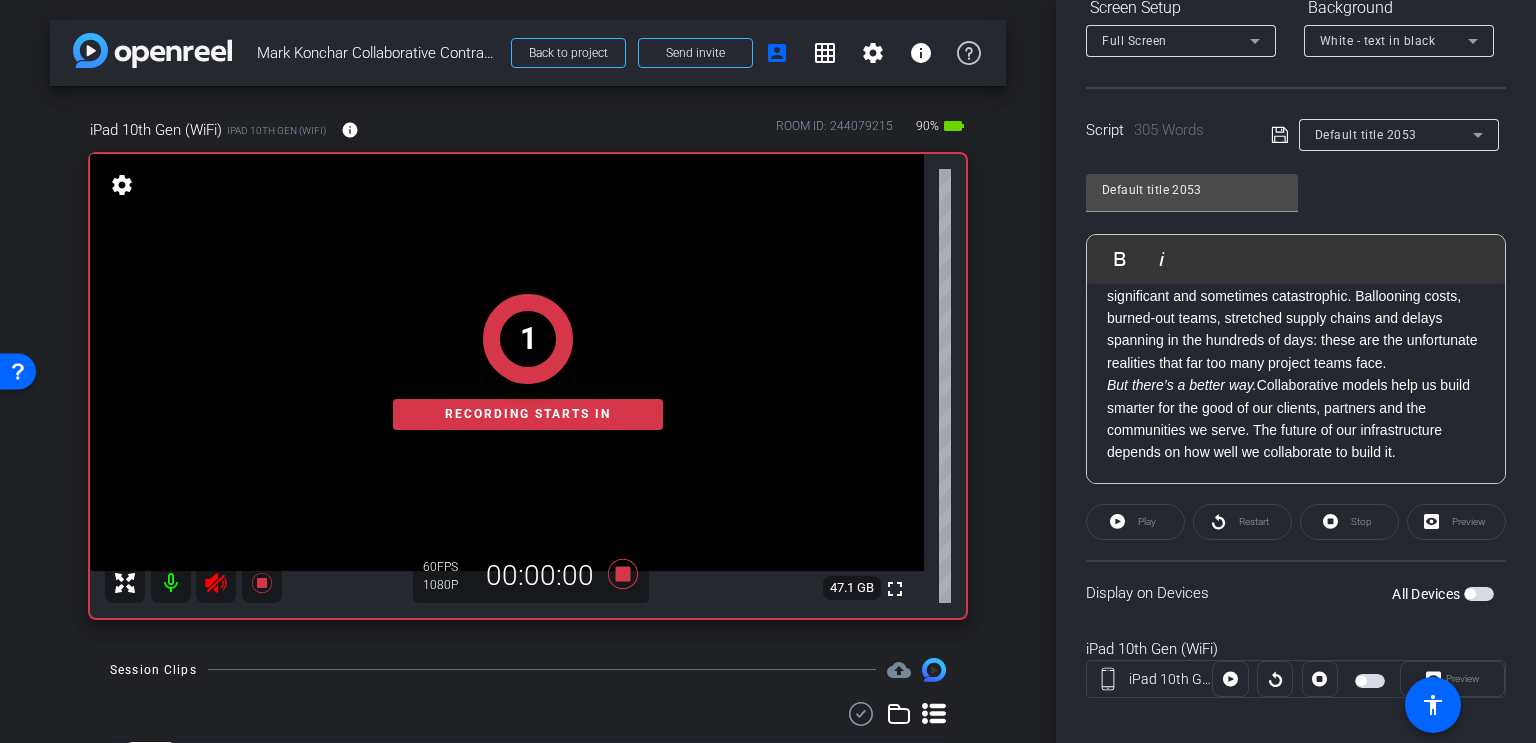 scroll, scrollTop: 348, scrollLeft: 0, axis: vertical 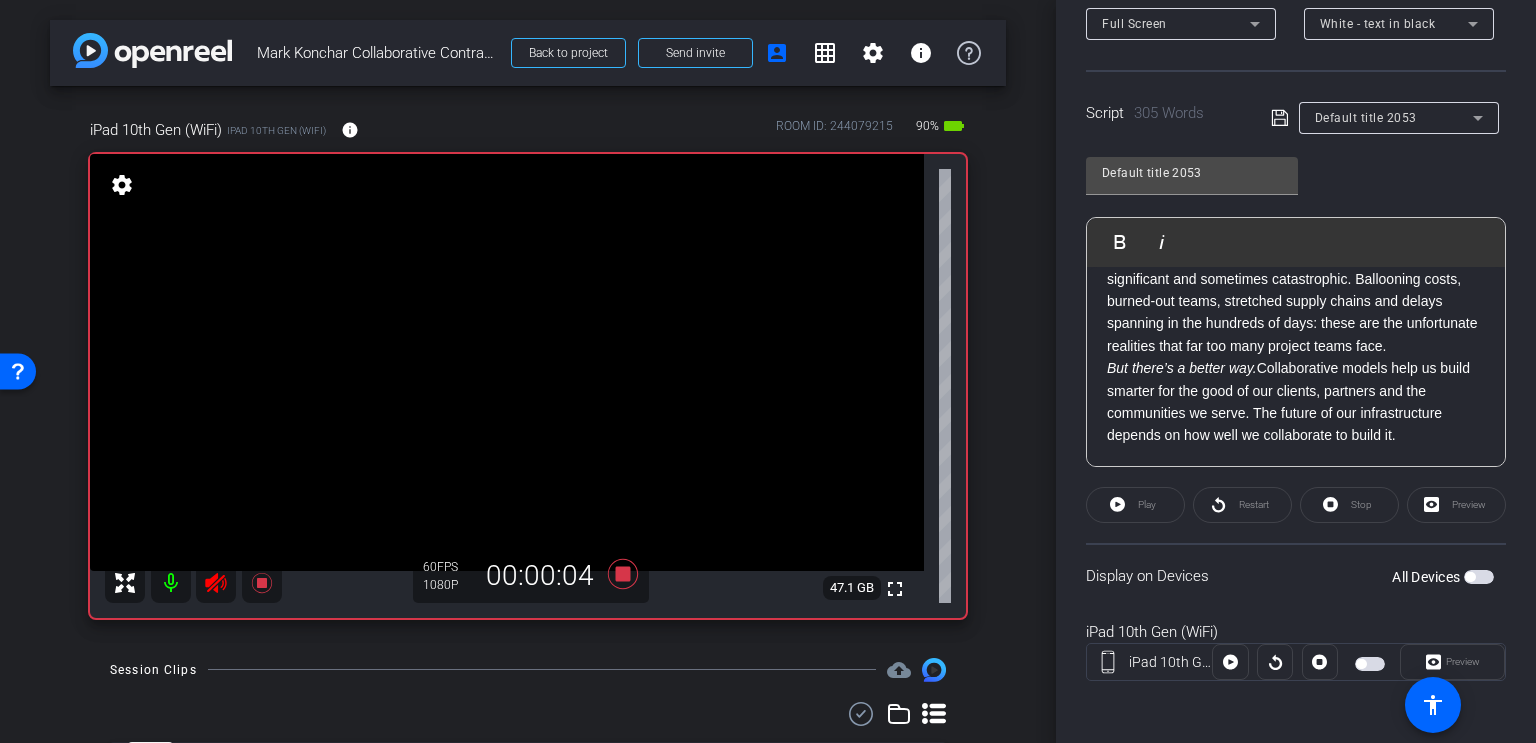 click on "Play" 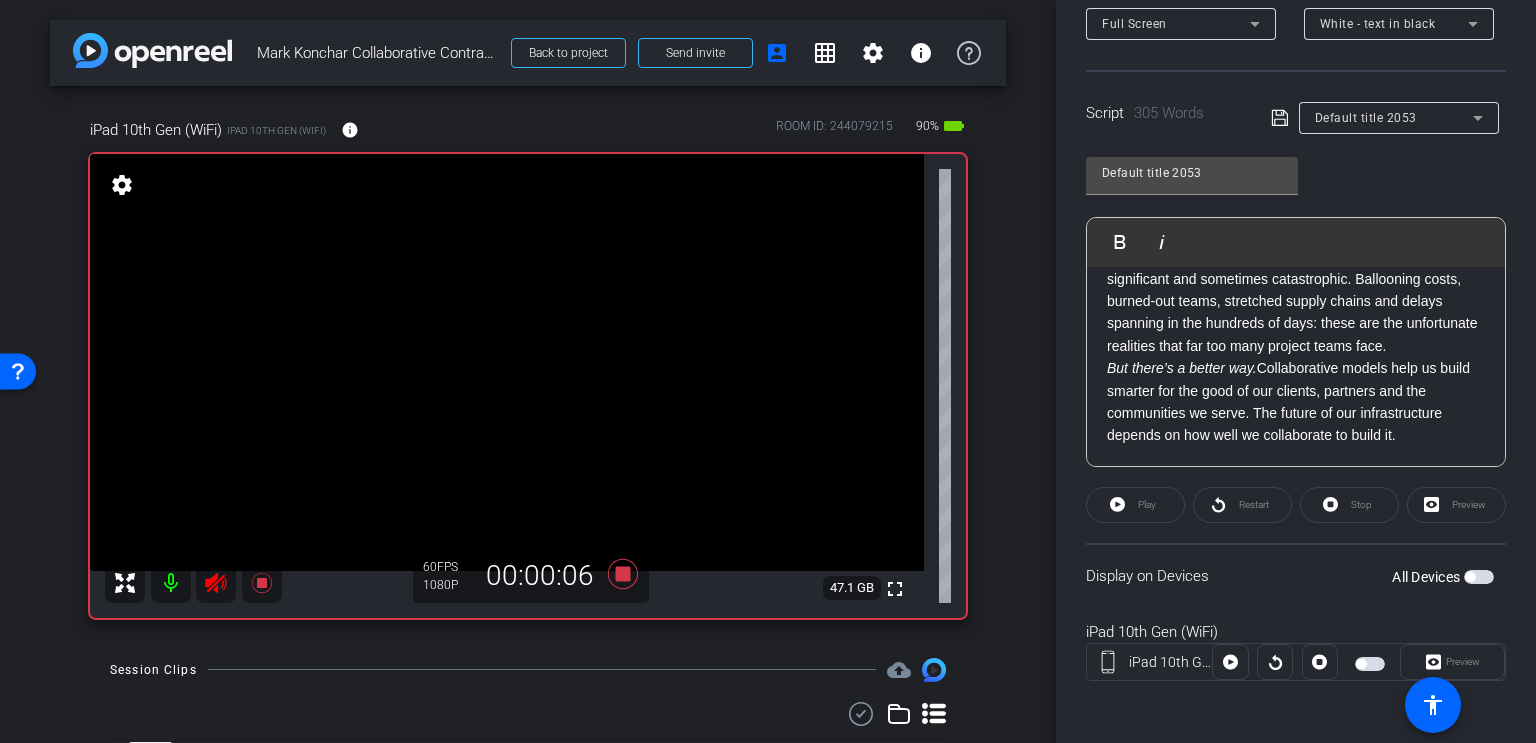 click 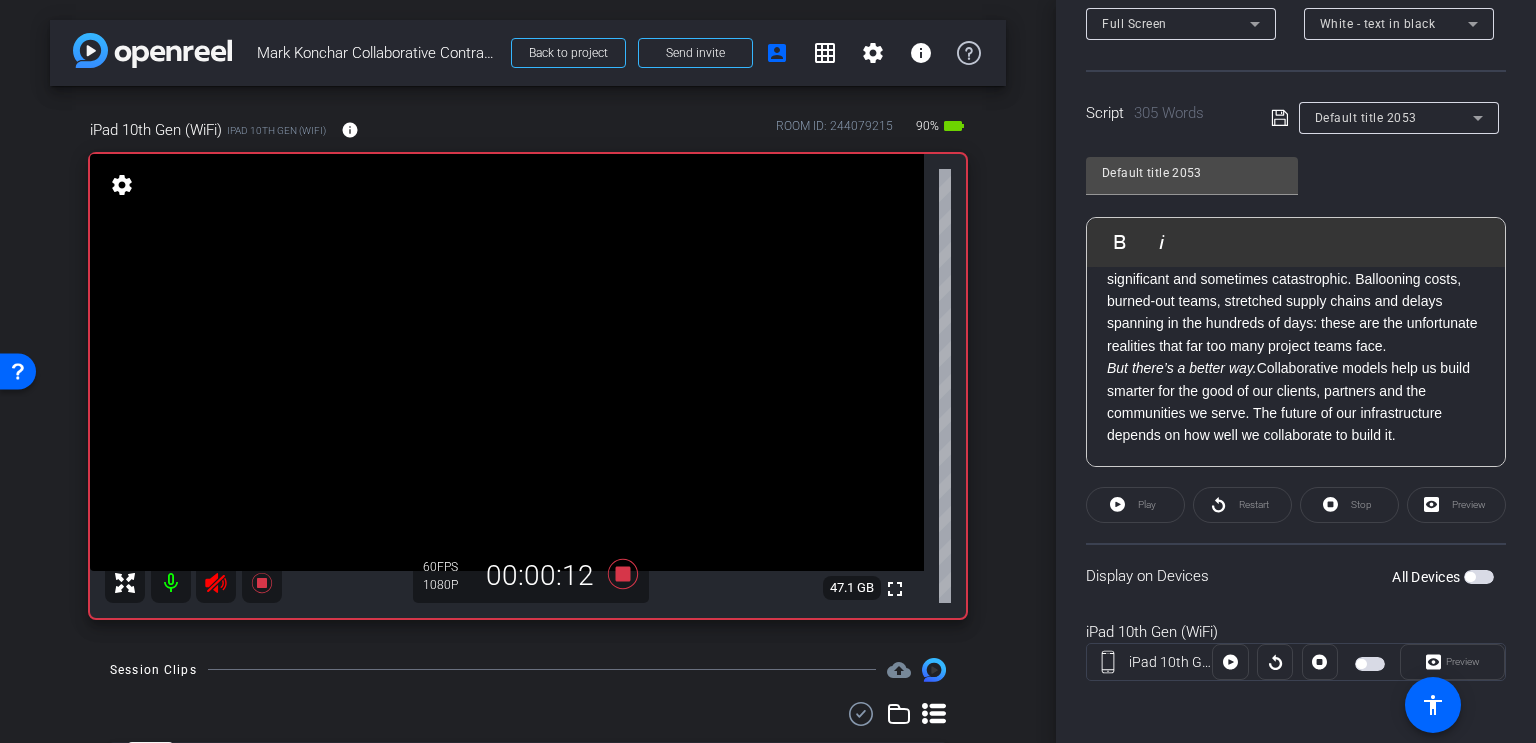 click on "Traditional delivery models can push risk identification so far downstream that it can no longer be resolved effectively. When the risk finally surfaces—weeks, months or even years after breaking ground—the consequences are always significant and sometimes catastrophic. Ballooning costs, burned-out teams, stretched supply chains and delays spanning in the hundreds of days: these are the unfortunate realities that far too many project teams face." 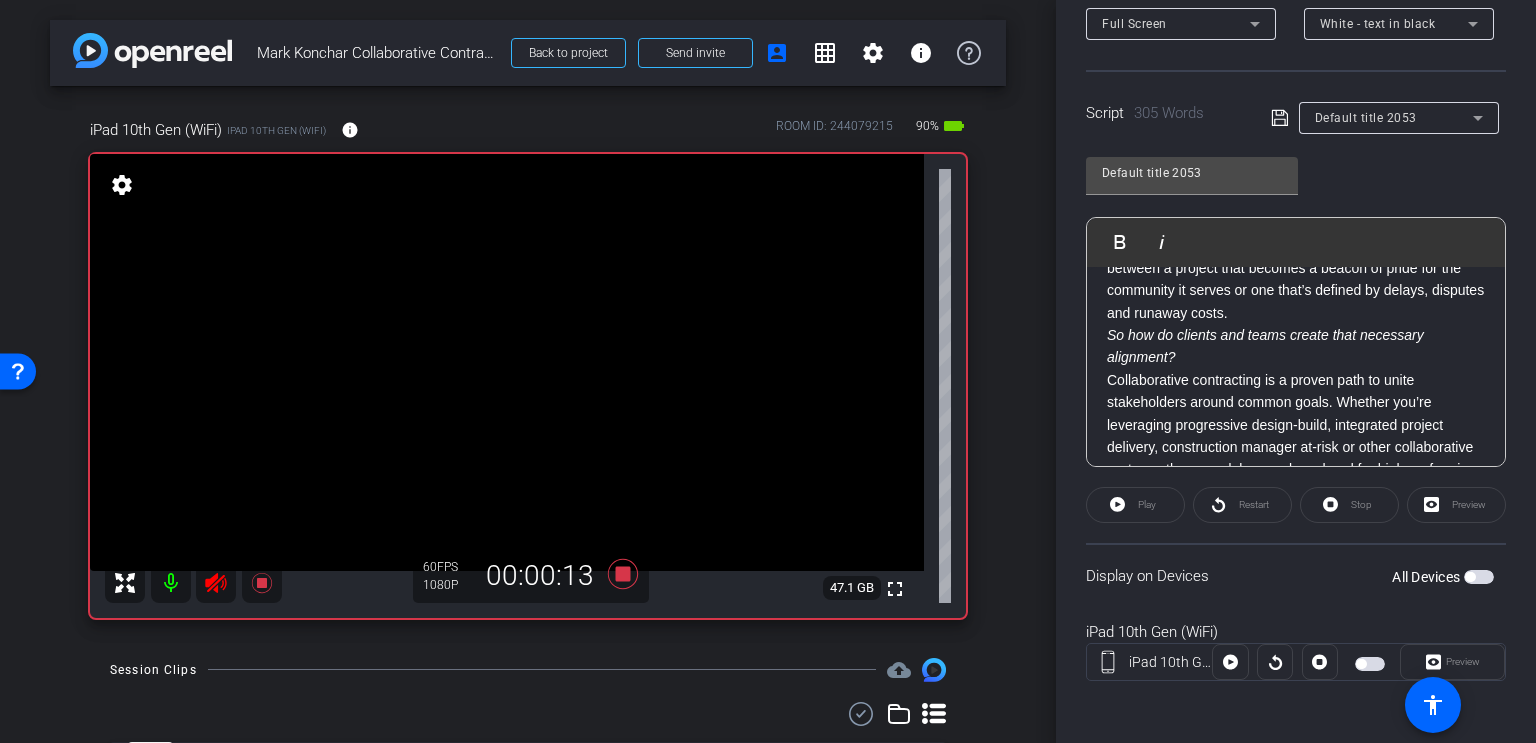 scroll, scrollTop: 0, scrollLeft: 0, axis: both 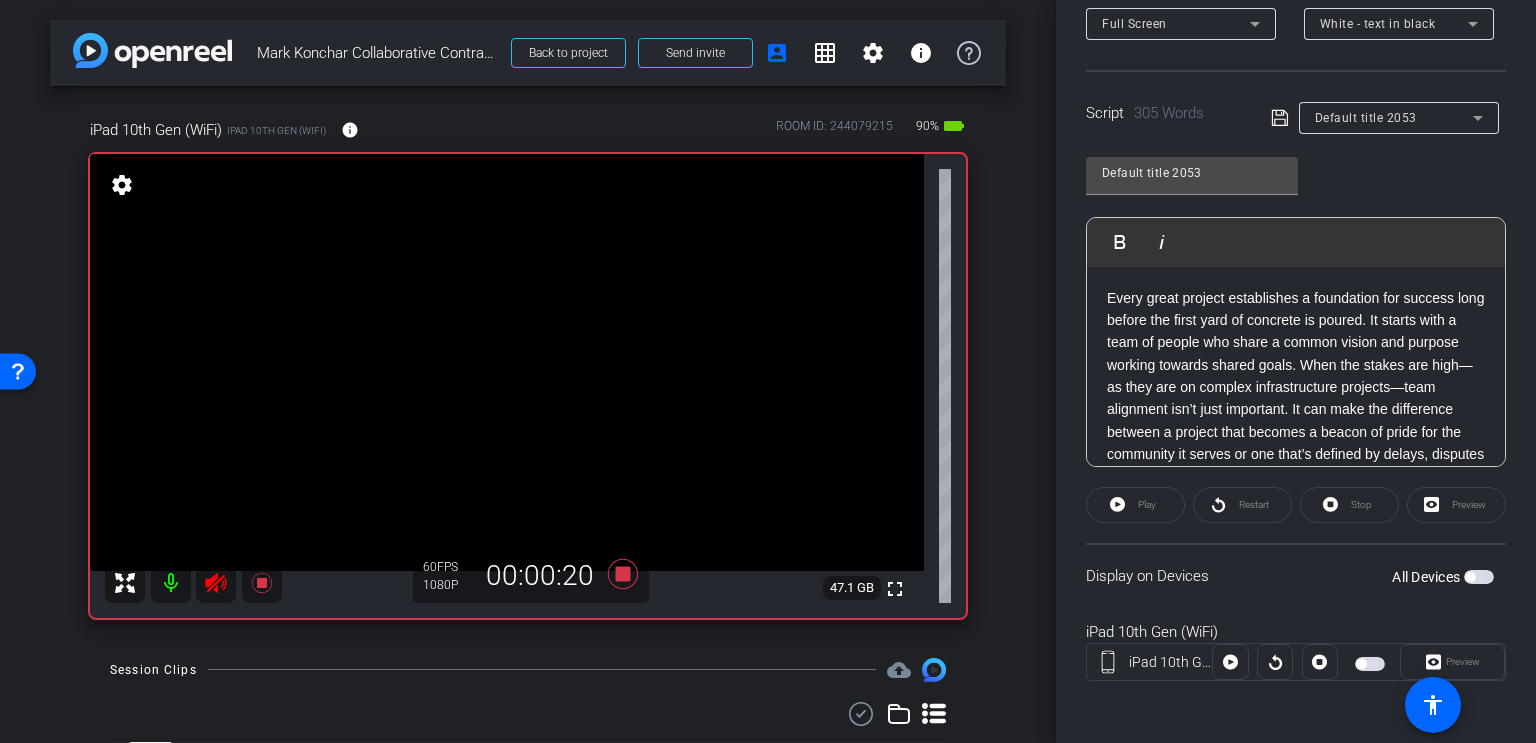 click at bounding box center (1479, 577) 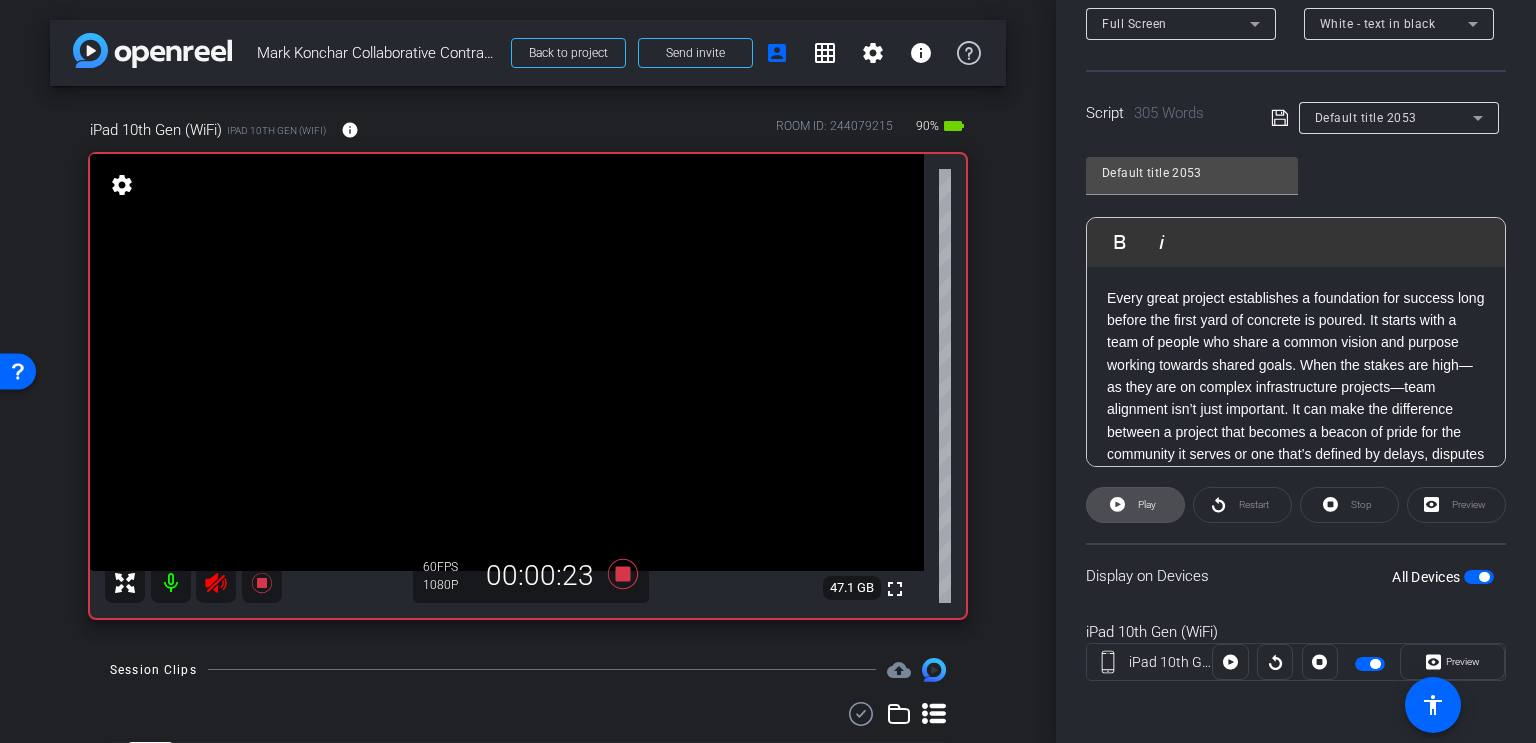 click 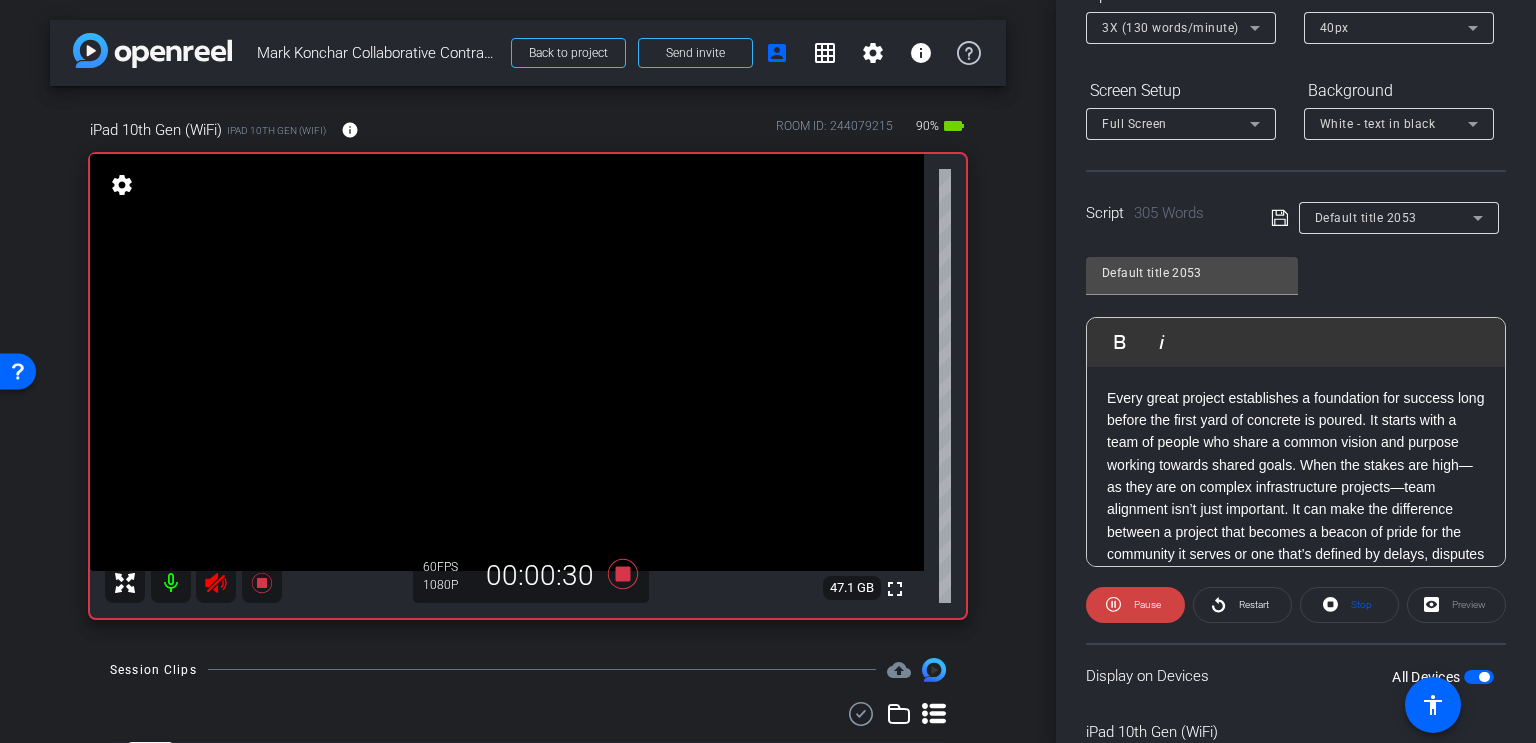 scroll, scrollTop: 148, scrollLeft: 0, axis: vertical 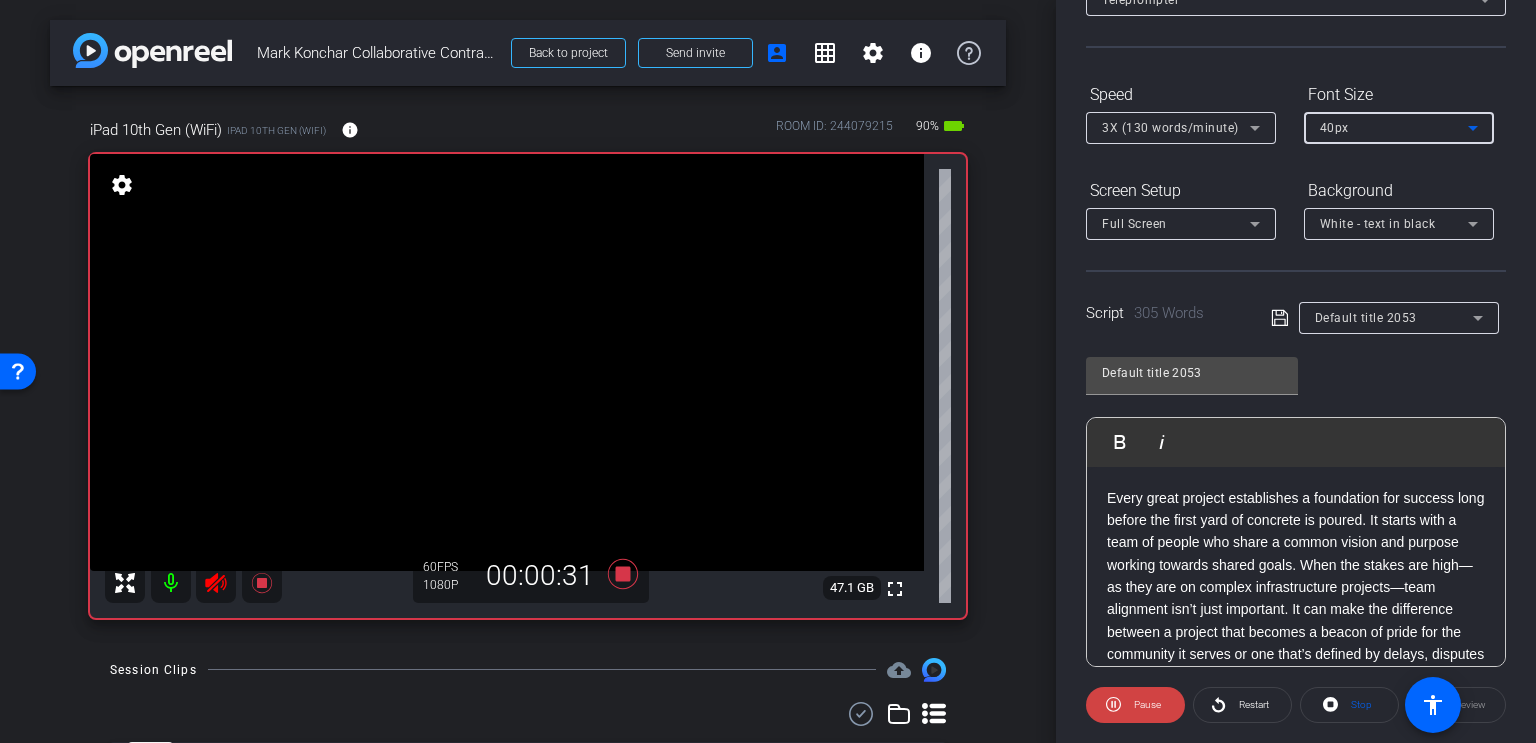 click 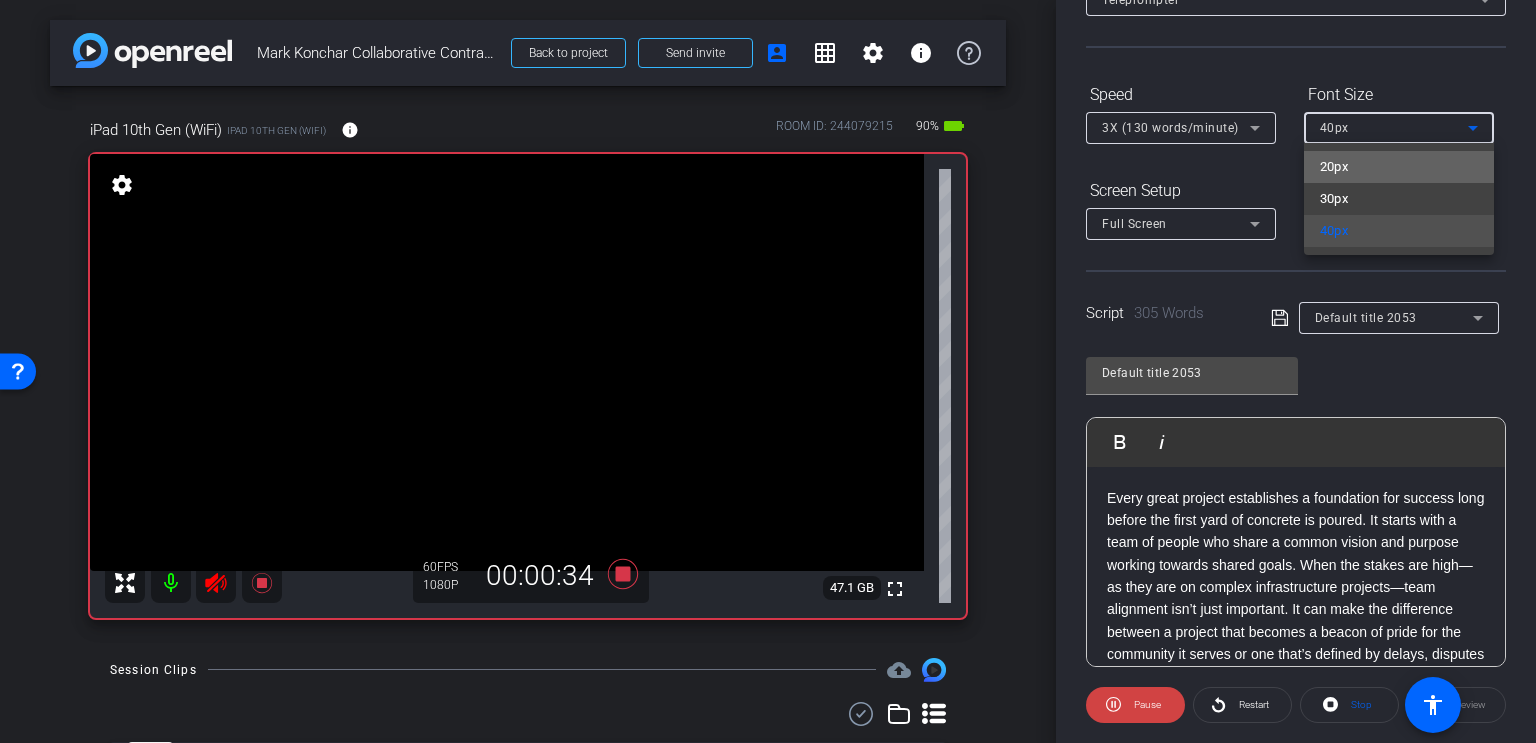 click on "20px" at bounding box center (1399, 167) 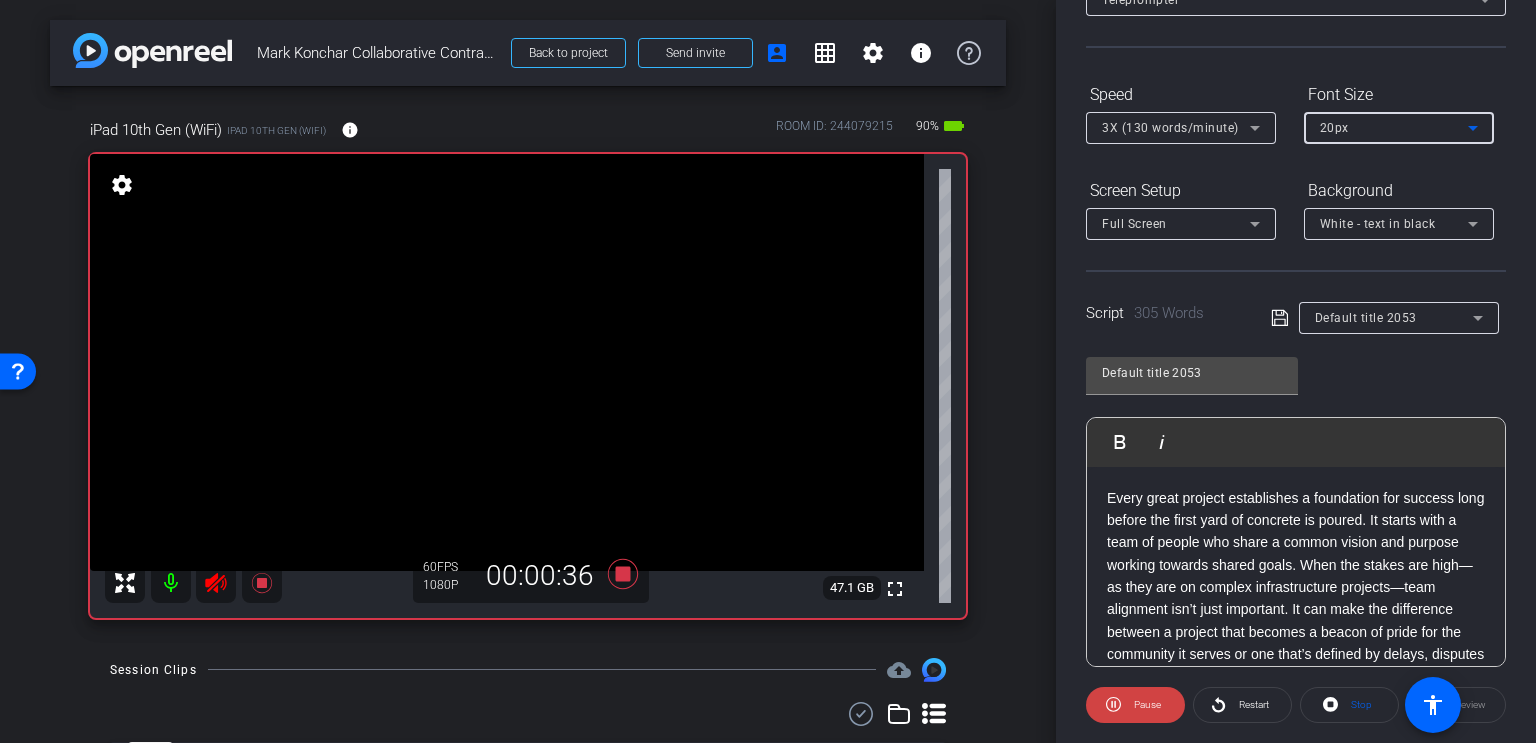 click 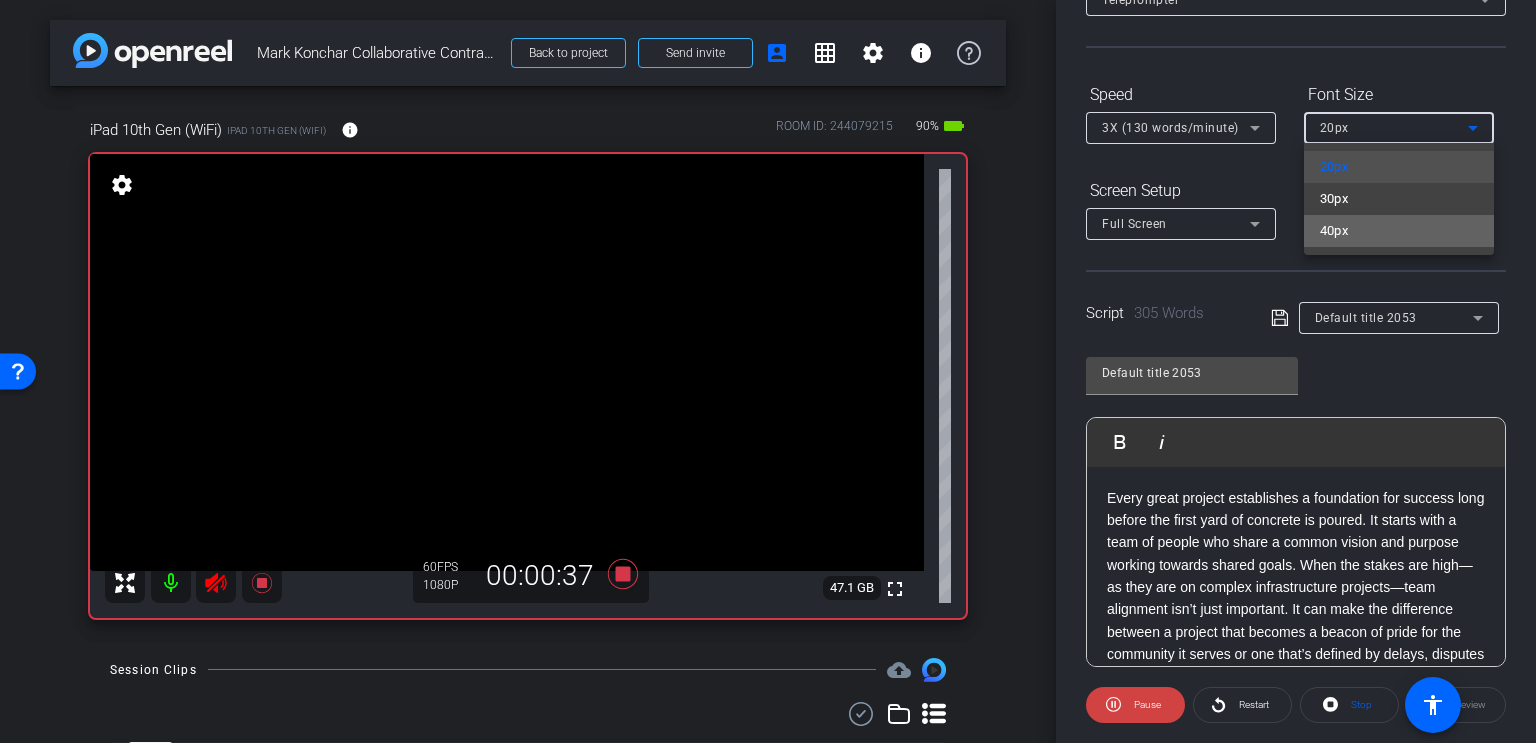 click on "40px" at bounding box center (1399, 231) 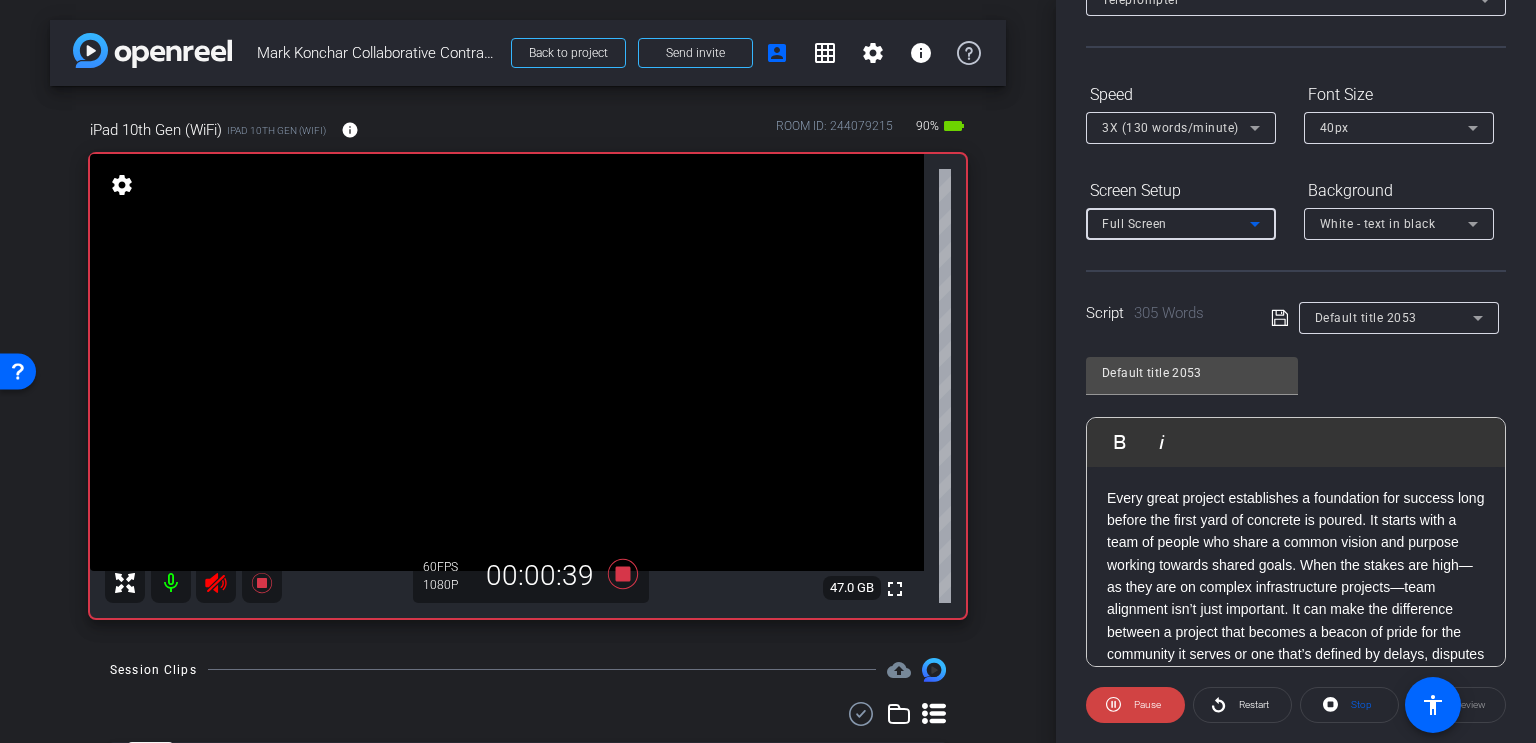 click 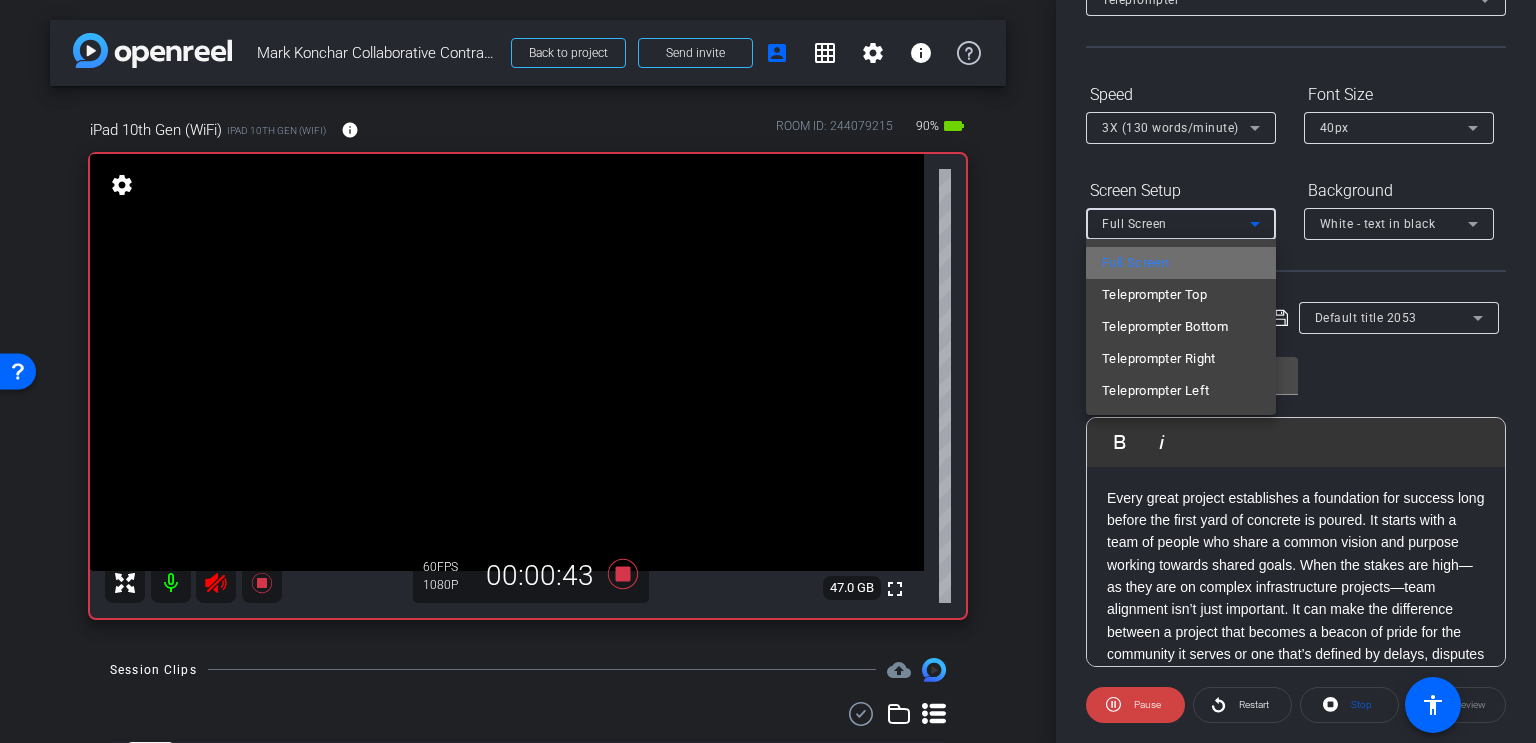 click on "Full Screen" at bounding box center (1181, 263) 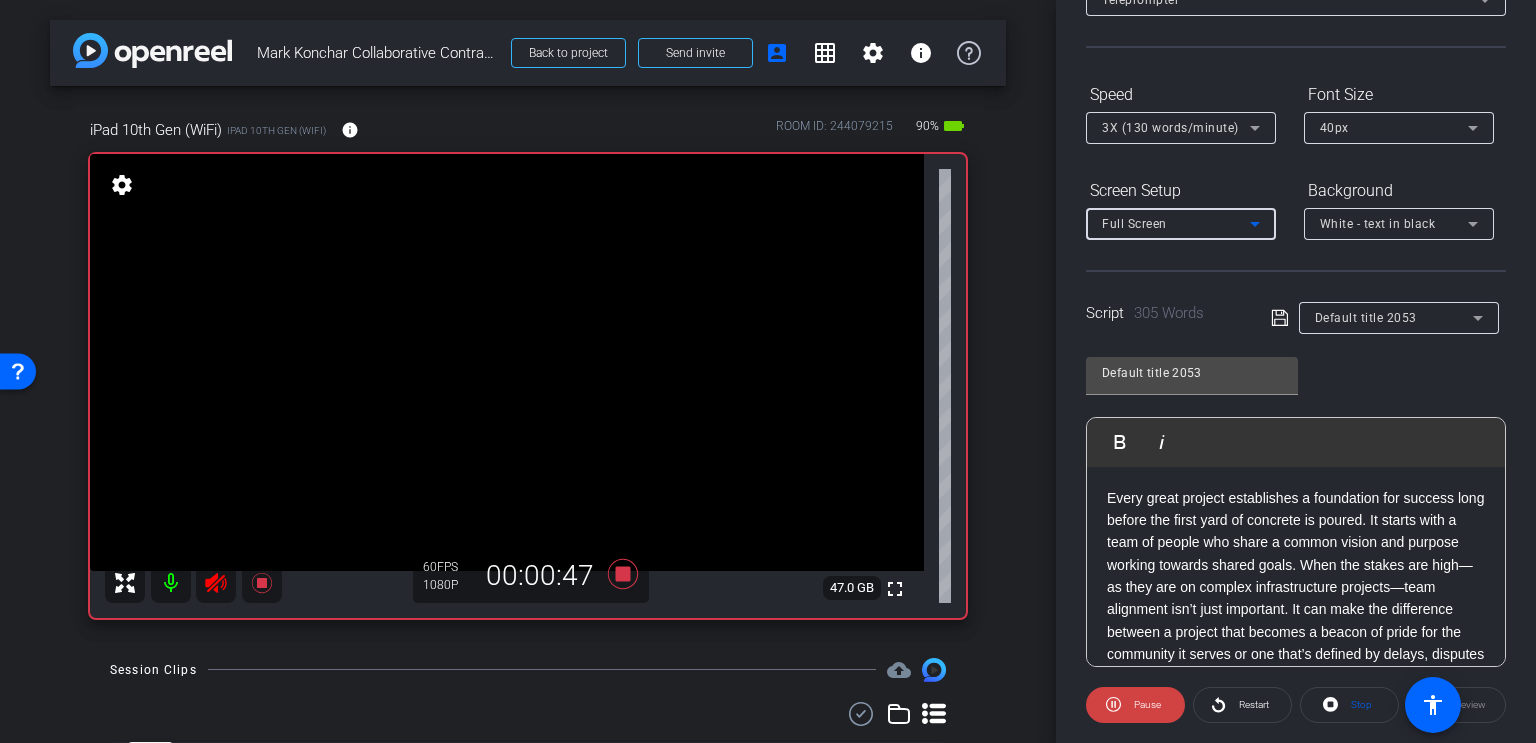 click 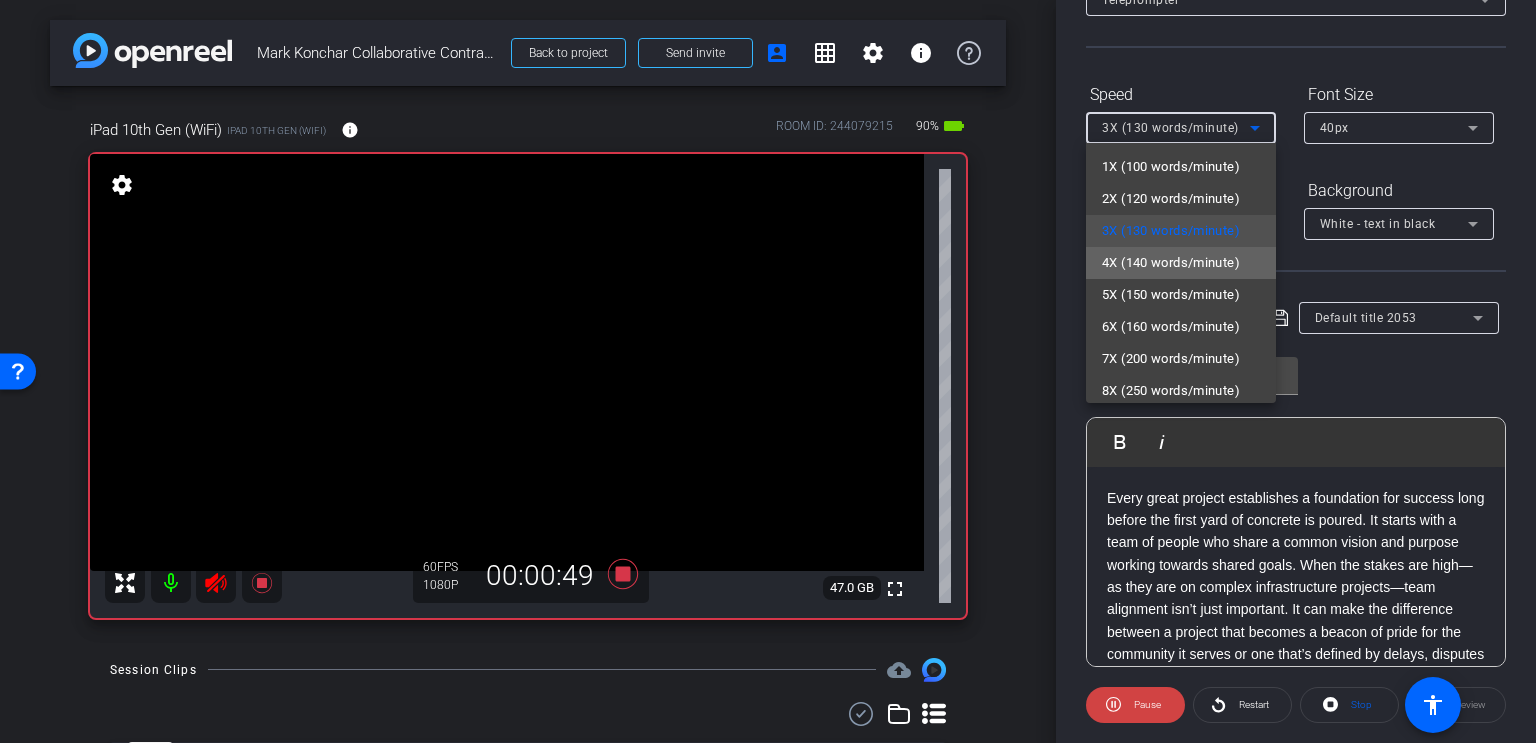 click on "4X (140 words/minute)" at bounding box center (1171, 263) 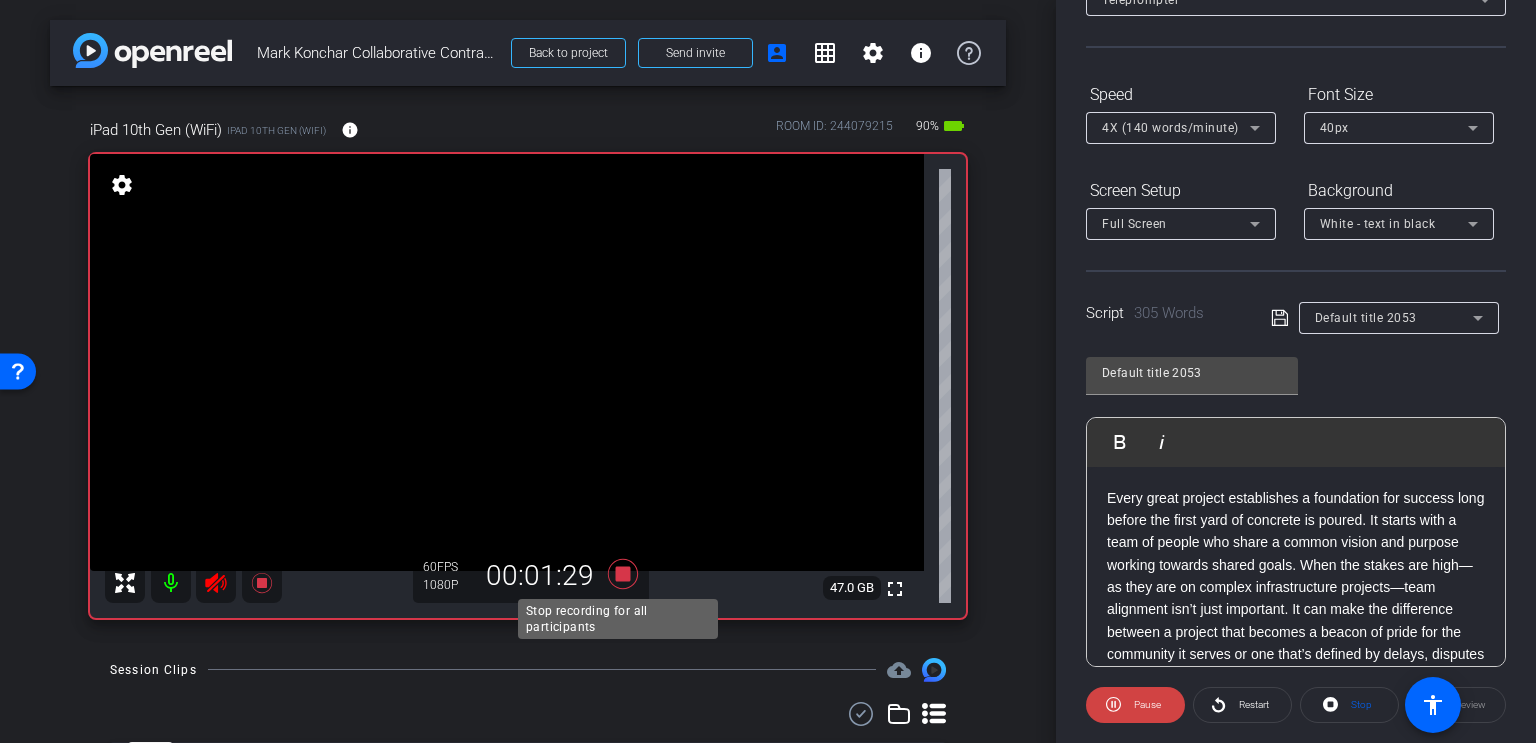 click 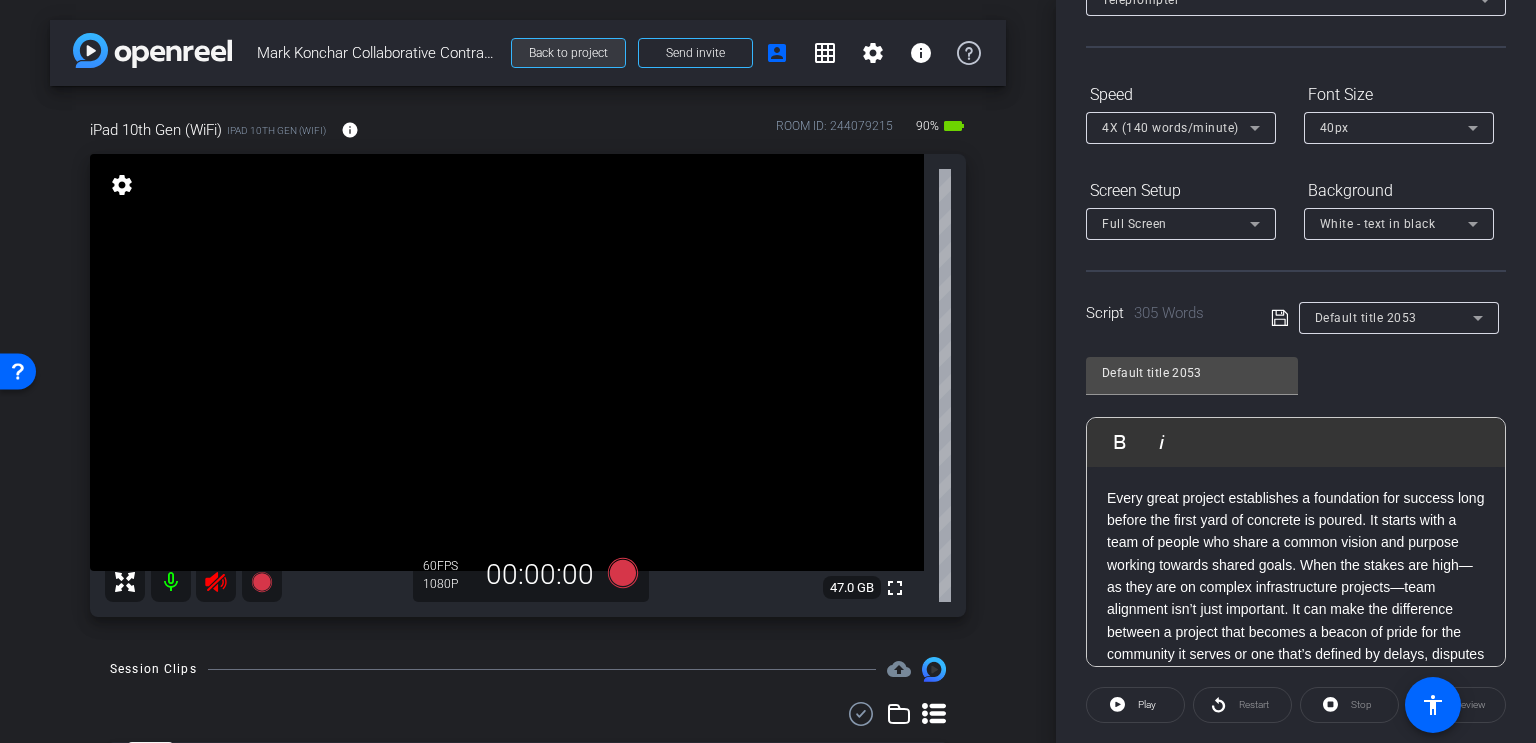 click on "Back to project" at bounding box center [568, 53] 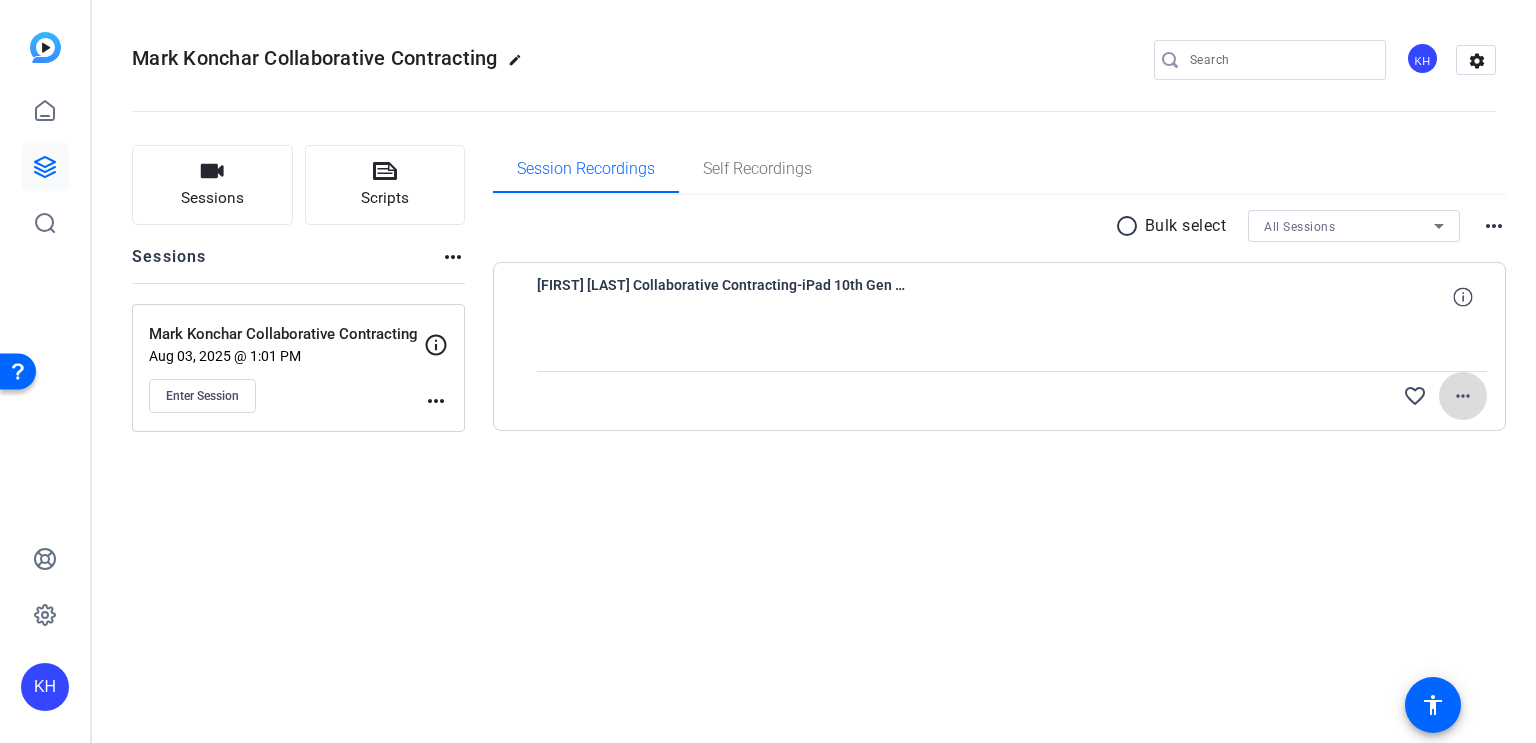 click on "more_horiz" at bounding box center (1463, 396) 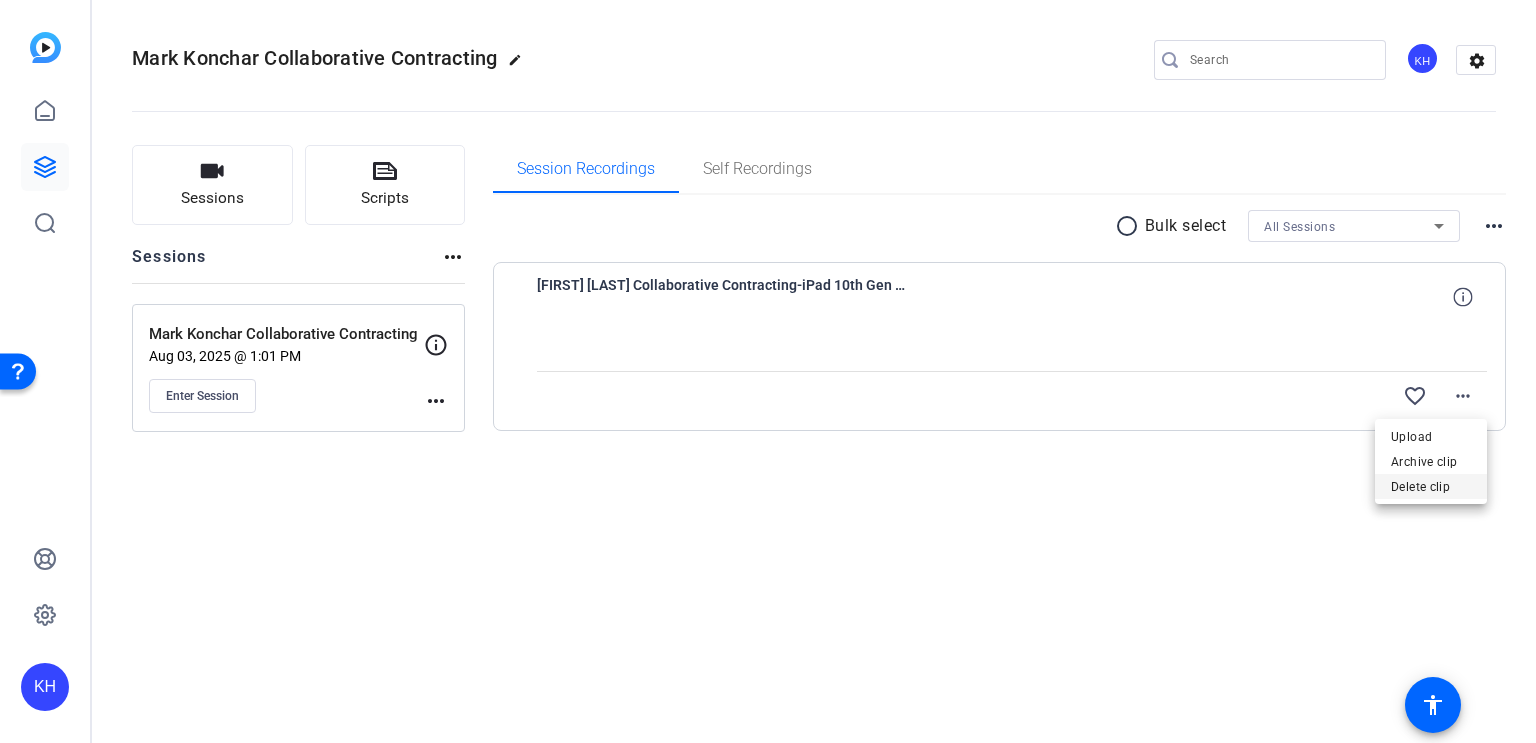 click on "Delete clip" at bounding box center [1431, 487] 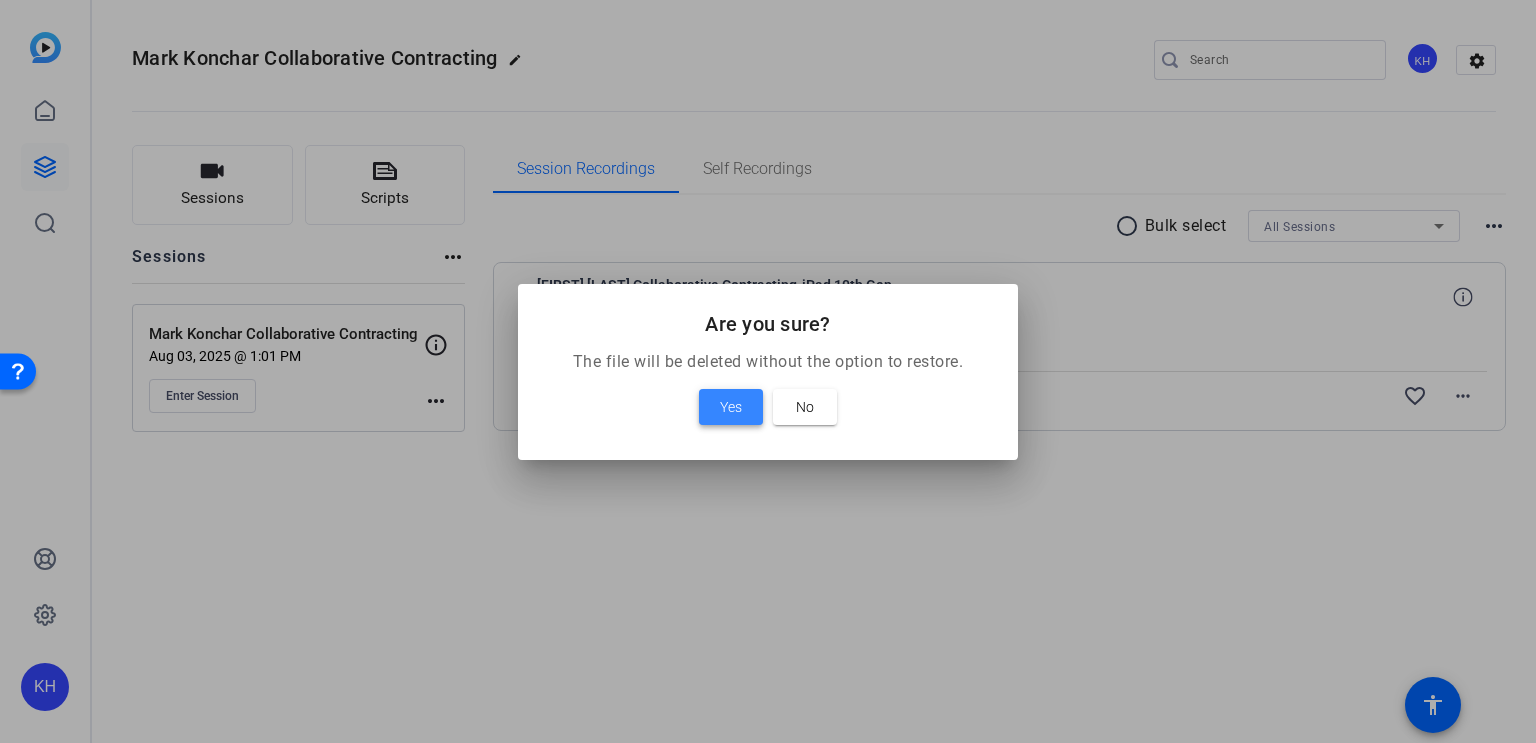 click on "Yes" at bounding box center (731, 407) 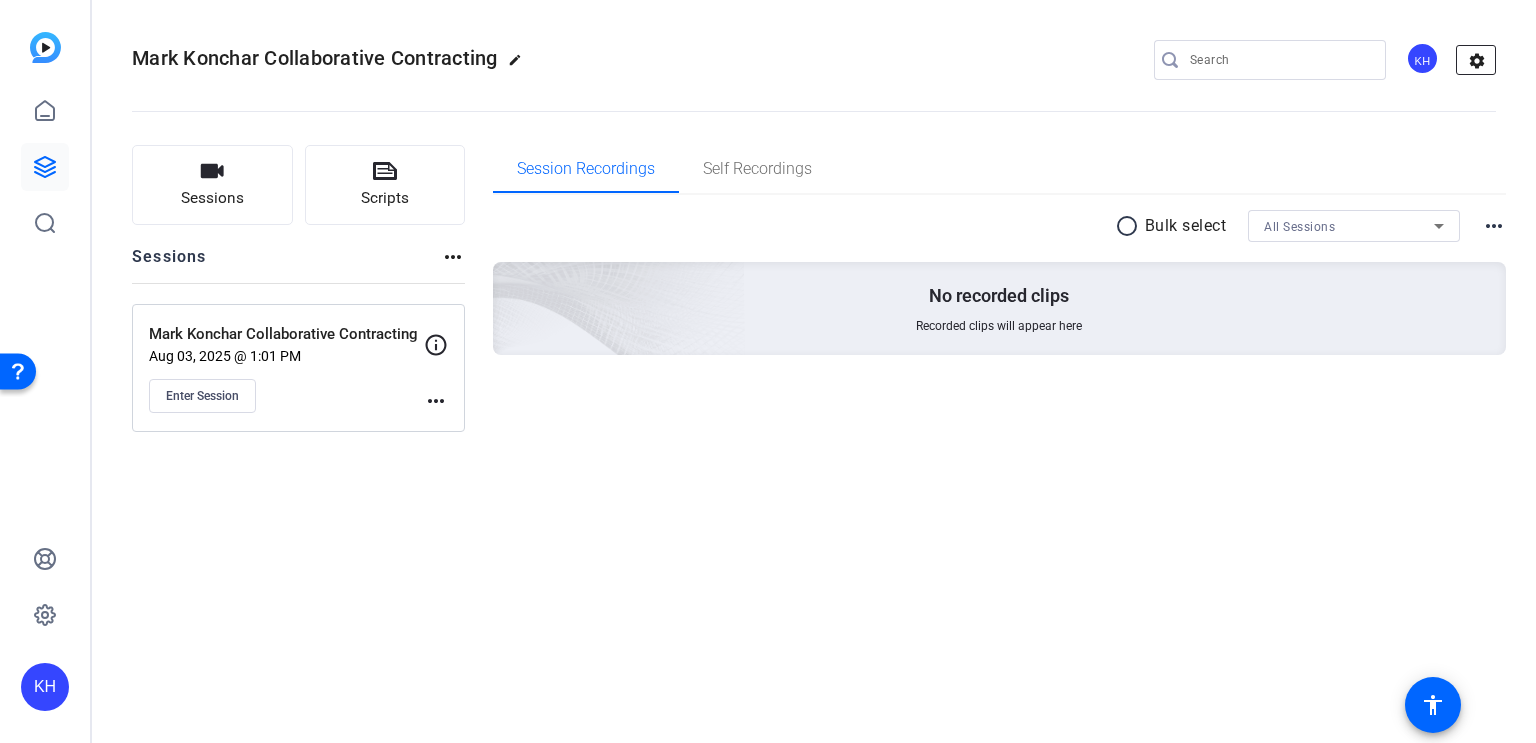 click on "settings" 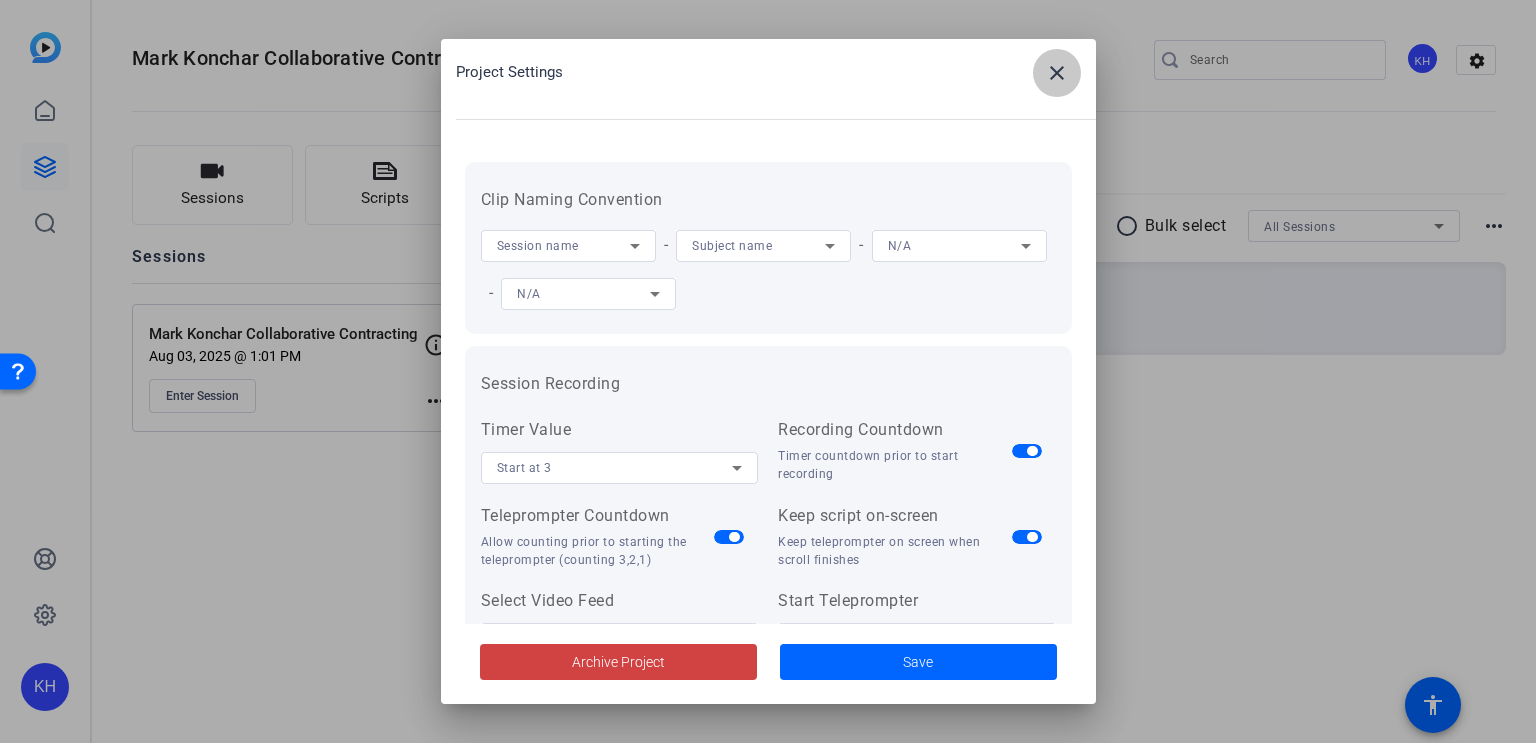 click on "close" at bounding box center (1057, 73) 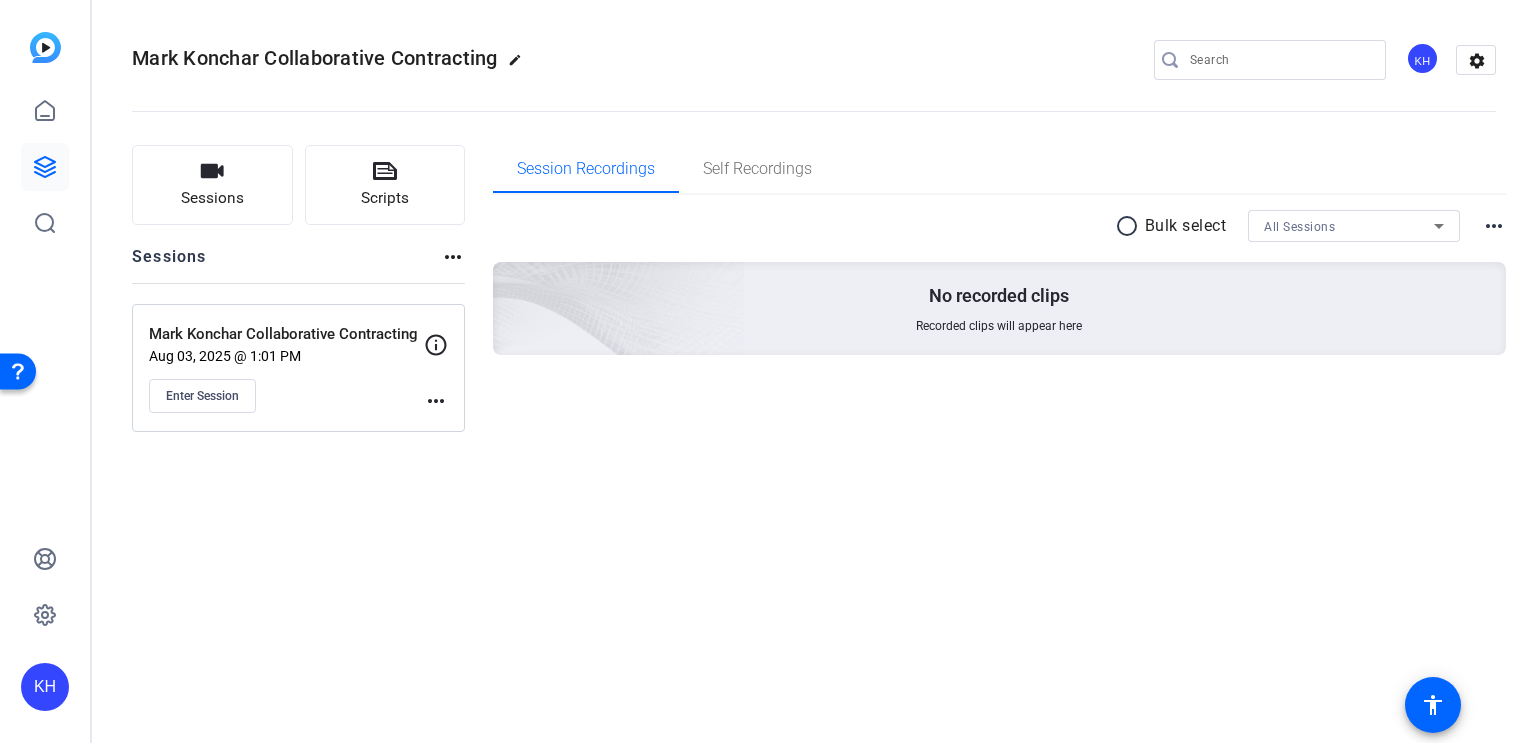 click on "KH" 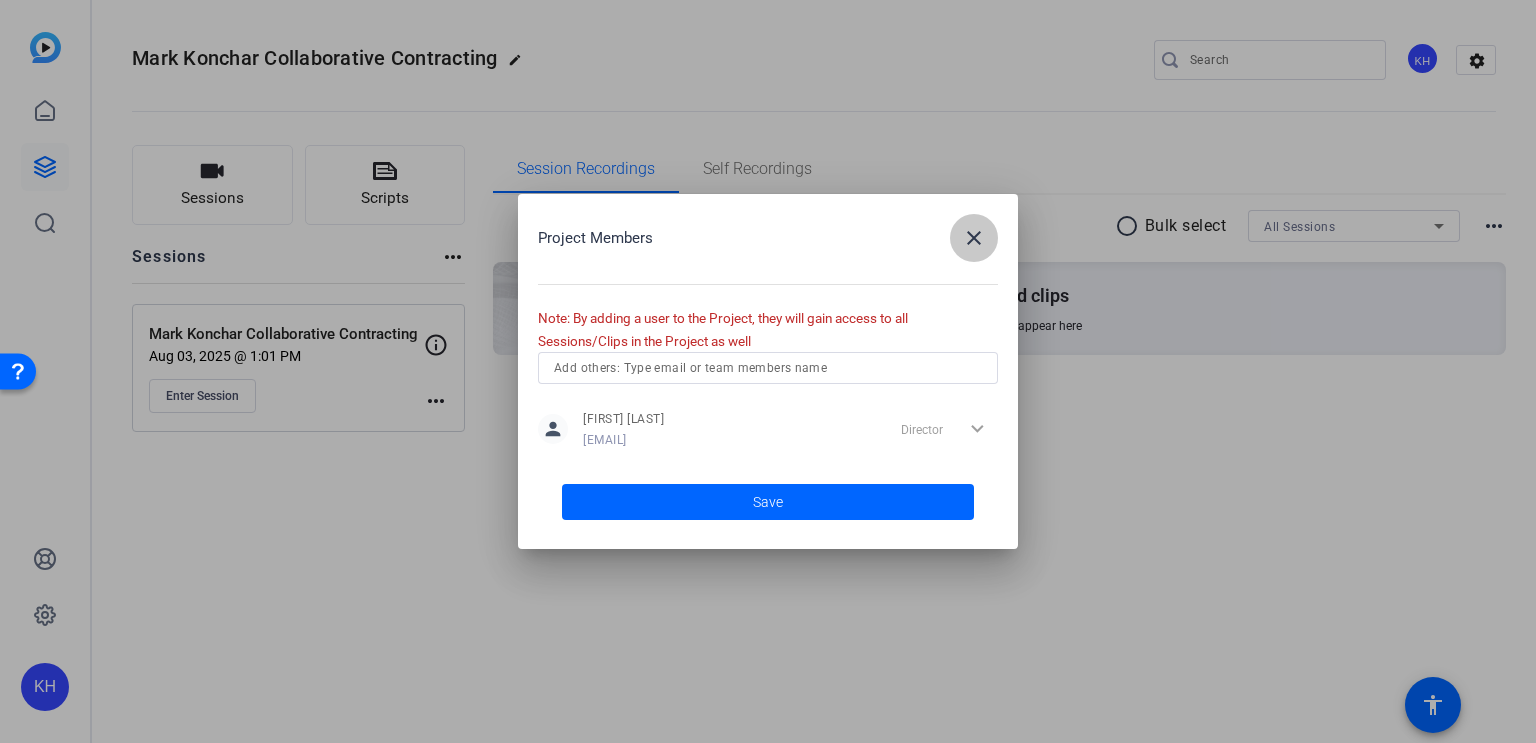 click on "close" at bounding box center [974, 238] 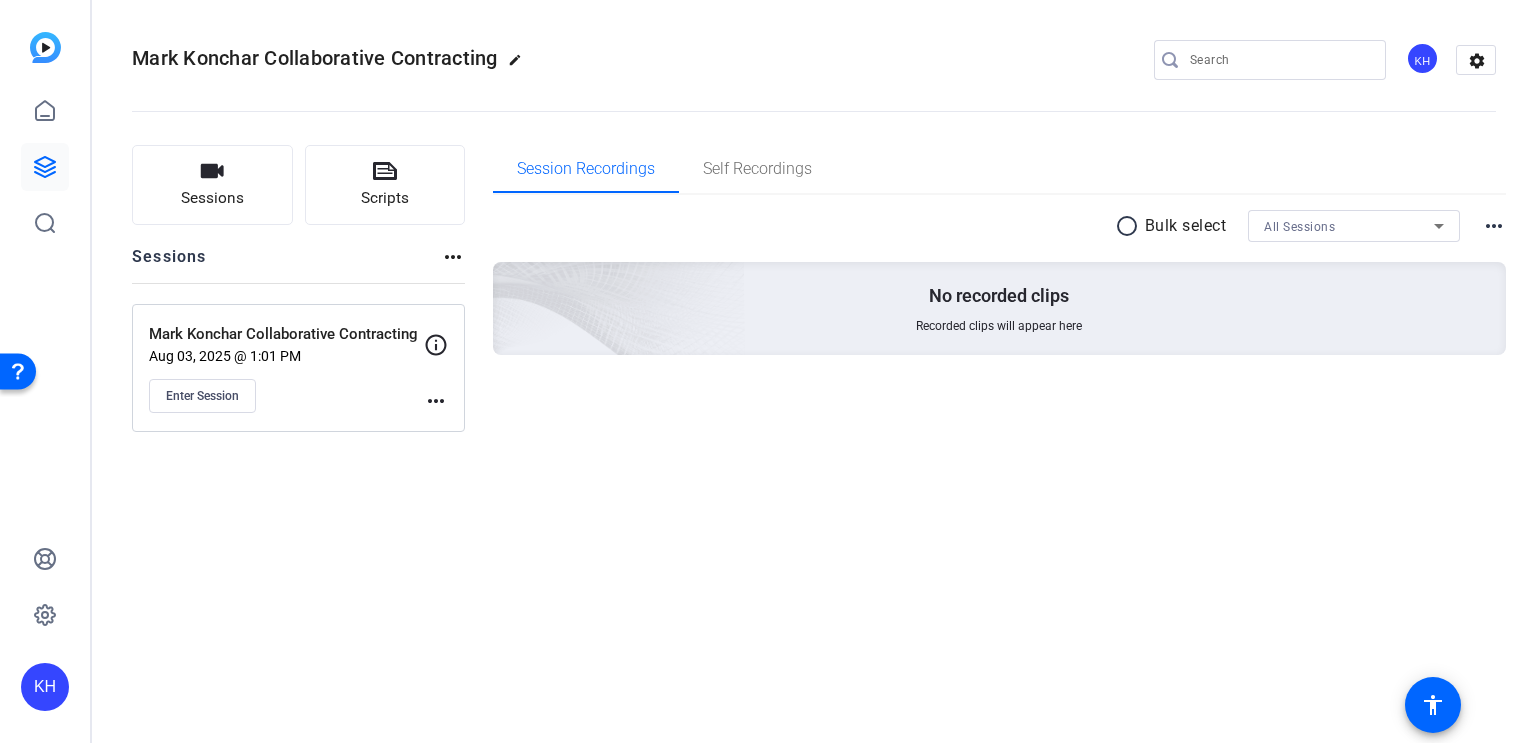 click on "KH" 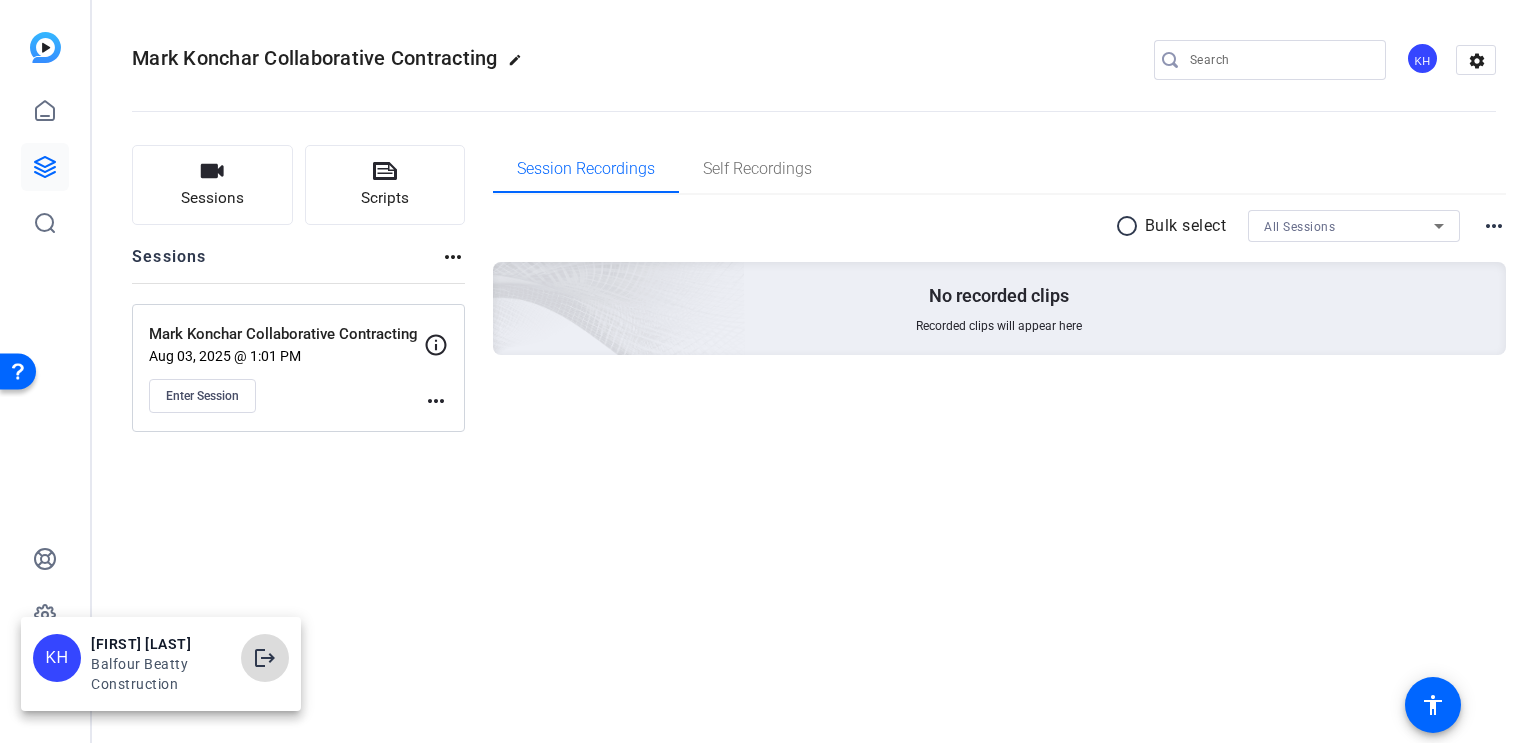 click on "logout" at bounding box center [265, 658] 